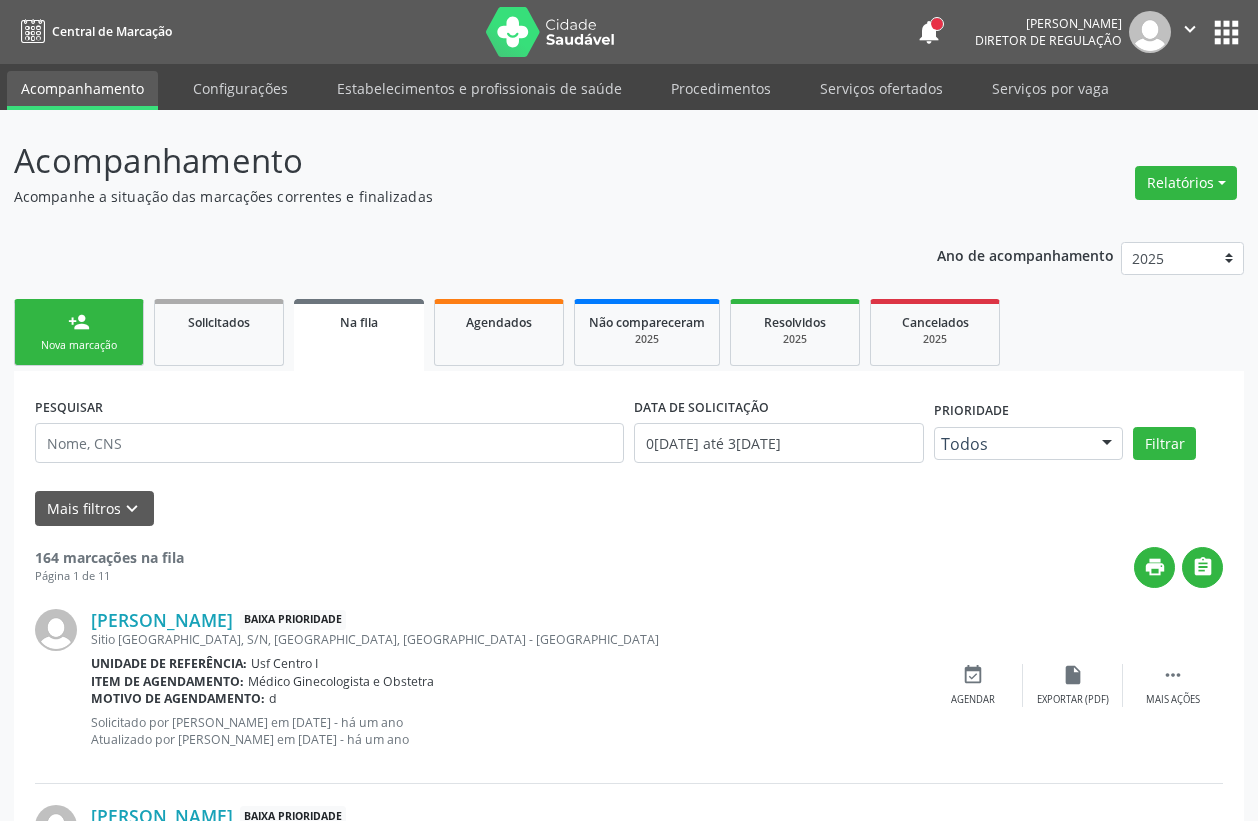 scroll, scrollTop: 0, scrollLeft: 0, axis: both 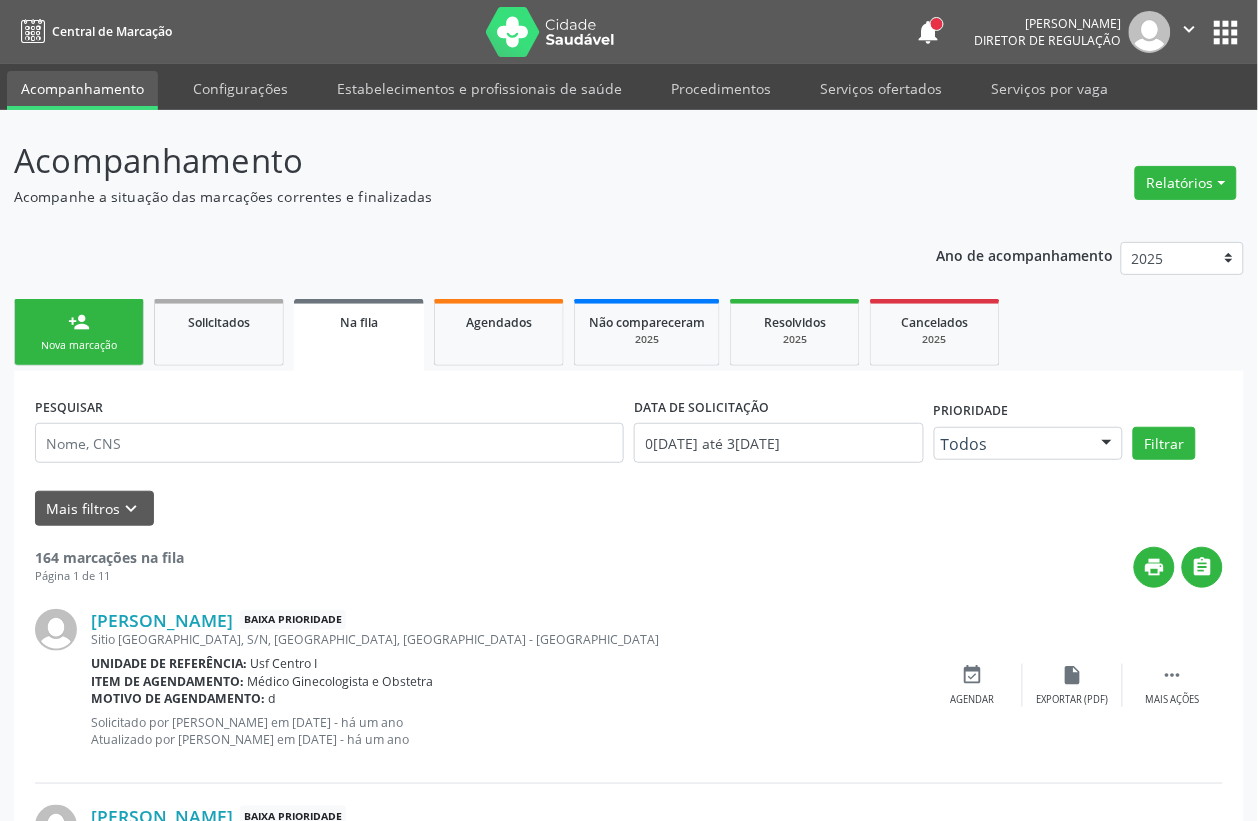 click on "person_add
Nova marcação" at bounding box center (79, 332) 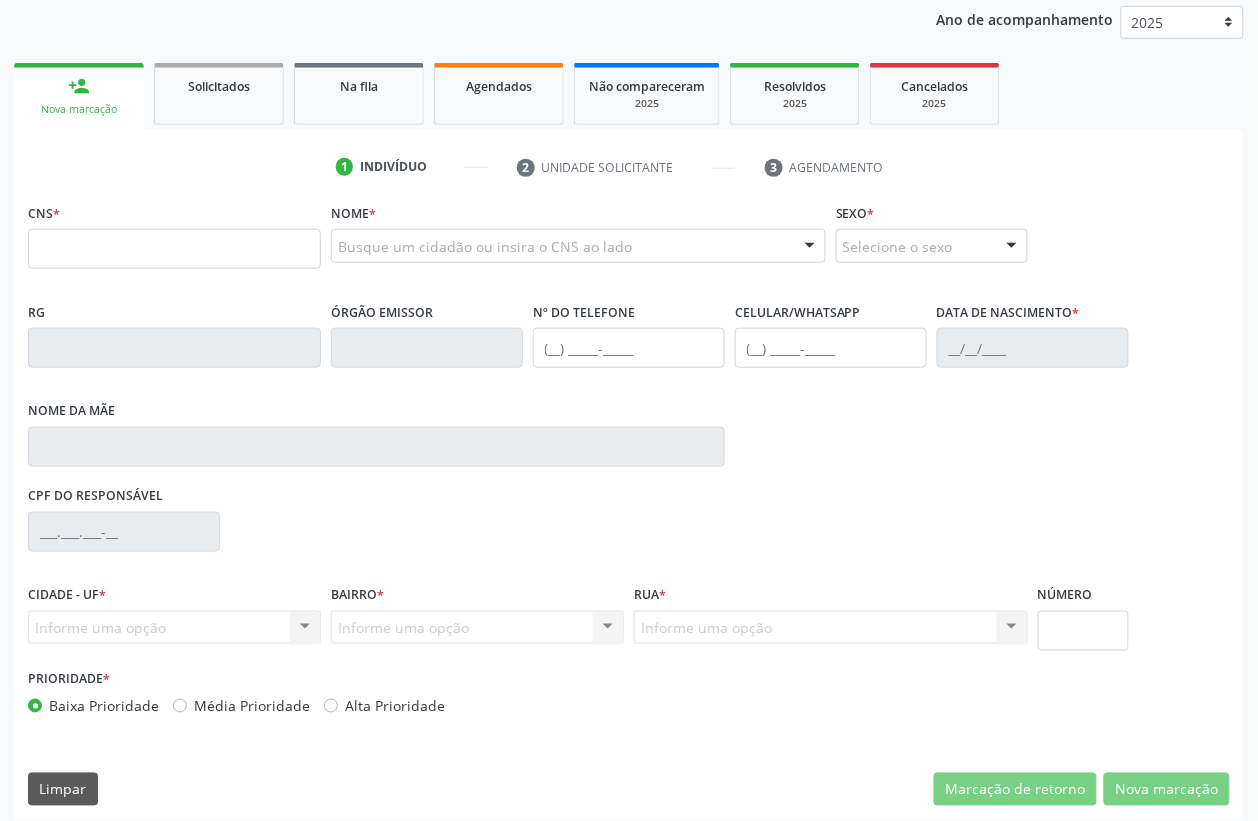 scroll, scrollTop: 248, scrollLeft: 0, axis: vertical 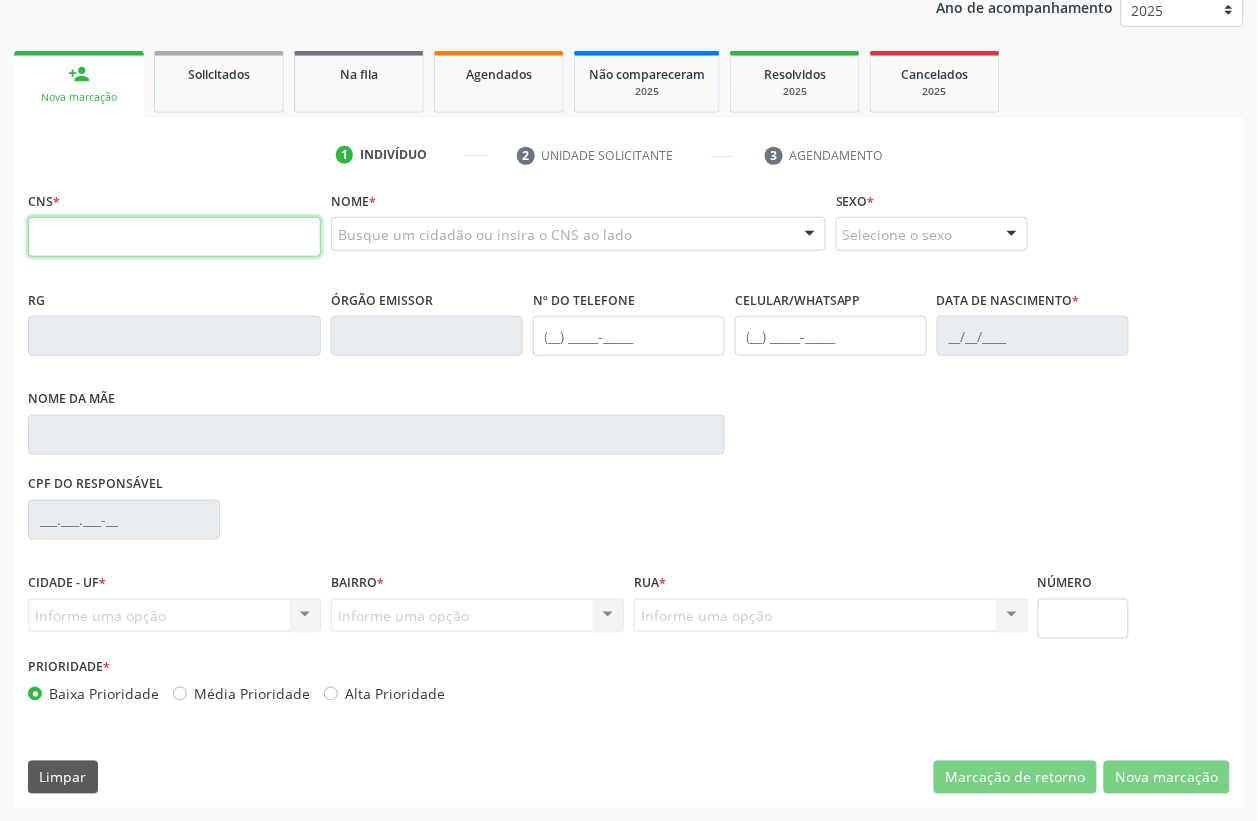 click at bounding box center [174, 237] 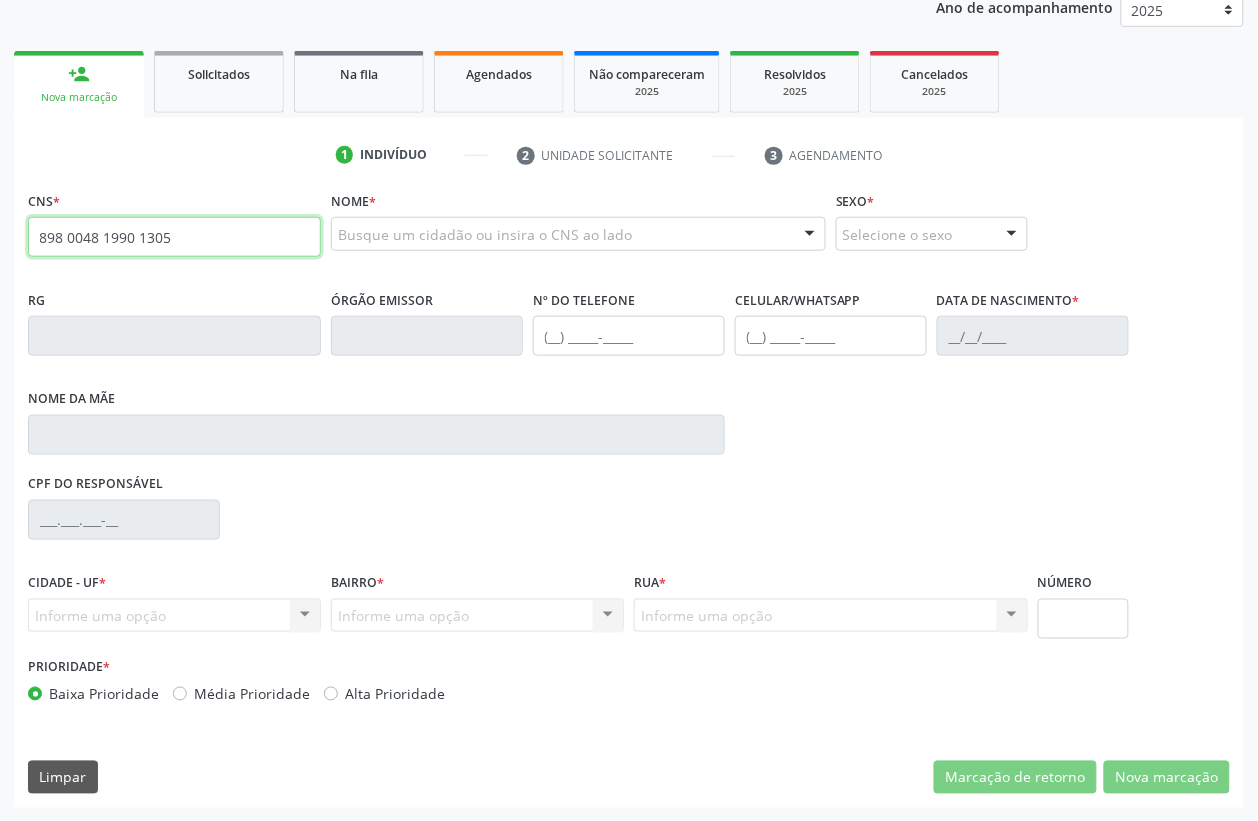type on "898 0048 1990 1305" 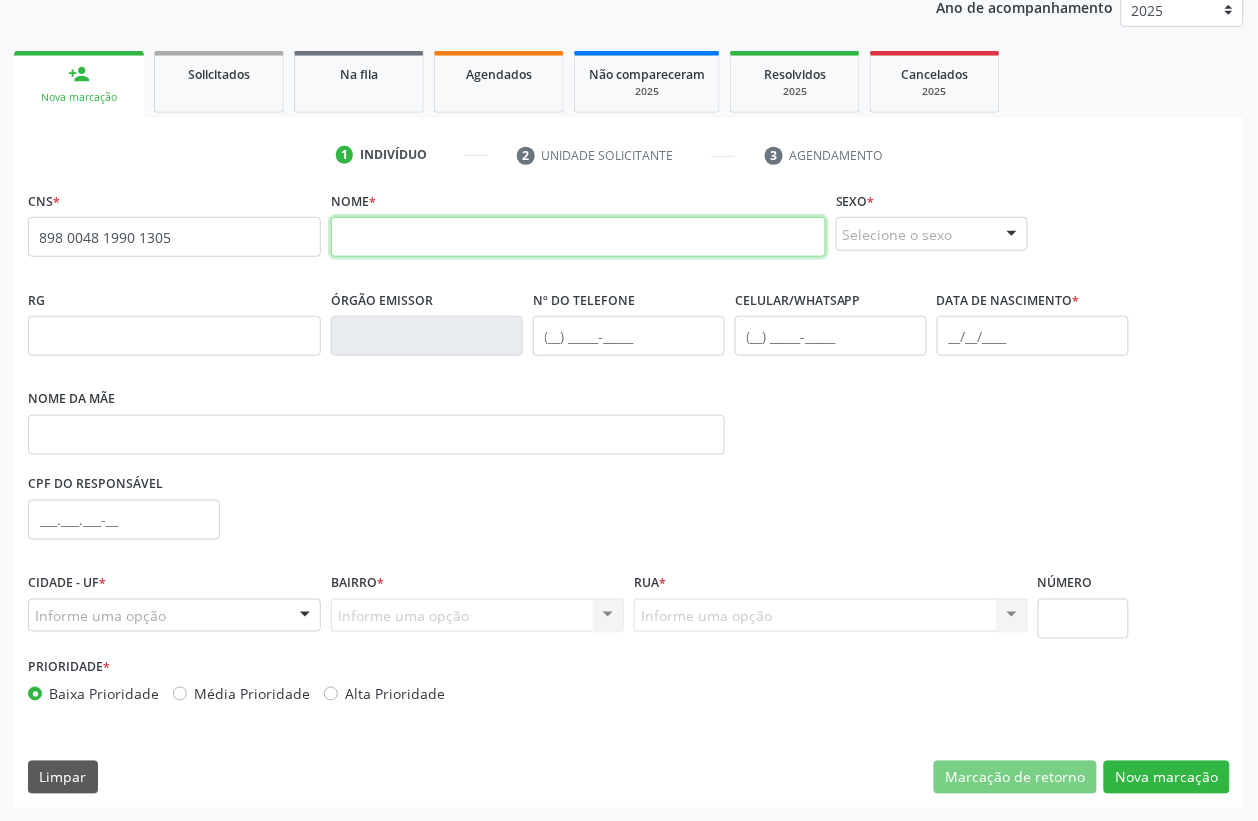 click at bounding box center (578, 237) 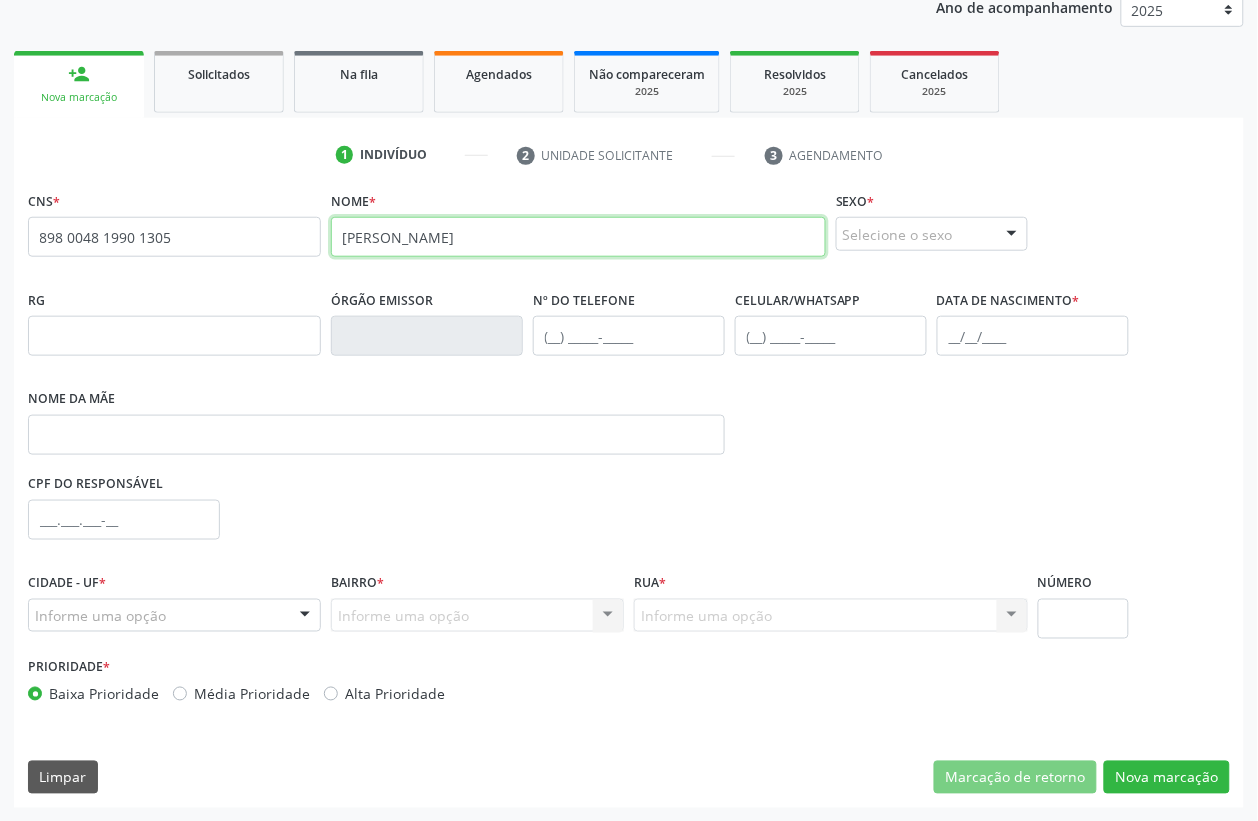 type on "[PERSON_NAME]" 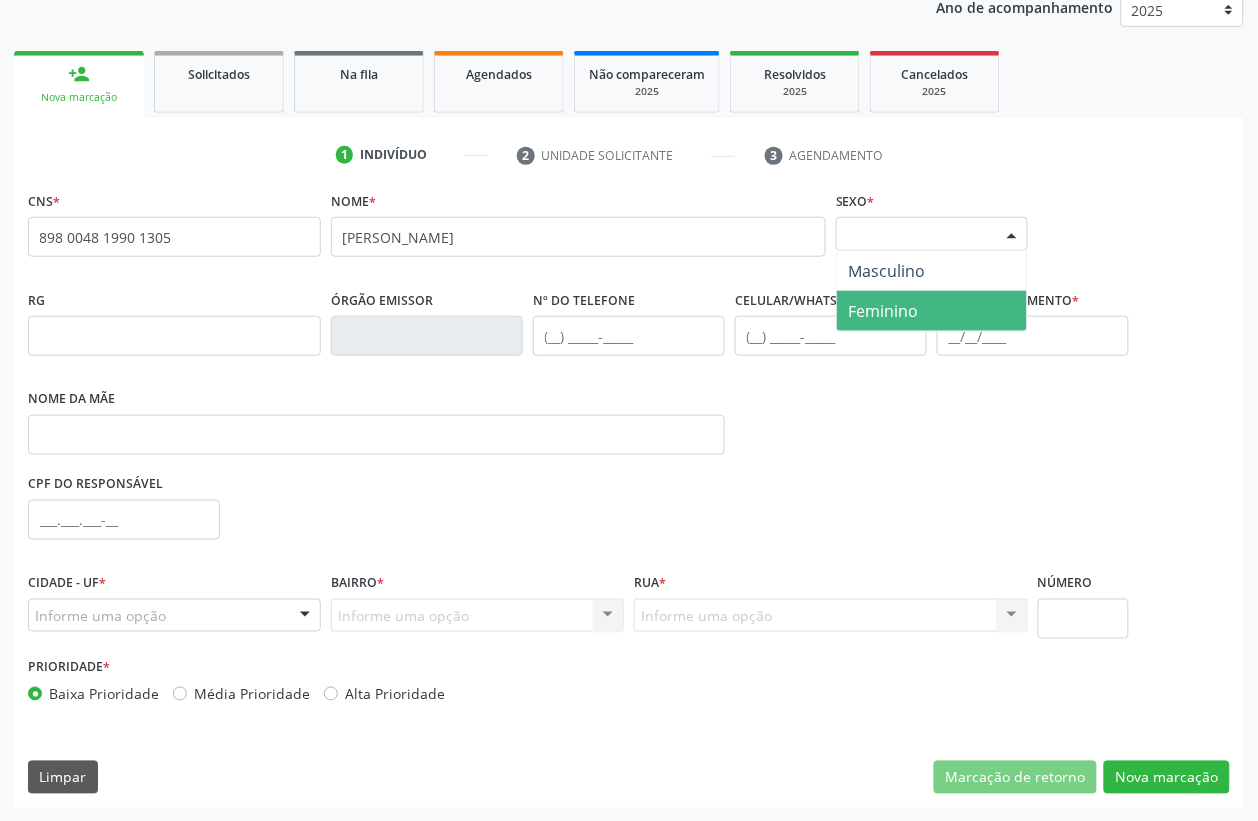 click on "Feminino" at bounding box center [932, 311] 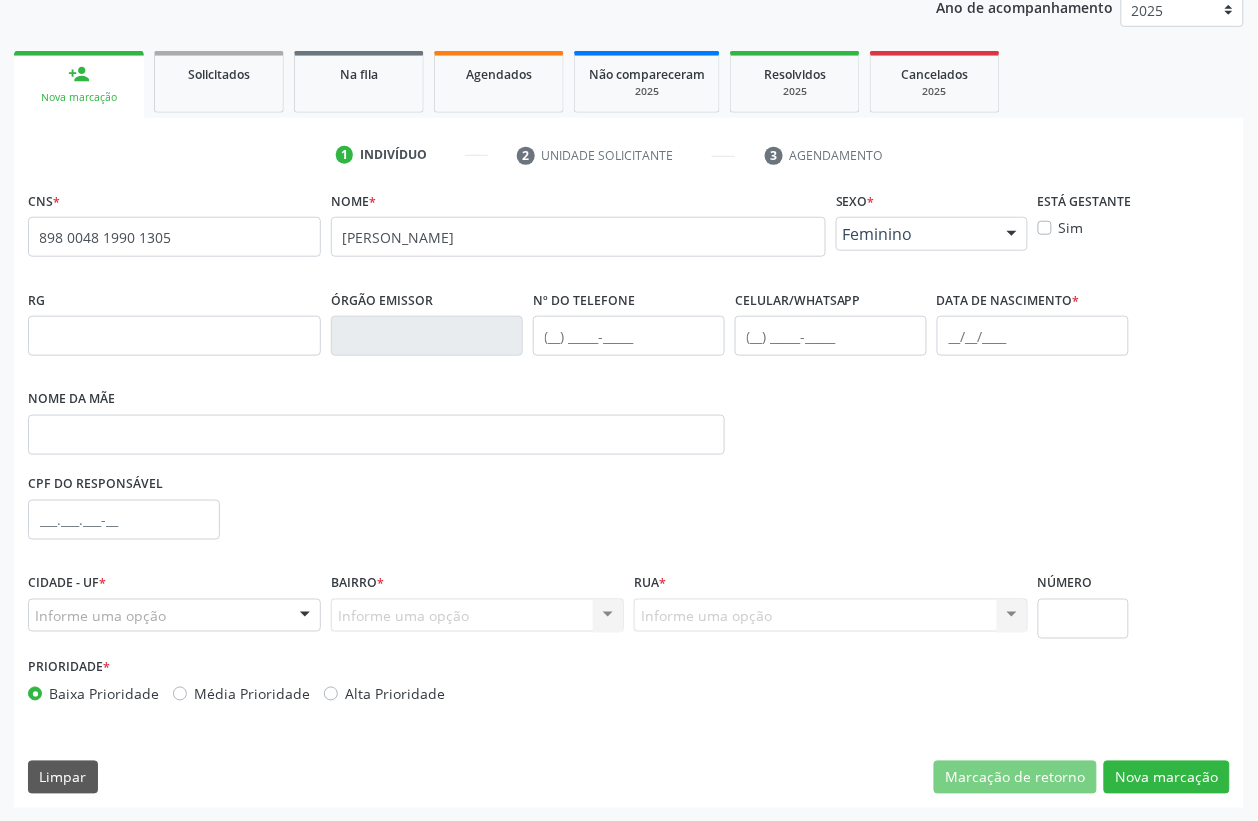click on "Informe uma opção" at bounding box center [174, 616] 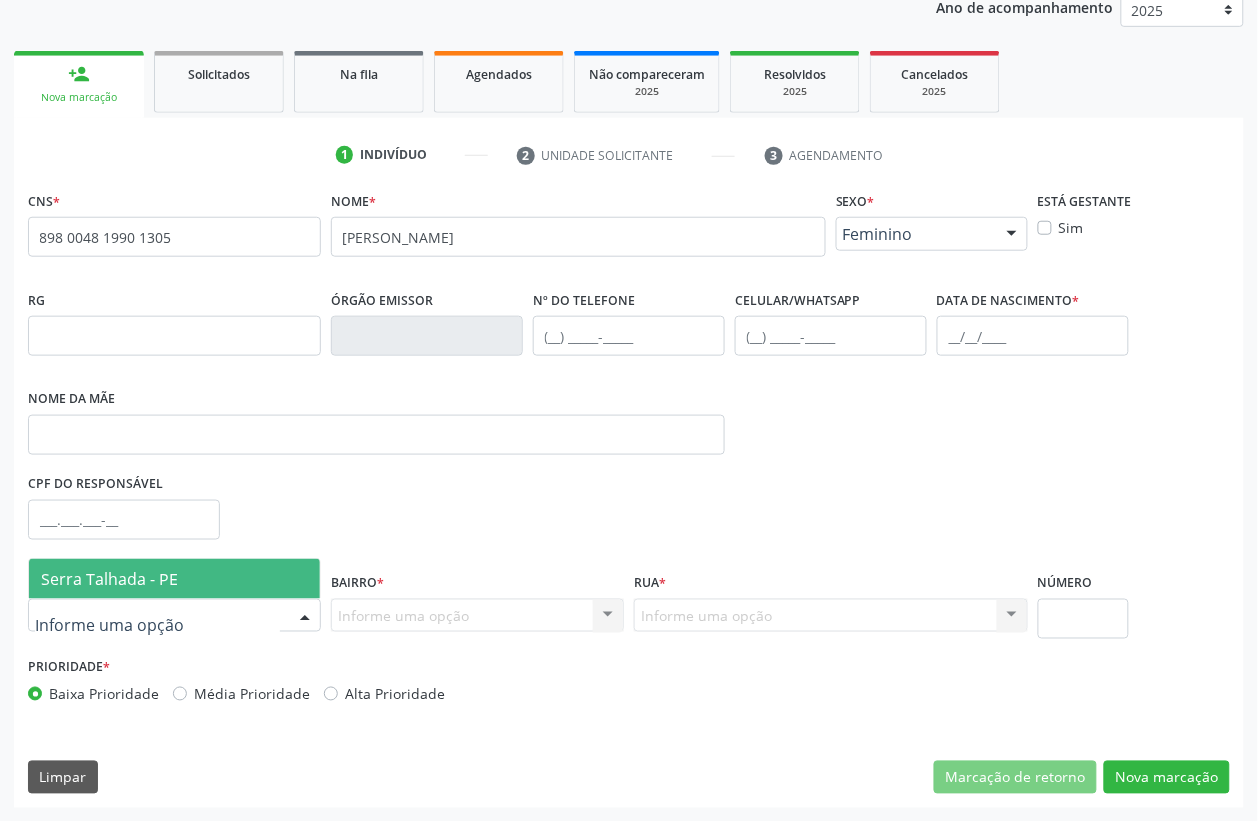 click on "CPF do responsável" at bounding box center (629, 518) 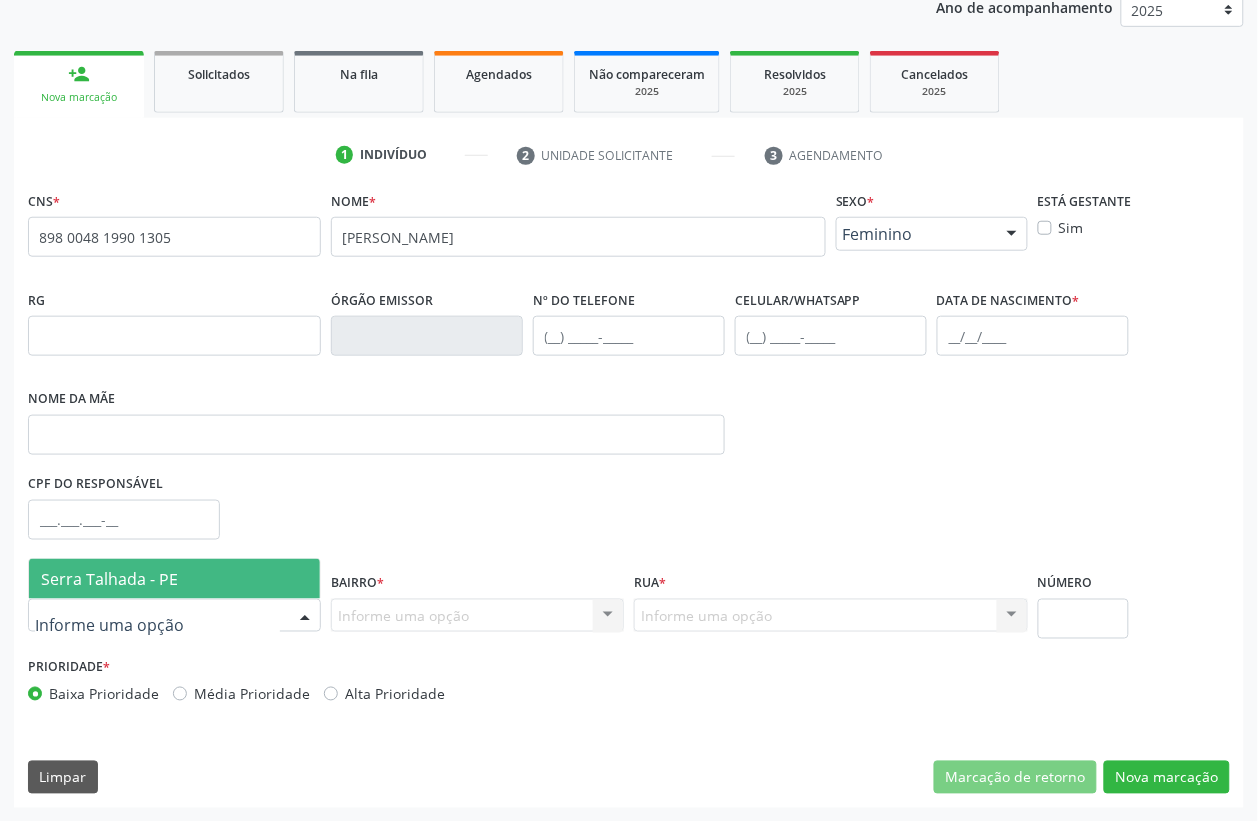 click at bounding box center (174, 616) 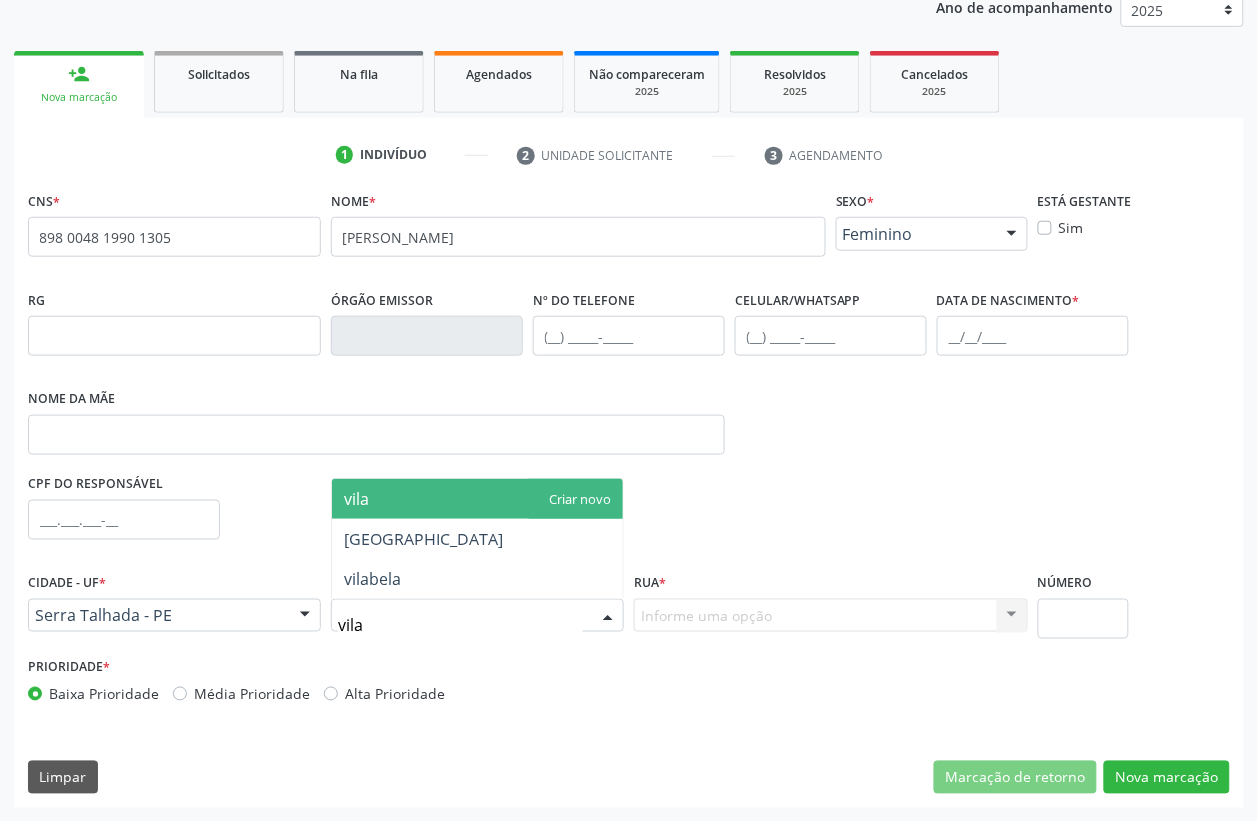 type on "vila" 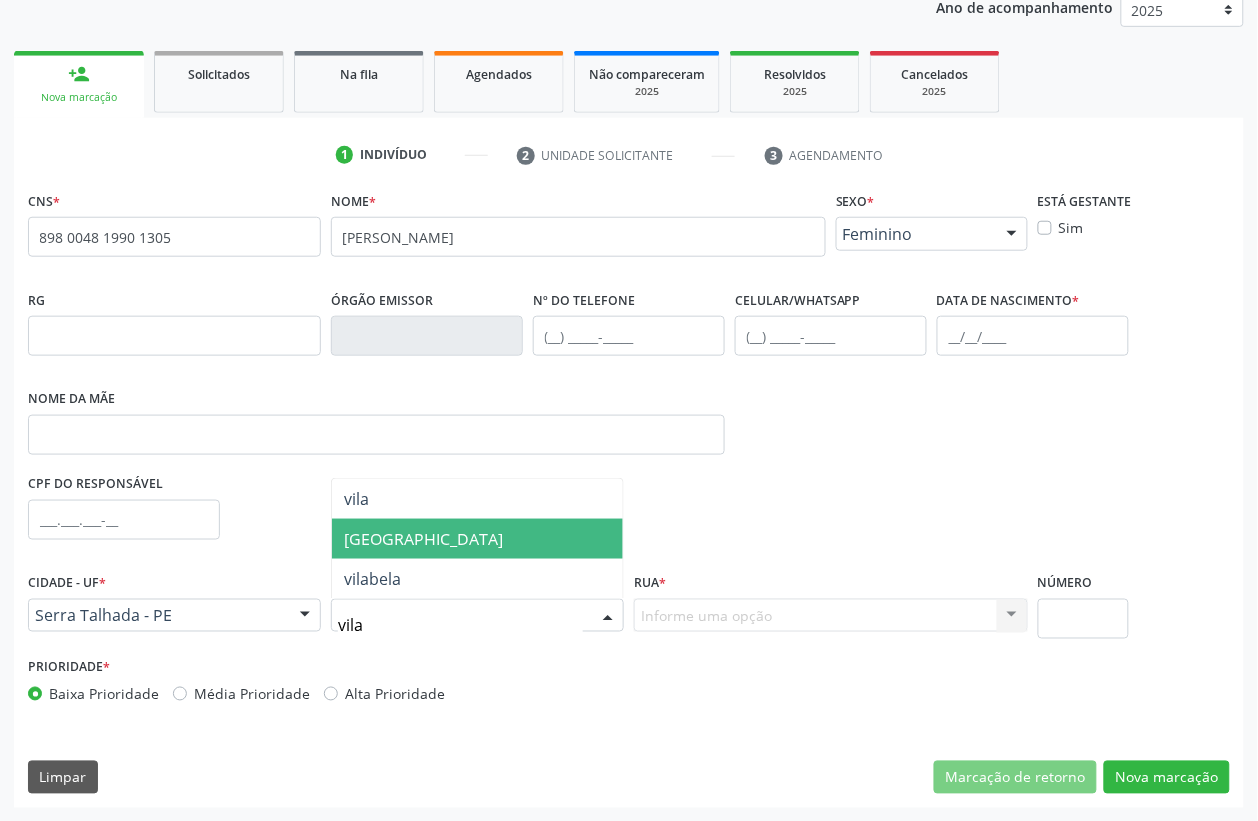 click on "[GEOGRAPHIC_DATA]" at bounding box center [477, 539] 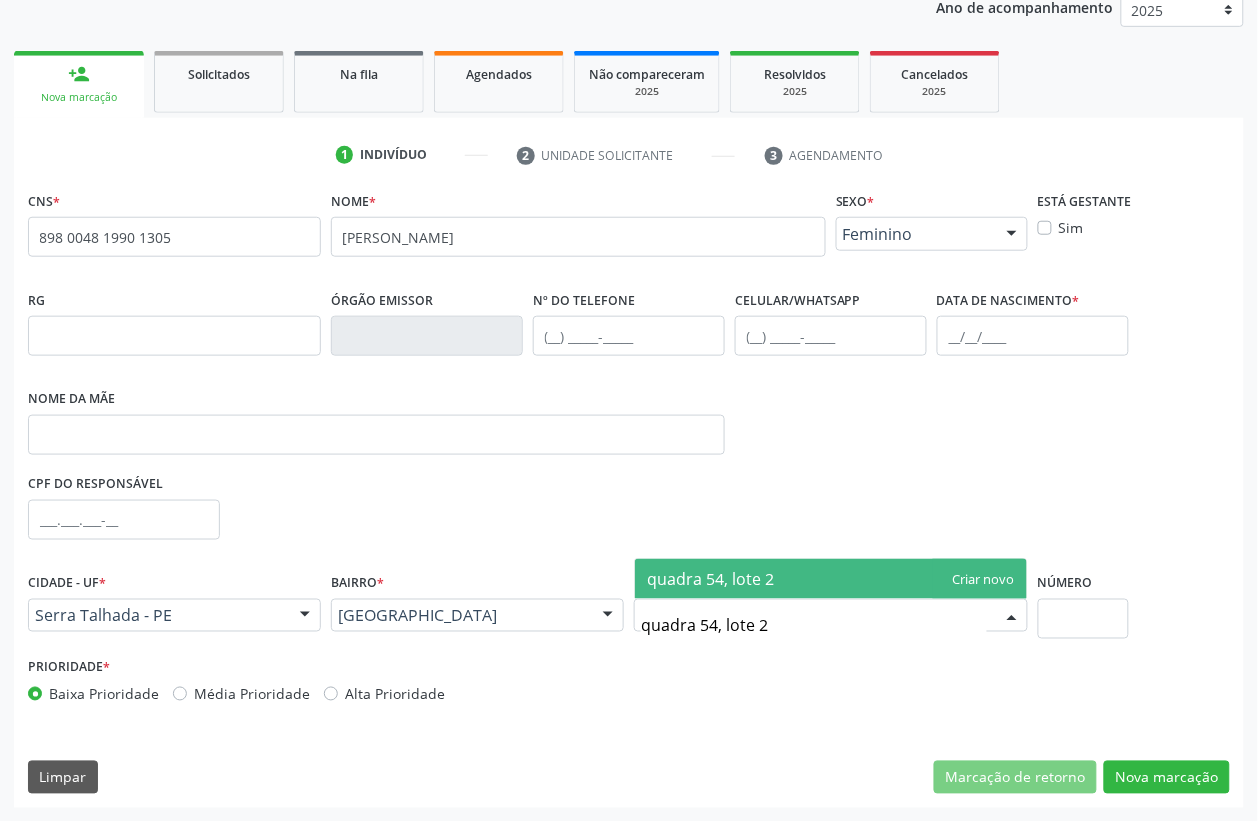 type on "quadra 54, lote 21" 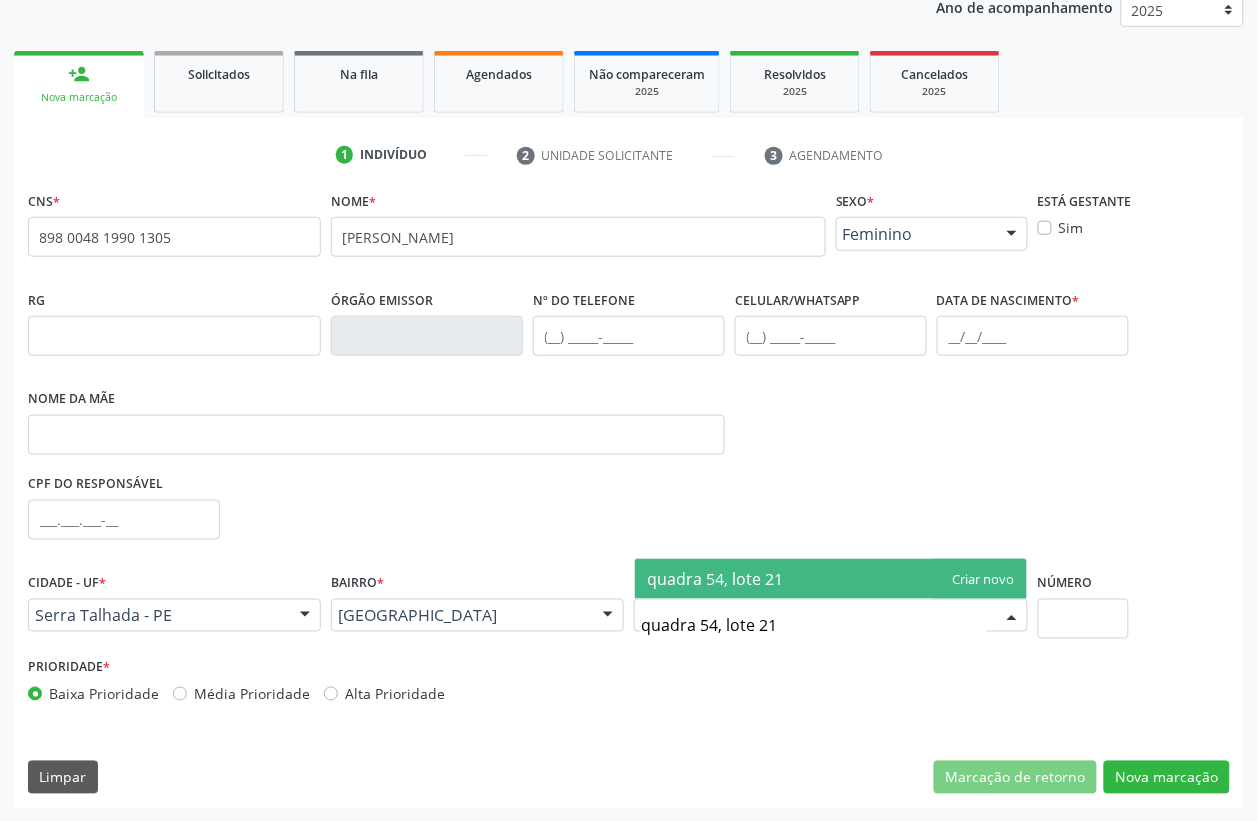 click on "quadra 54, lote 21" at bounding box center (831, 579) 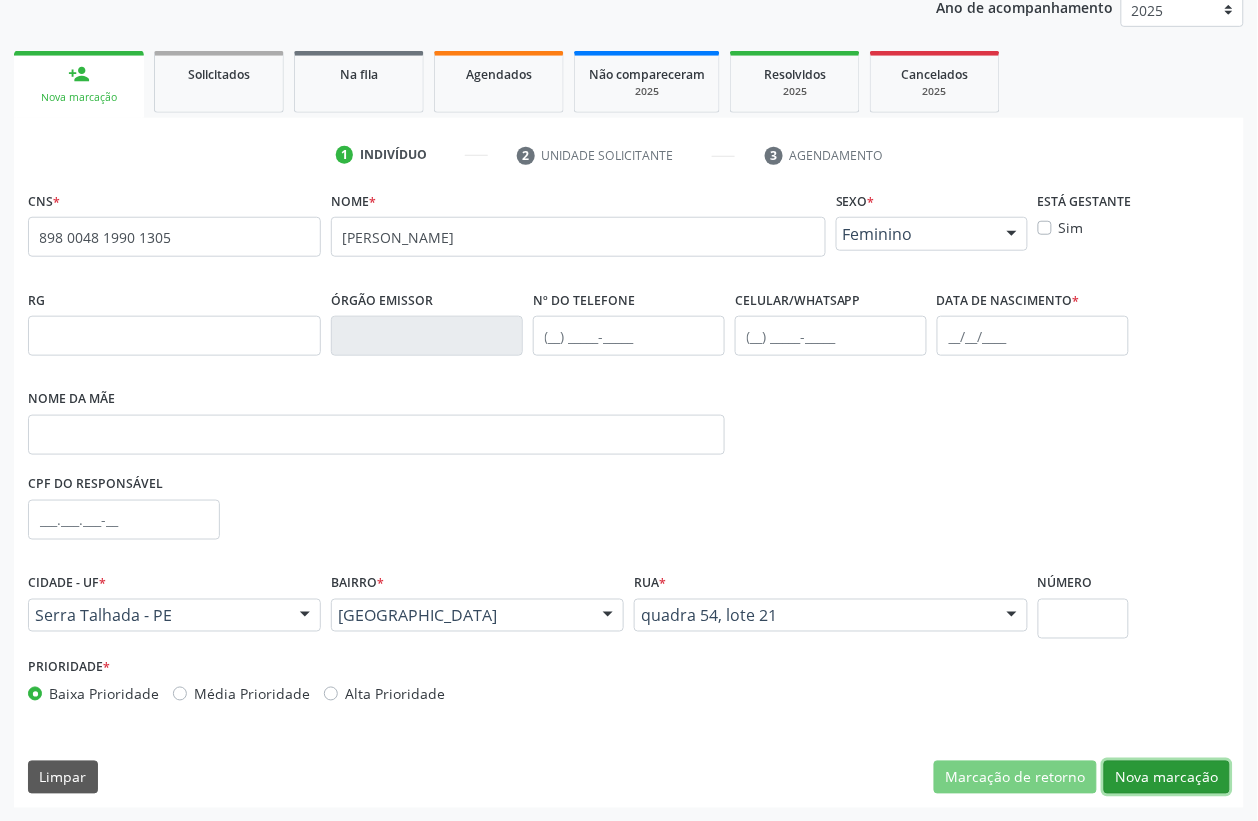 click on "Nova marcação" at bounding box center [1167, 778] 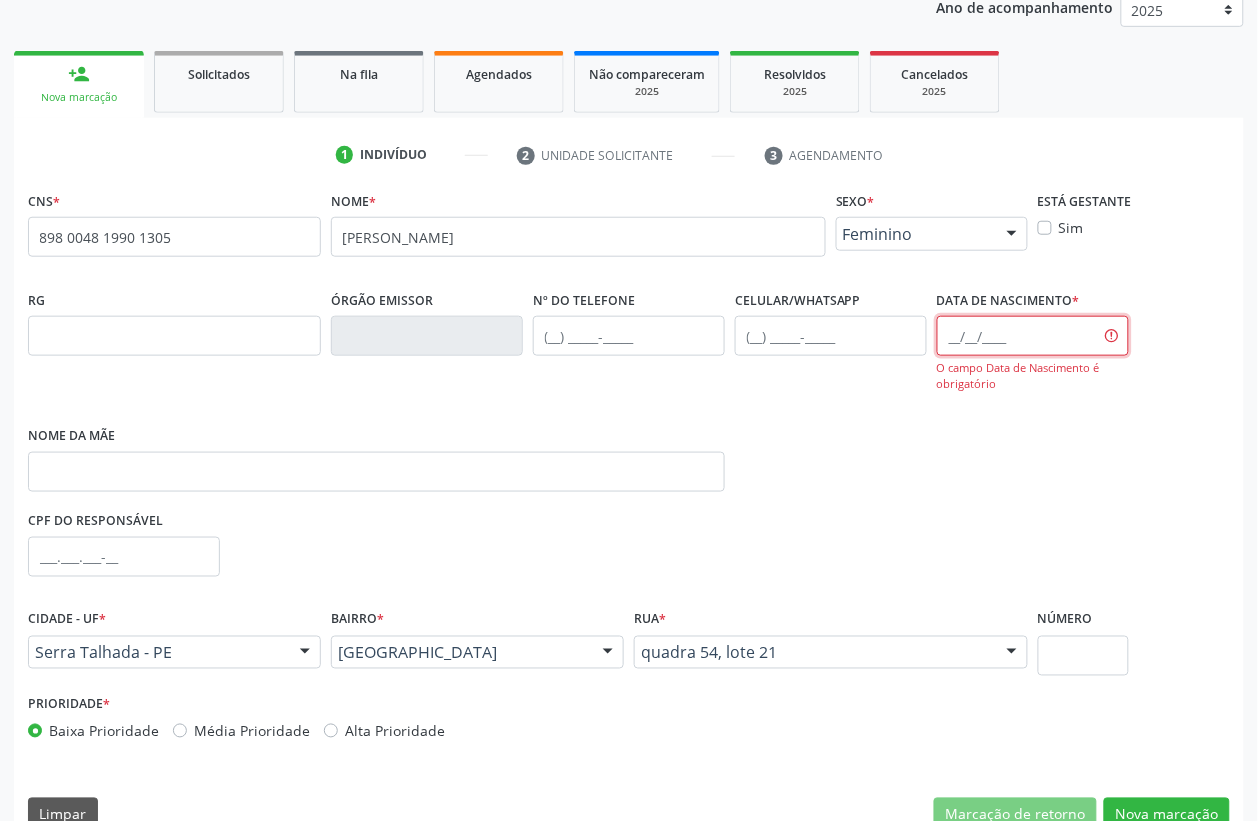 click at bounding box center [1033, 336] 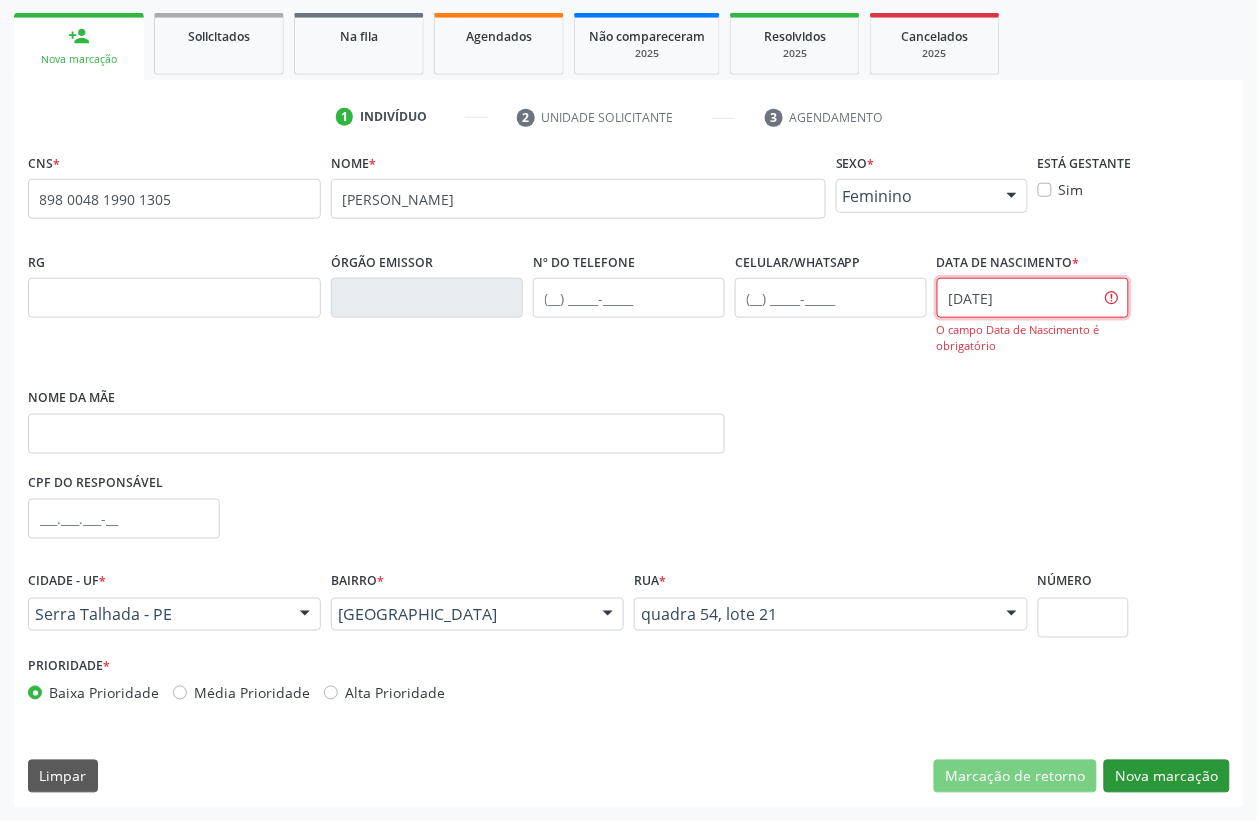 type on "[DATE]" 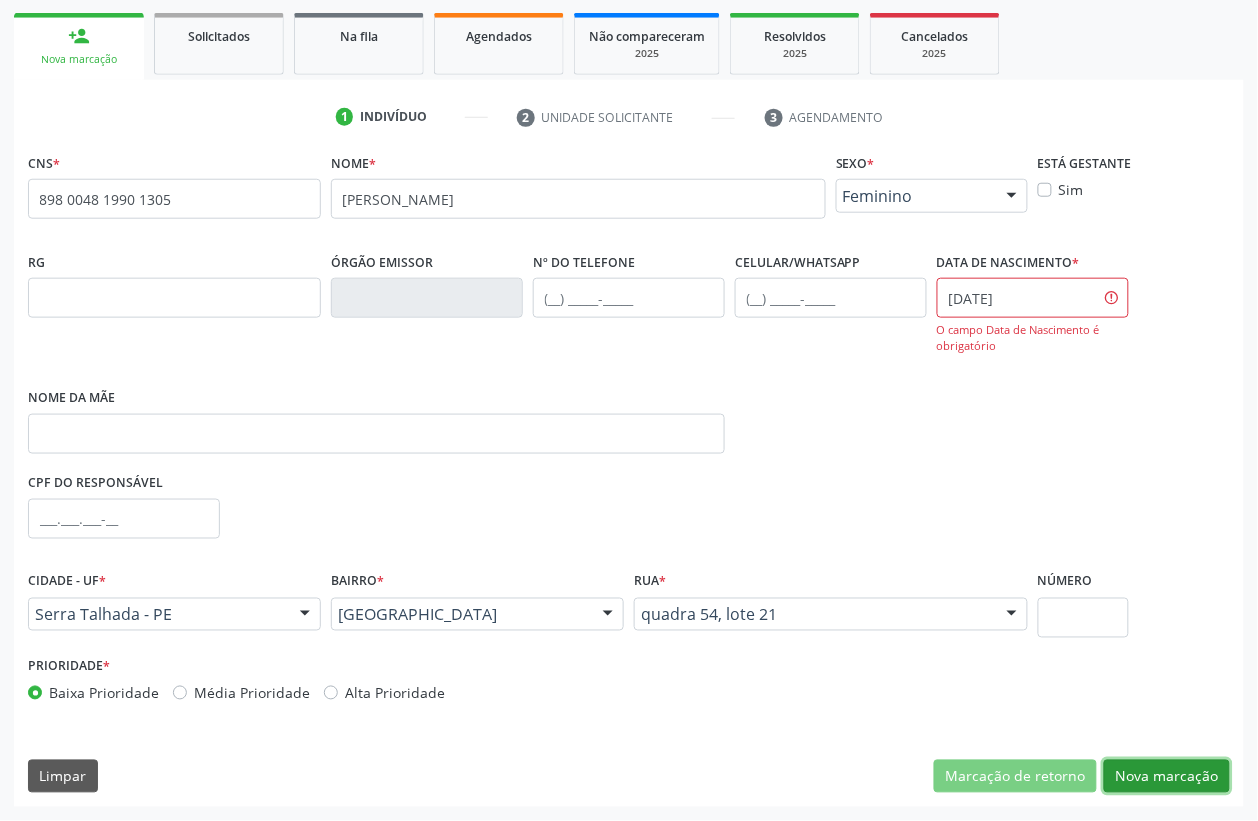 click on "Nova marcação" at bounding box center [1167, 777] 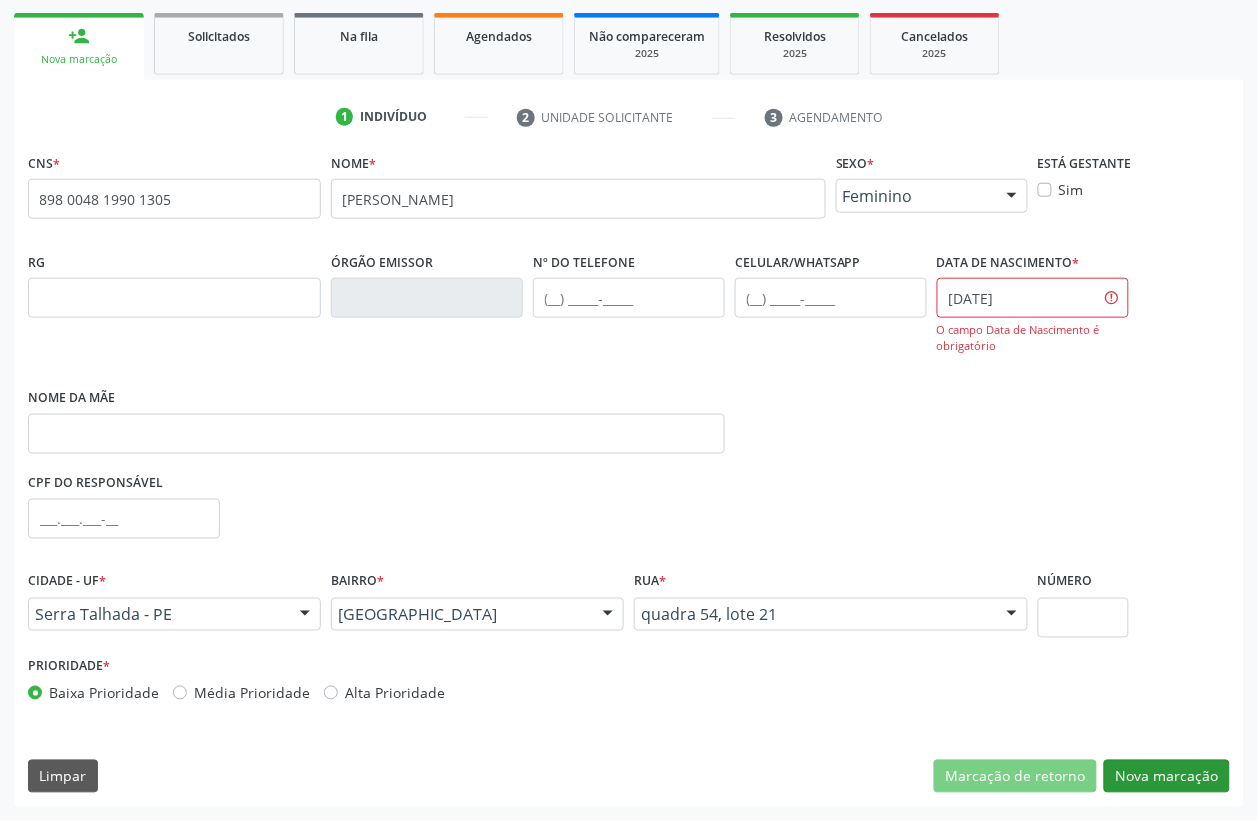 scroll, scrollTop: 85, scrollLeft: 0, axis: vertical 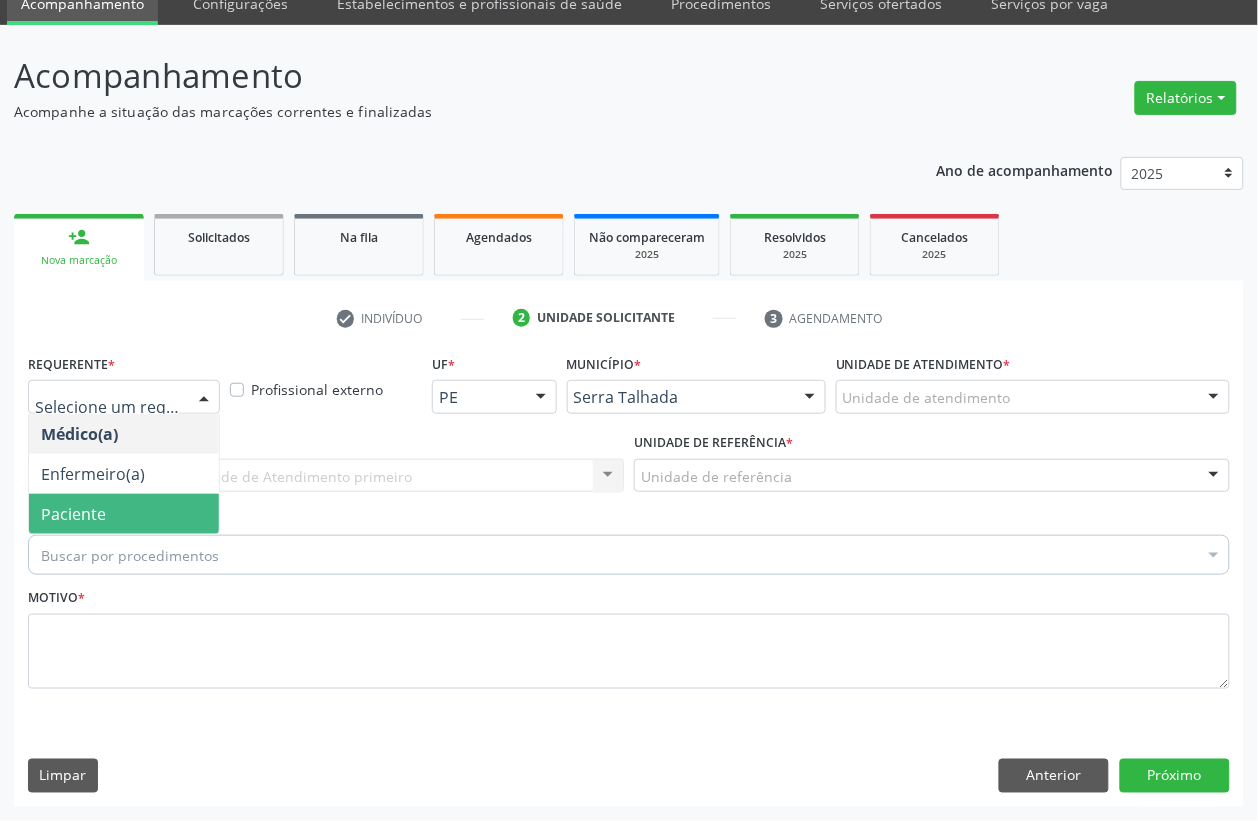 click on "Paciente" at bounding box center [73, 514] 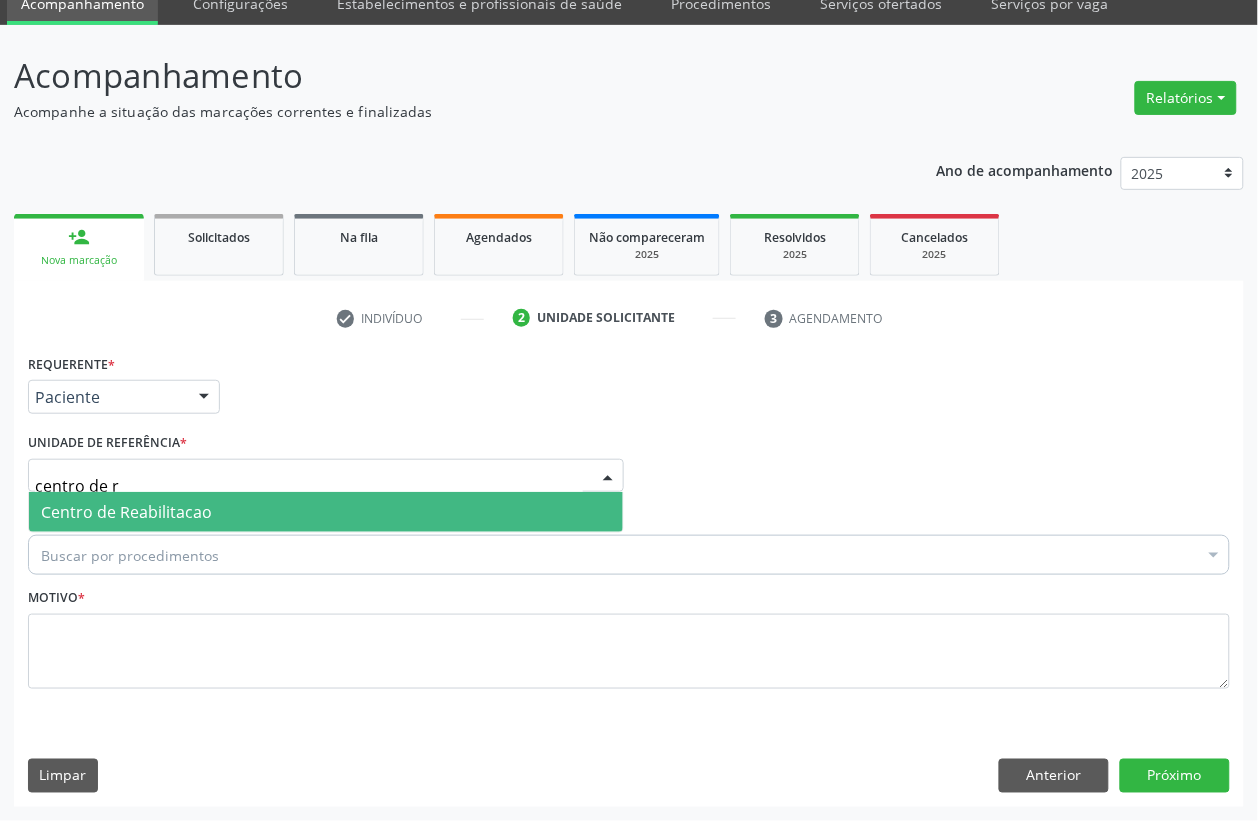 type on "centro de re" 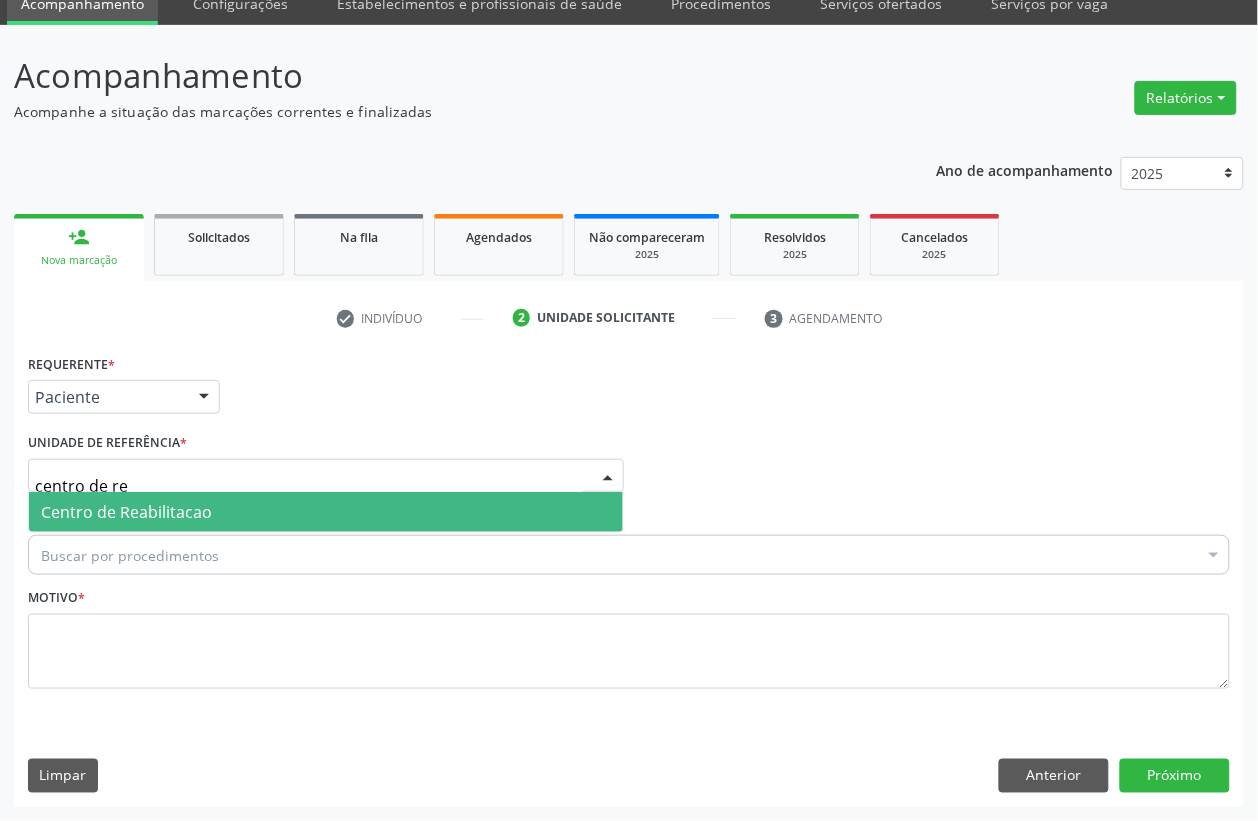click on "Centro de Reabilitacao" at bounding box center (126, 512) 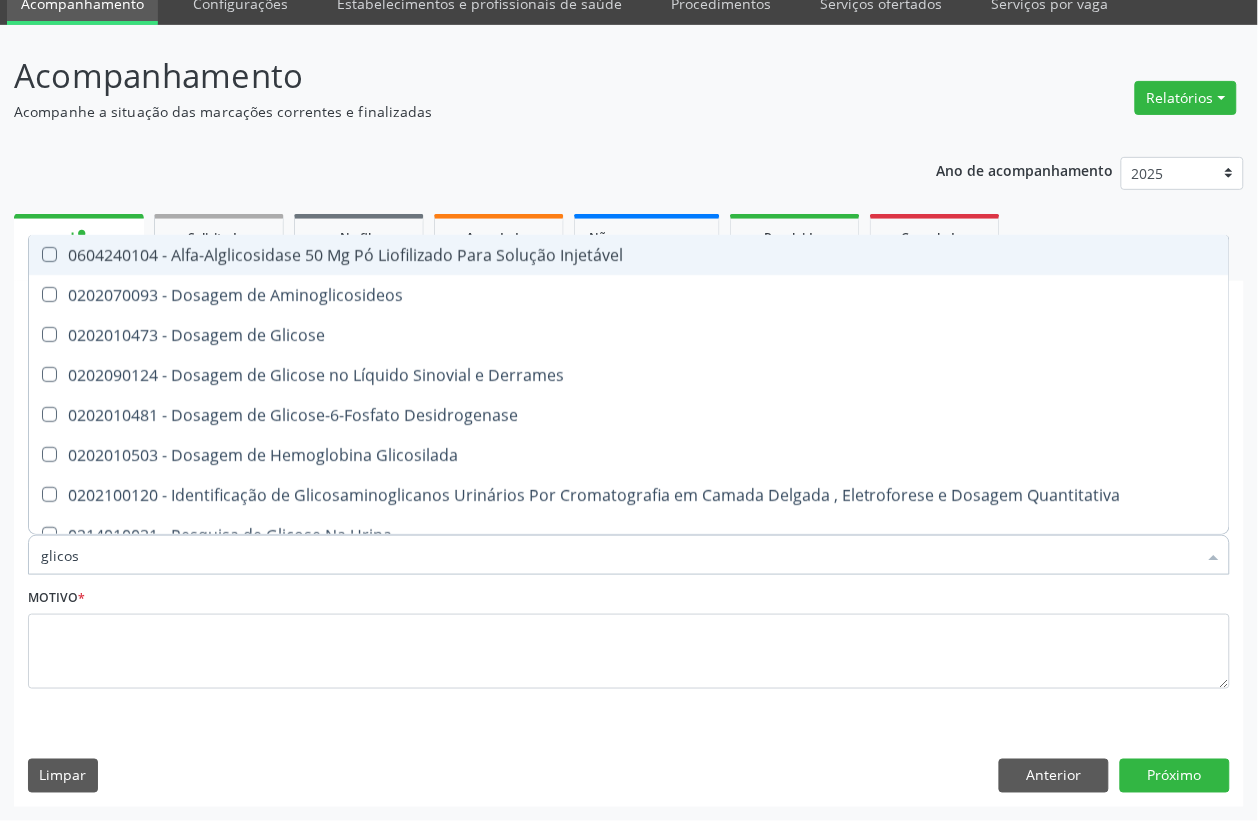 type on "glicose" 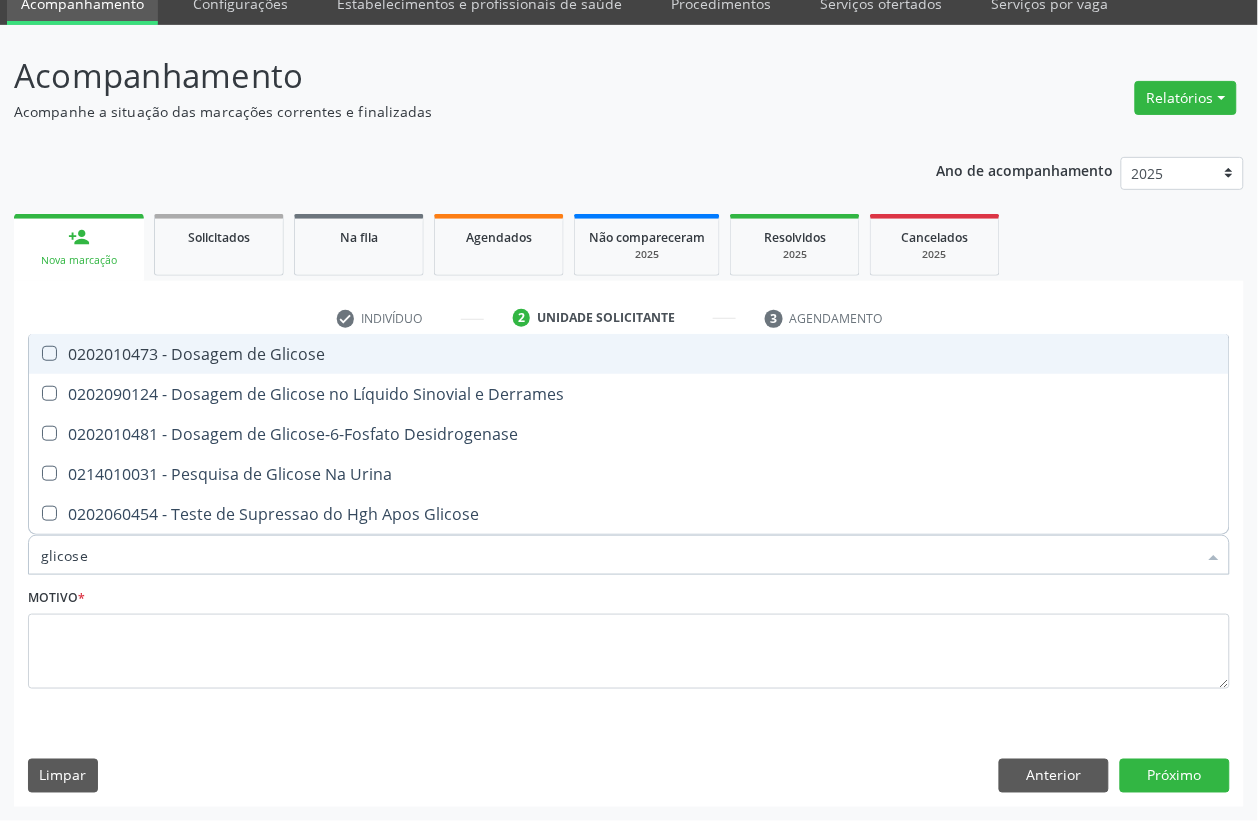 click on "0202010473 - Dosagem de Glicose" at bounding box center [629, 354] 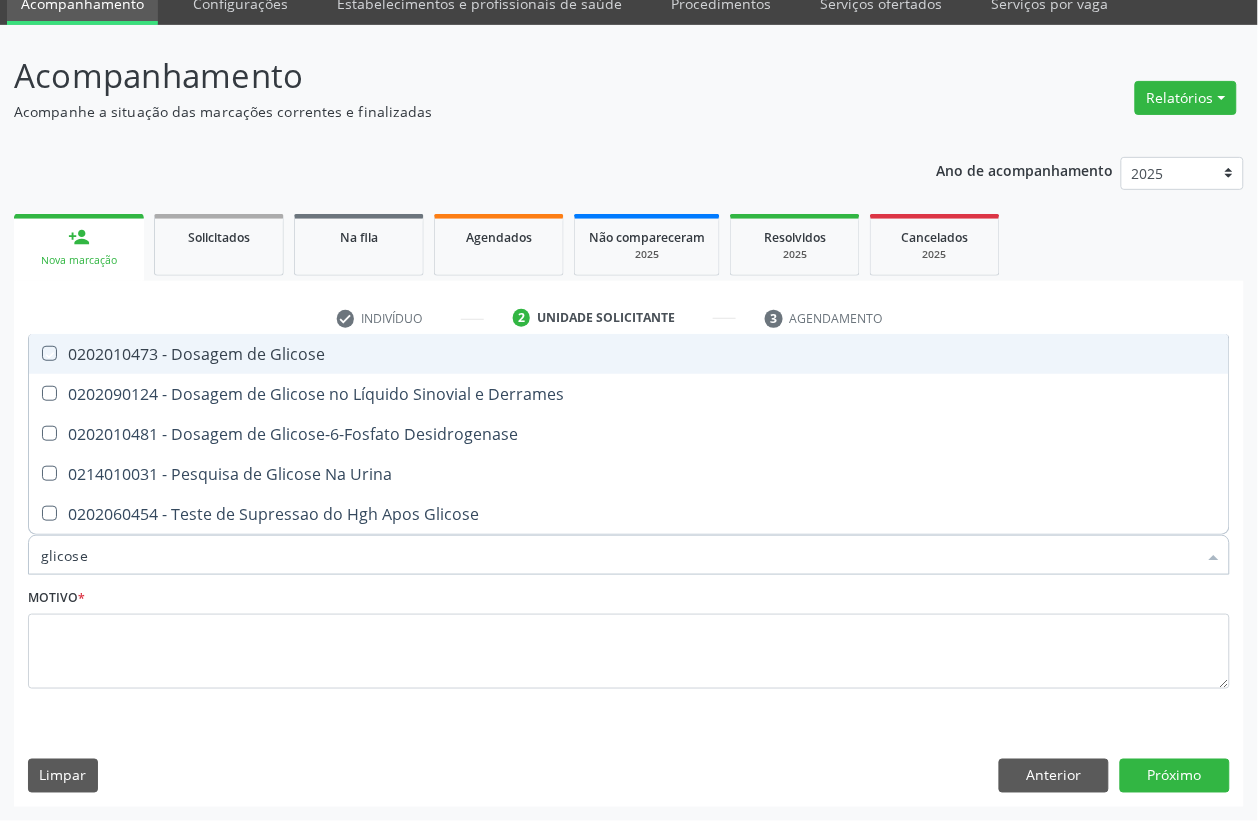 checkbox on "true" 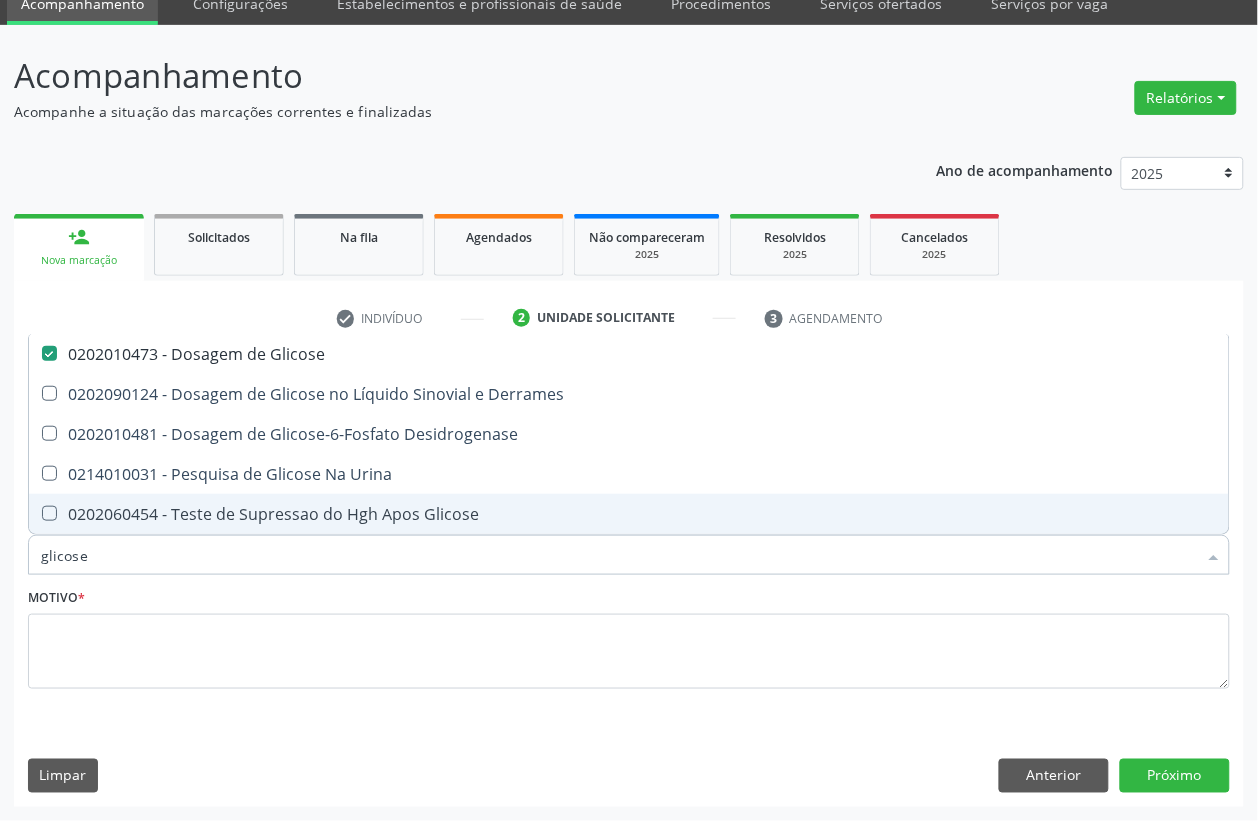 click on "glicose" at bounding box center [619, 555] 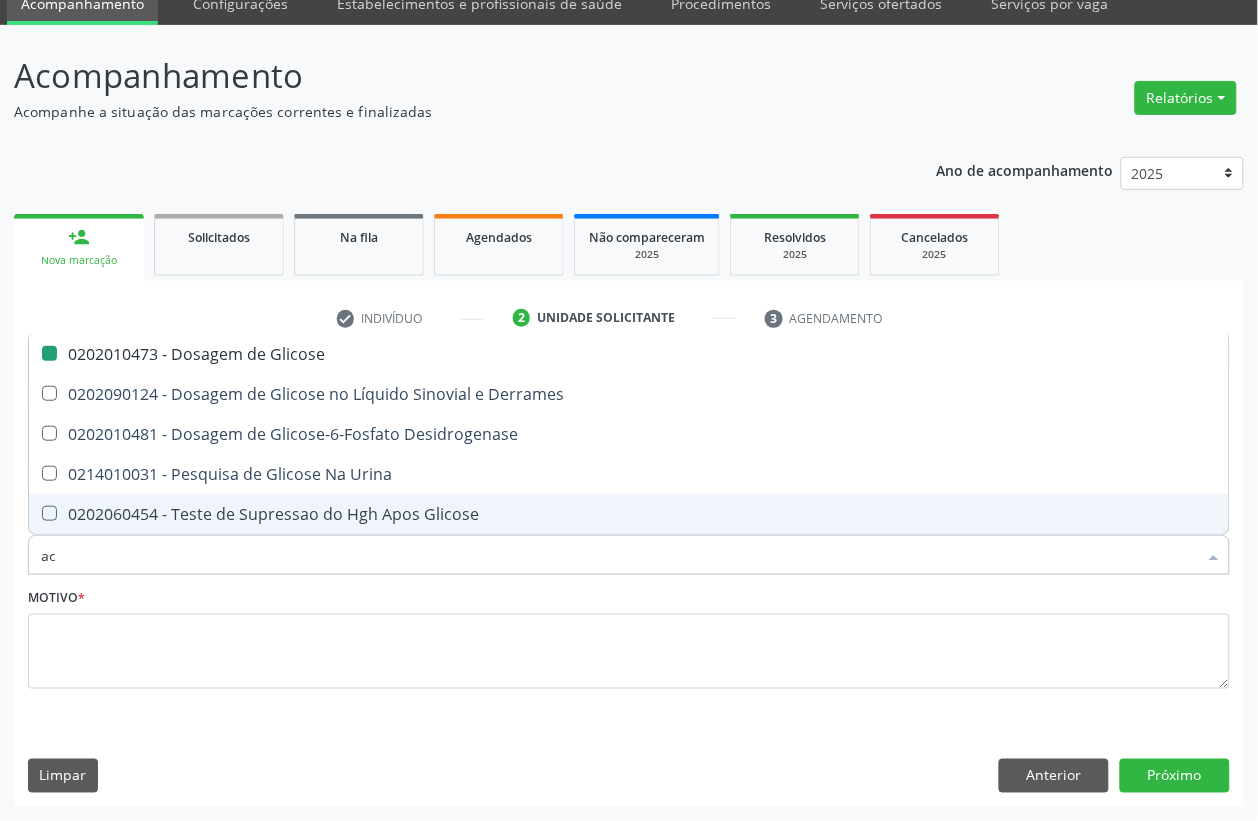 type on "aci" 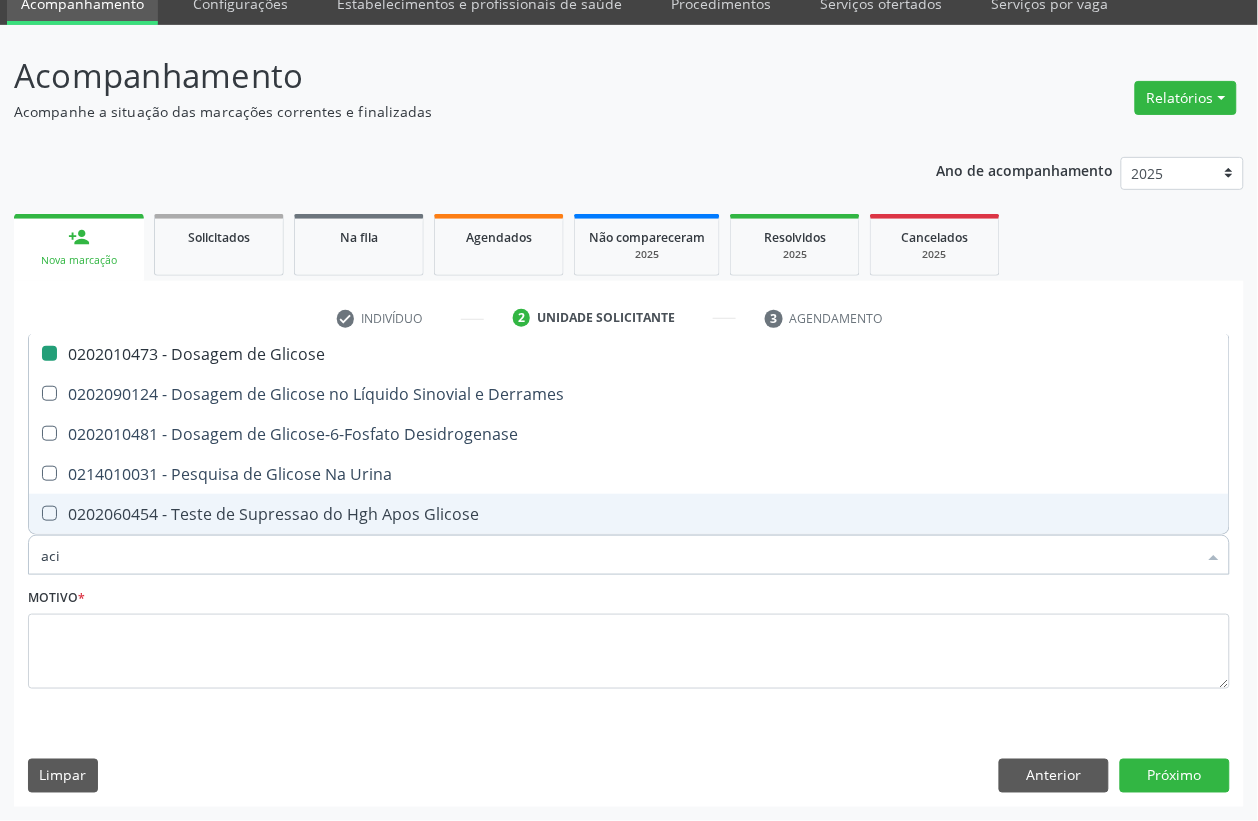 checkbox on "false" 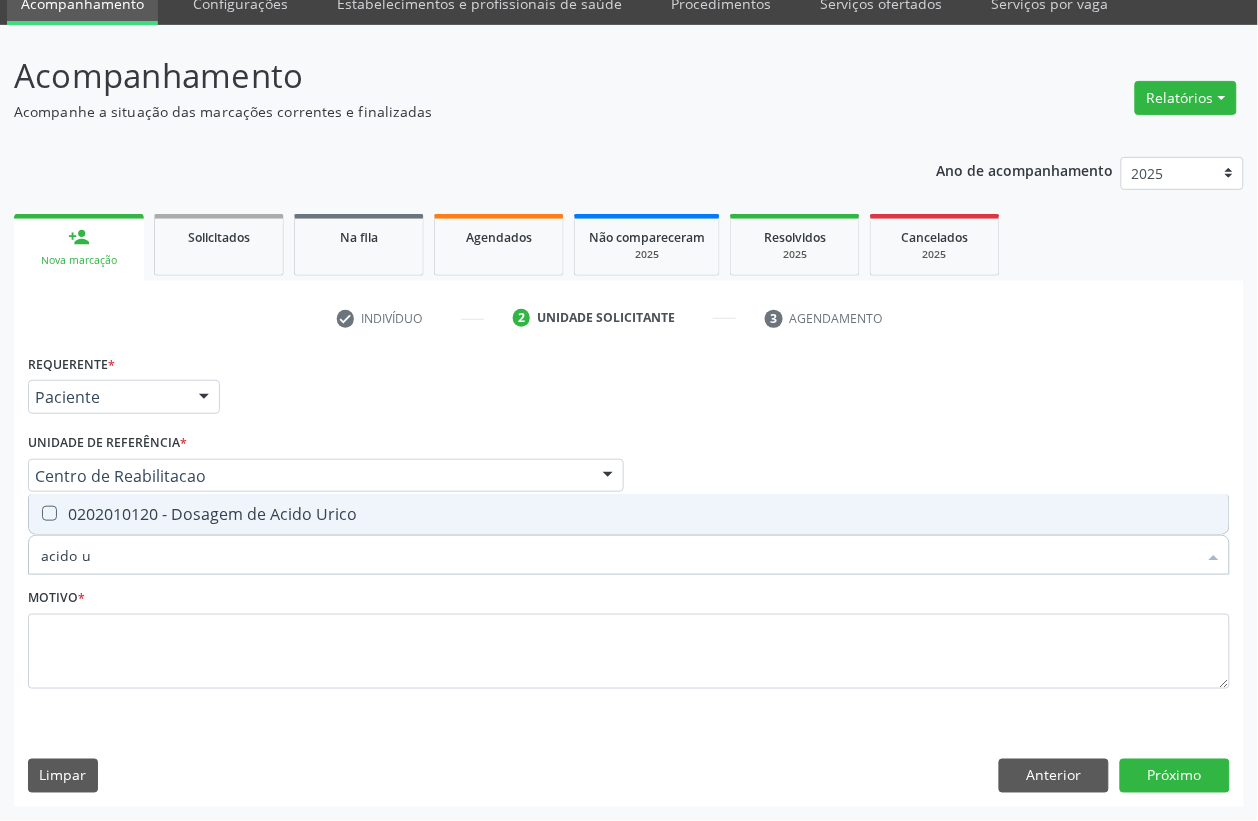 type on "acido ur" 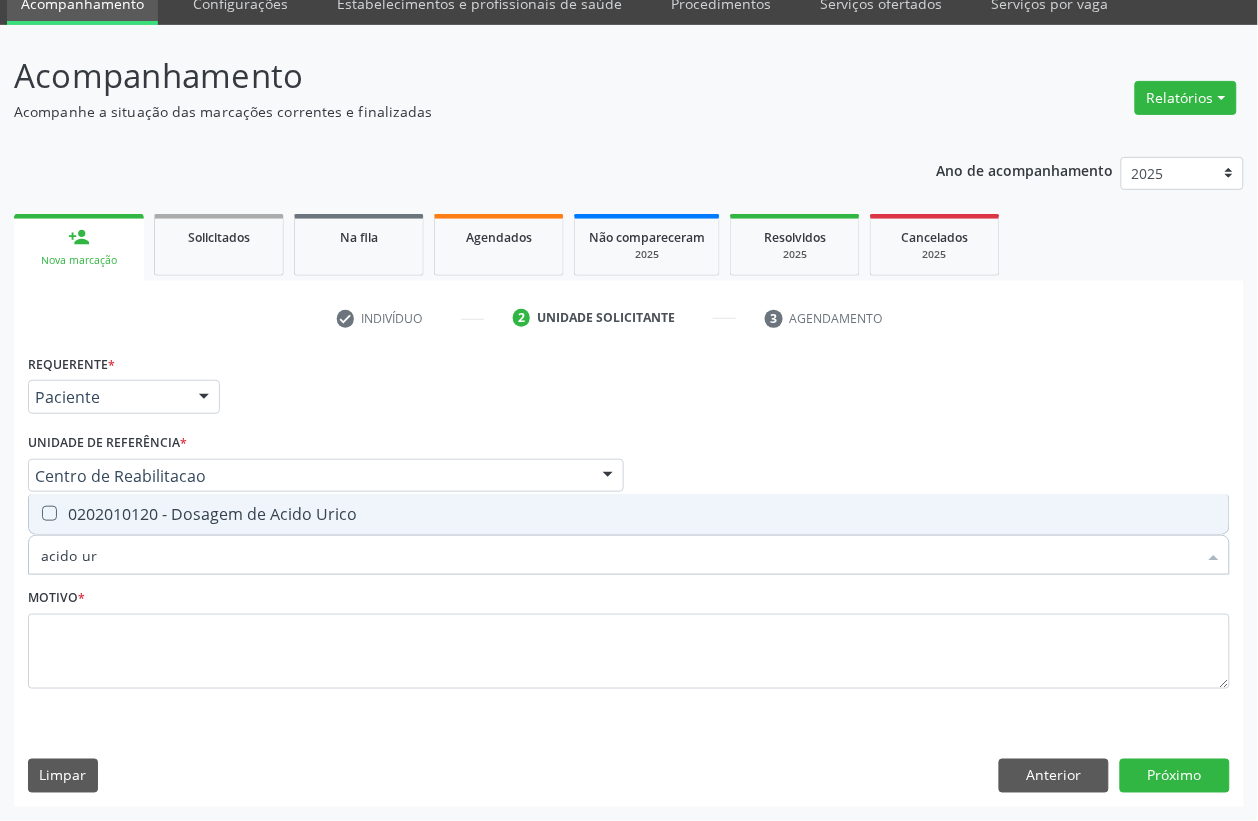 click on "0202010120 - Dosagem de Acido Urico" at bounding box center [629, 514] 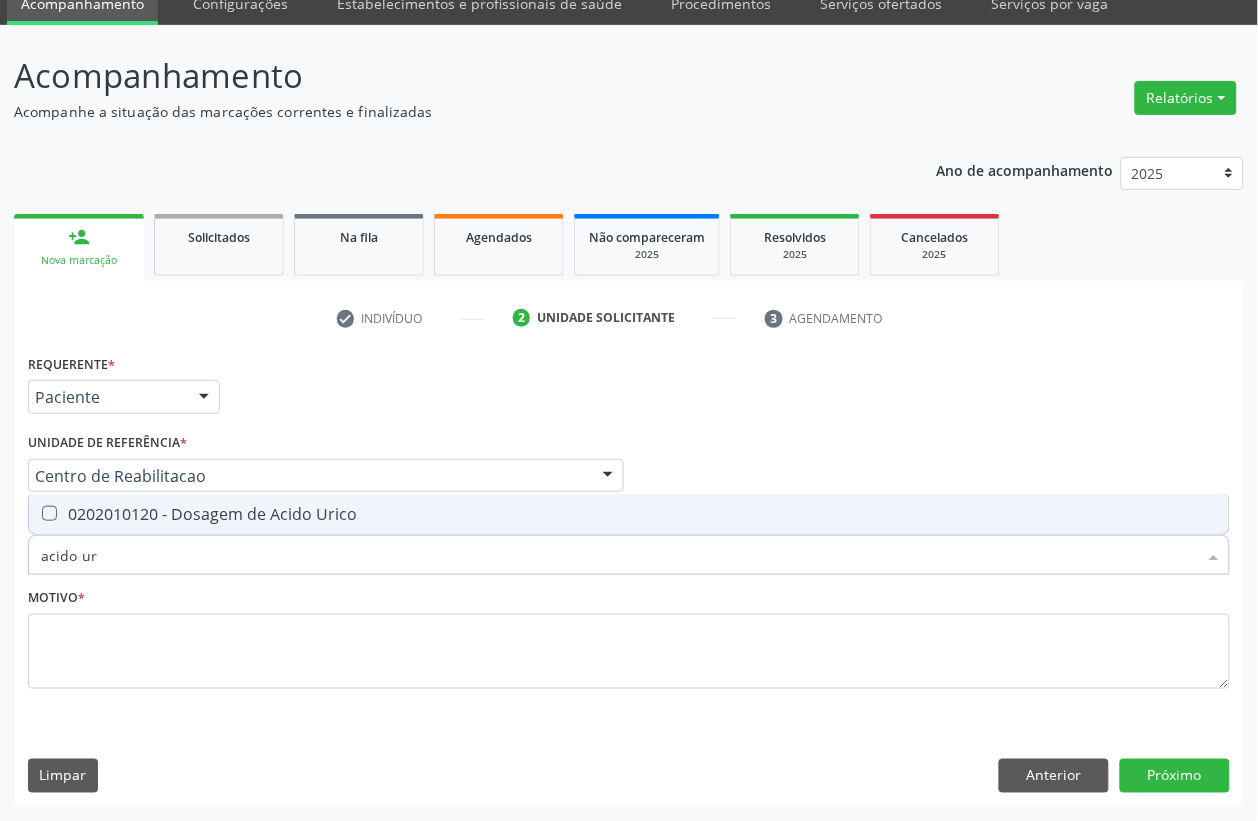 checkbox on "true" 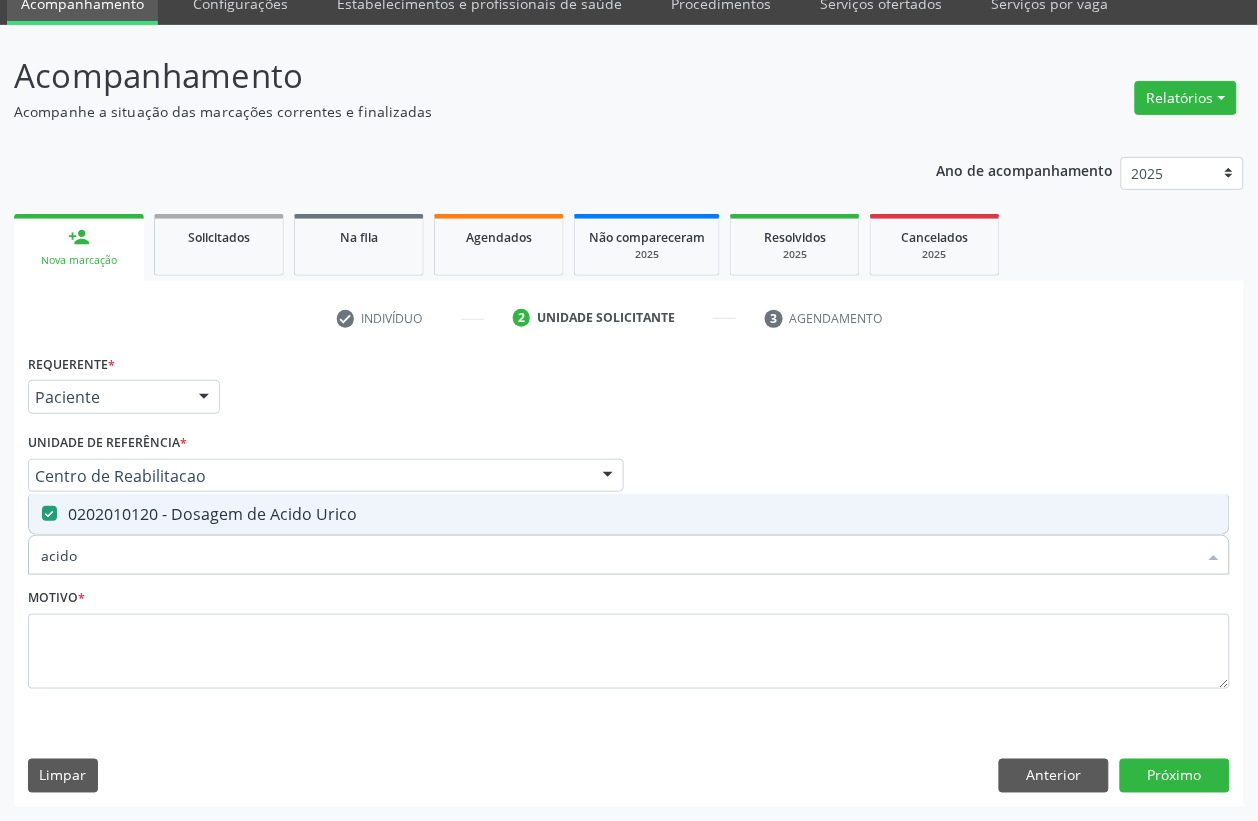 type on "acido" 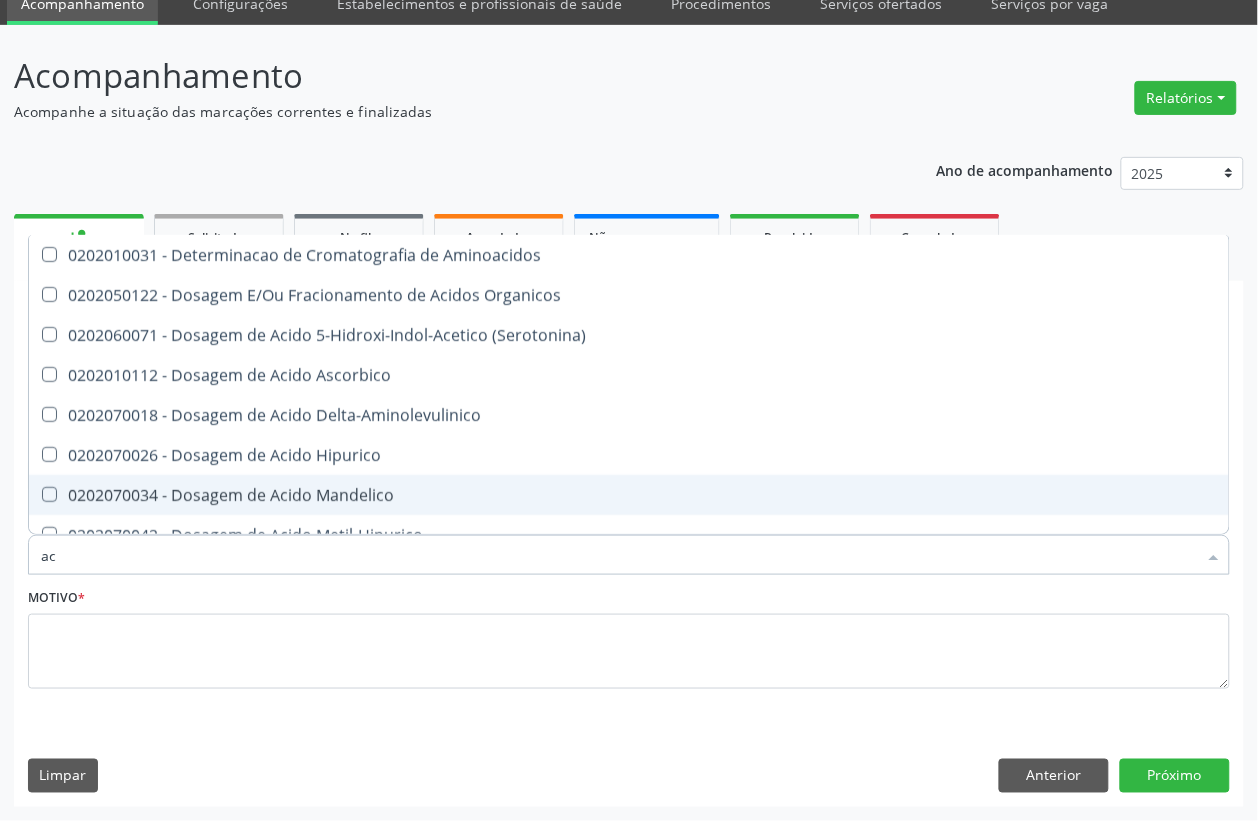 type on "a" 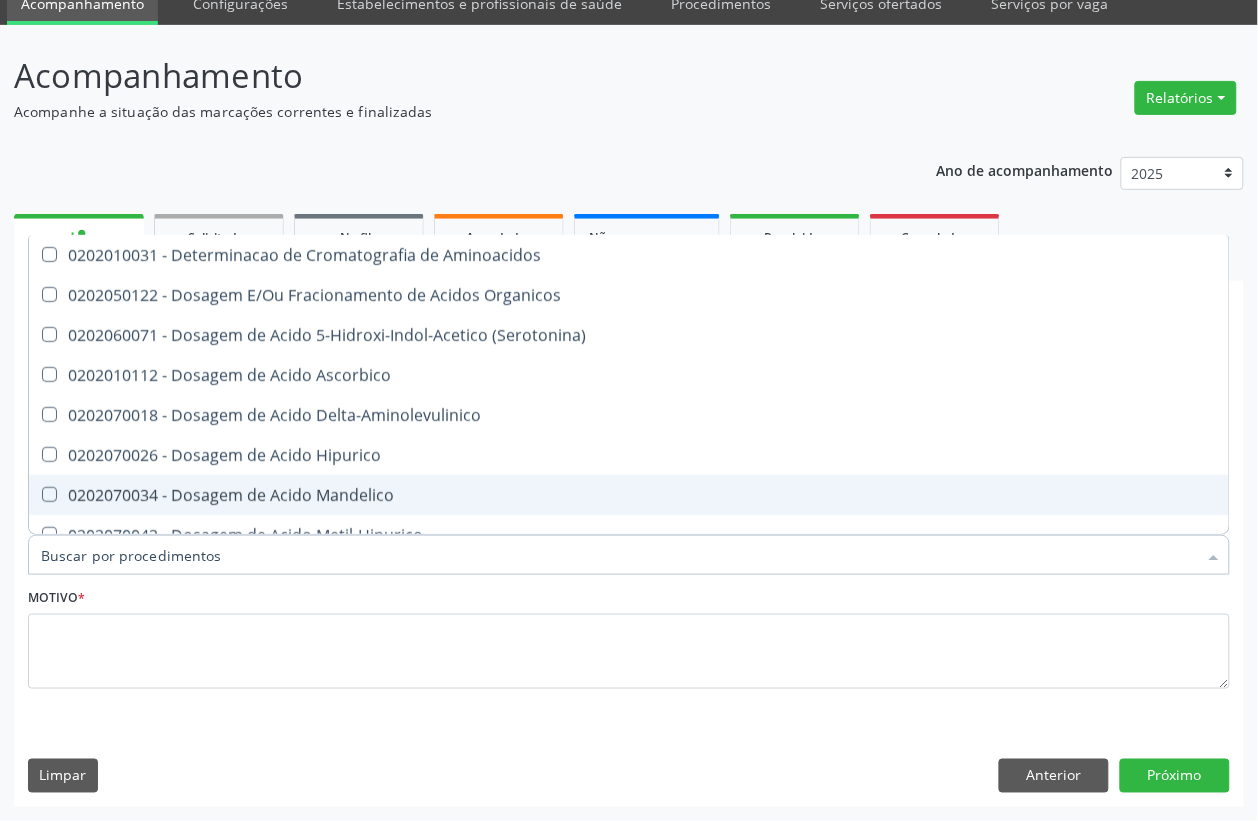 type on "c" 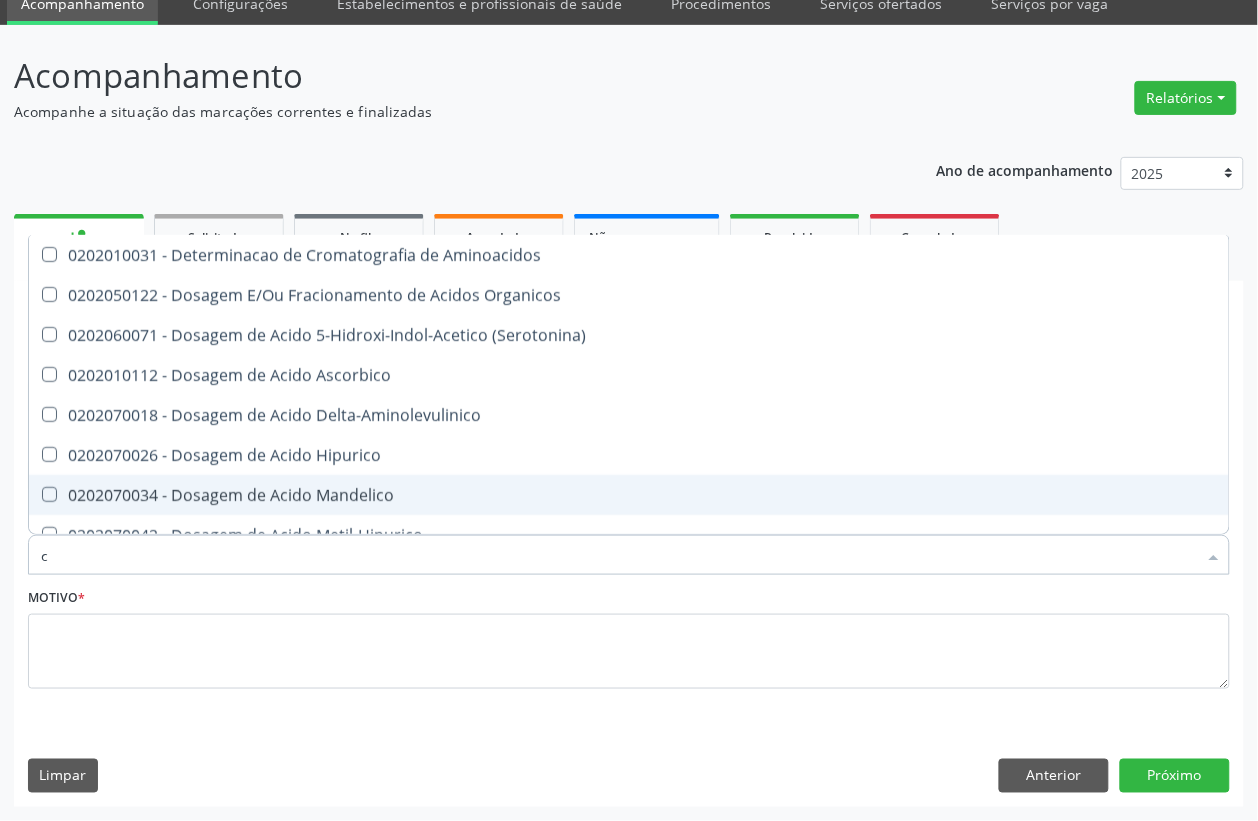 checkbox on "false" 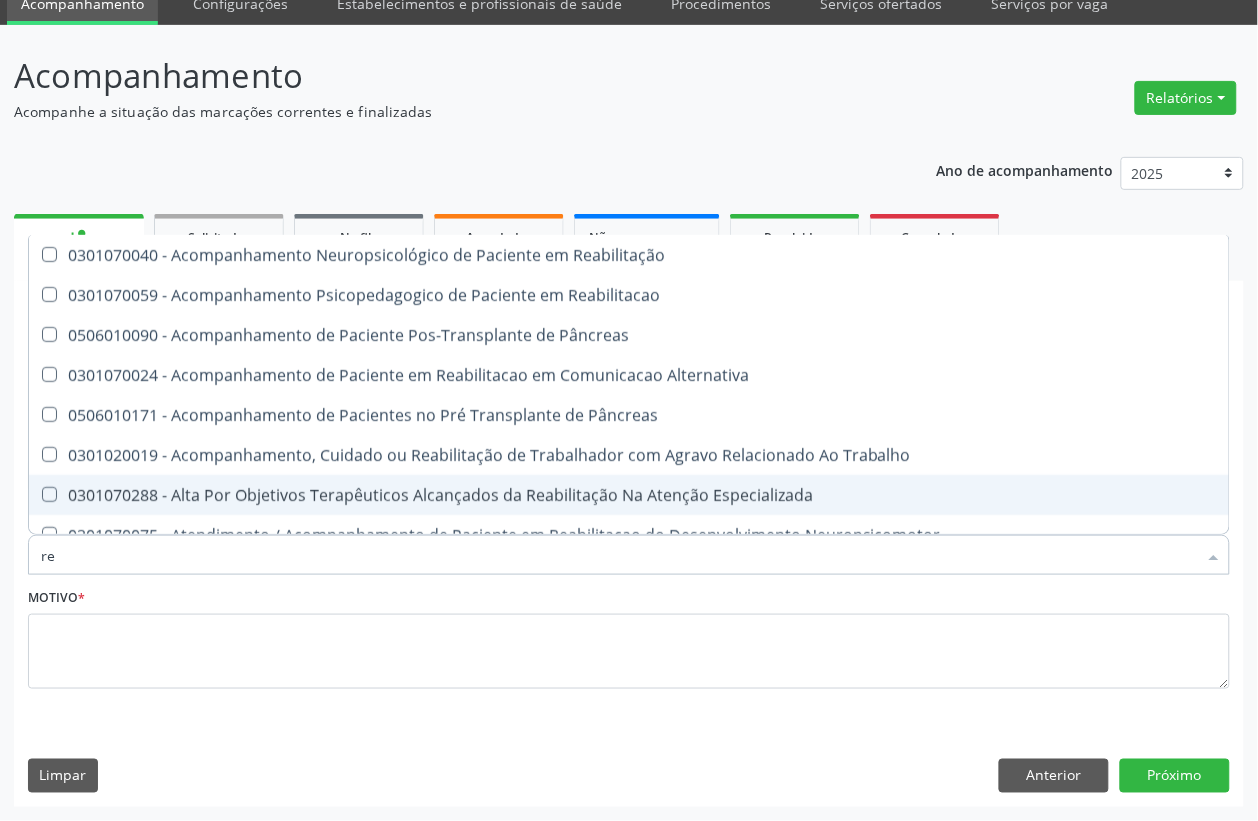 type on "r" 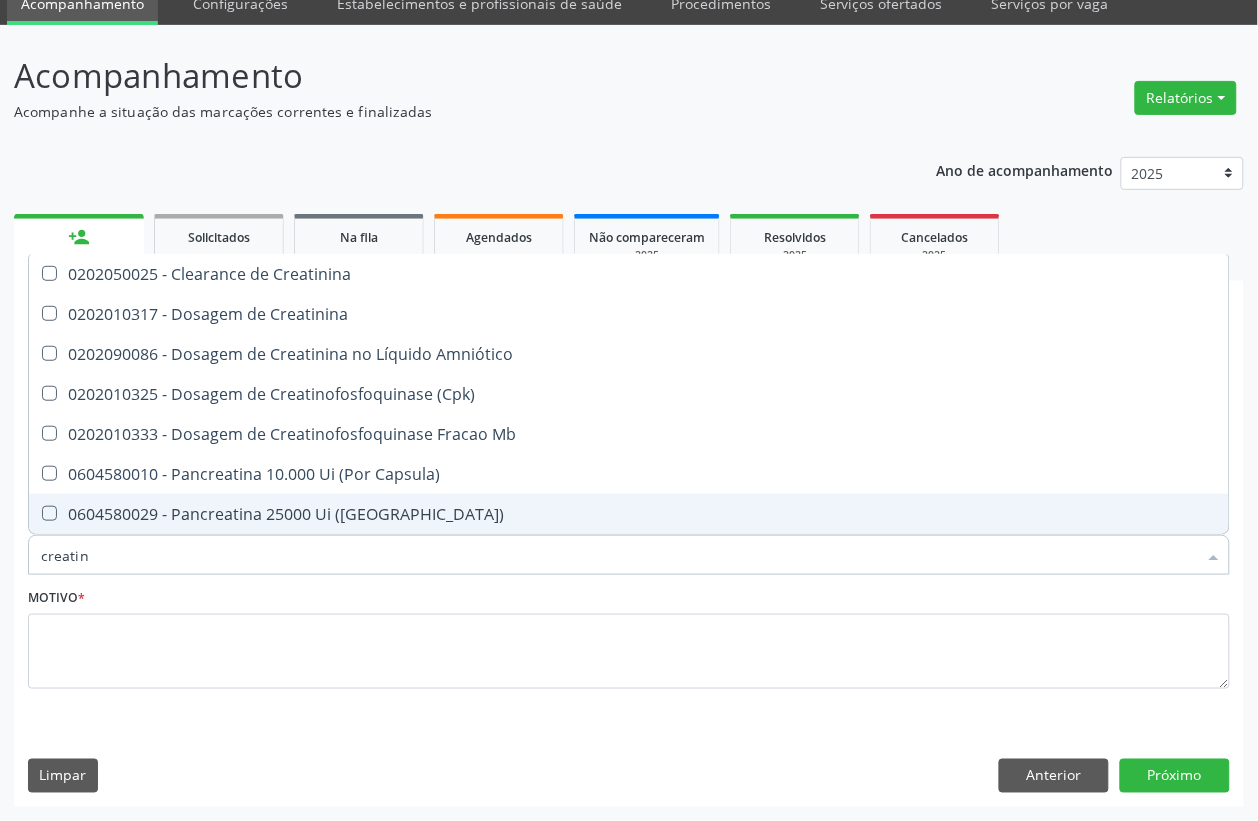 type on "creatini" 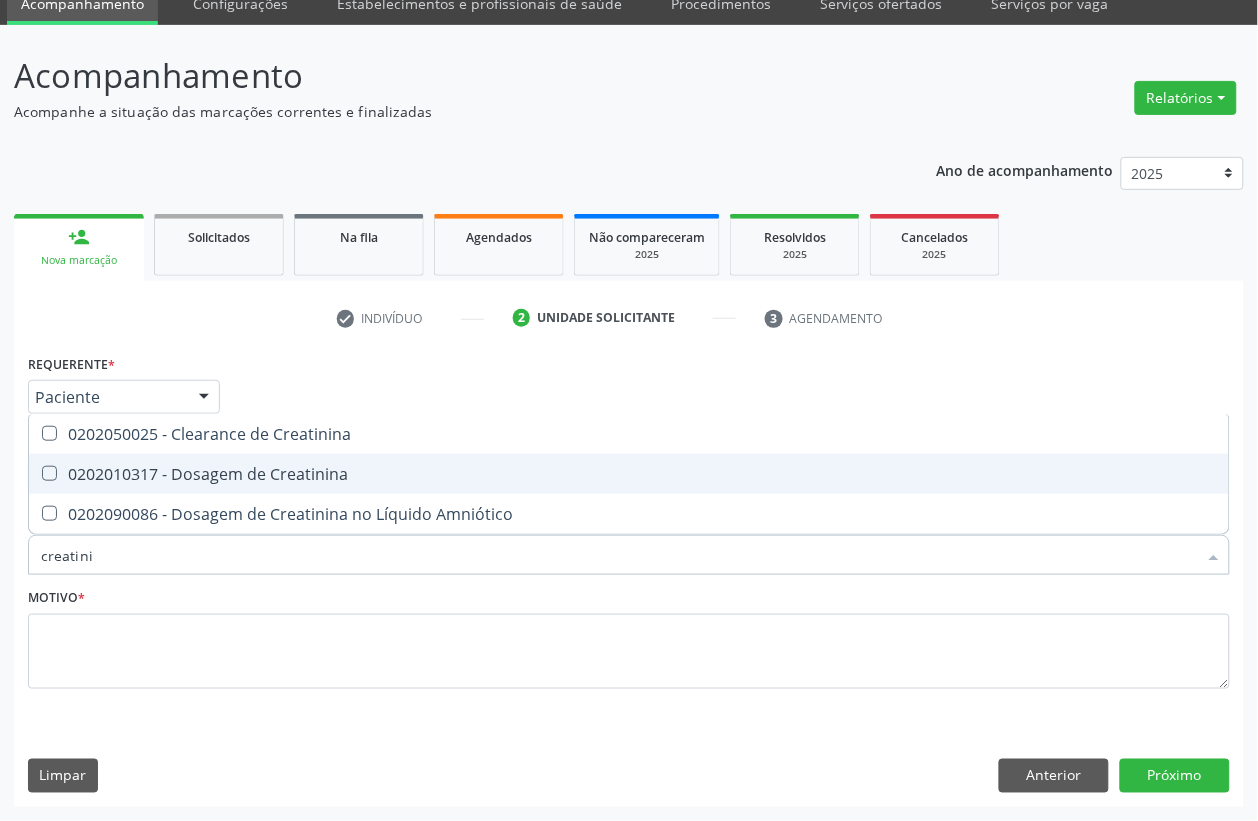 click on "0202010317 - Dosagem de Creatinina" at bounding box center (629, 474) 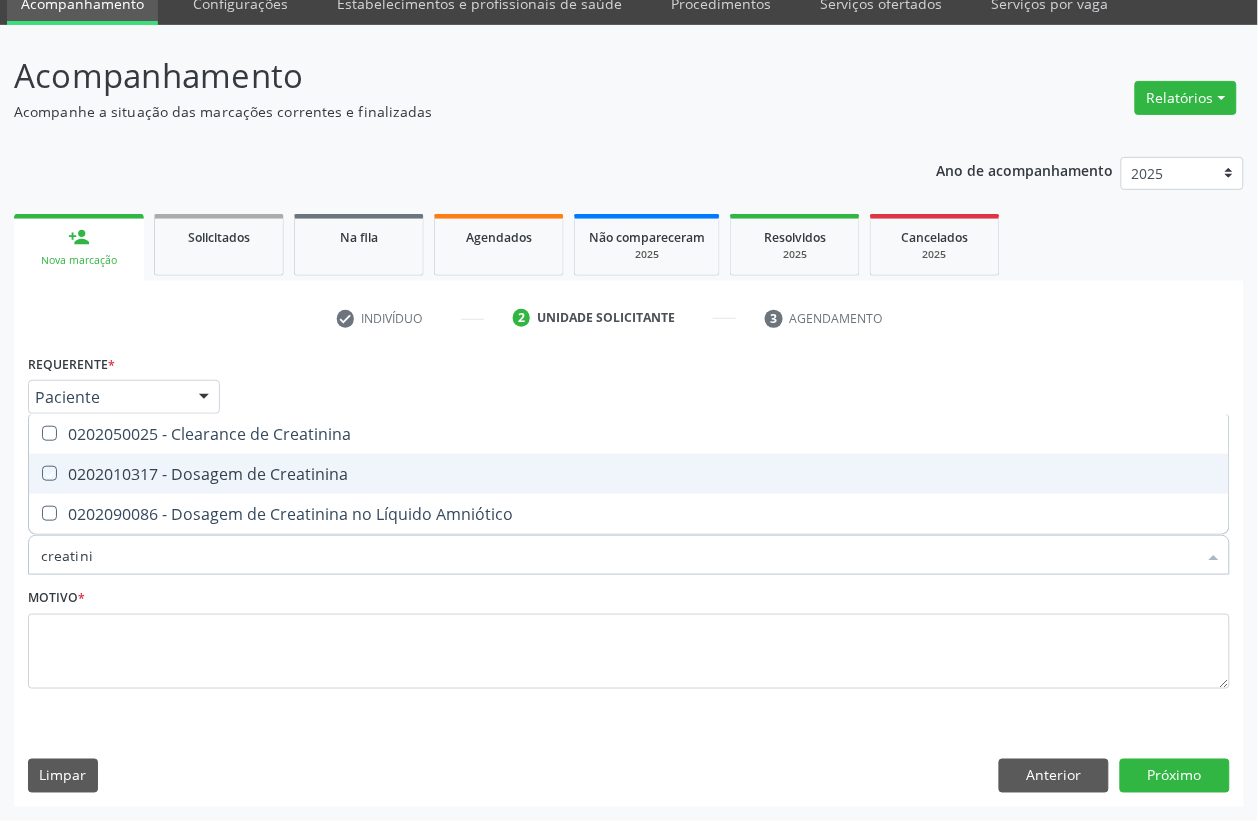 click on "0202010317 - Dosagem de Creatinina" at bounding box center [629, 474] 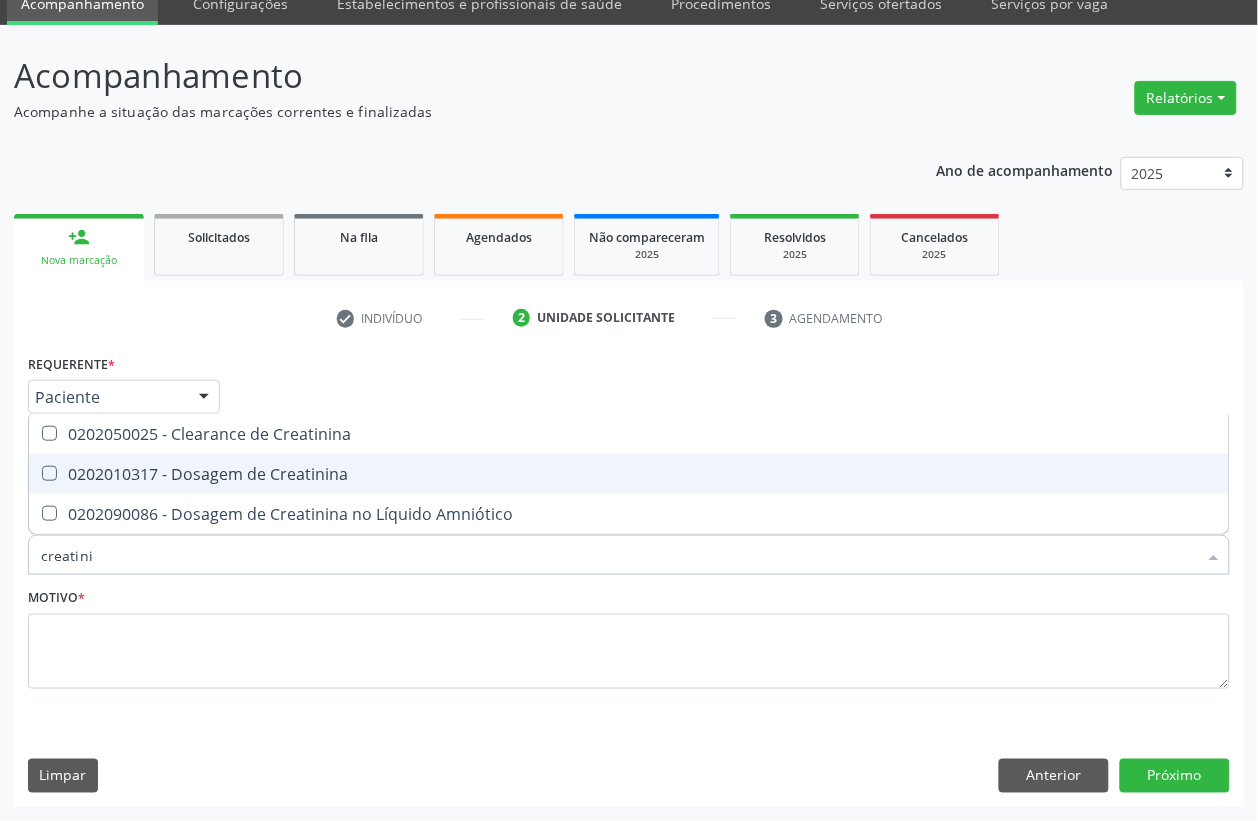 click on "0202010317 - Dosagem de Creatinina" at bounding box center (629, 474) 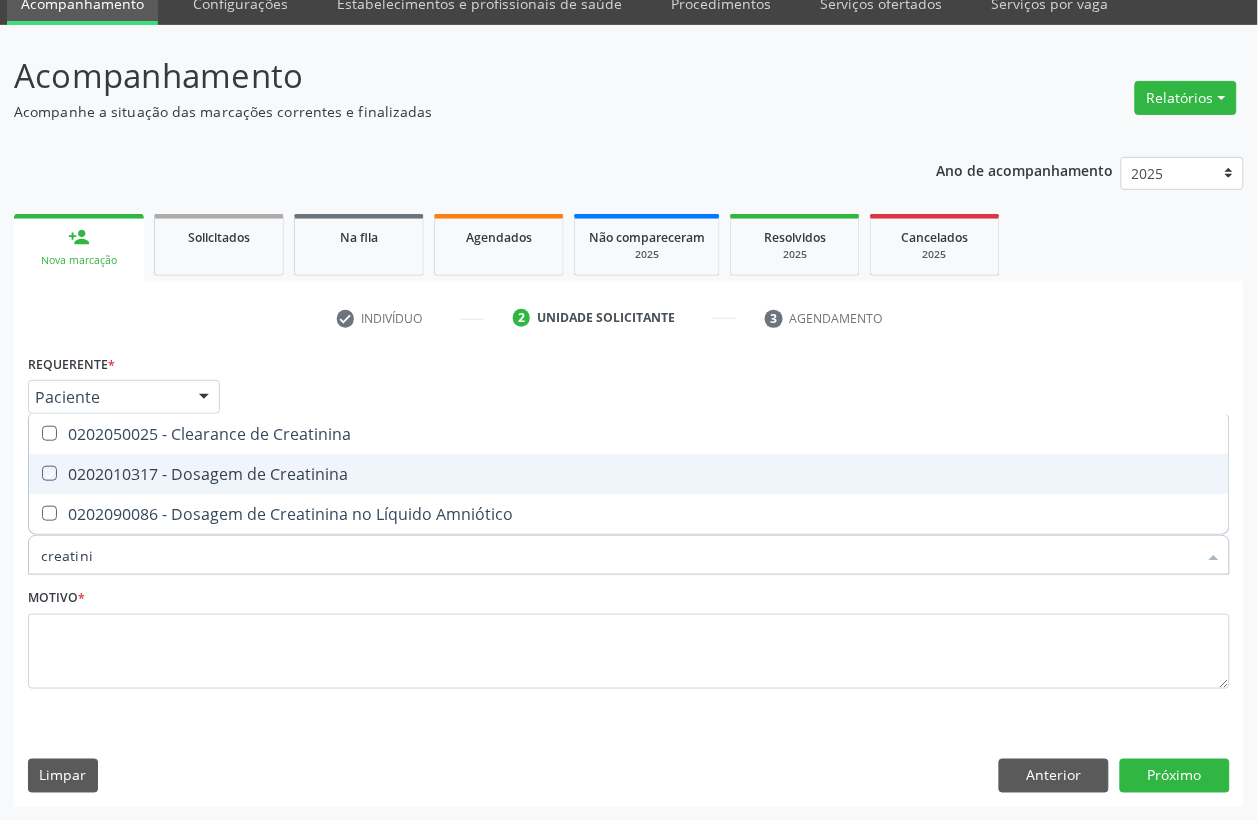 checkbox on "true" 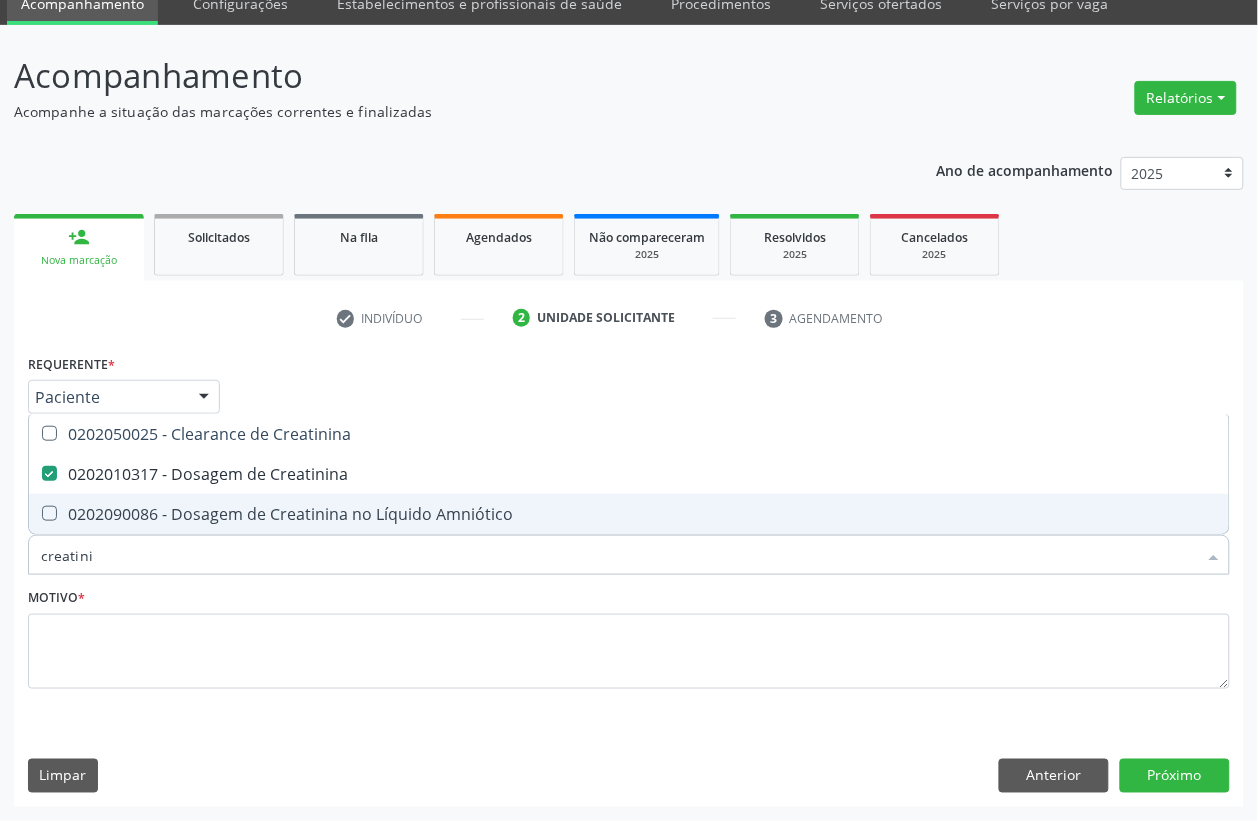 click on "creatini" at bounding box center [619, 555] 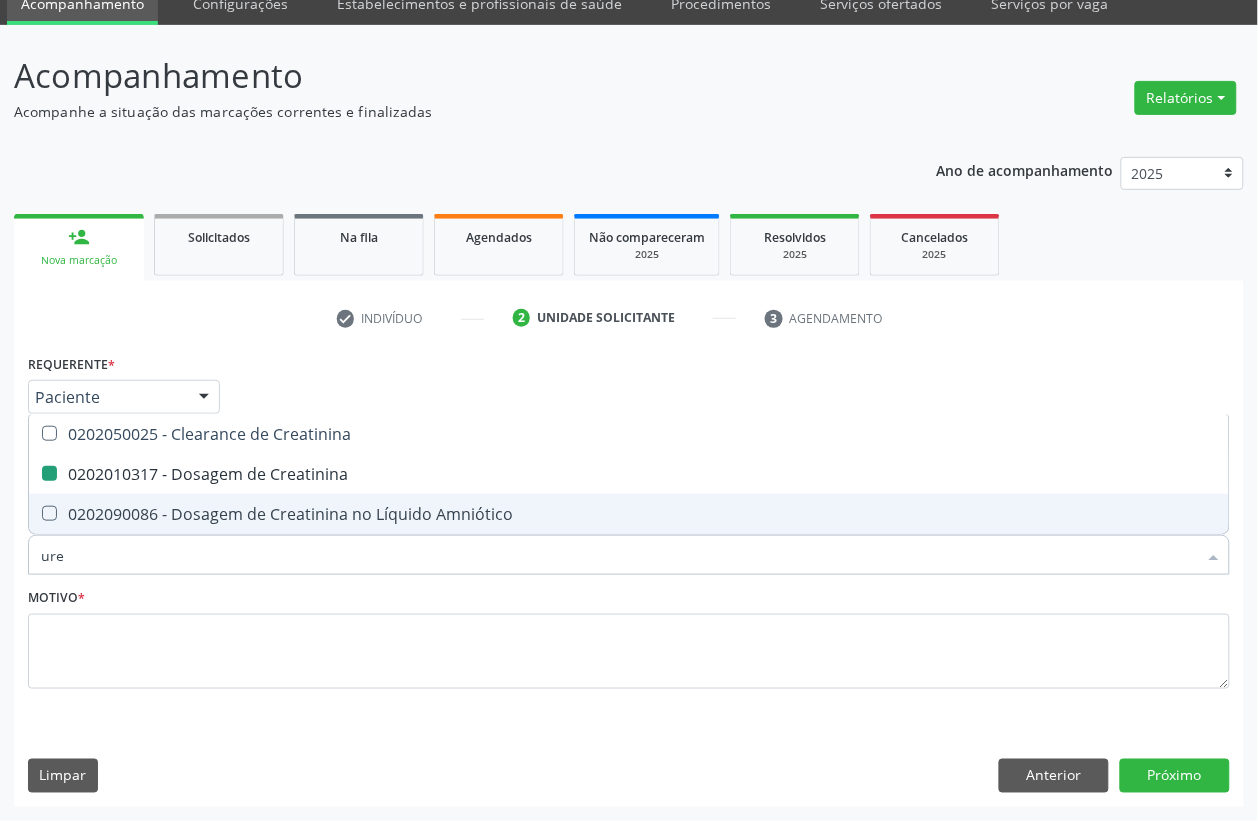 type on "urei" 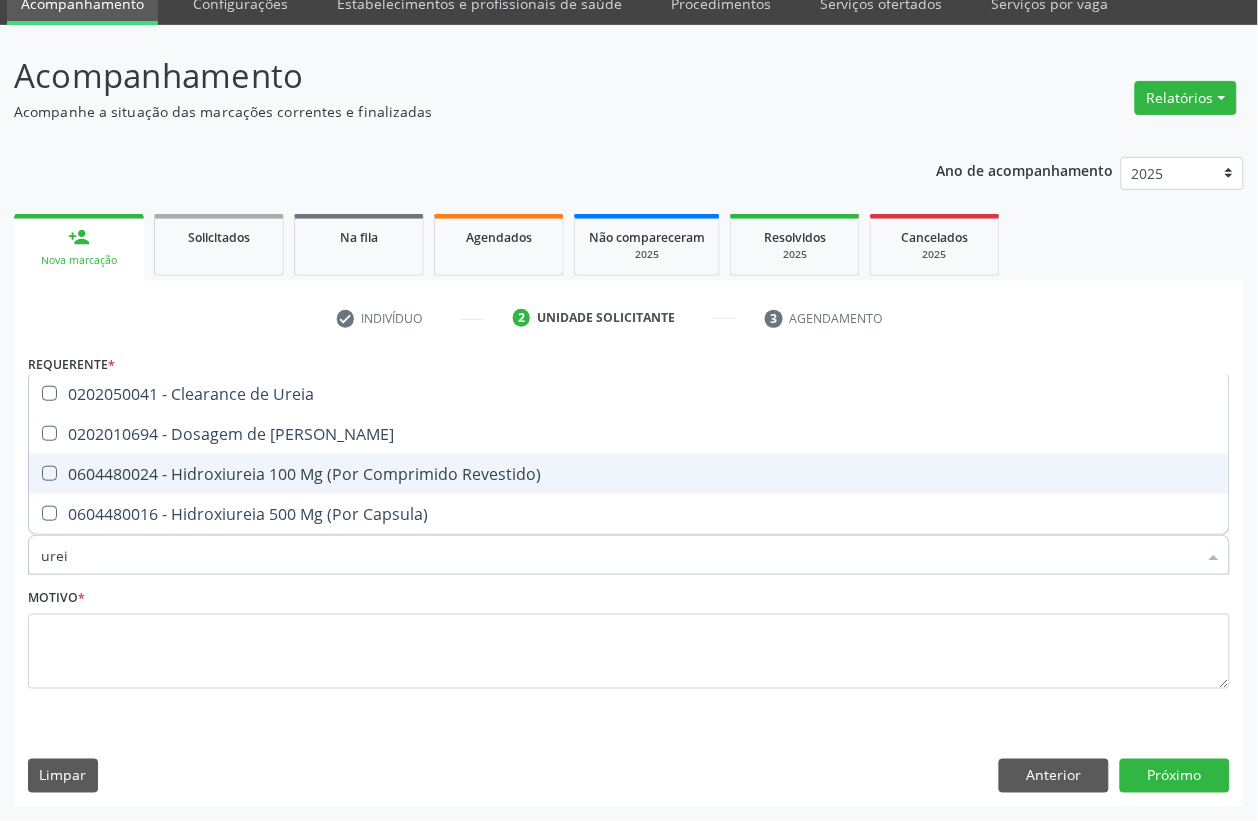 type on "ureia" 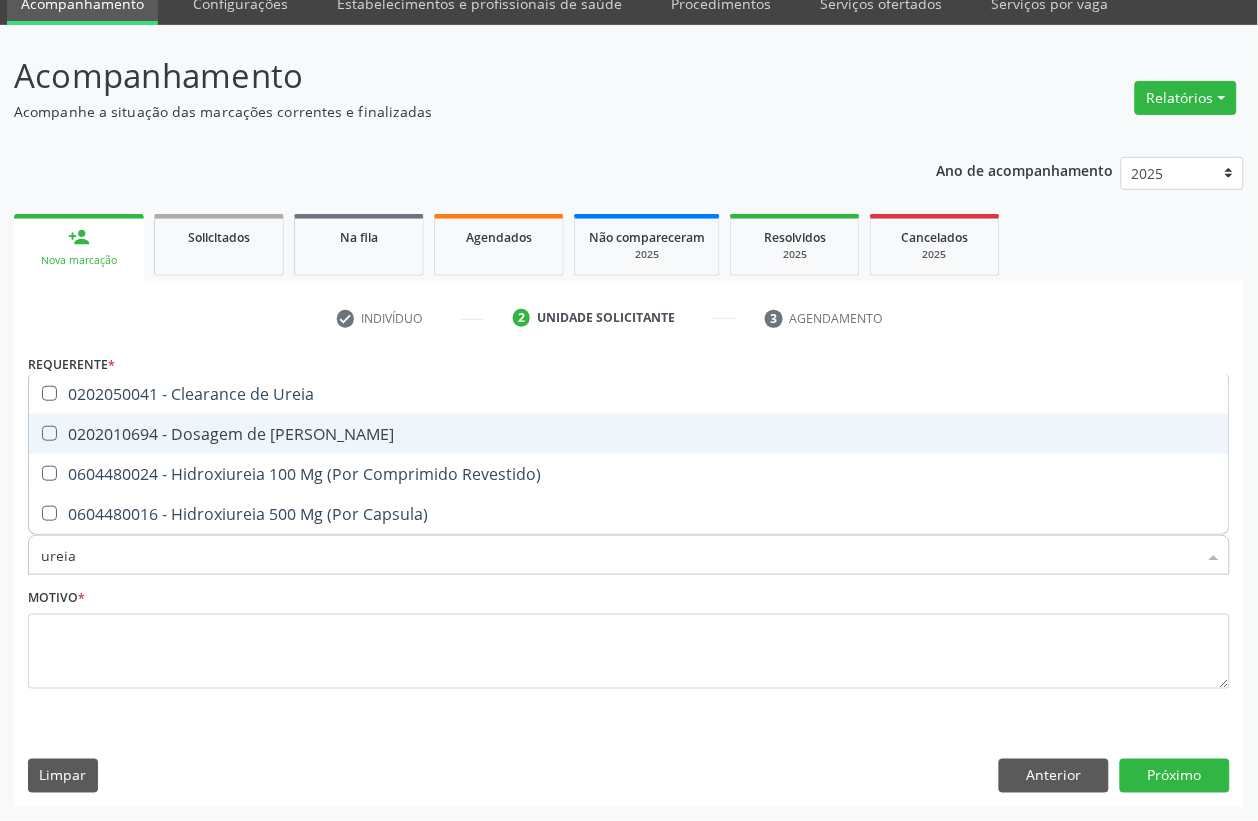click on "0202010694 - Dosagem de [PERSON_NAME]" at bounding box center (629, 434) 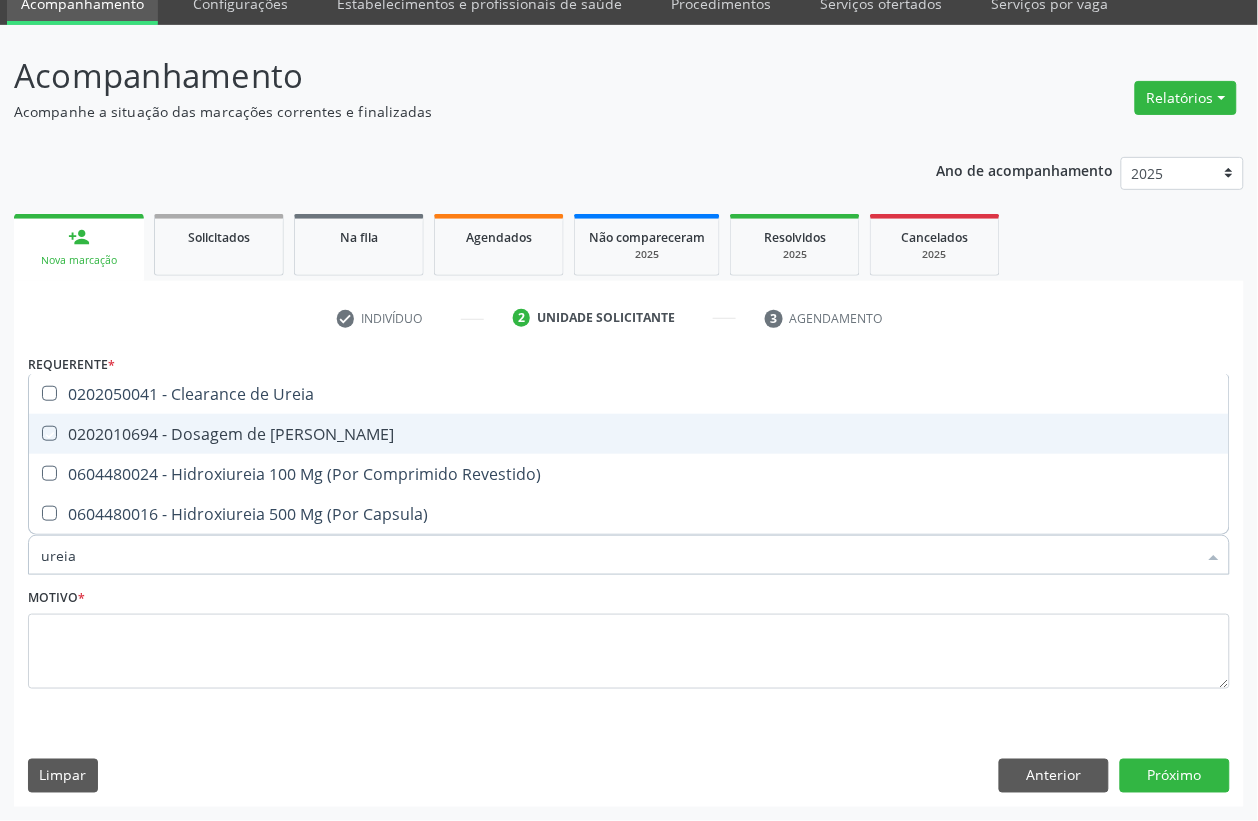 checkbox on "true" 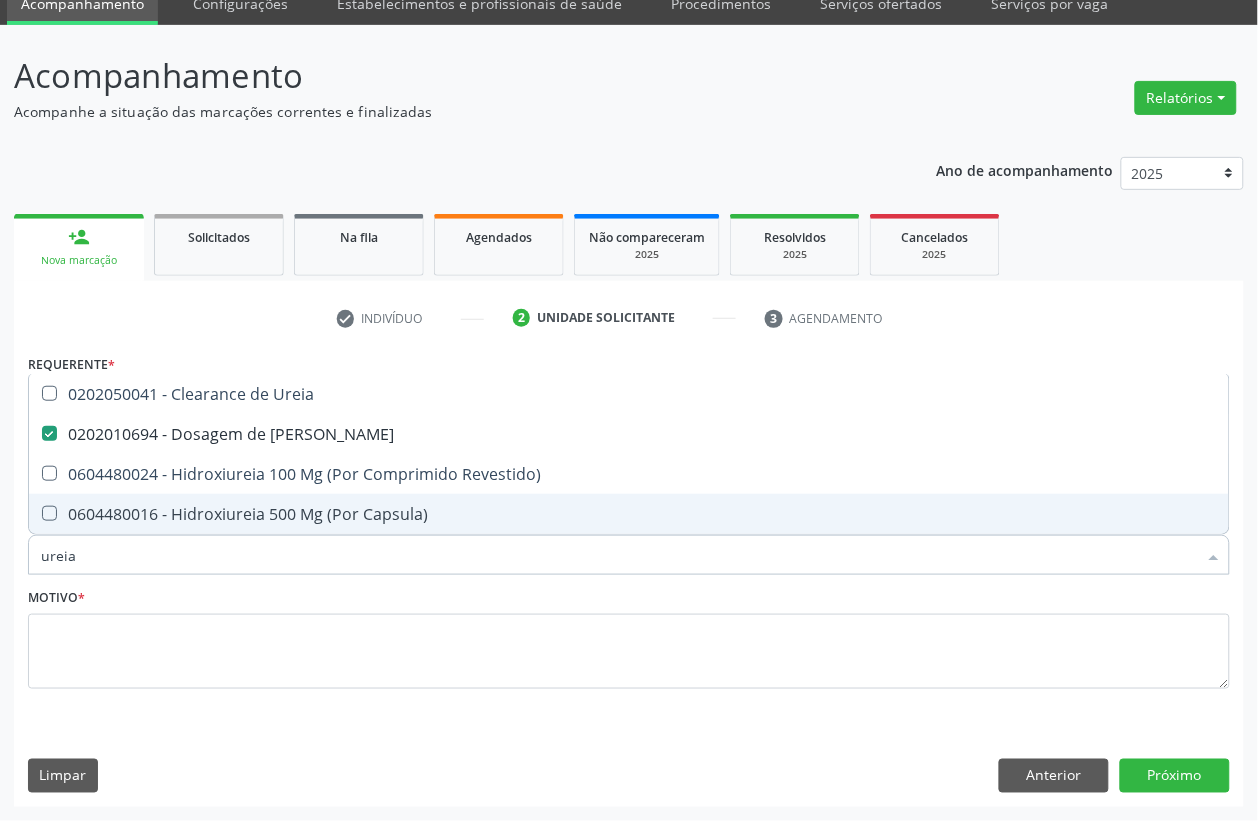 click on "ureia" at bounding box center (619, 555) 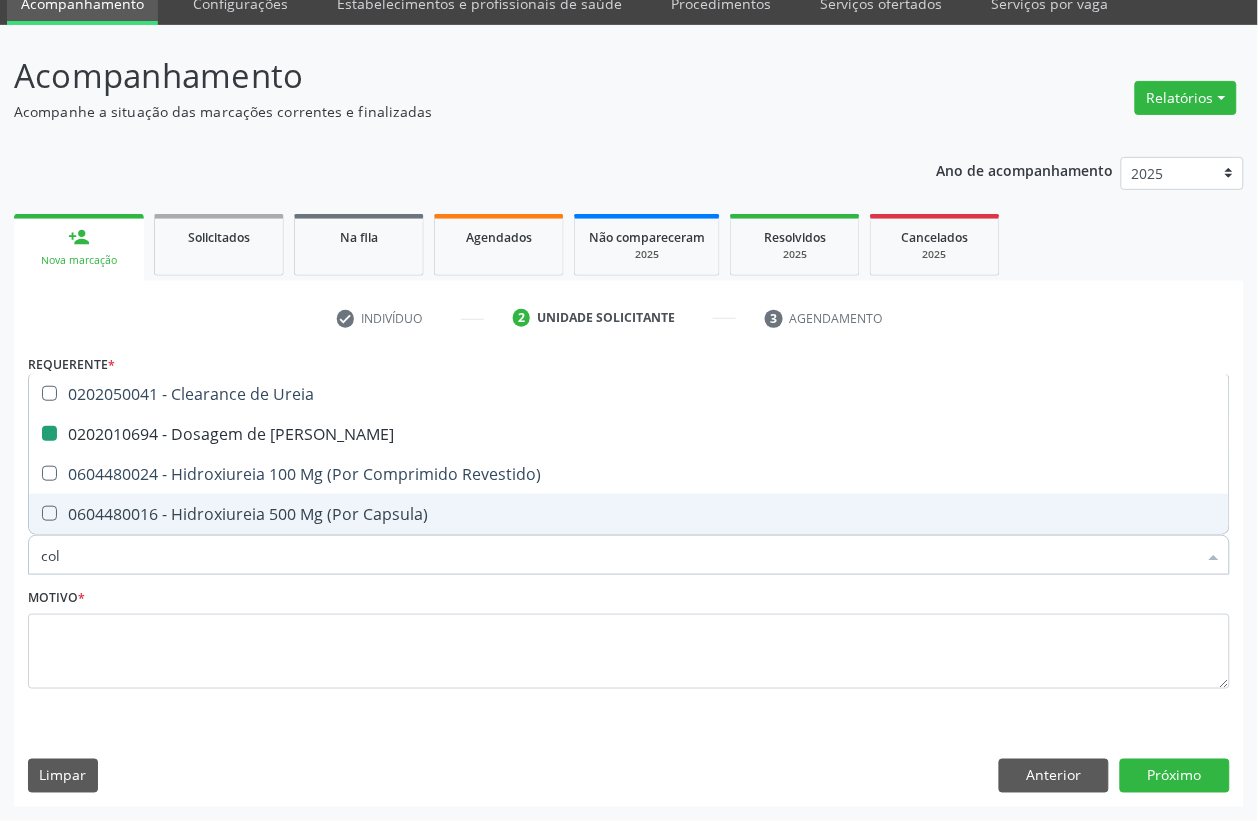 type on "cole" 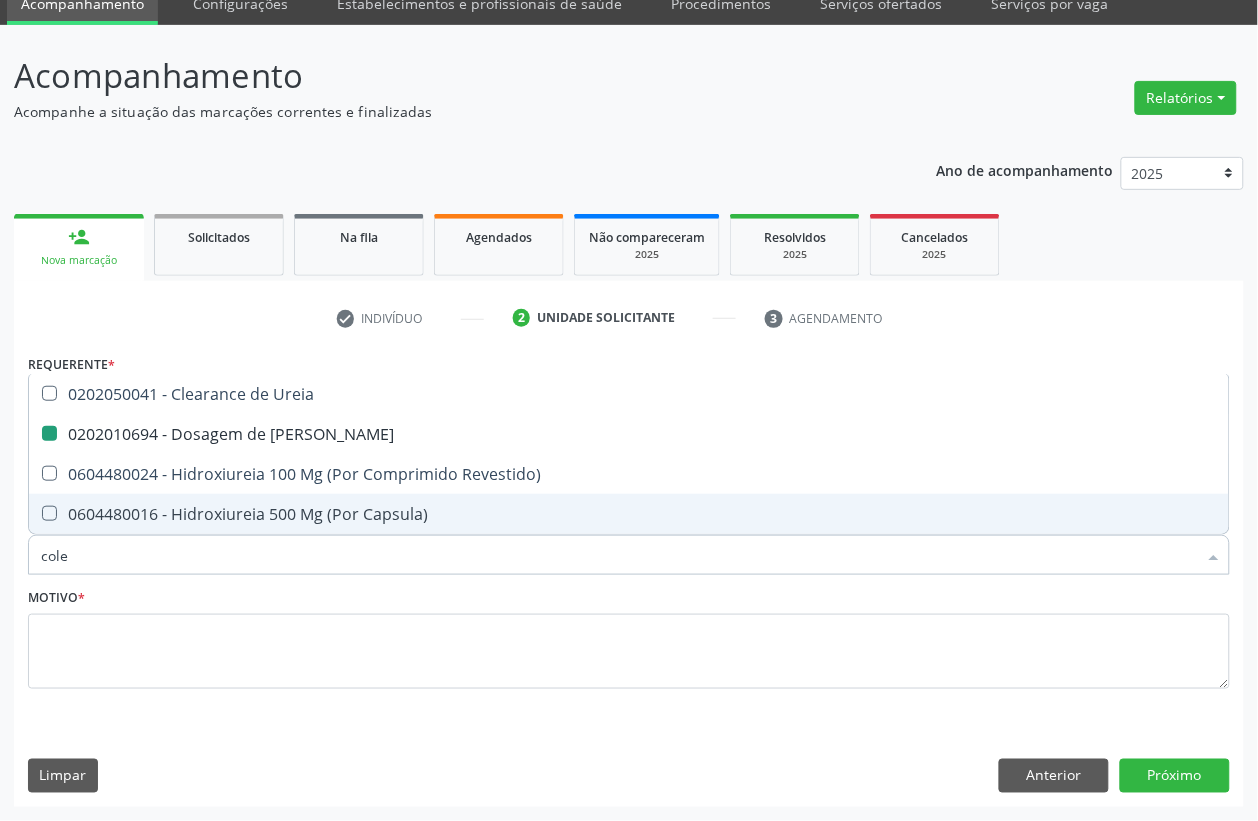 checkbox on "false" 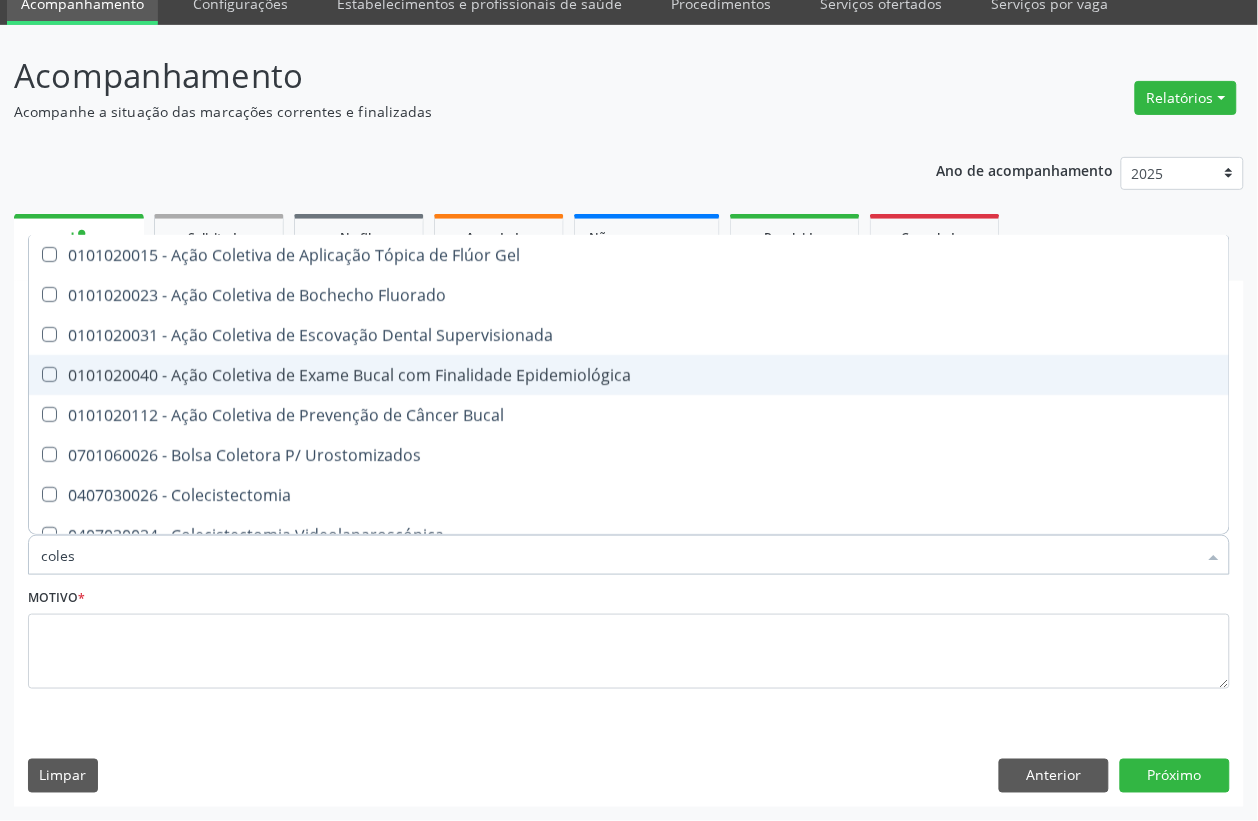 type on "colest" 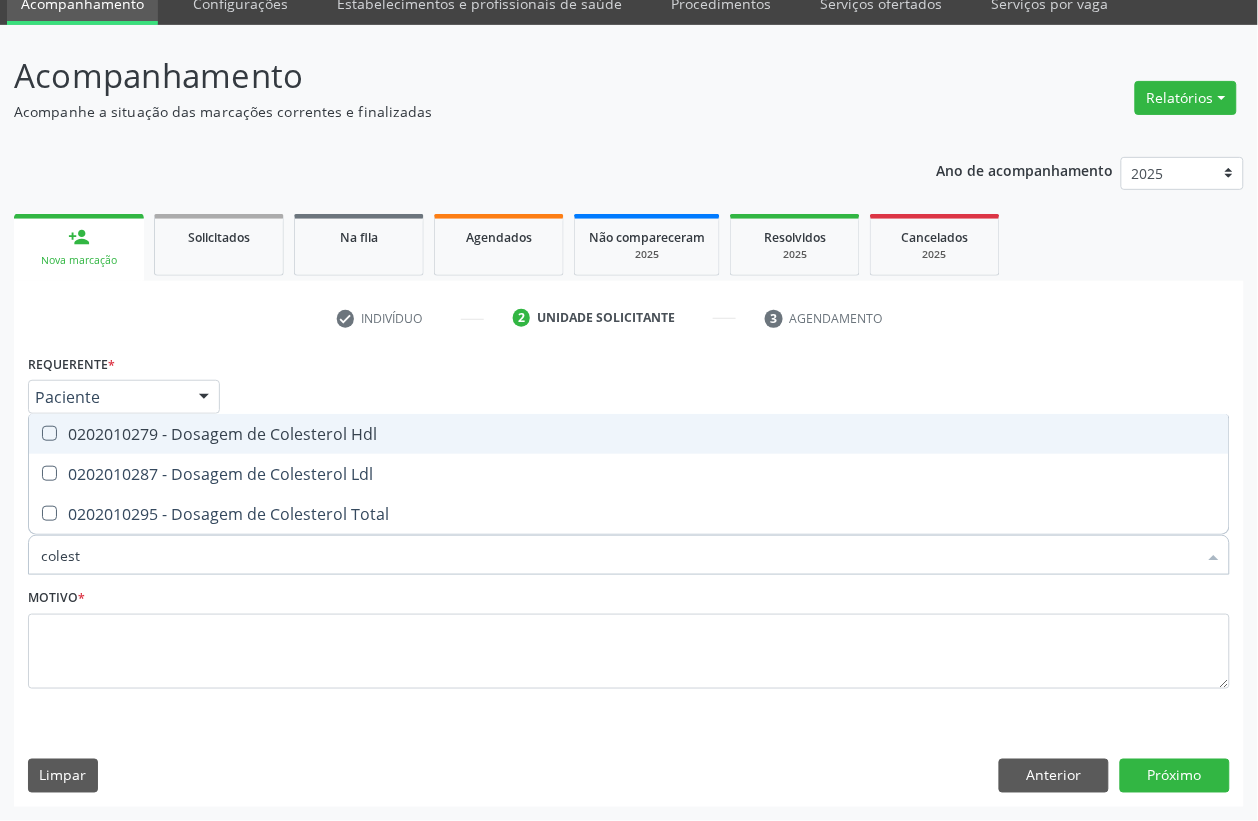 click on "0202010279 - Dosagem de Colesterol Hdl" at bounding box center (629, 434) 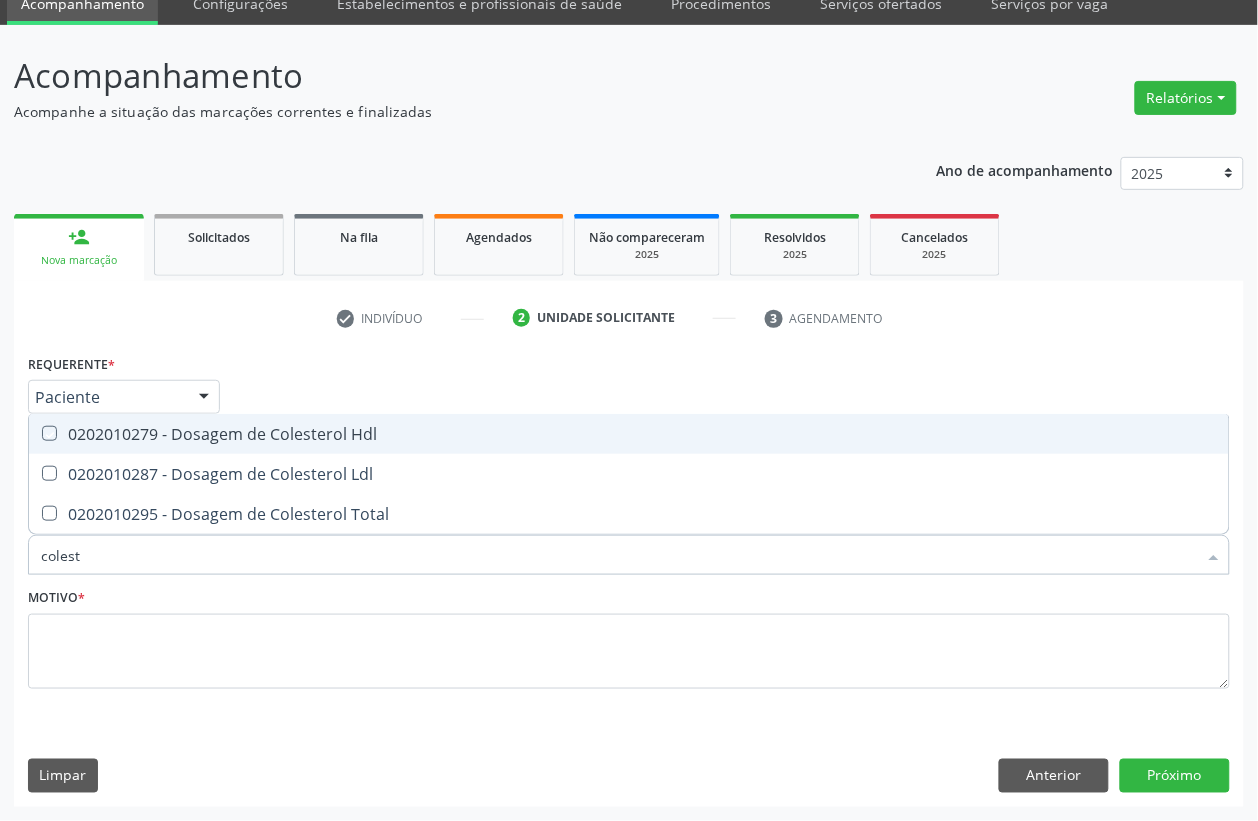 checkbox on "true" 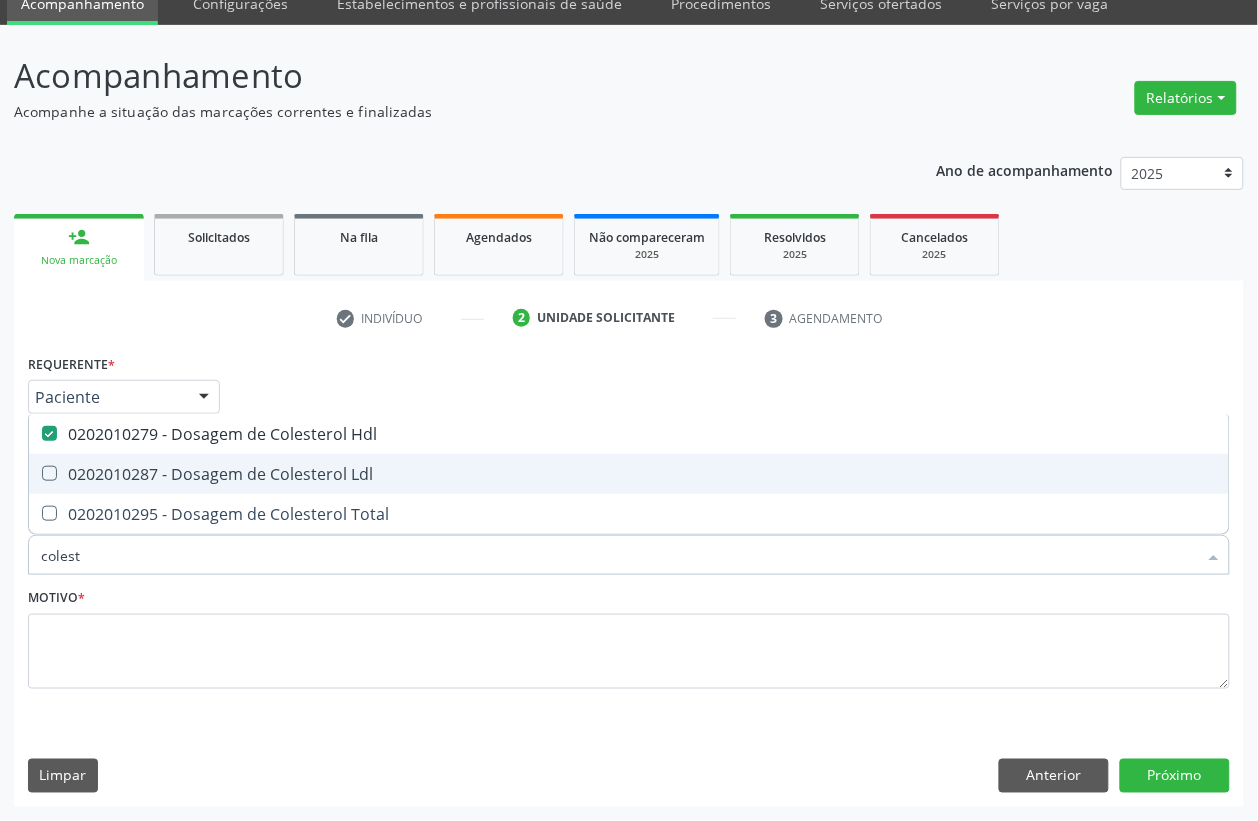 click on "0202010287 - Dosagem de Colesterol Ldl" at bounding box center (629, 474) 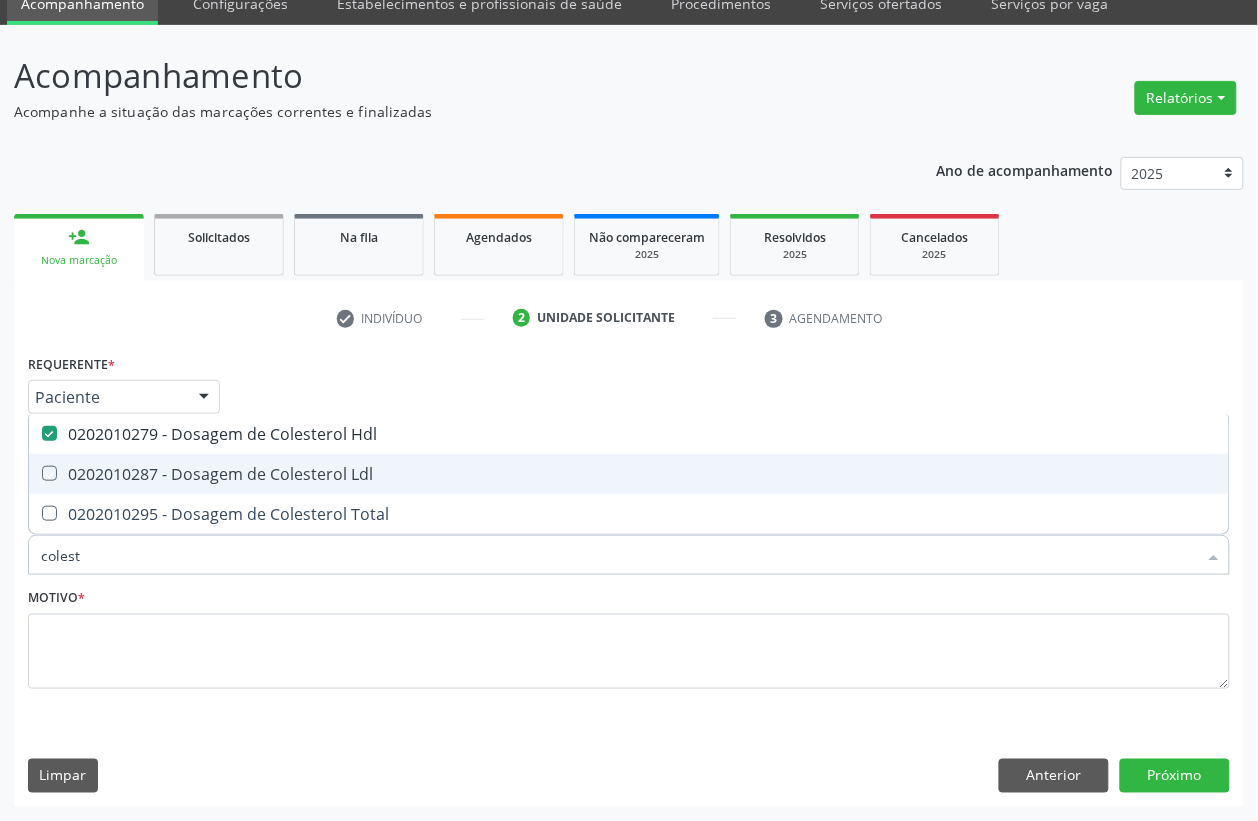 checkbox on "true" 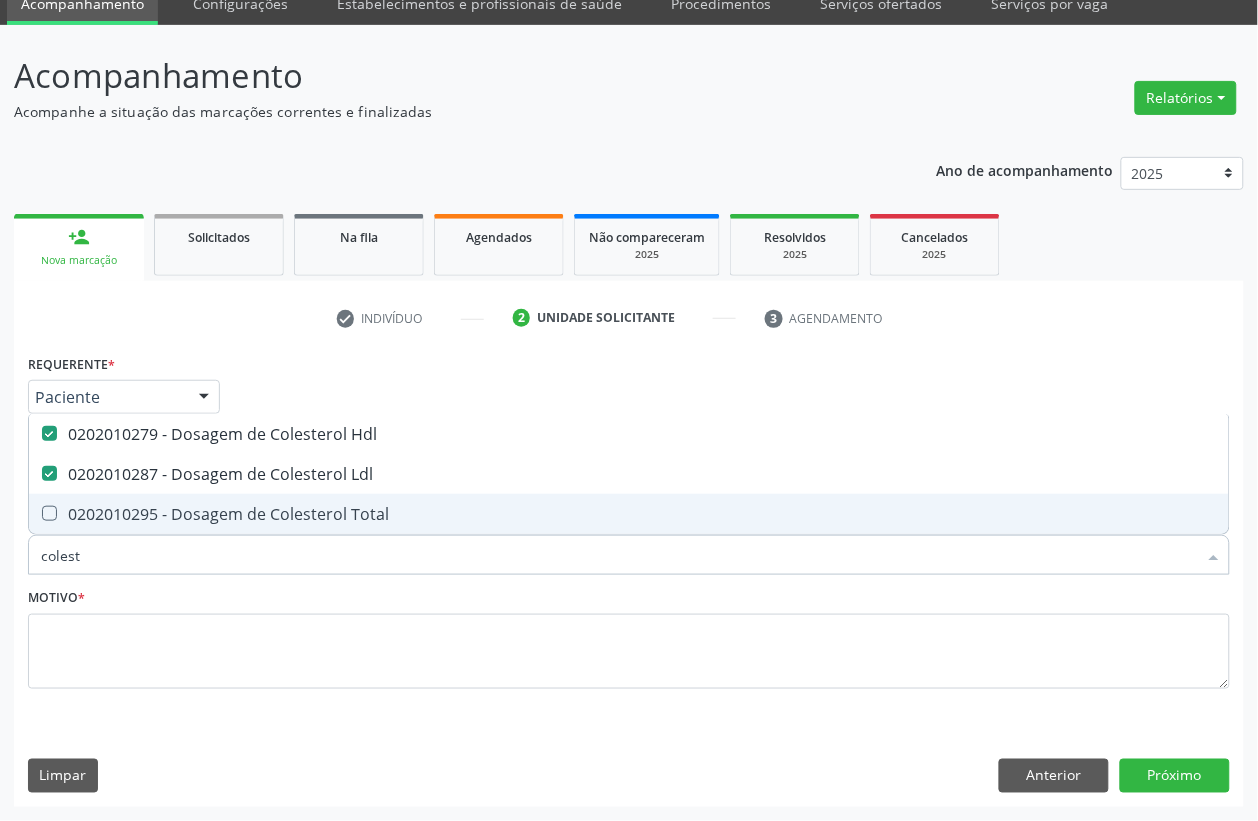 click on "0202010295 - Dosagem de Colesterol Total" at bounding box center [629, 514] 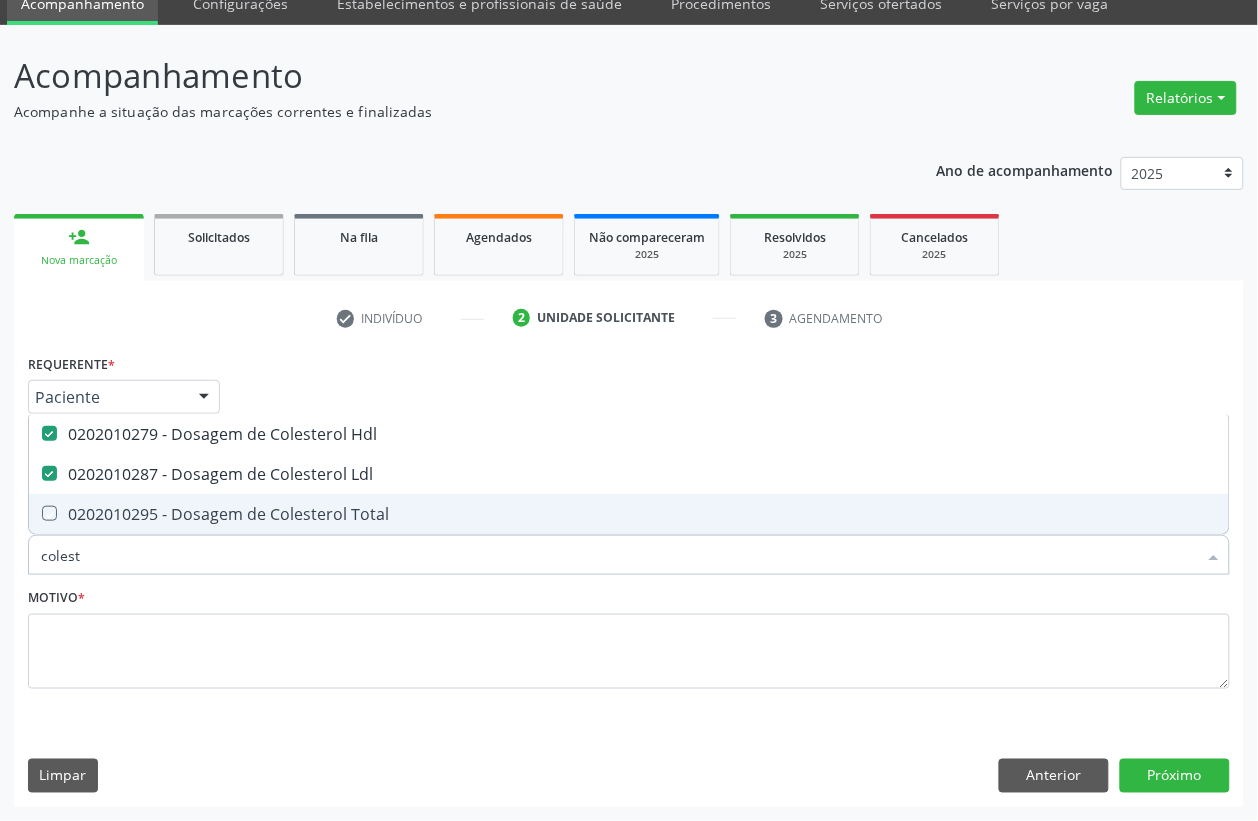 checkbox on "true" 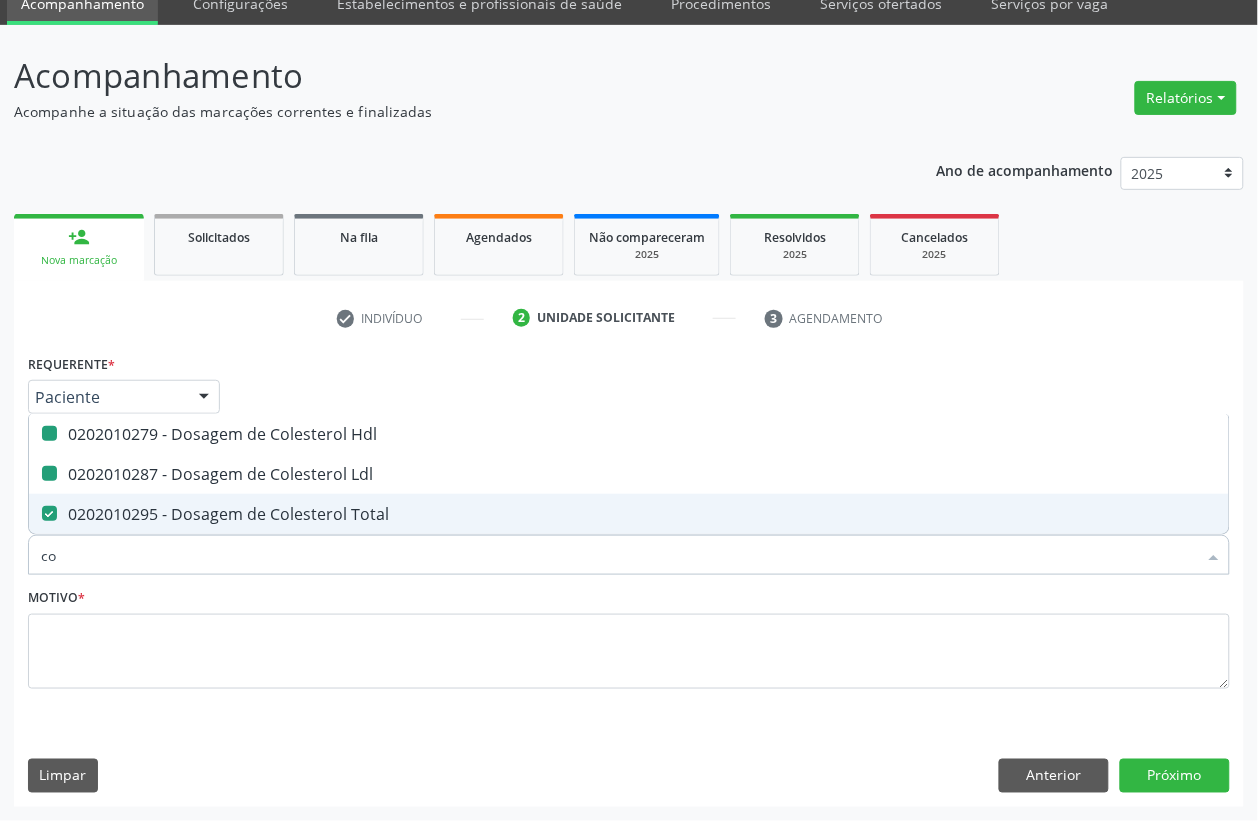 type on "c" 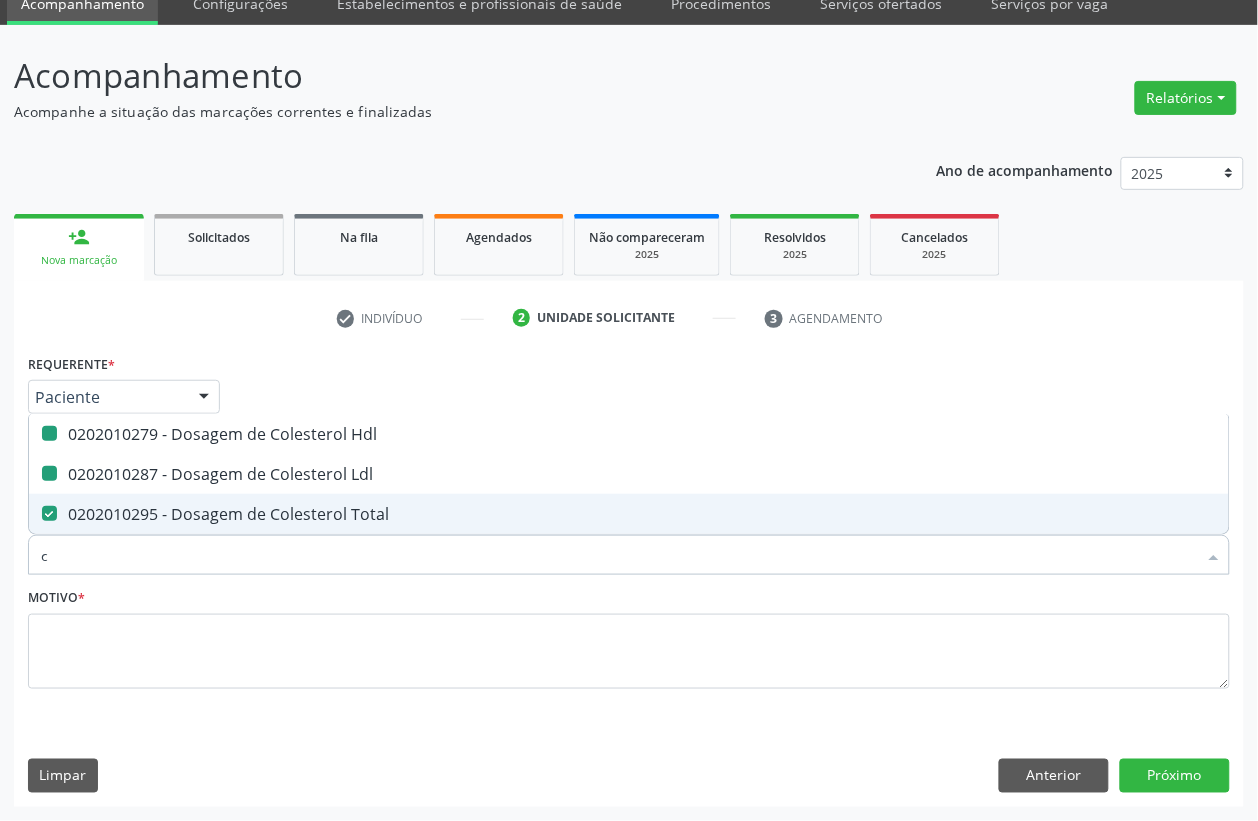 type 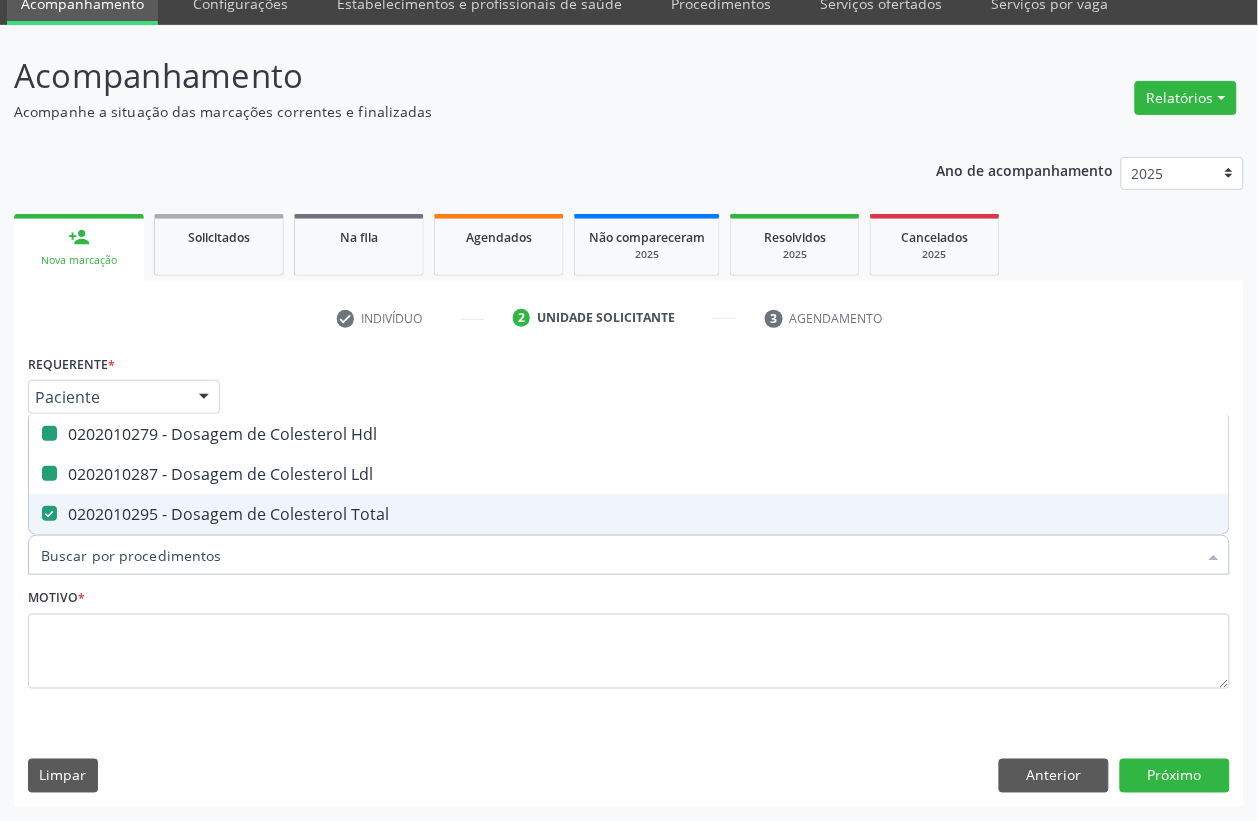 checkbox on "false" 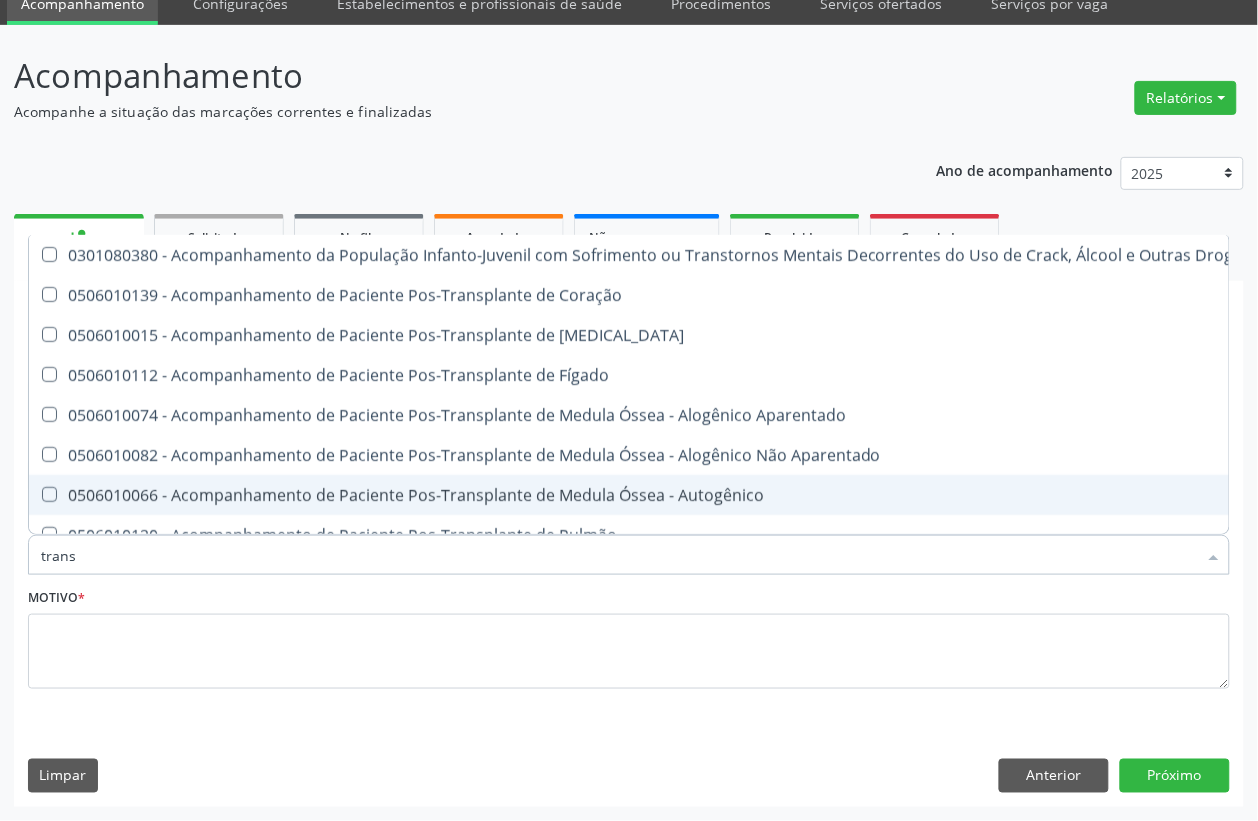 type on "transa" 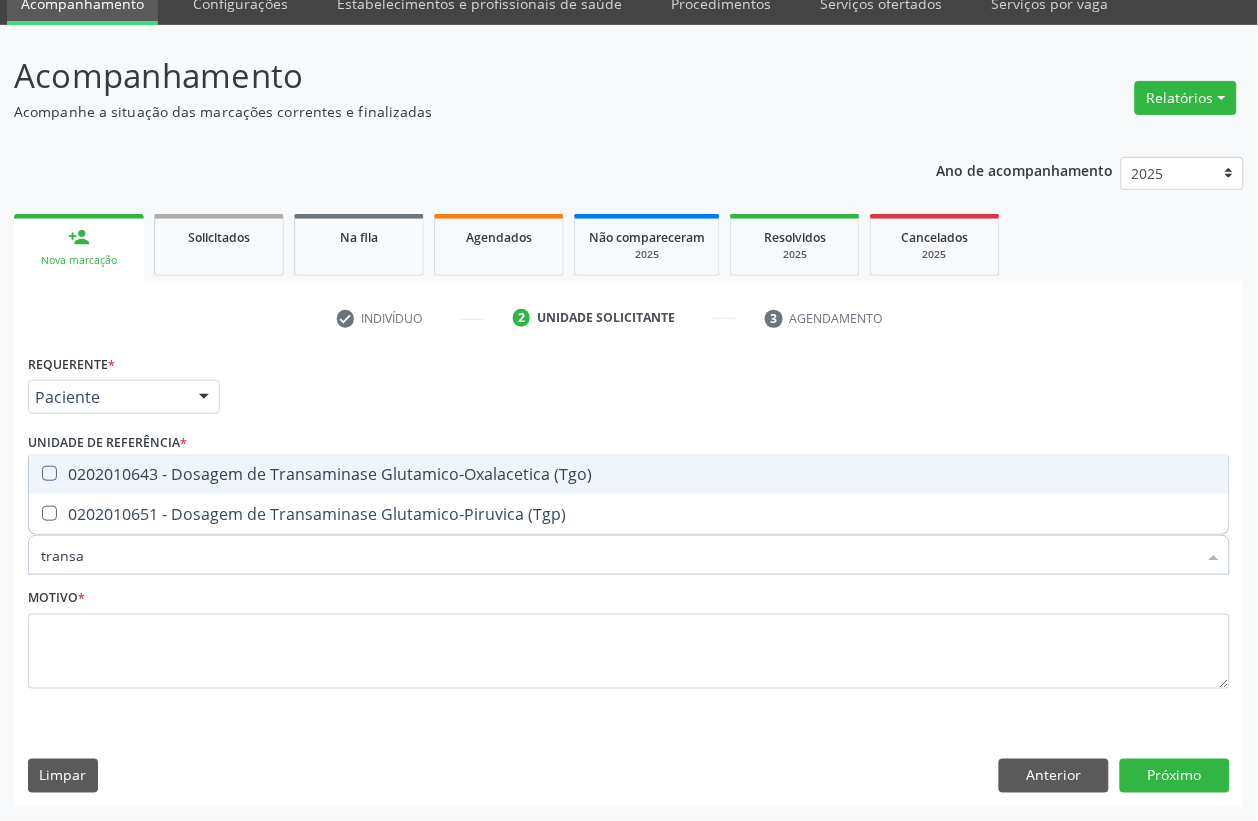 click on "0202010643 - Dosagem de Transaminase Glutamico-Oxalacetica (Tgo)" at bounding box center (629, 474) 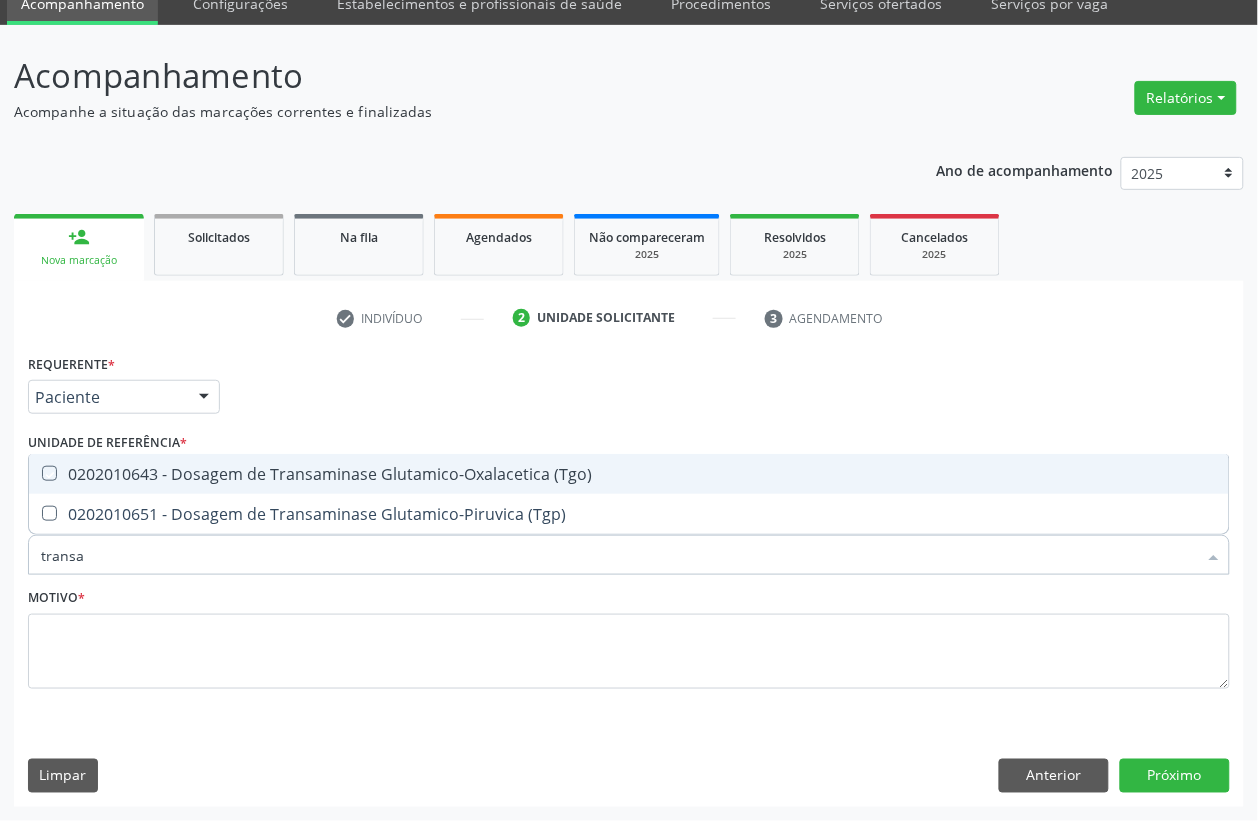 checkbox on "true" 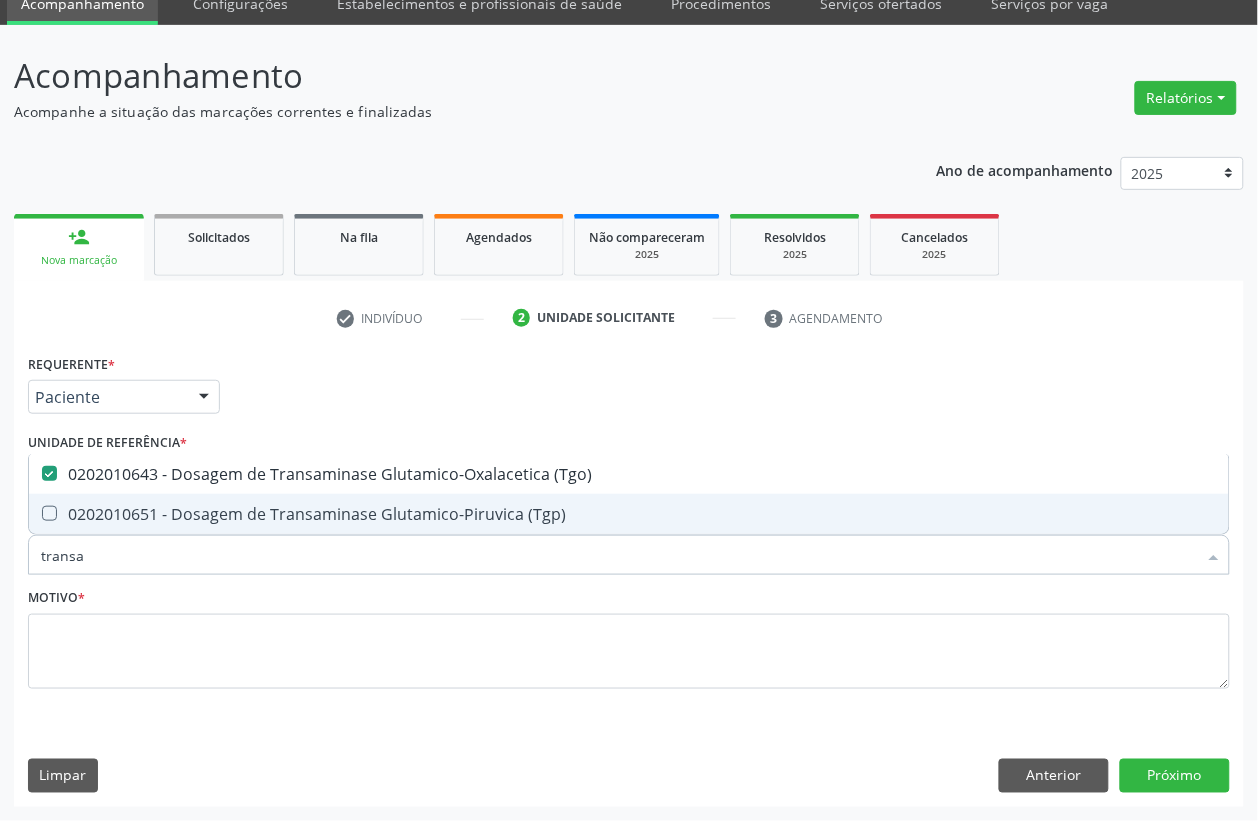 click on "0202010651 - Dosagem de Transaminase Glutamico-Piruvica (Tgp)" at bounding box center [629, 514] 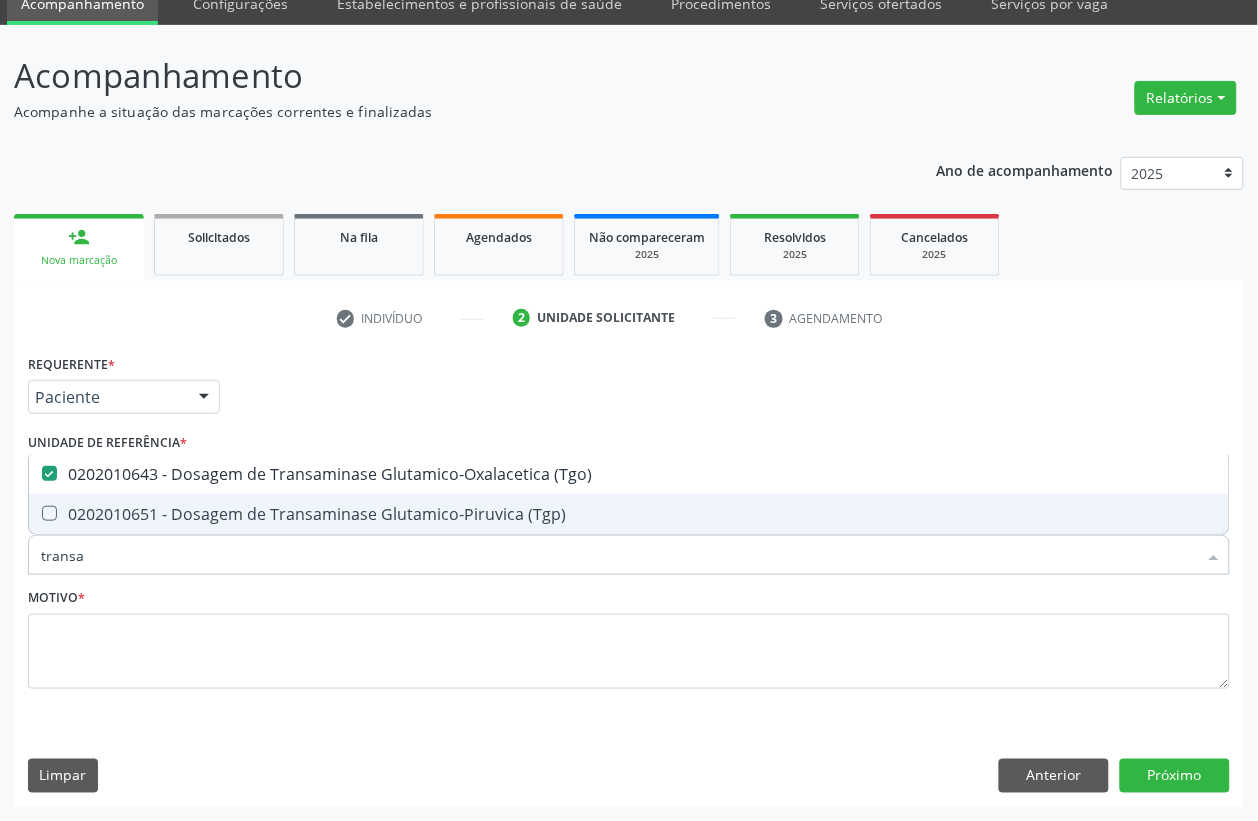 checkbox on "true" 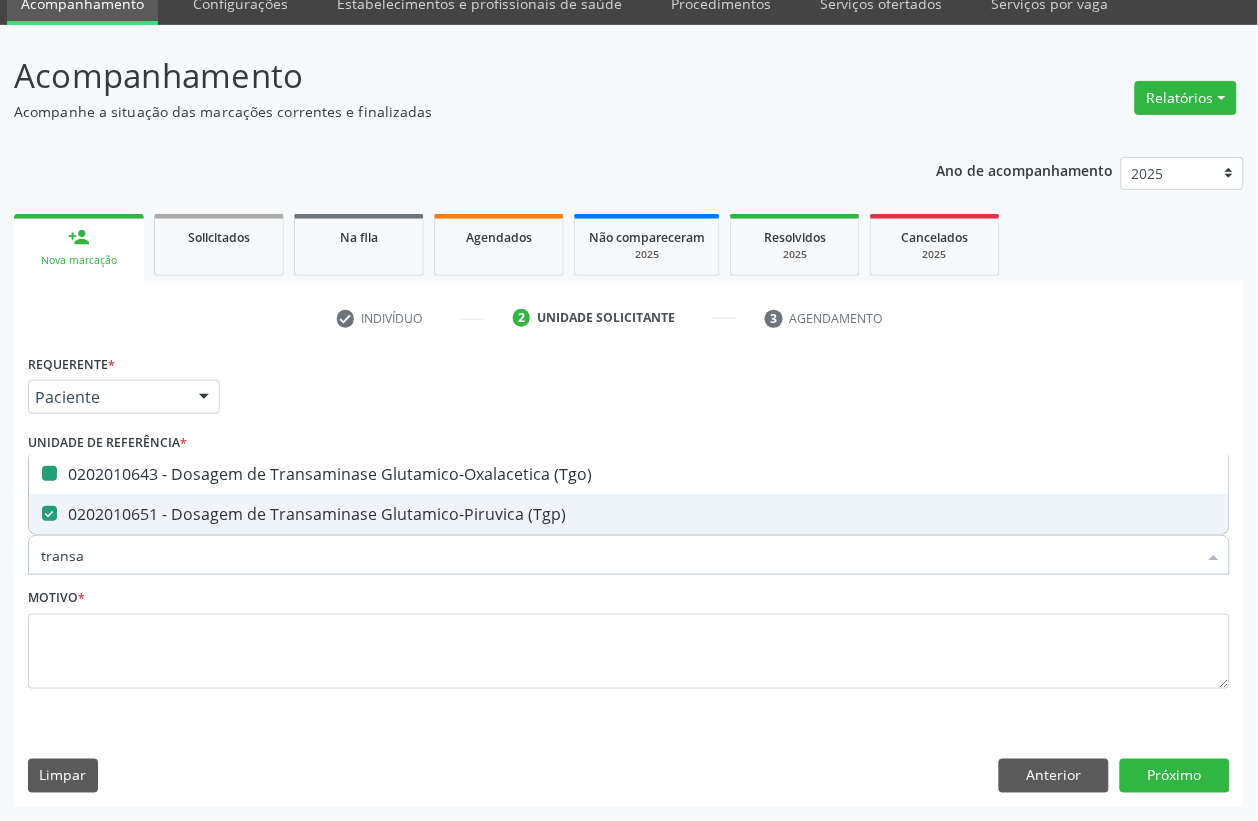 type on "trans" 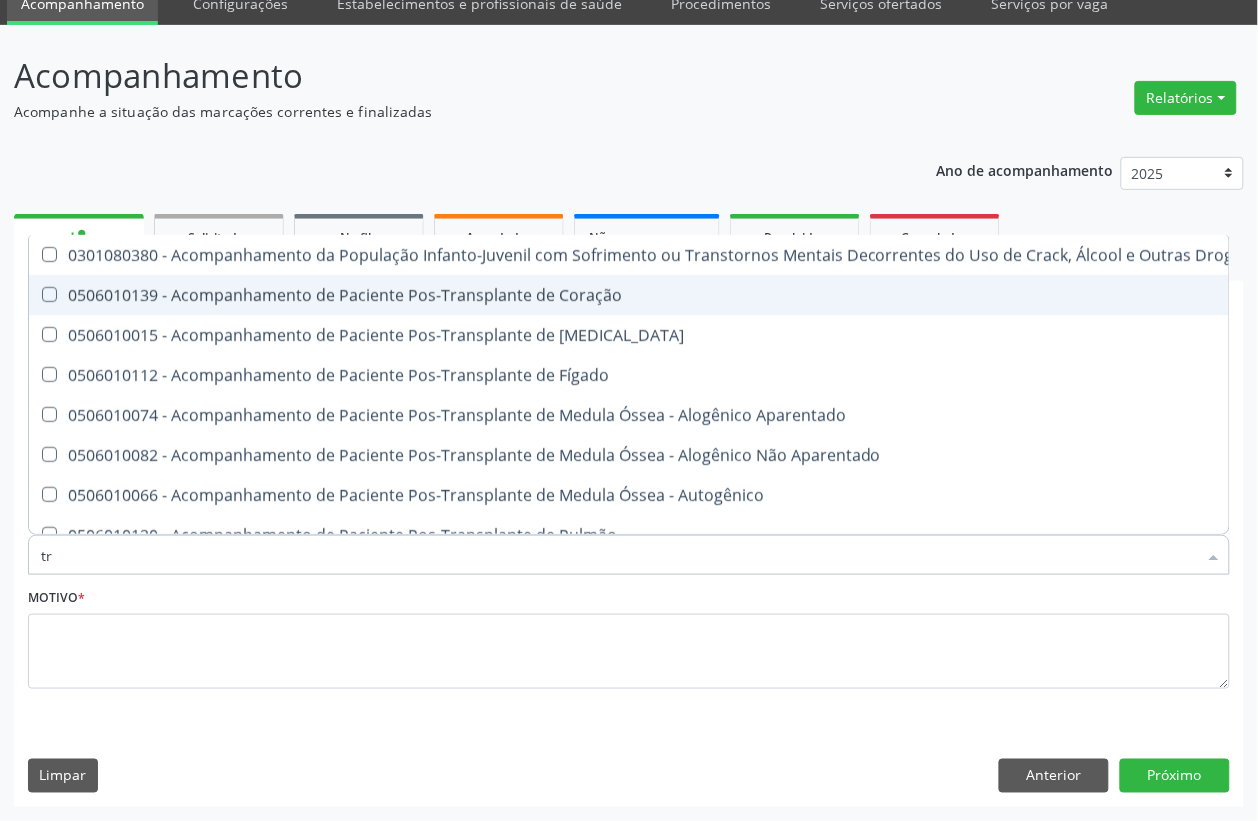 type on "t" 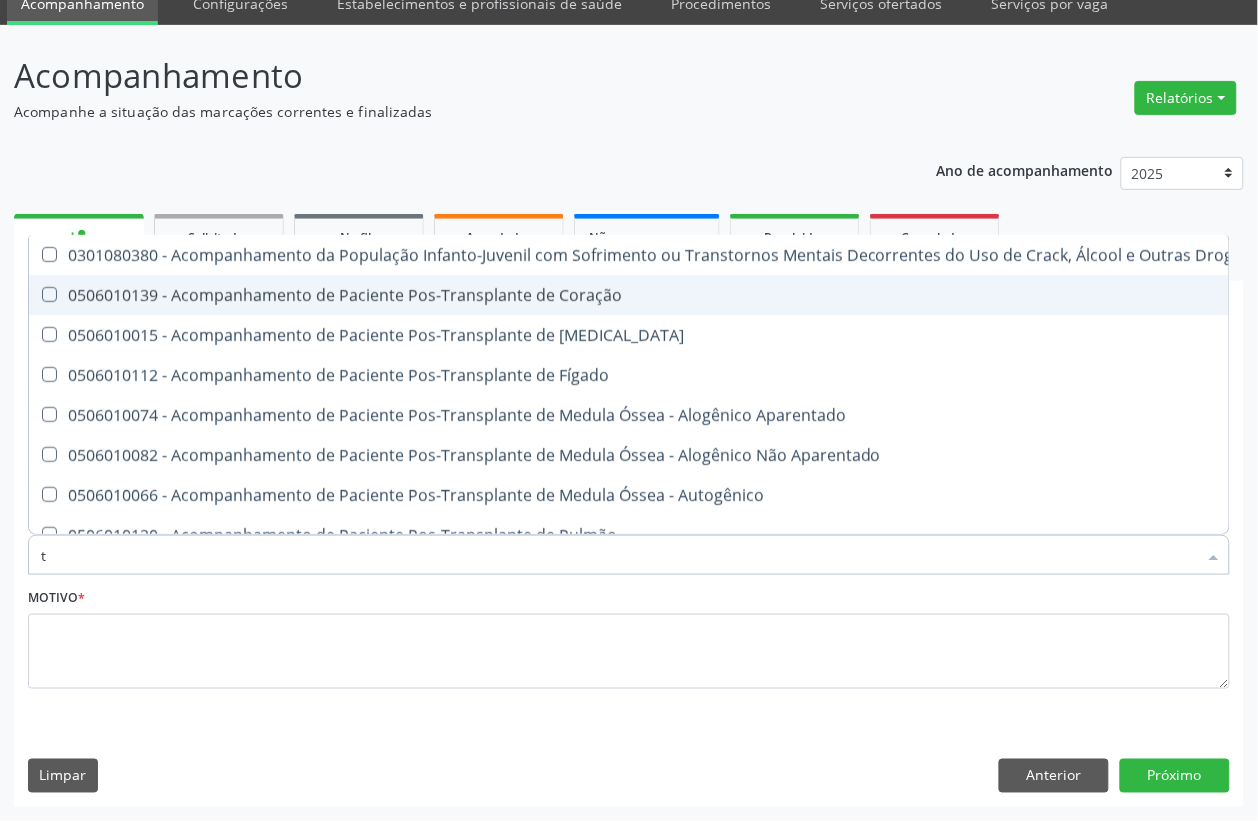 type 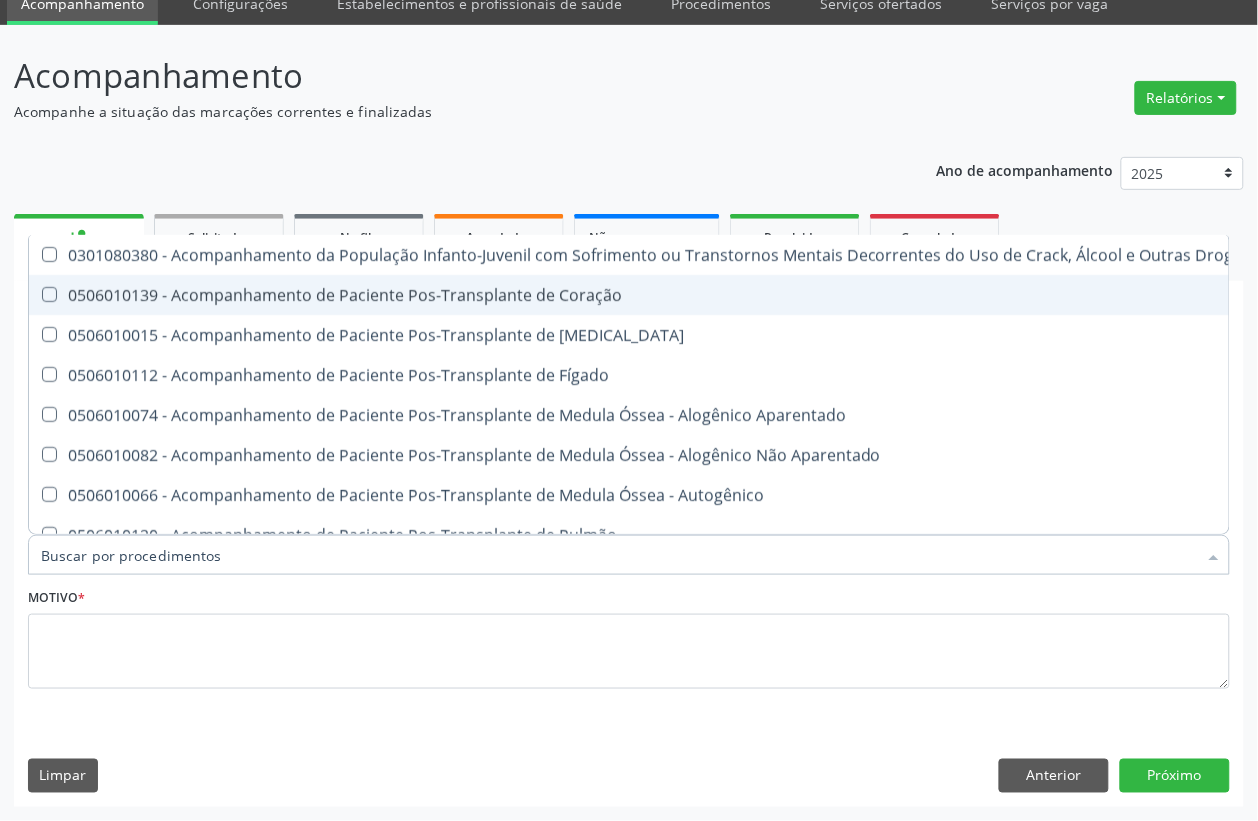 checkbox on "false" 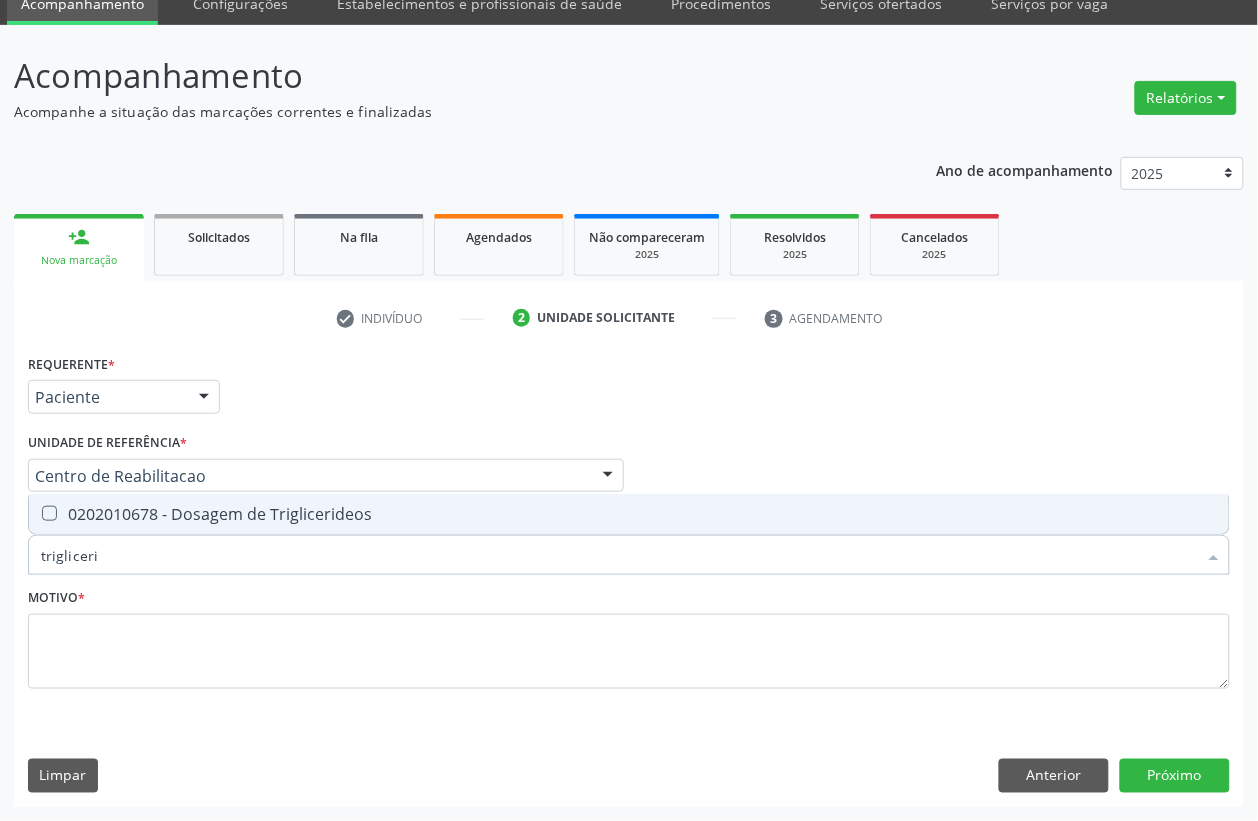 type on "triglicerid" 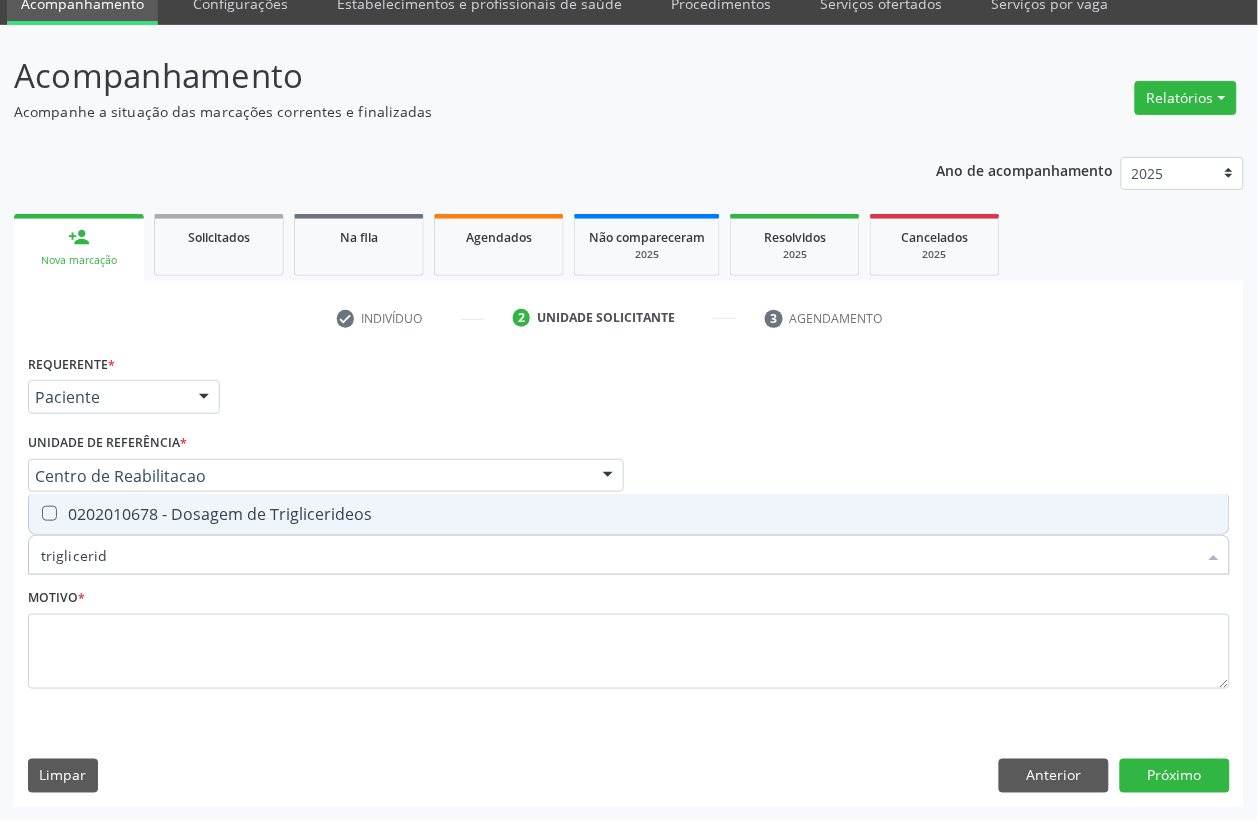 click on "0202010678 - Dosagem de Triglicerideos" at bounding box center [629, 514] 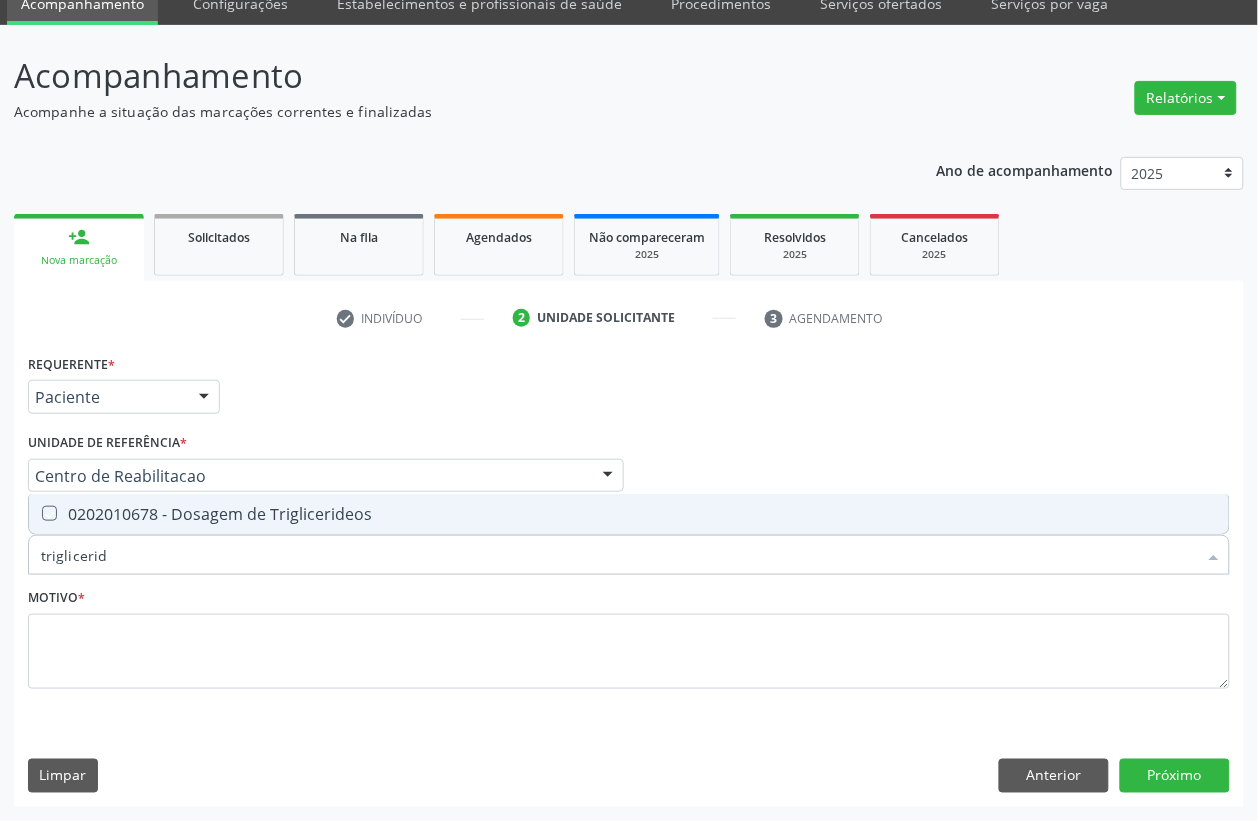 checkbox on "true" 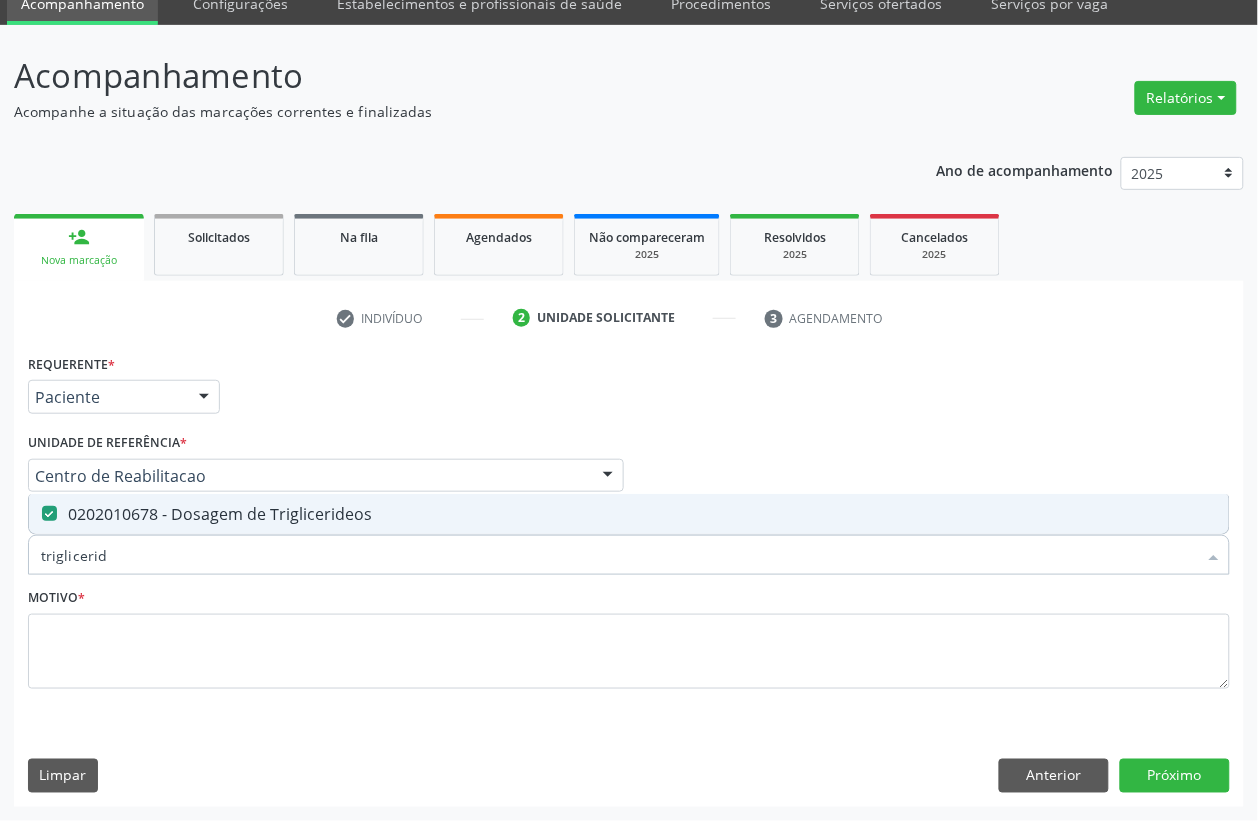 click on "triglicerid" at bounding box center [619, 555] 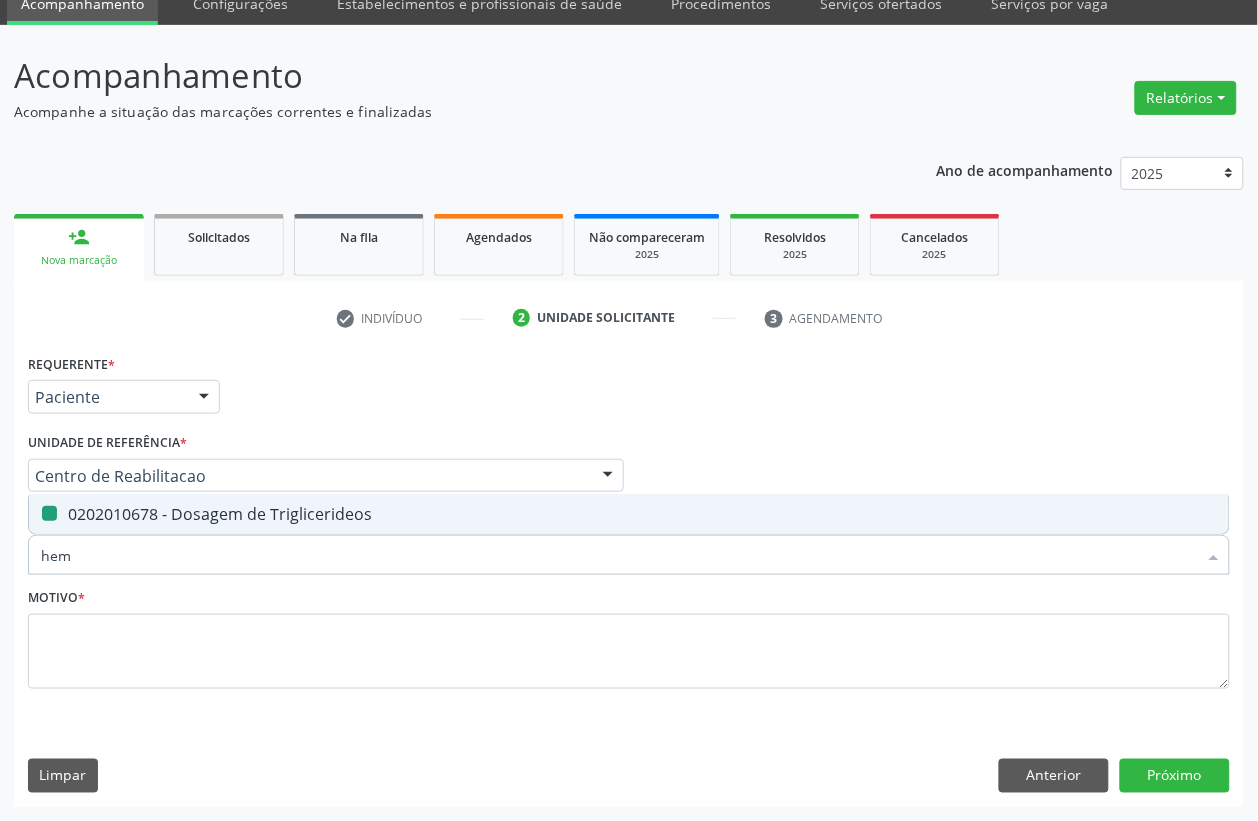 type on "hemo" 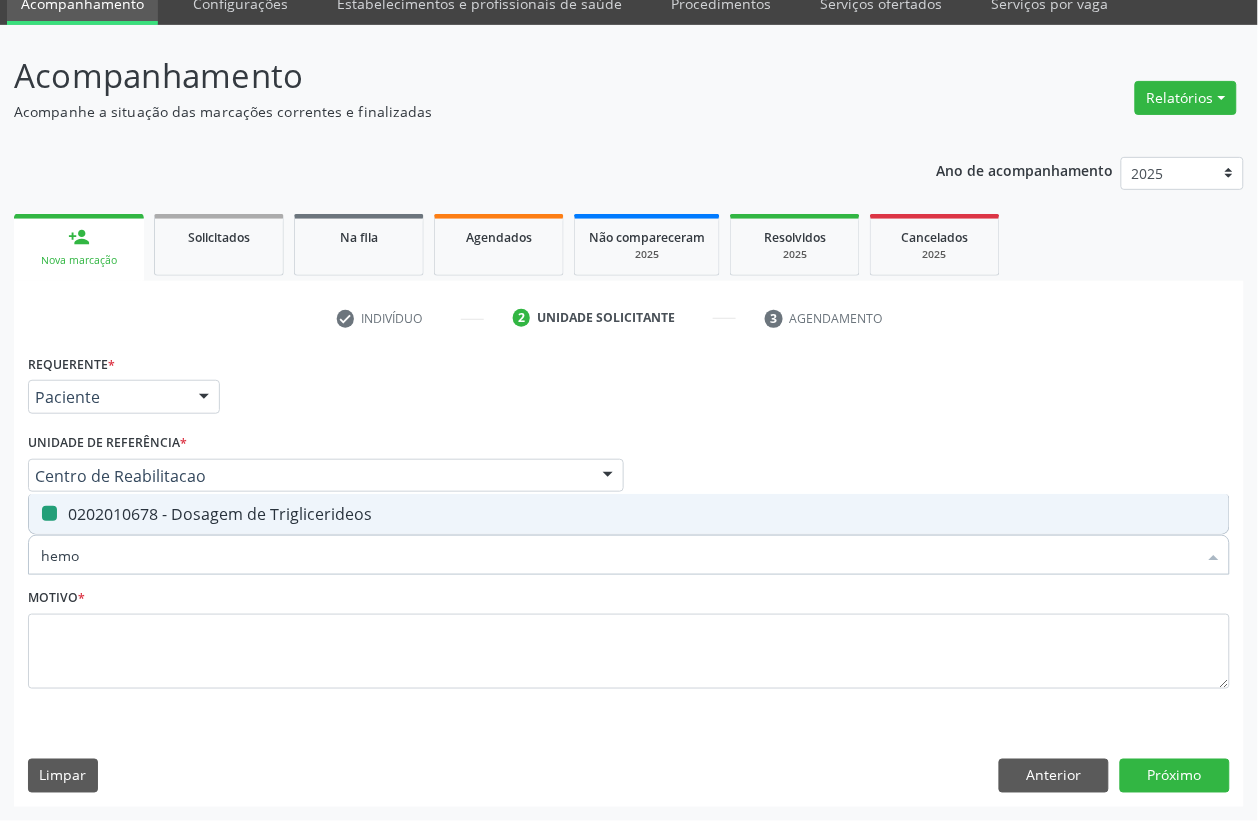checkbox on "false" 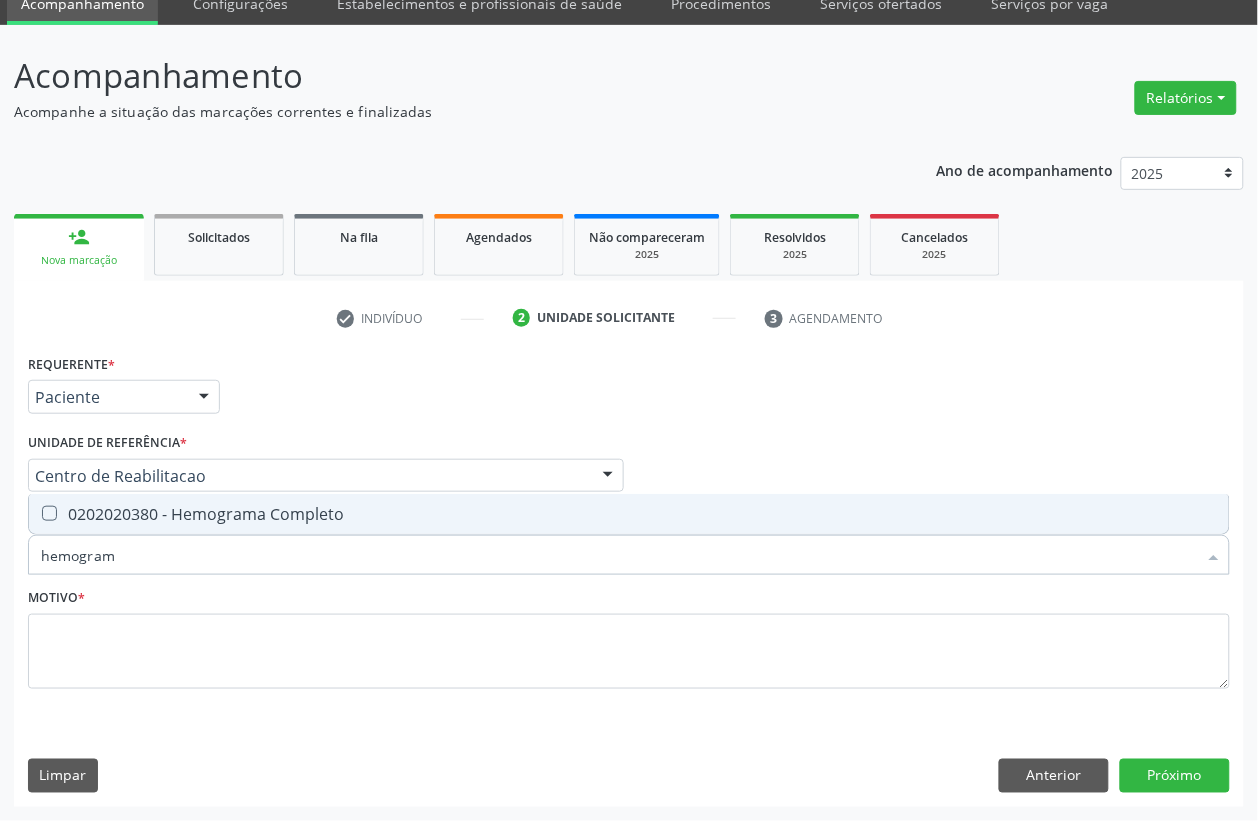 type on "hemograma" 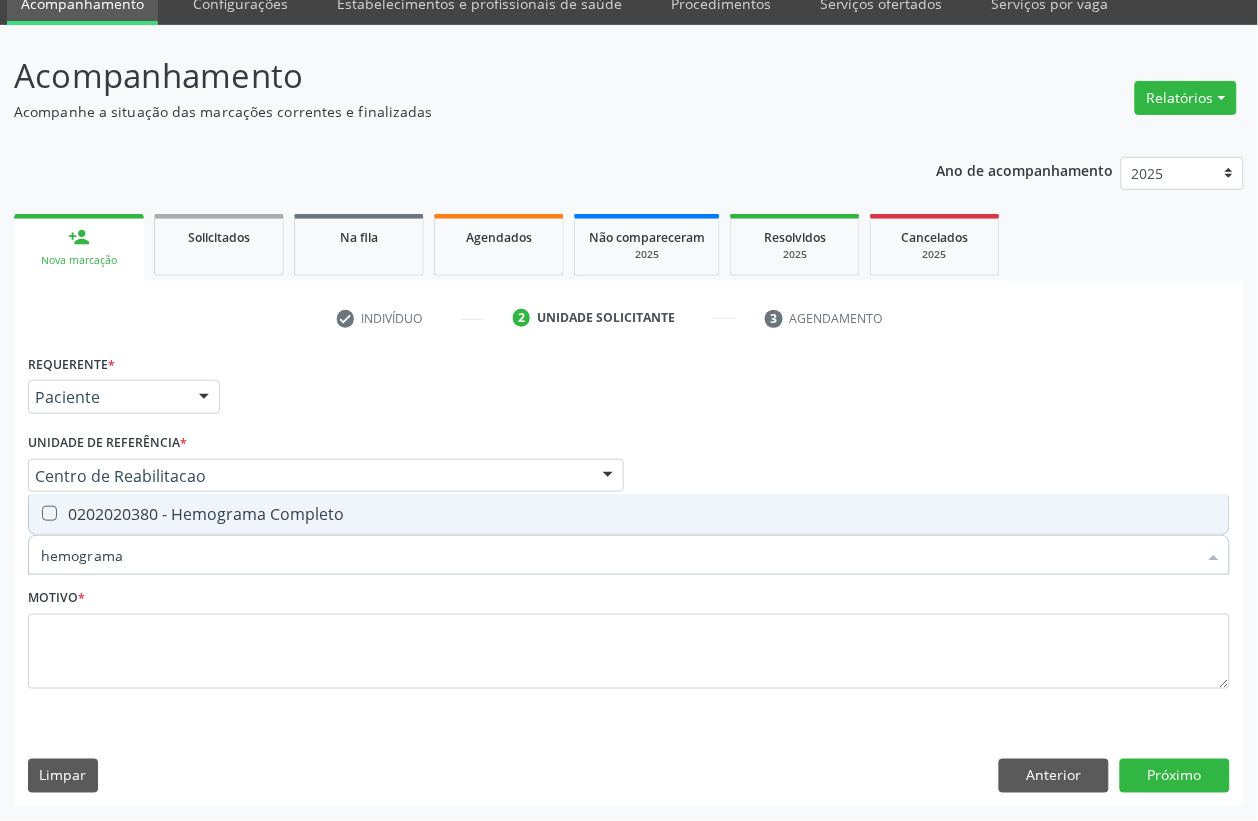 click on "0202020380 - Hemograma Completo" at bounding box center [629, 514] 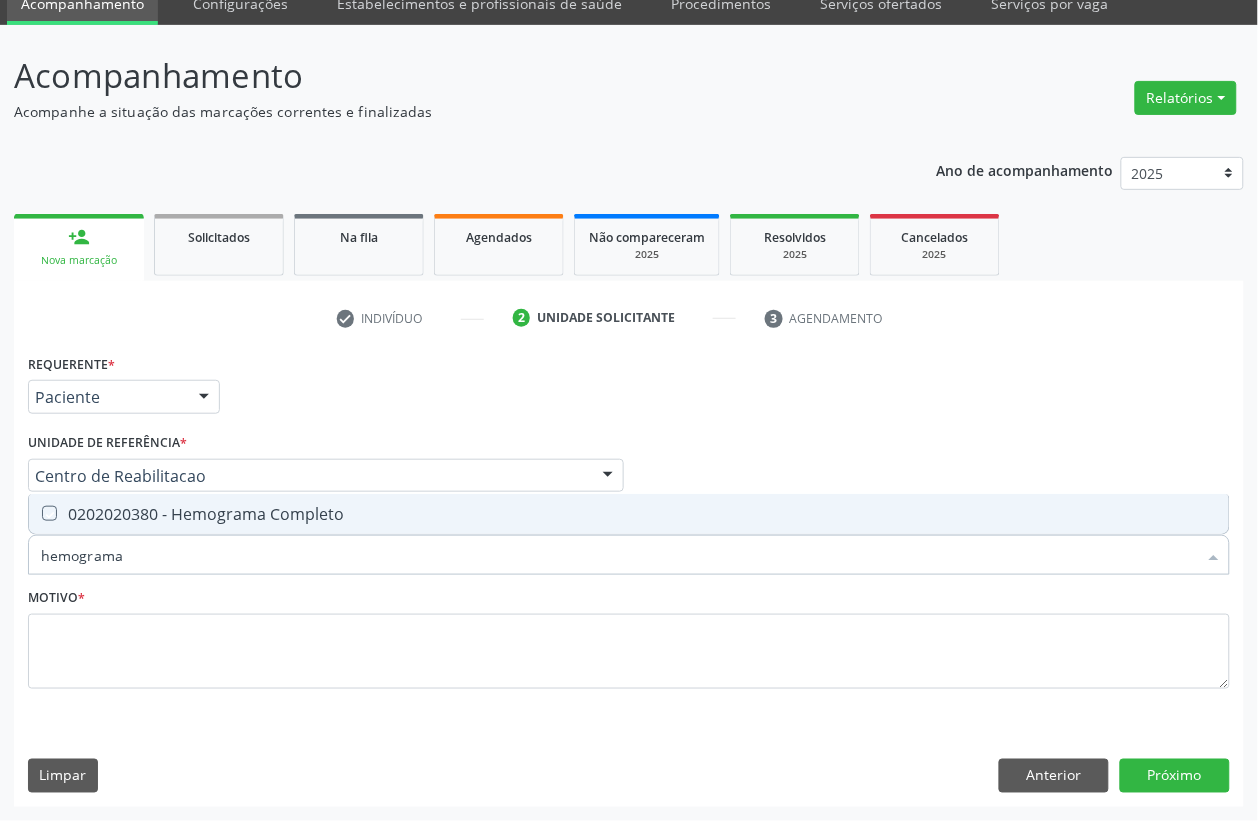 checkbox on "true" 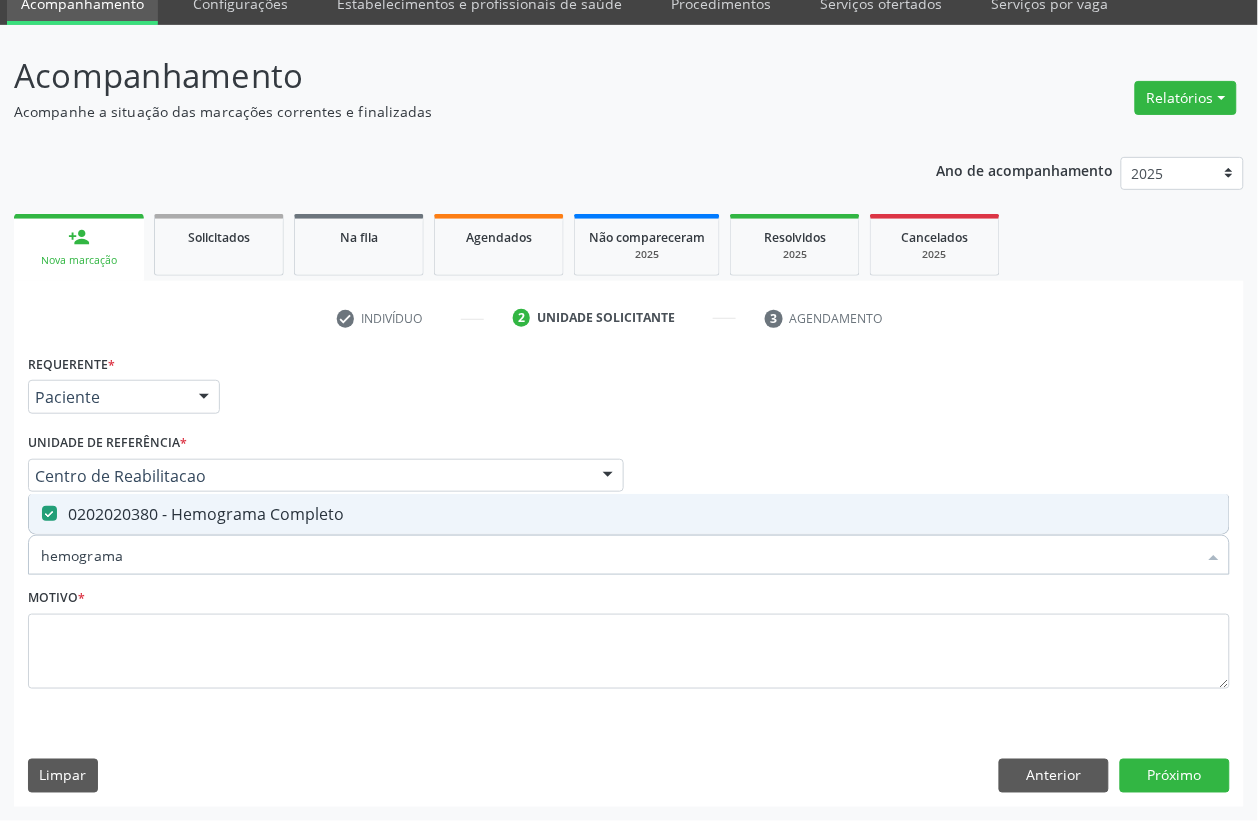 click on "hemograma" at bounding box center (619, 555) 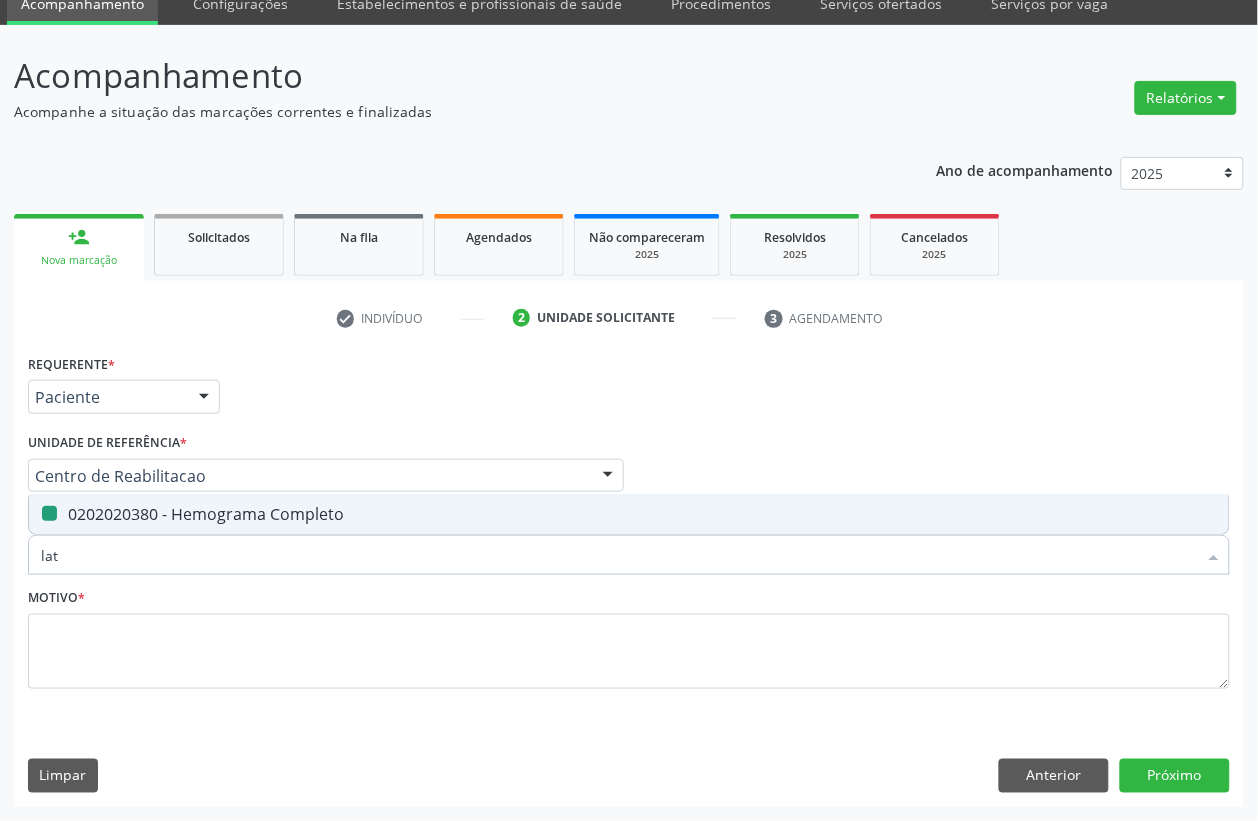 type on "late" 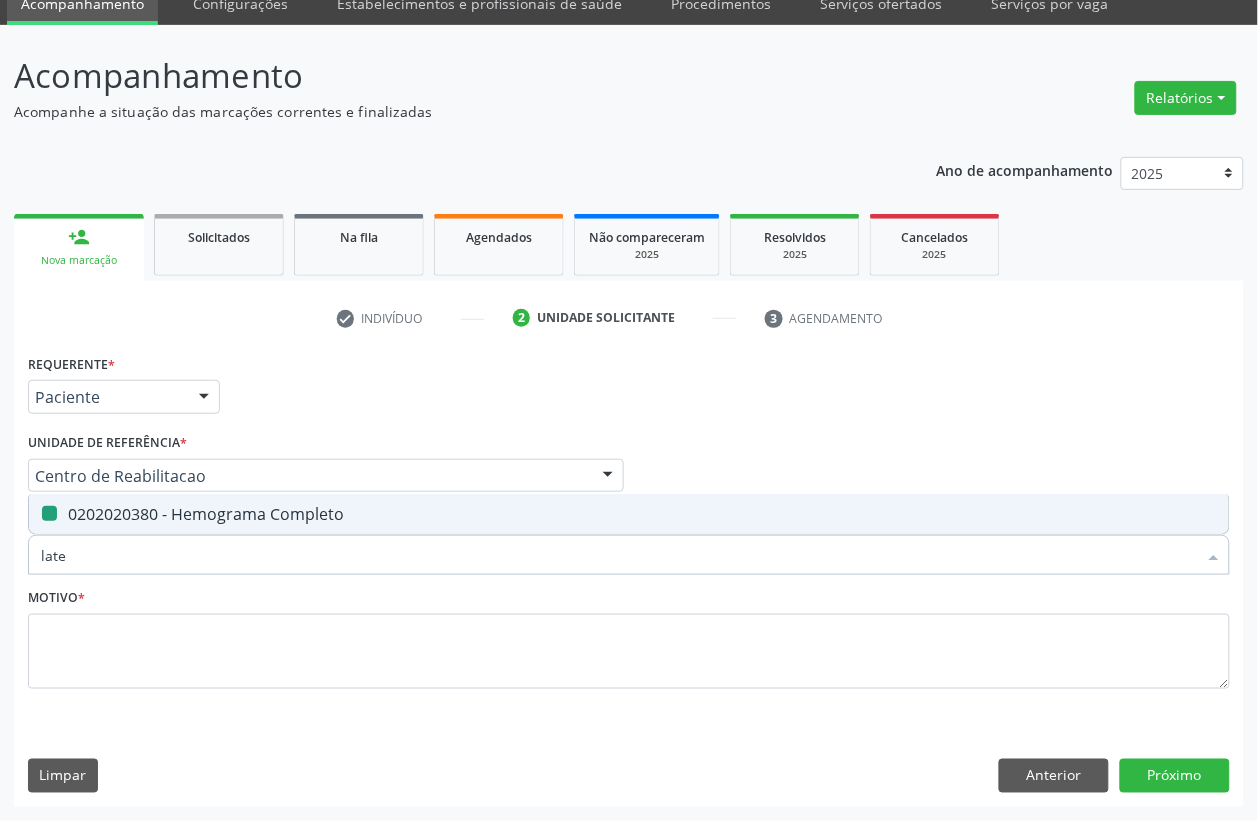 checkbox on "false" 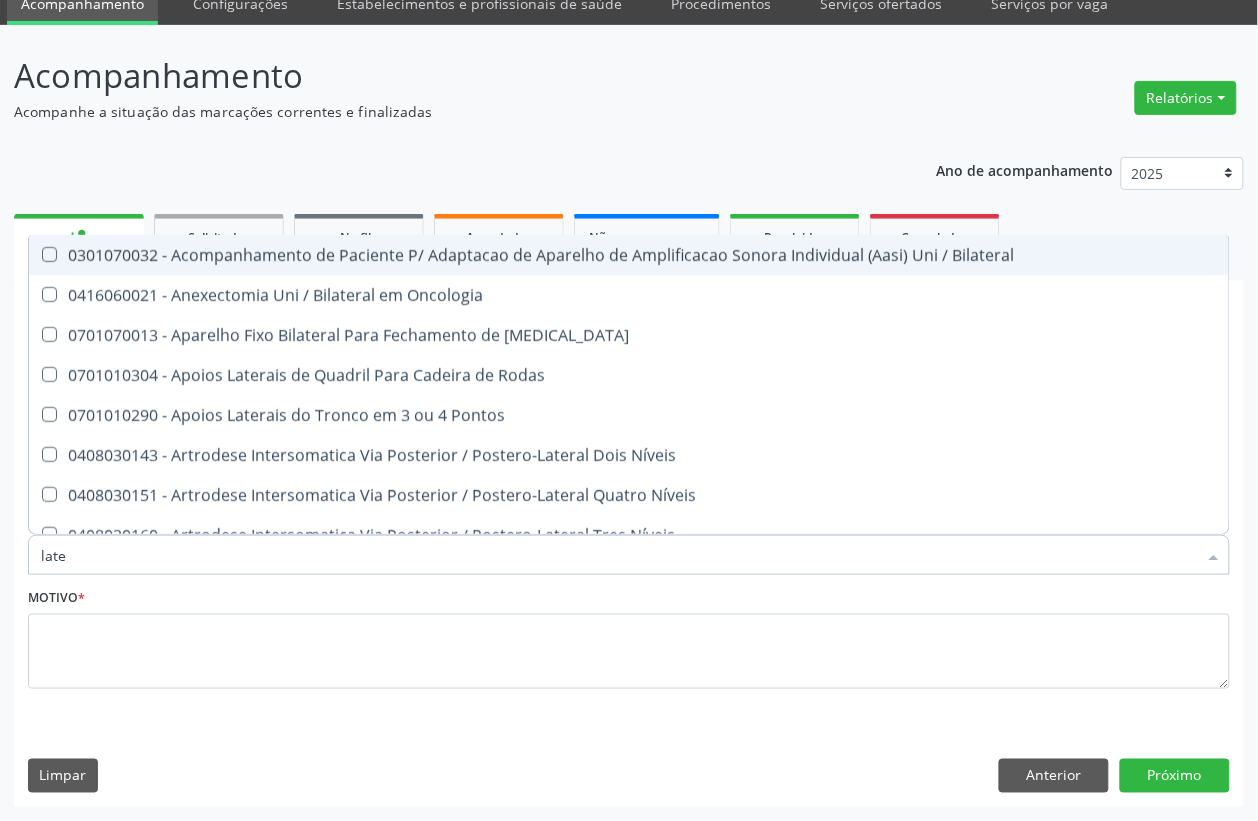 type on "latex" 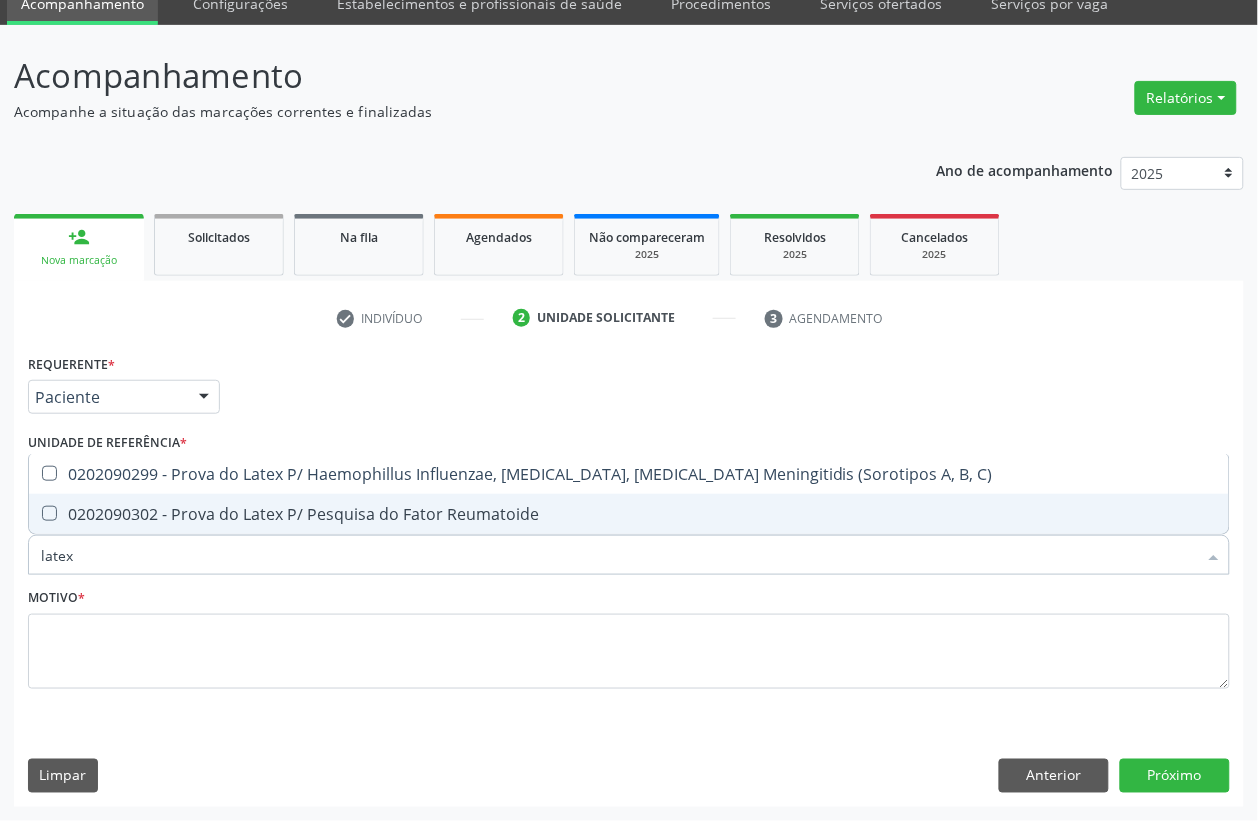 click on "0202090302 - Prova do Latex P/ Pesquisa do Fator Reumatoide" at bounding box center [629, 514] 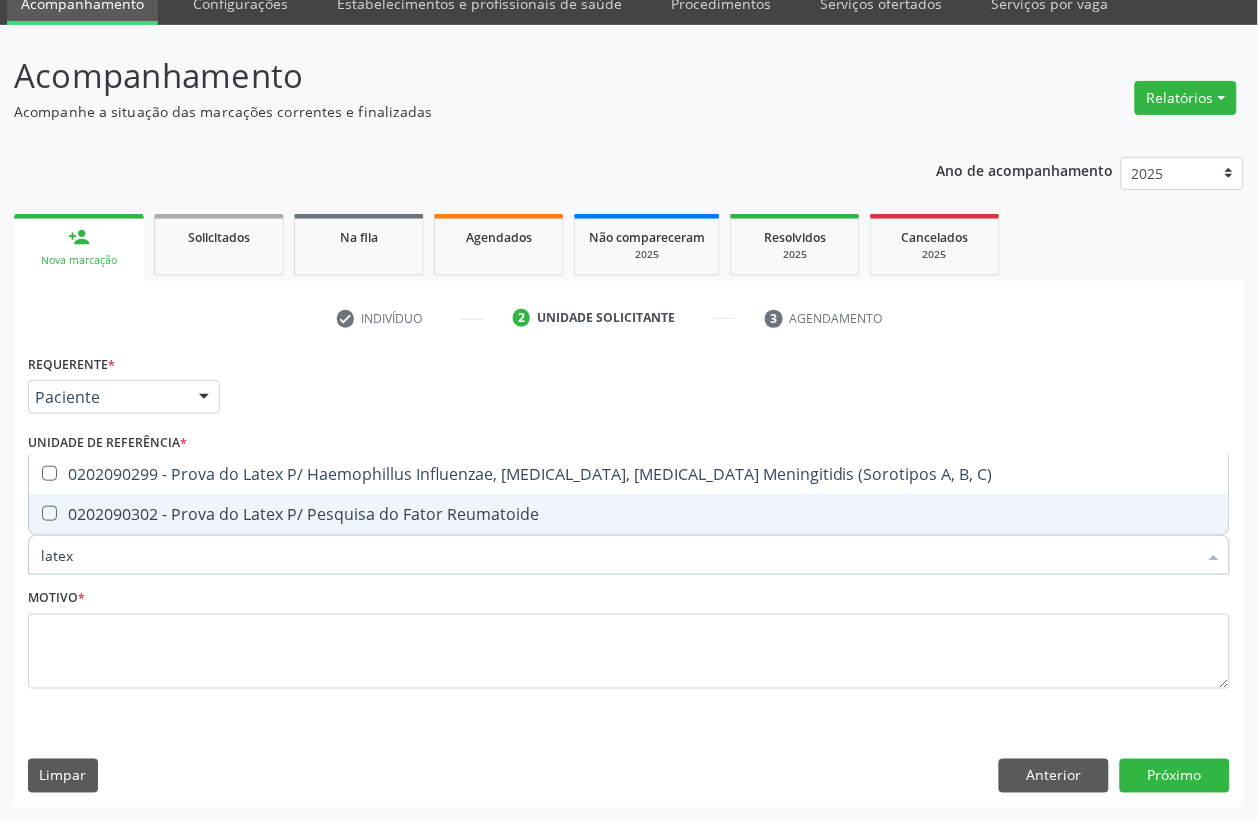 checkbox on "true" 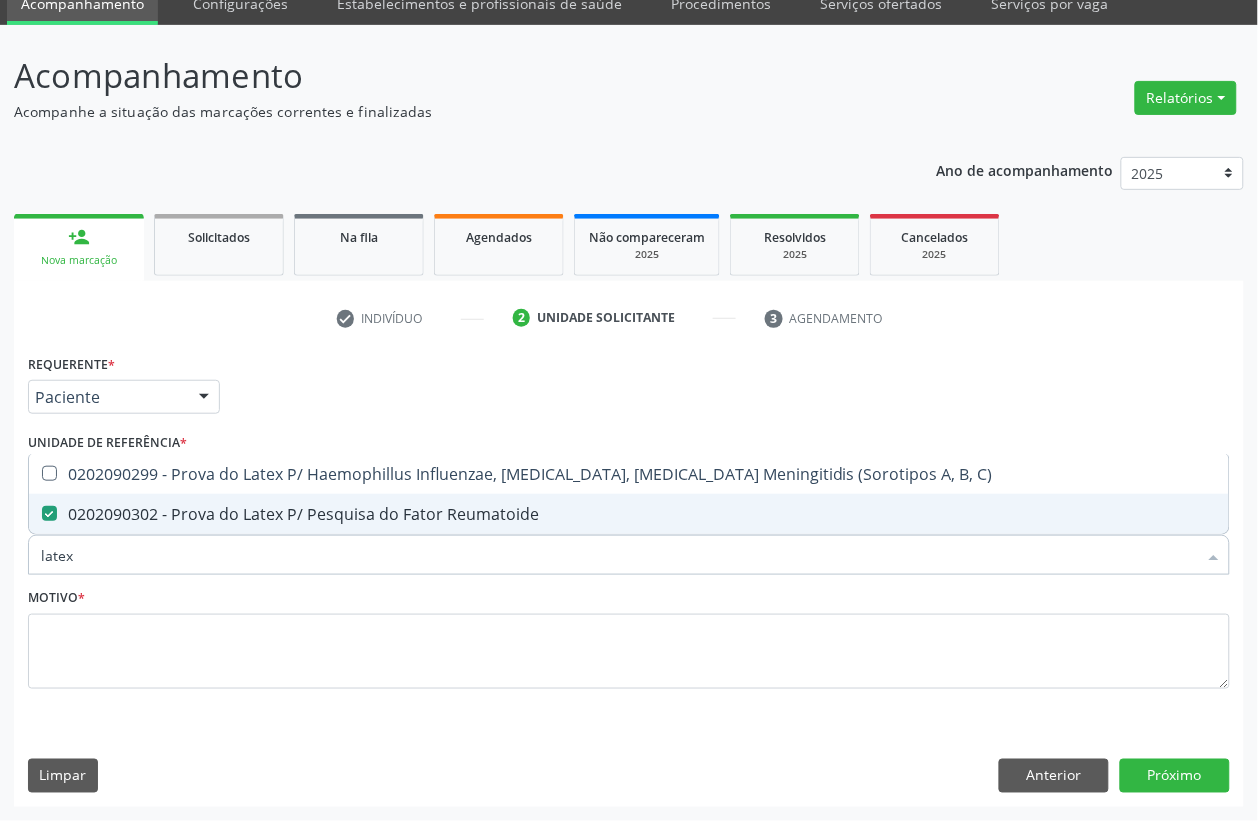 click on "latex" at bounding box center (619, 555) 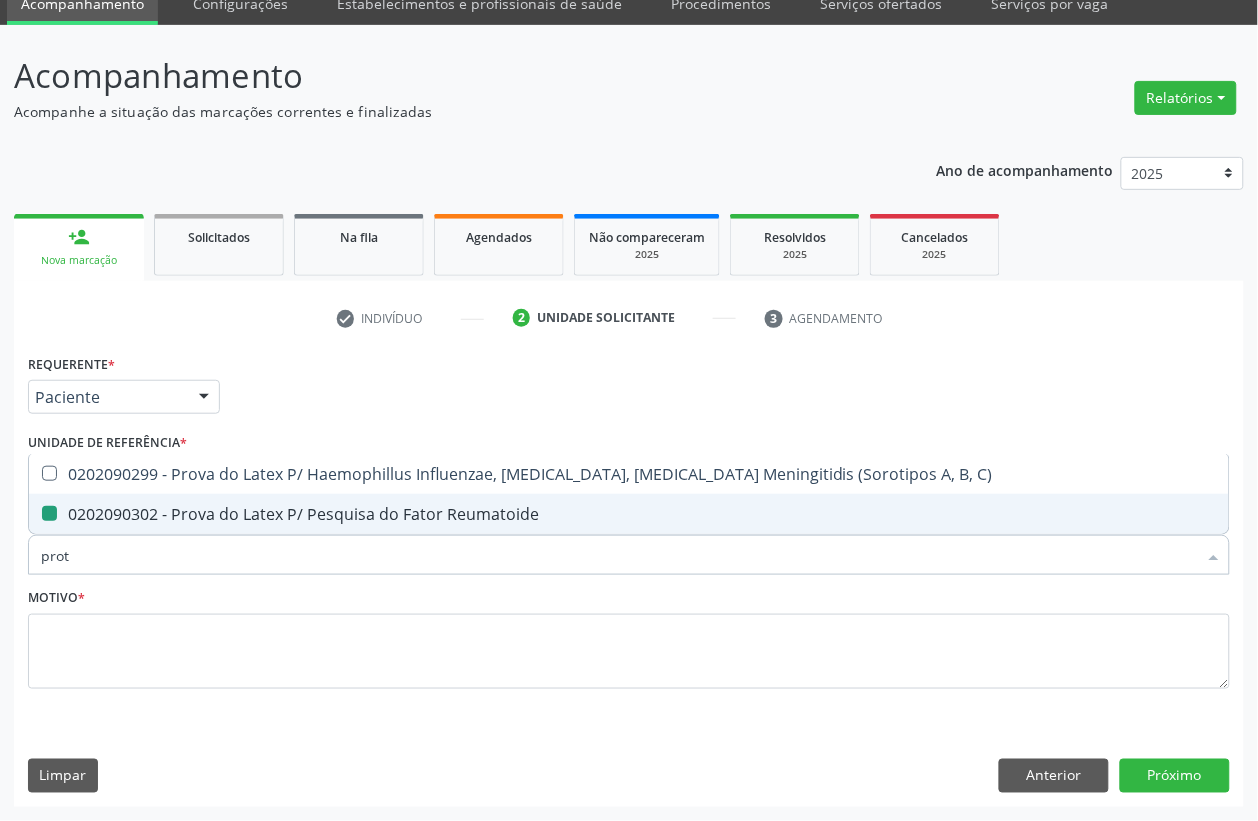 type on "prote" 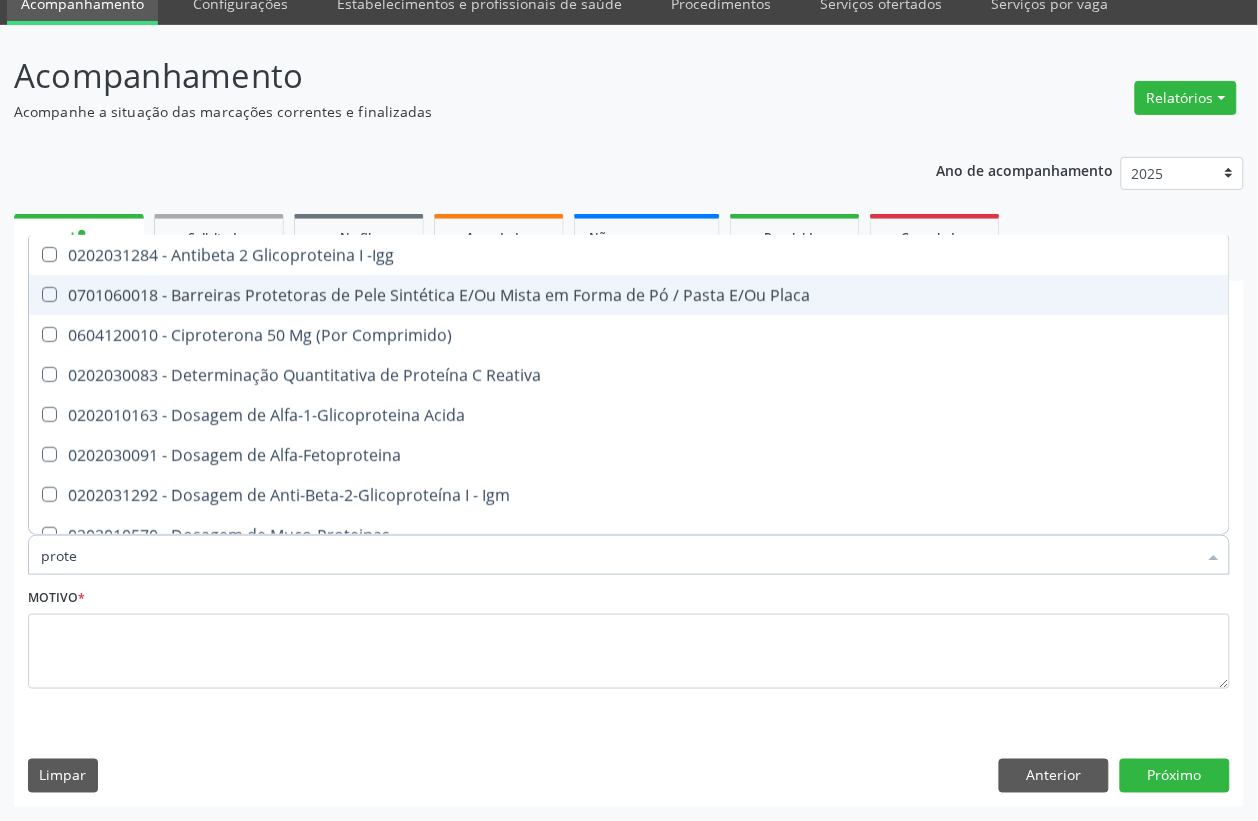 checkbox on "false" 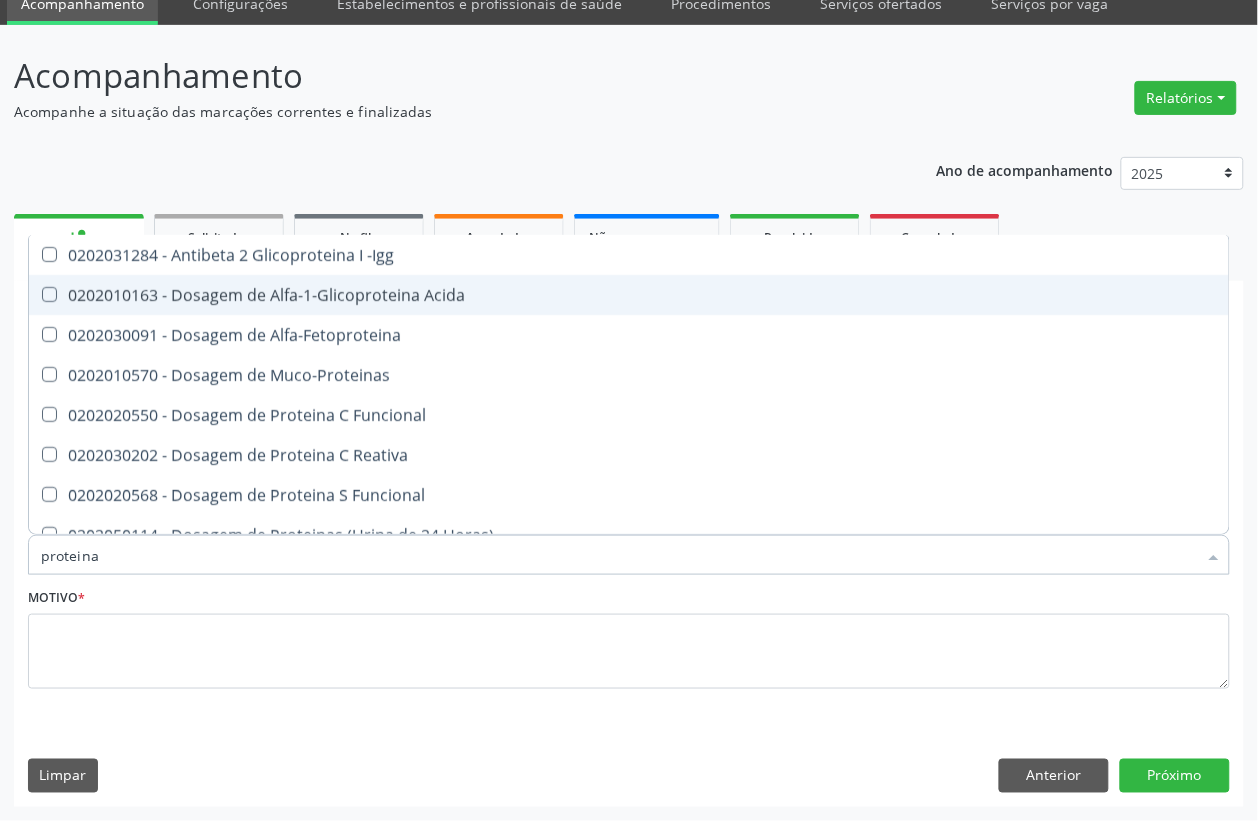 type on "proteina c" 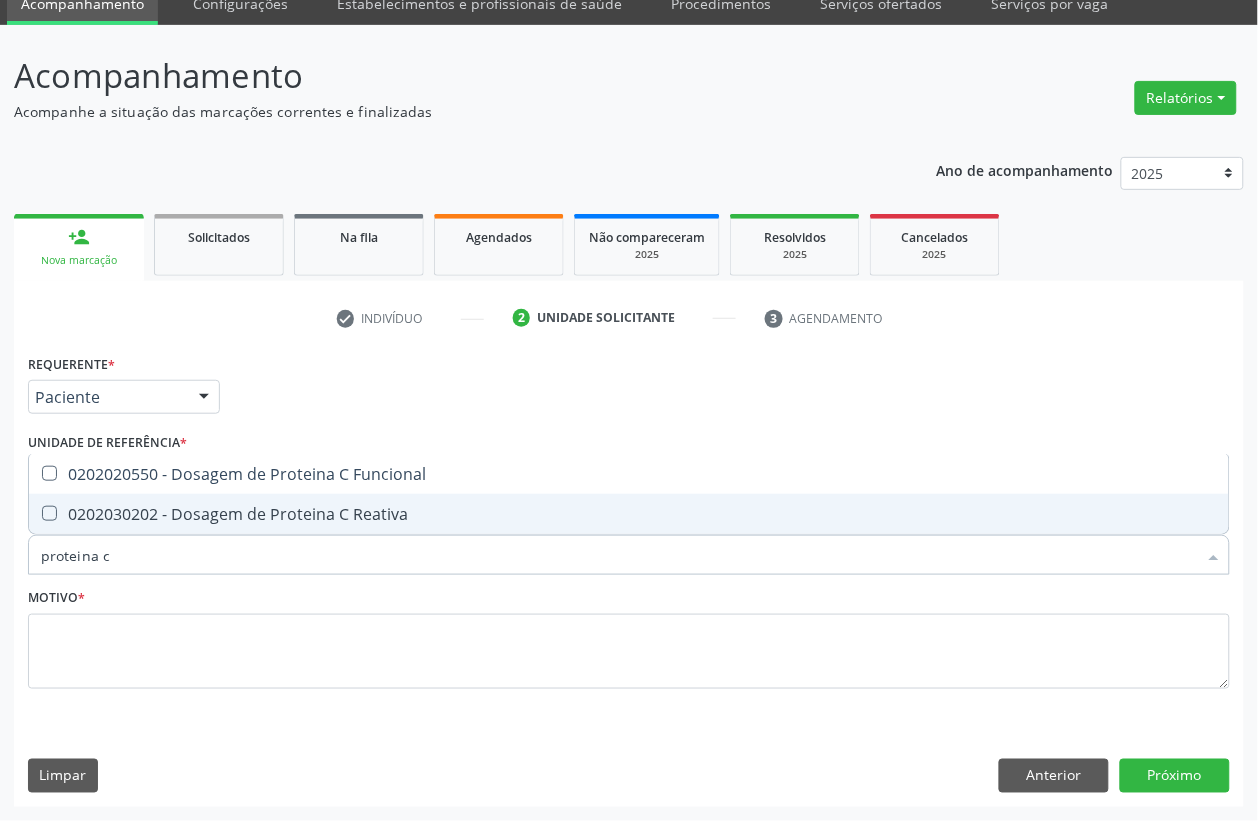 click on "0202030202 - Dosagem de Proteina C Reativa" at bounding box center (629, 514) 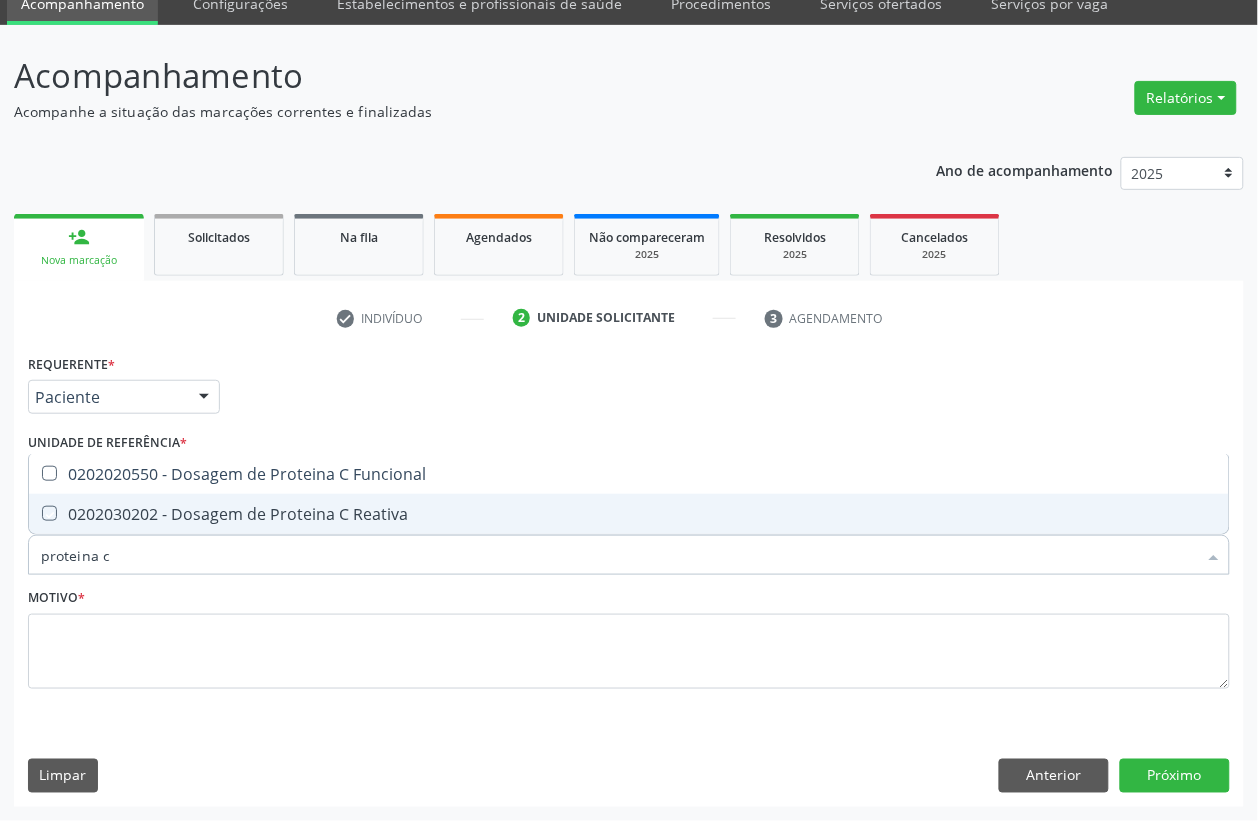 checkbox on "true" 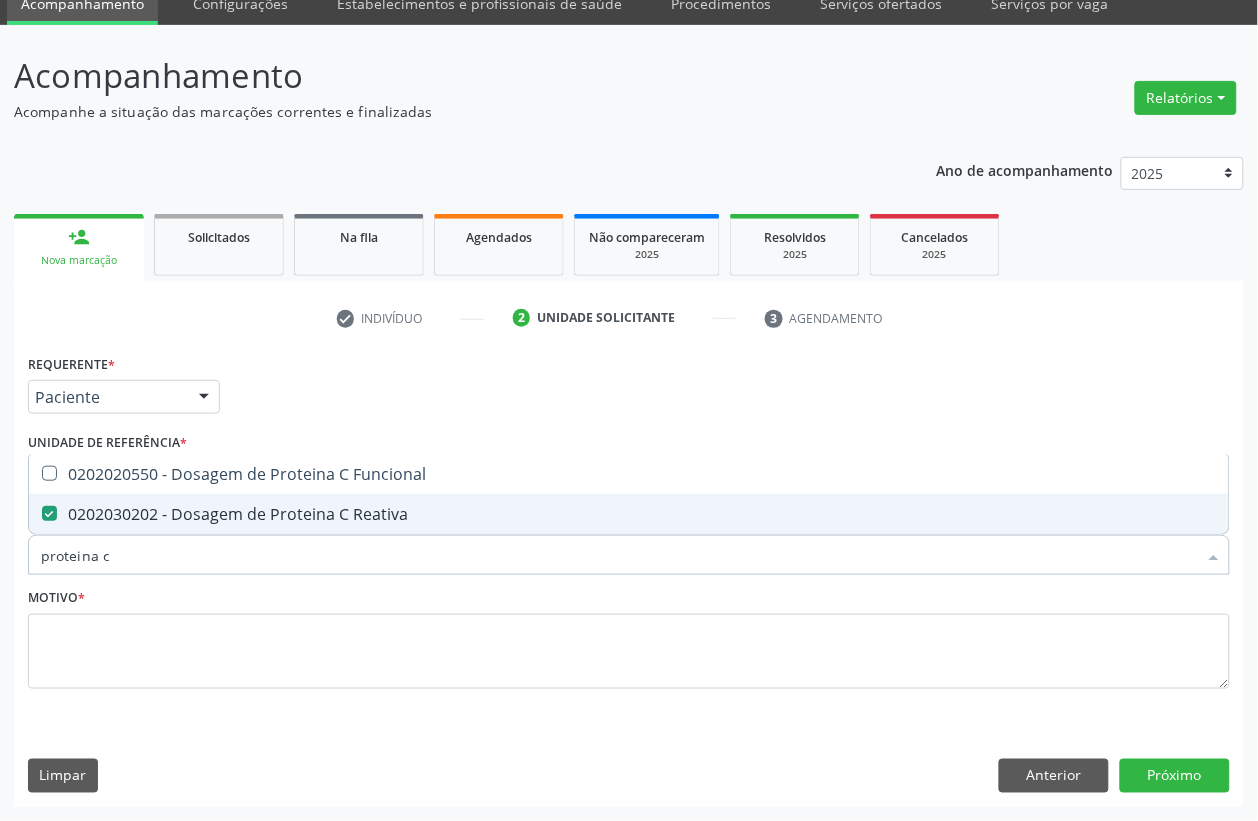 click on "proteina c" at bounding box center (619, 555) 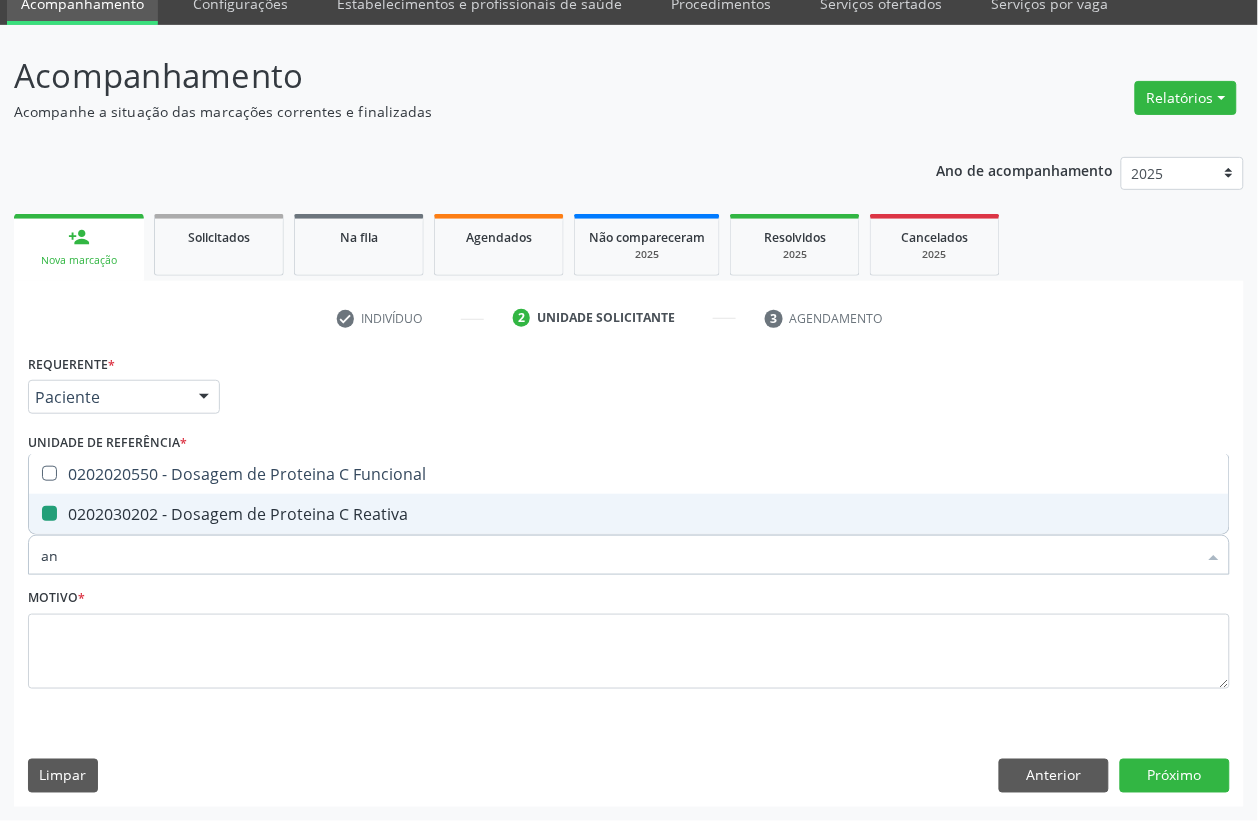type on "ana" 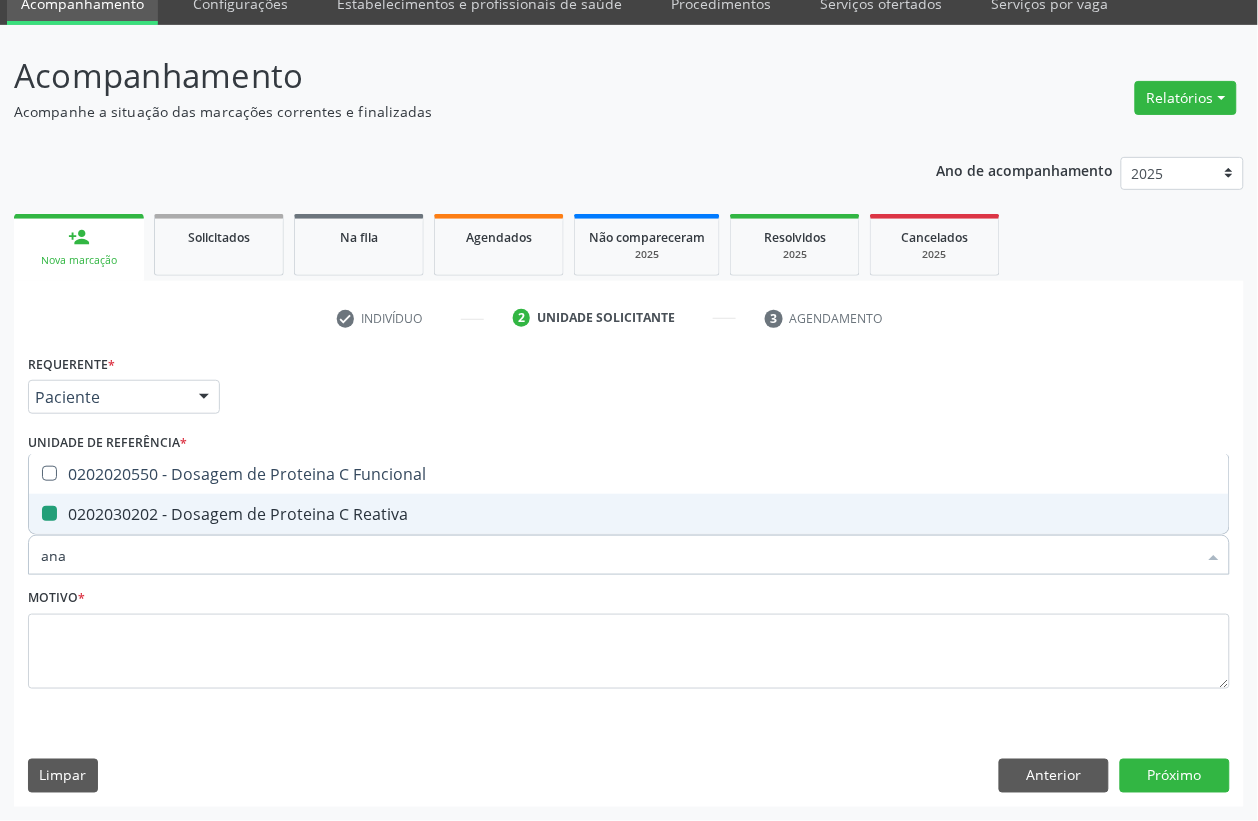 checkbox on "false" 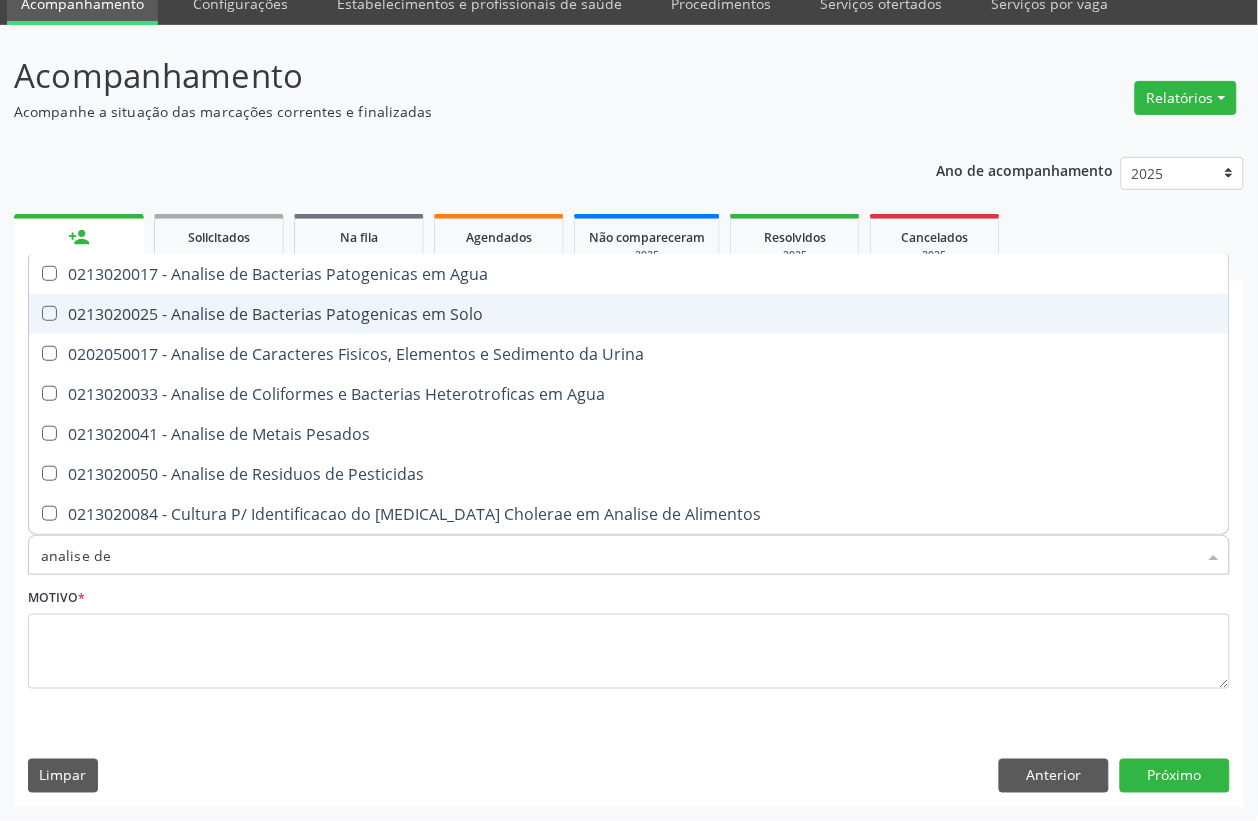 type on "analise de c" 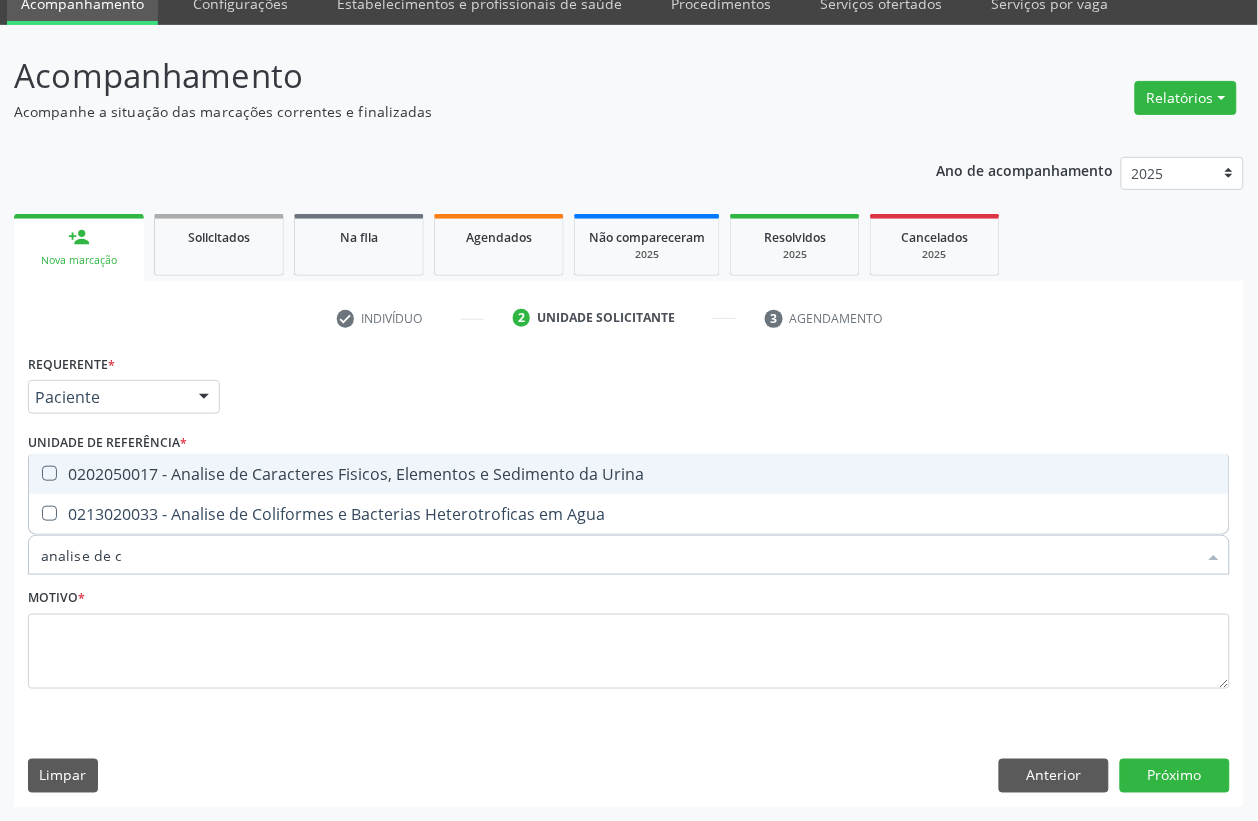 click on "0202050017 - Analise de Caracteres Fisicos, Elementos e Sedimento da Urina" at bounding box center (629, 474) 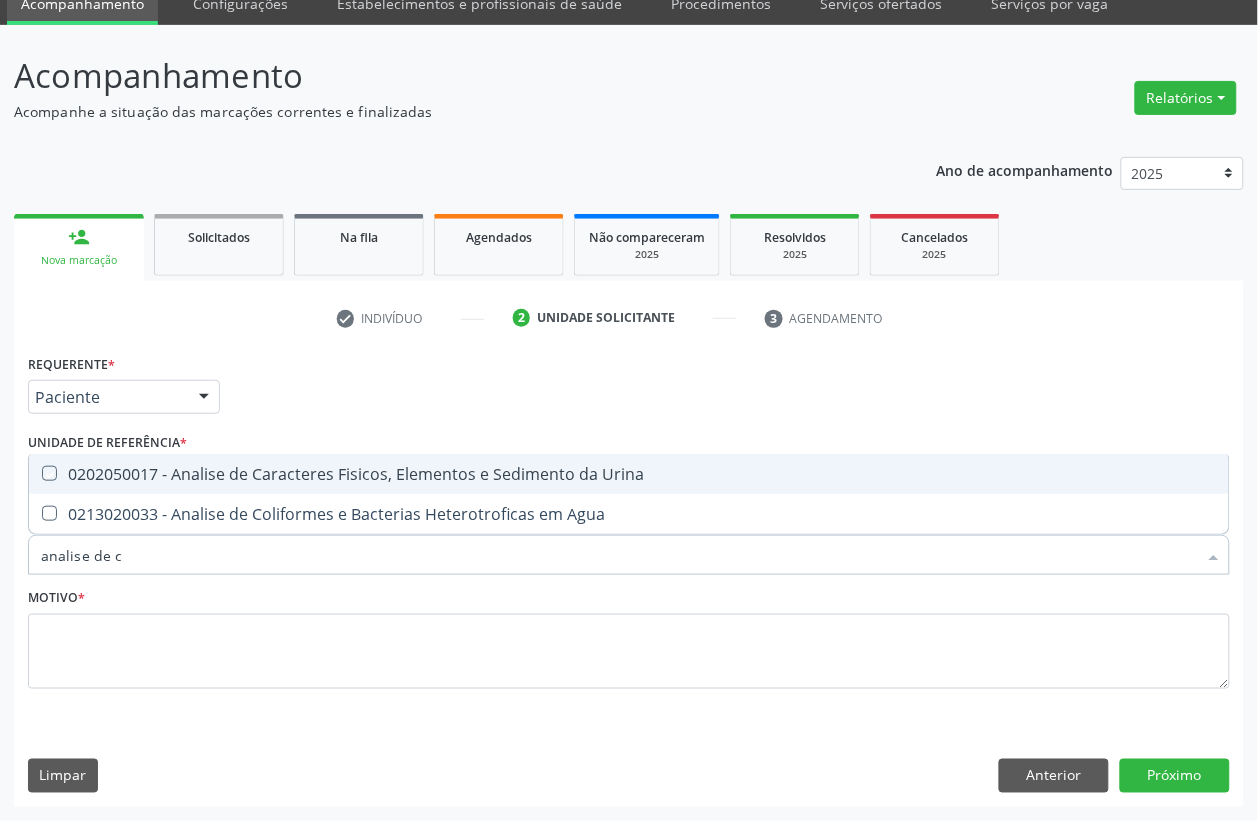 checkbox on "true" 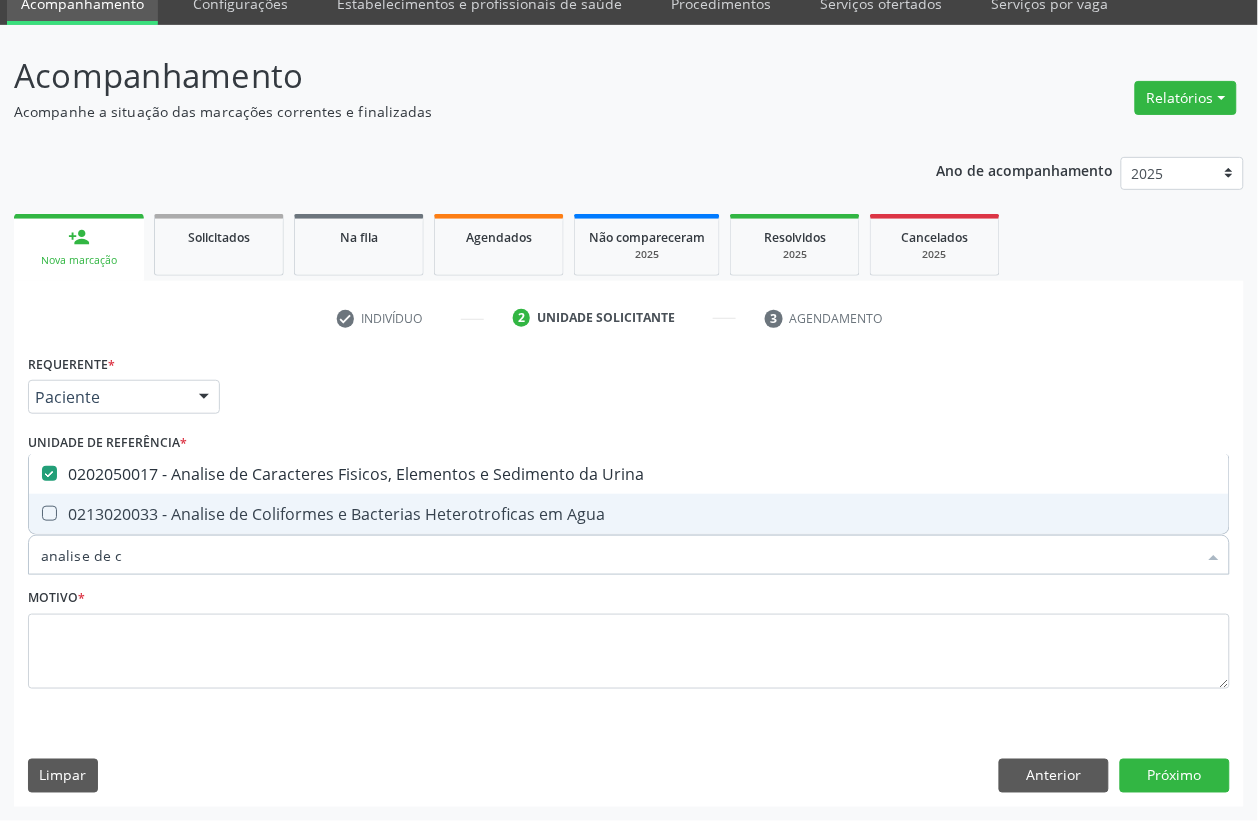 click on "analise de c" at bounding box center [619, 555] 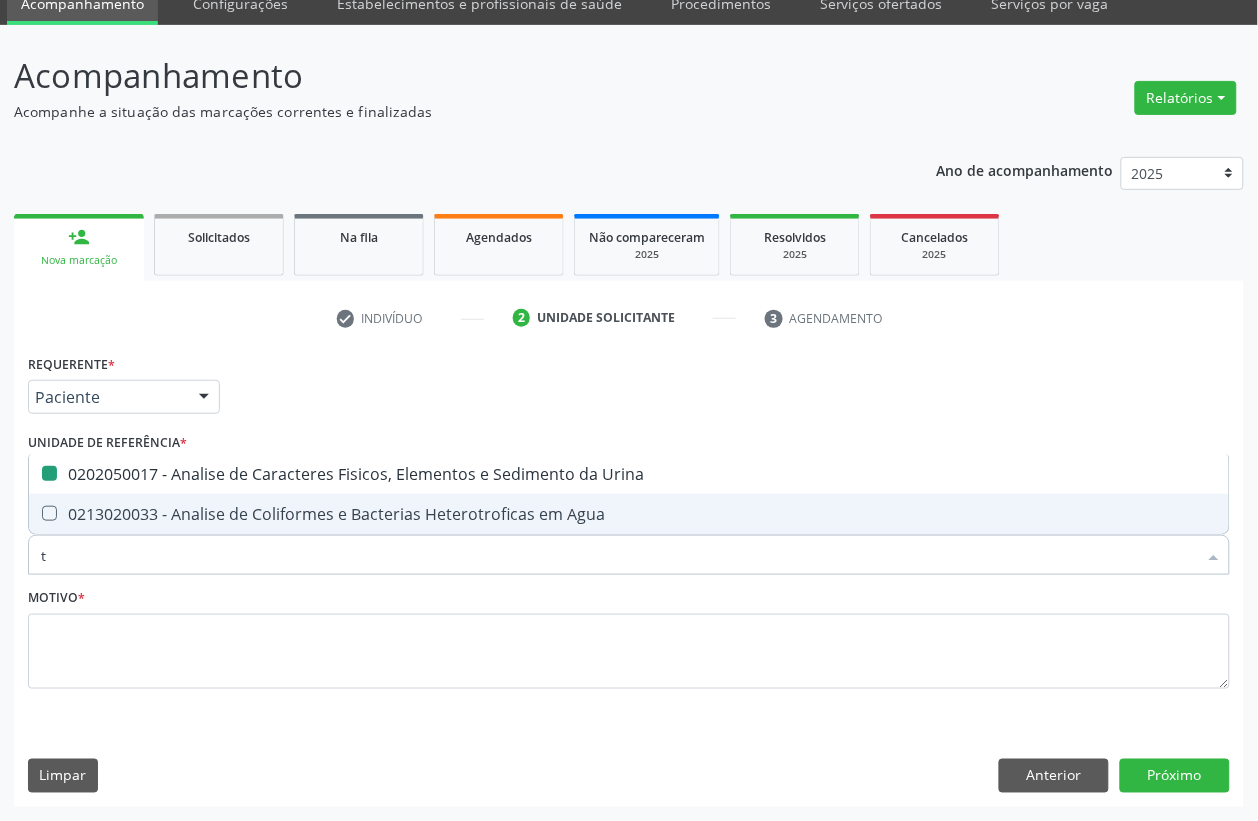 type on "[MEDICAL_DATA]" 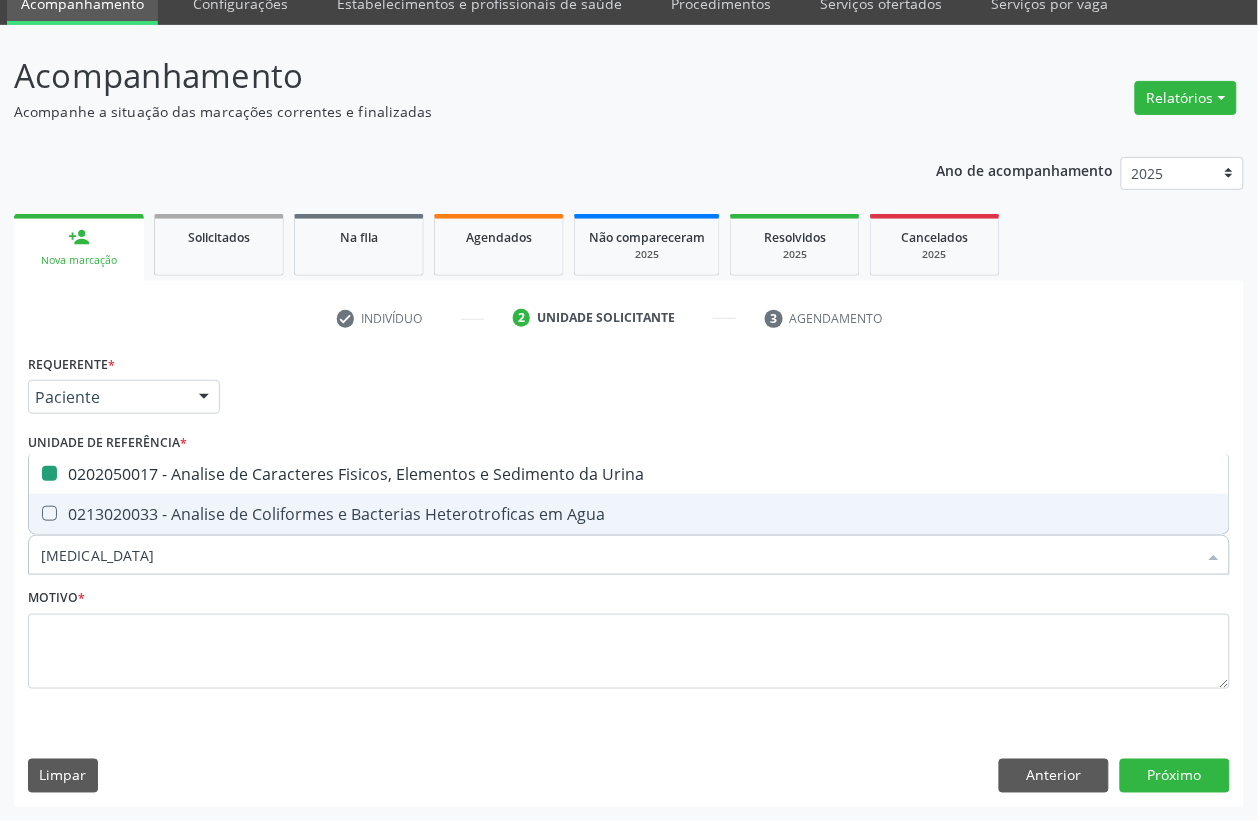 checkbox on "false" 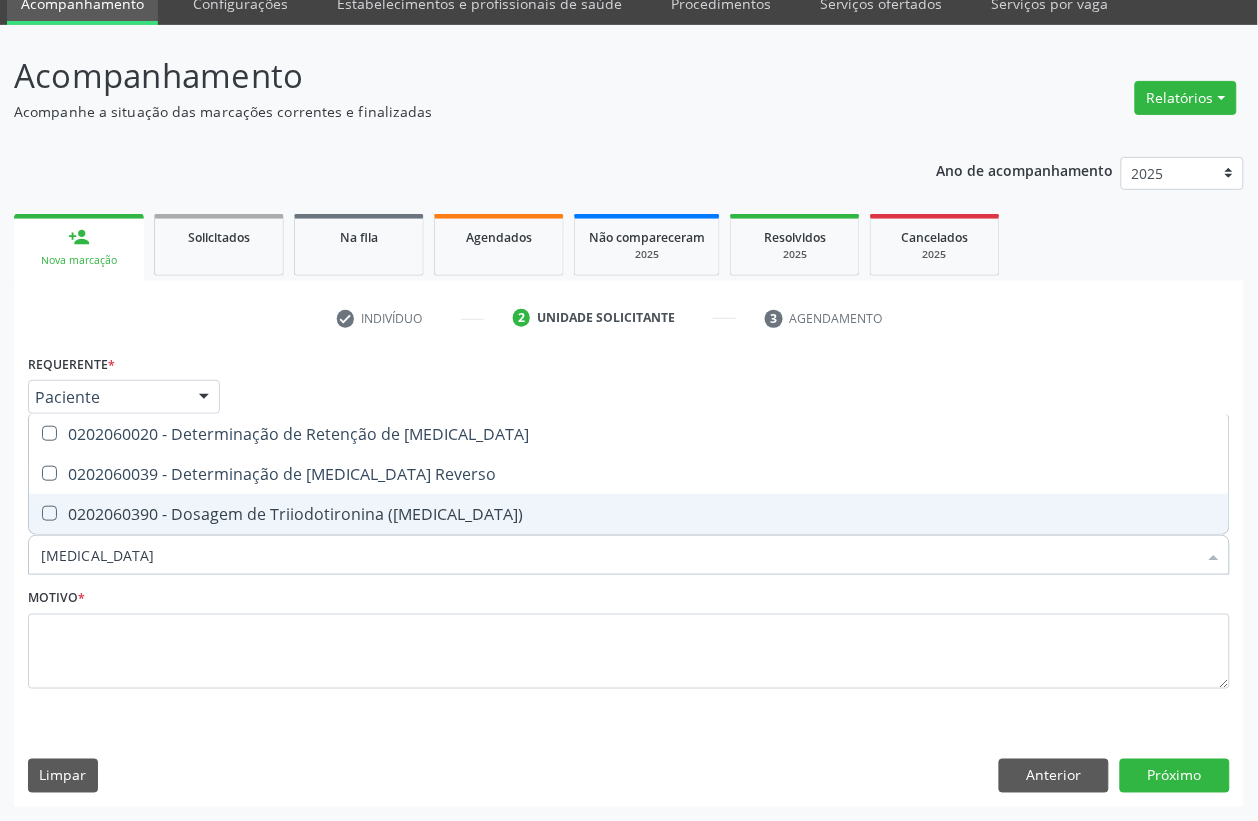 click on "0202060390 - Dosagem de Triiodotironina ([MEDICAL_DATA])" at bounding box center (629, 514) 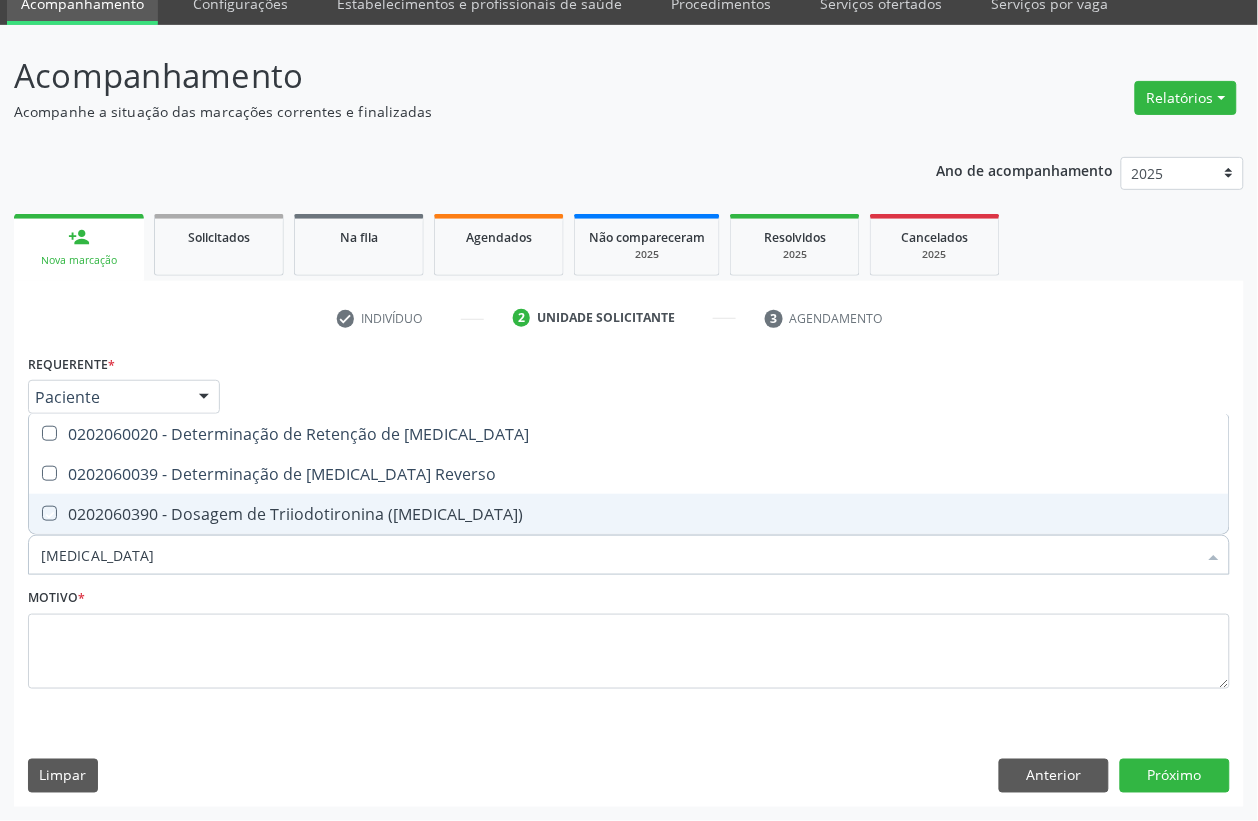checkbox on "true" 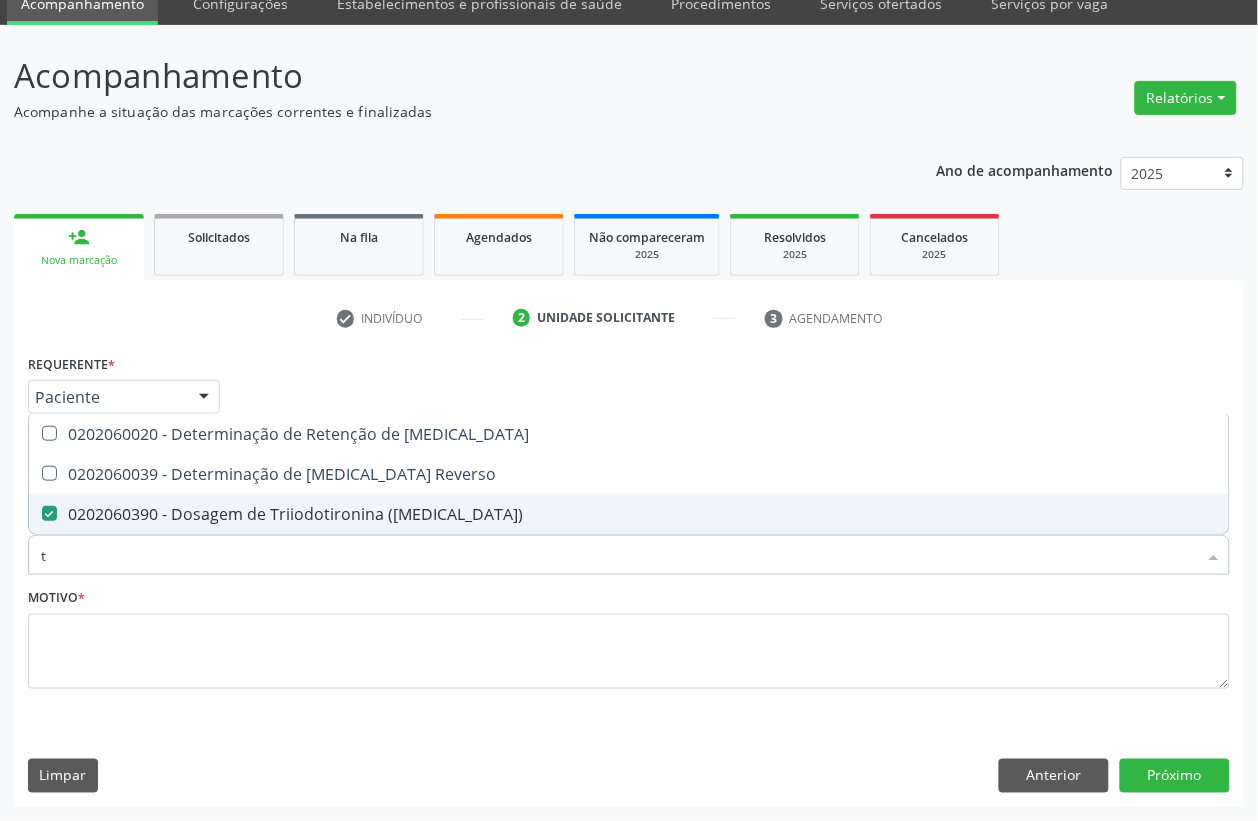 type on "t4" 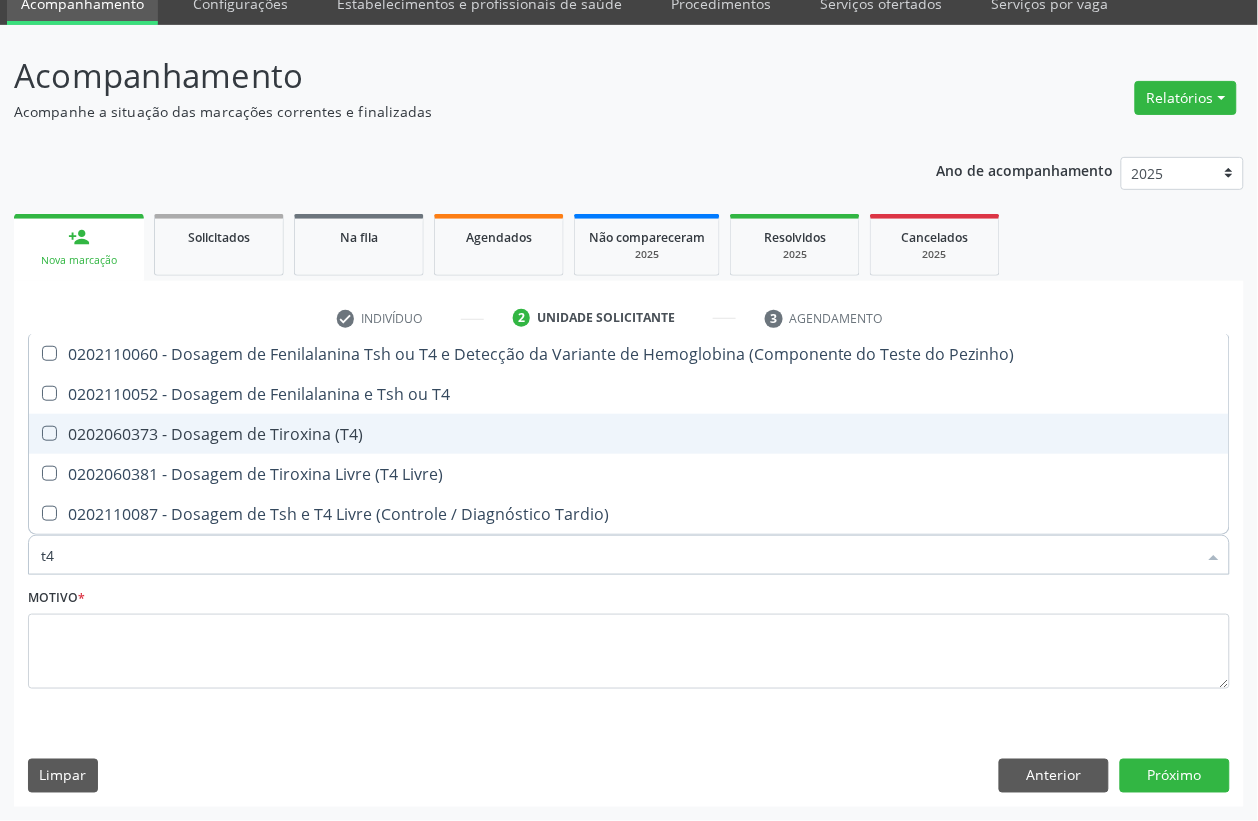 click on "0202060373 - Dosagem de Tiroxina (T4)" at bounding box center (629, 434) 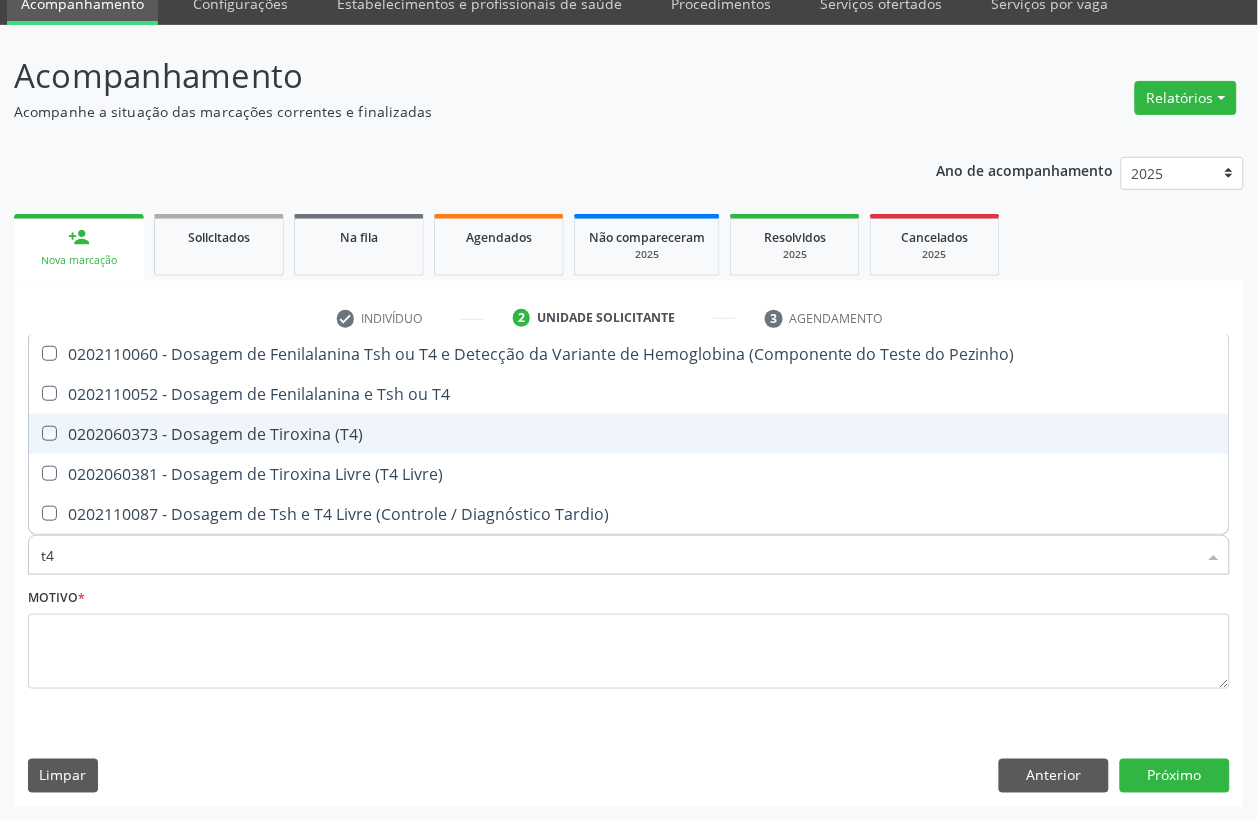 checkbox on "true" 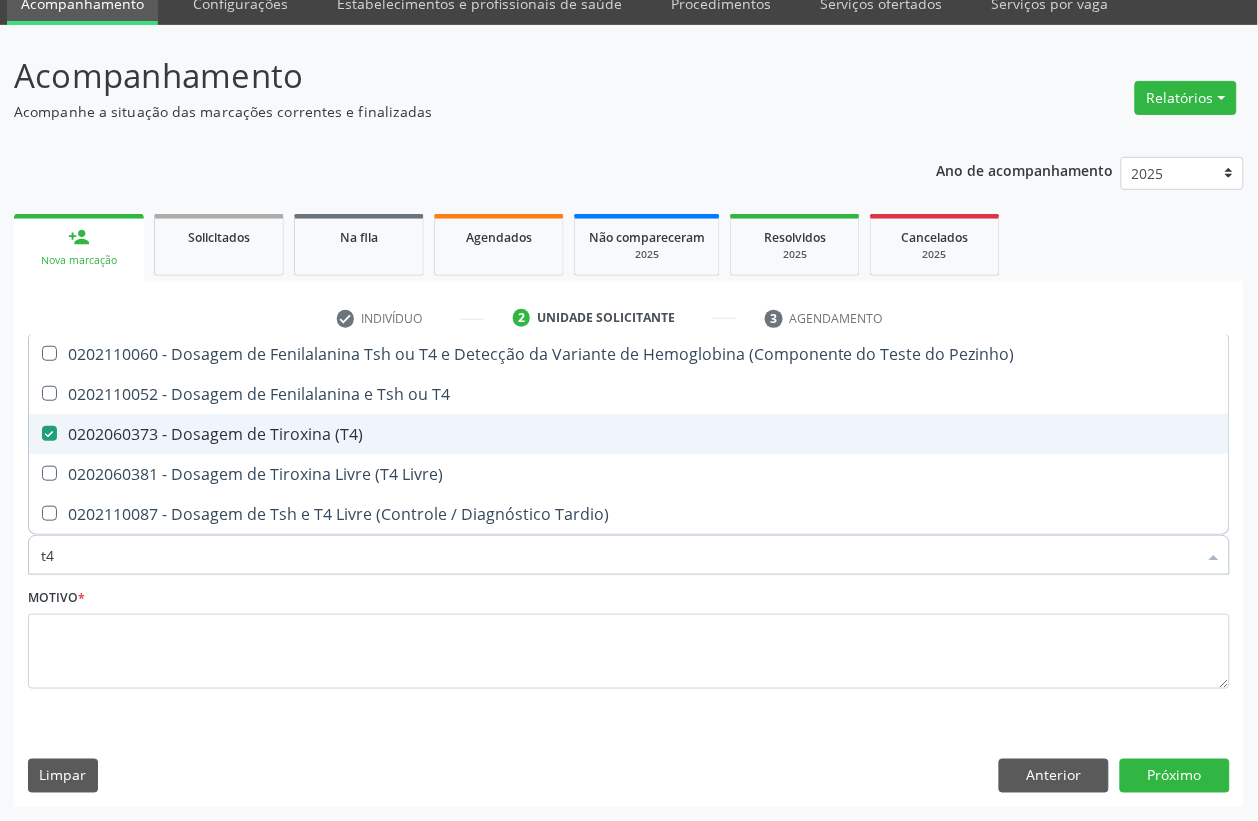type on "t" 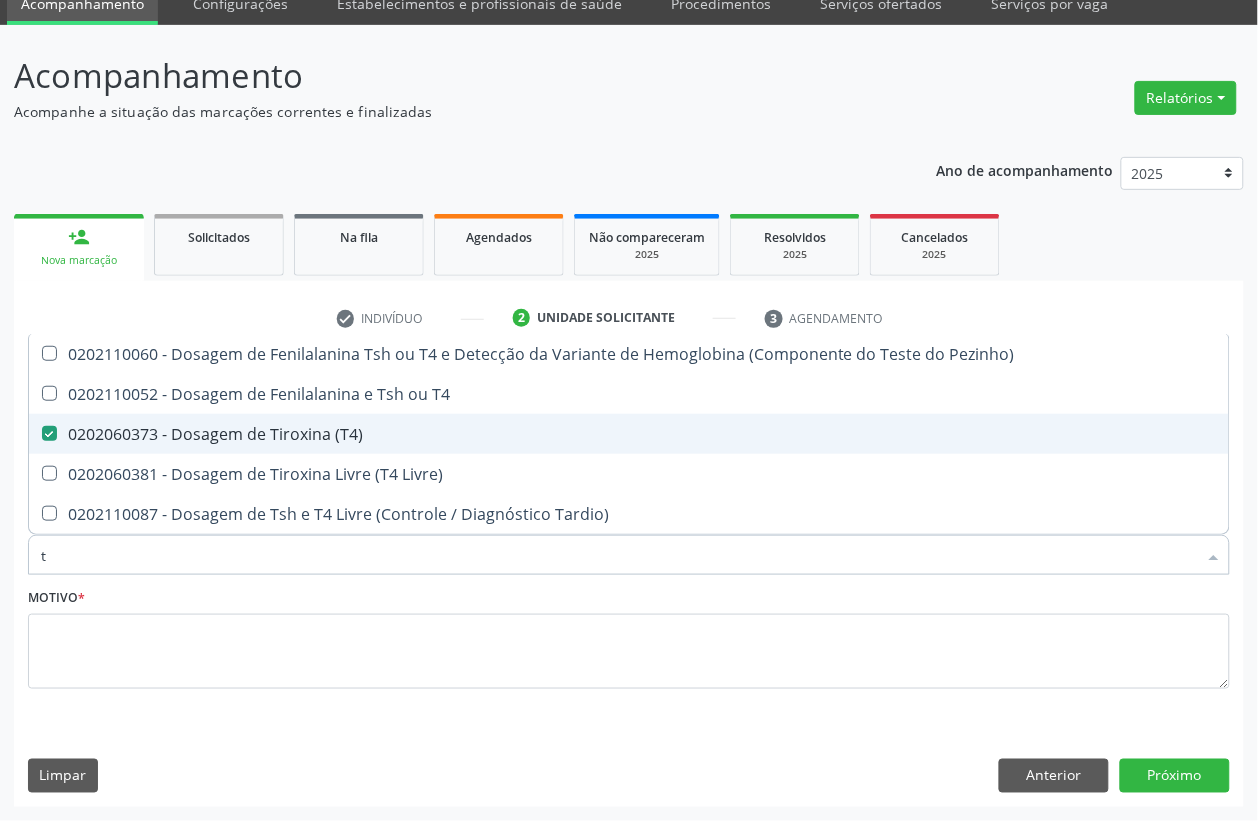 checkbox on "false" 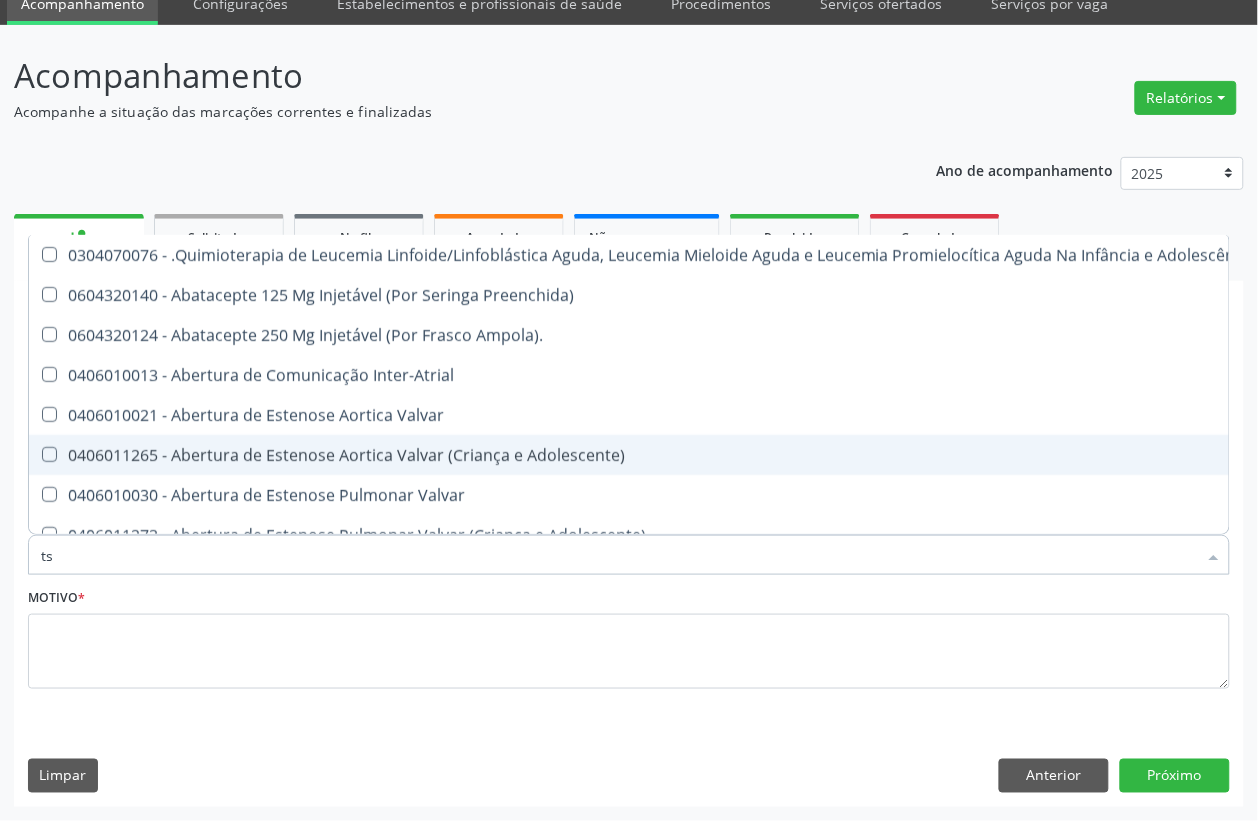 type on "tsh" 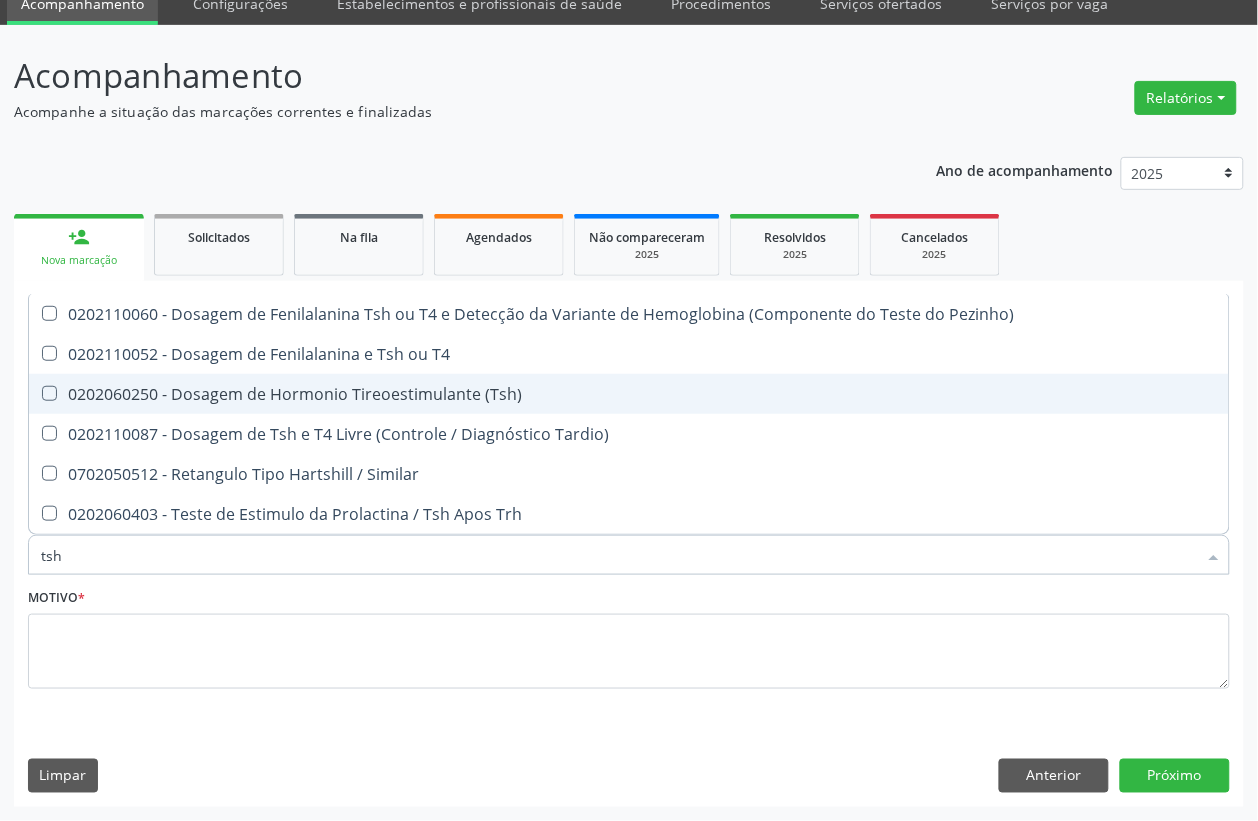 click on "0202060250 - Dosagem de Hormonio Tireoestimulante (Tsh)" at bounding box center [629, 394] 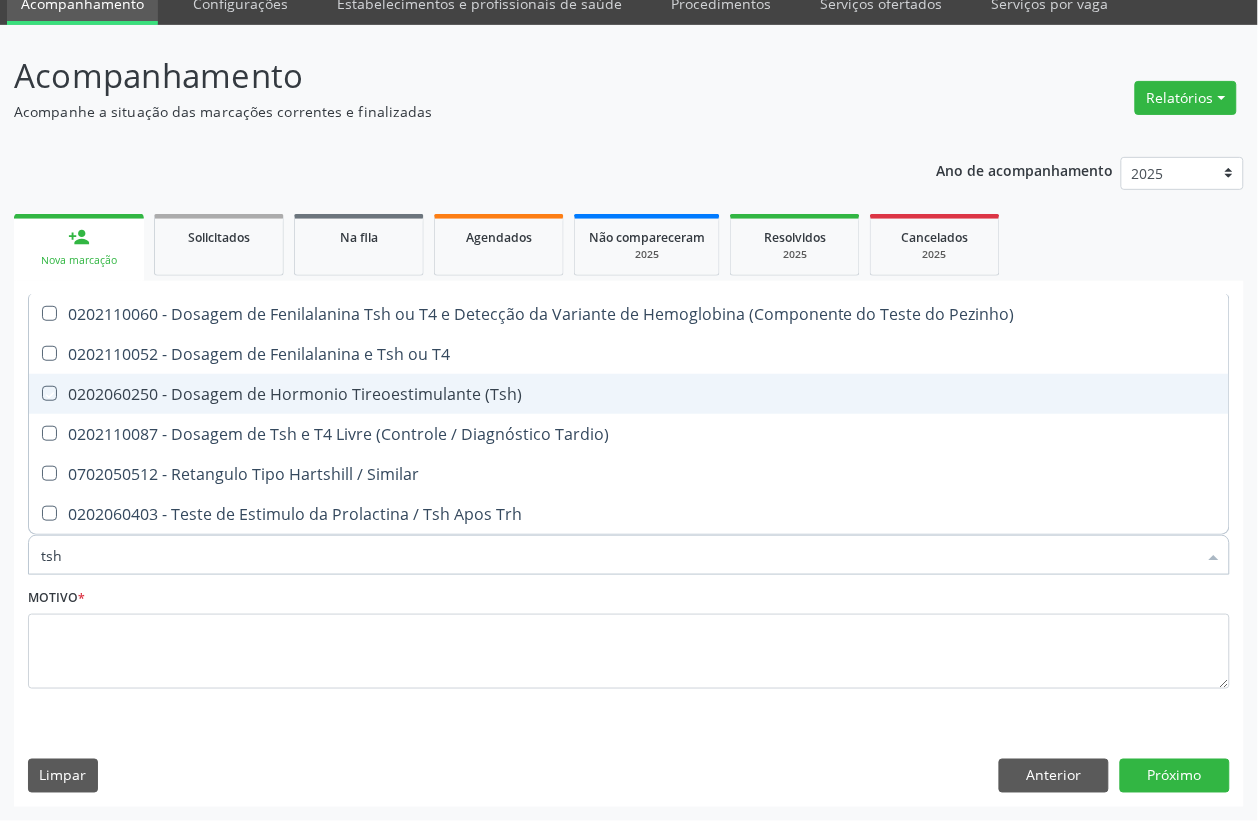 checkbox on "true" 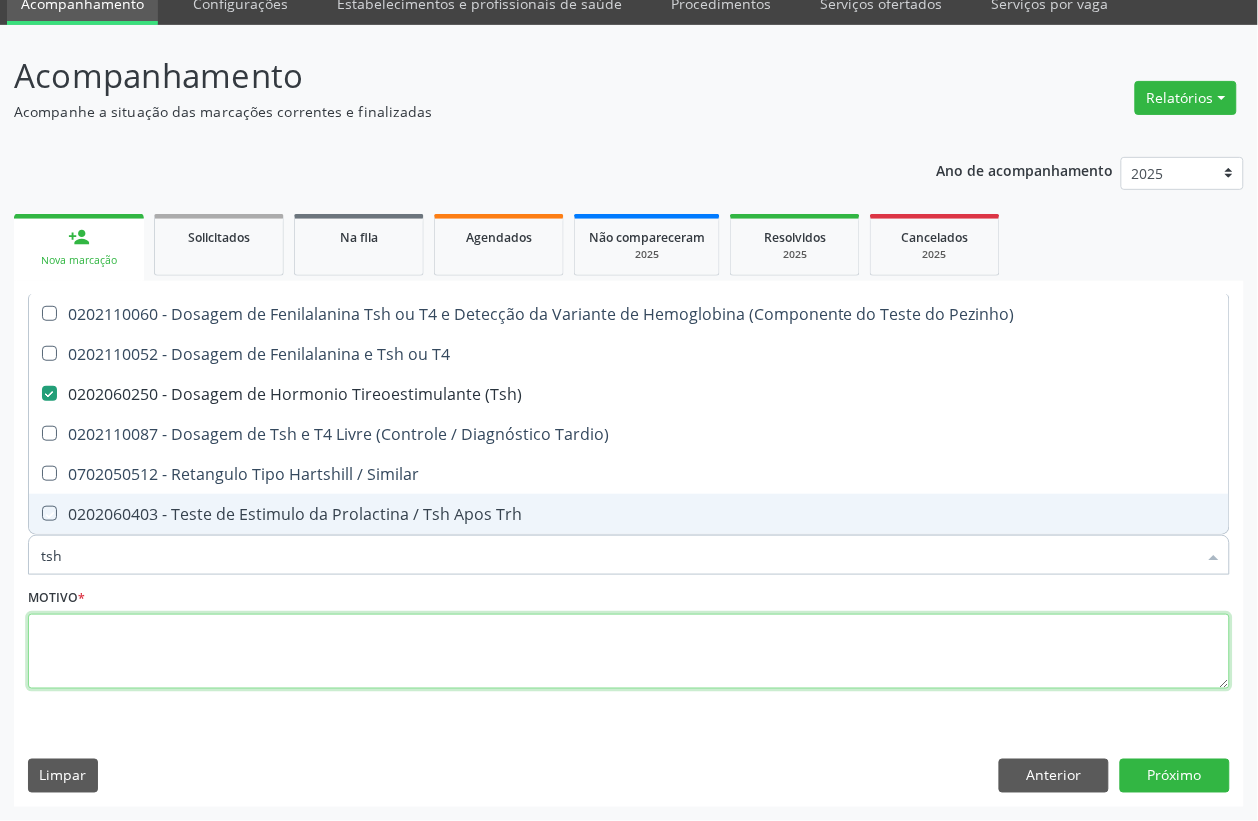 click at bounding box center [629, 652] 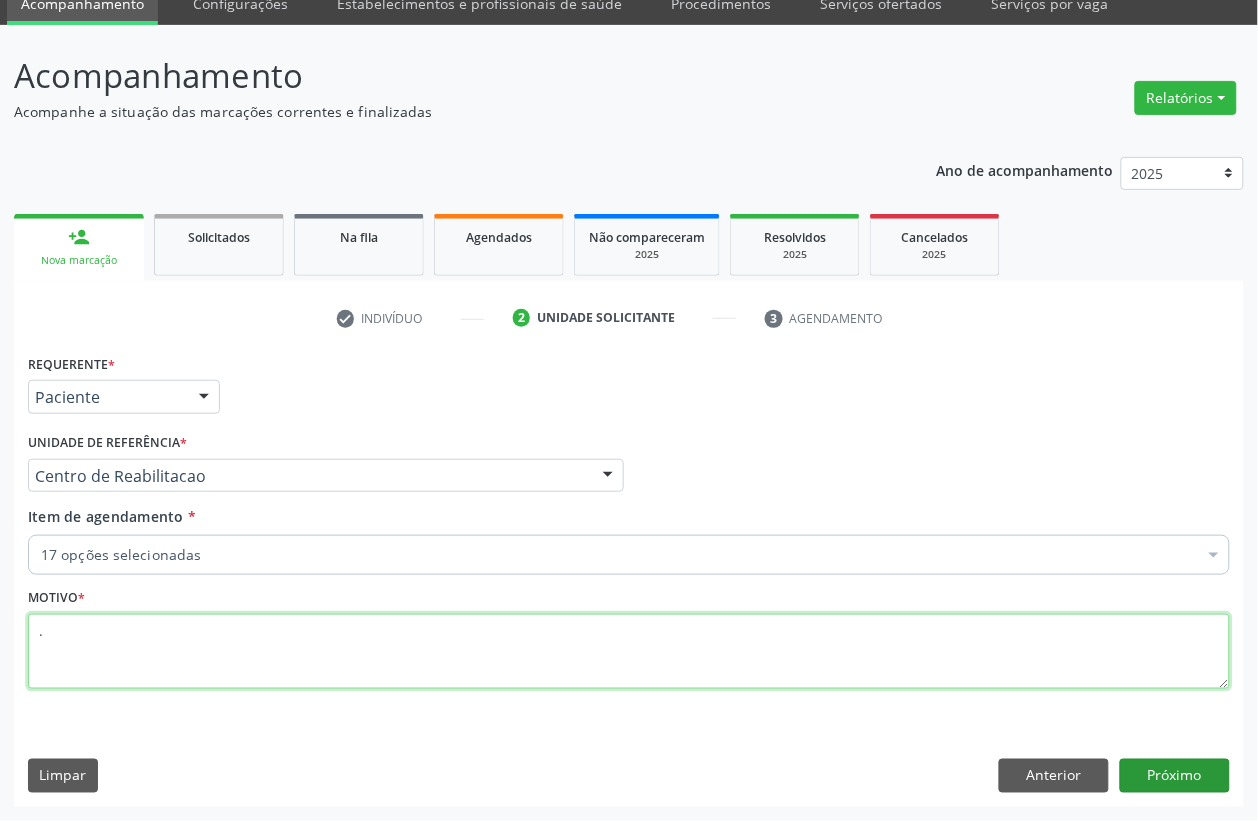 type on "." 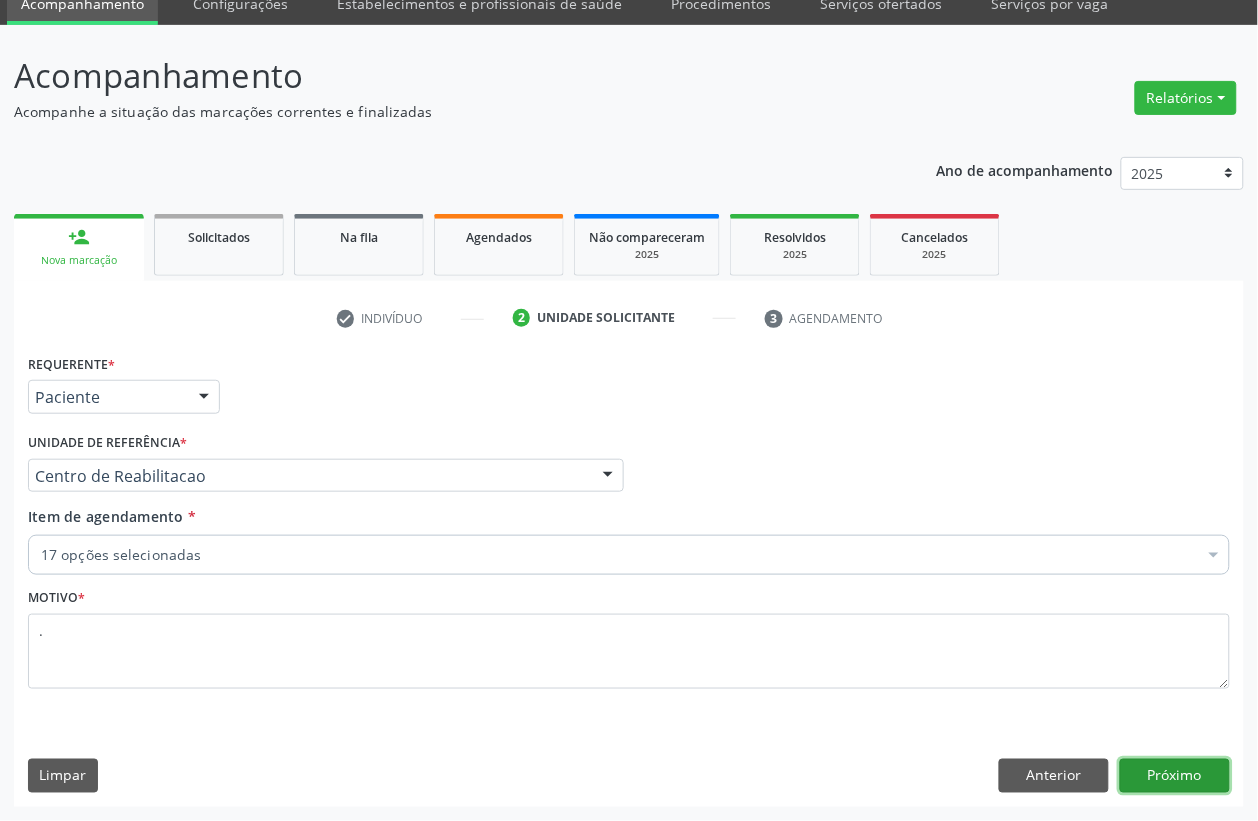 click on "Próximo" at bounding box center (1175, 776) 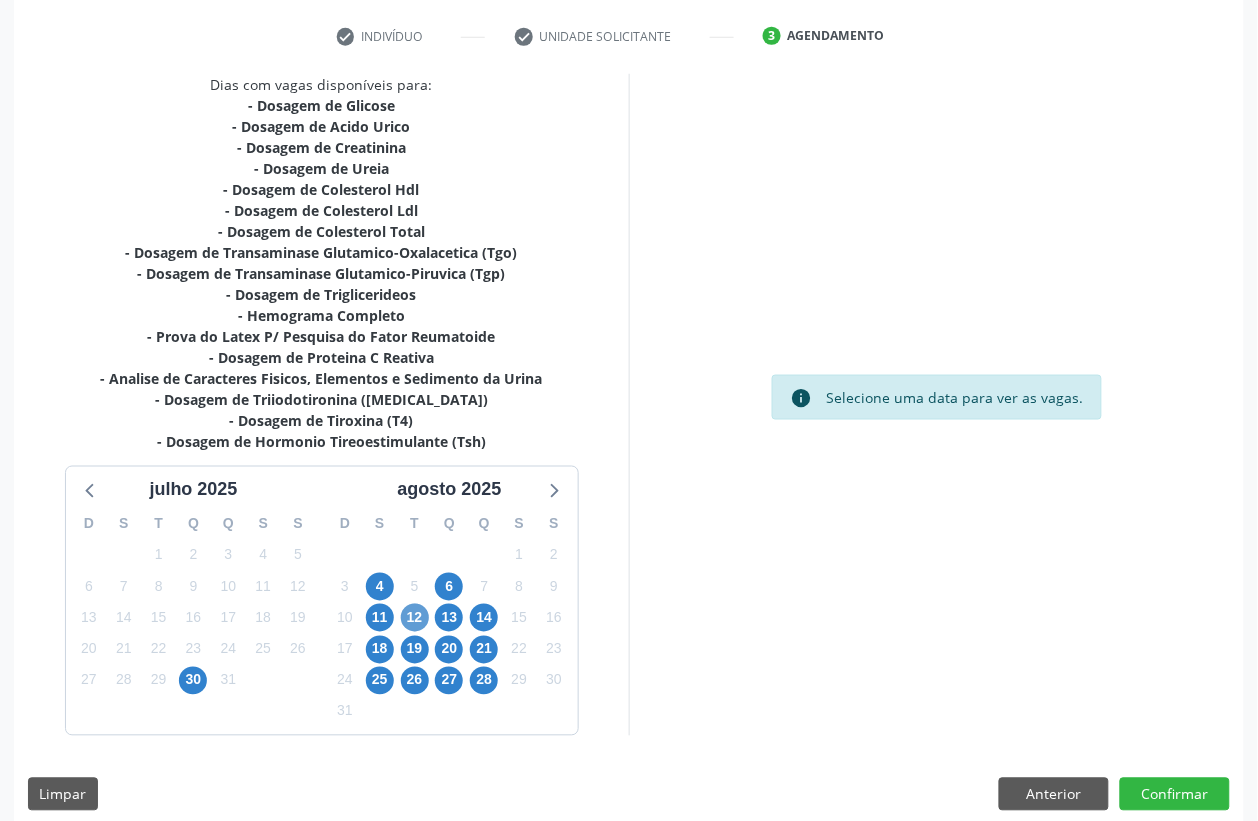 scroll, scrollTop: 385, scrollLeft: 0, axis: vertical 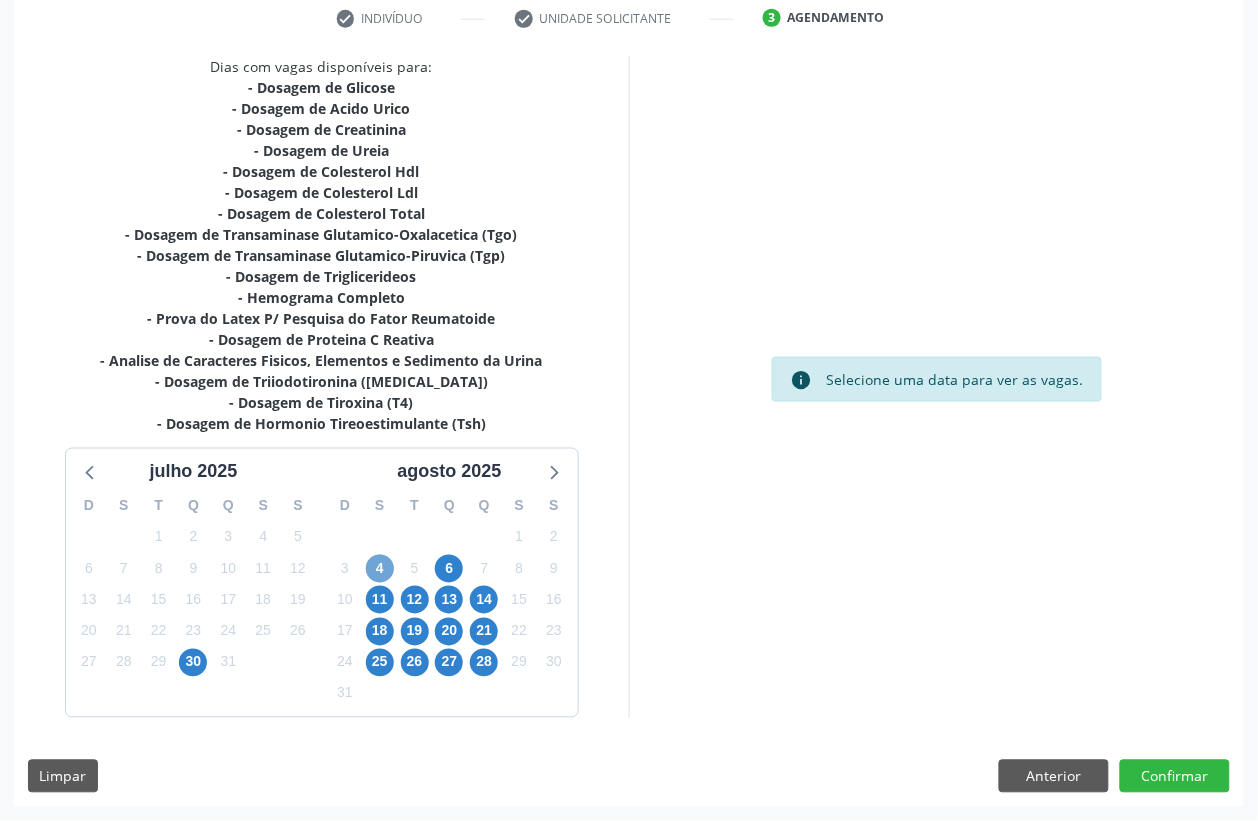 click on "4" at bounding box center [380, 569] 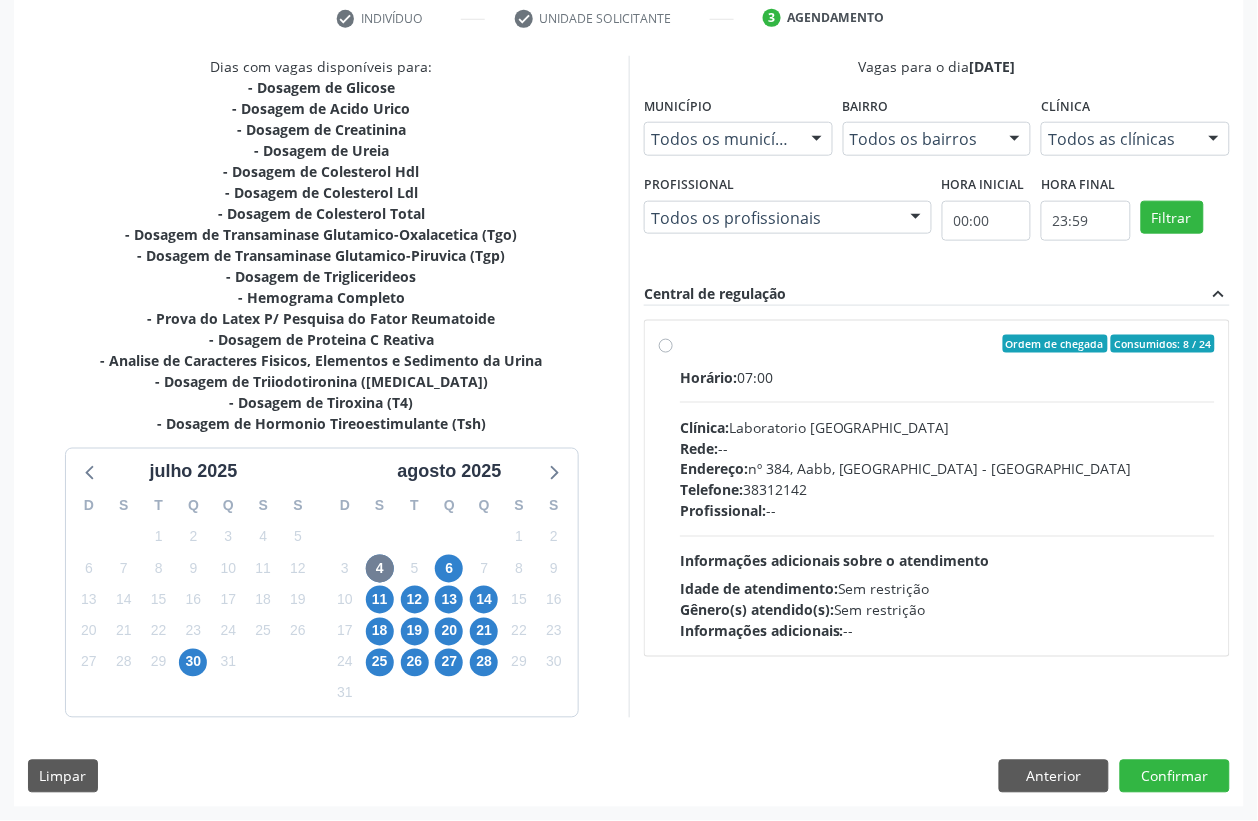 click on "Horário:   07:00
Clínica:  Laboratorio [GEOGRAPHIC_DATA]
Rede:
--
Endereço:   [STREET_ADDRESS]
Telefone:   [PHONE_NUMBER]
Profissional:
--
Informações adicionais sobre o atendimento
Idade de atendimento:
Sem restrição
Gênero(s) atendido(s):
Sem restrição
Informações adicionais:
--" at bounding box center (947, 504) 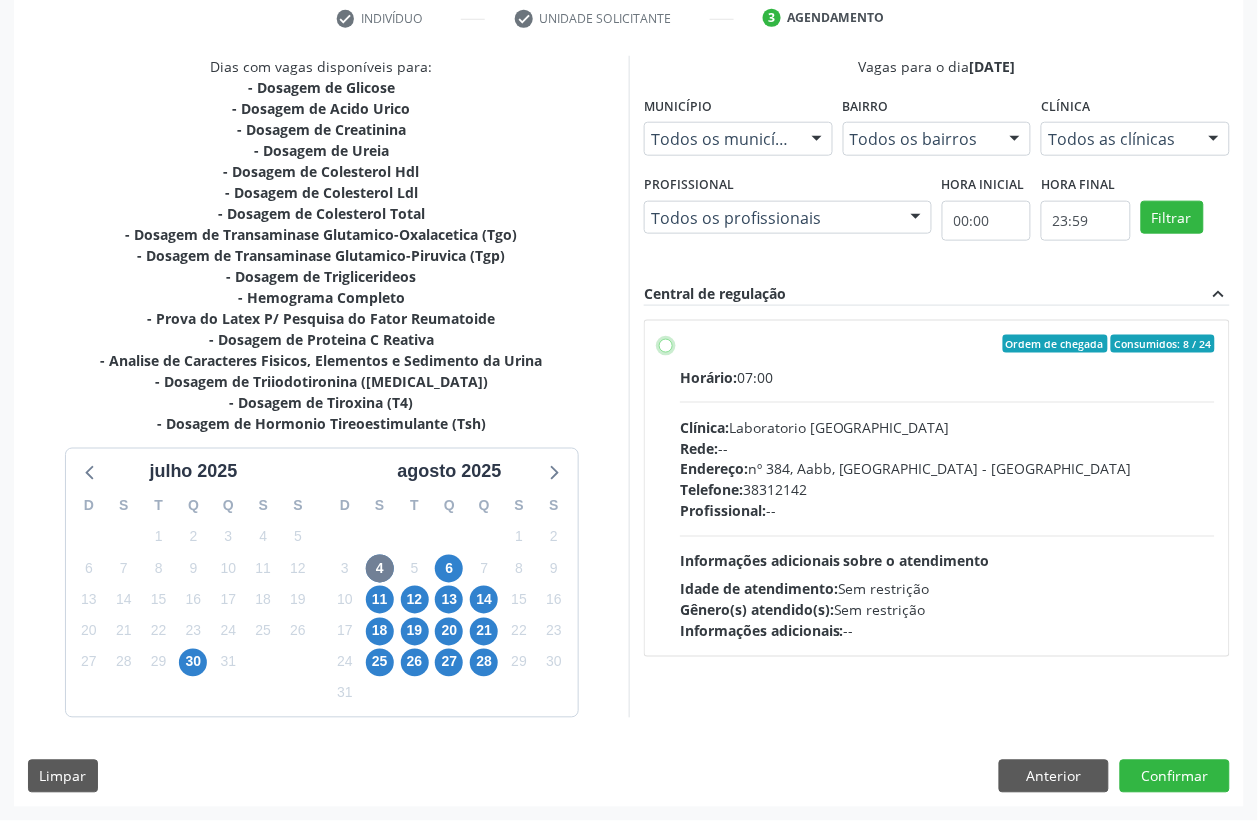 click on "Ordem de chegada
Consumidos: 8 / 24
Horário:   07:00
Clínica:  Laboratorio [GEOGRAPHIC_DATA]
Rede:
--
Endereço:   [STREET_ADDRESS]
Telefone:   [PHONE_NUMBER]
Profissional:
--
Informações adicionais sobre o atendimento
Idade de atendimento:
Sem restrição
Gênero(s) atendido(s):
Sem restrição
Informações adicionais:
--" at bounding box center [666, 344] 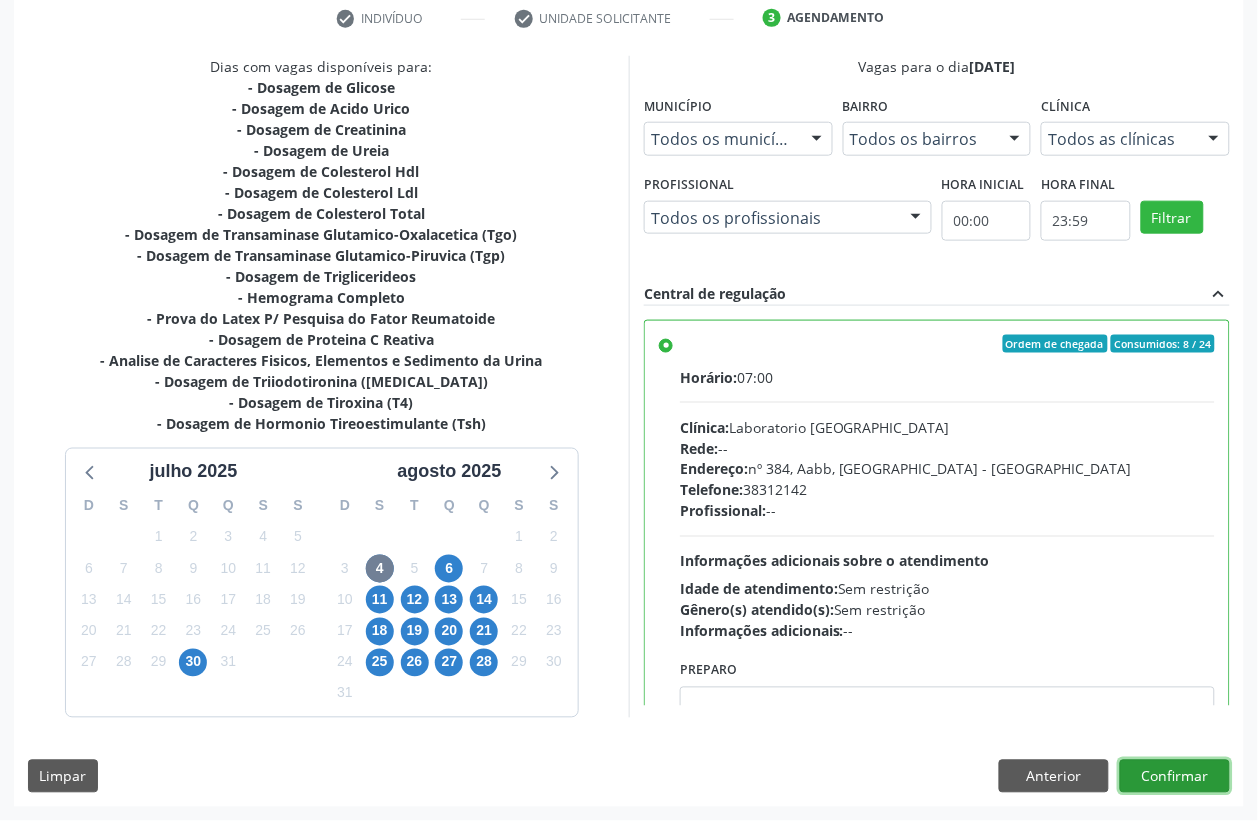click on "Confirmar" at bounding box center [1175, 777] 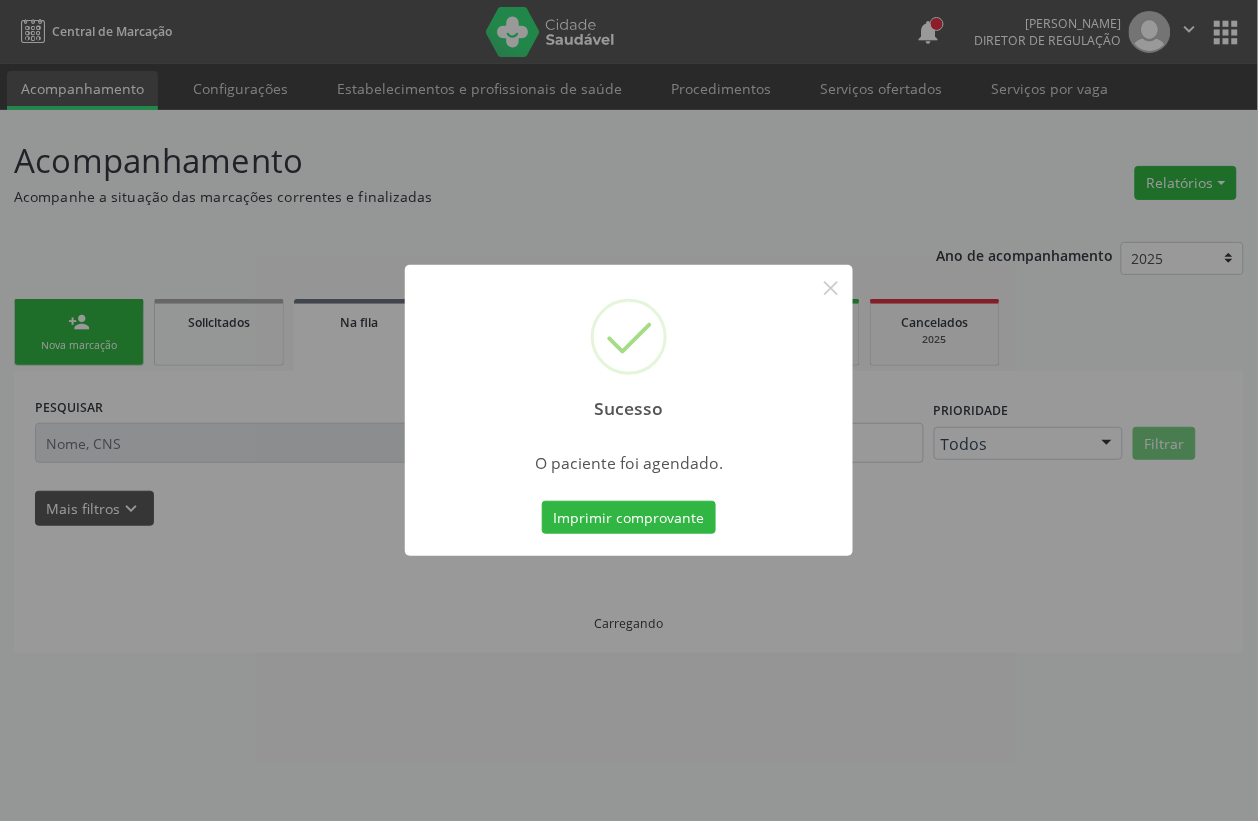 scroll, scrollTop: 0, scrollLeft: 0, axis: both 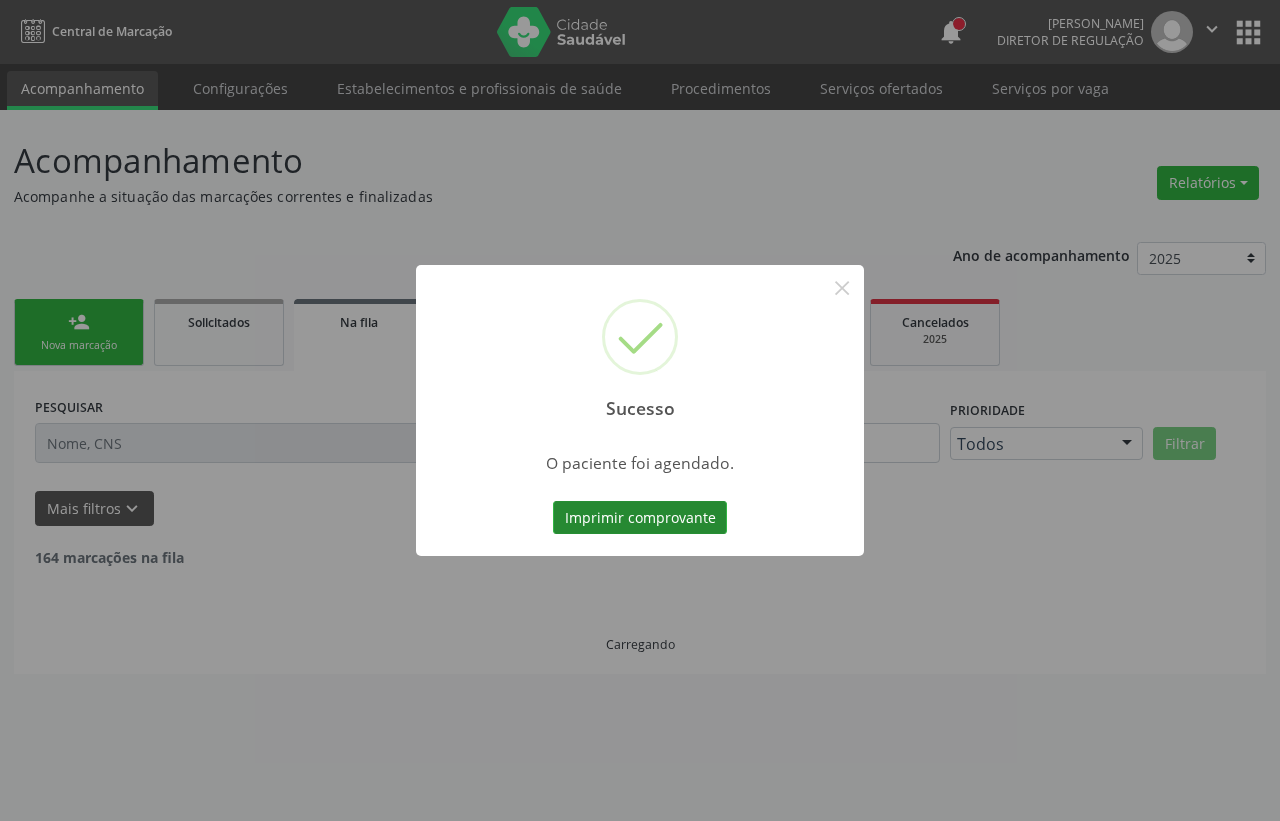 click on "Imprimir comprovante" at bounding box center [640, 518] 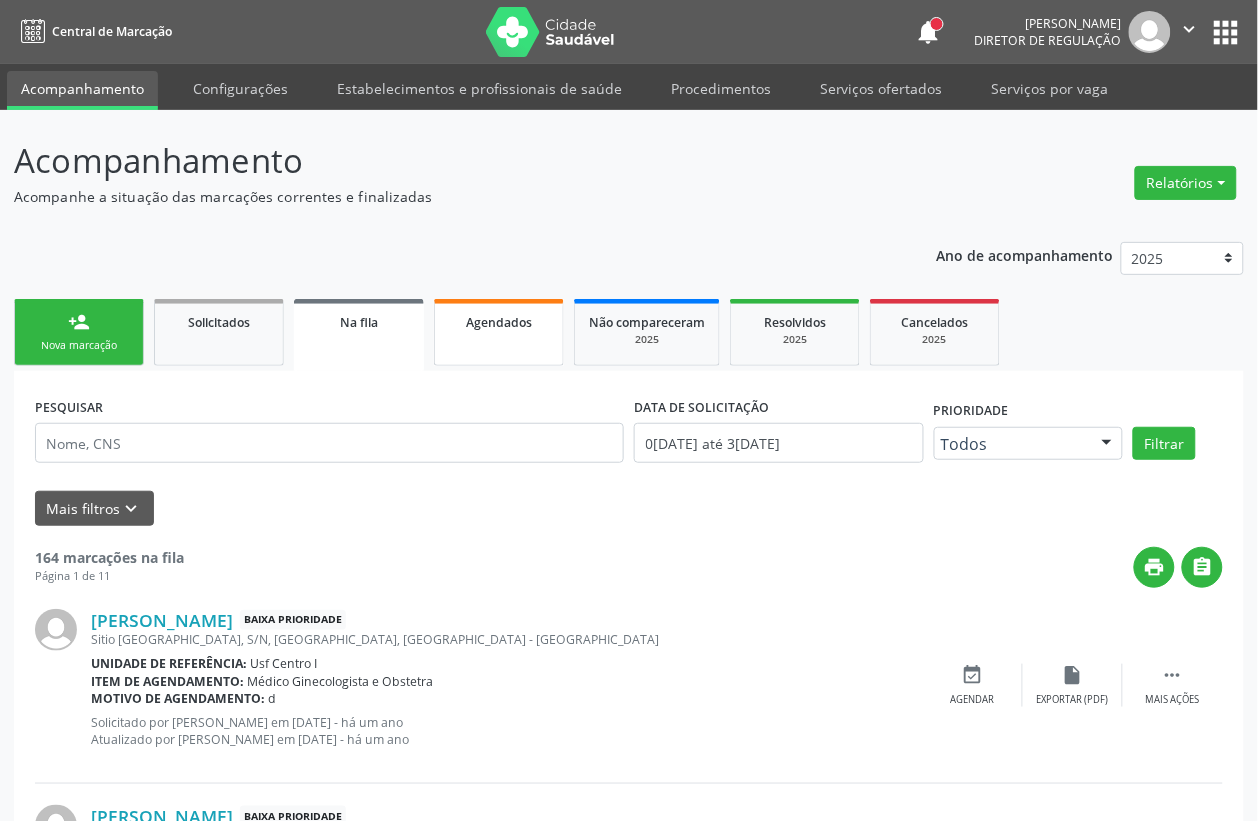 click on "Agendados" at bounding box center [499, 322] 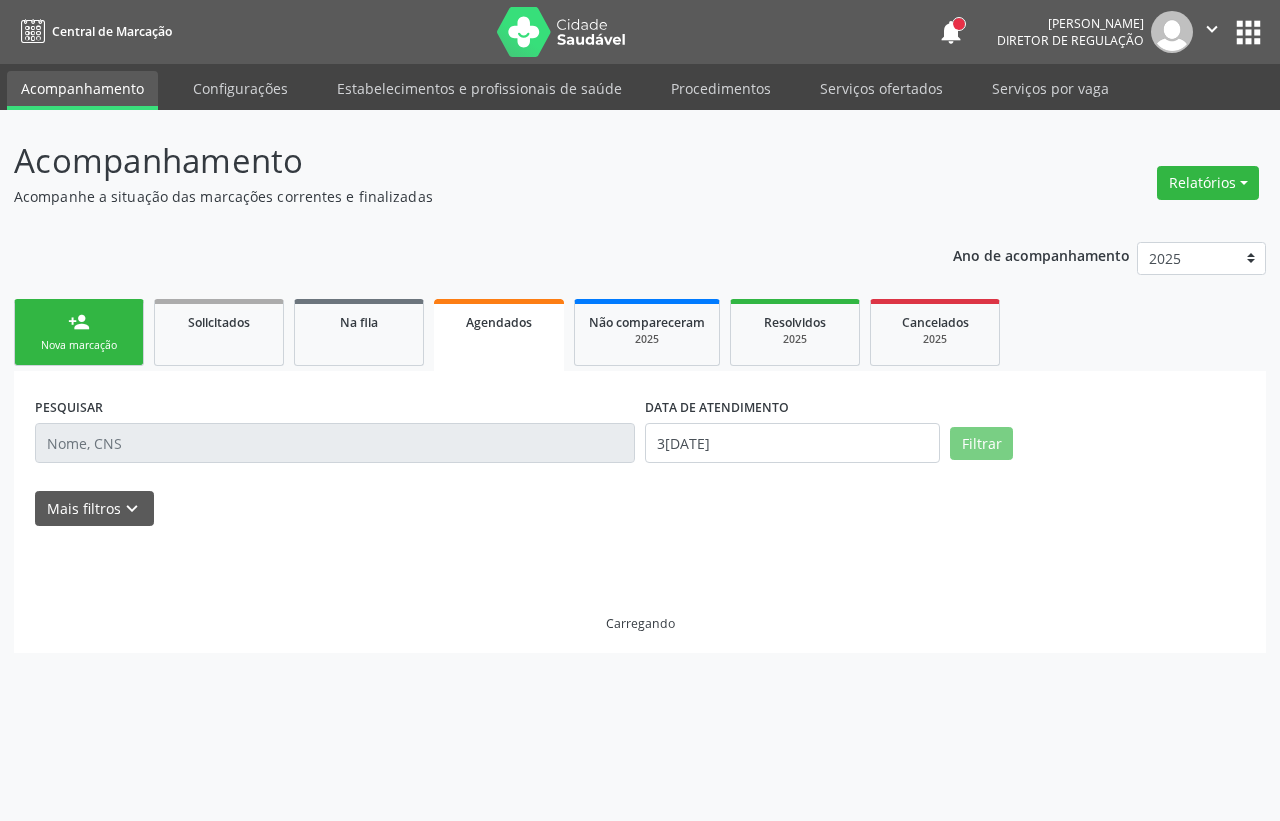 click on "Agendados" at bounding box center (499, 335) 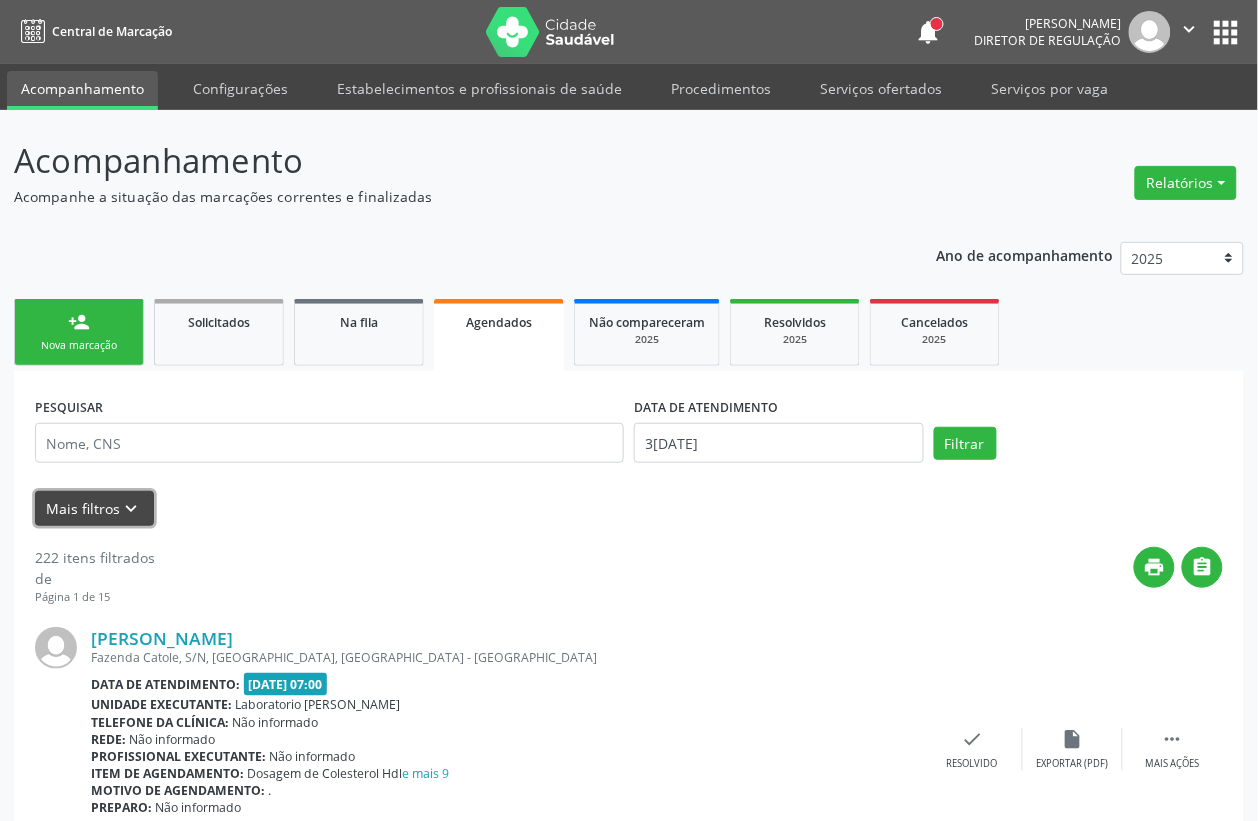 click on "keyboard_arrow_down" at bounding box center [132, 509] 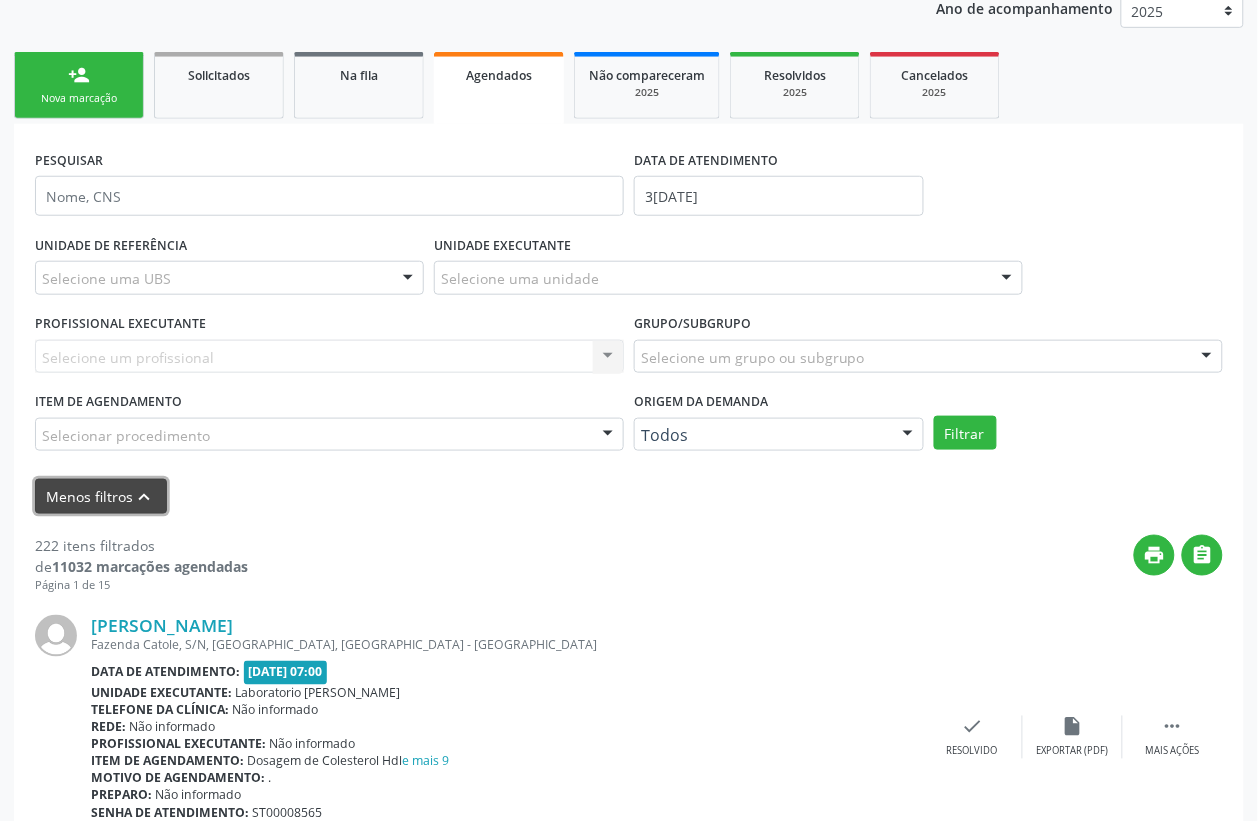 scroll, scrollTop: 250, scrollLeft: 0, axis: vertical 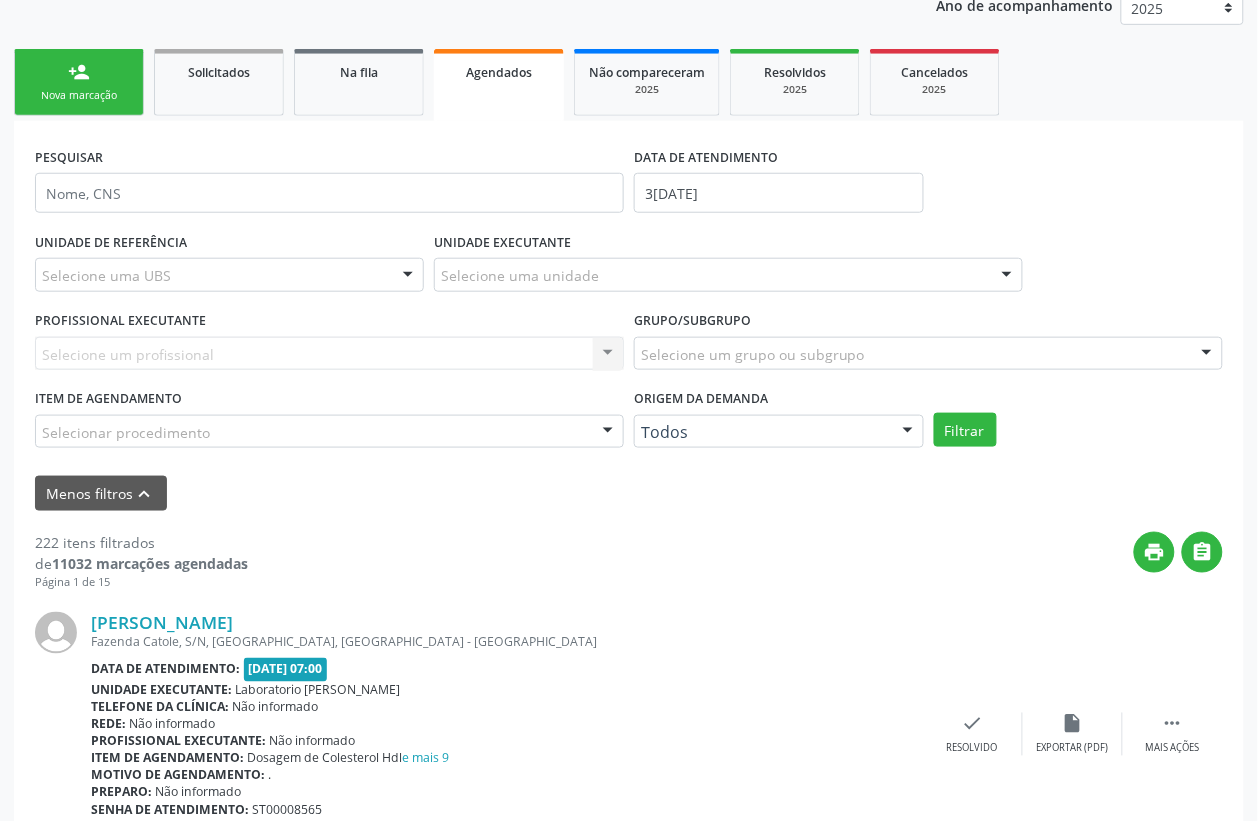 click on "DATA DE ATENDIMENTO" at bounding box center [706, 157] 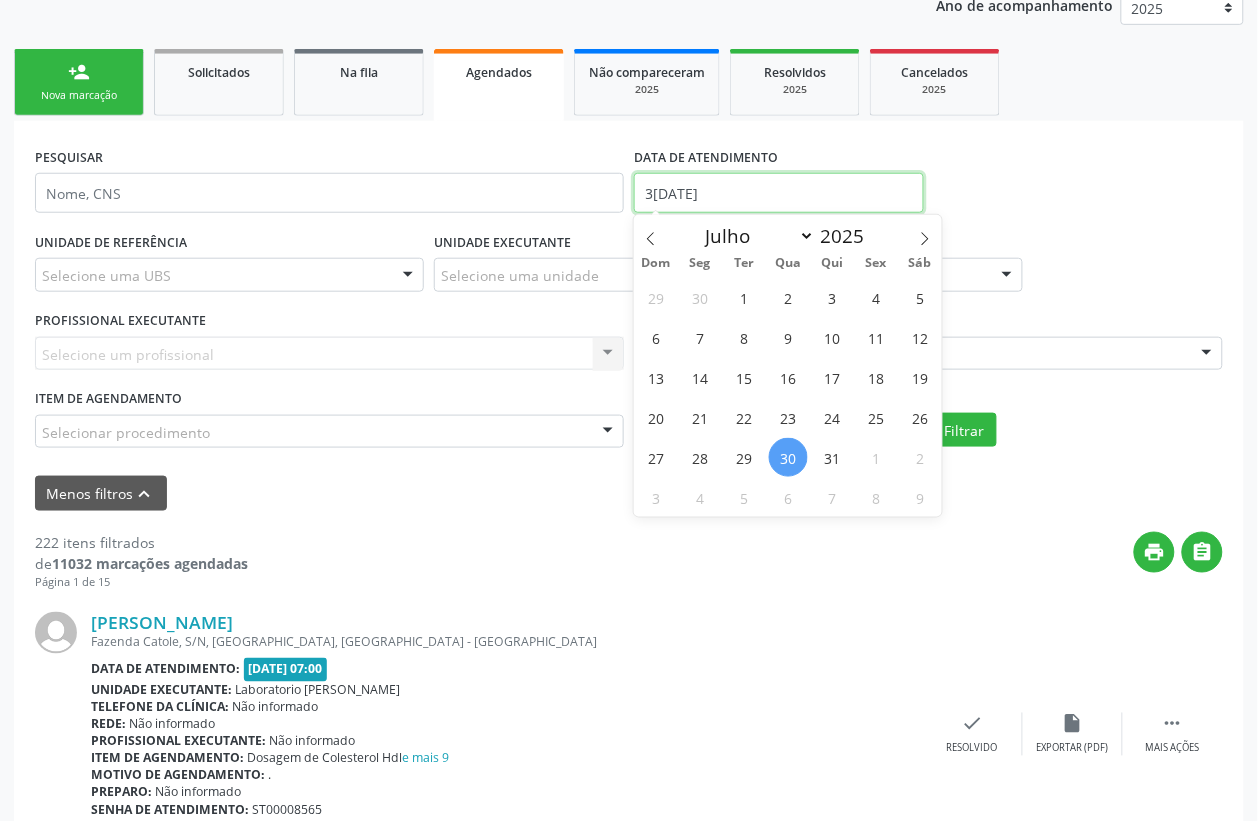 click on "3[DATE]" at bounding box center (779, 193) 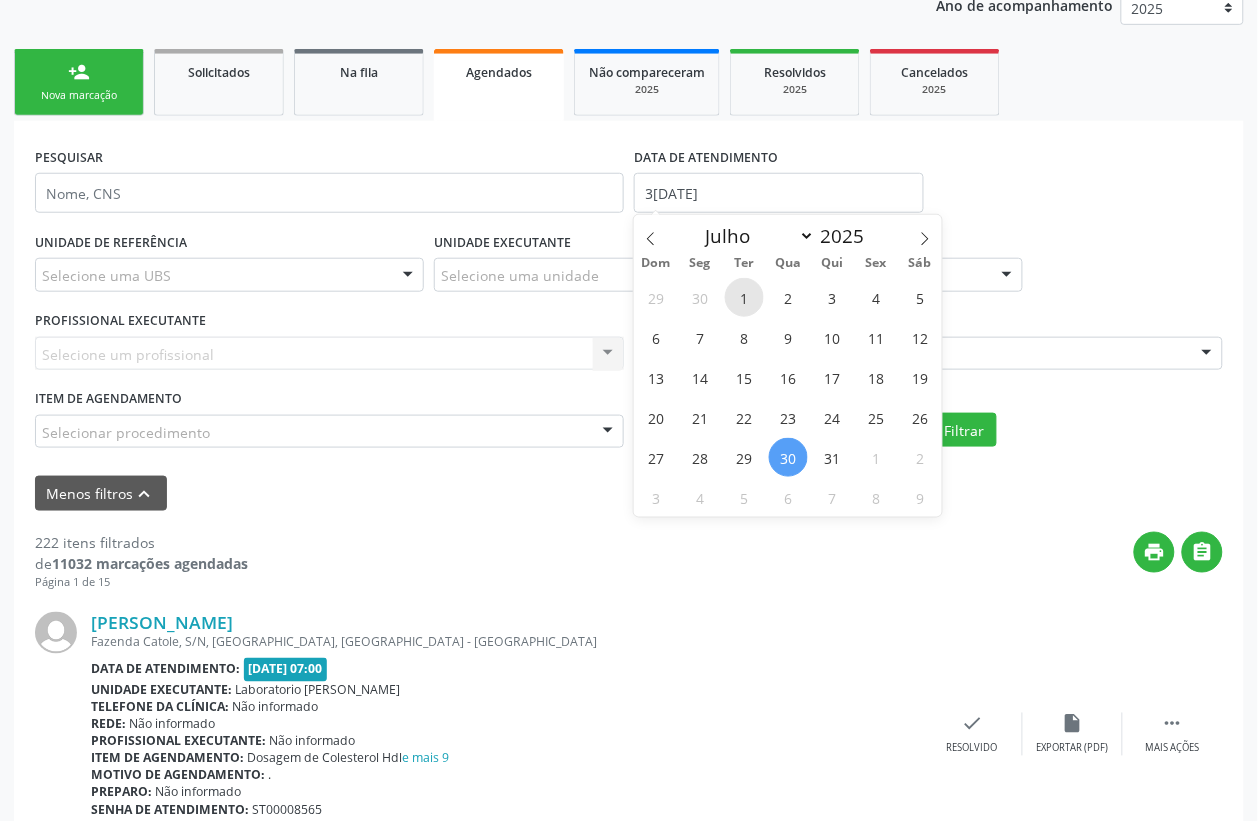 click on "1" at bounding box center [744, 297] 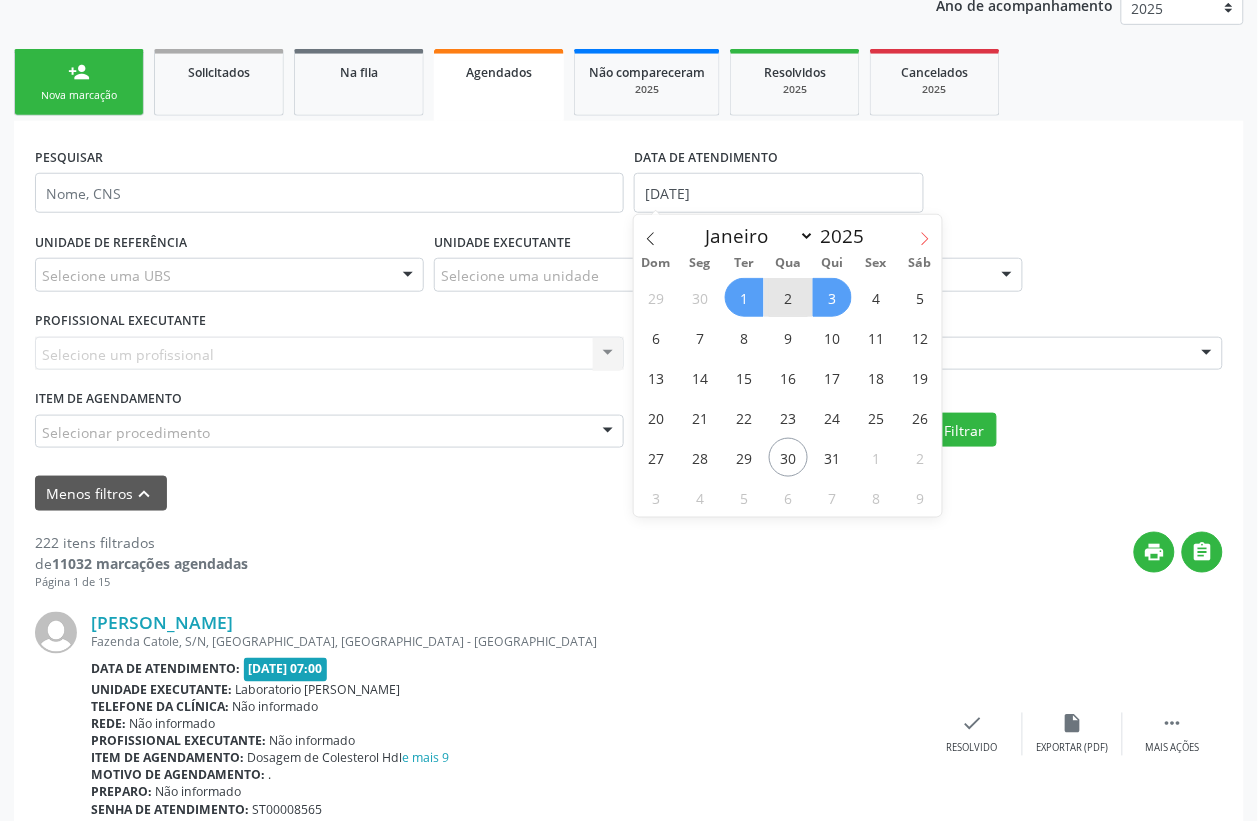 click 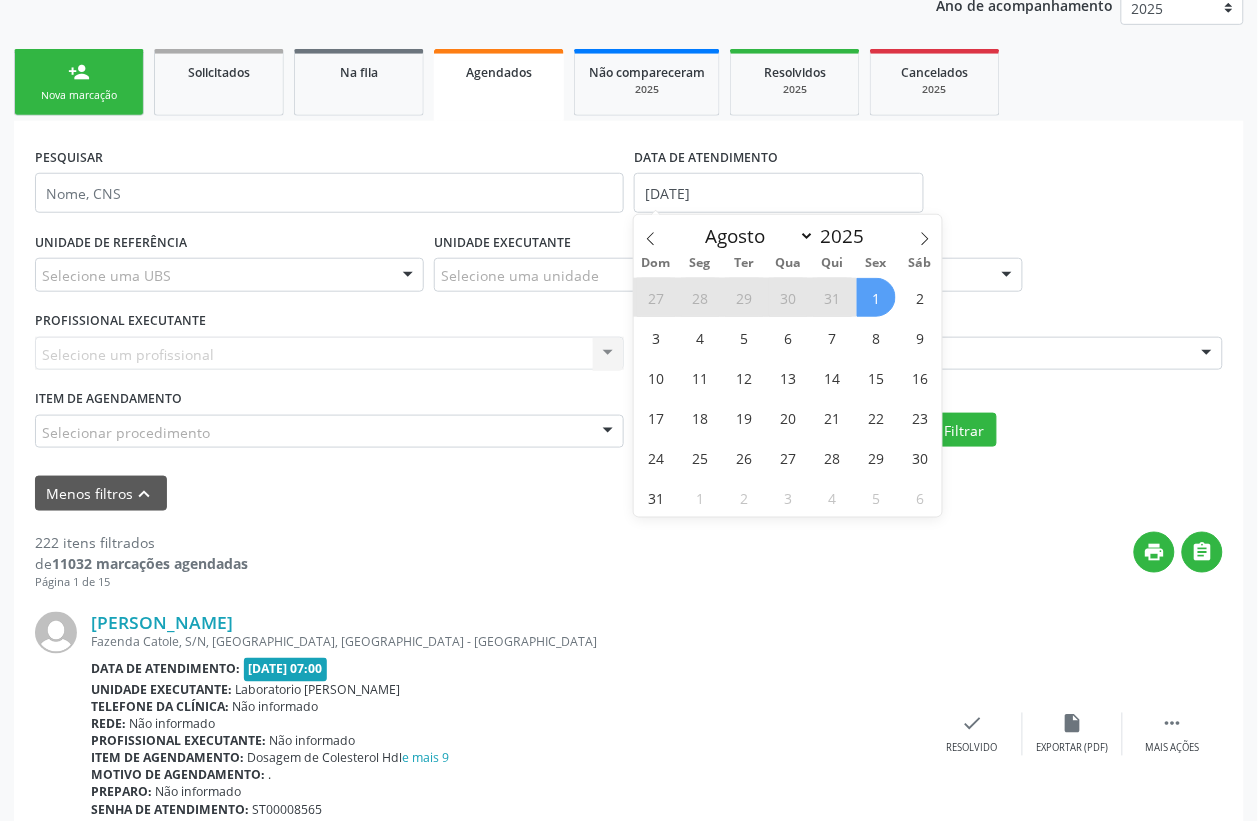 click on "1" at bounding box center (876, 297) 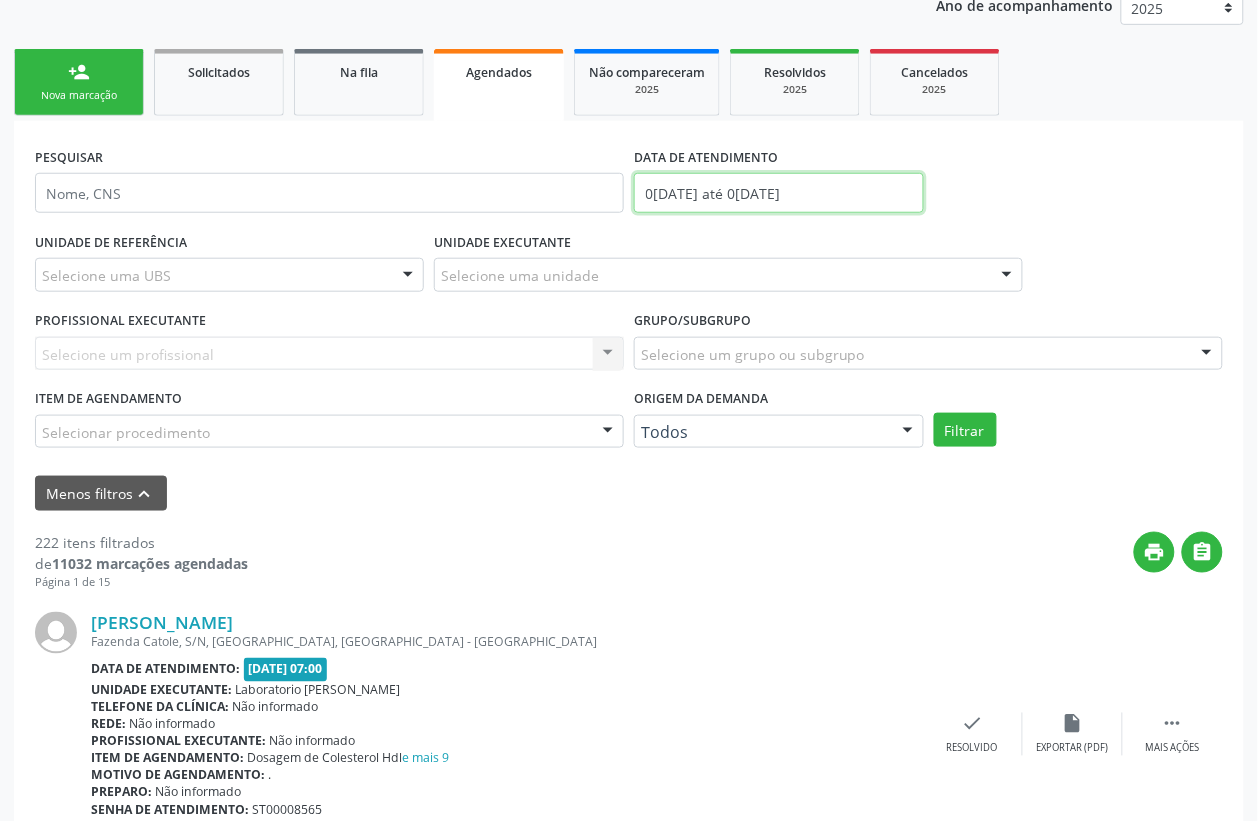 click on "0[DATE] até 0[DATE]" at bounding box center (779, 193) 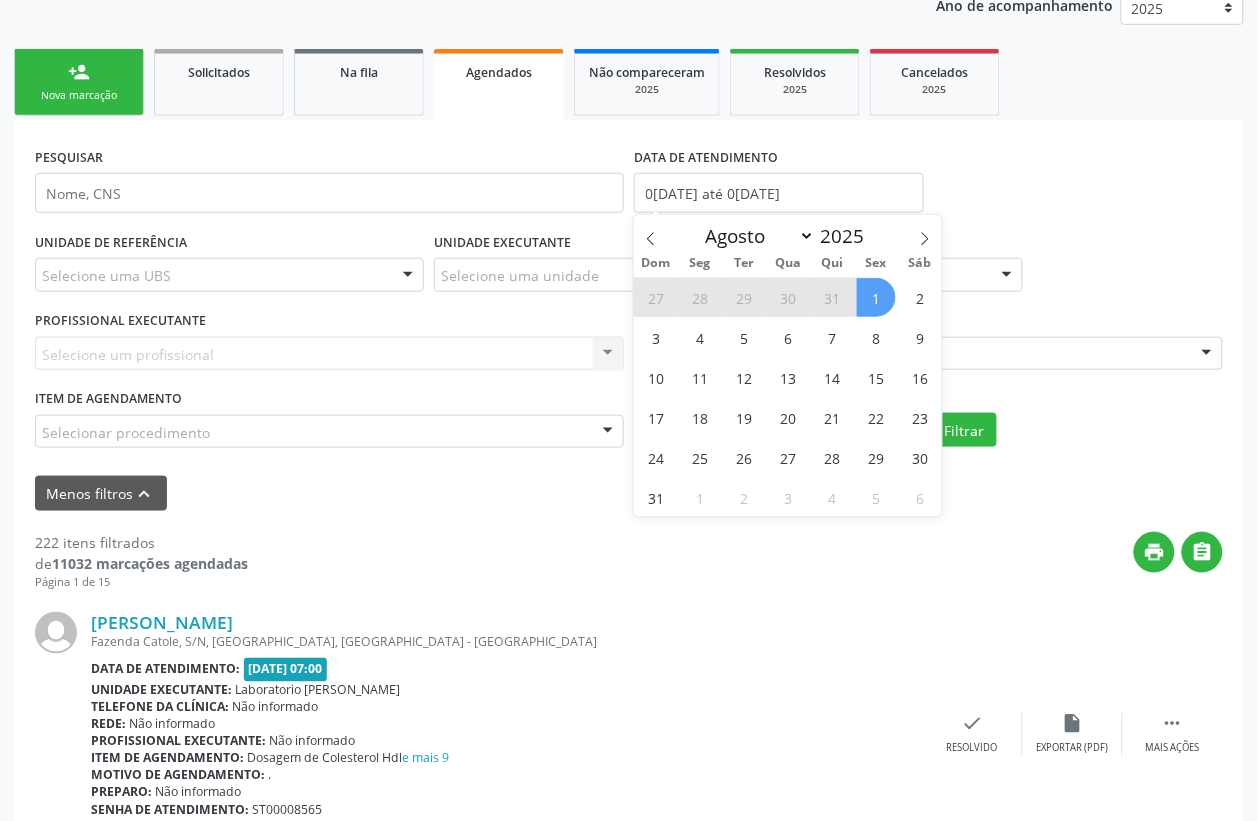 click on "1" at bounding box center [876, 297] 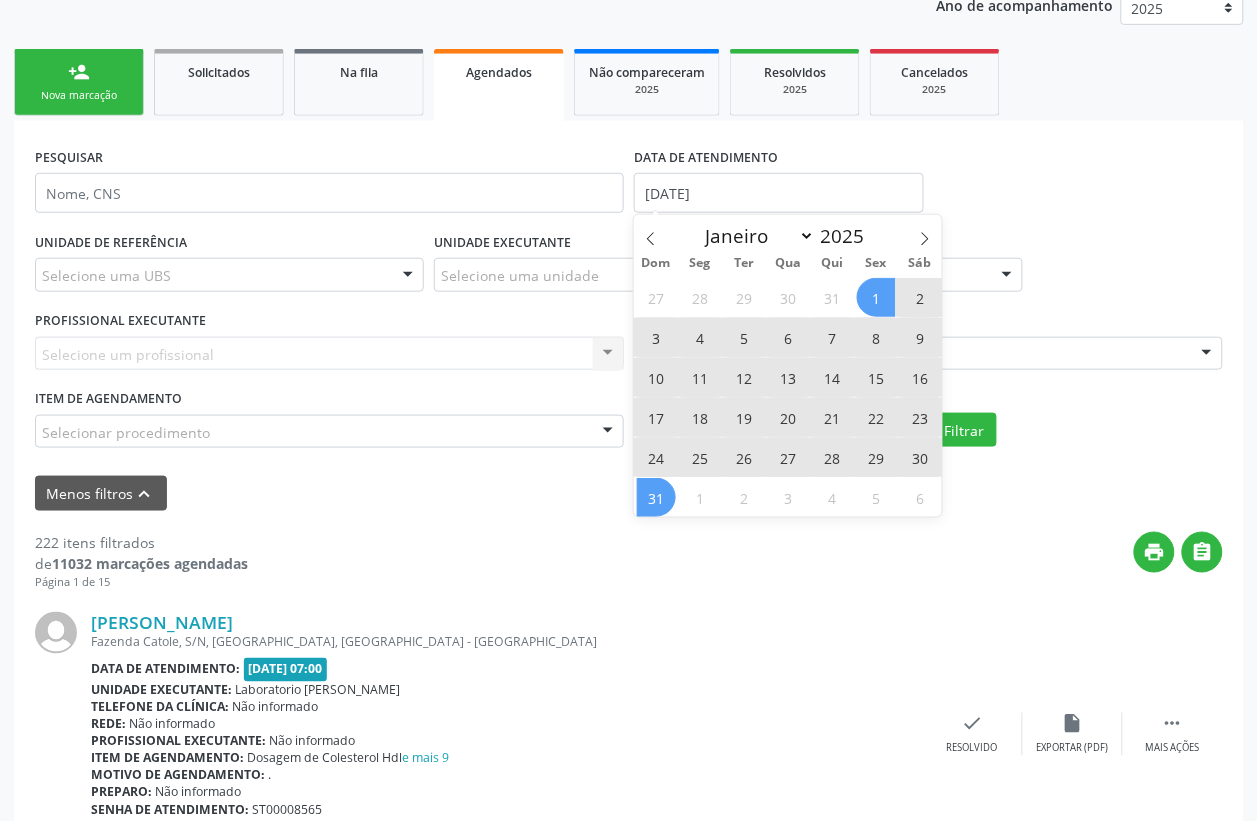 click on "31" at bounding box center [656, 497] 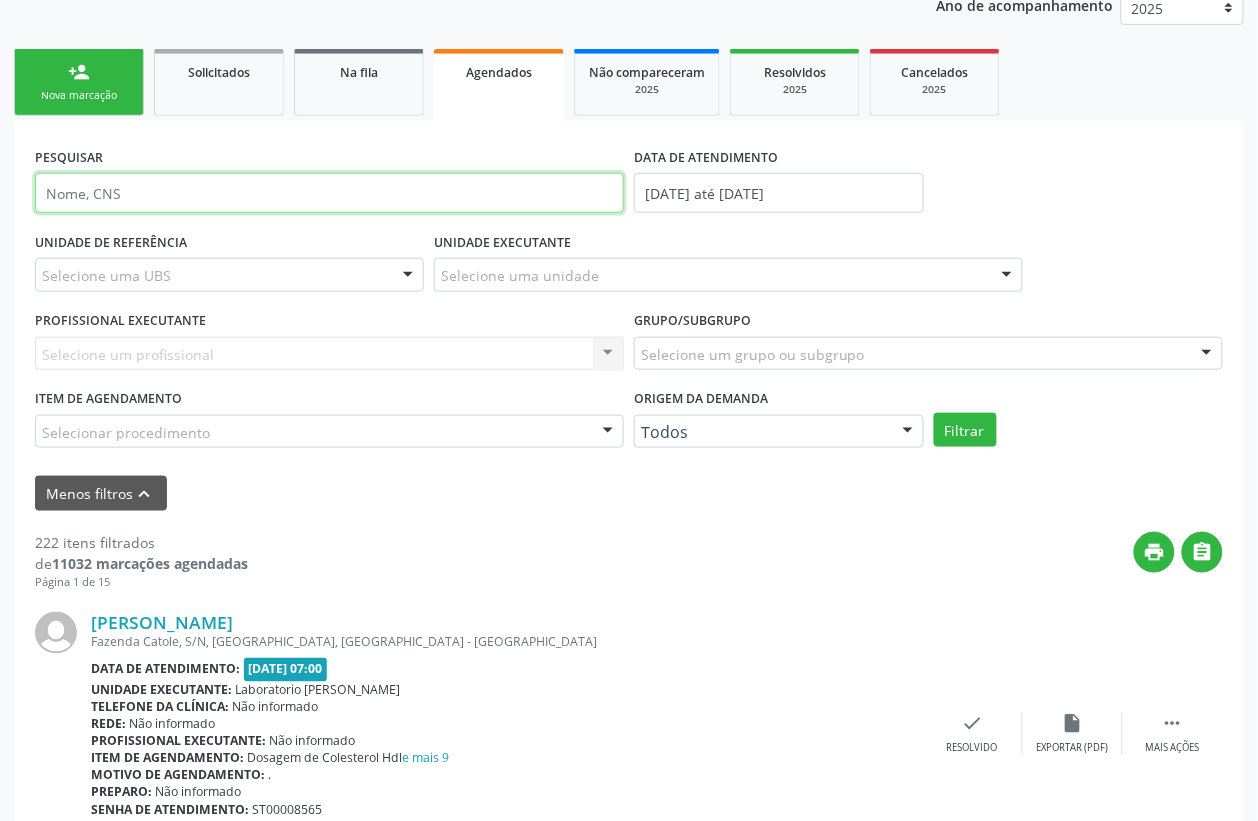 click at bounding box center (329, 193) 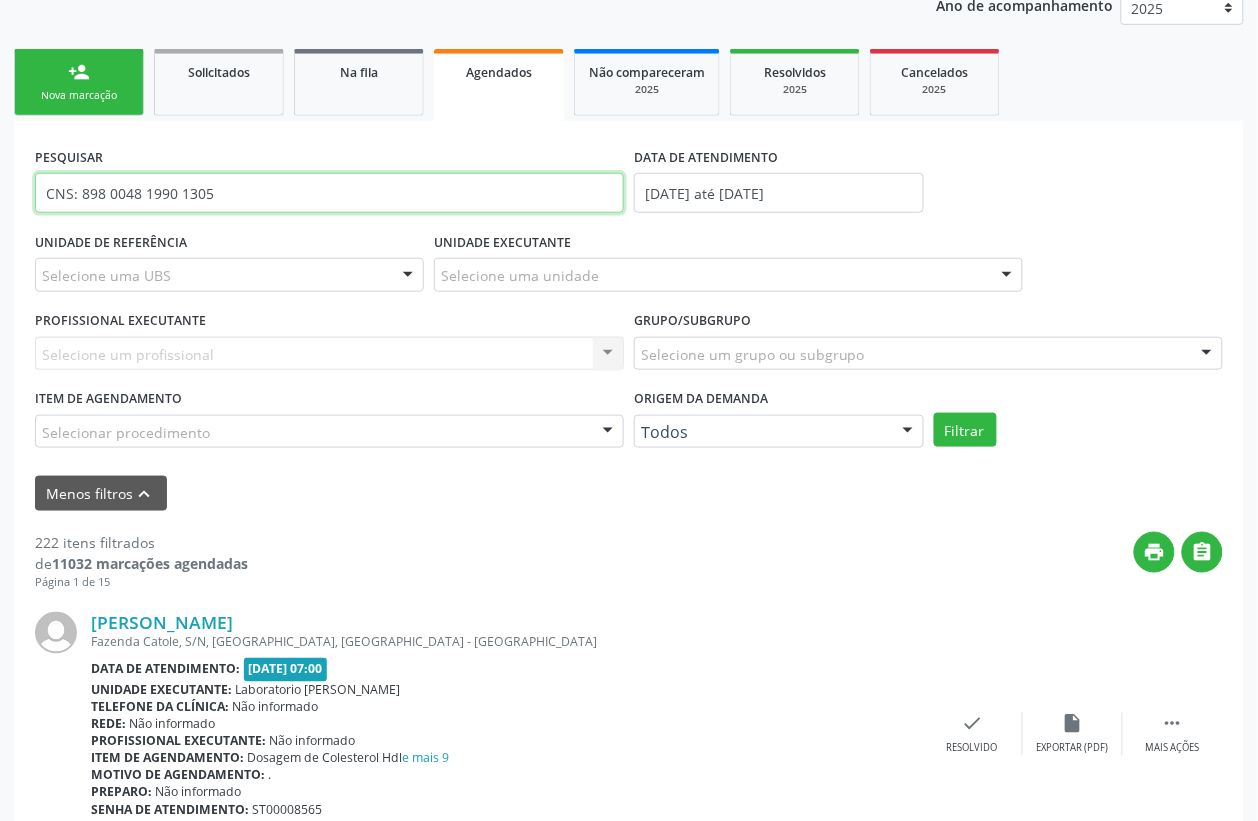 click on "CNS: 898 0048 1990 1305" at bounding box center (329, 193) 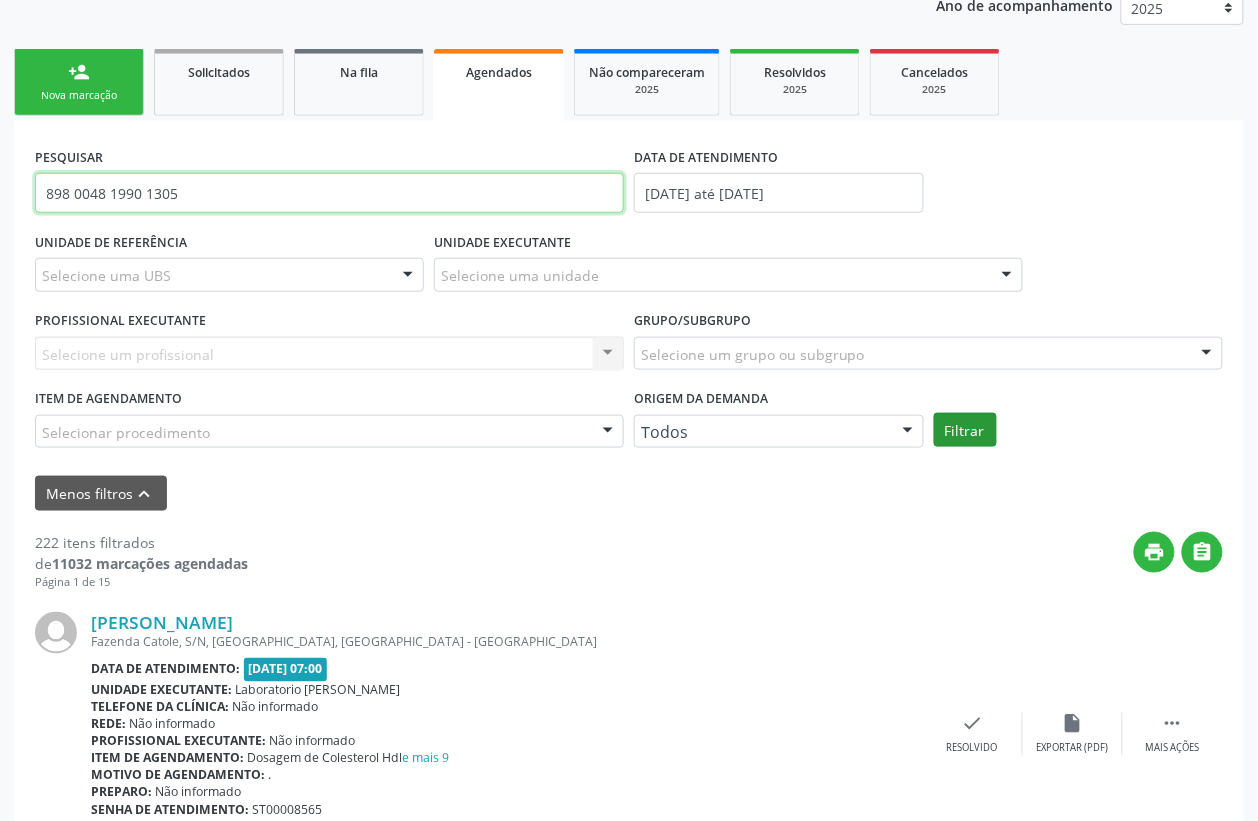 type on "898 0048 1990 1305" 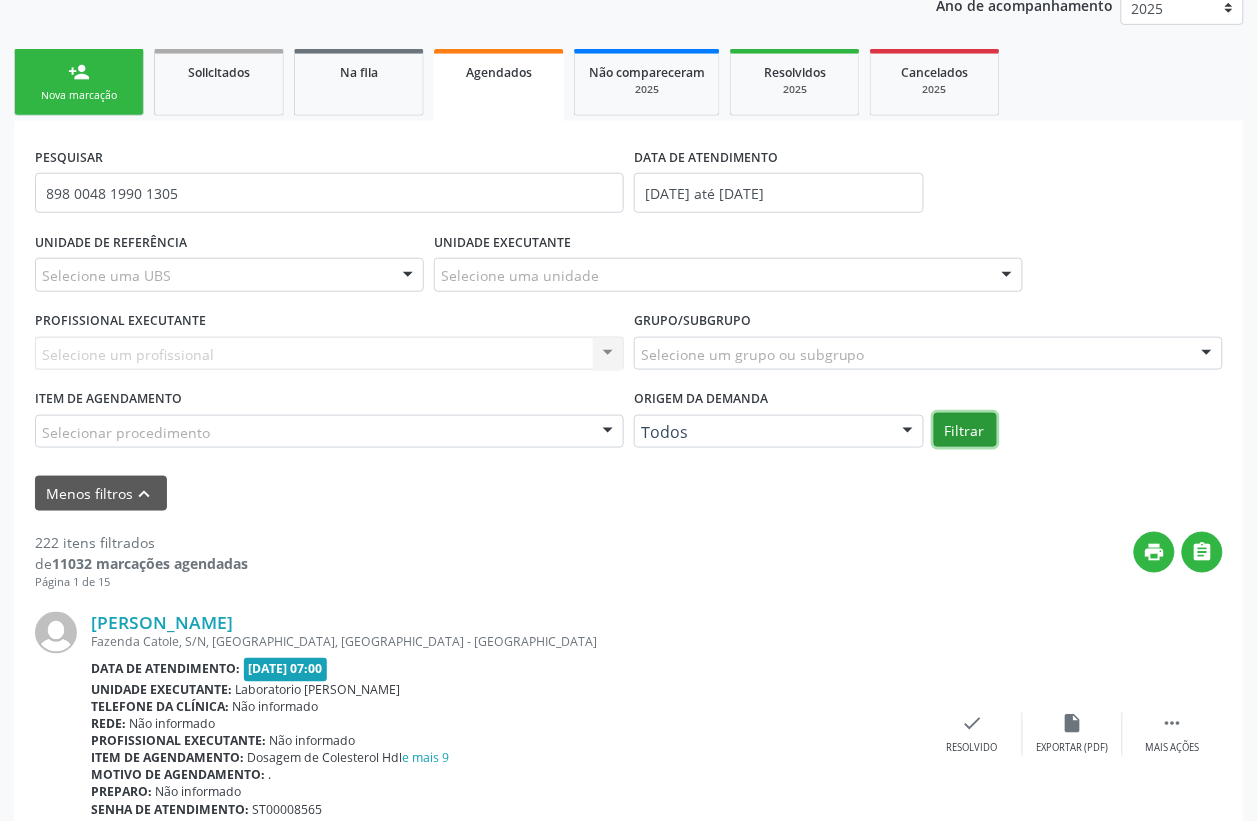 click on "Filtrar" at bounding box center (965, 430) 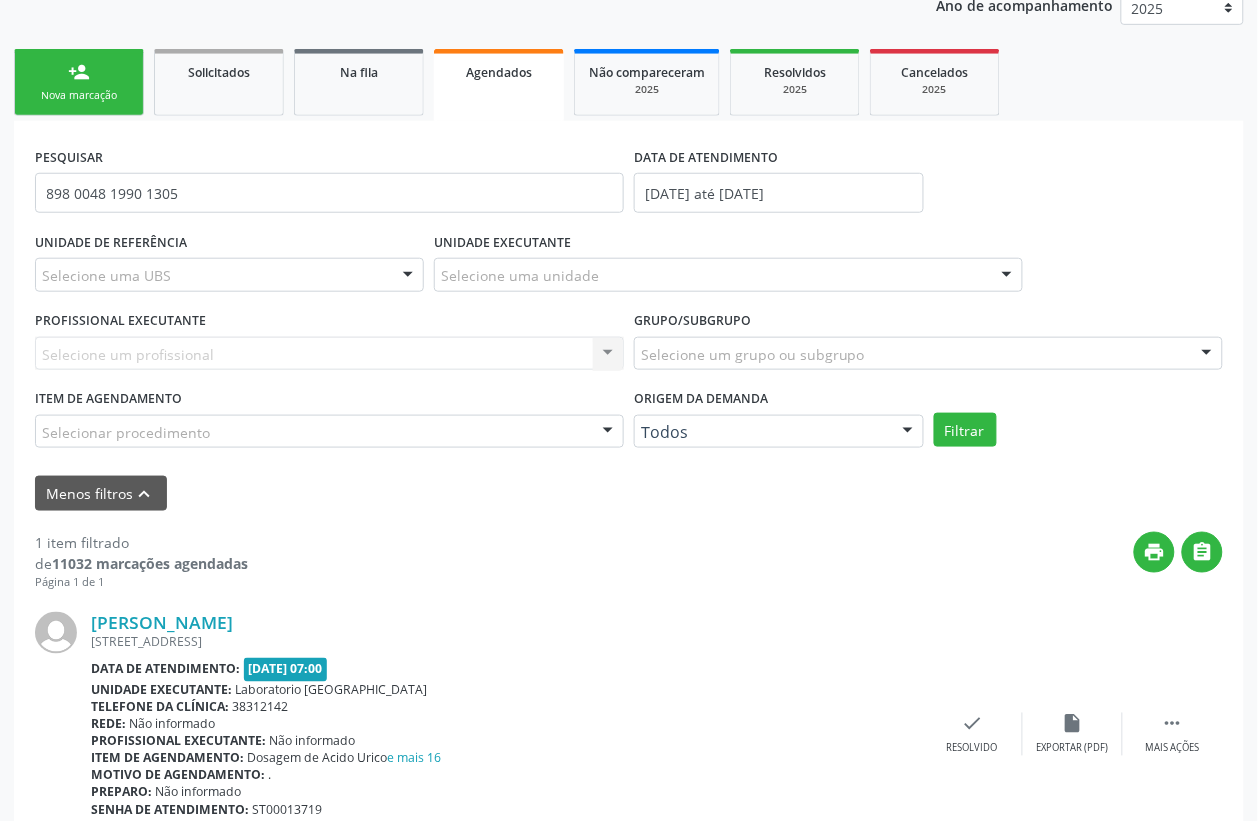 scroll, scrollTop: 342, scrollLeft: 0, axis: vertical 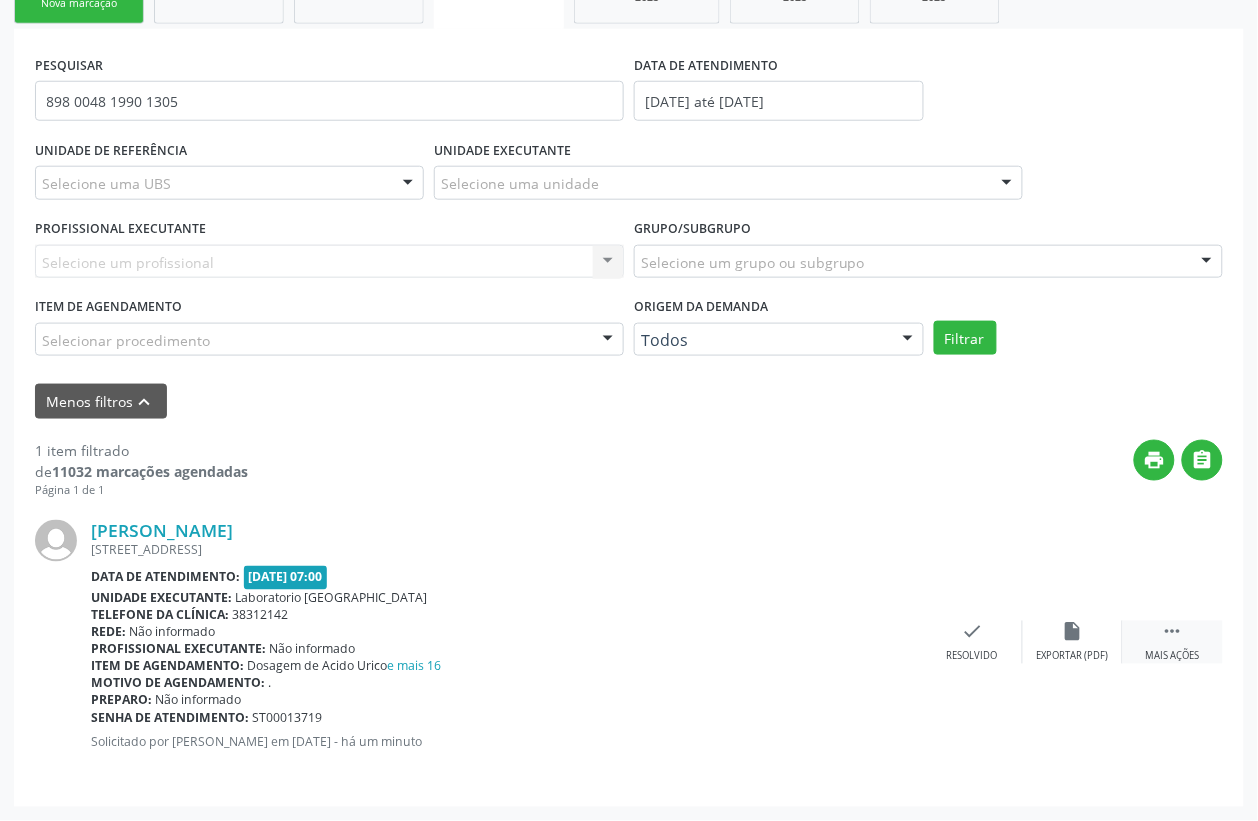 click on "
Mais ações" at bounding box center (1173, 642) 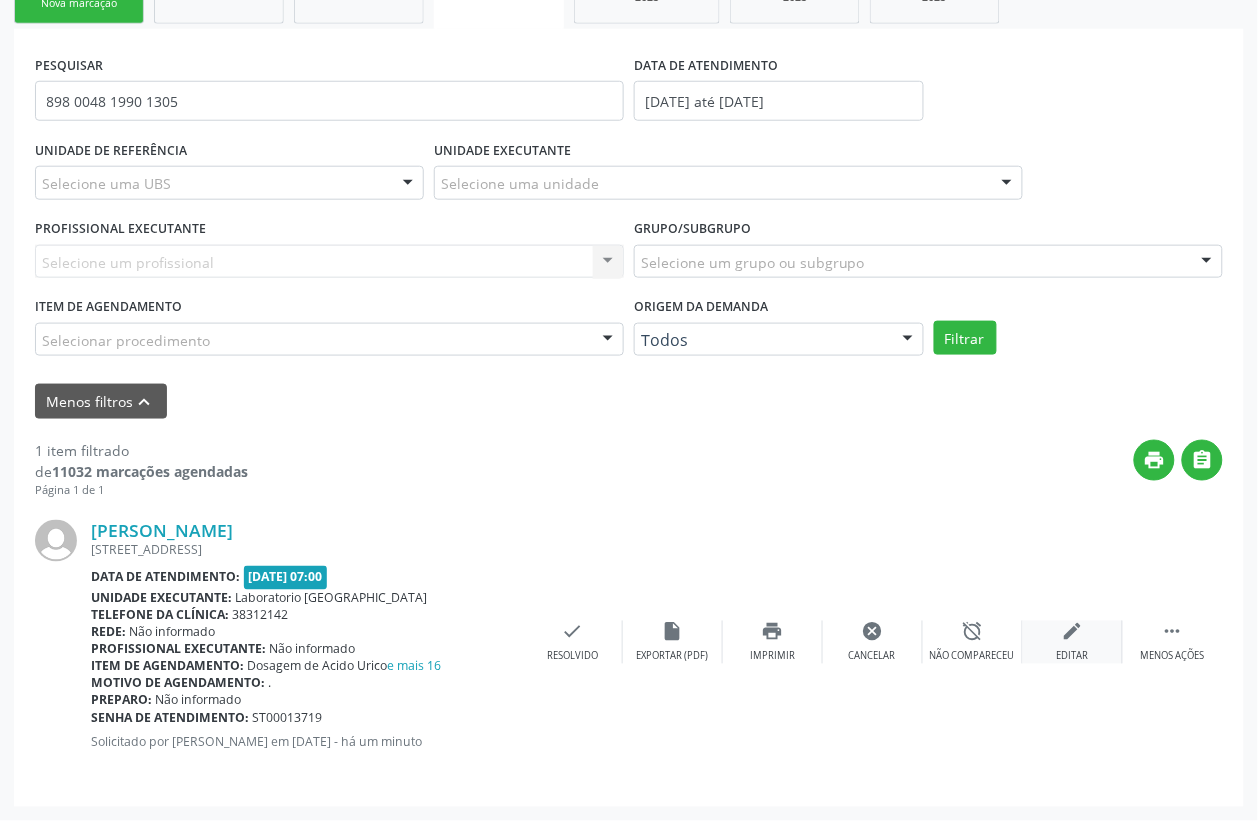 click on "edit
Editar" at bounding box center (1073, 642) 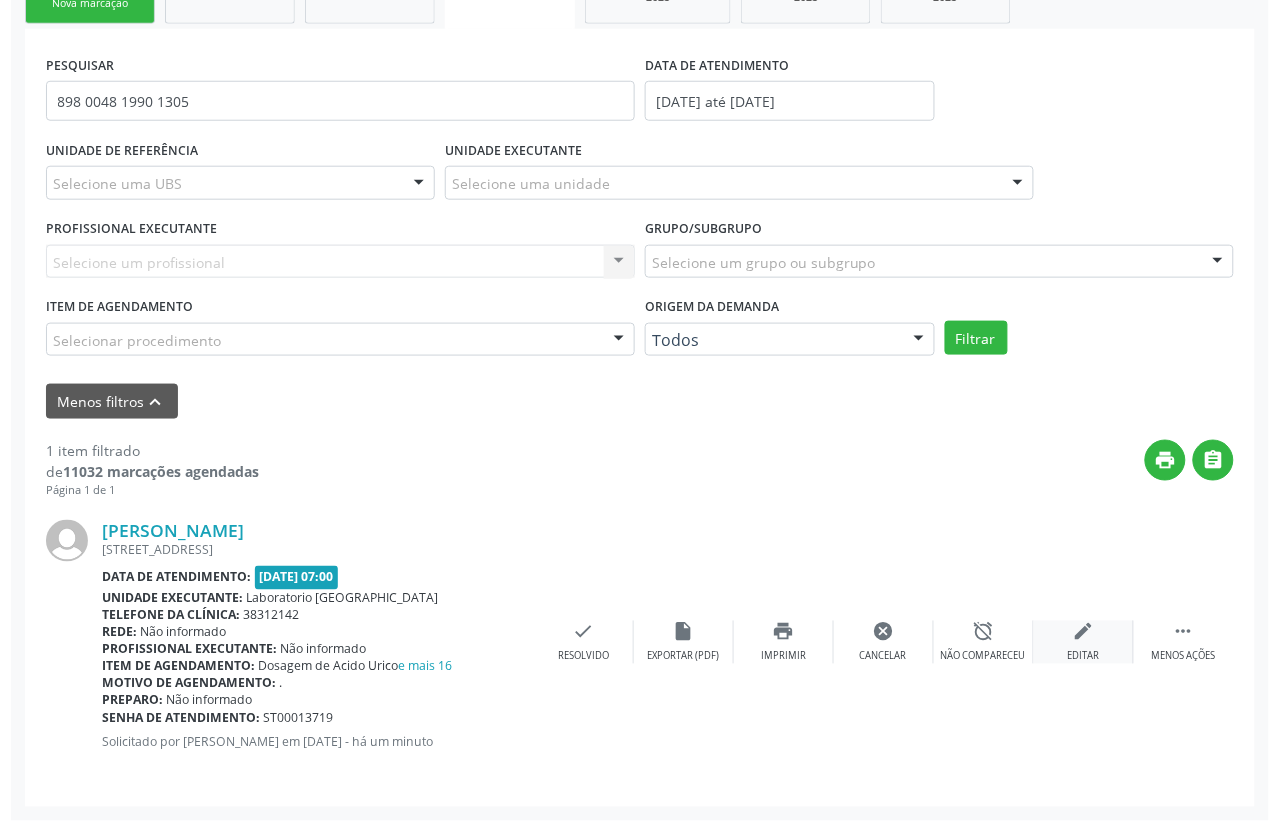 scroll, scrollTop: 0, scrollLeft: 0, axis: both 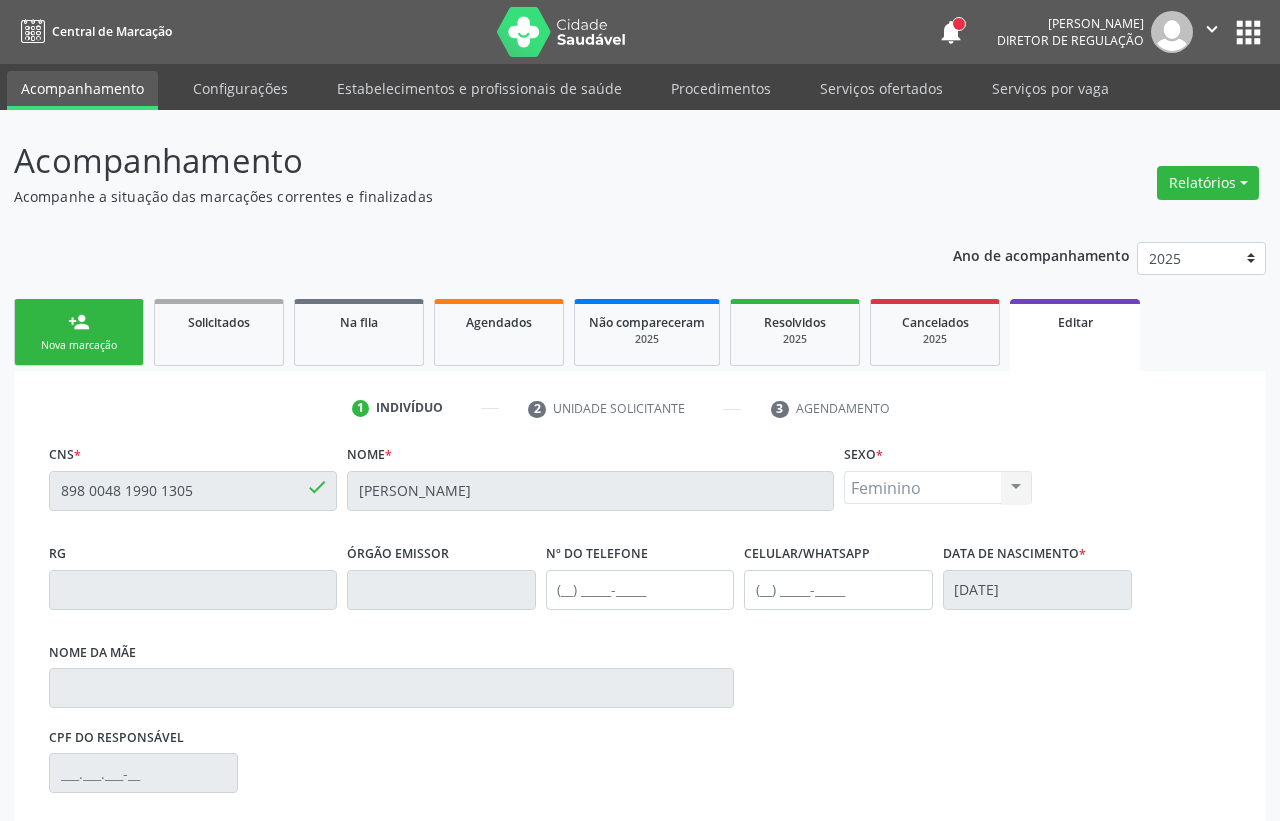 click on "done" at bounding box center (317, 487) 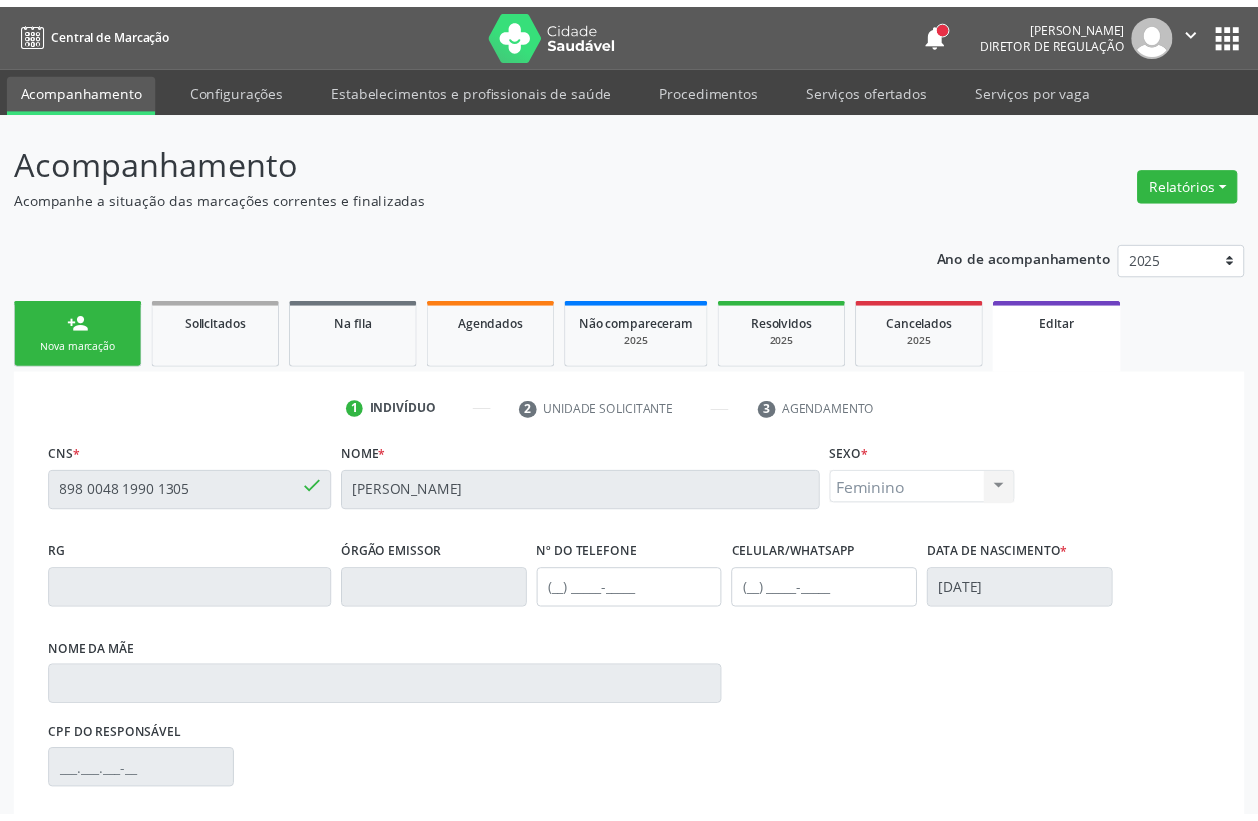 scroll, scrollTop: 125, scrollLeft: 0, axis: vertical 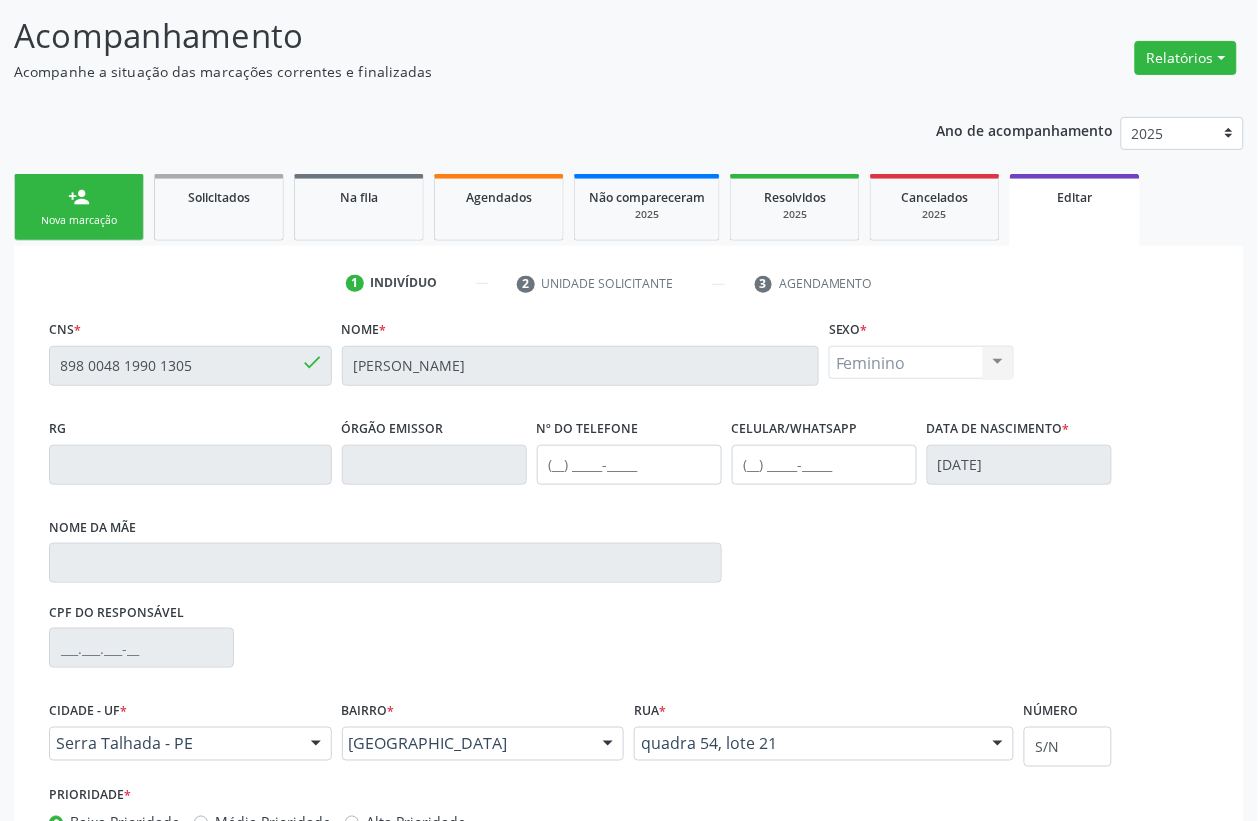 click on "898 0048 1990 1305" at bounding box center (190, 366) 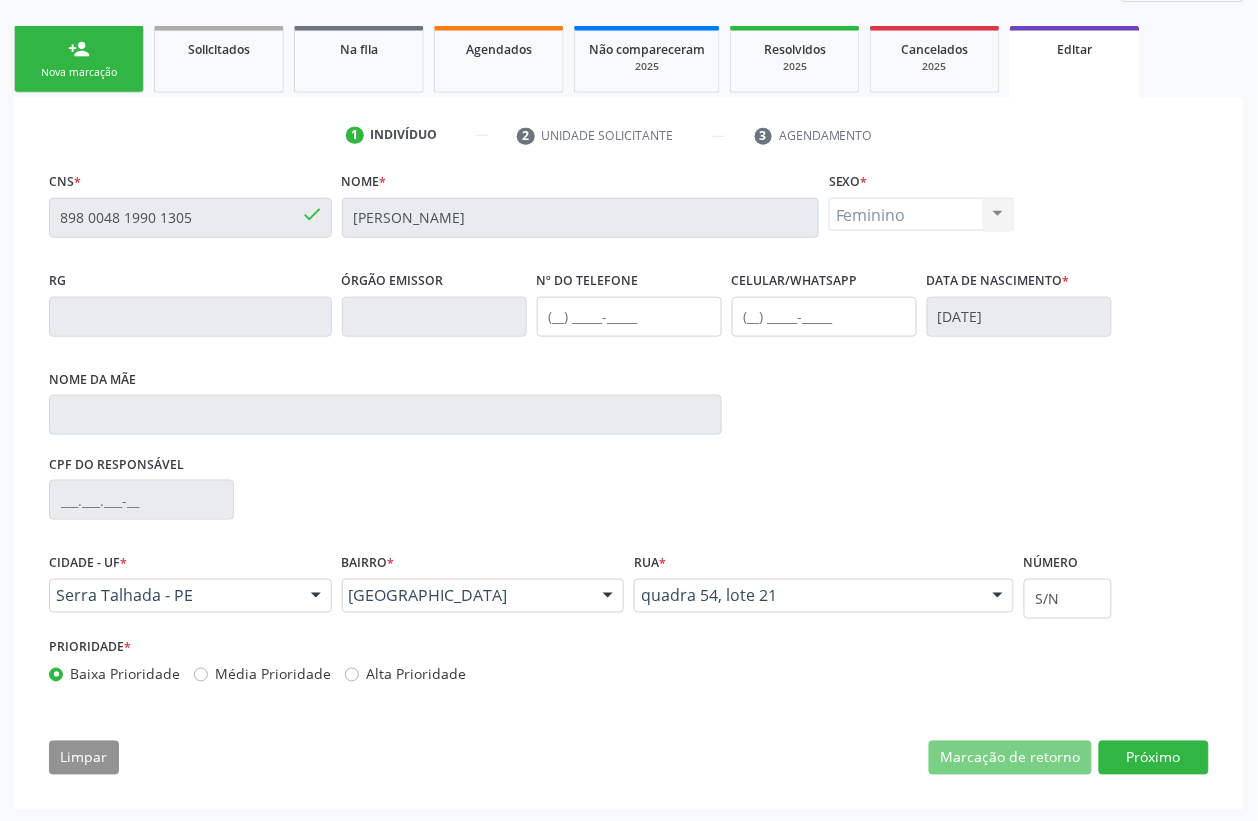 scroll, scrollTop: 276, scrollLeft: 0, axis: vertical 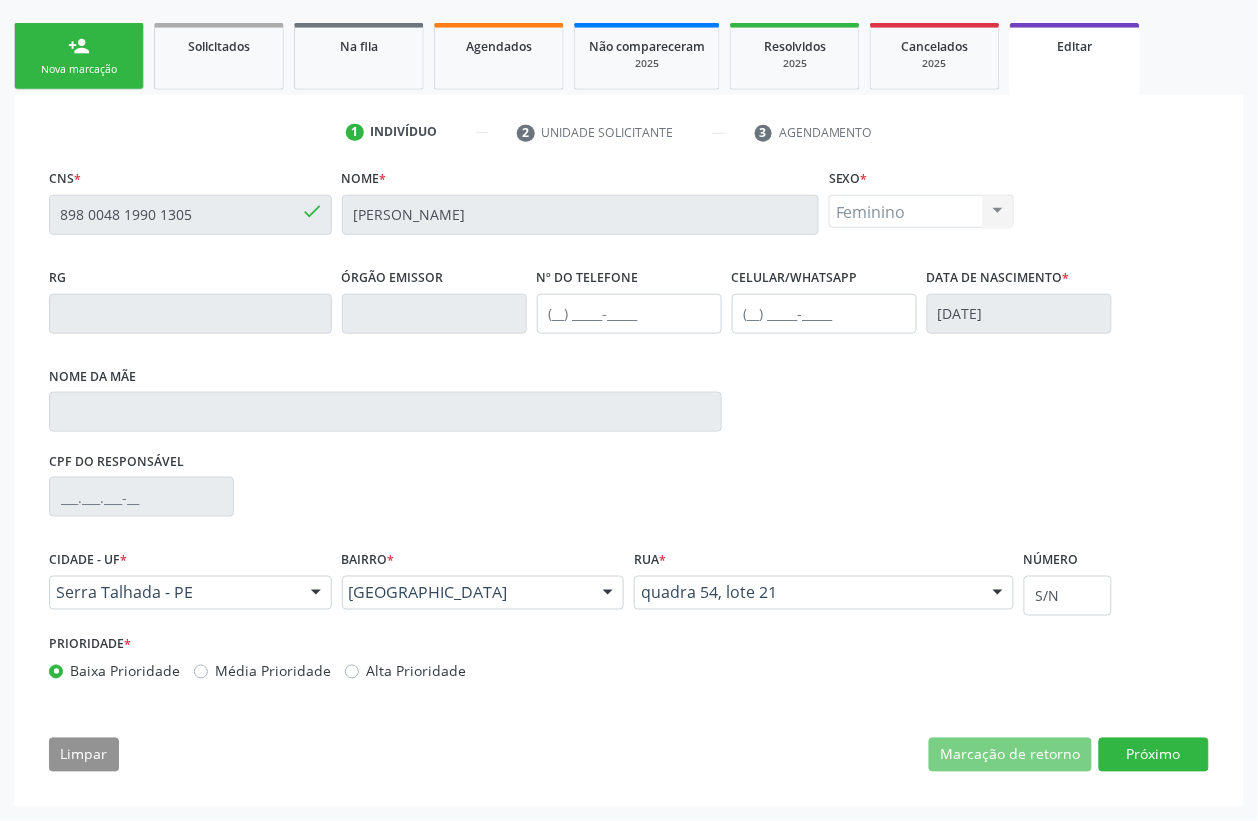 click on "Nova marcação" at bounding box center [79, 69] 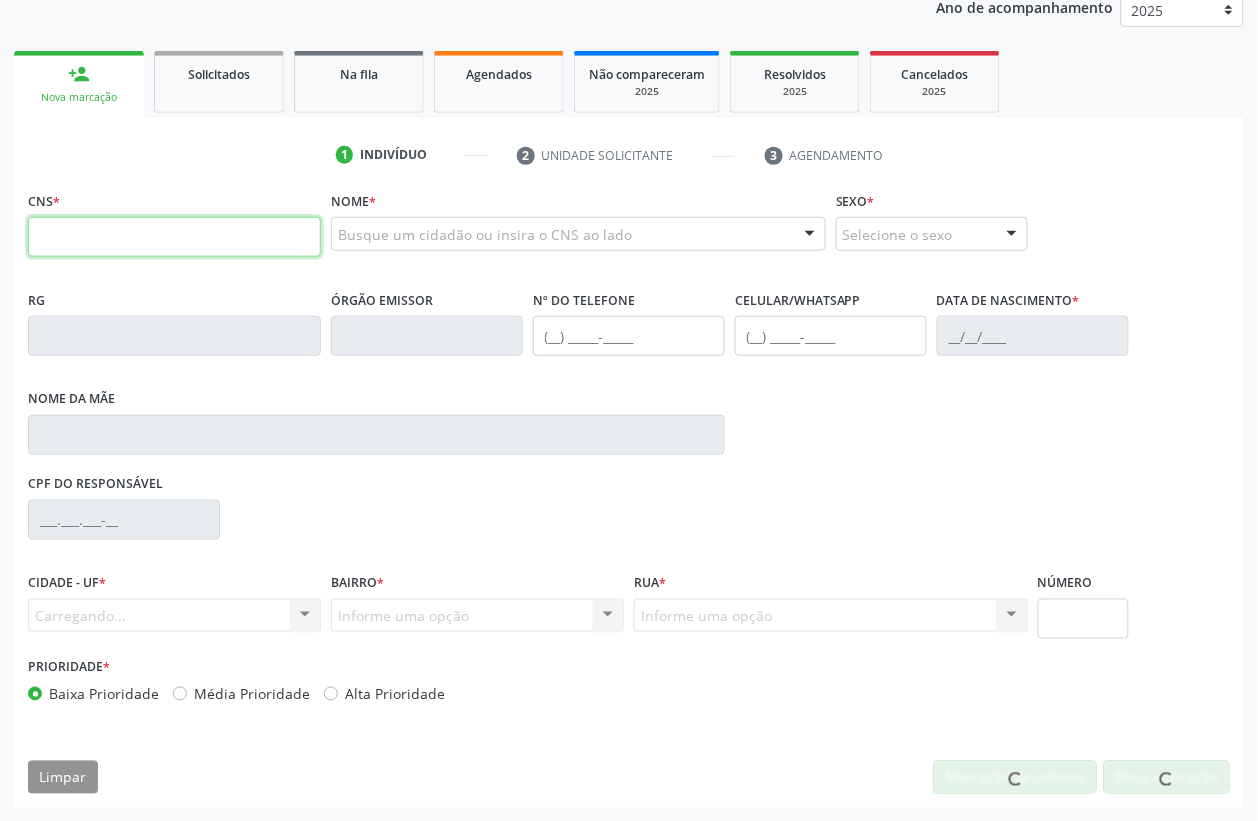 click at bounding box center (174, 237) 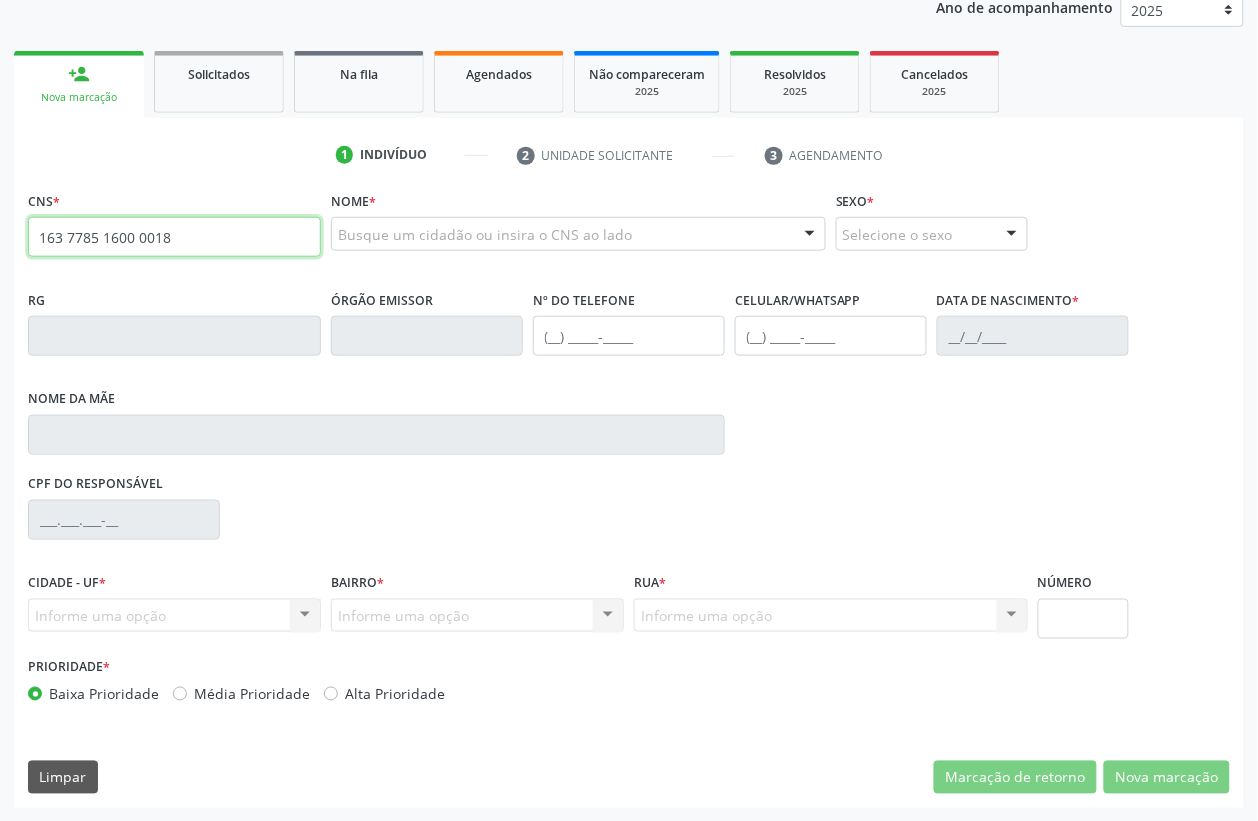 type on "163 7785 1600 0018" 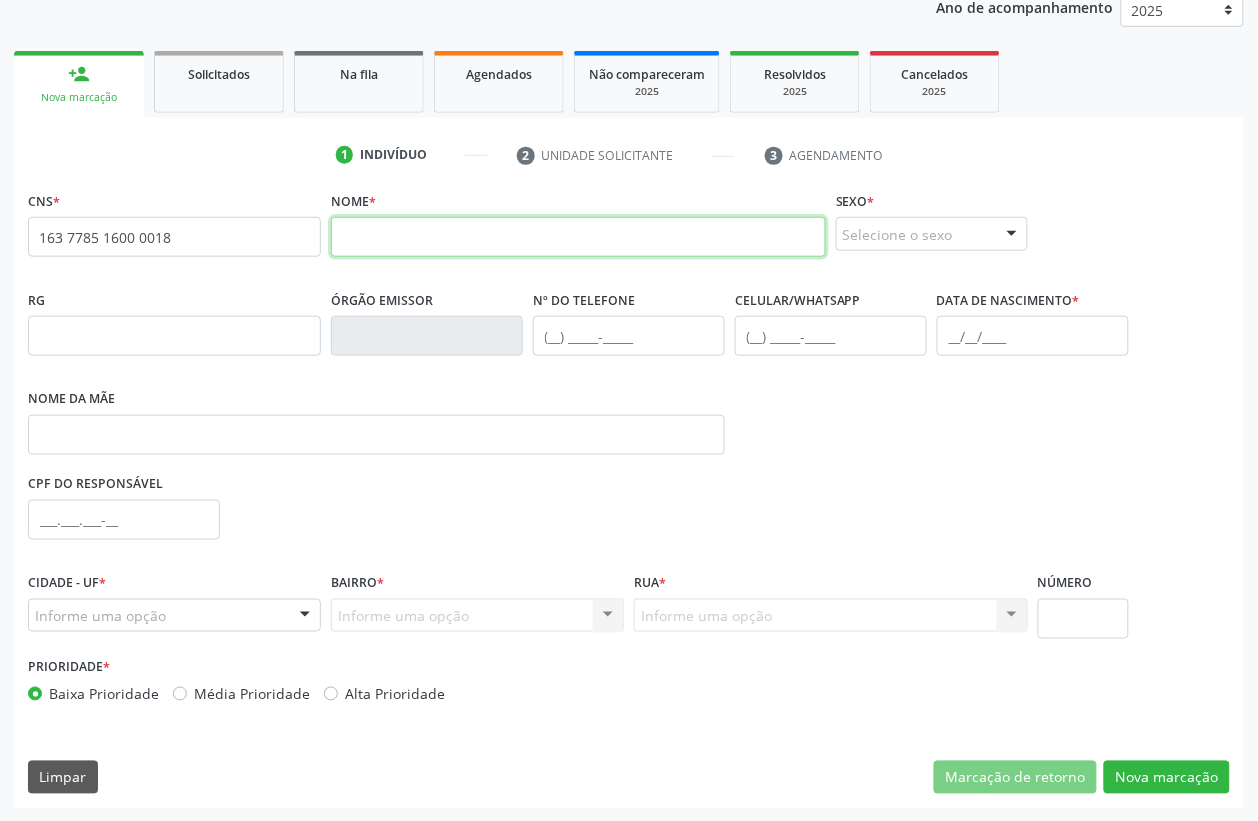 click at bounding box center (578, 237) 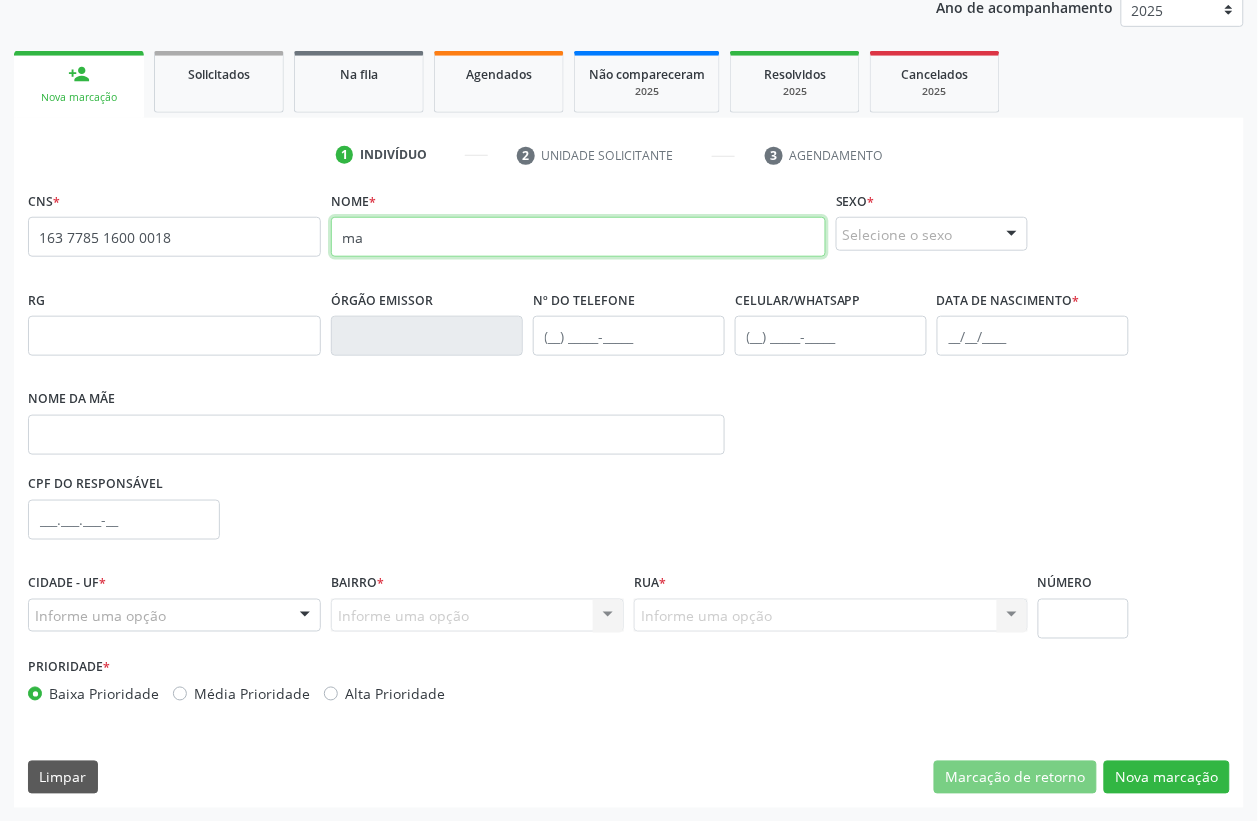 type on "m" 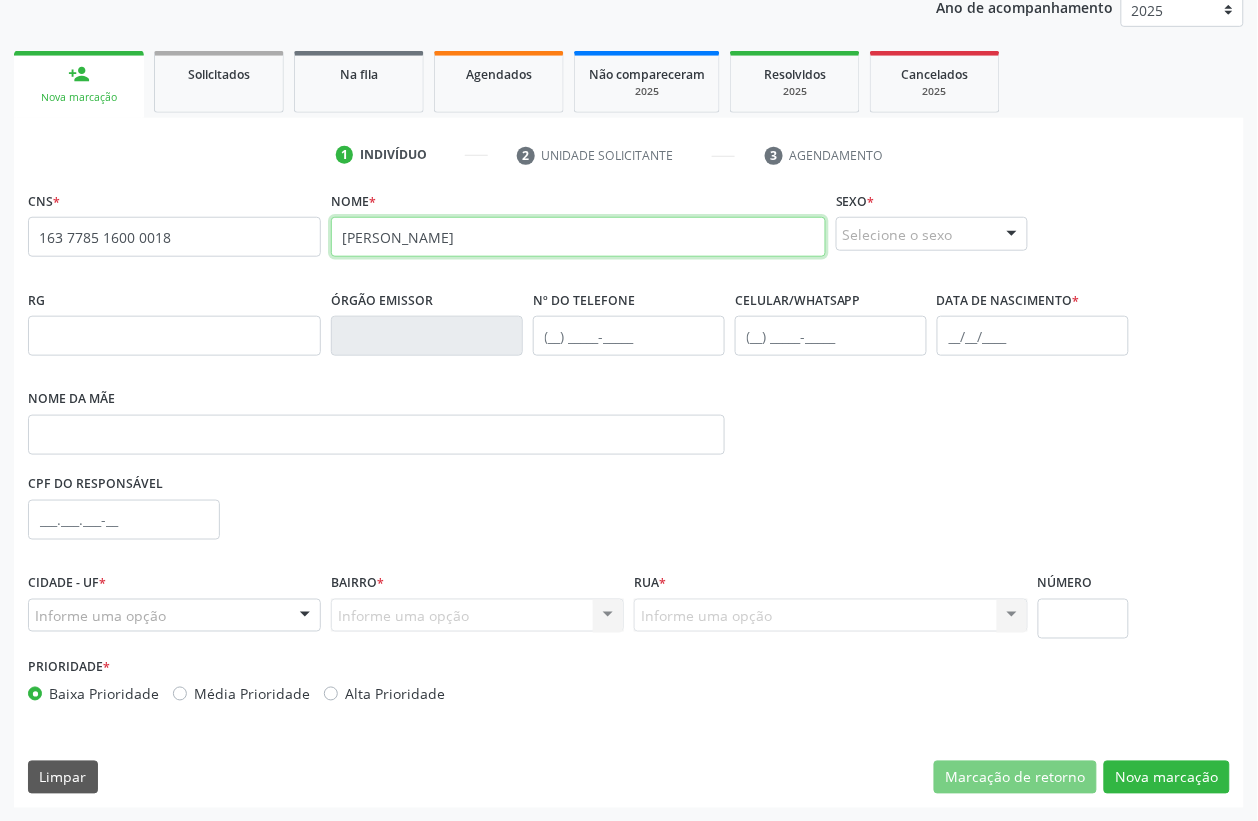 type on "[PERSON_NAME]" 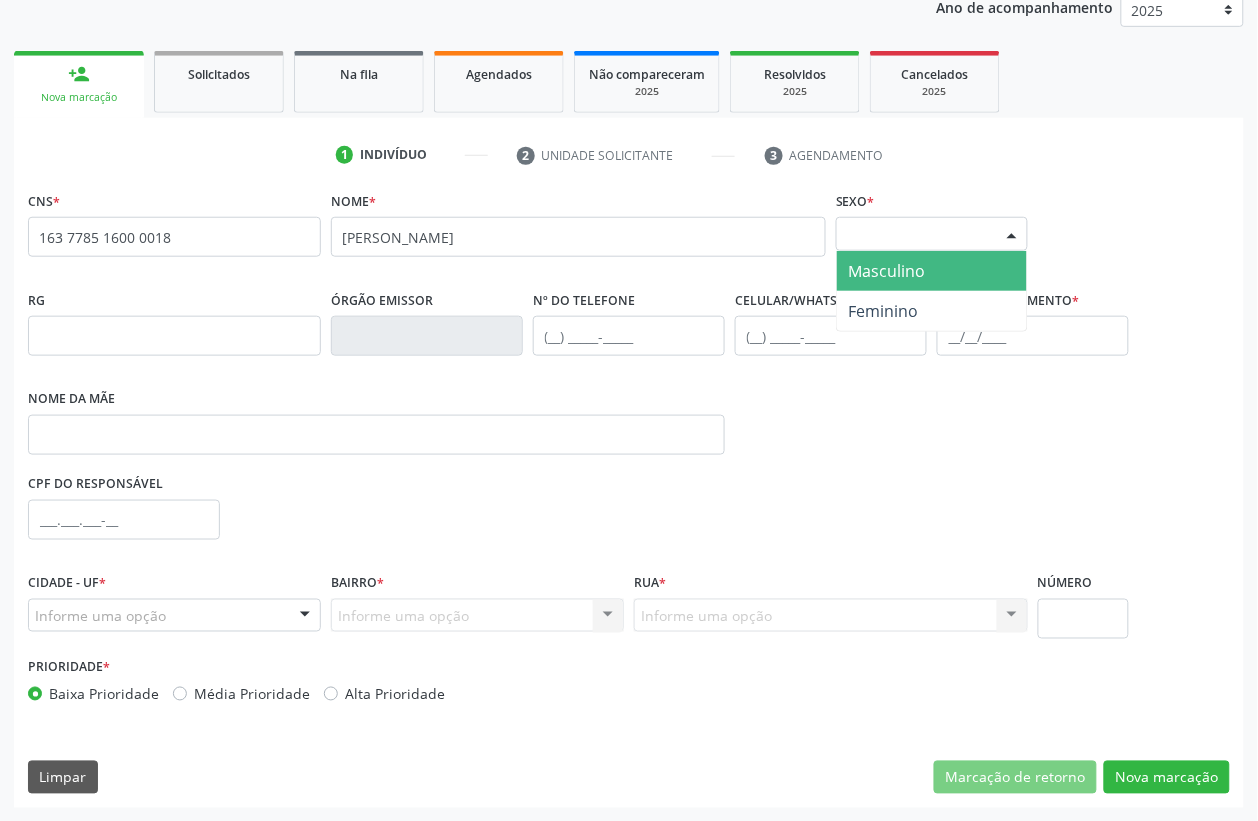 click on "Selecione o sexo" at bounding box center [932, 234] 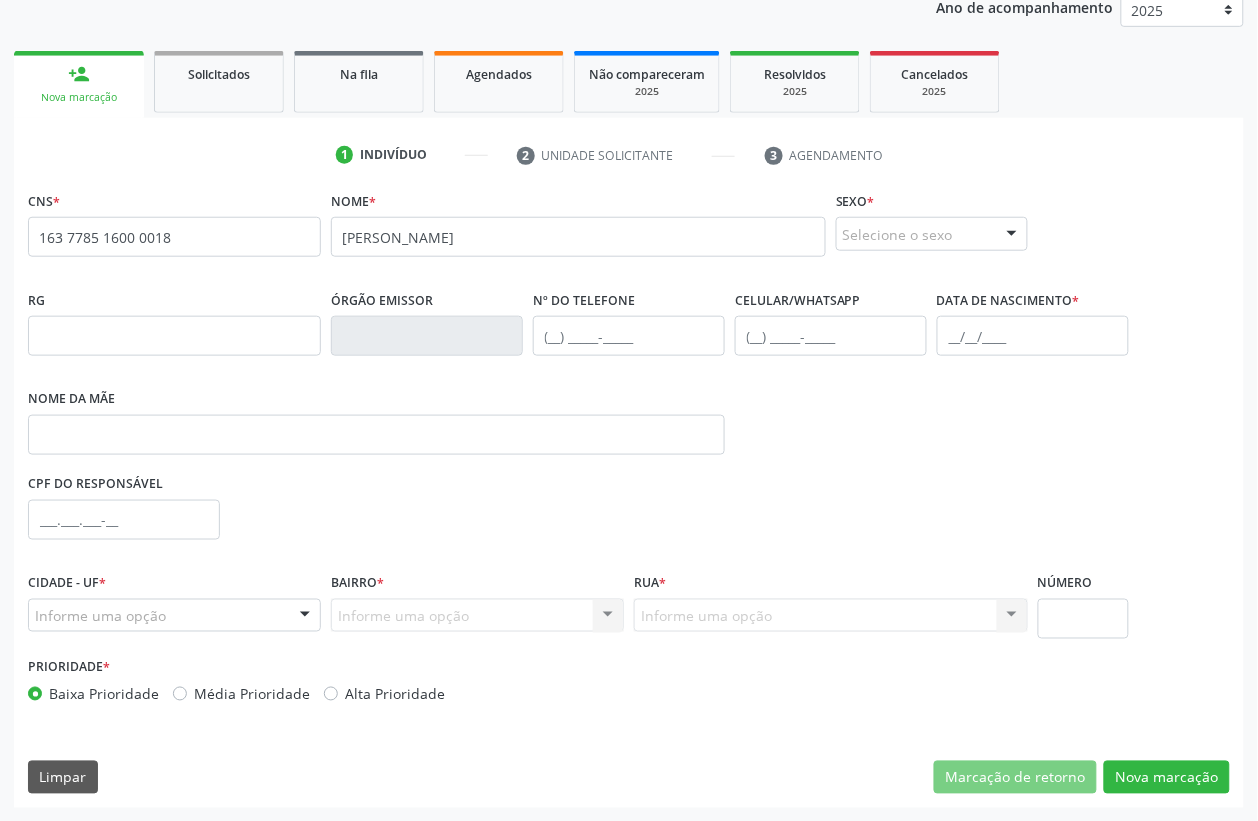click on "Selecione o sexo" at bounding box center [932, 234] 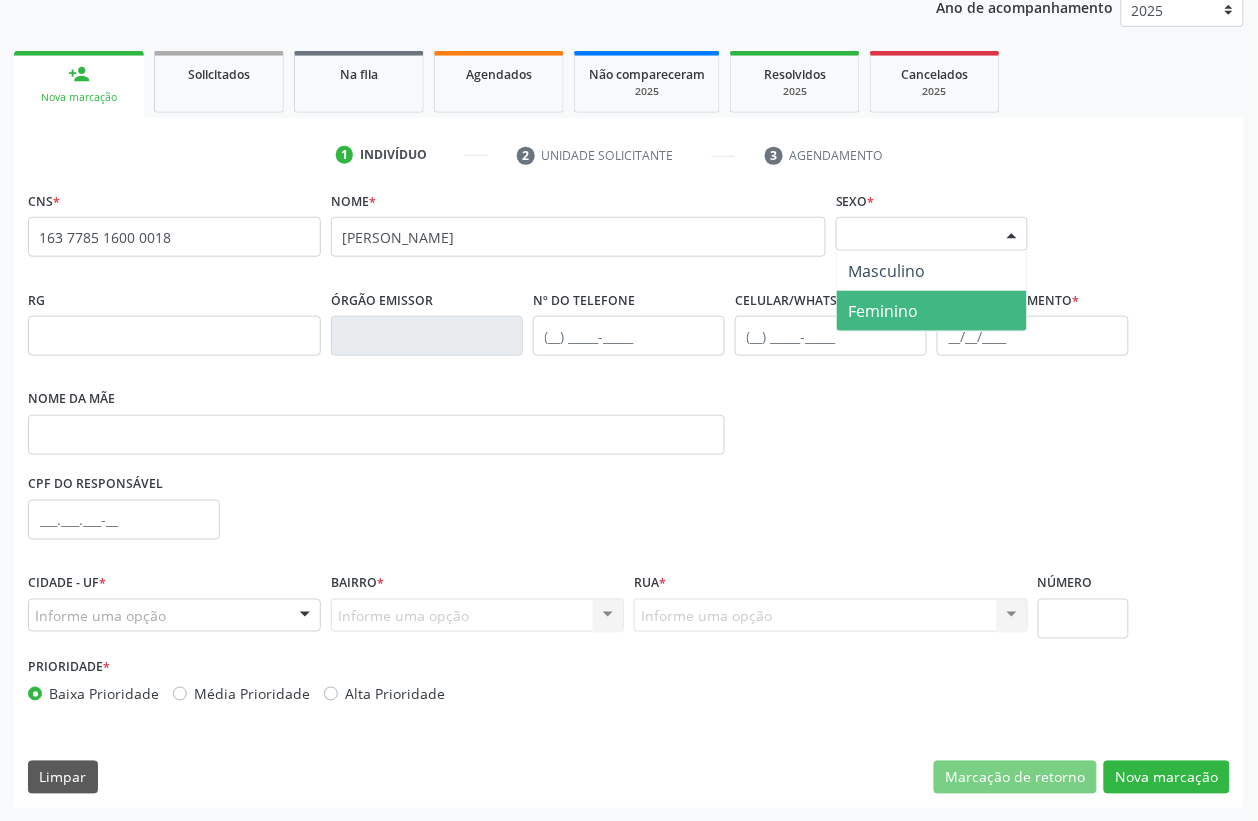 click on "Feminino" at bounding box center [884, 311] 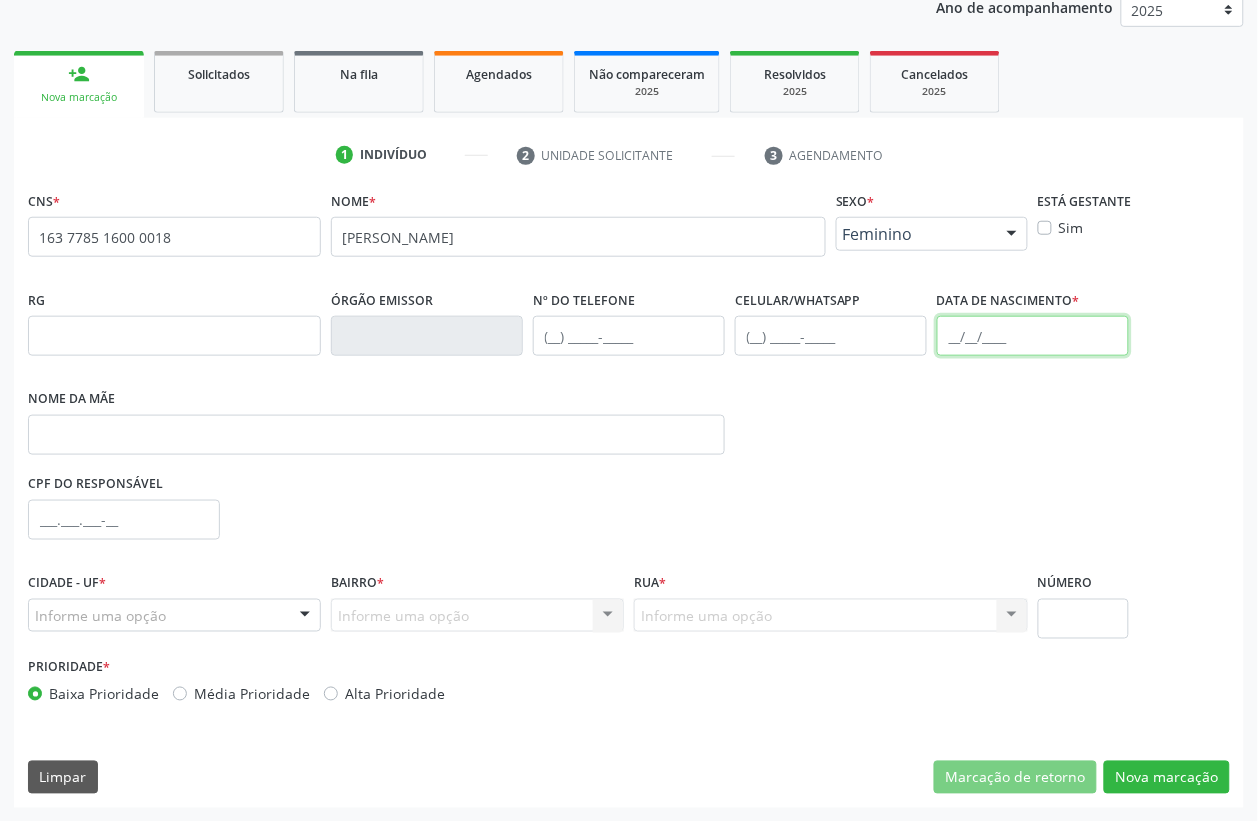 click at bounding box center [1033, 336] 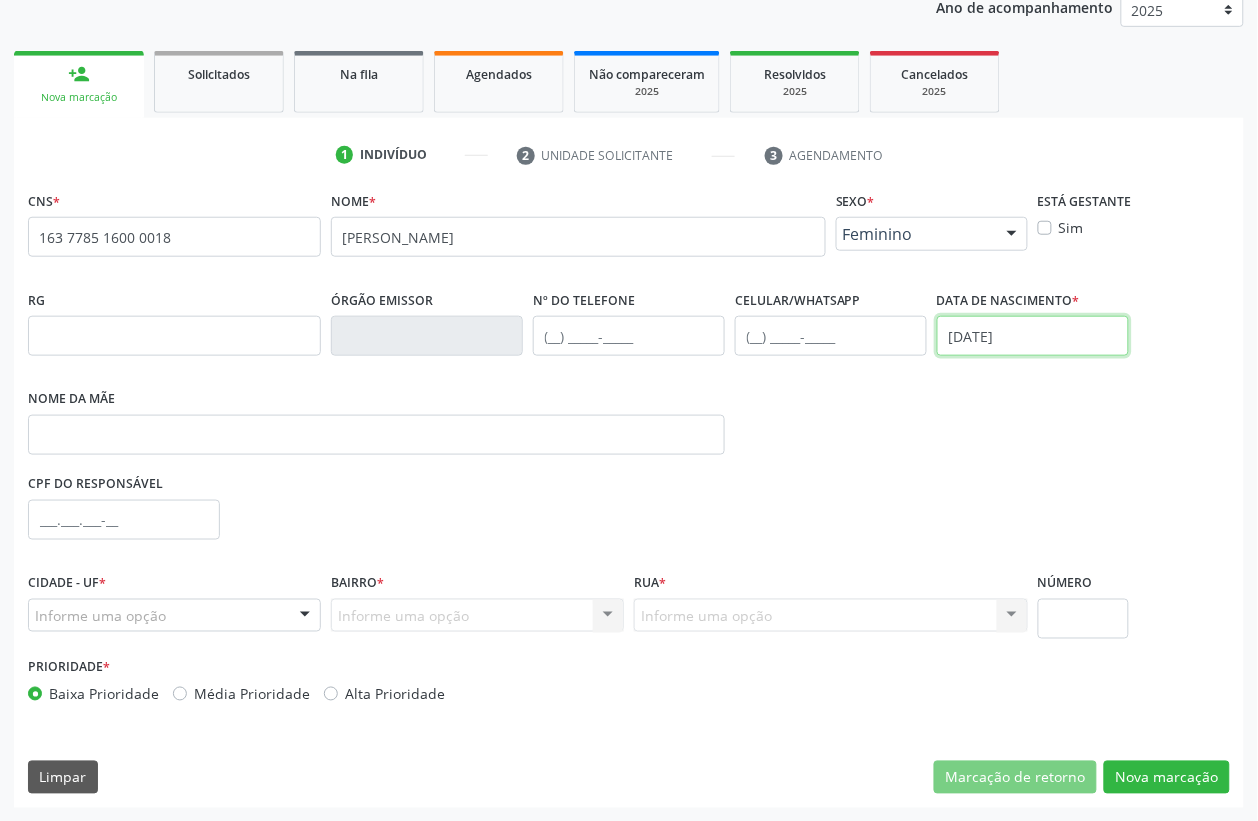 type on "[DATE]" 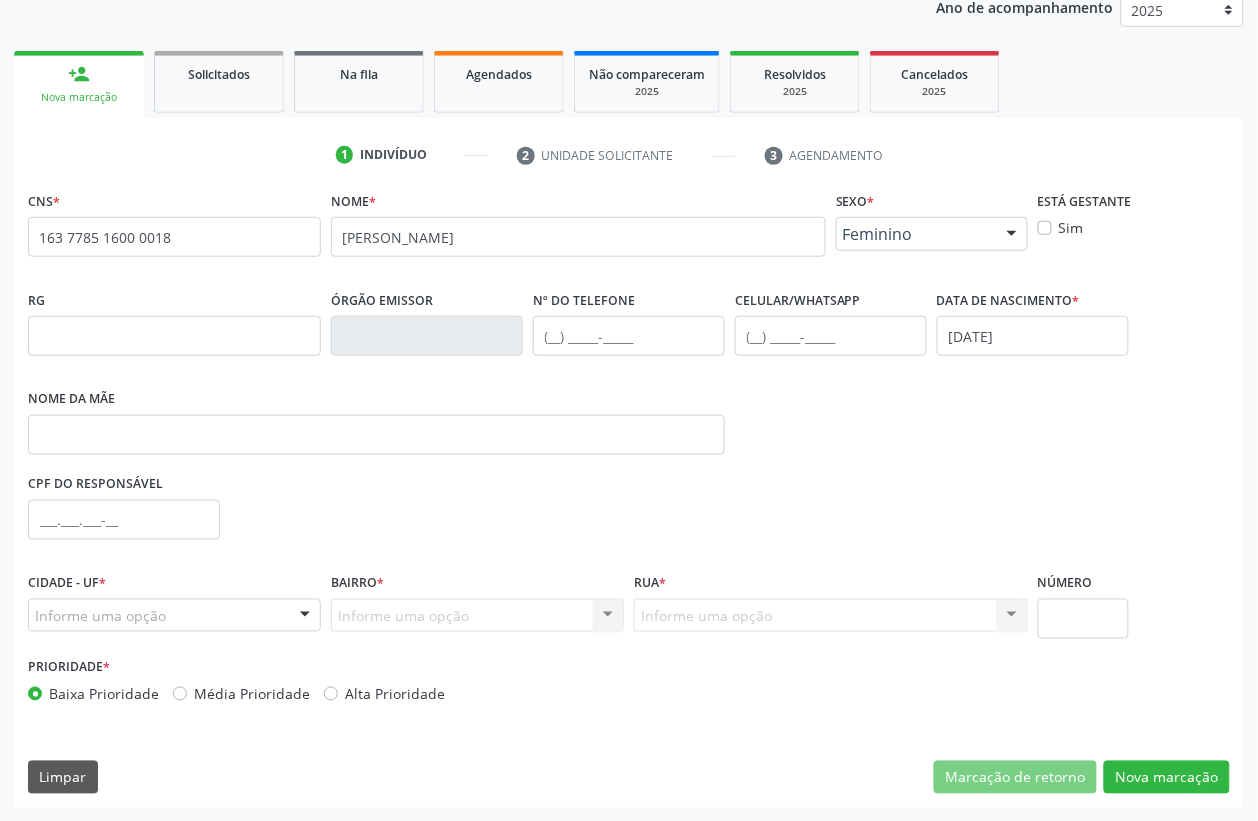 click at bounding box center [35, 626] 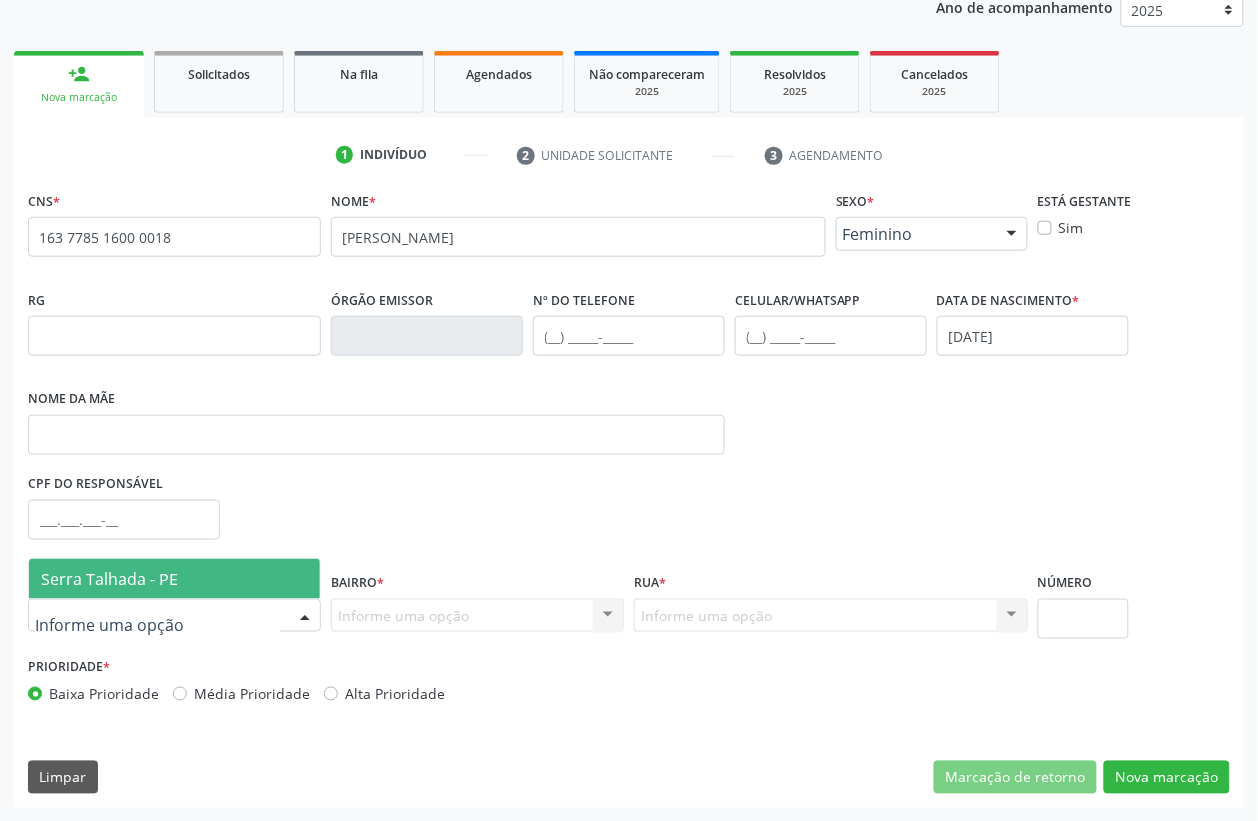 click on "Serra Talhada - PE" at bounding box center [174, 579] 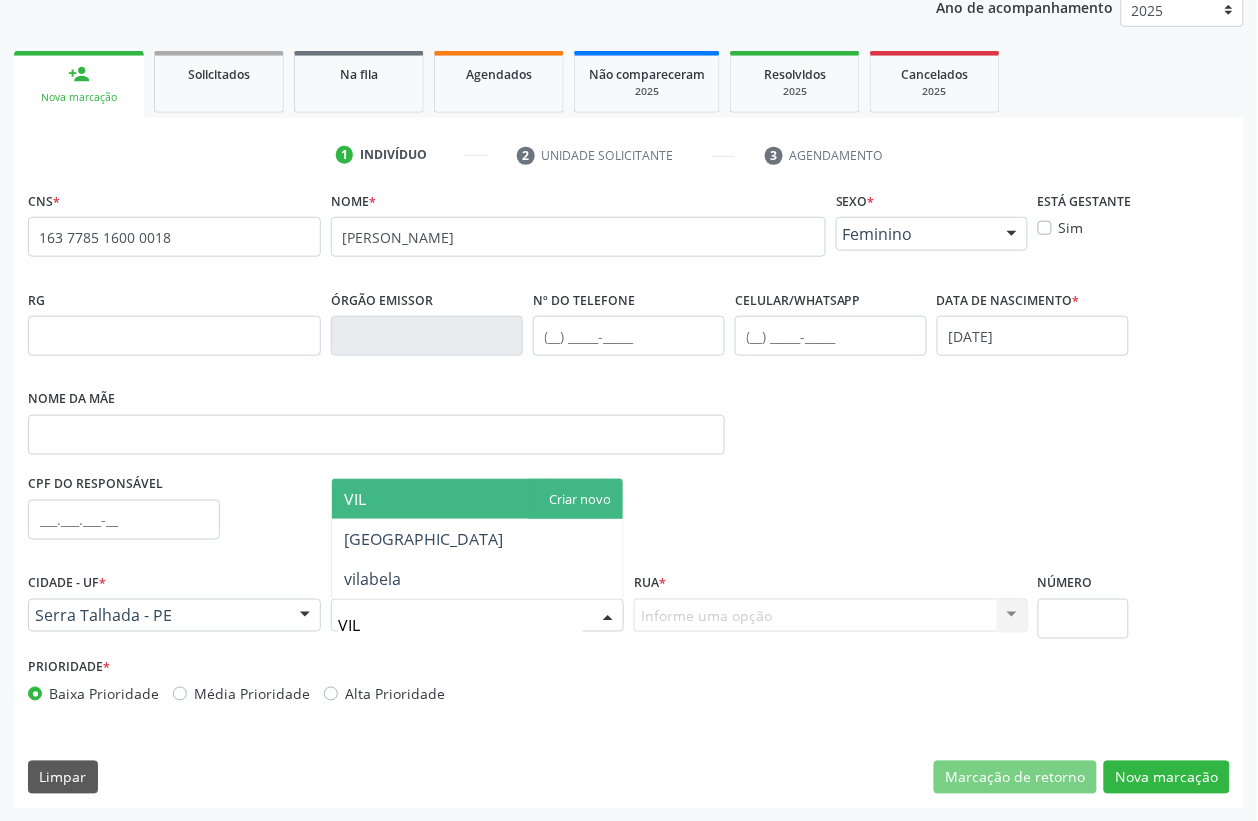 type on "VILA" 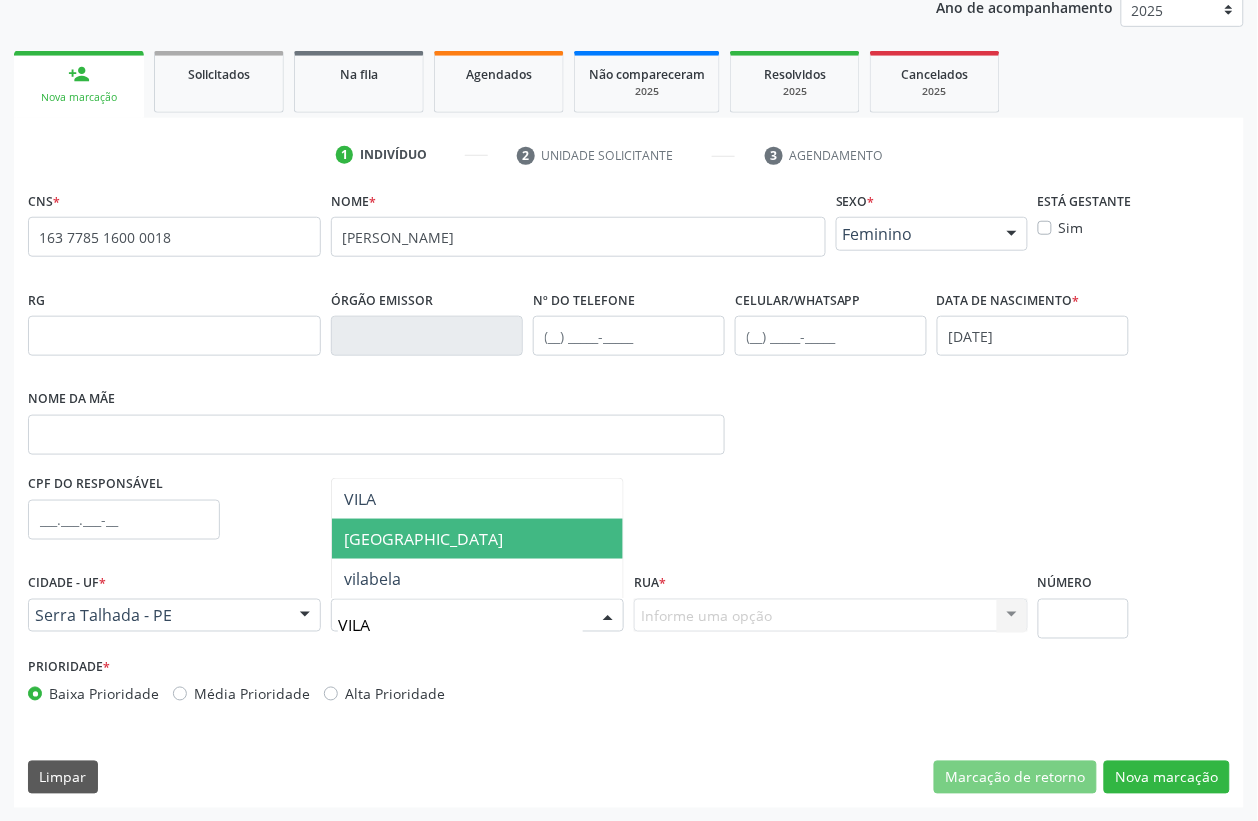 click on "[GEOGRAPHIC_DATA]" at bounding box center (423, 539) 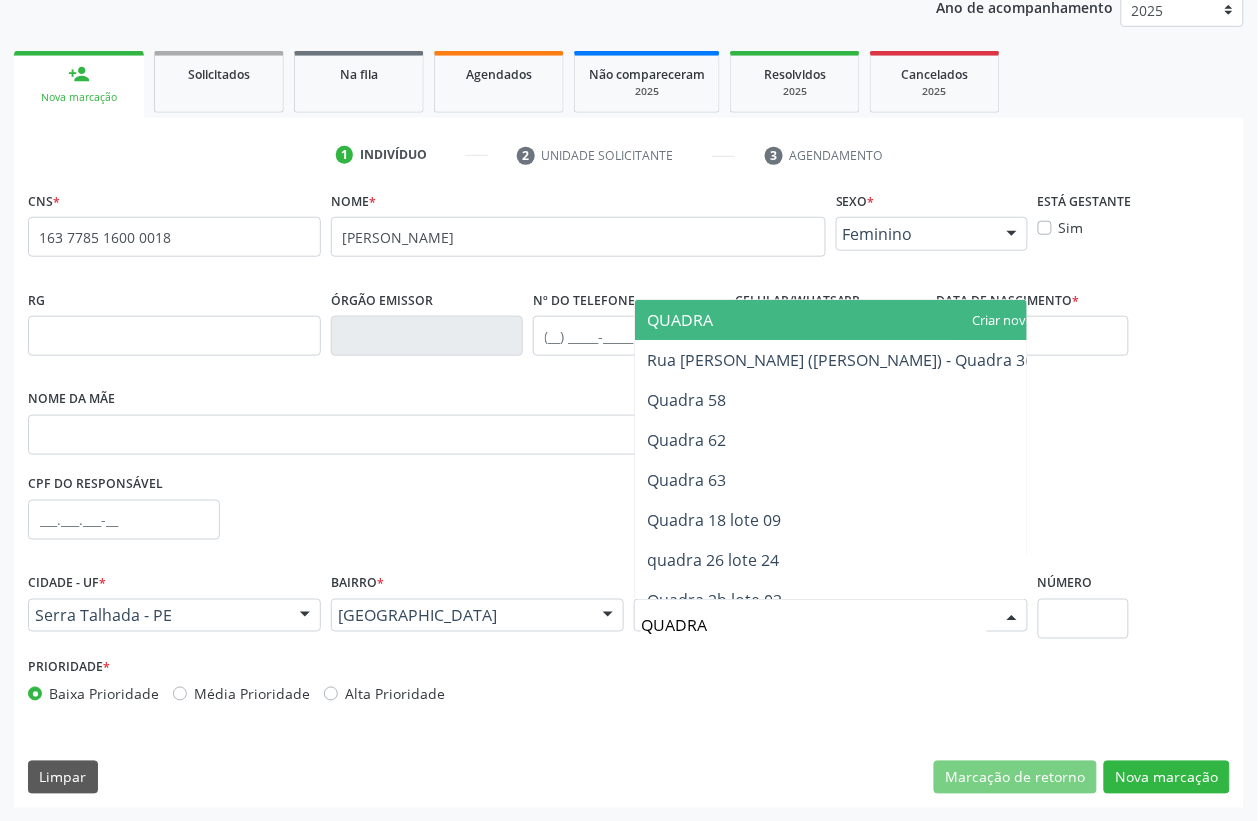 type on "QUADRA 5" 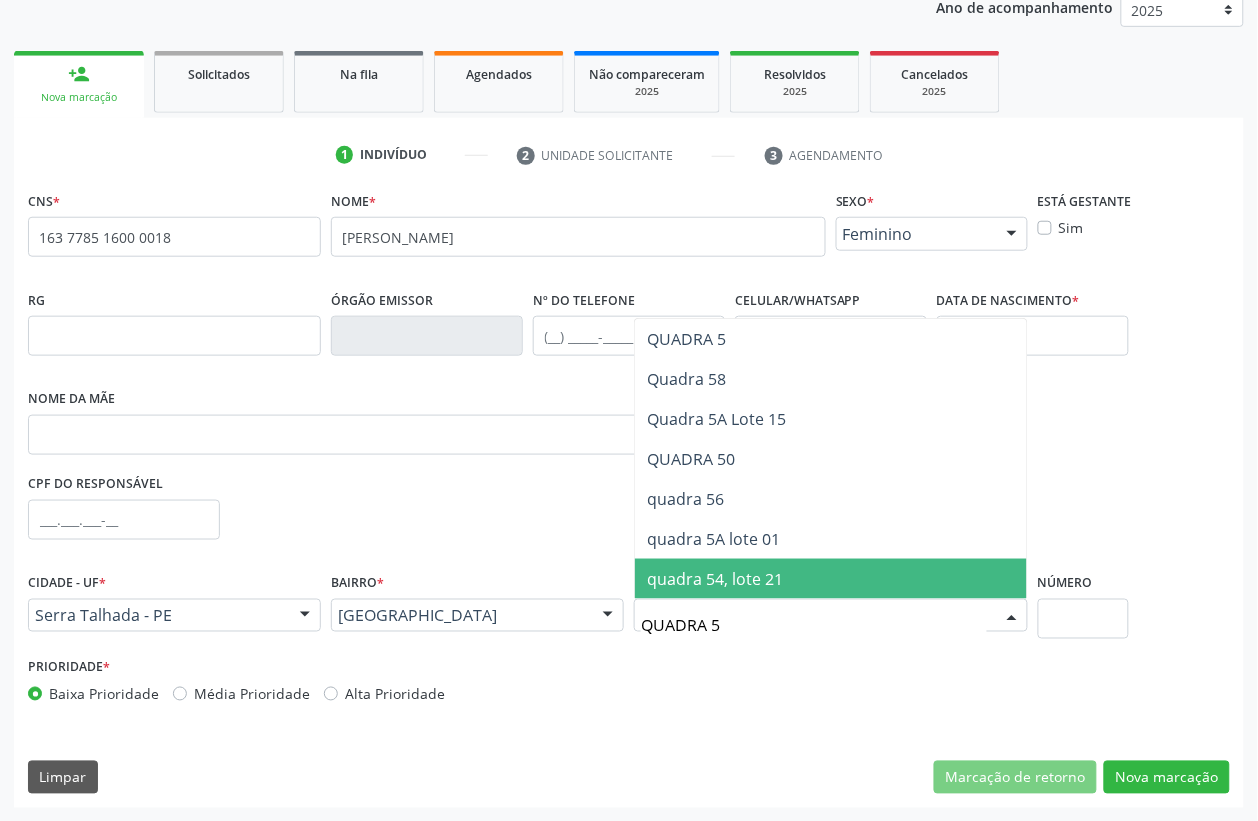 click on "quadra 54, lote 21" at bounding box center (715, 579) 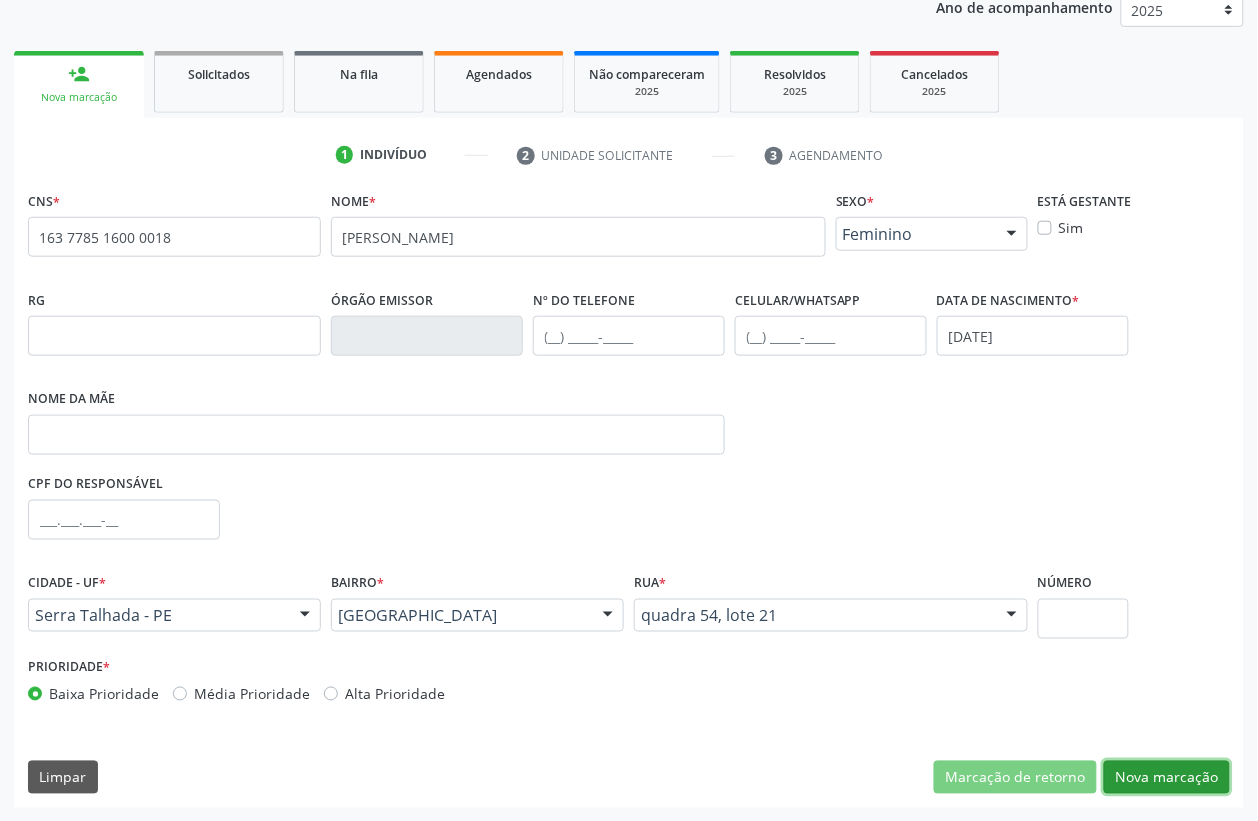 click on "Nova marcação" at bounding box center [1167, 778] 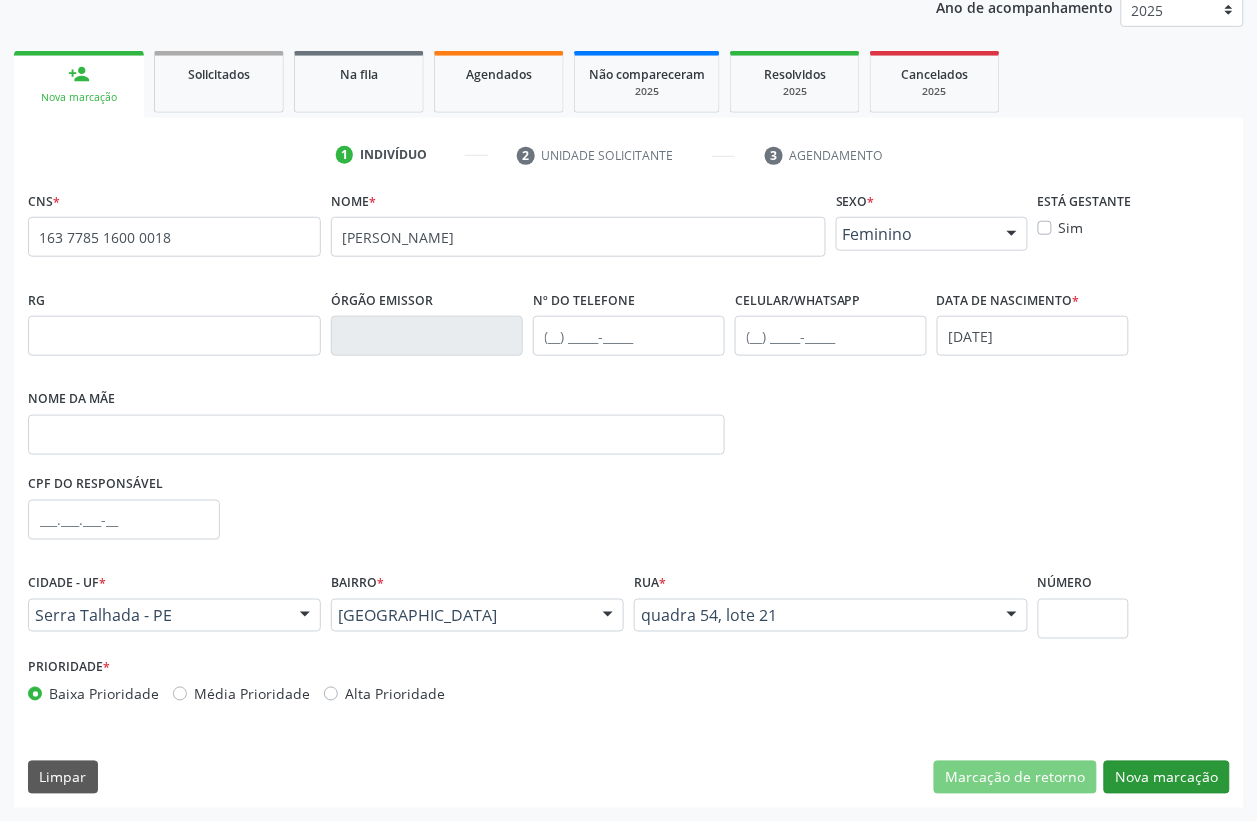 scroll, scrollTop: 85, scrollLeft: 0, axis: vertical 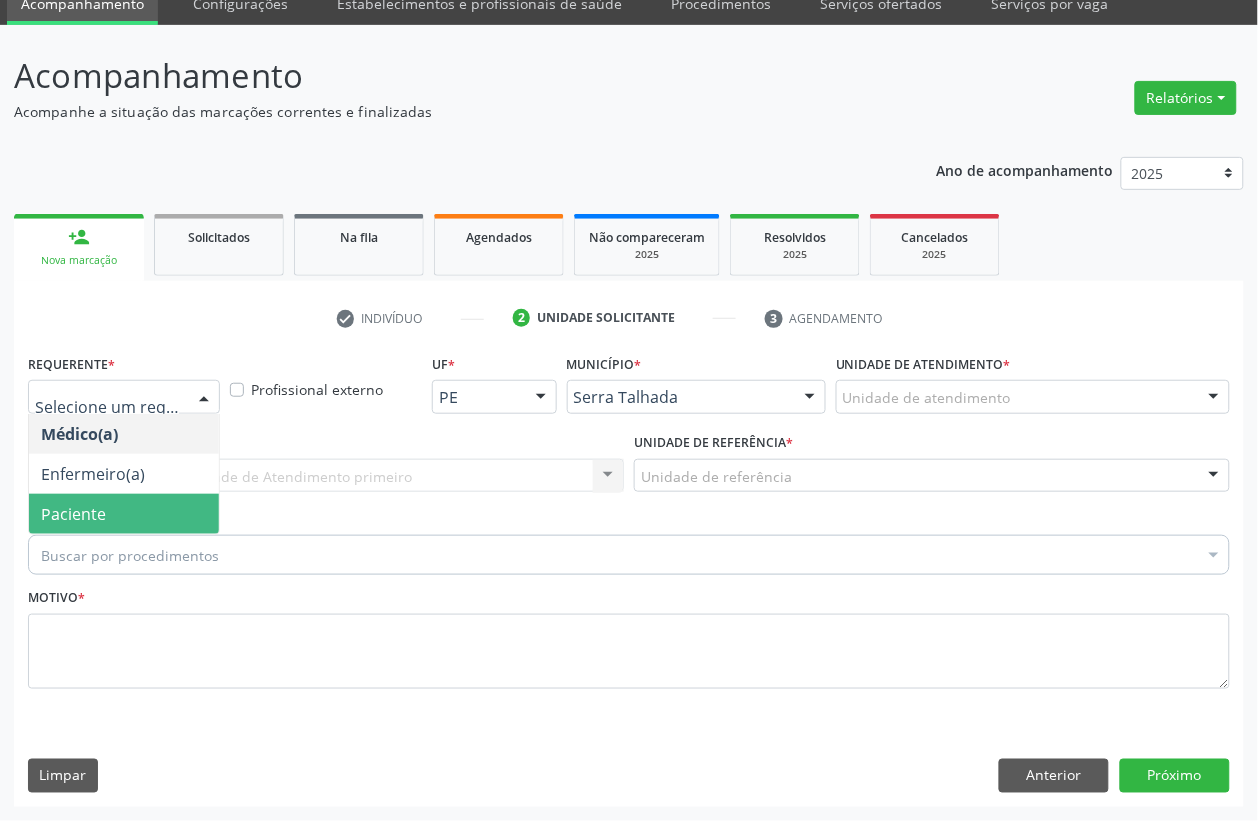 click on "Paciente" at bounding box center [73, 514] 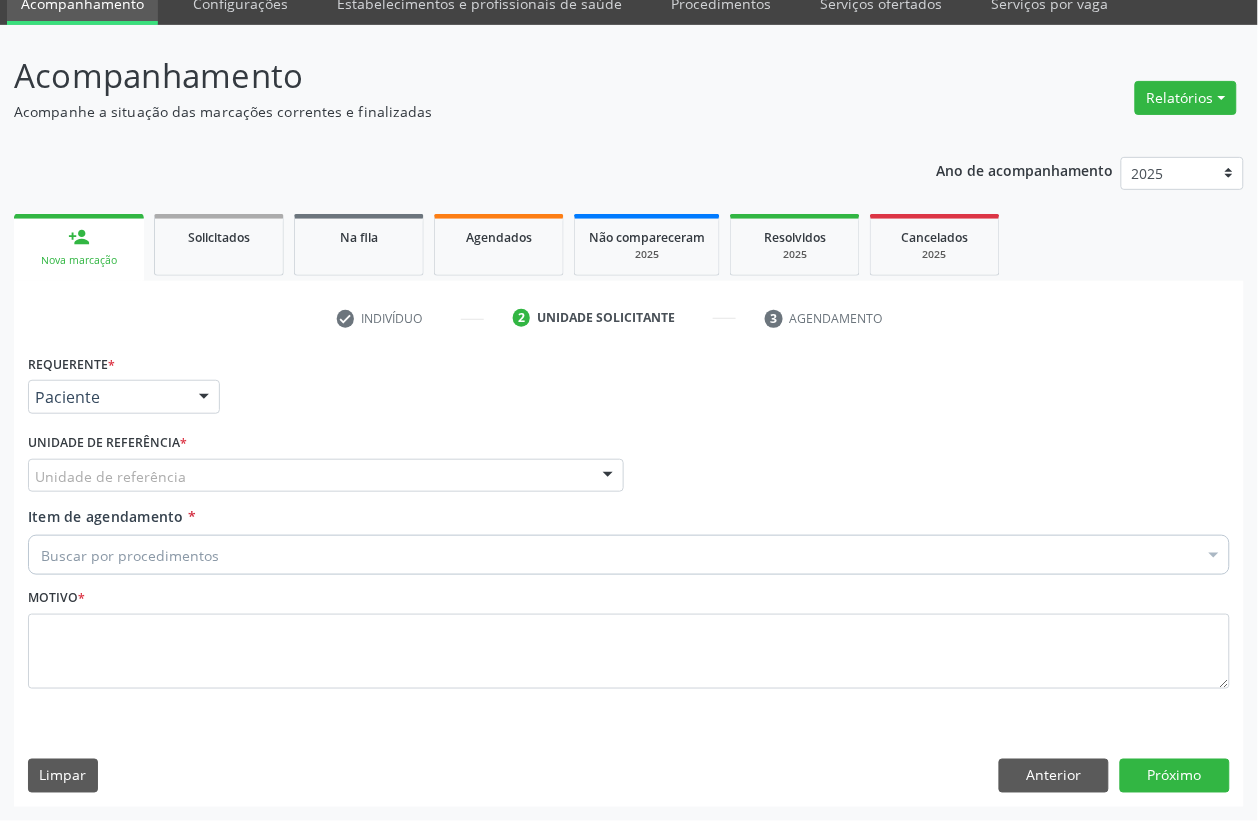 click on "Unidade de referência" at bounding box center (326, 476) 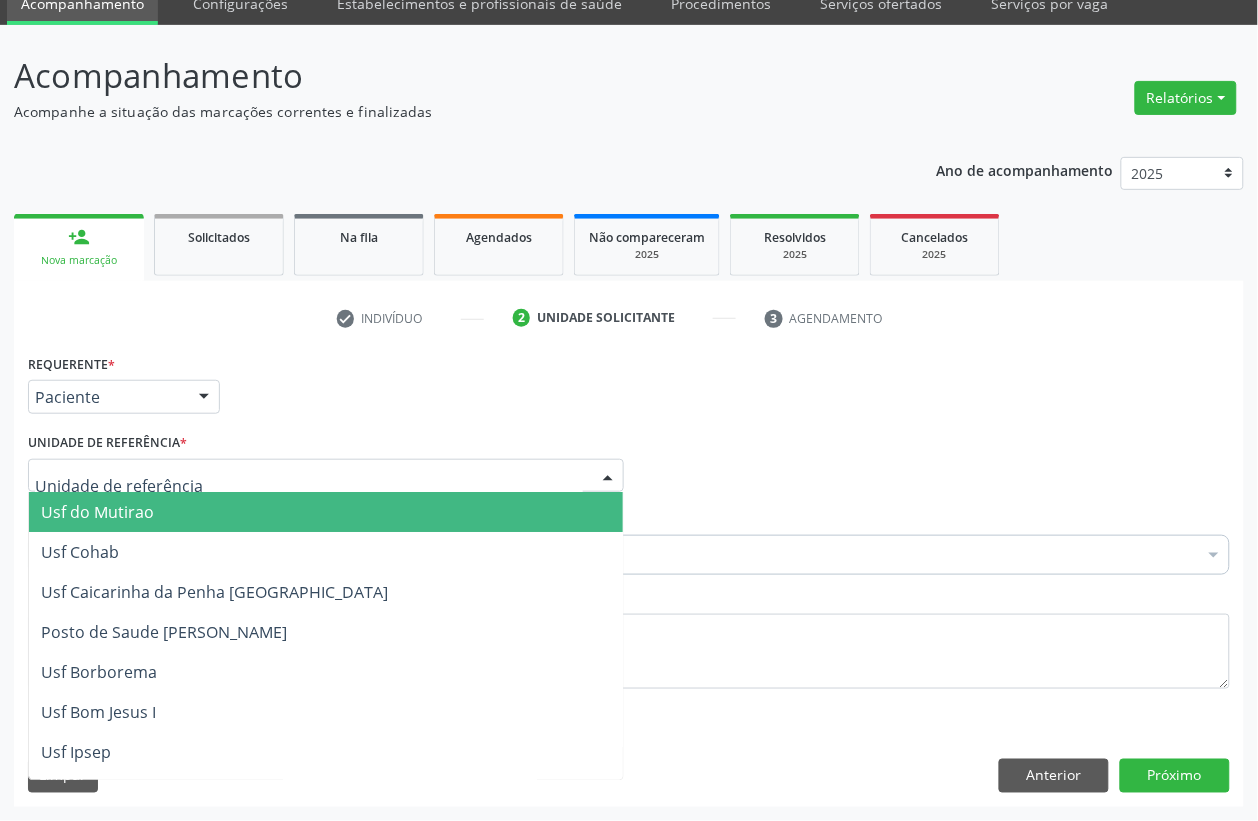 click at bounding box center [326, 476] 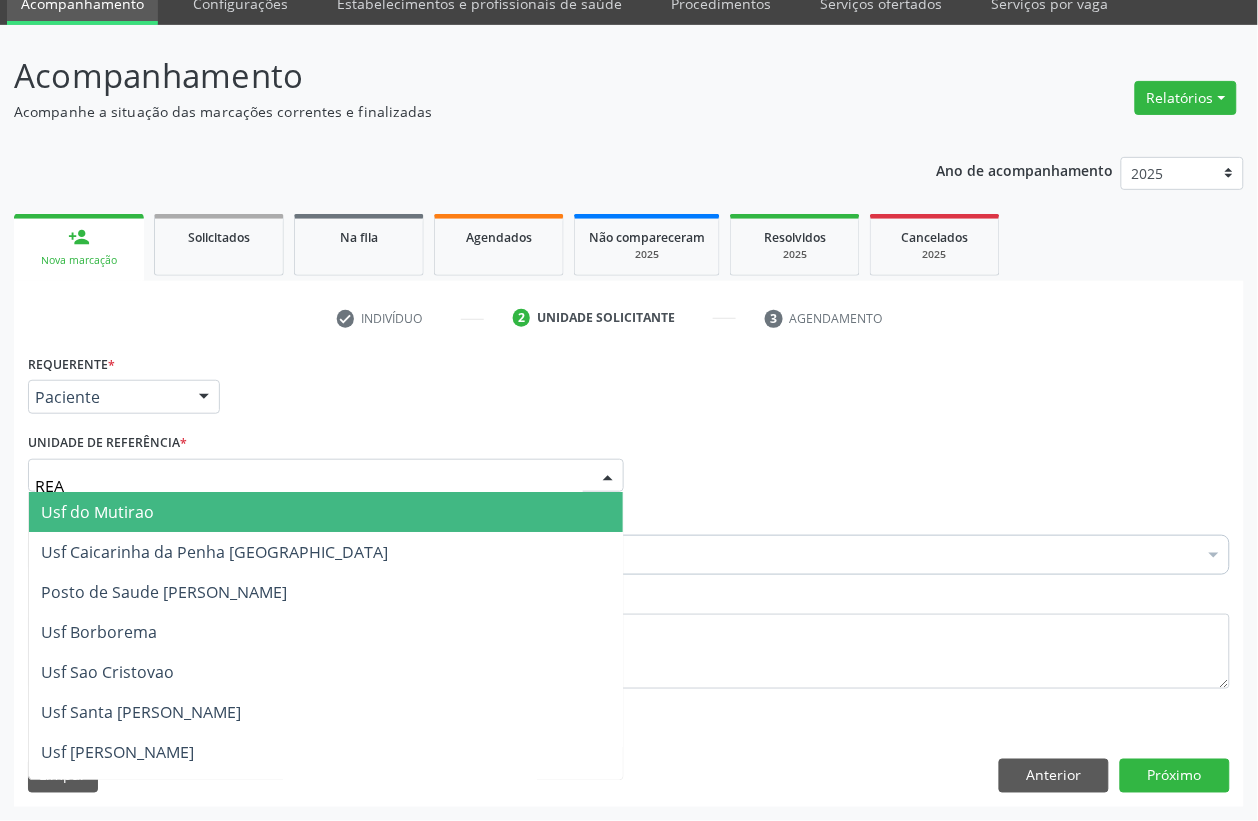 type on "REAB" 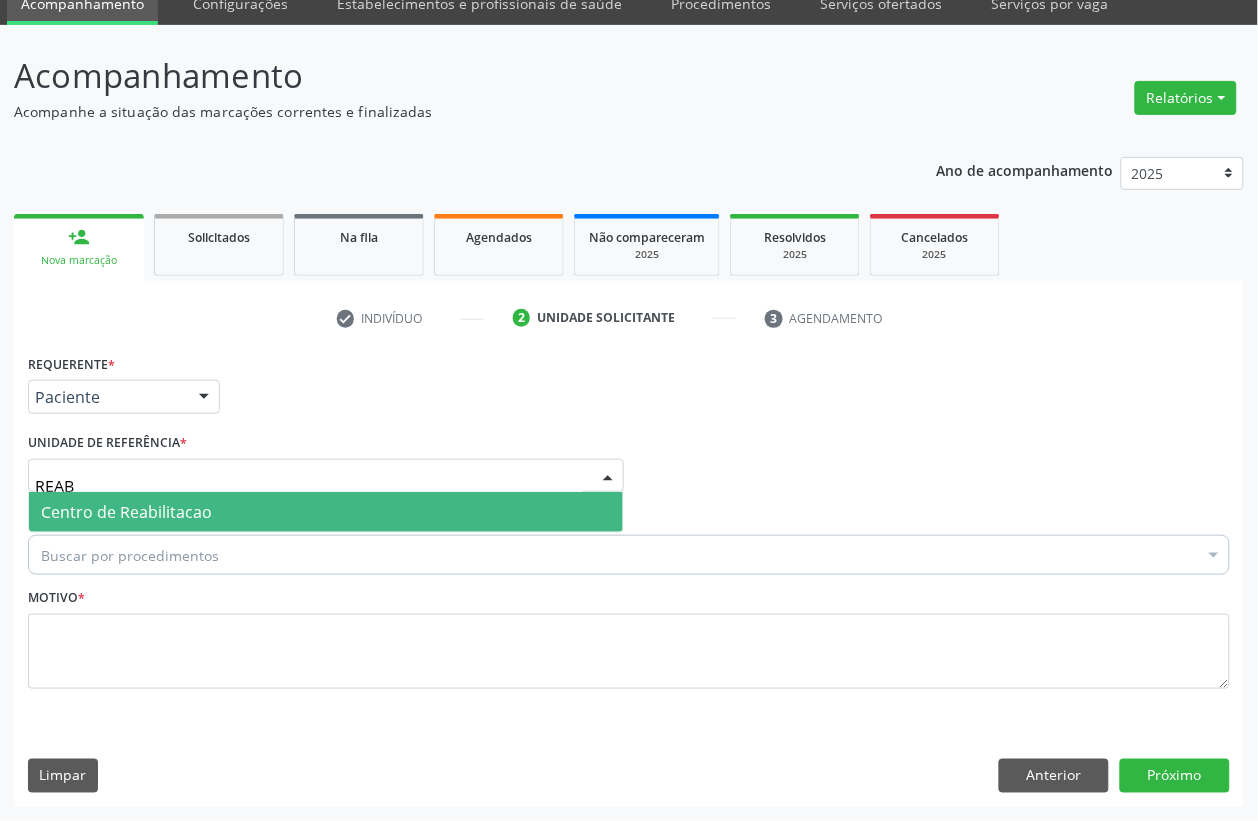 click on "Centro de Reabilitacao" at bounding box center [326, 512] 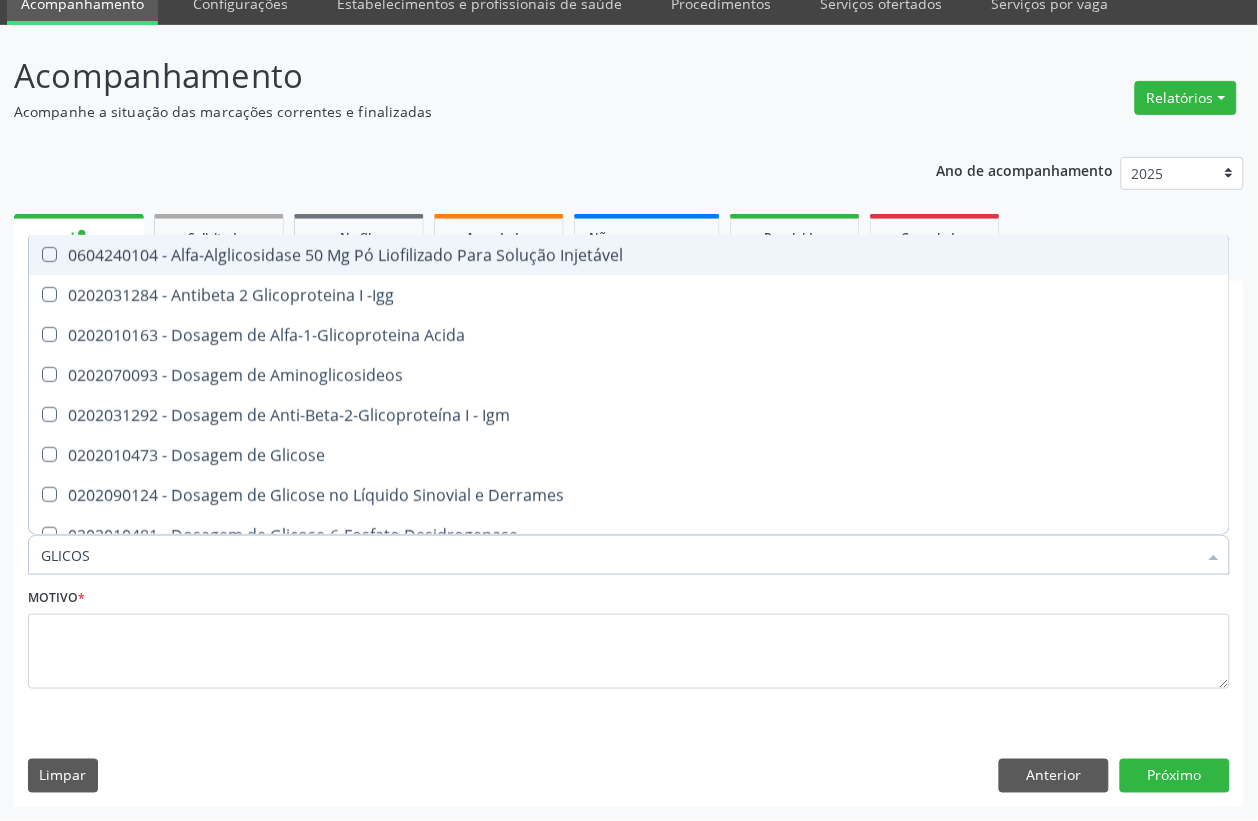 type on "GLICOSE" 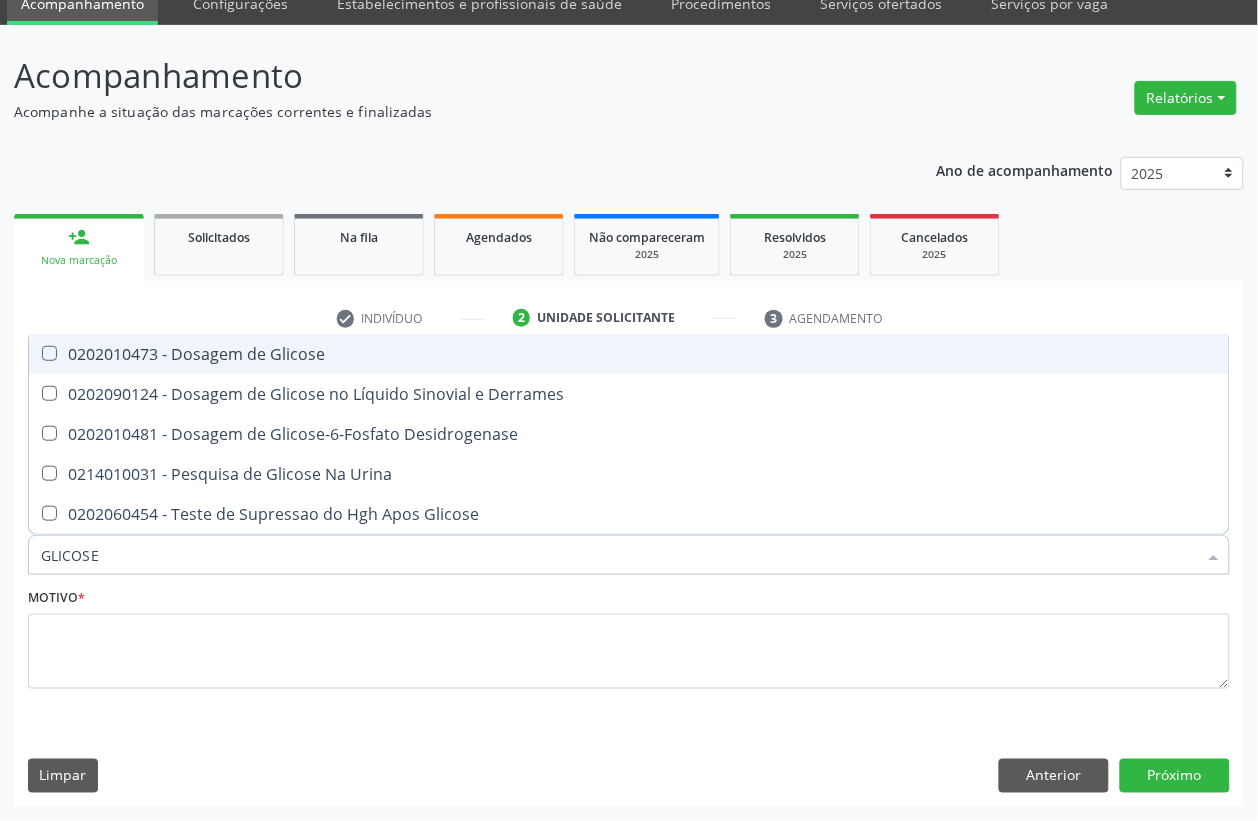 click on "0202010473 - Dosagem de Glicose" at bounding box center (629, 354) 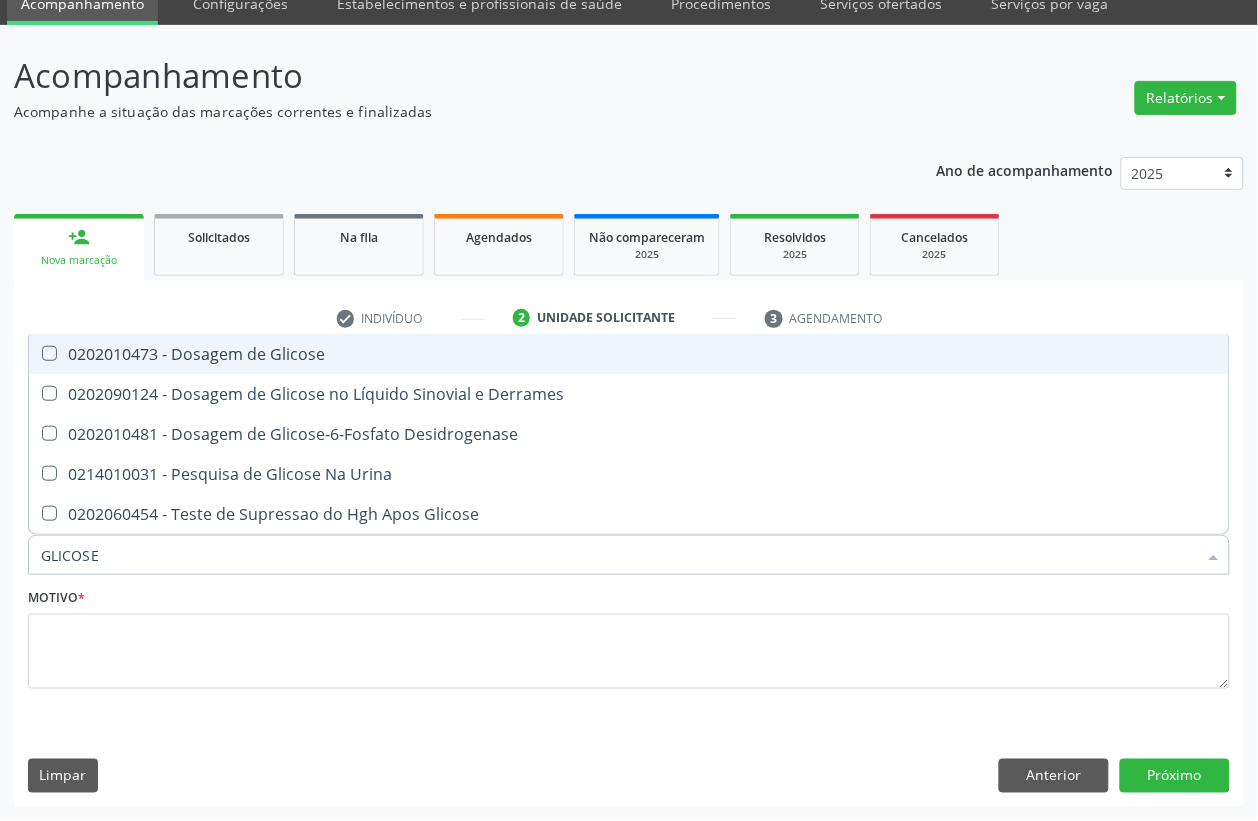 checkbox on "true" 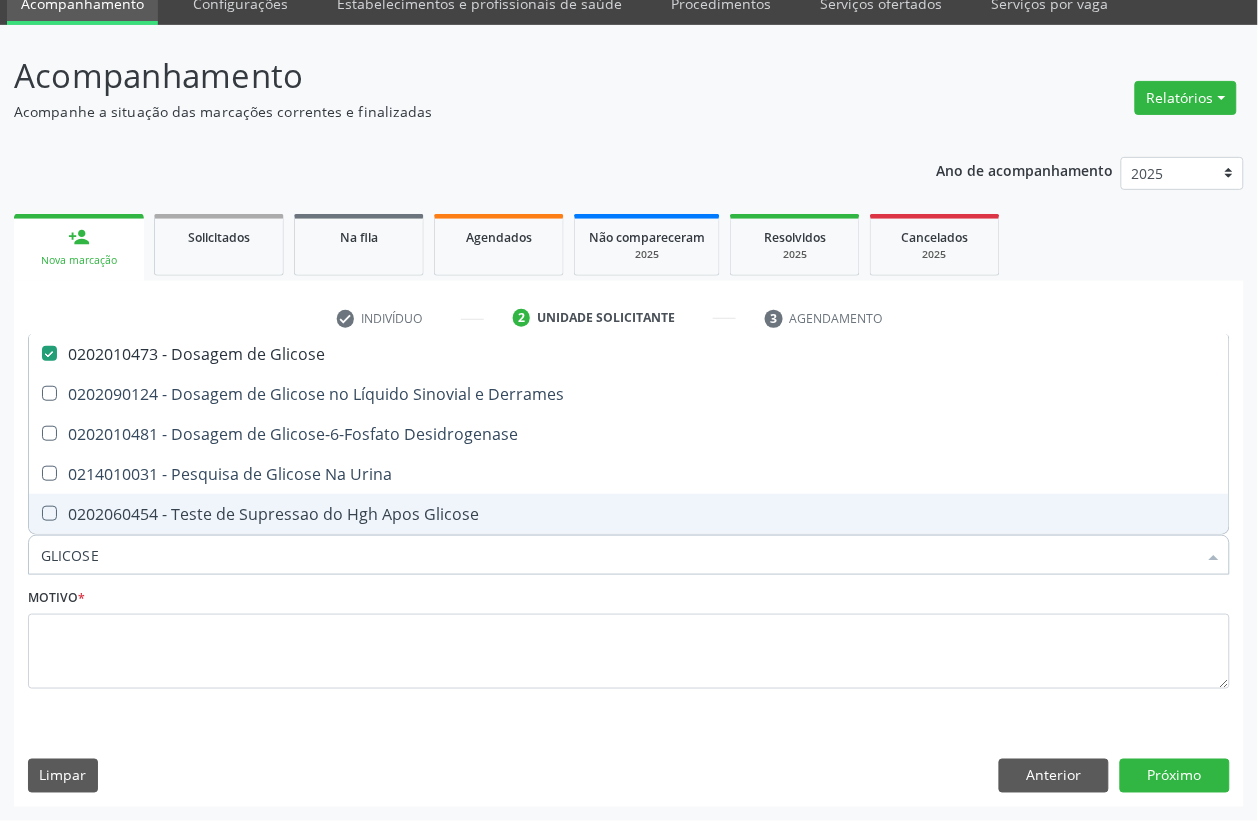 click on "GLICOSE" at bounding box center [619, 555] 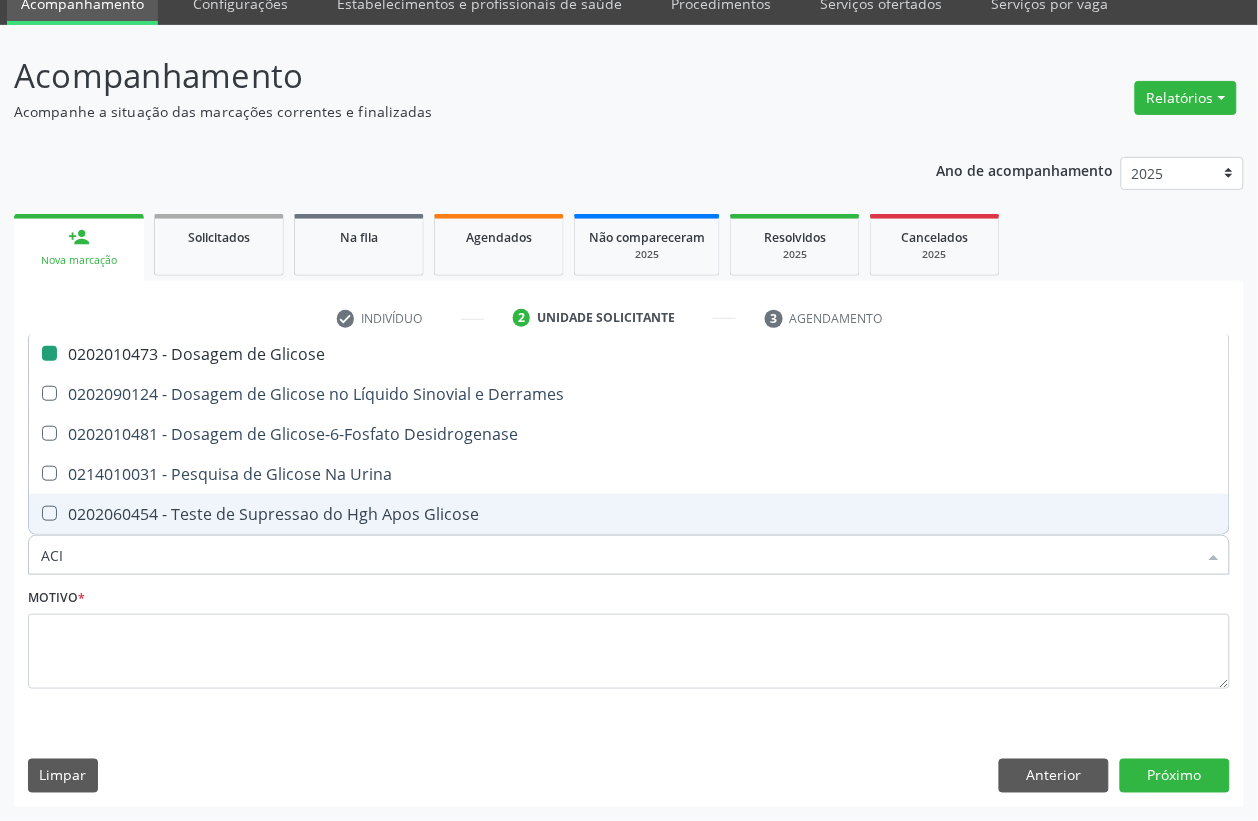 type on "ACID" 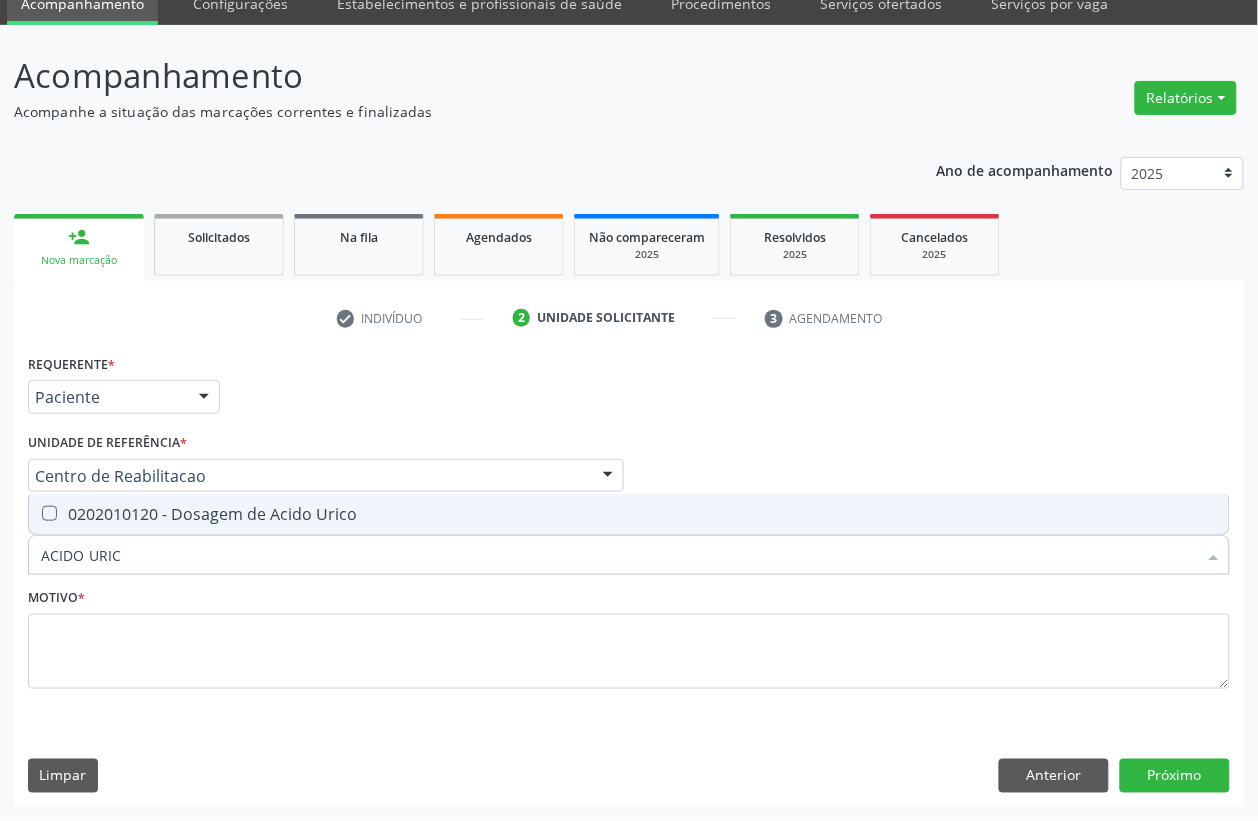 type on "ACIDO URICO" 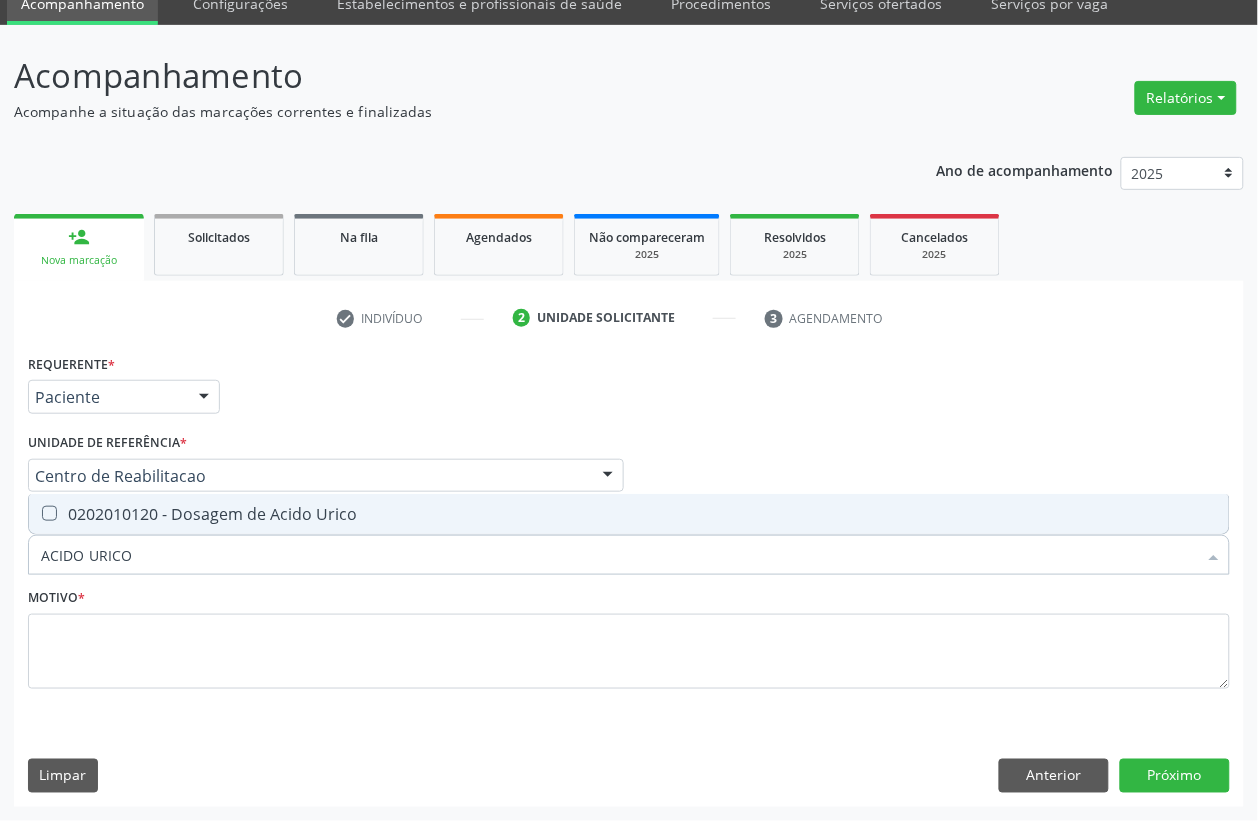 click on "0202010120 - Dosagem de Acido Urico" at bounding box center [629, 514] 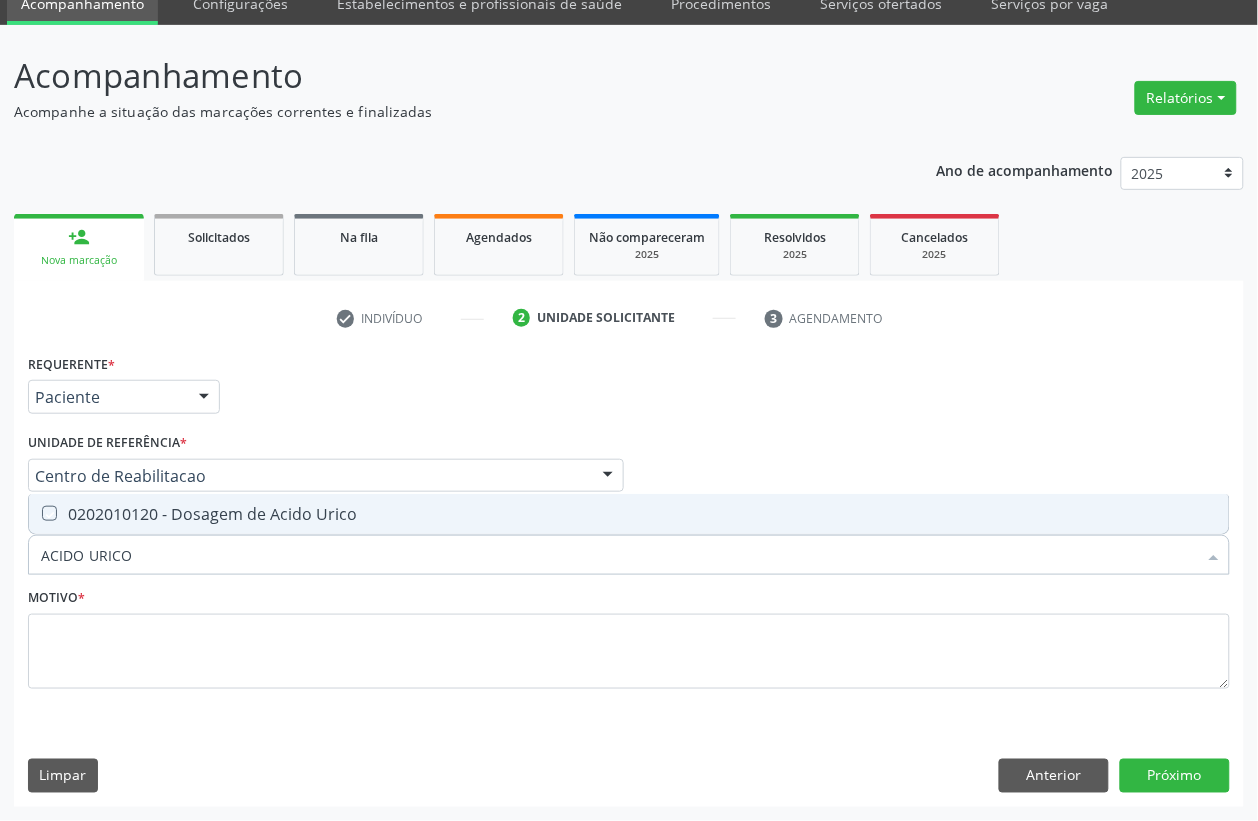 checkbox on "true" 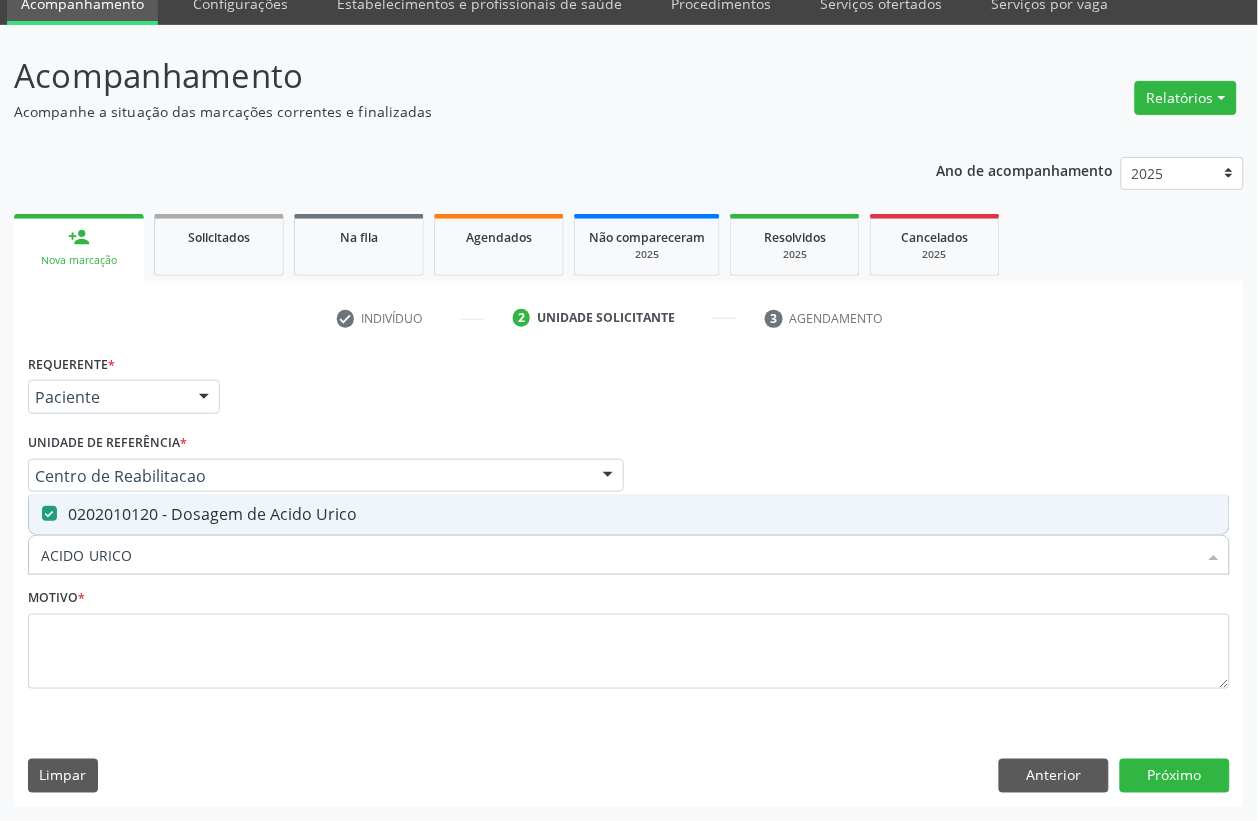 click on "ACIDO URICO" at bounding box center [619, 555] 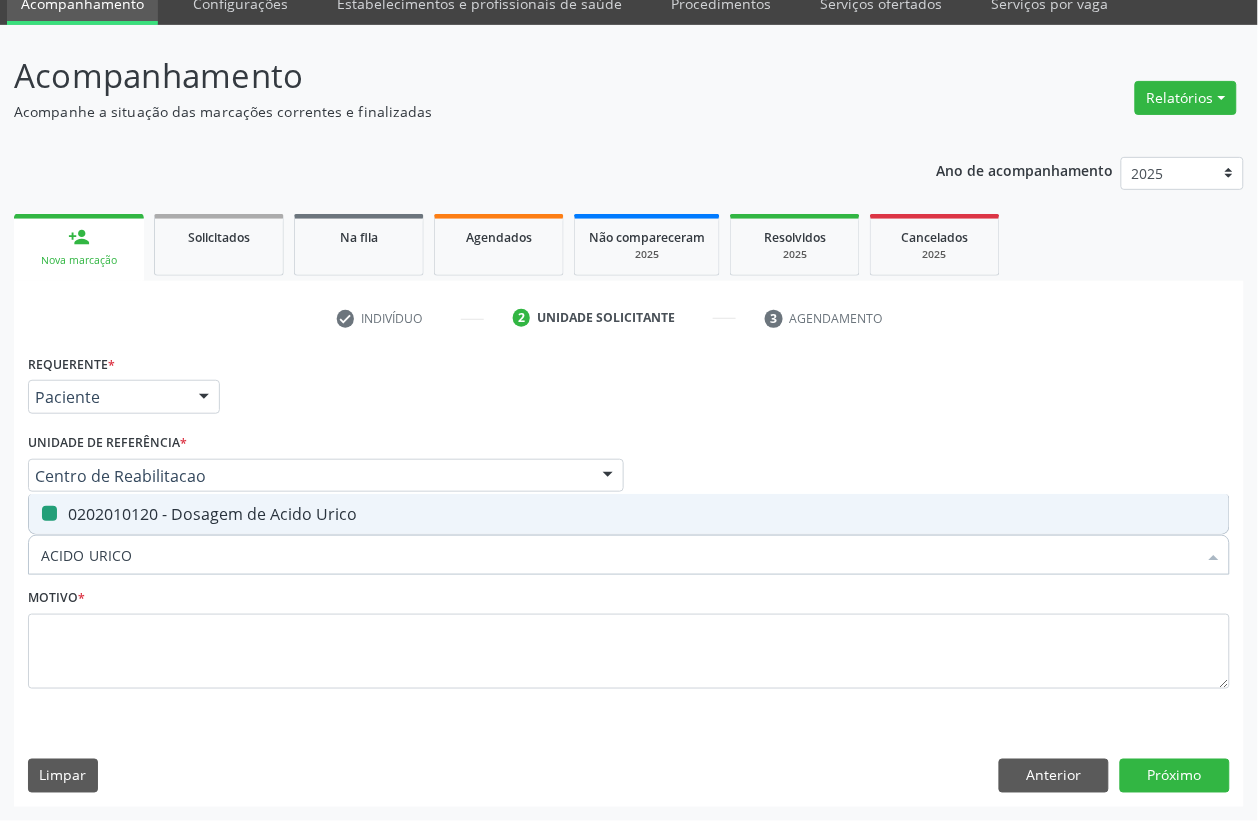 type 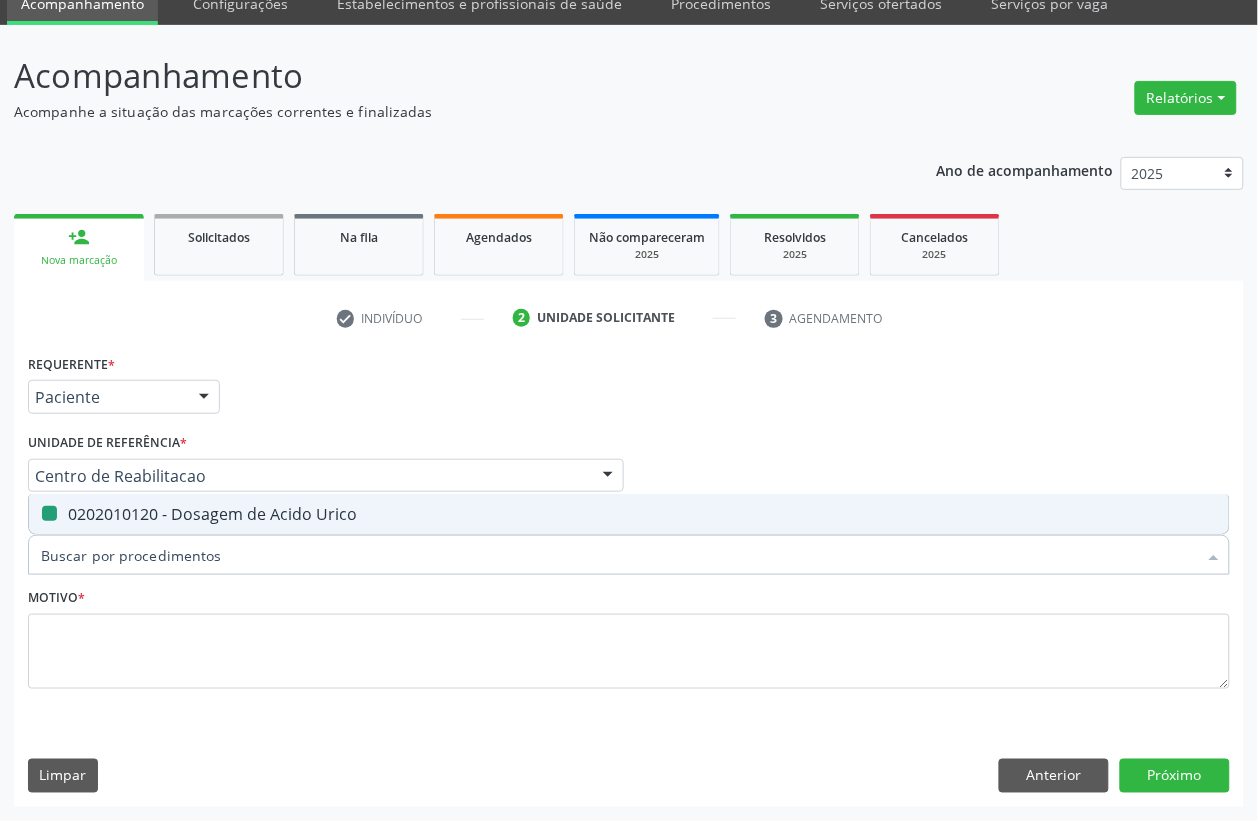 checkbox on "false" 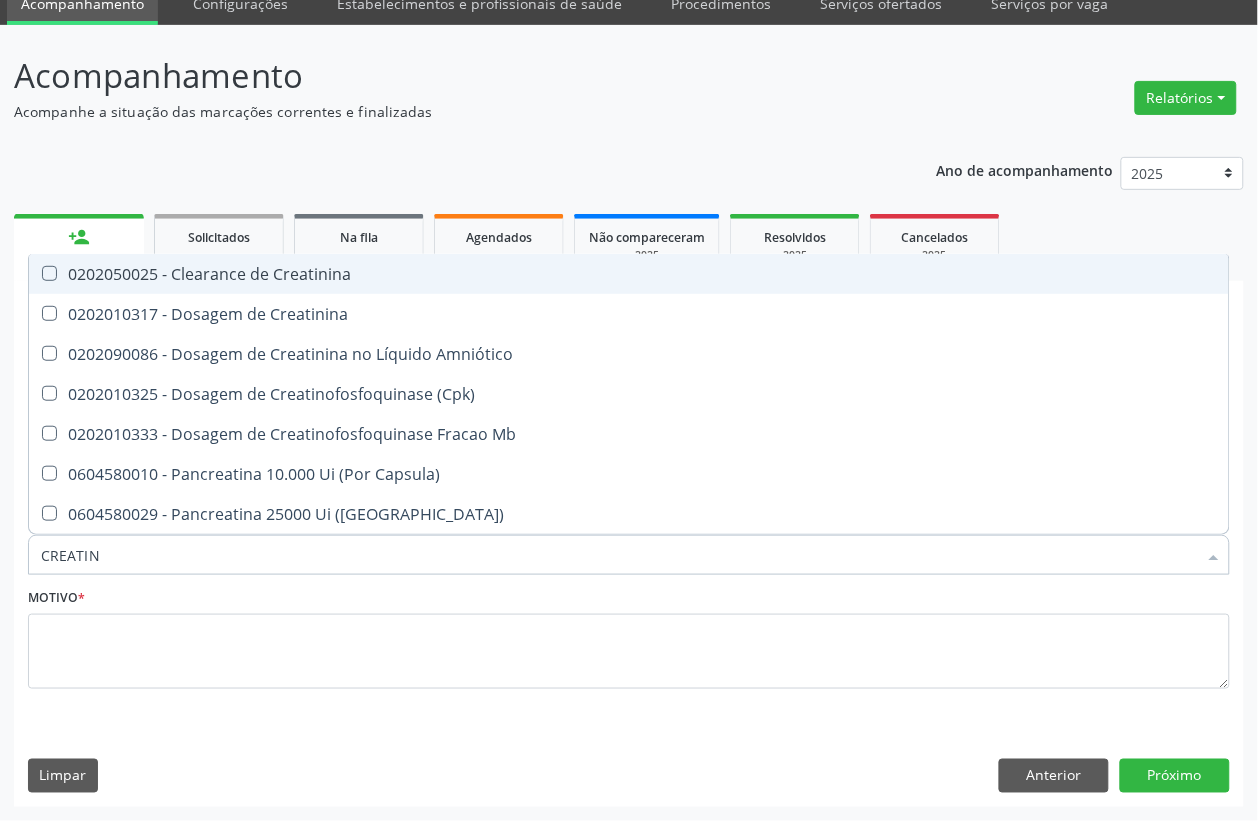 type on "CREATINI" 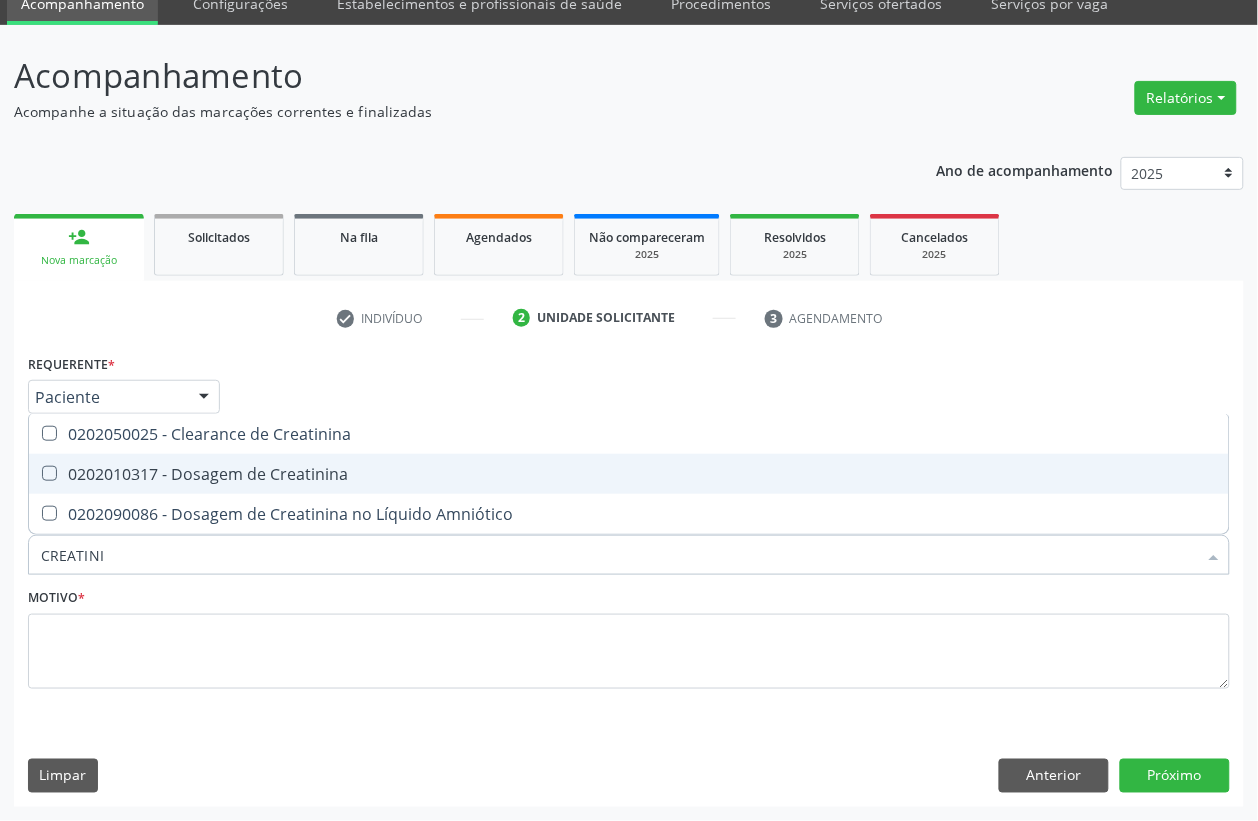 click on "0202010317 - Dosagem de Creatinina" at bounding box center (629, 474) 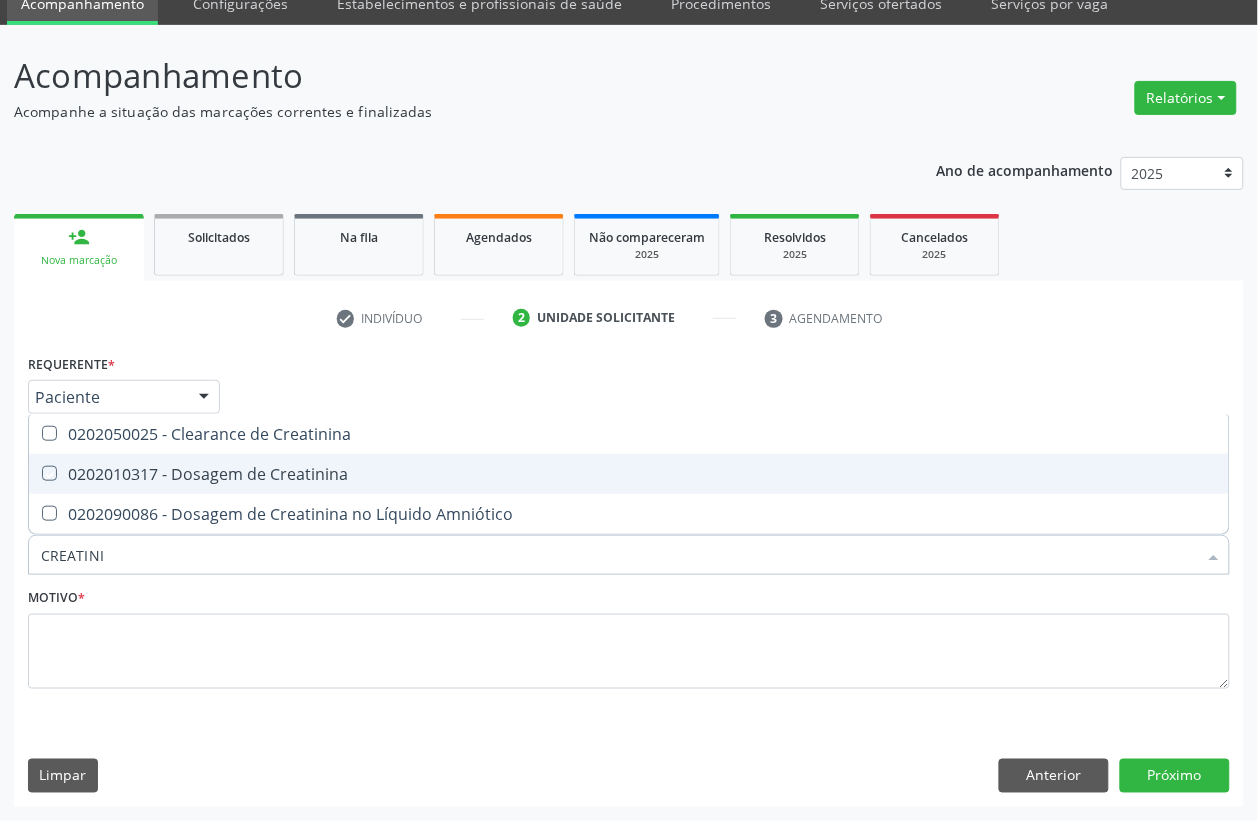 checkbox on "true" 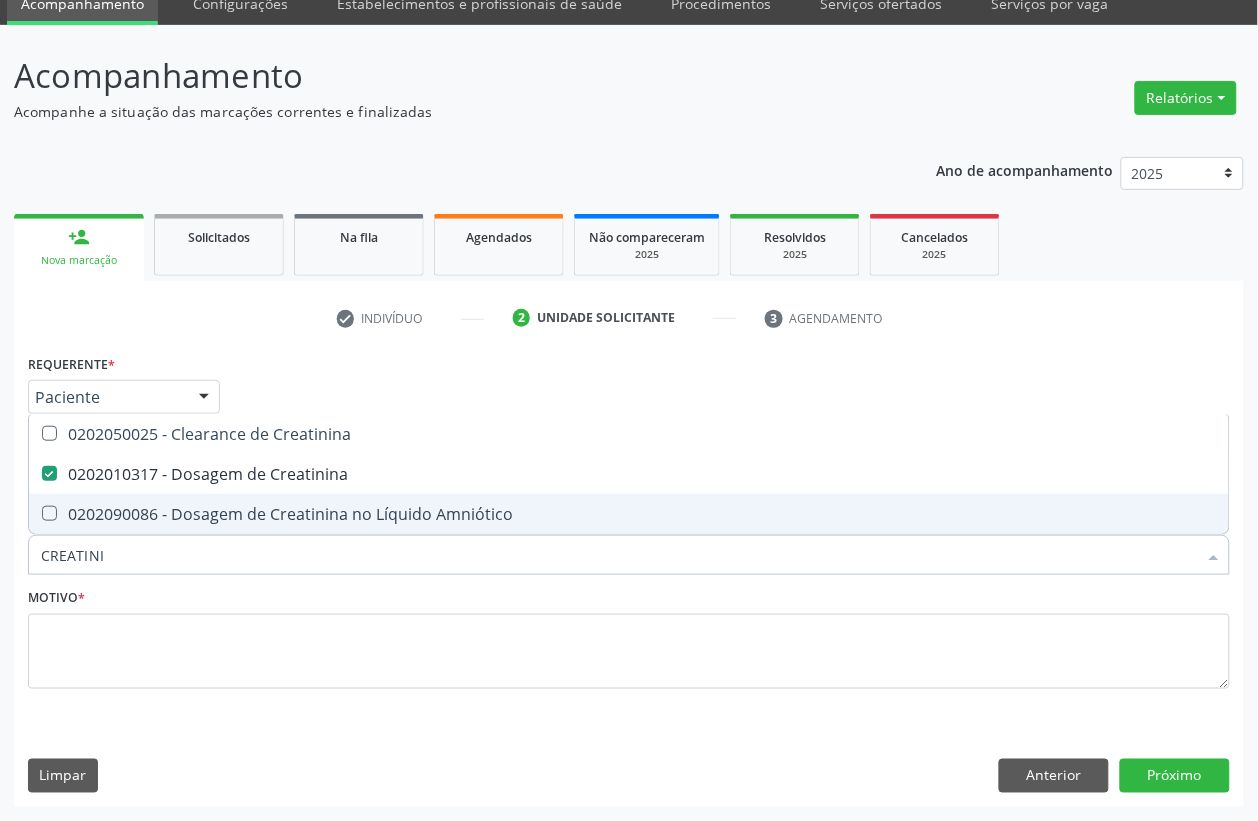 click on "CREATINI" at bounding box center [619, 555] 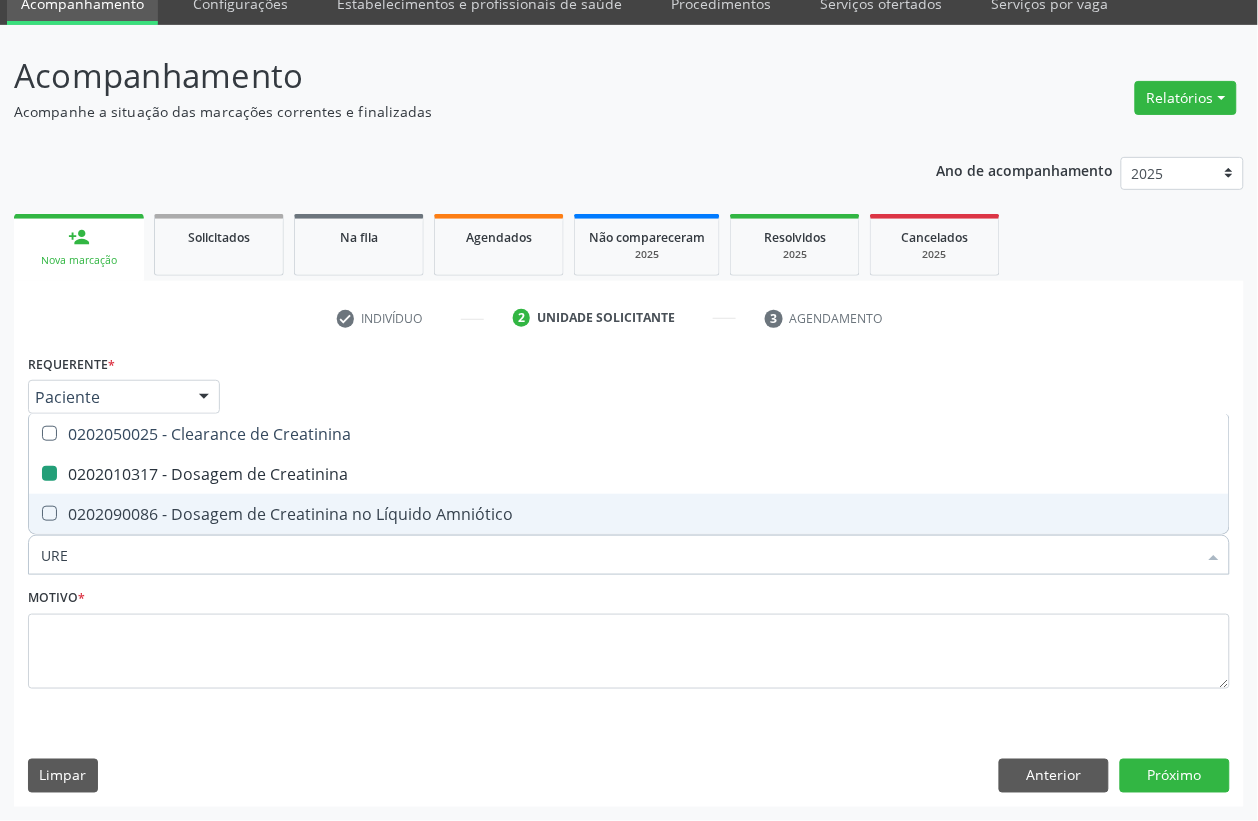 type on "UREI" 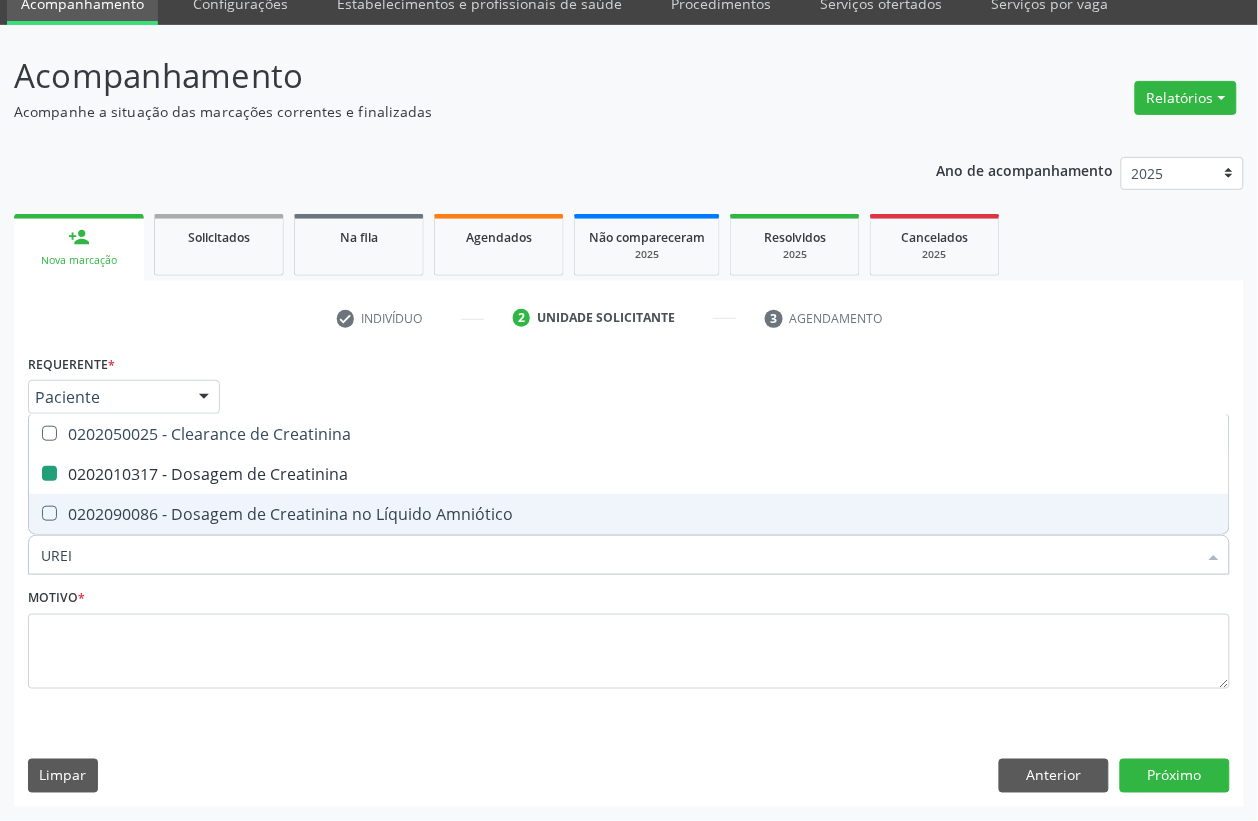 checkbox on "false" 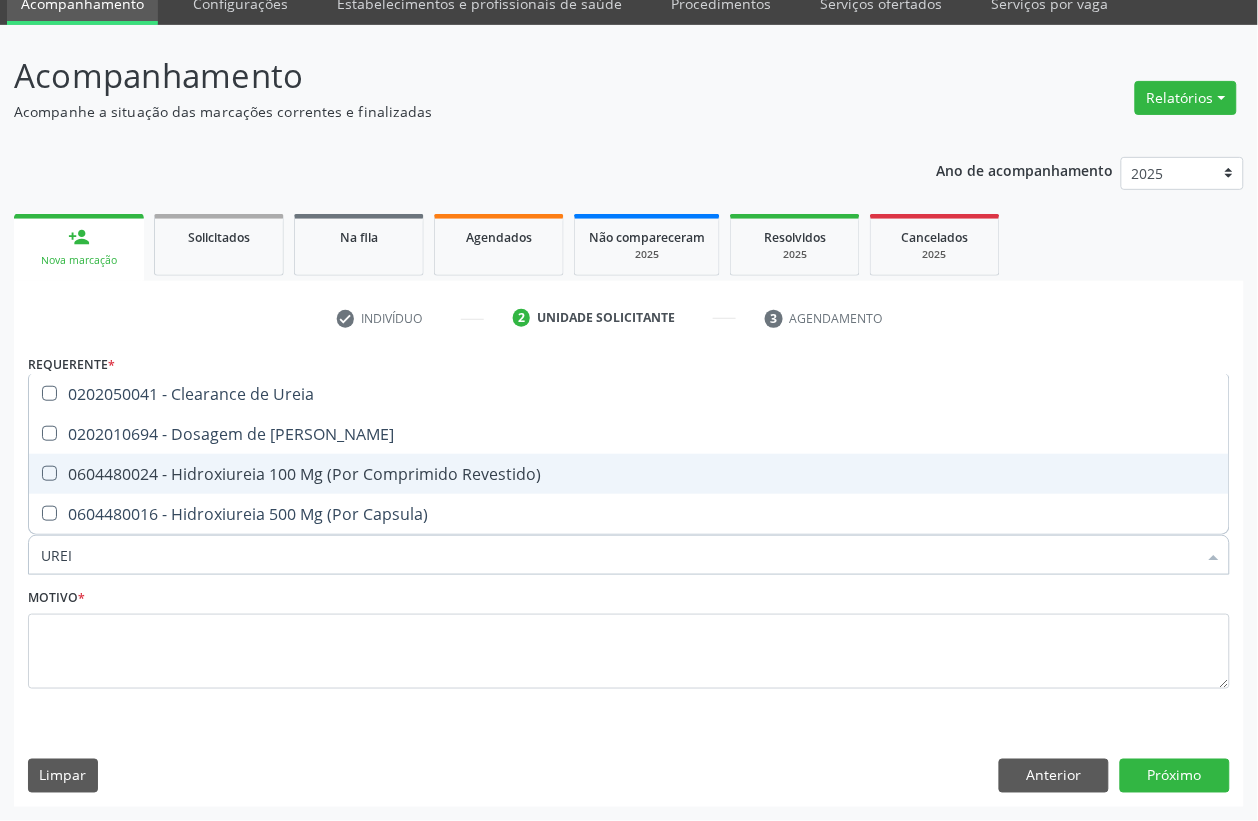 type on "UREIA" 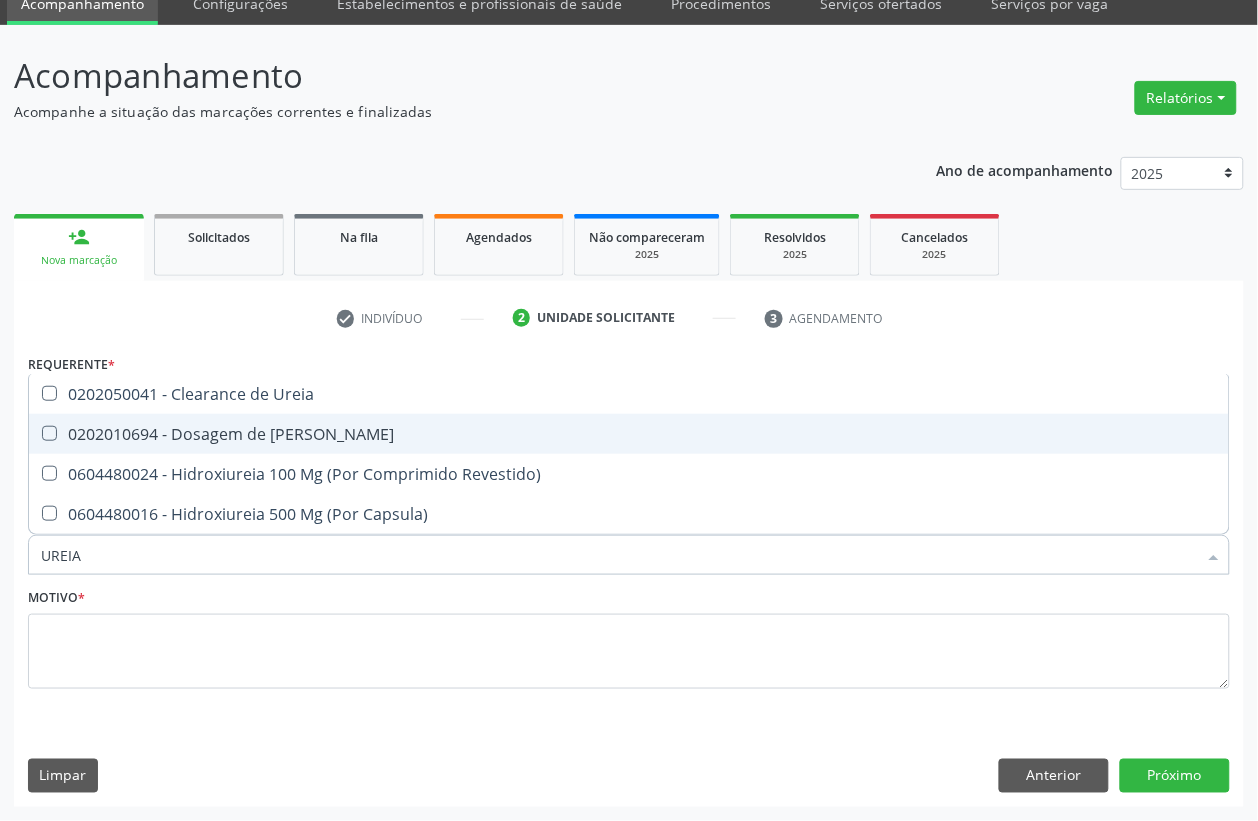 click on "0202010694 - Dosagem de [PERSON_NAME]" at bounding box center [629, 434] 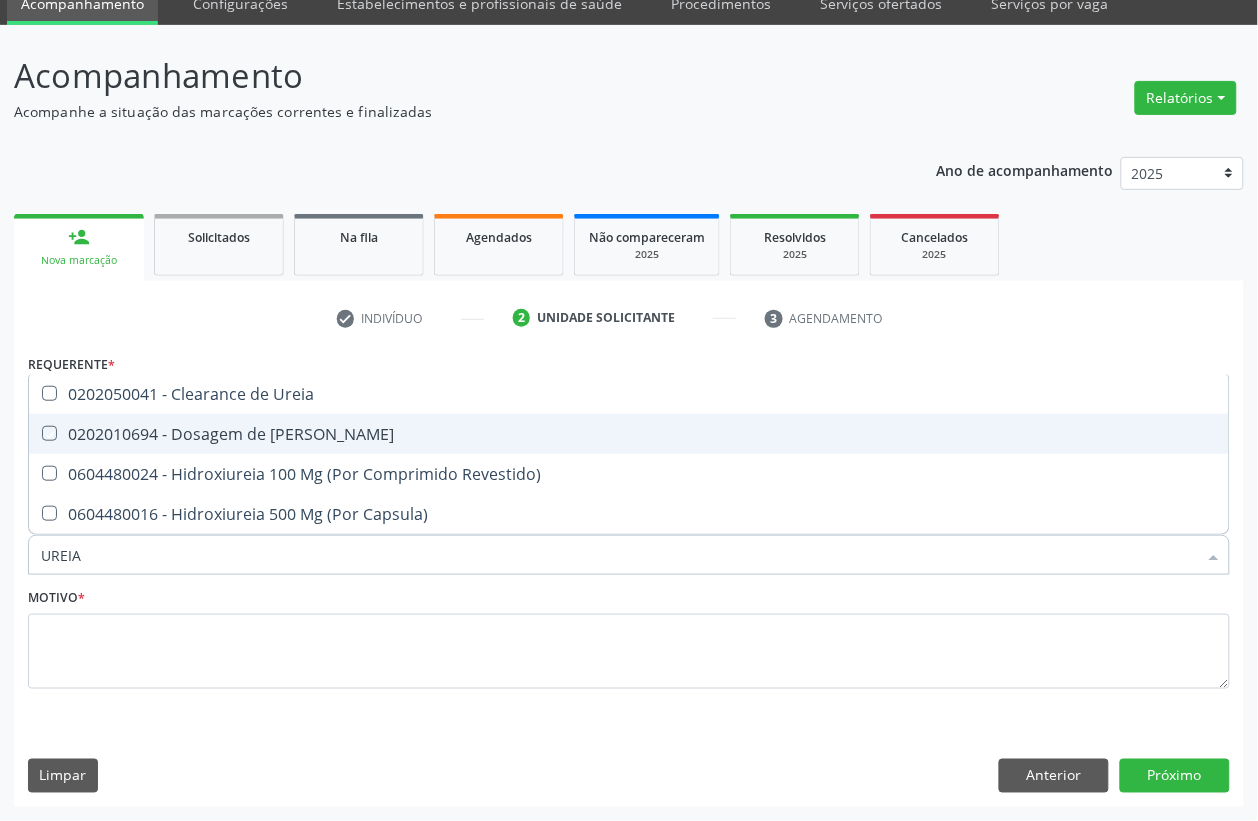 checkbox on "true" 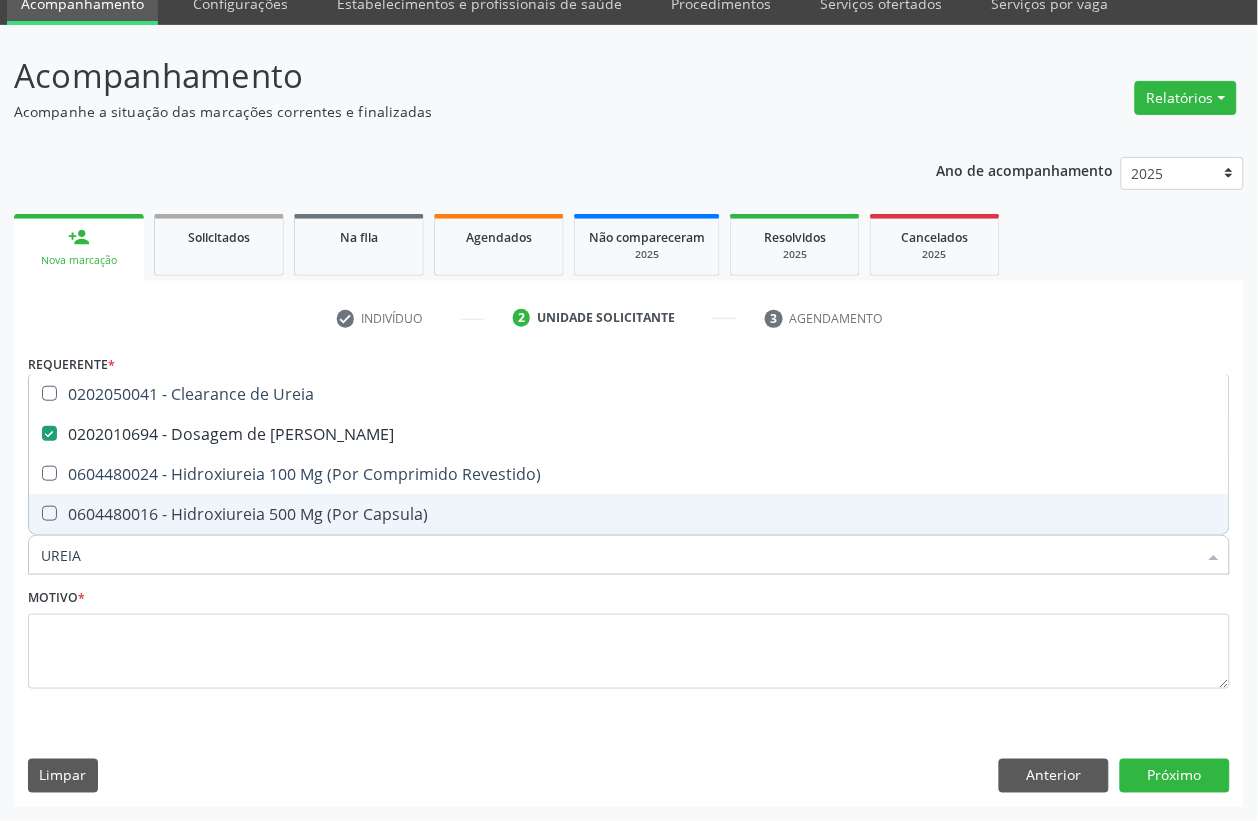 click on "UREIA" at bounding box center (619, 555) 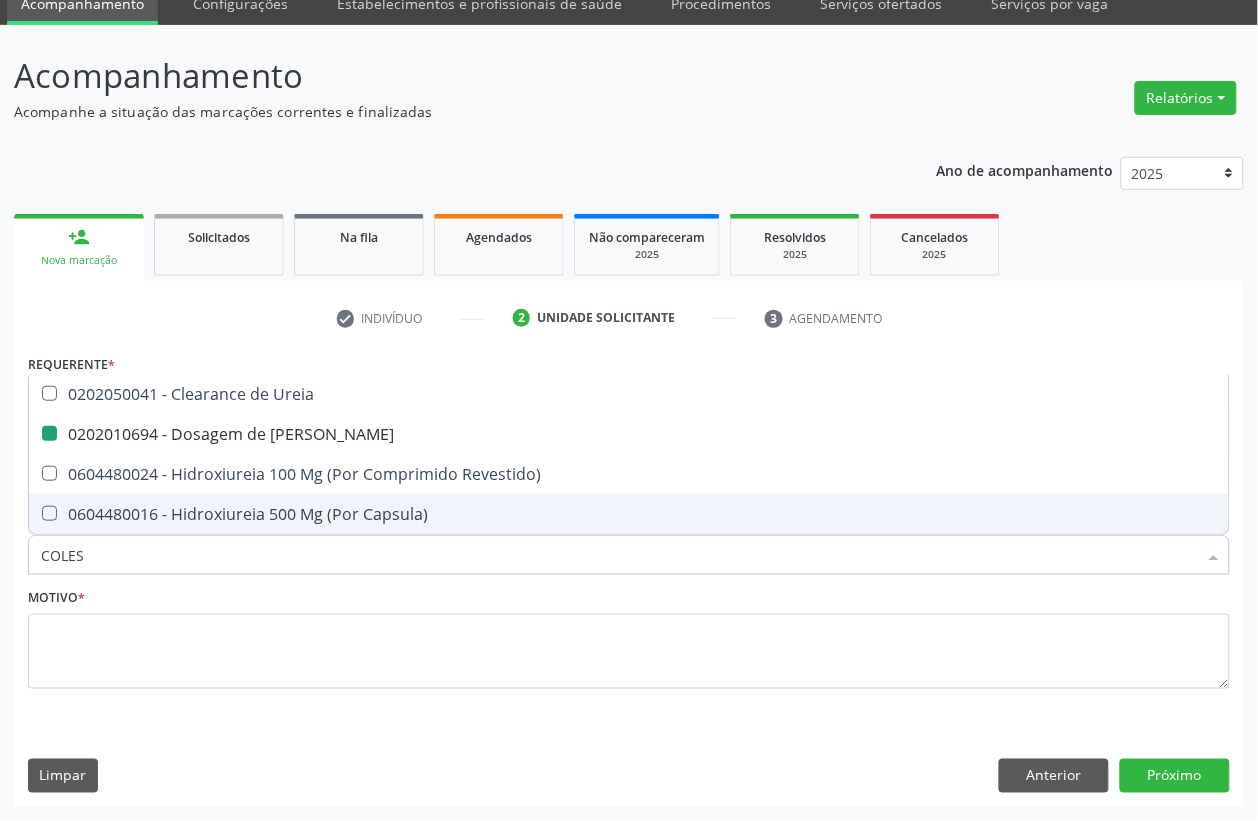 type on "COLEST" 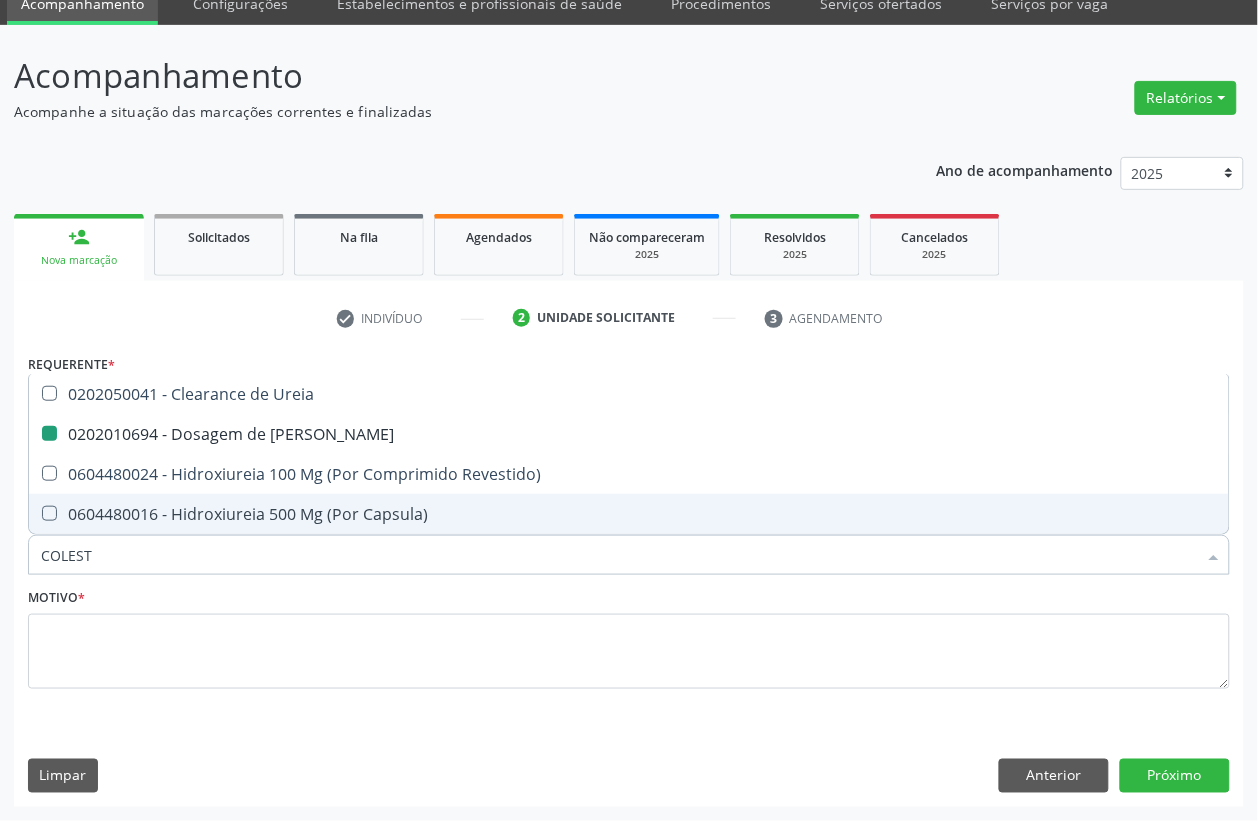 checkbox on "false" 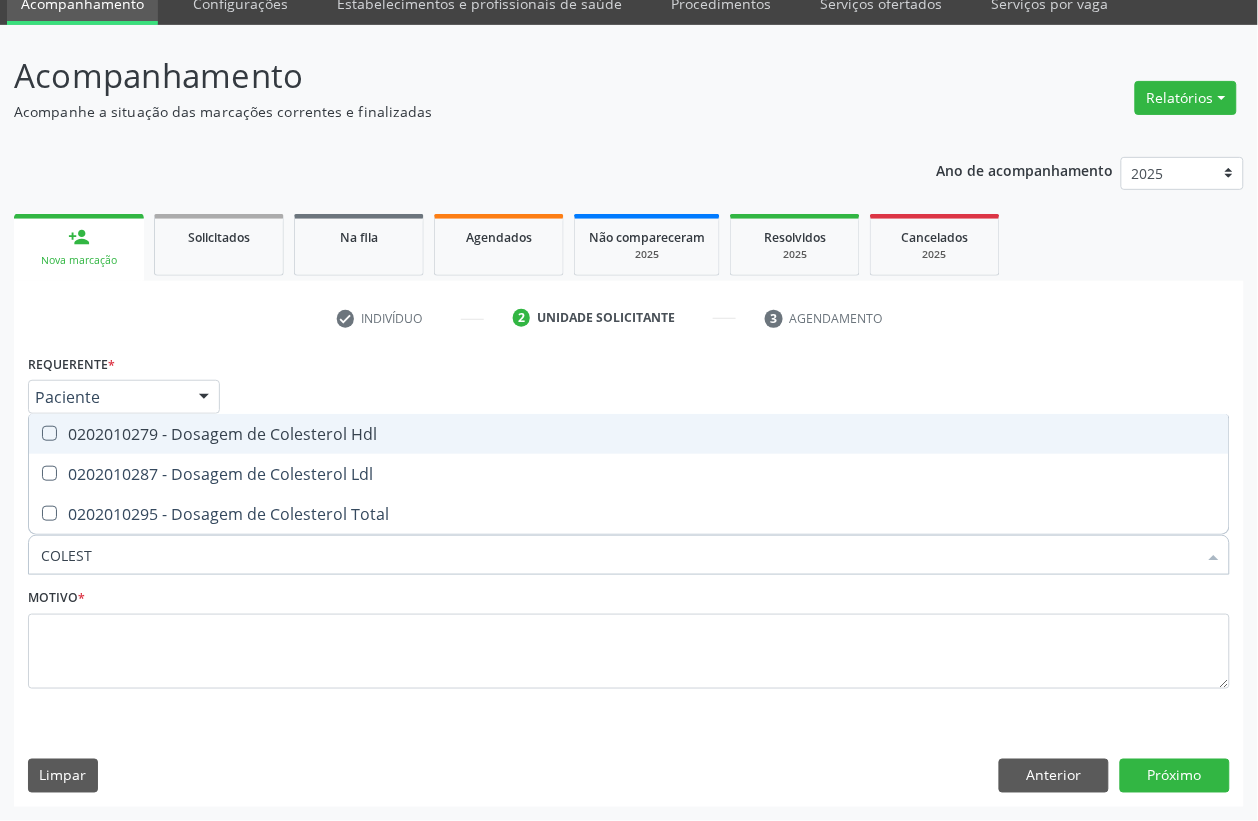 click on "0202010279 - Dosagem de Colesterol Hdl" at bounding box center (629, 434) 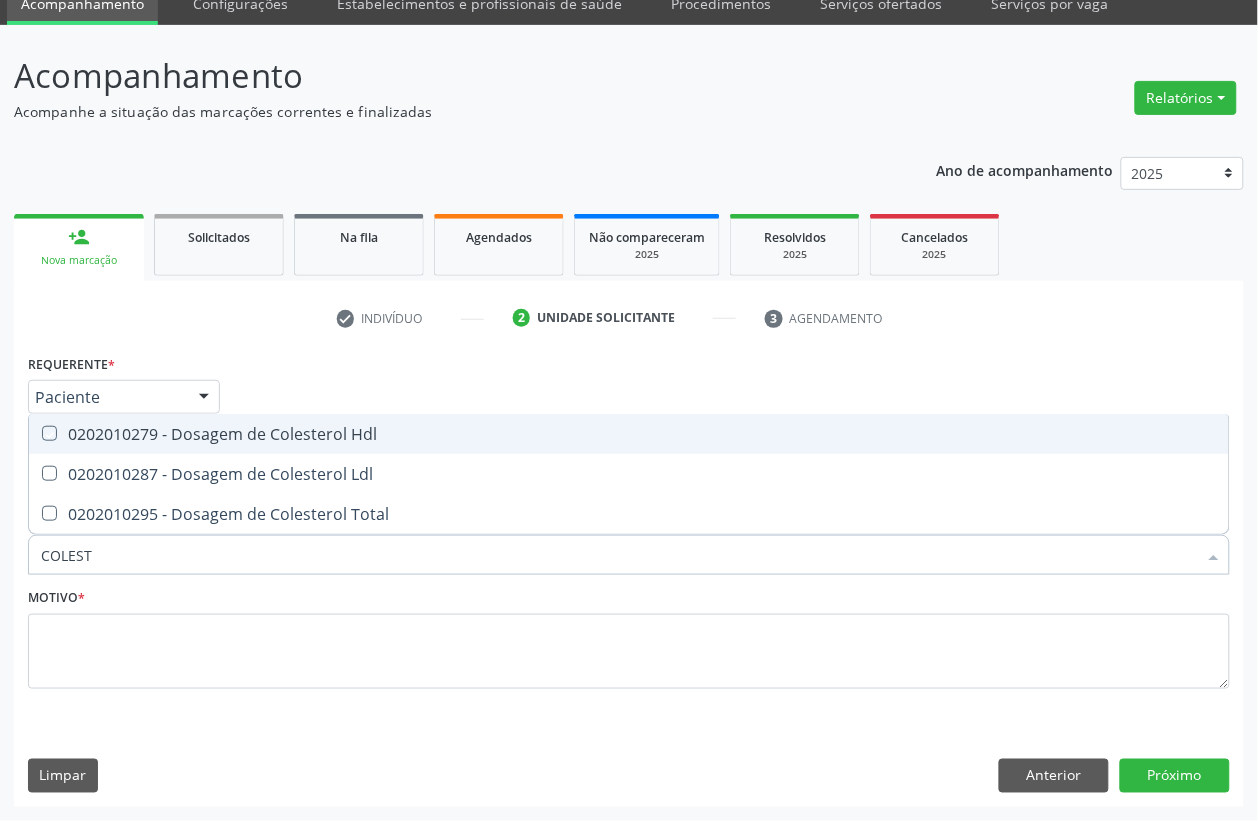 checkbox on "true" 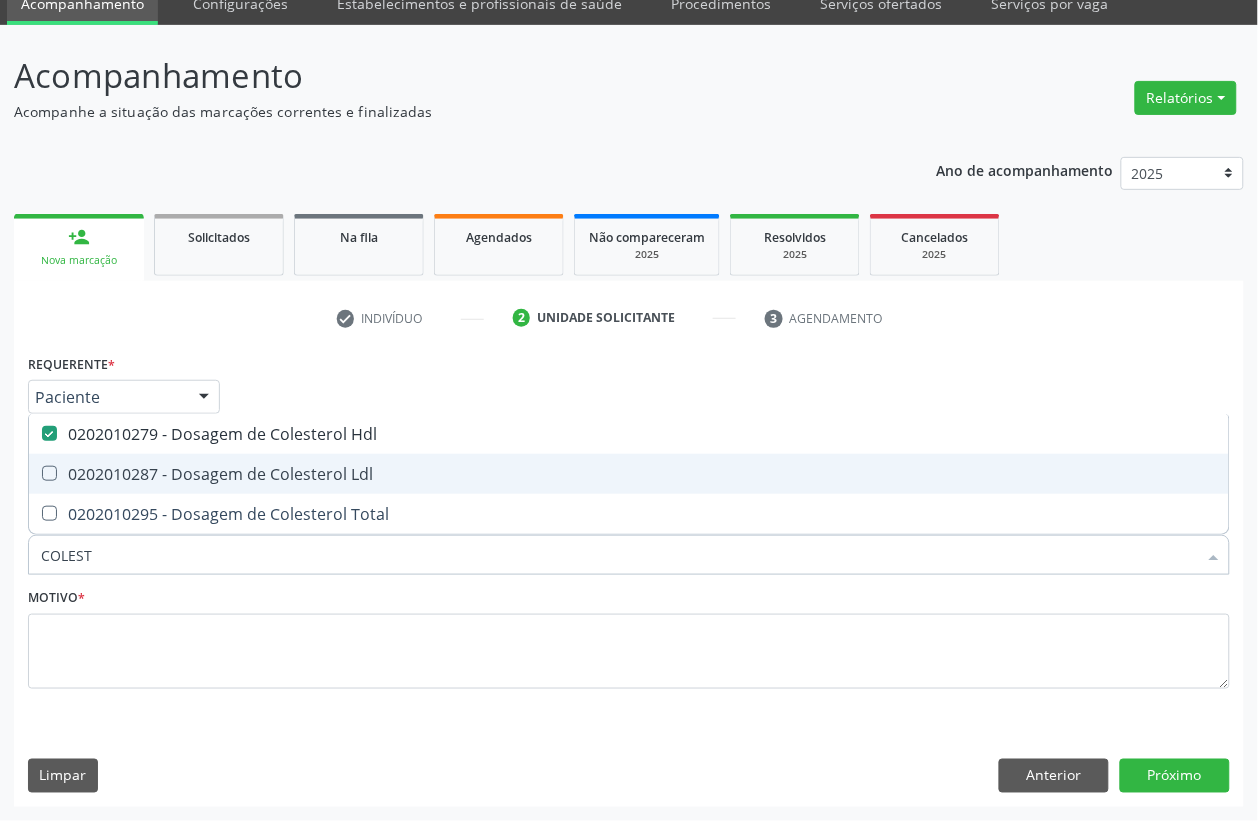 click on "0202010287 - Dosagem de Colesterol Ldl" at bounding box center [629, 474] 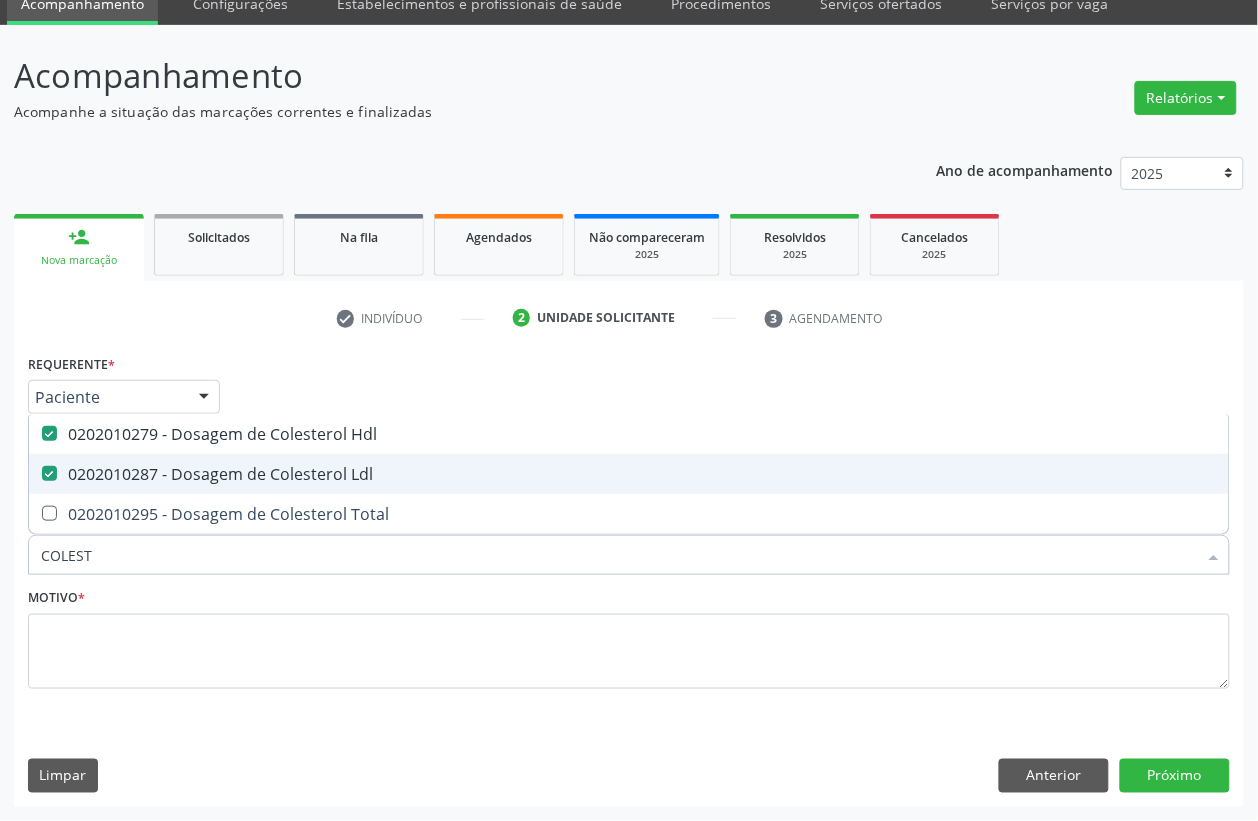 checkbox on "true" 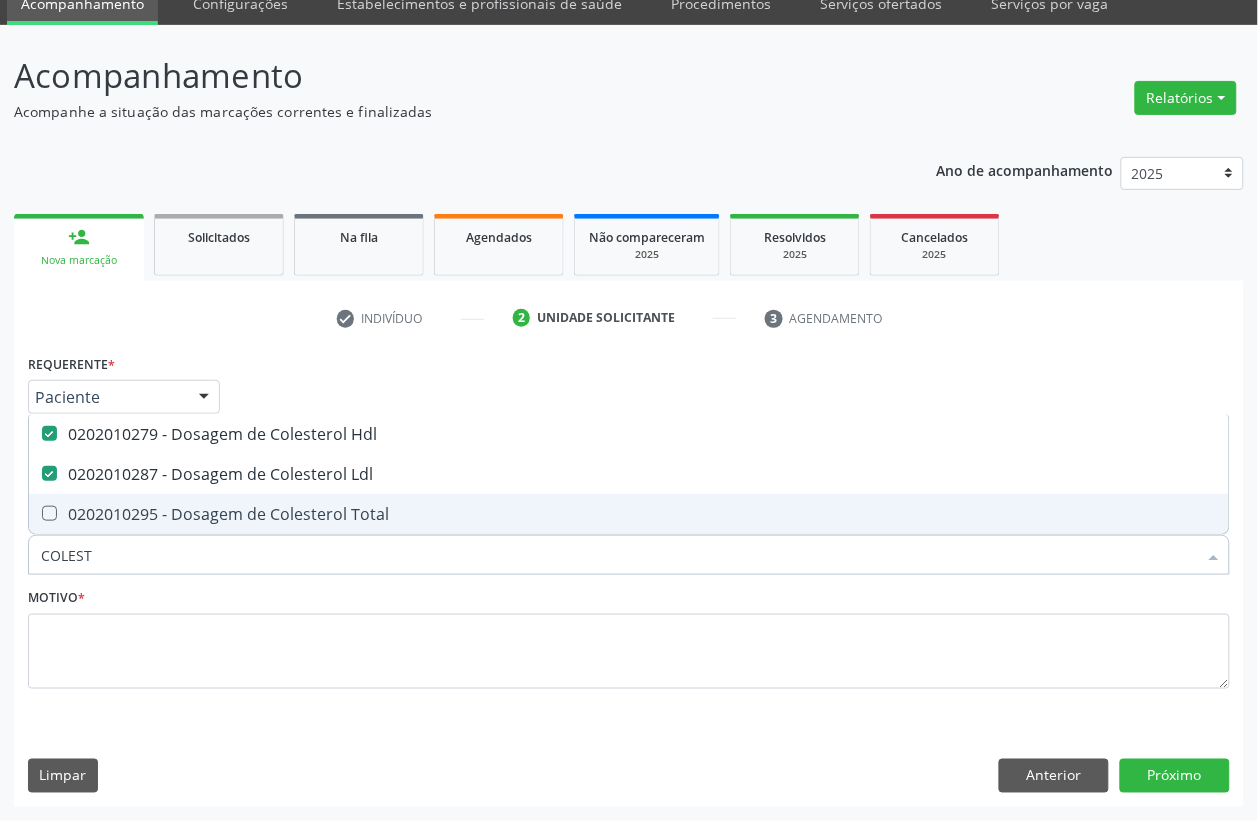 click on "0202010295 - Dosagem de Colesterol Total" at bounding box center [629, 514] 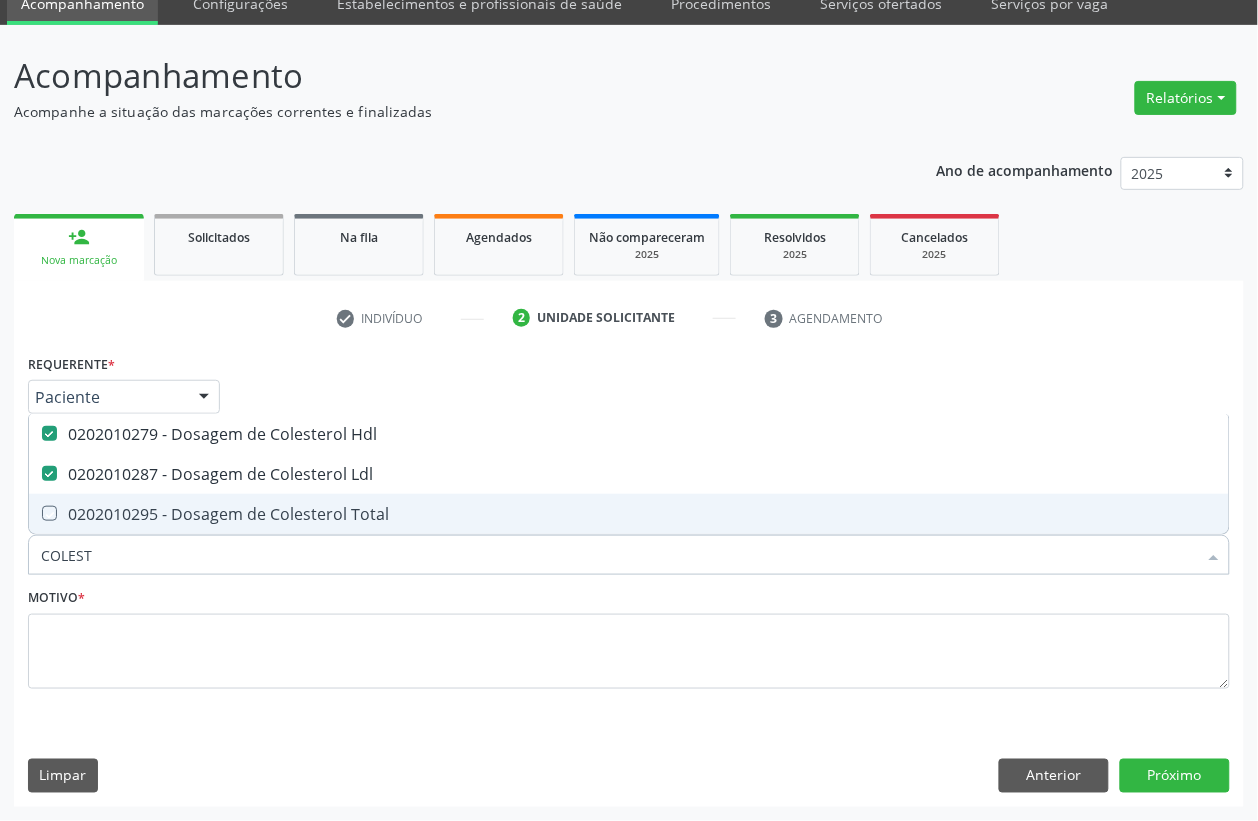 checkbox on "true" 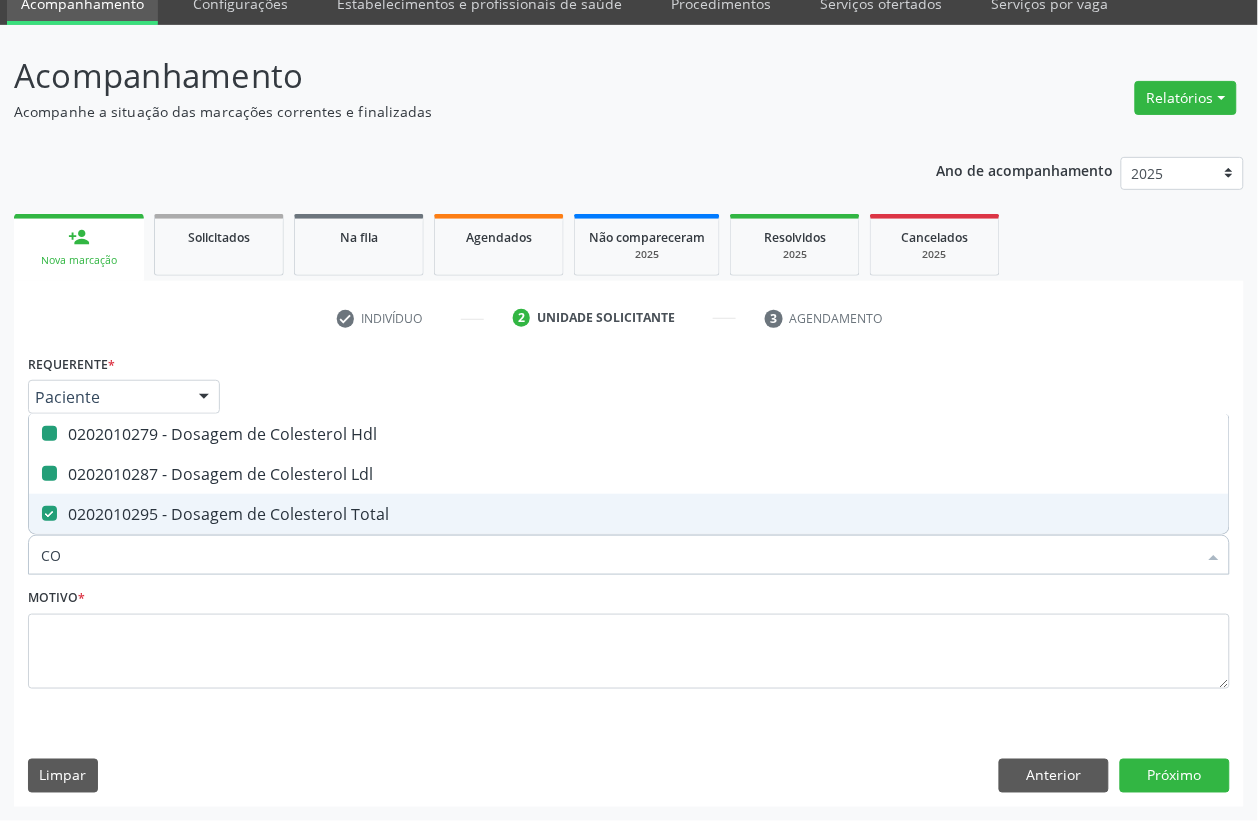 type on "C" 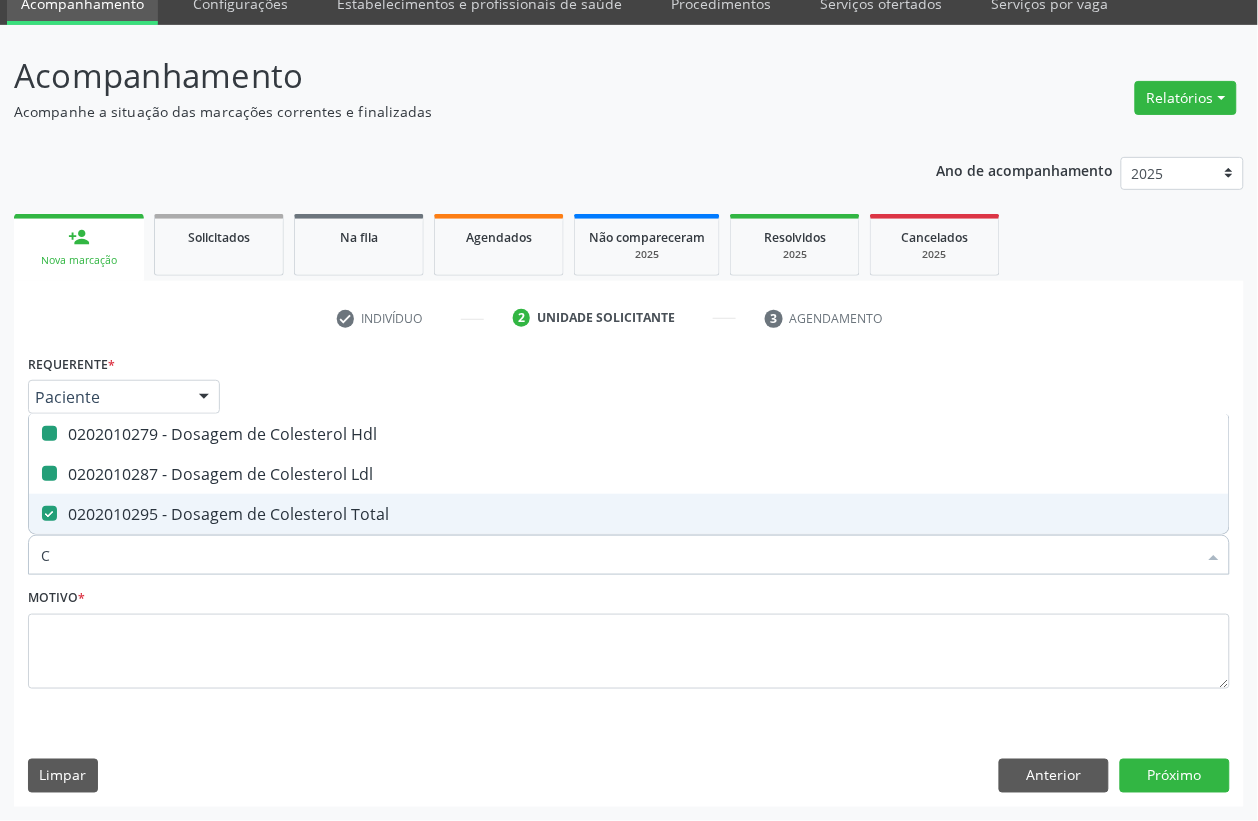 type 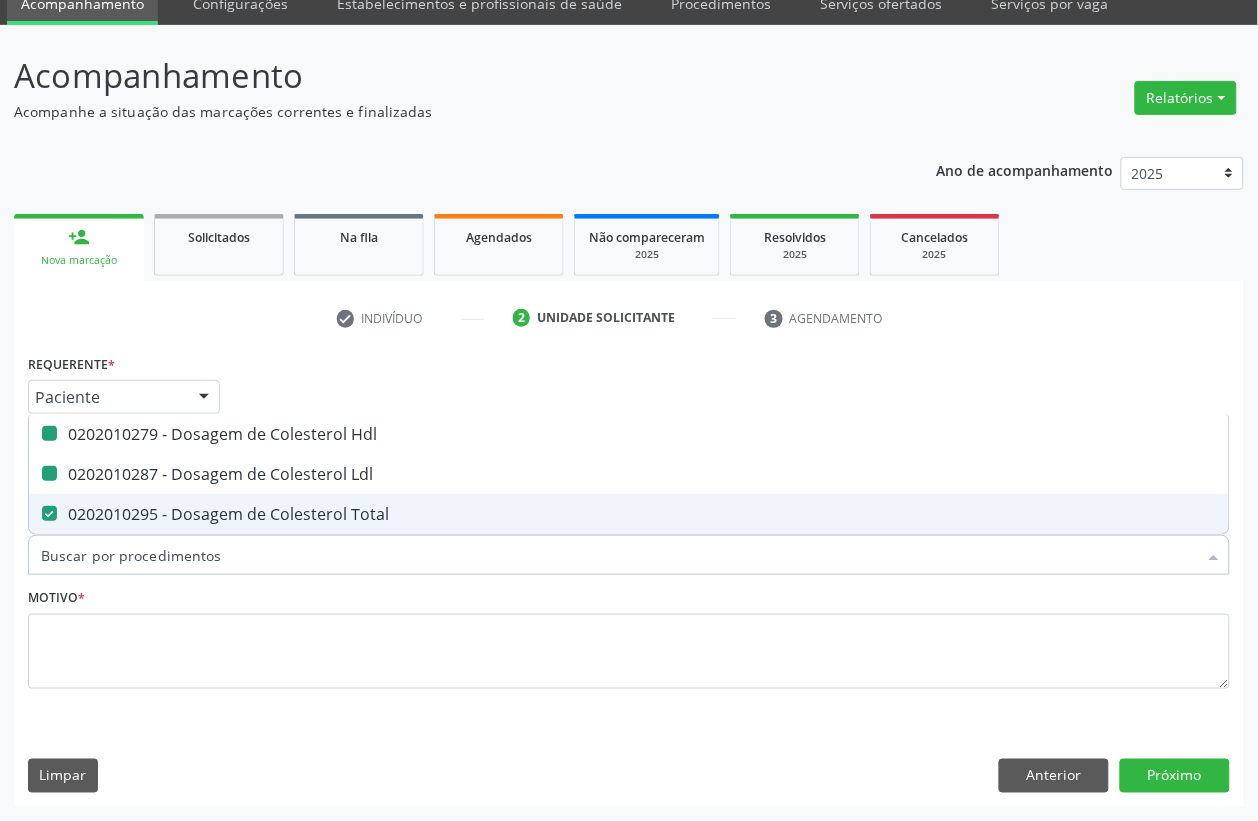 checkbox on "false" 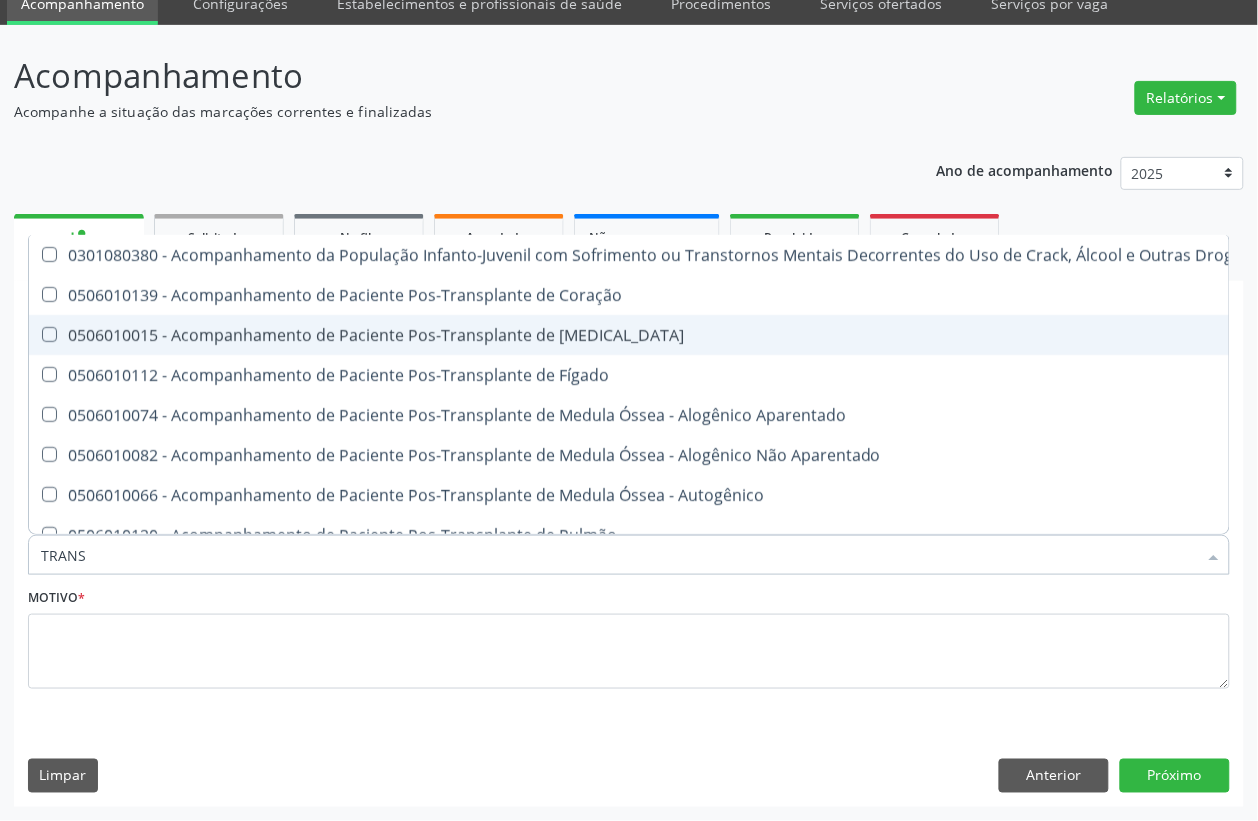 type on "TRANSA" 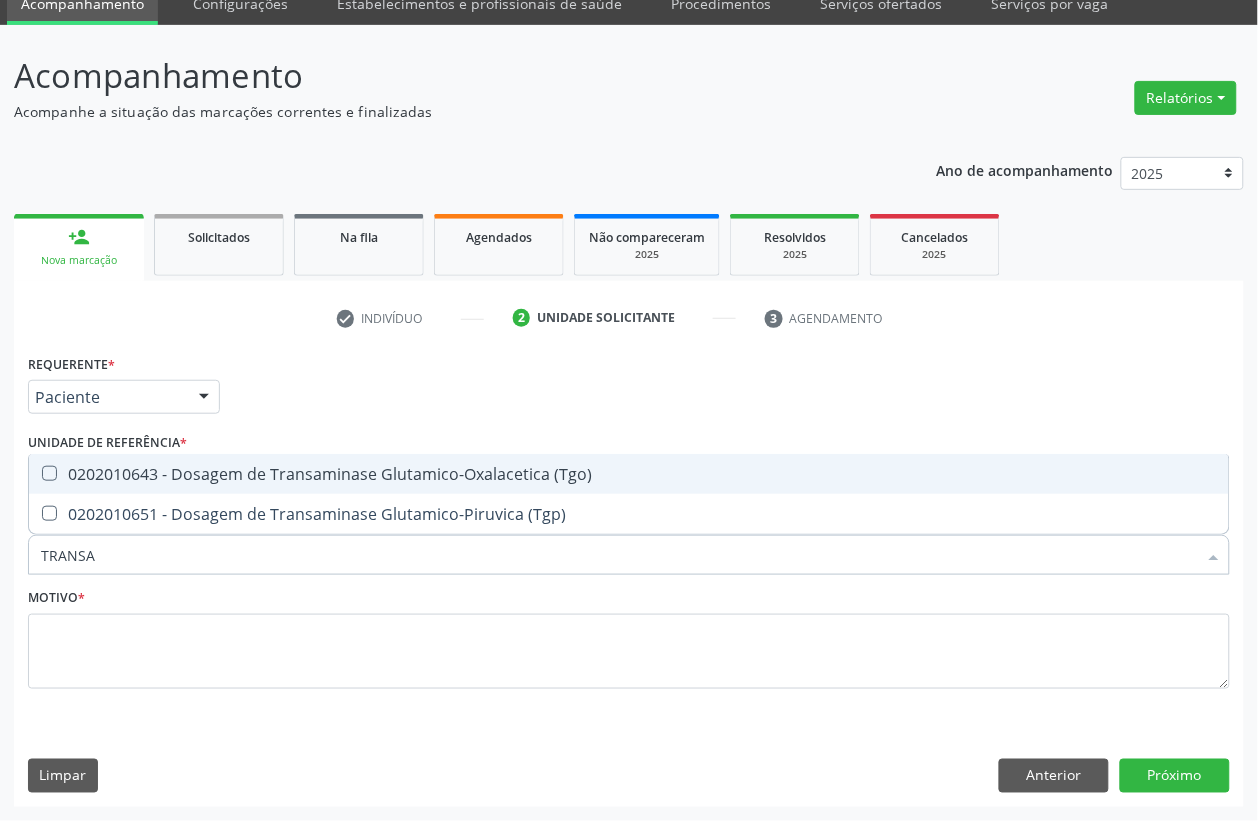 click on "0202010643 - Dosagem de Transaminase Glutamico-Oxalacetica (Tgo)" at bounding box center (629, 474) 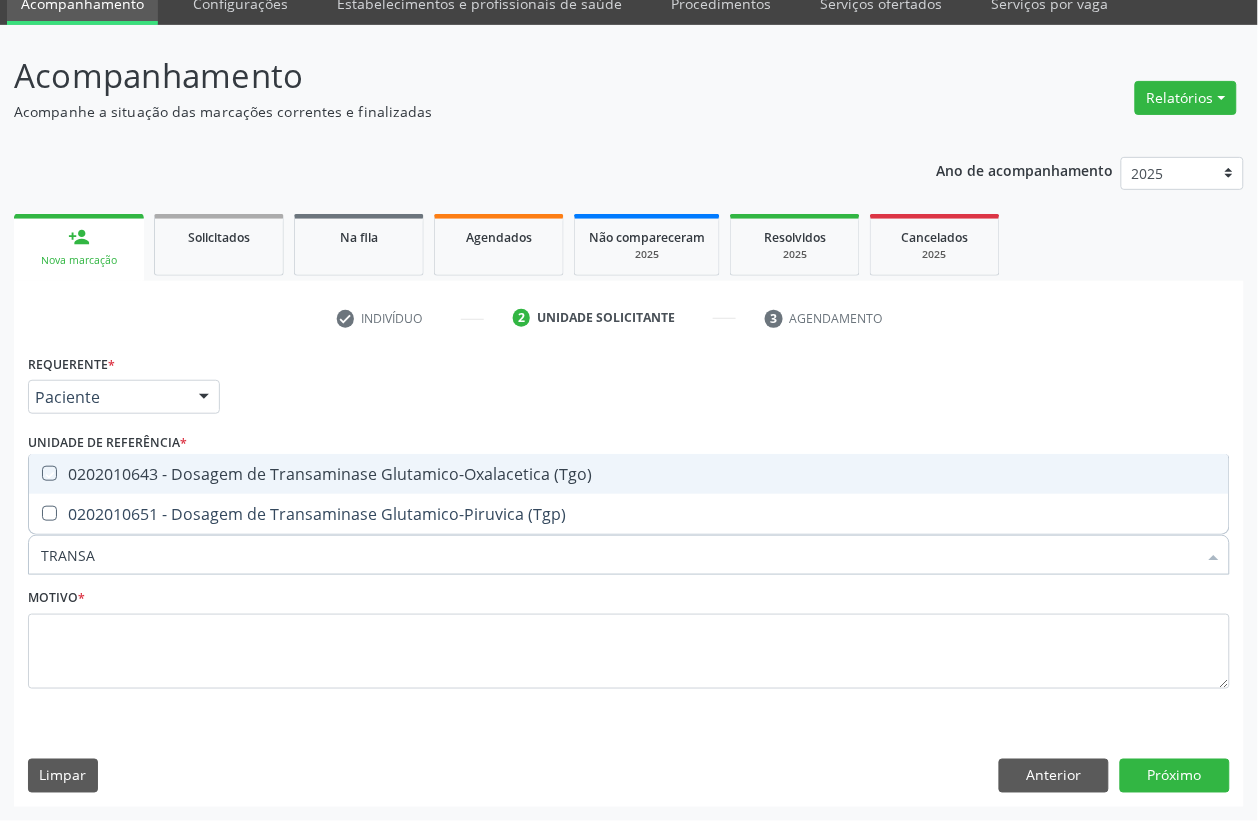 checkbox on "true" 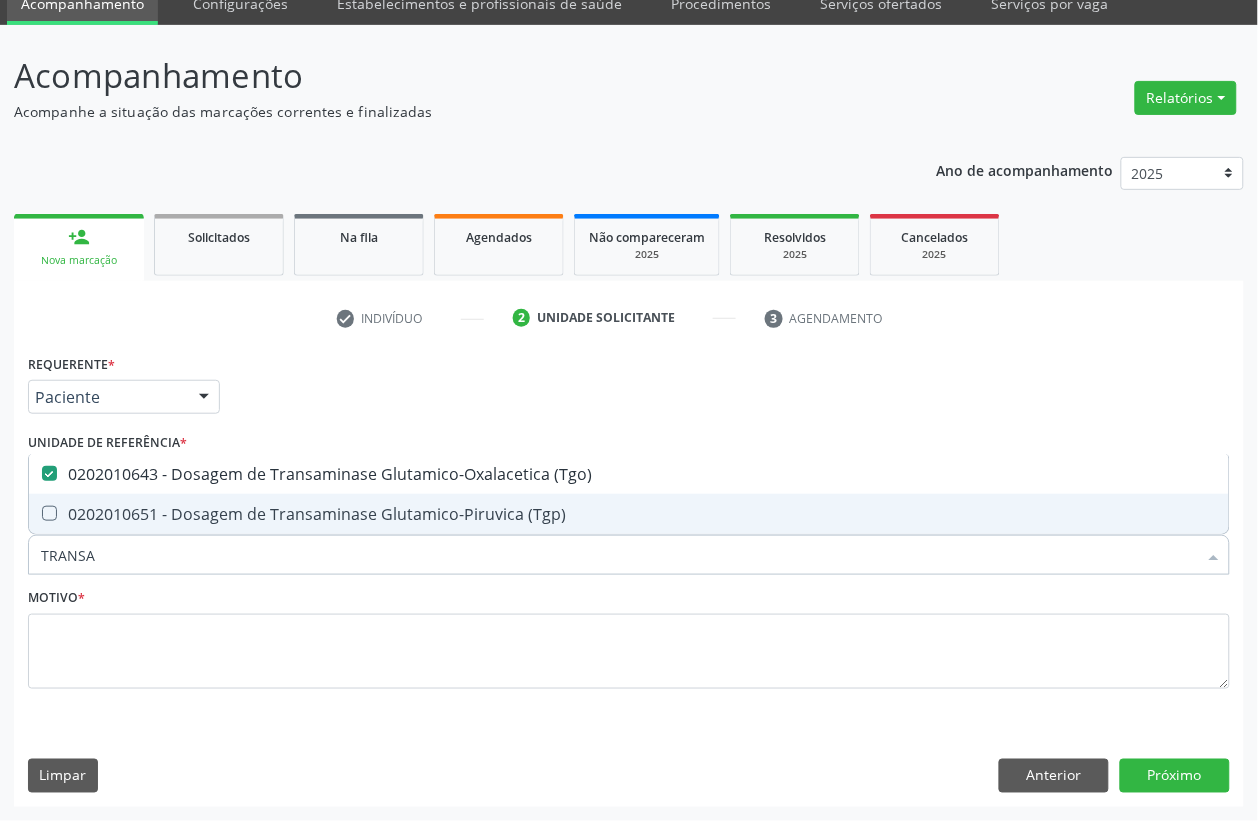 click on "0202010651 - Dosagem de Transaminase Glutamico-Piruvica (Tgp)" at bounding box center [629, 514] 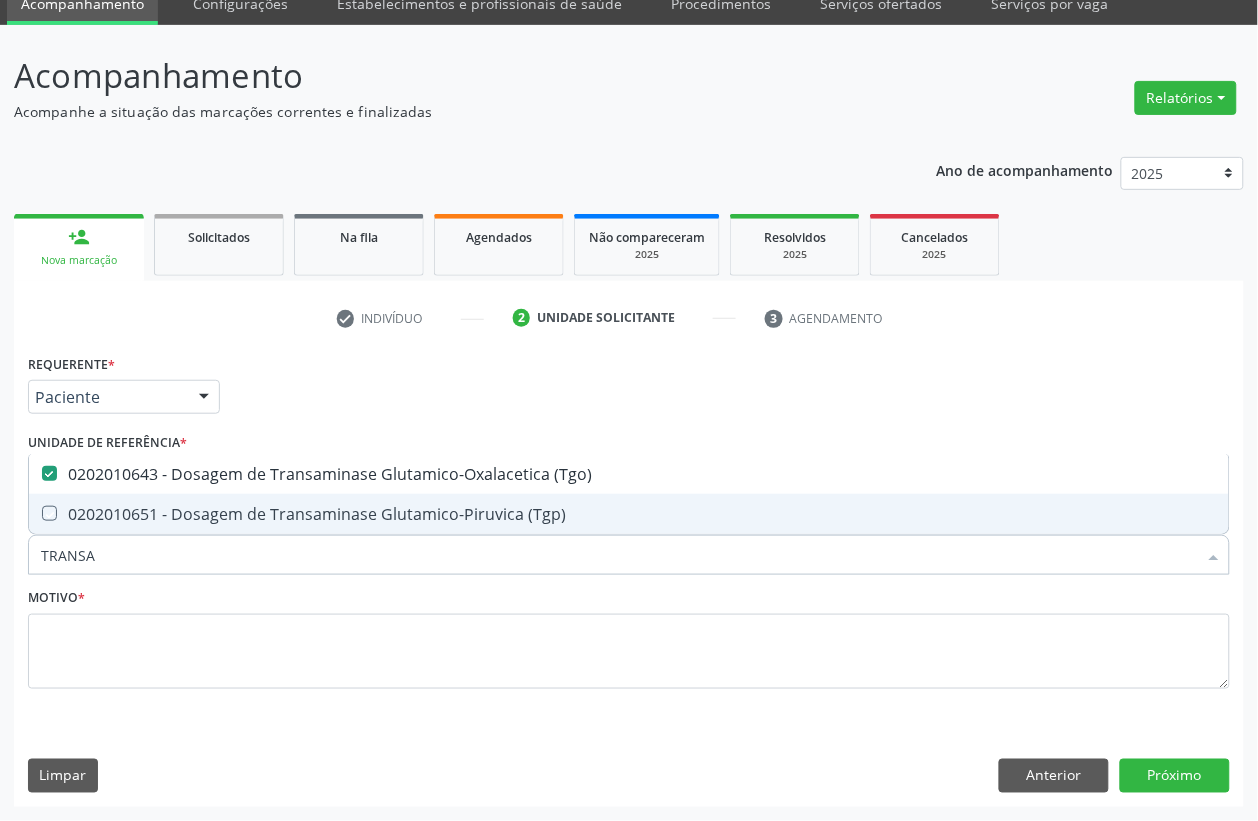 checkbox on "true" 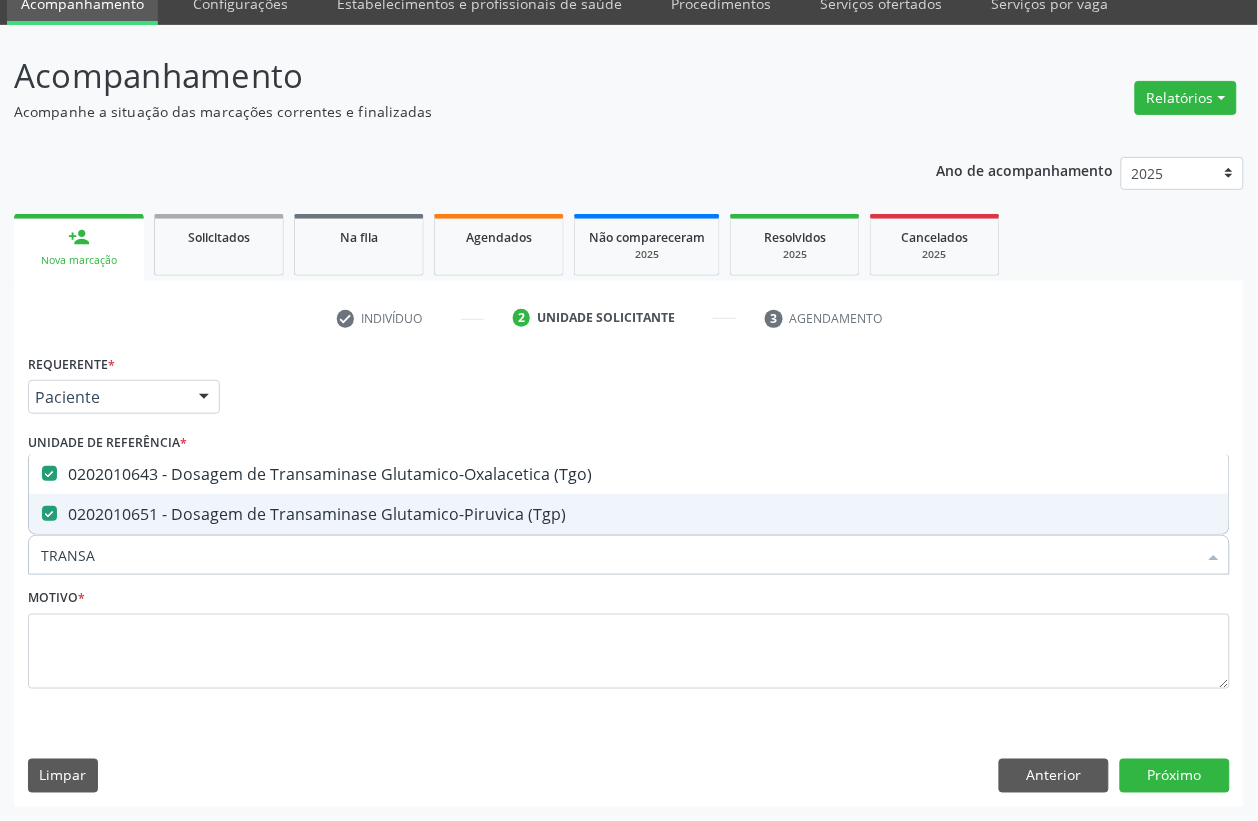 click on "TRANSA" at bounding box center (619, 555) 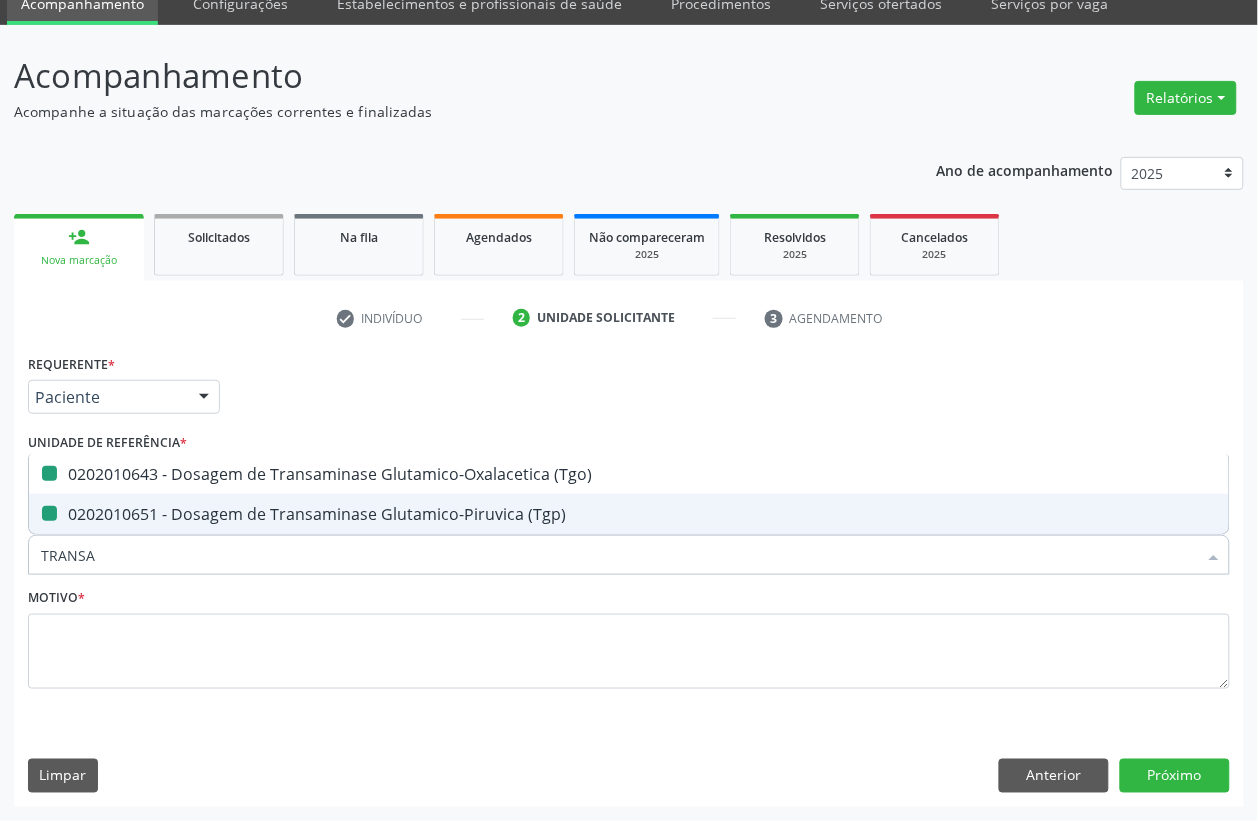 type 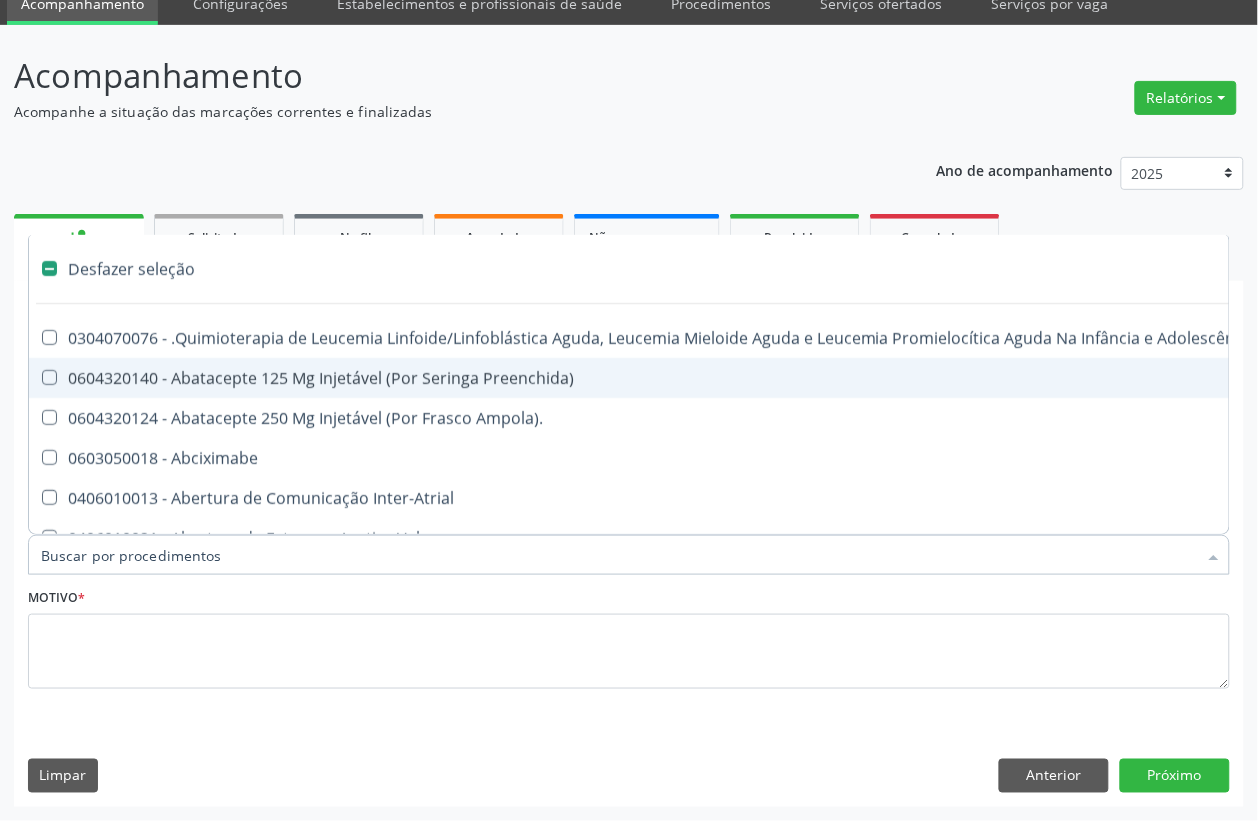 checkbox on "false" 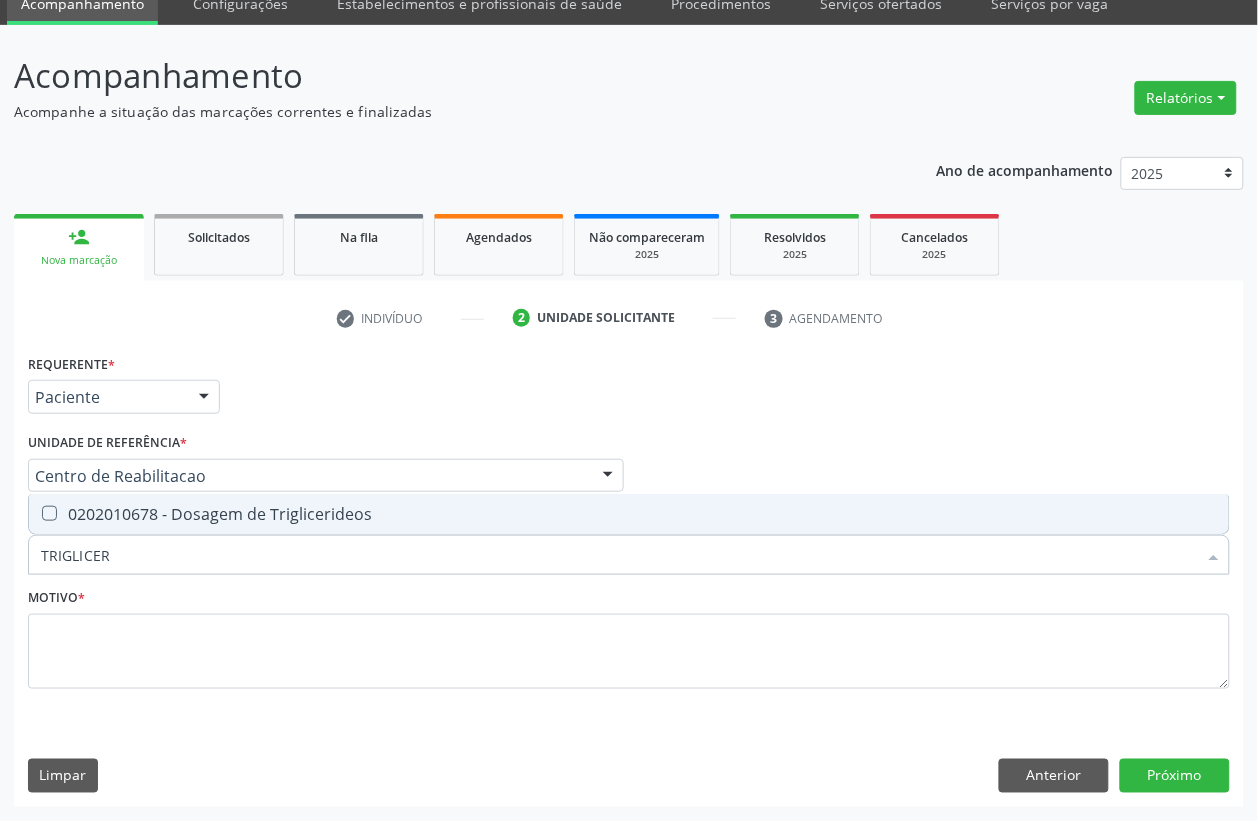 type on "TRIGLICERI" 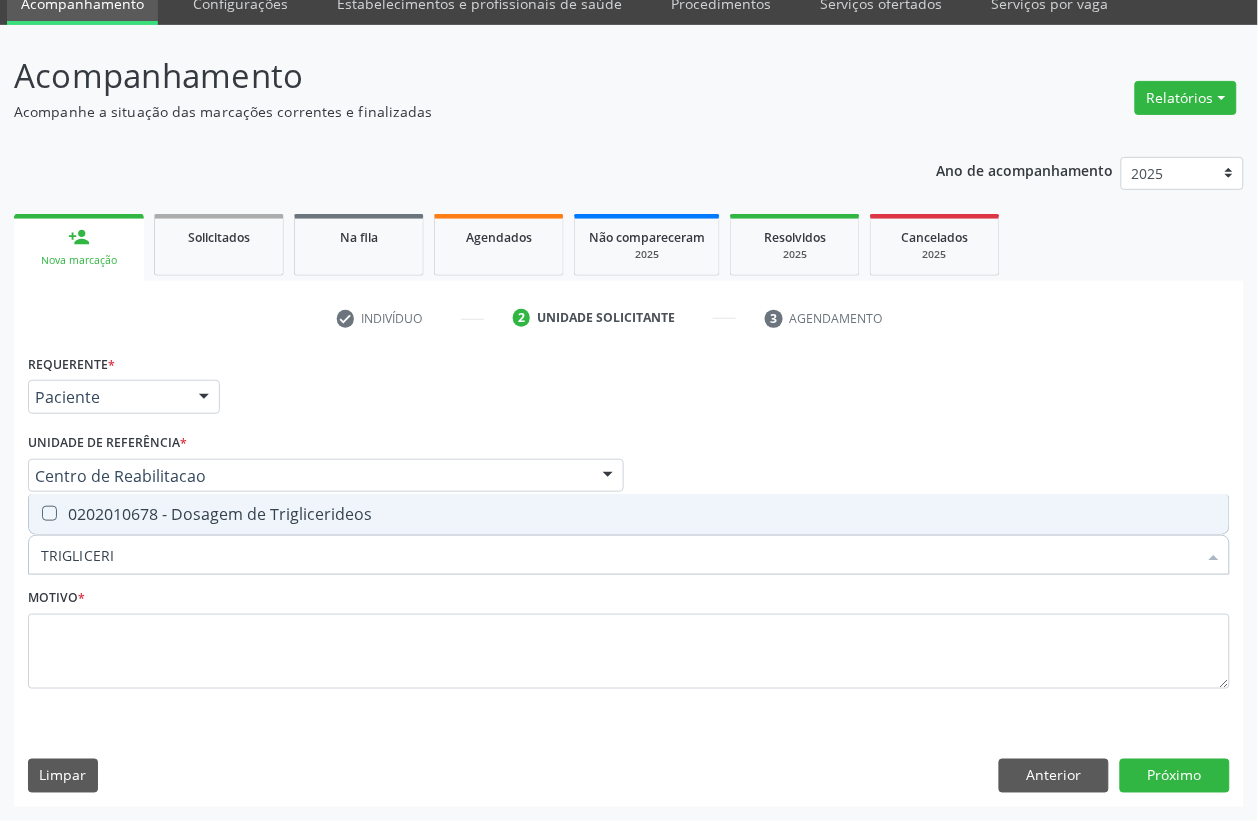 click on "0202010678 - Dosagem de Triglicerideos" at bounding box center (629, 514) 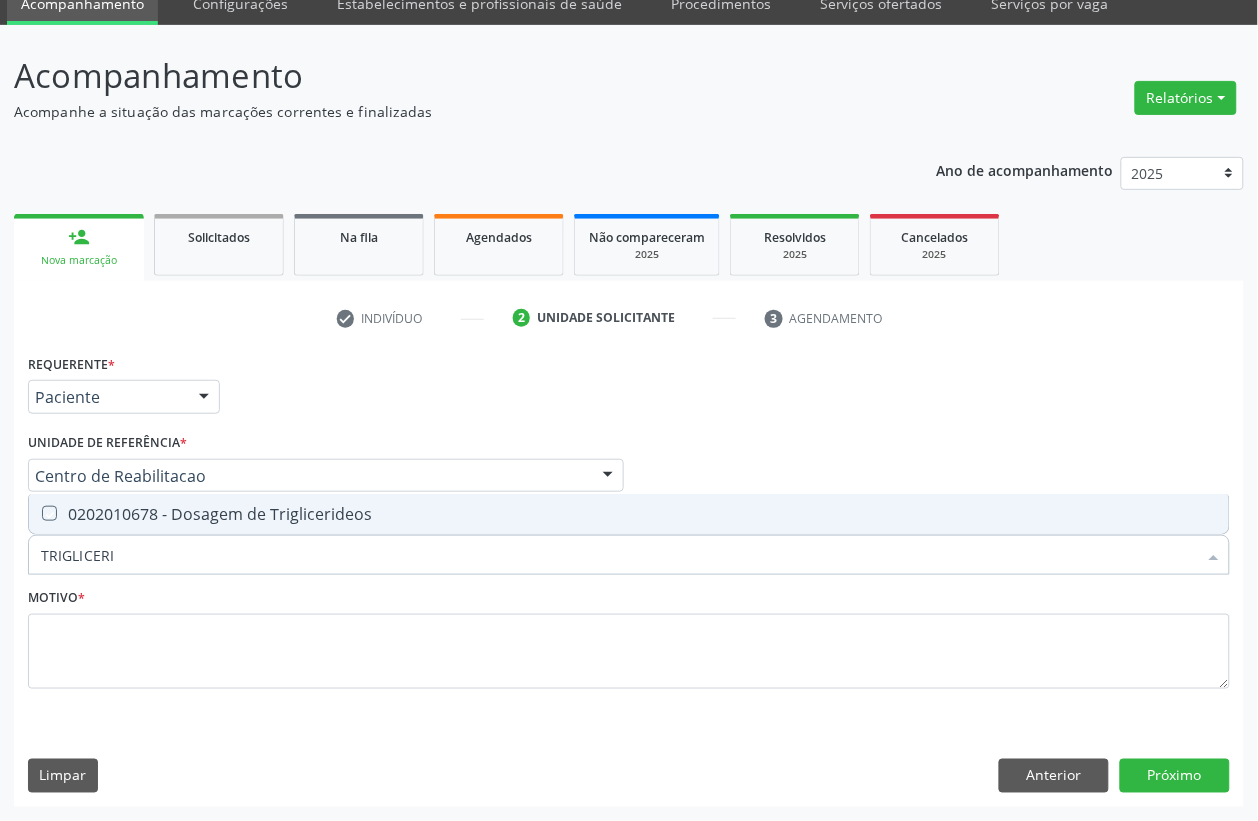 checkbox on "true" 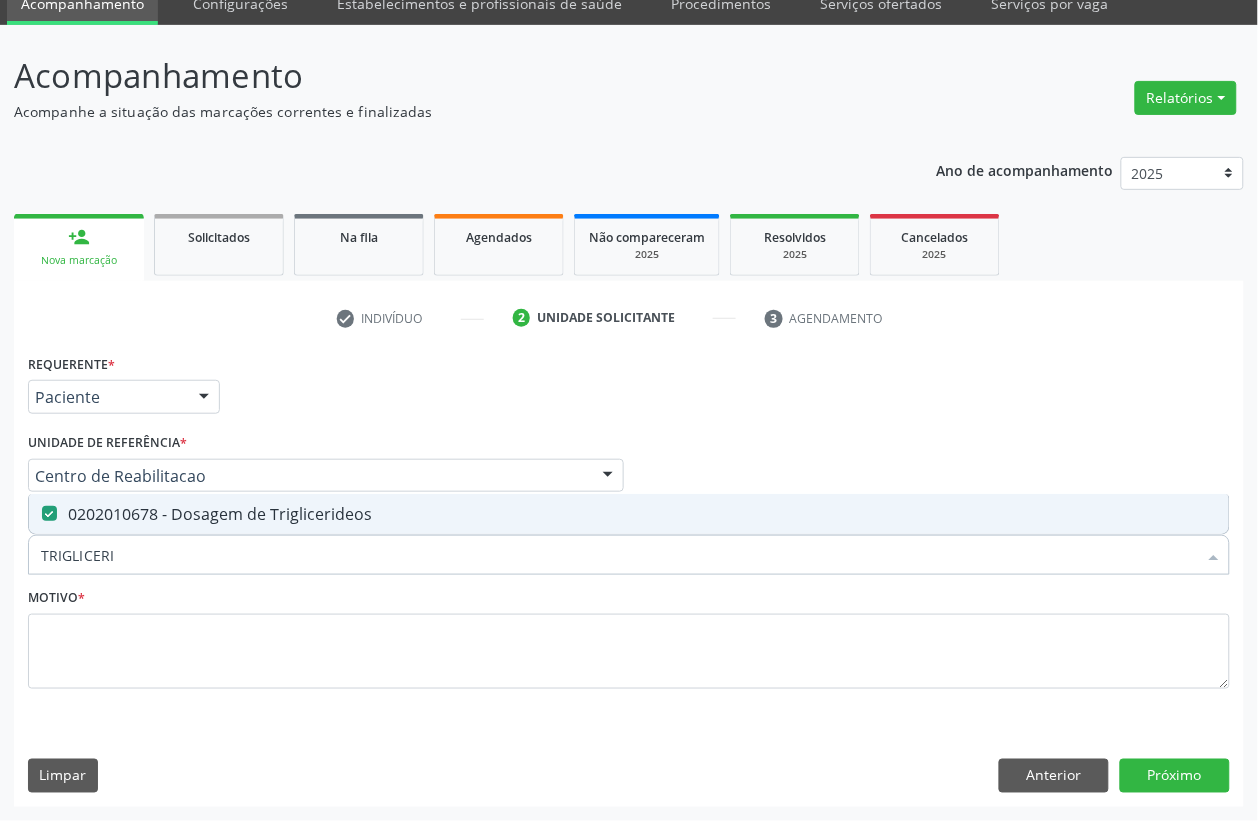 click on "TRIGLICERI" at bounding box center (619, 555) 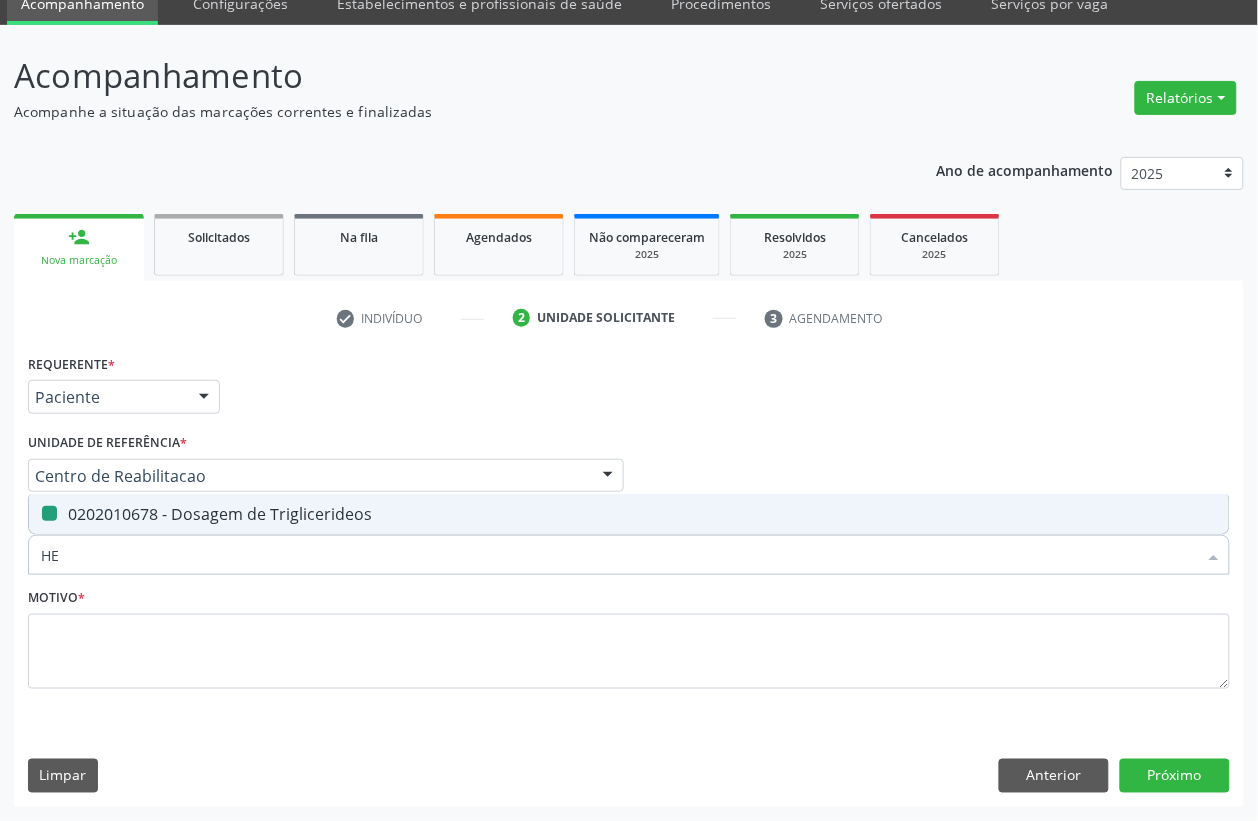 type on "HEM" 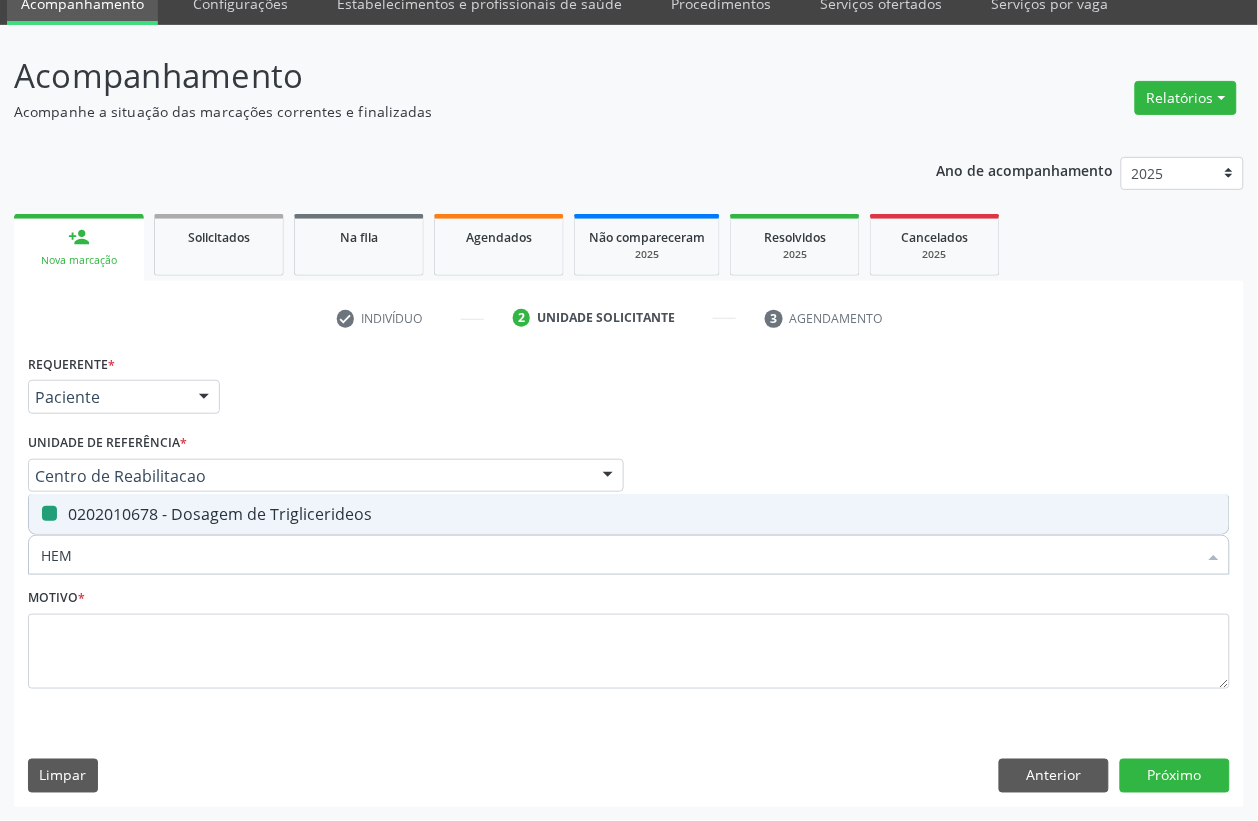 checkbox on "false" 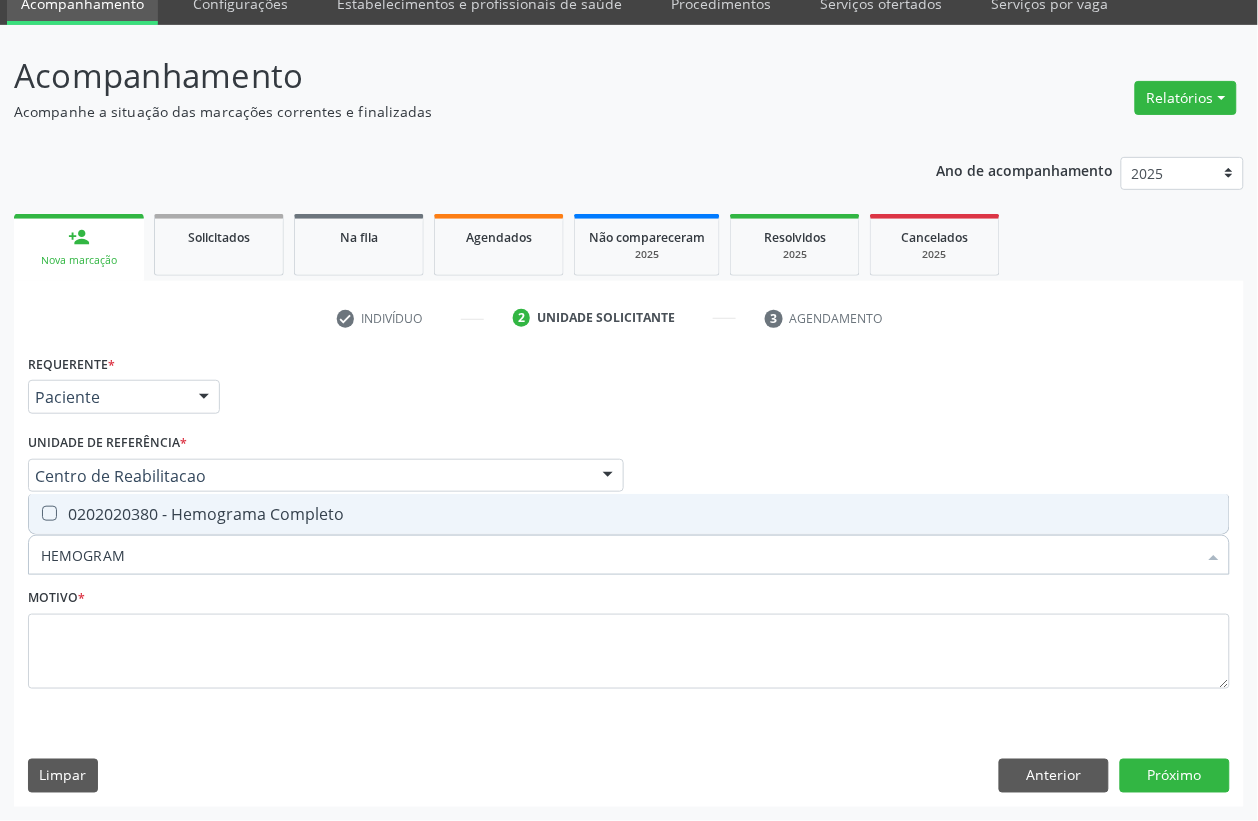 type on "HEMOGRAMA" 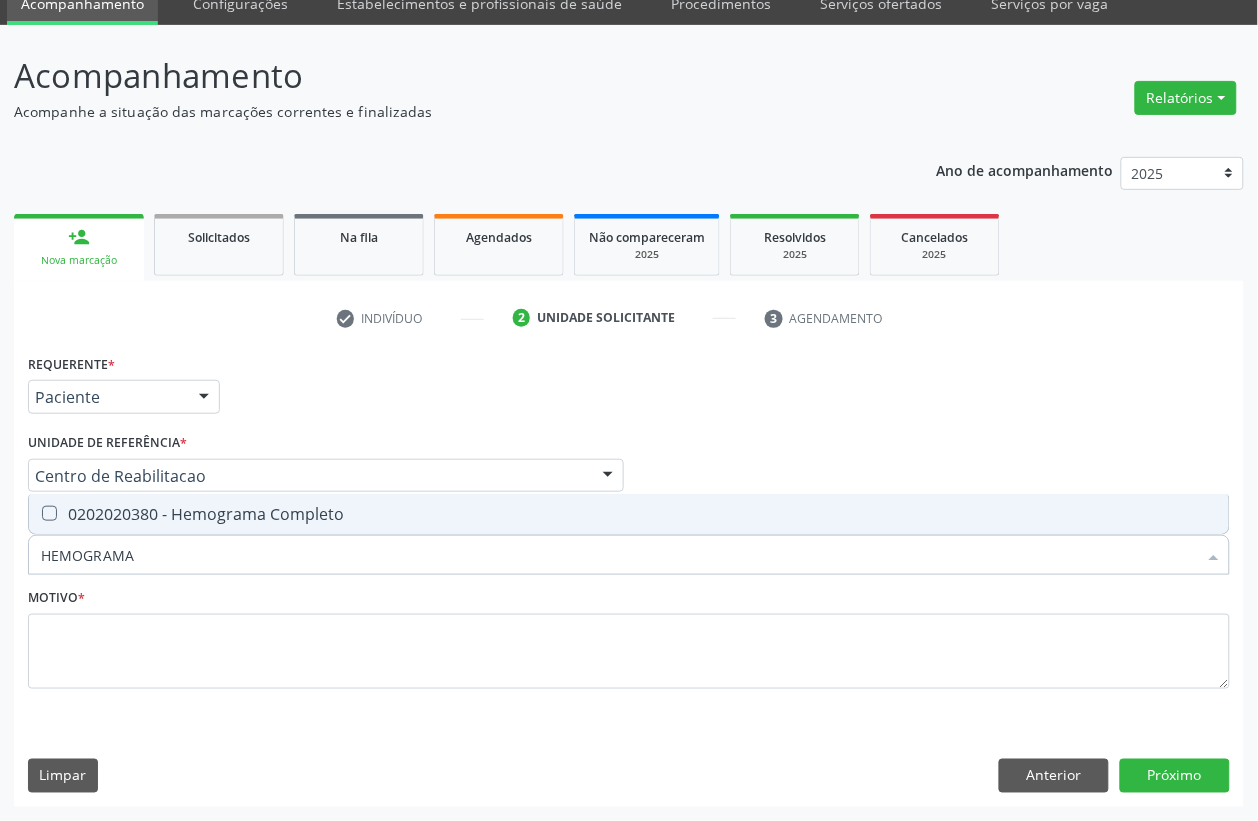 click on "0202020380 - Hemograma Completo" at bounding box center [629, 514] 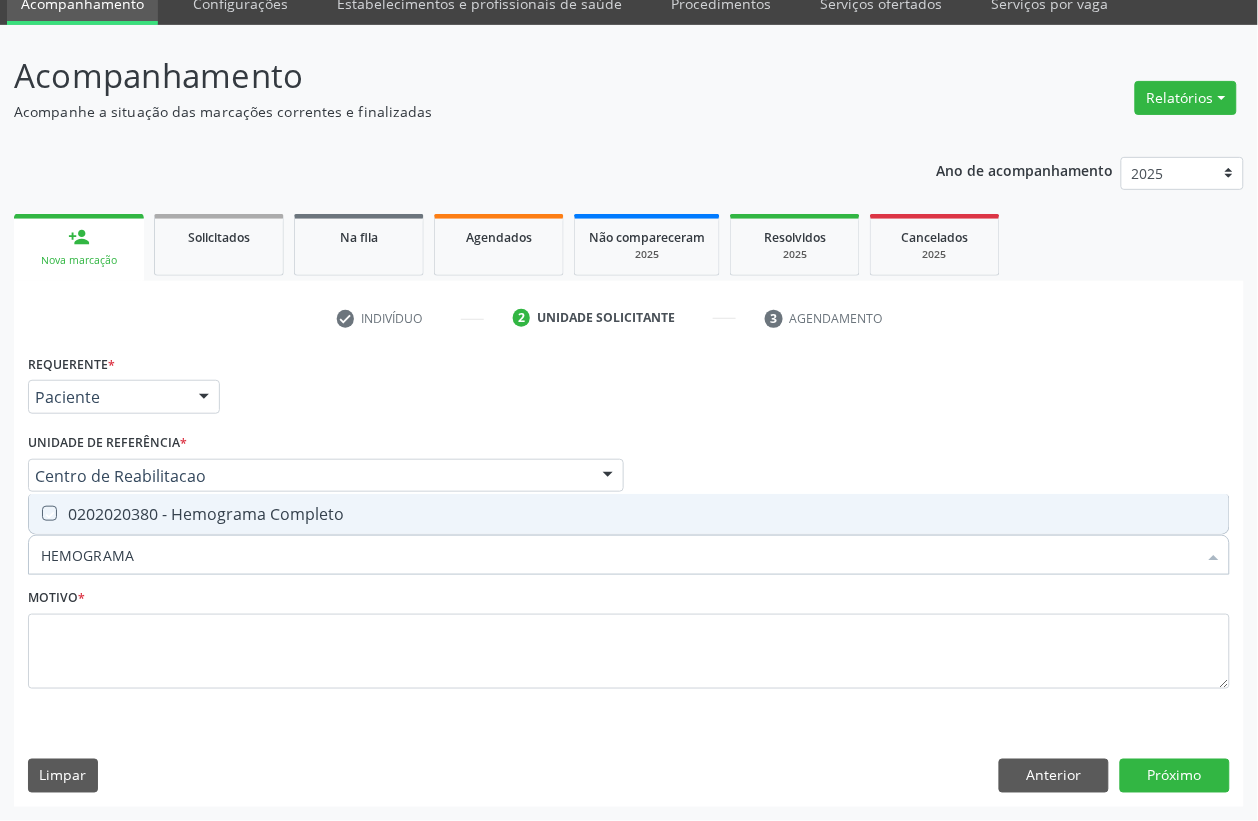 checkbox on "true" 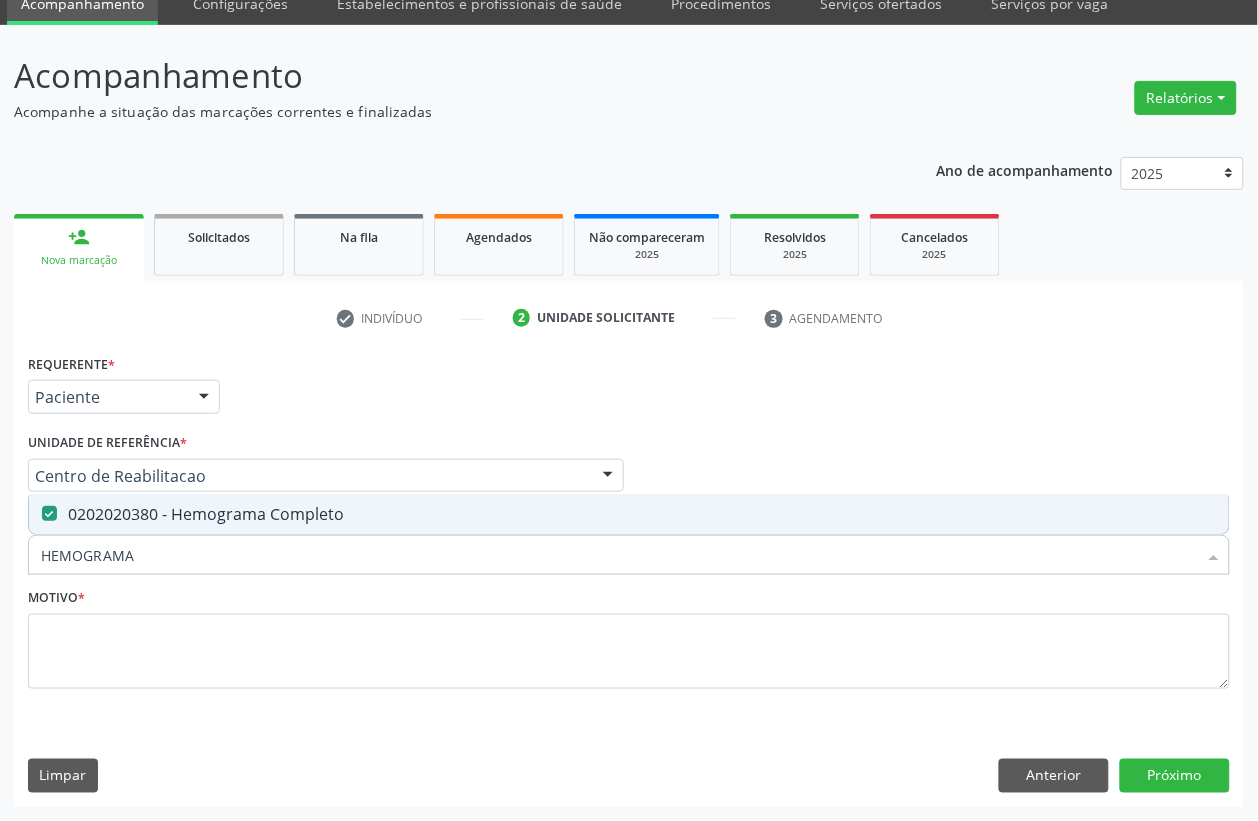 click on "HEMOGRAMA" at bounding box center (619, 555) 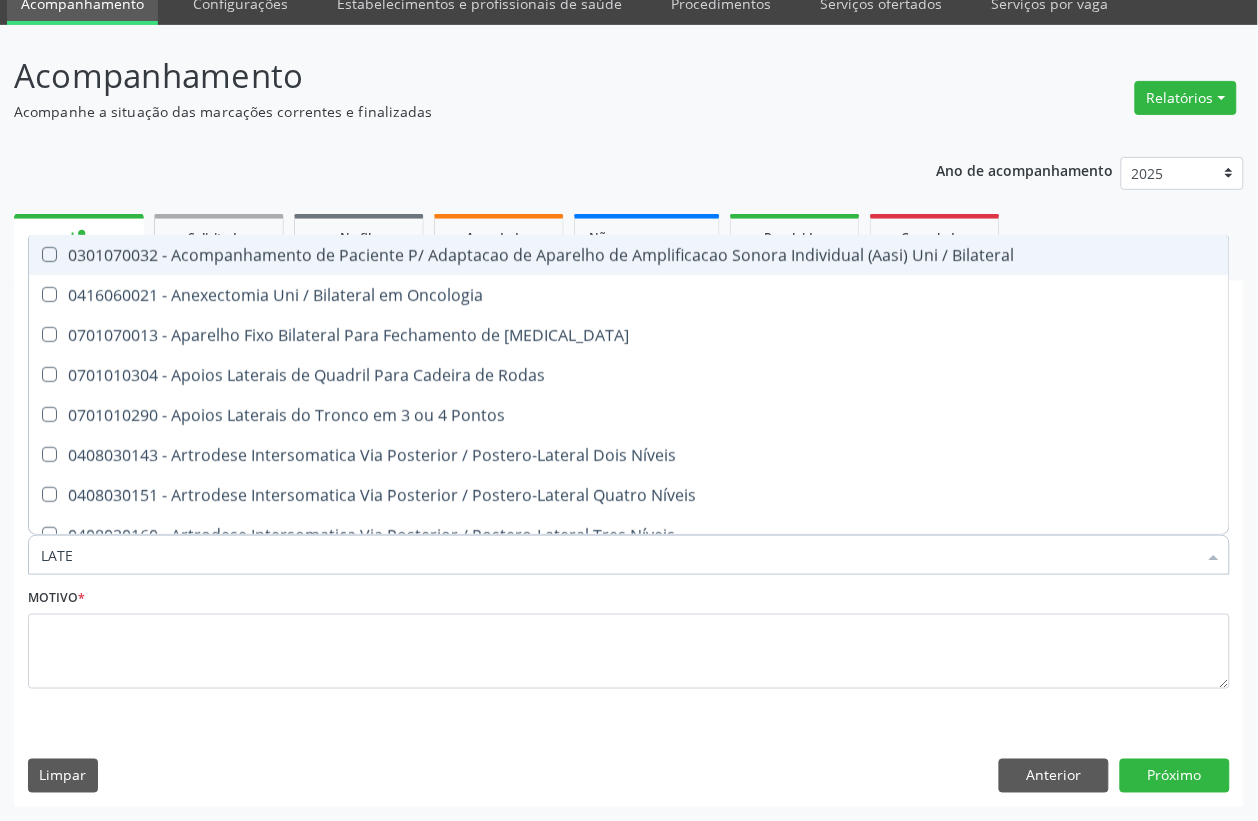 type on "LATEX" 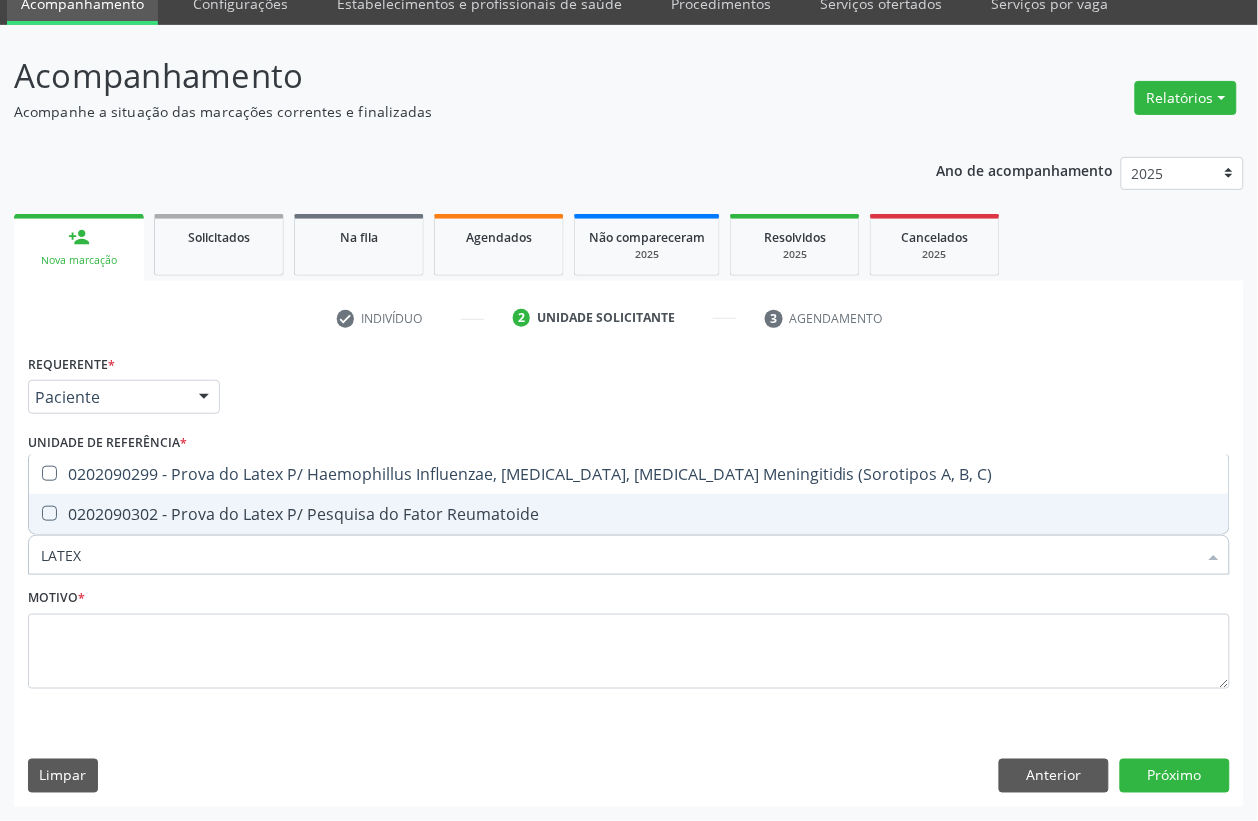 click on "0202090302 - Prova do Latex P/ Pesquisa do Fator Reumatoide" at bounding box center [629, 514] 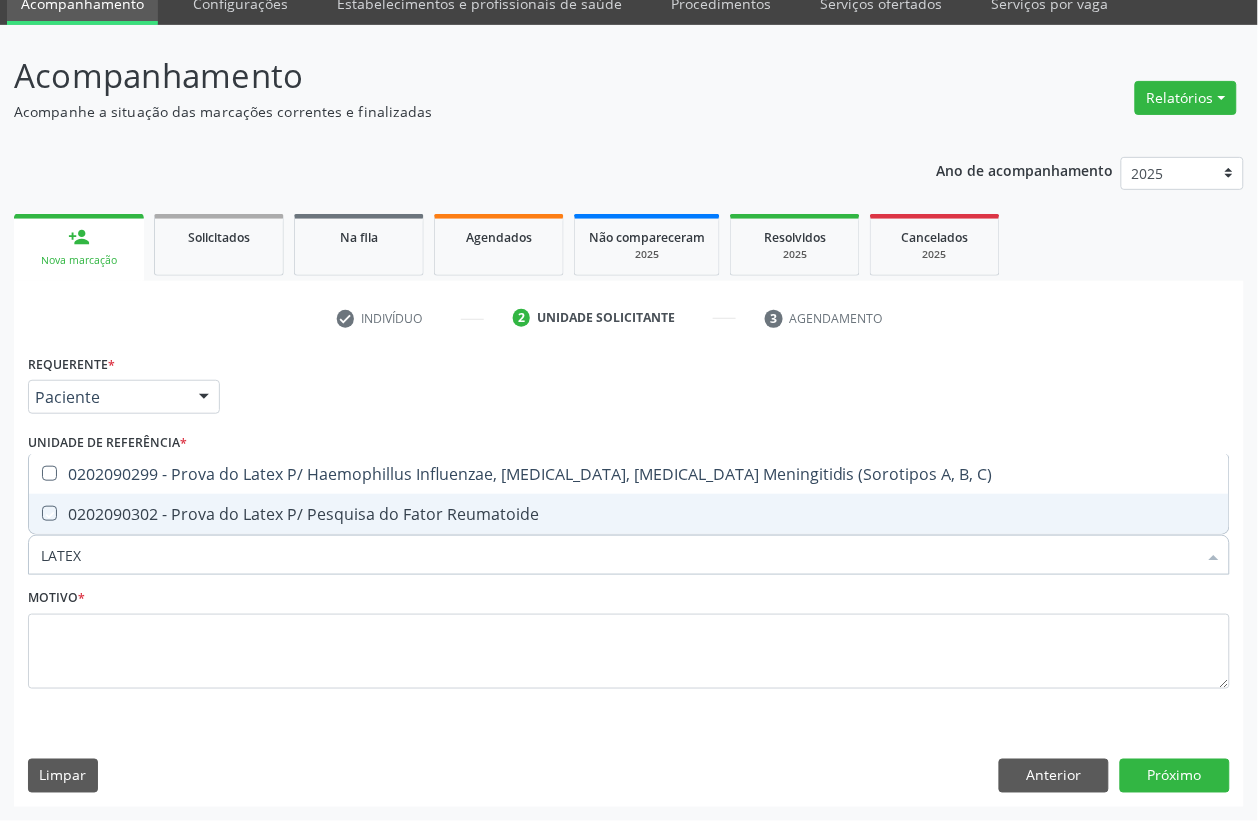click on "0202090302 - Prova do Latex P/ Pesquisa do Fator Reumatoide" at bounding box center [629, 514] 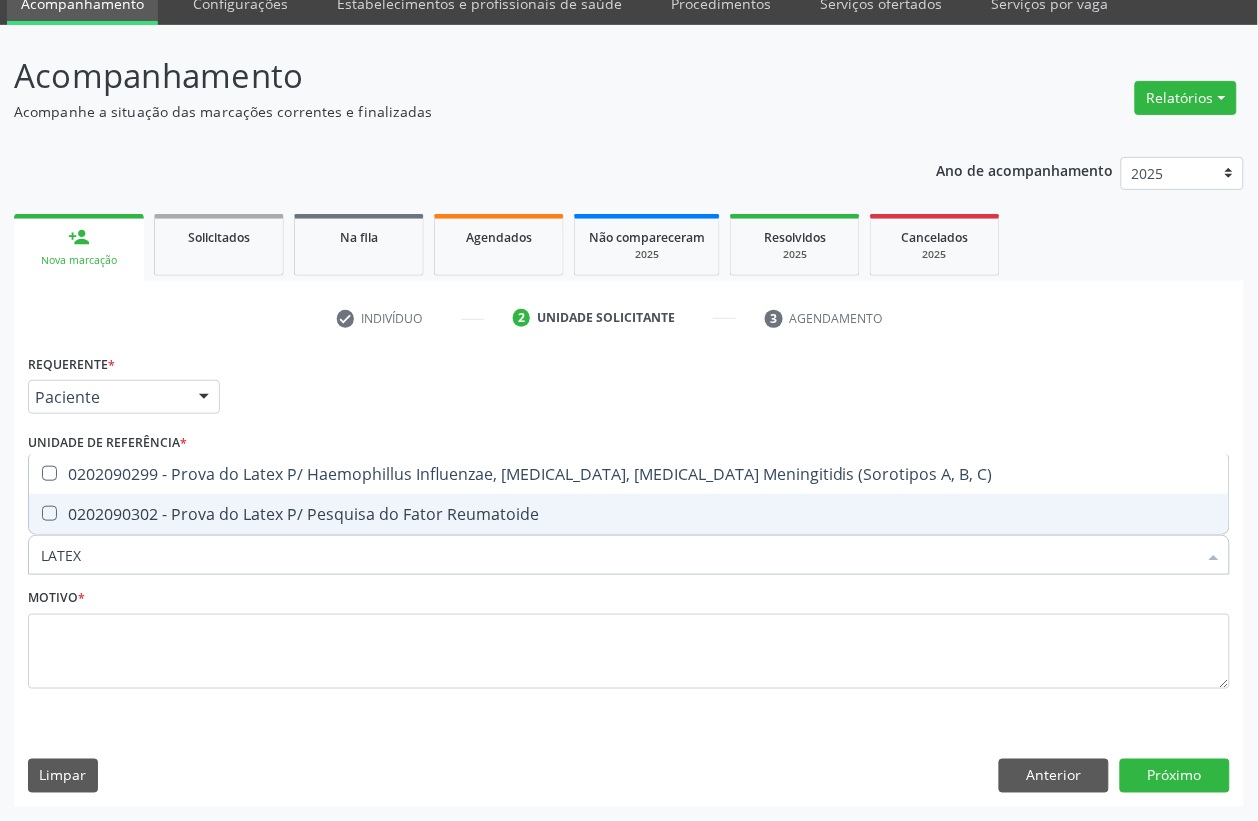 click on "0202090302 - Prova do Latex P/ Pesquisa do Fator Reumatoide" at bounding box center [629, 514] 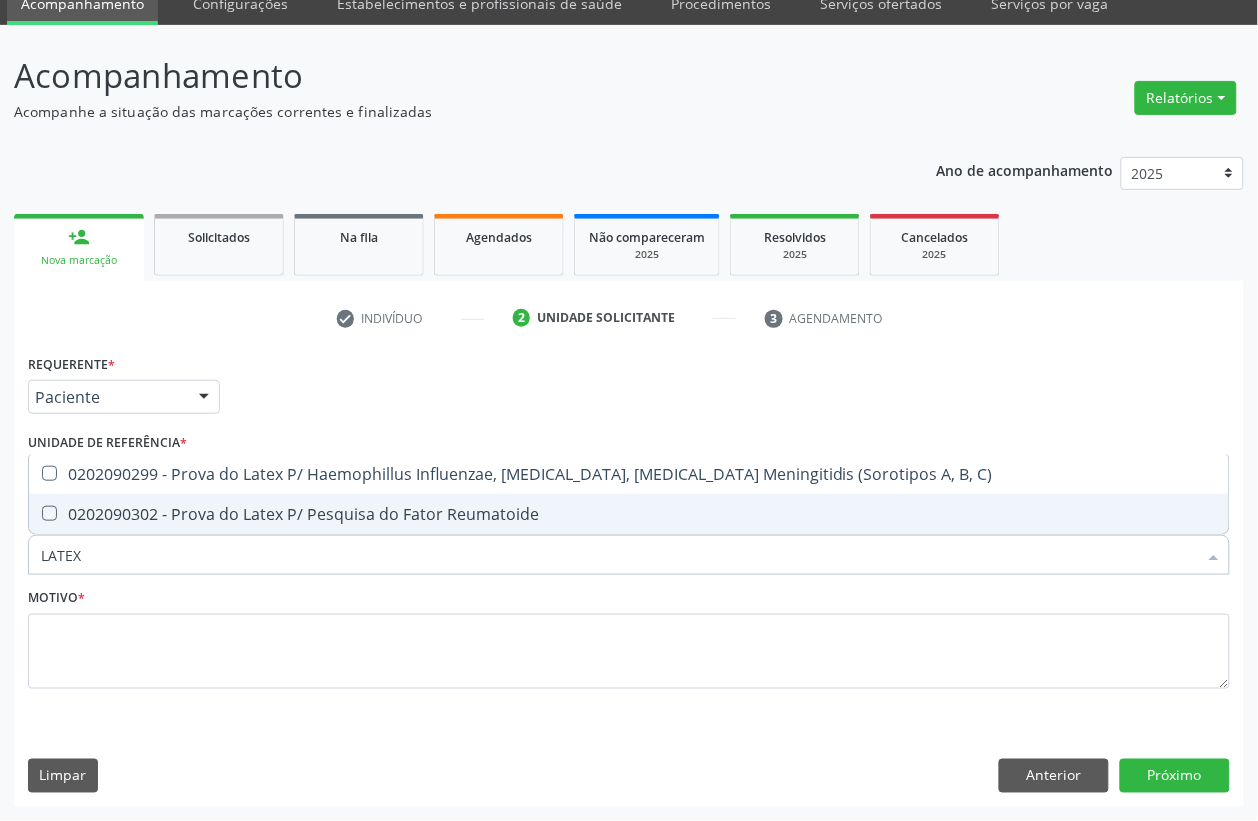 checkbox on "true" 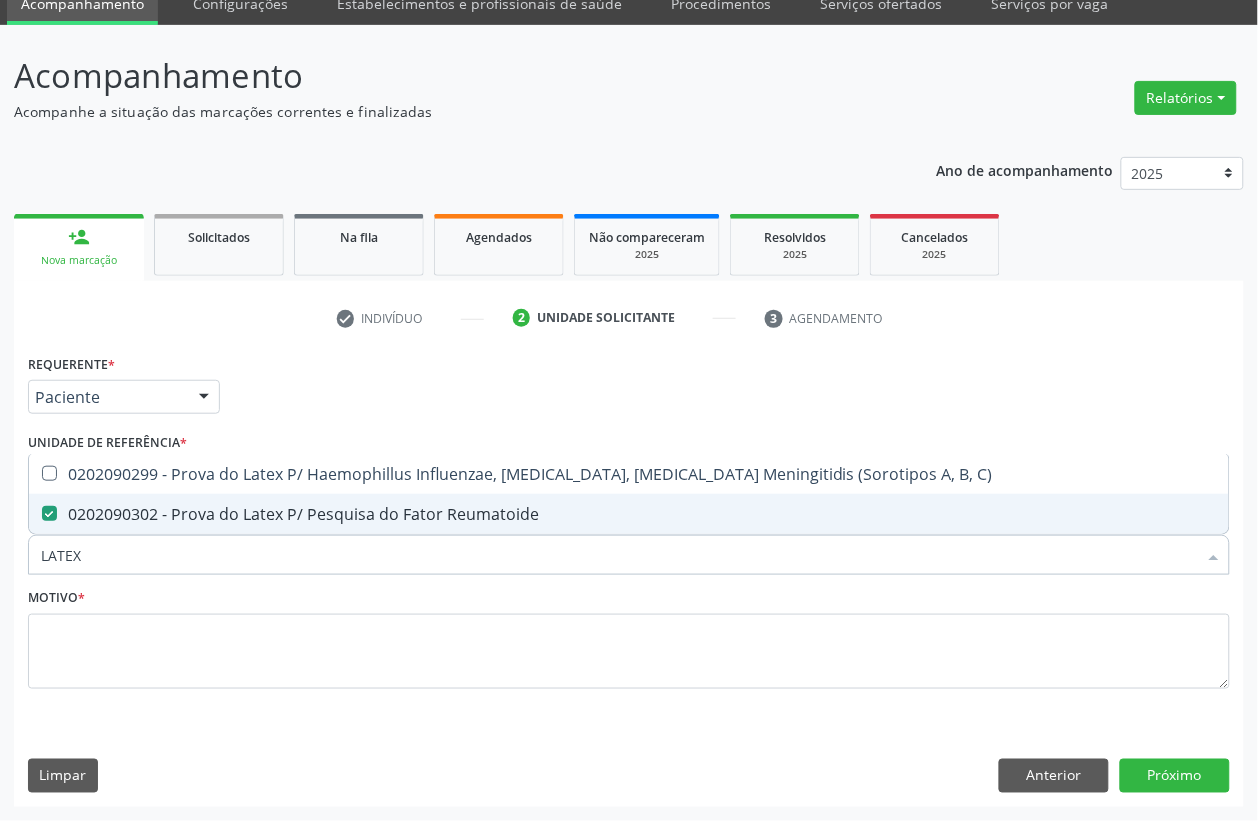 click on "LATEX" at bounding box center (619, 555) 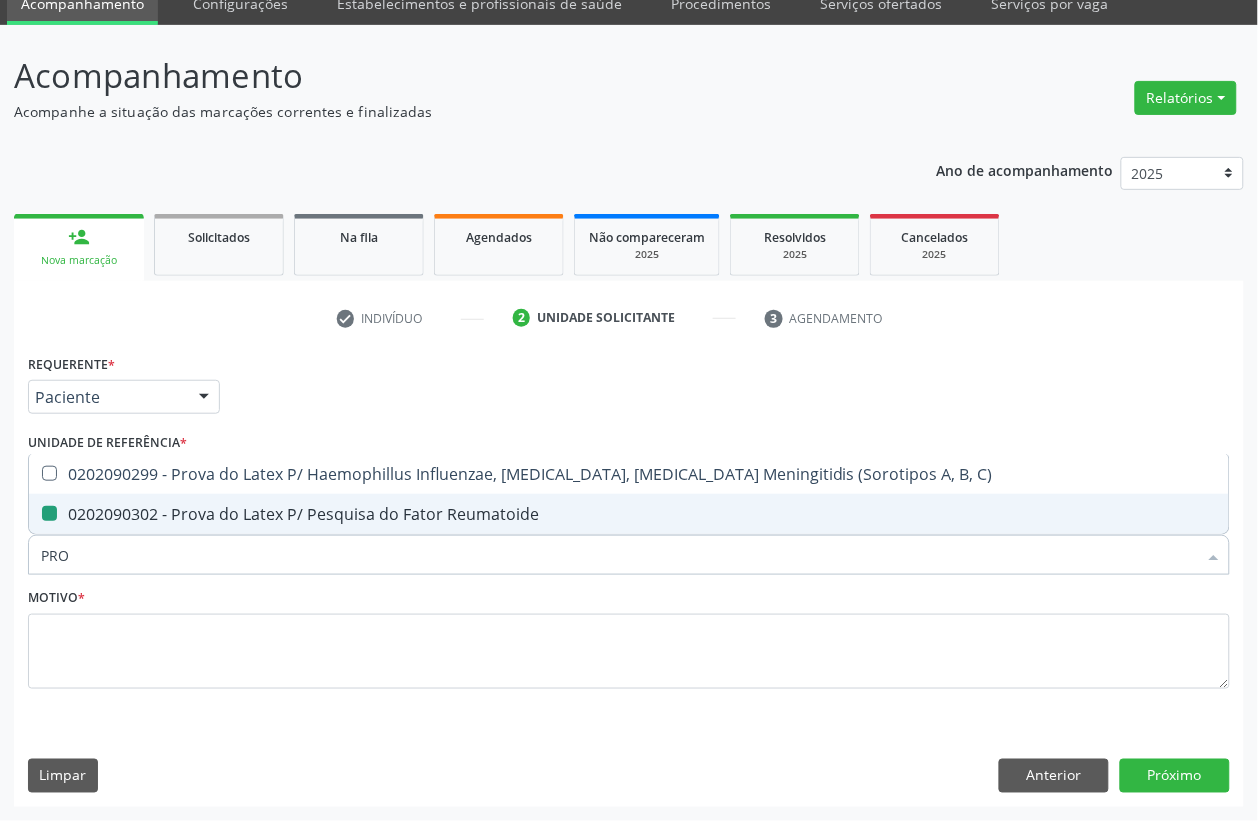 type on "PROT" 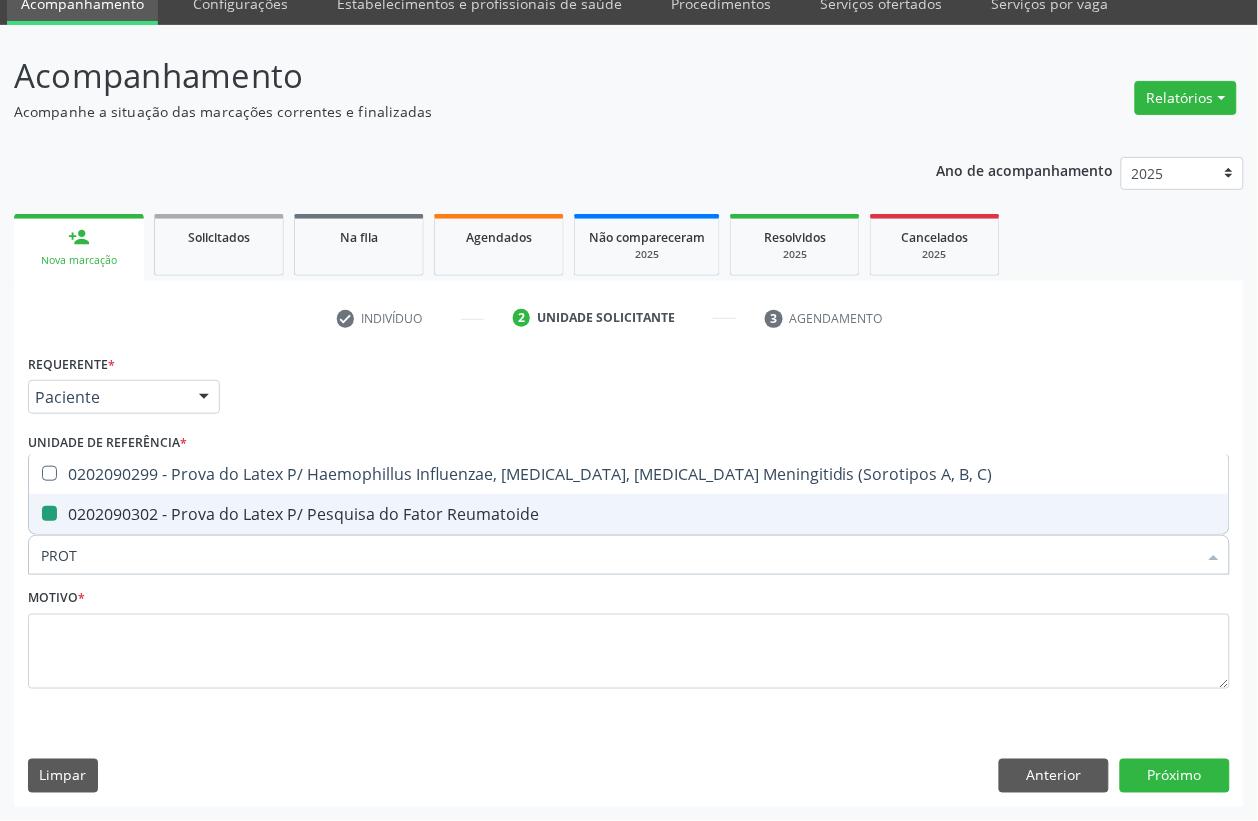 checkbox on "false" 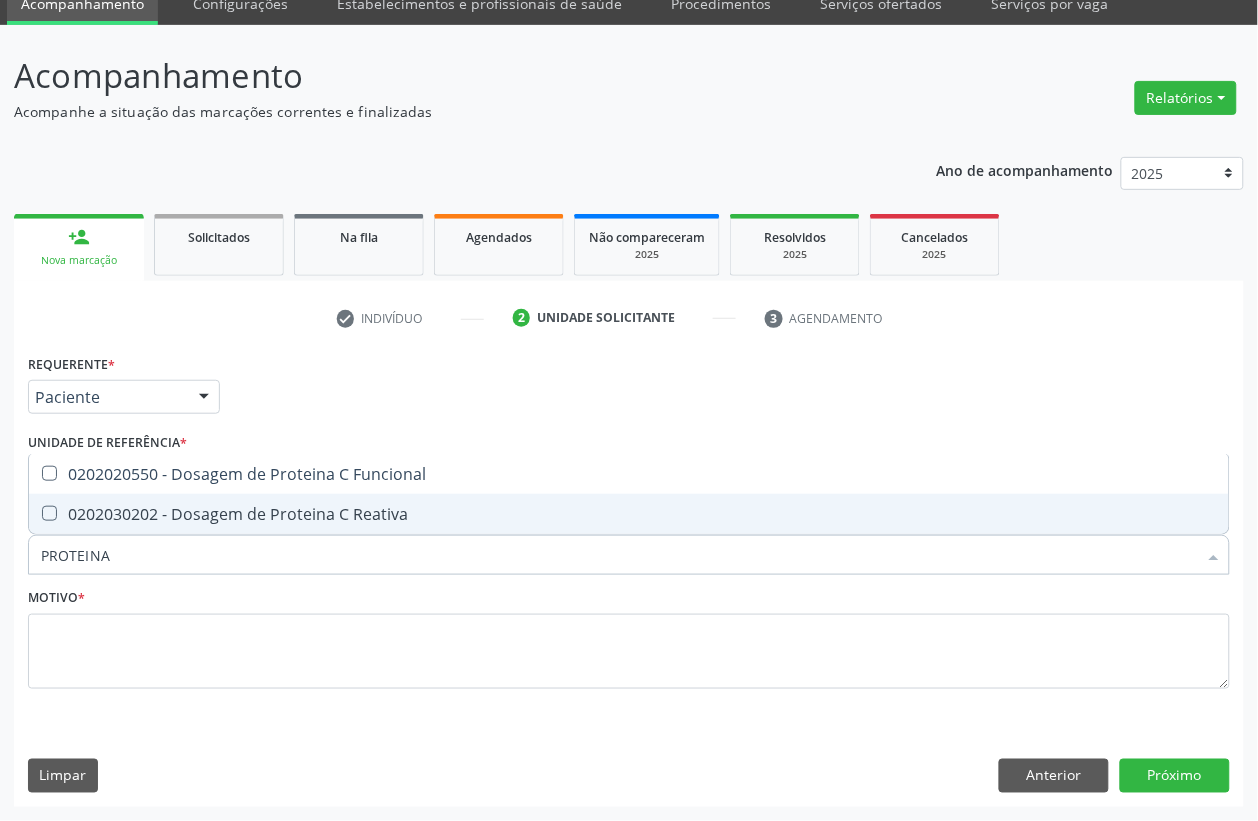 type on "PROTEINA C" 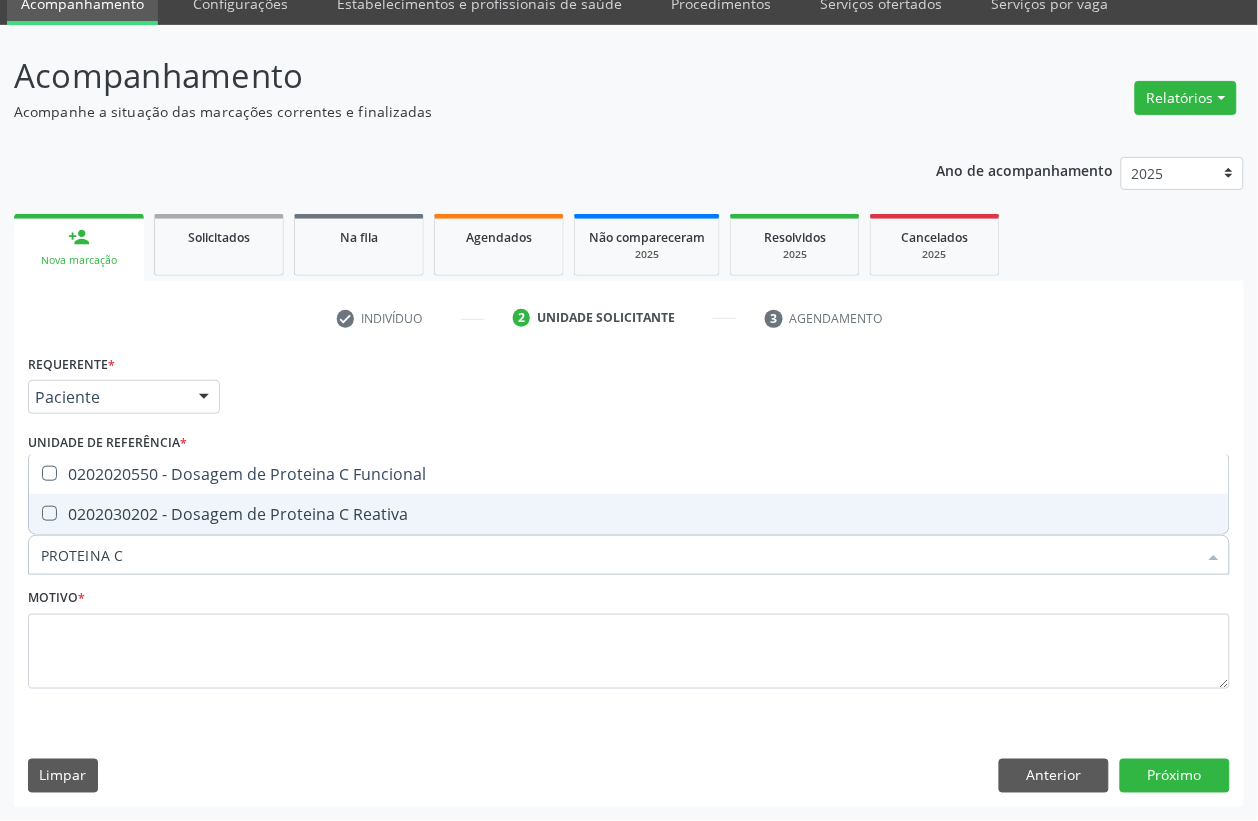 click on "0202030202 - Dosagem de Proteina C Reativa" at bounding box center [629, 514] 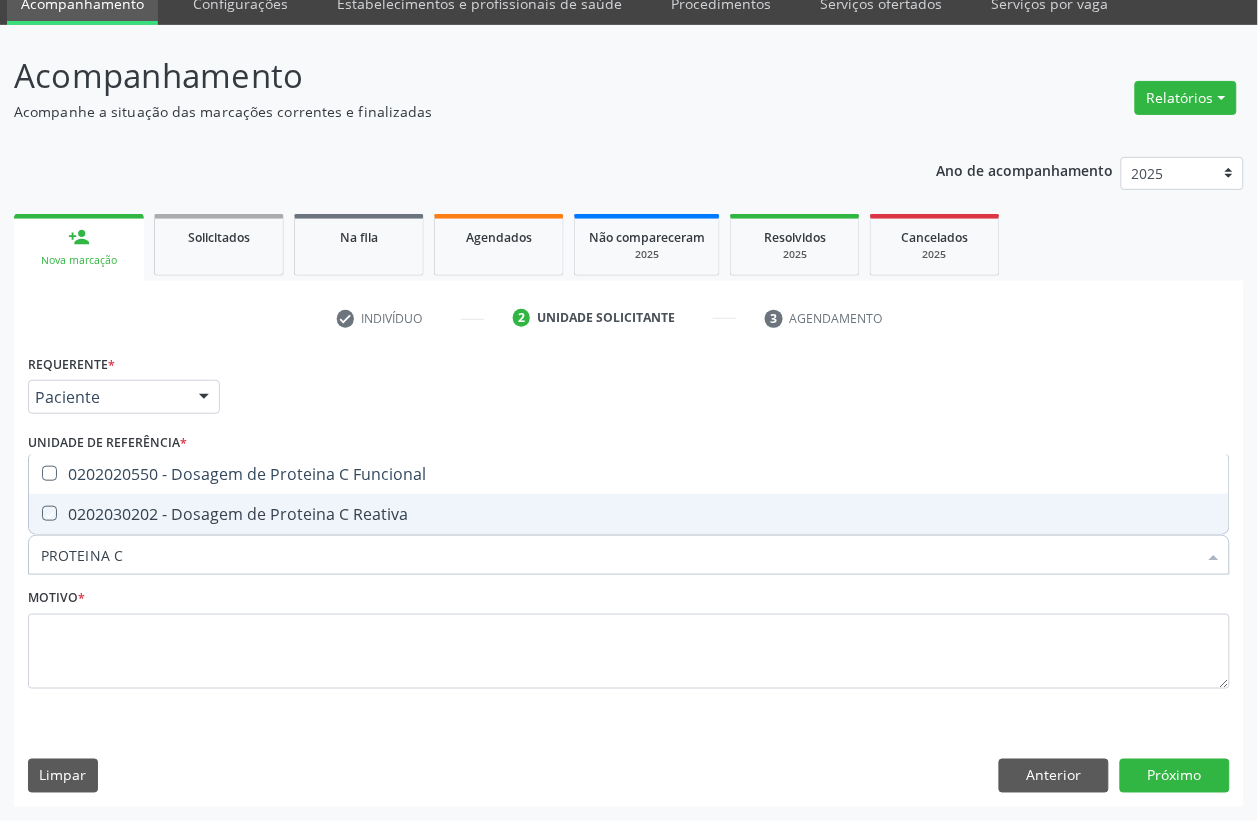 checkbox on "true" 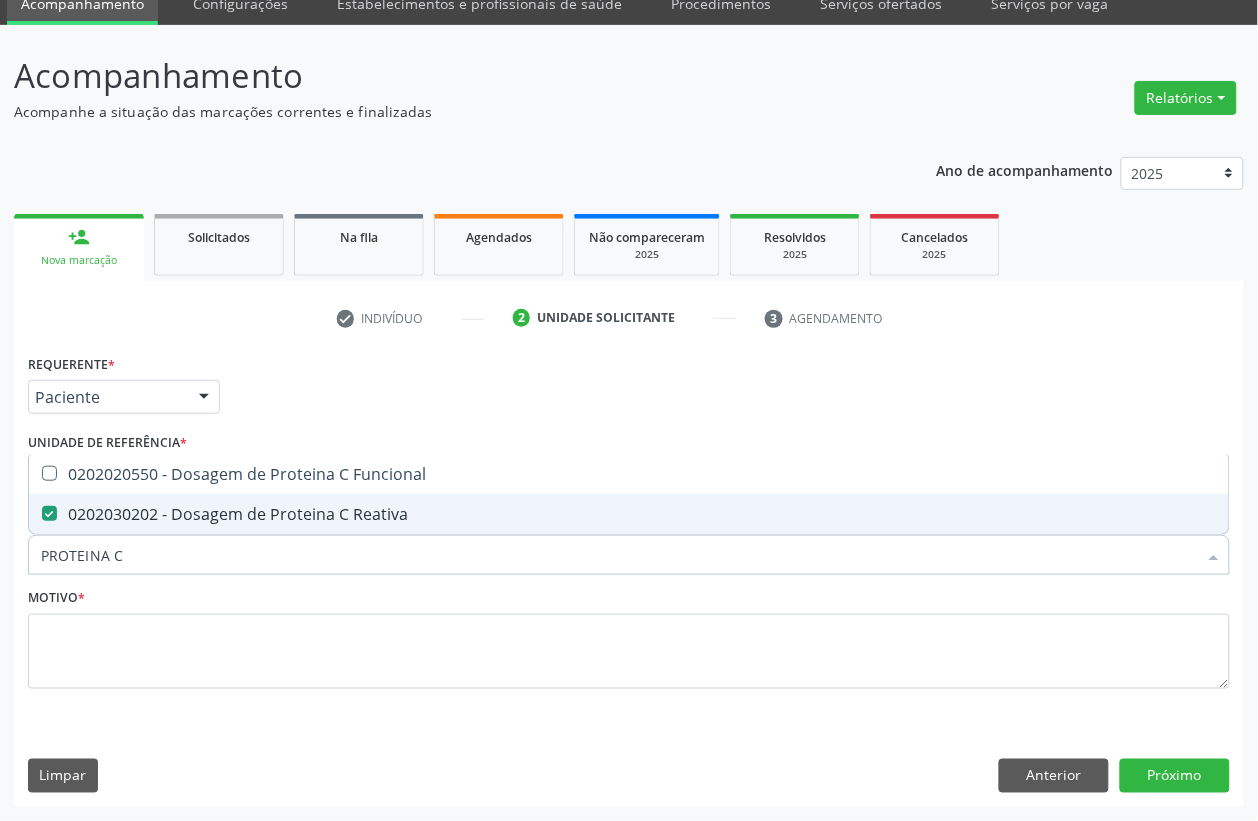 click on "PROTEINA C" at bounding box center (619, 555) 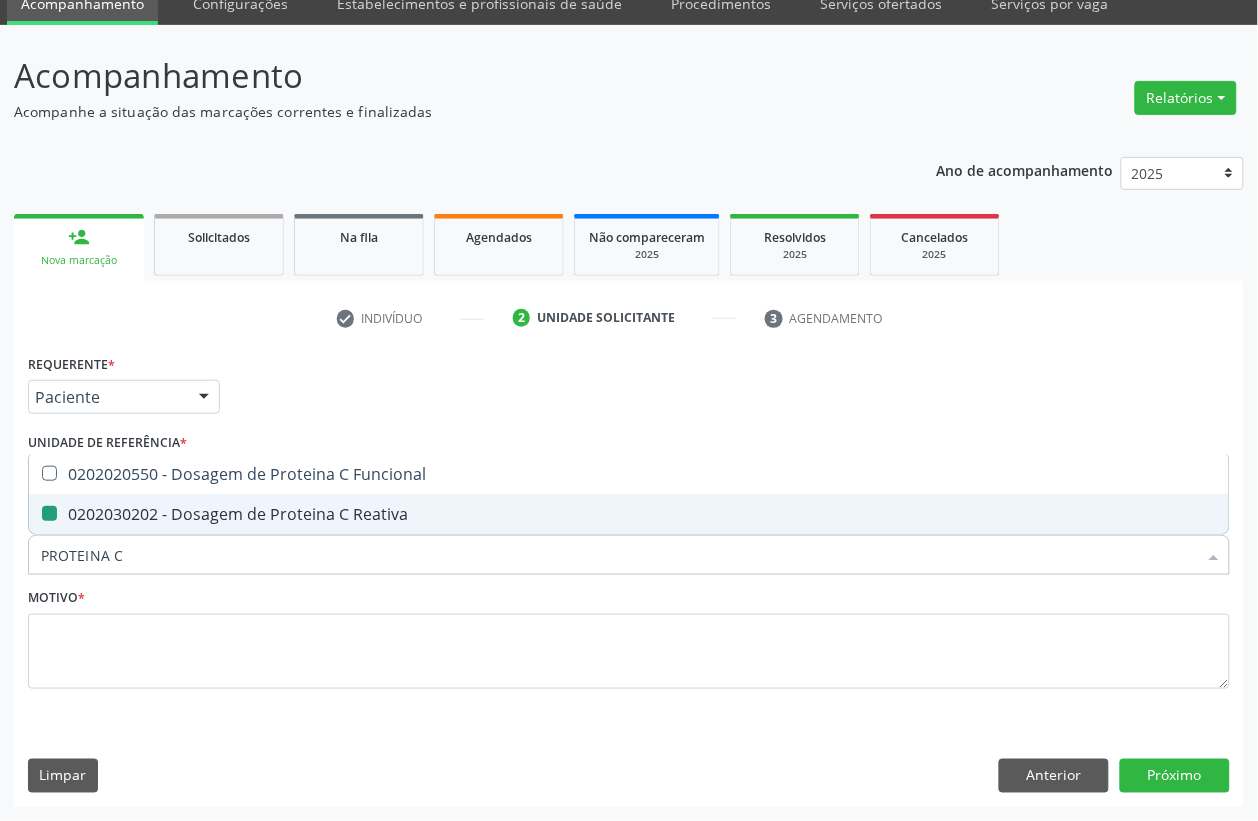 type 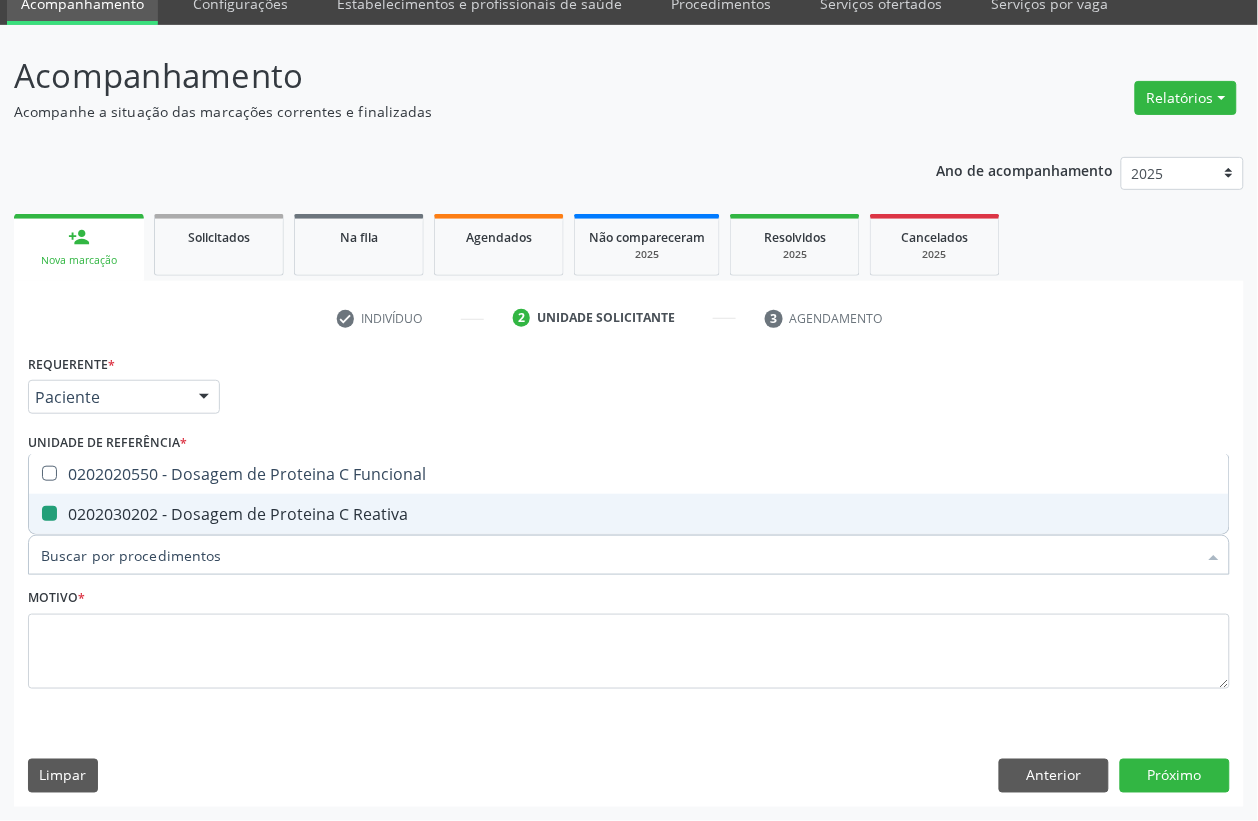 checkbox on "false" 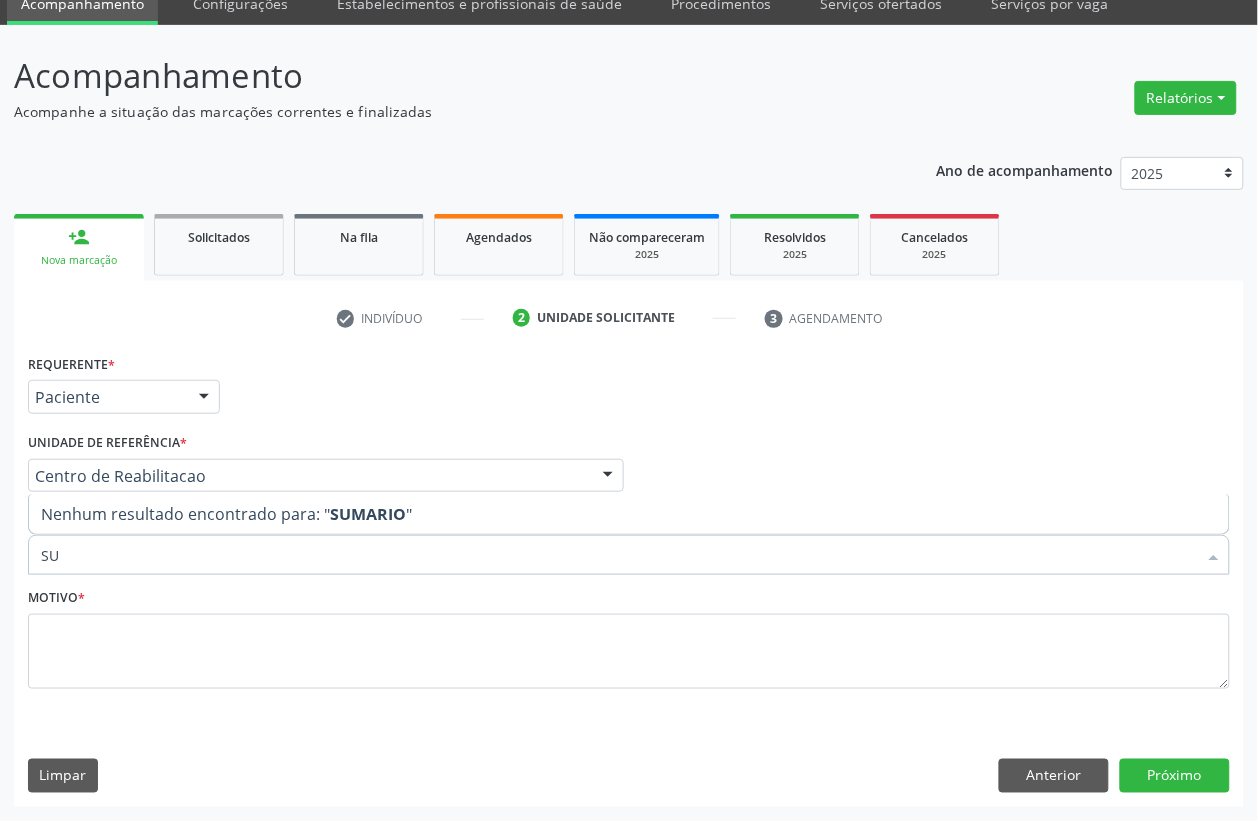 type on "S" 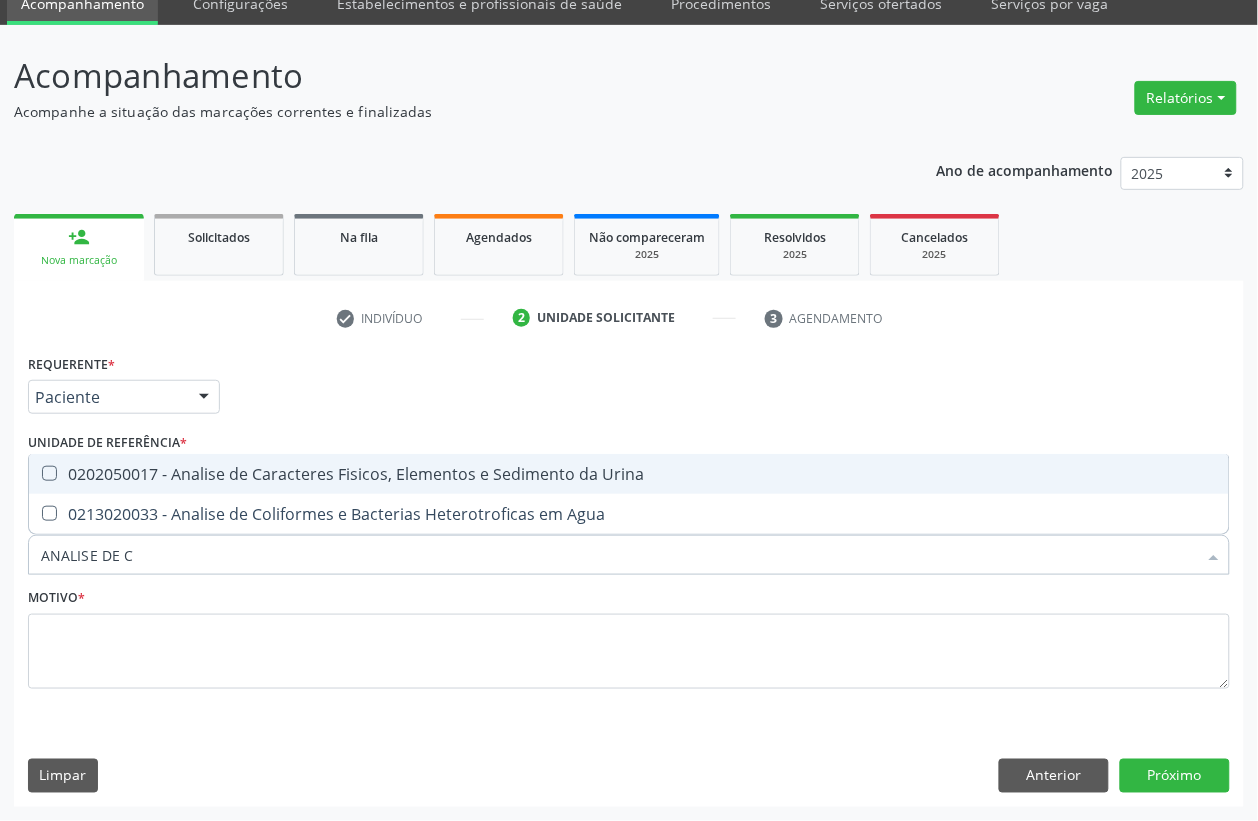 type on "ANALISE DE CA" 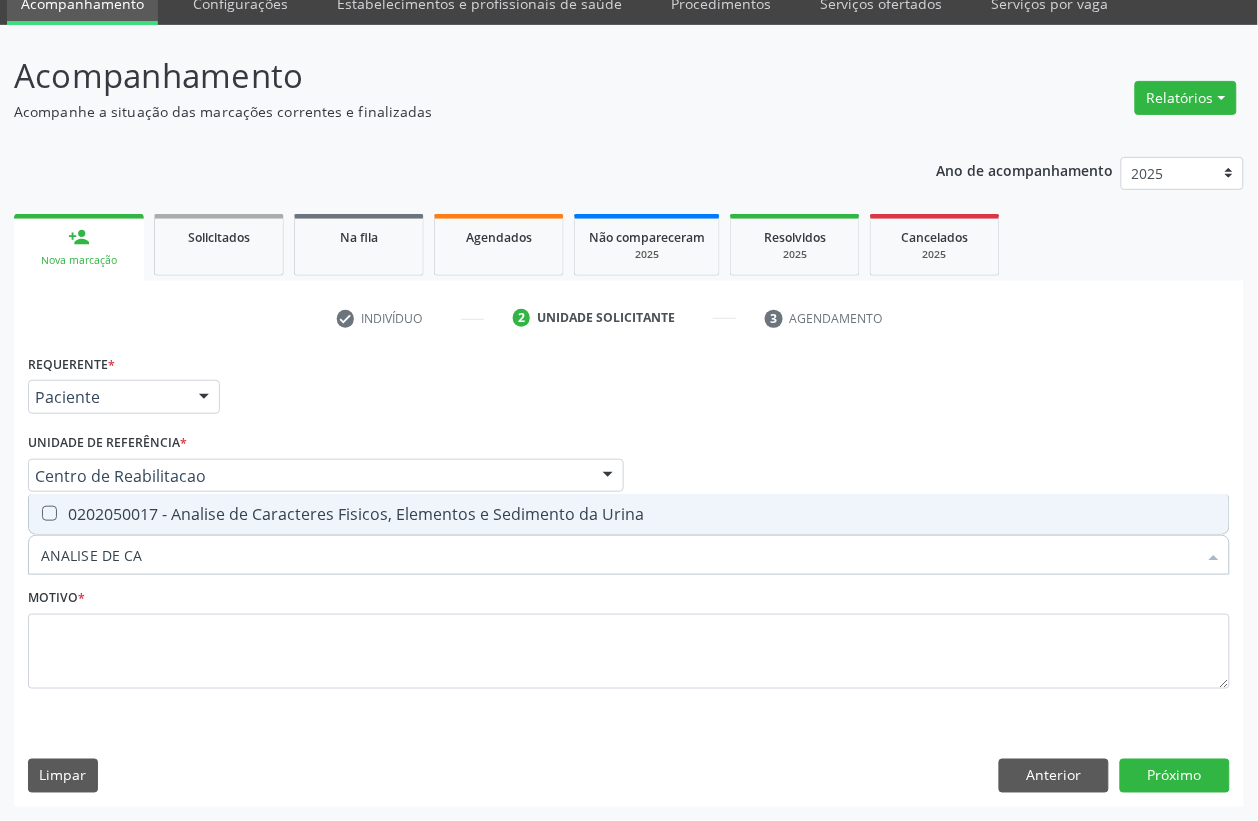 click on "0202050017 - Analise de Caracteres Fisicos, Elementos e Sedimento da Urina" at bounding box center (629, 514) 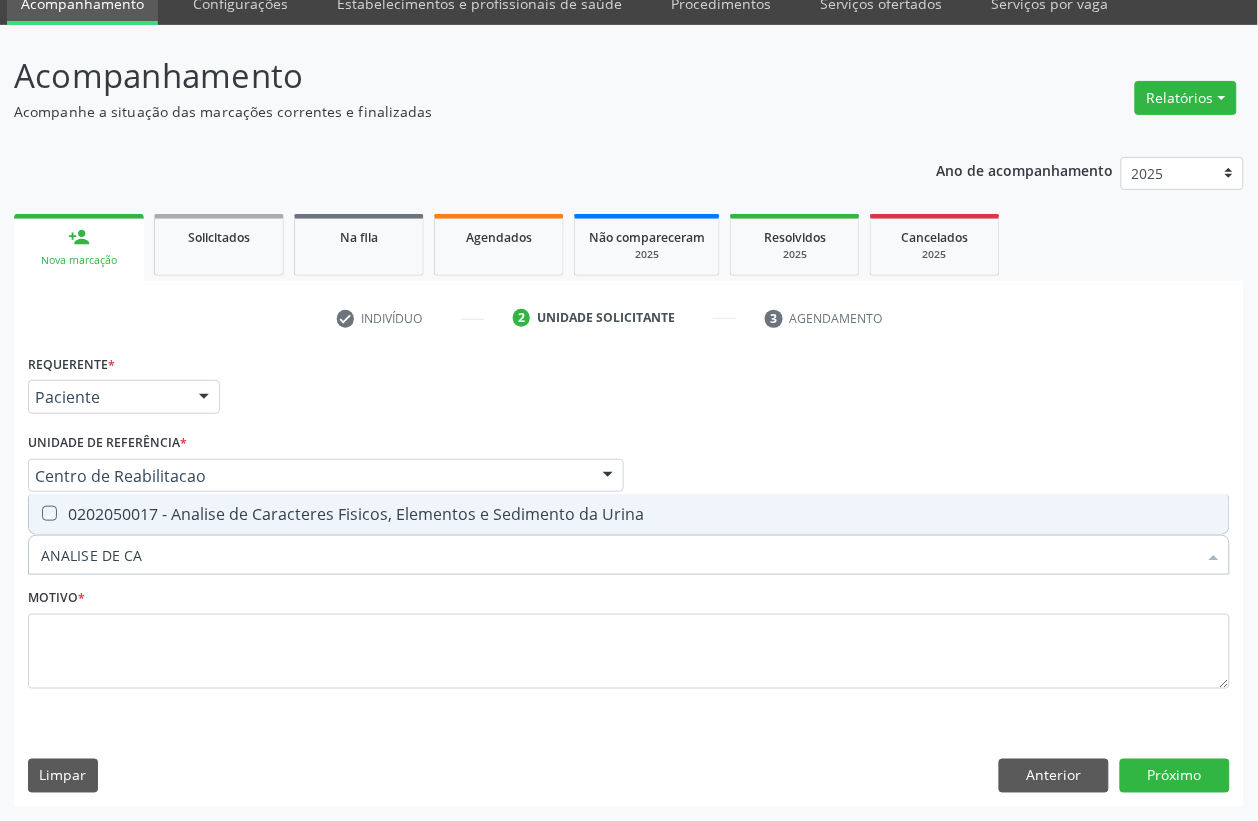 checkbox on "true" 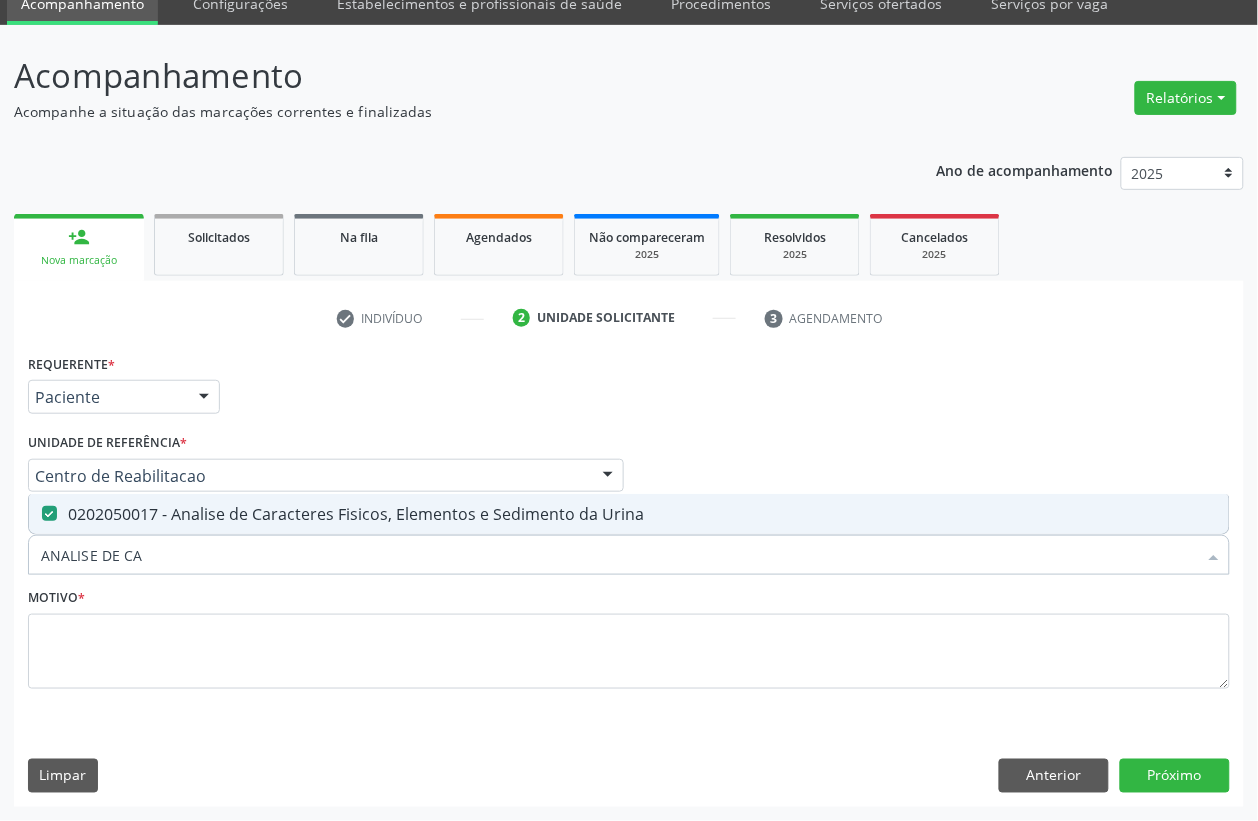 click on "ANALISE DE CA" at bounding box center [619, 555] 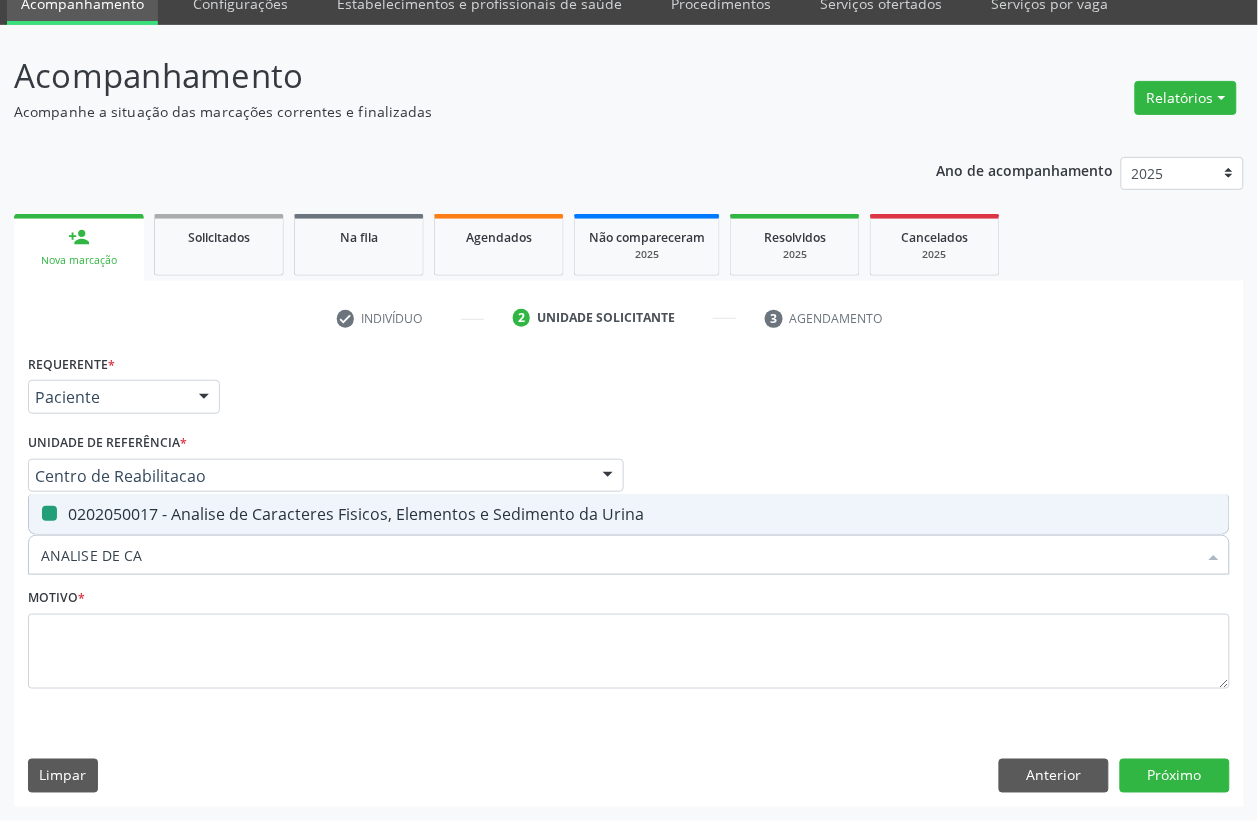 type on "T" 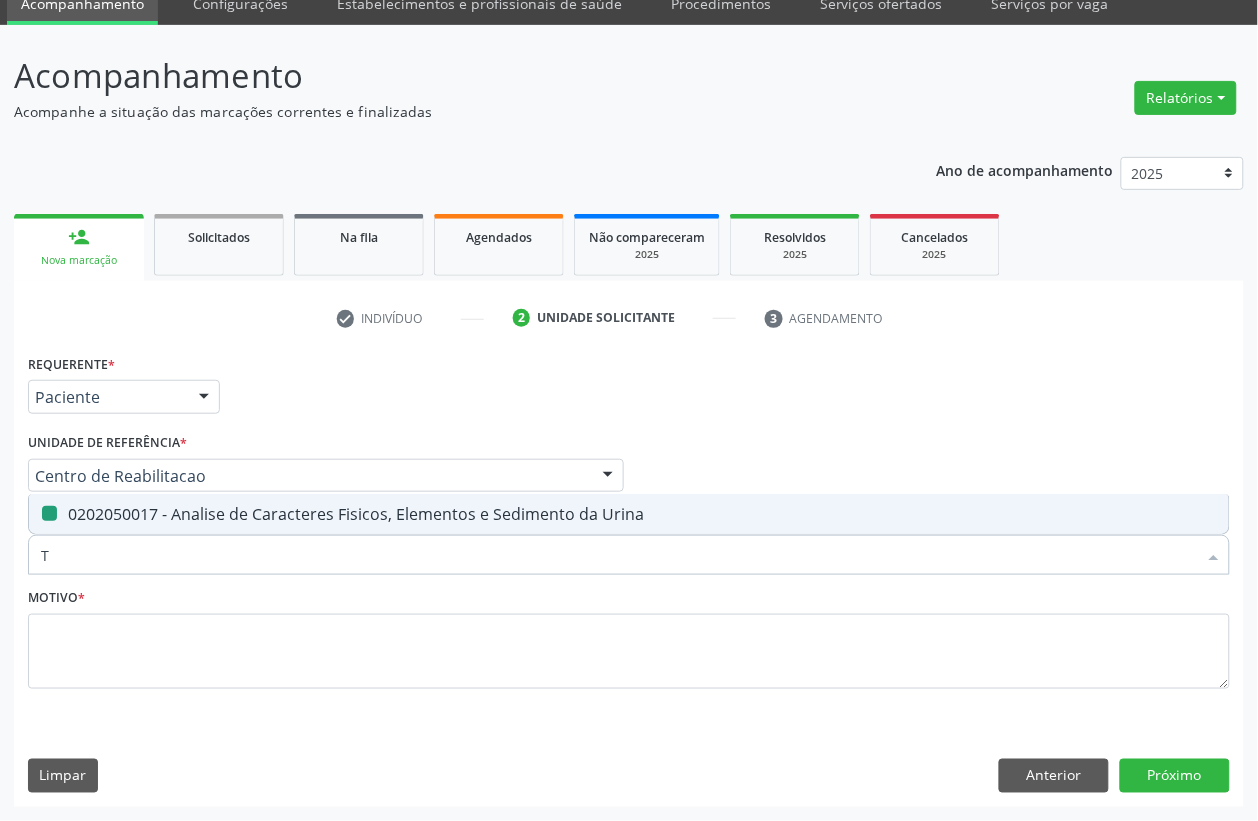 checkbox on "false" 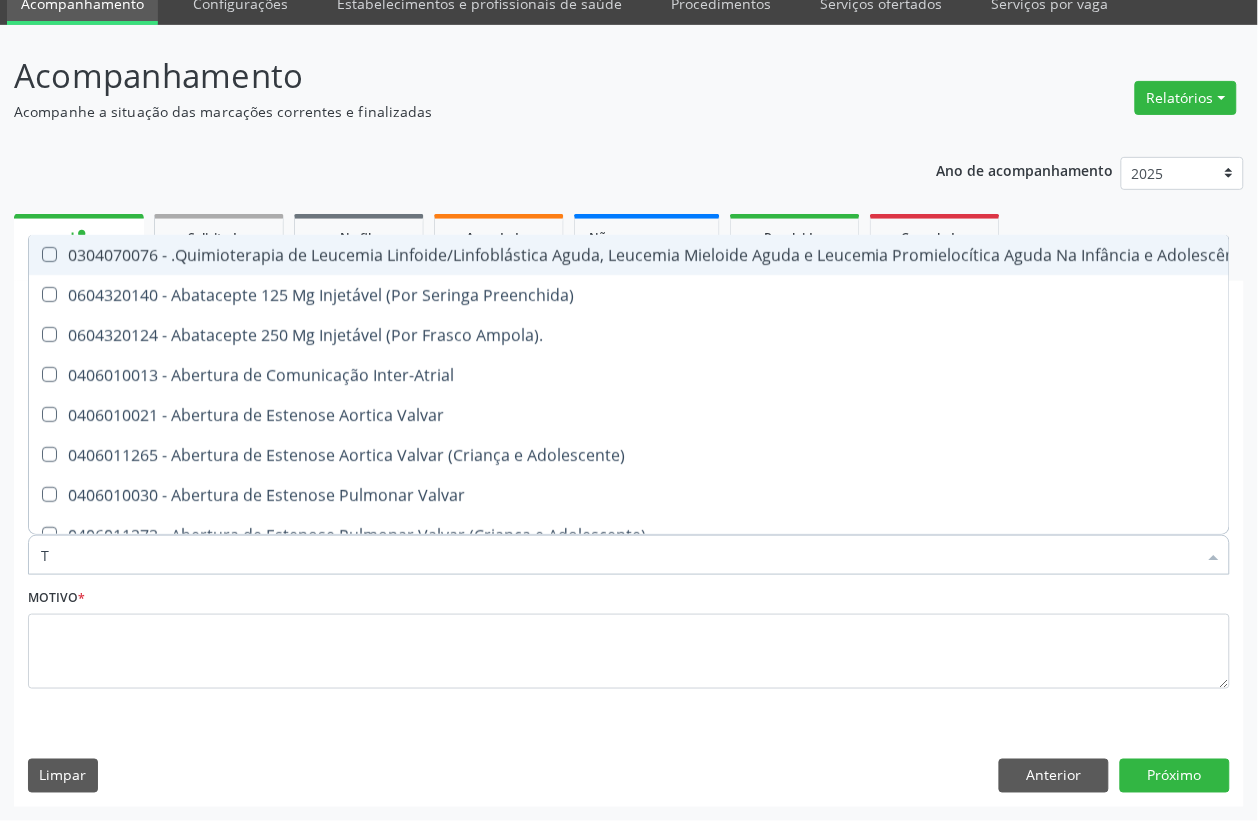 type on "[MEDICAL_DATA]" 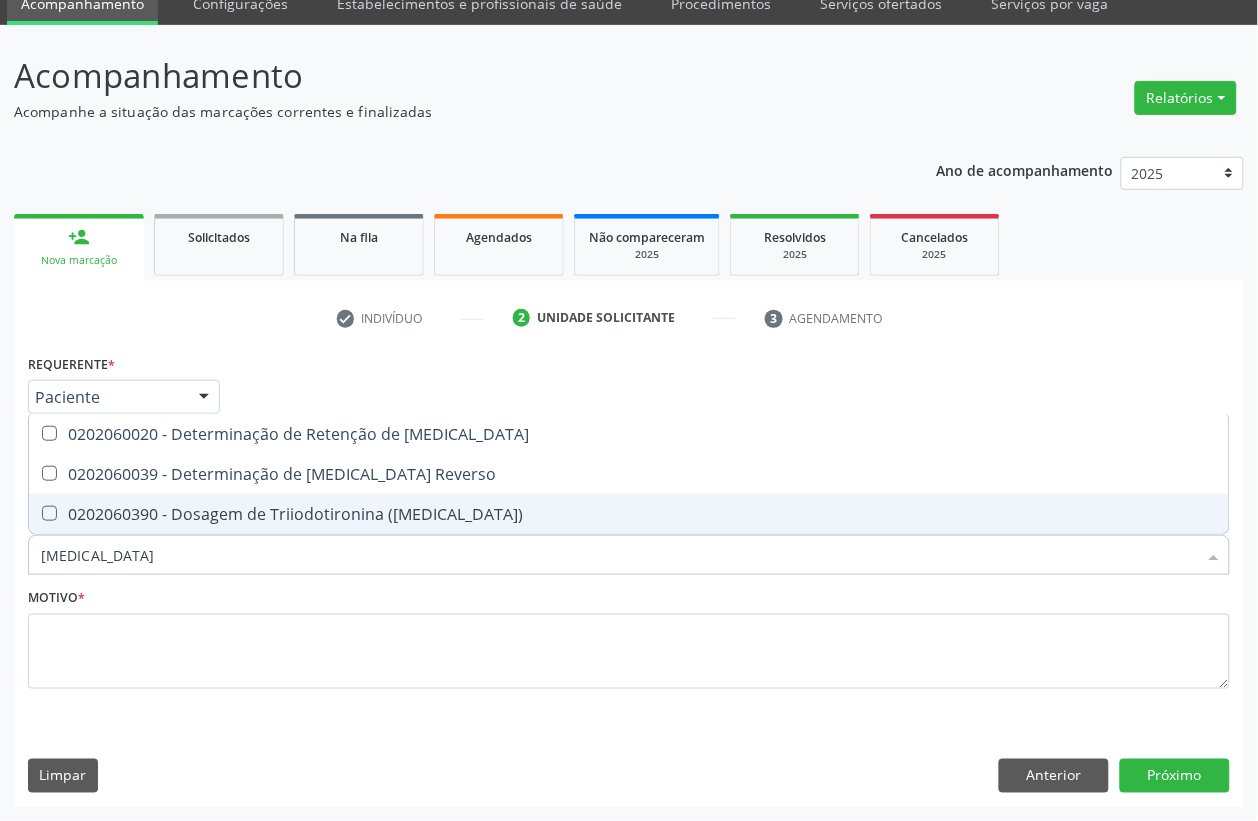 click on "0202060390 - Dosagem de Triiodotironina ([MEDICAL_DATA])" at bounding box center (629, 514) 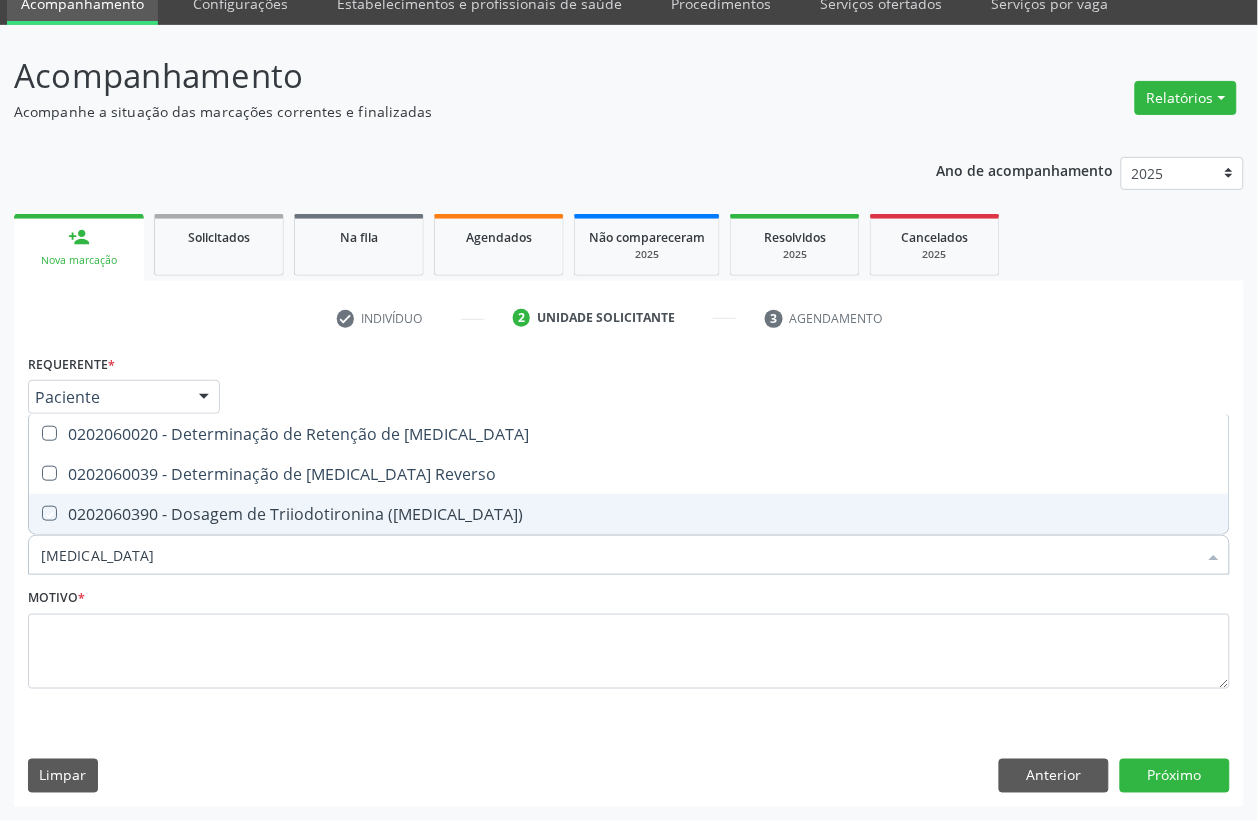 checkbox on "true" 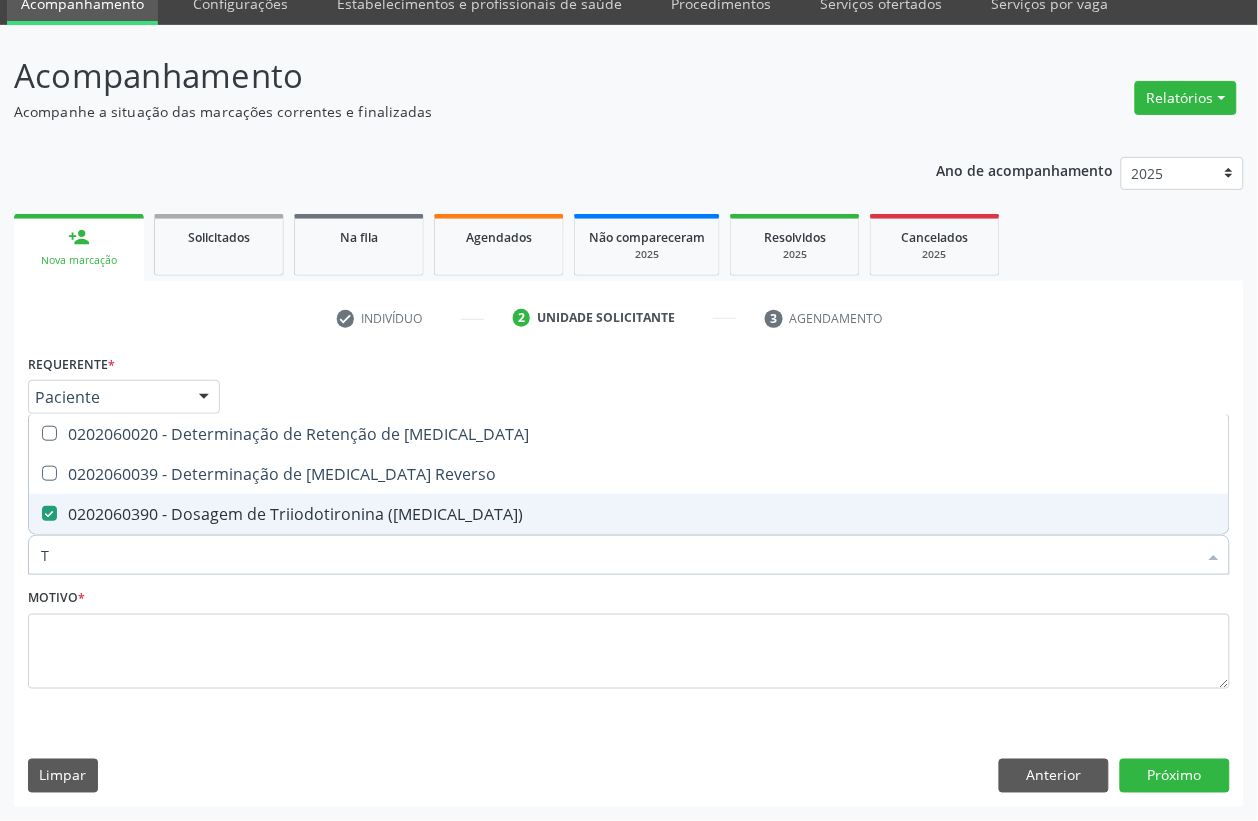 type on "T4" 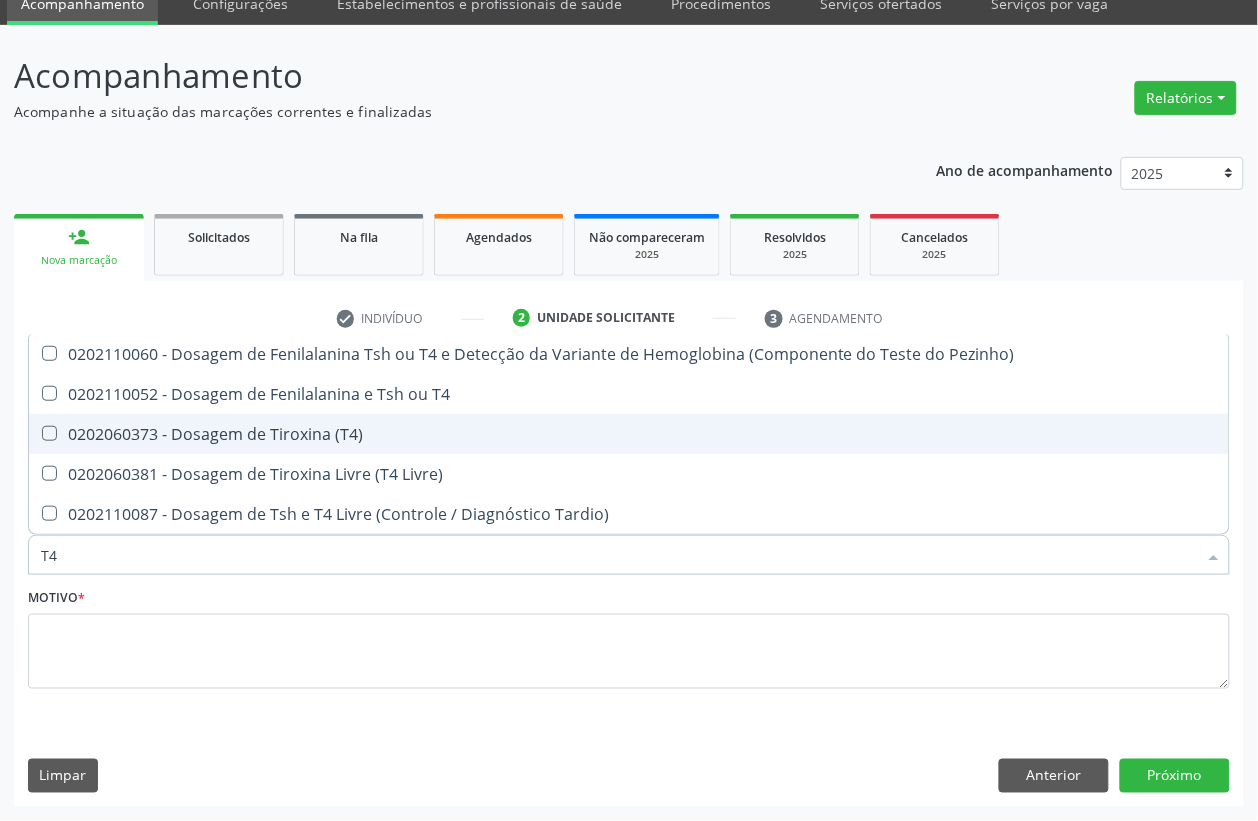 click on "0202060373 - Dosagem de Tiroxina (T4)" at bounding box center [629, 434] 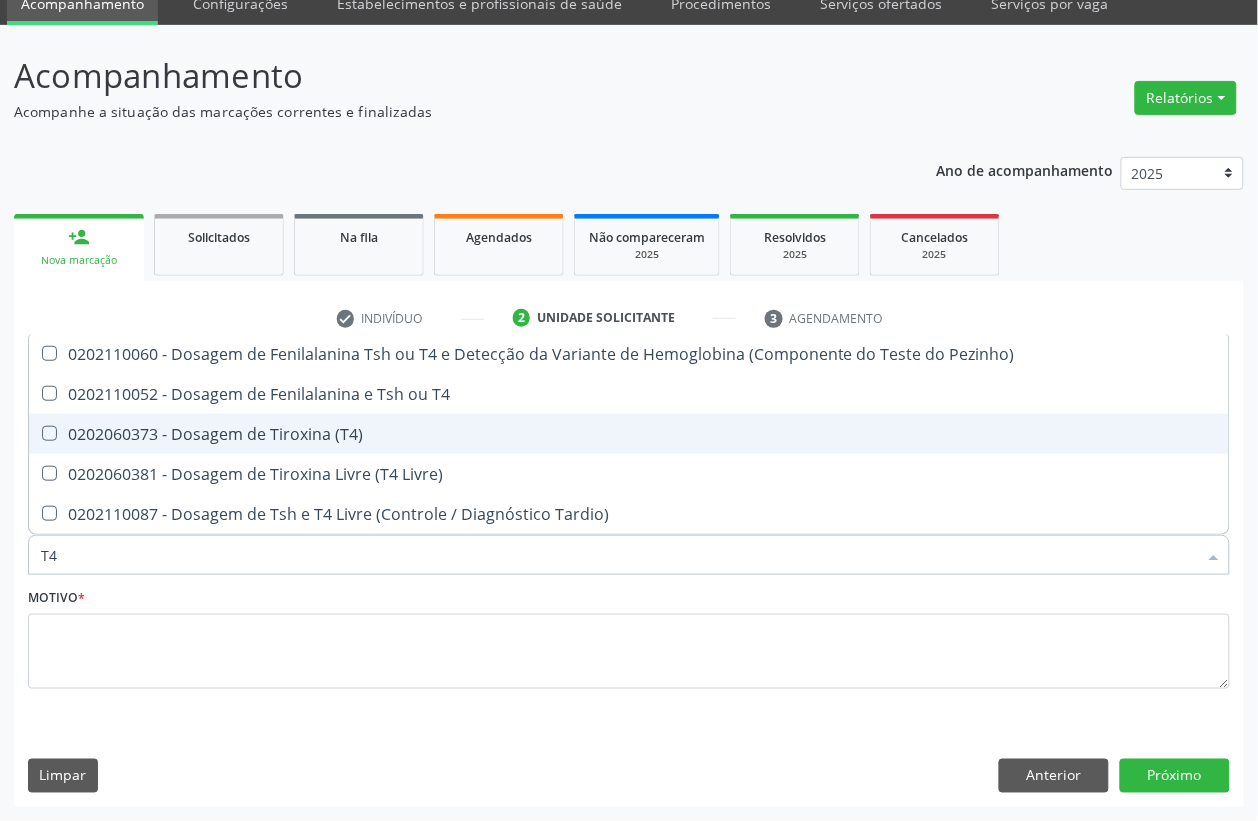 checkbox on "true" 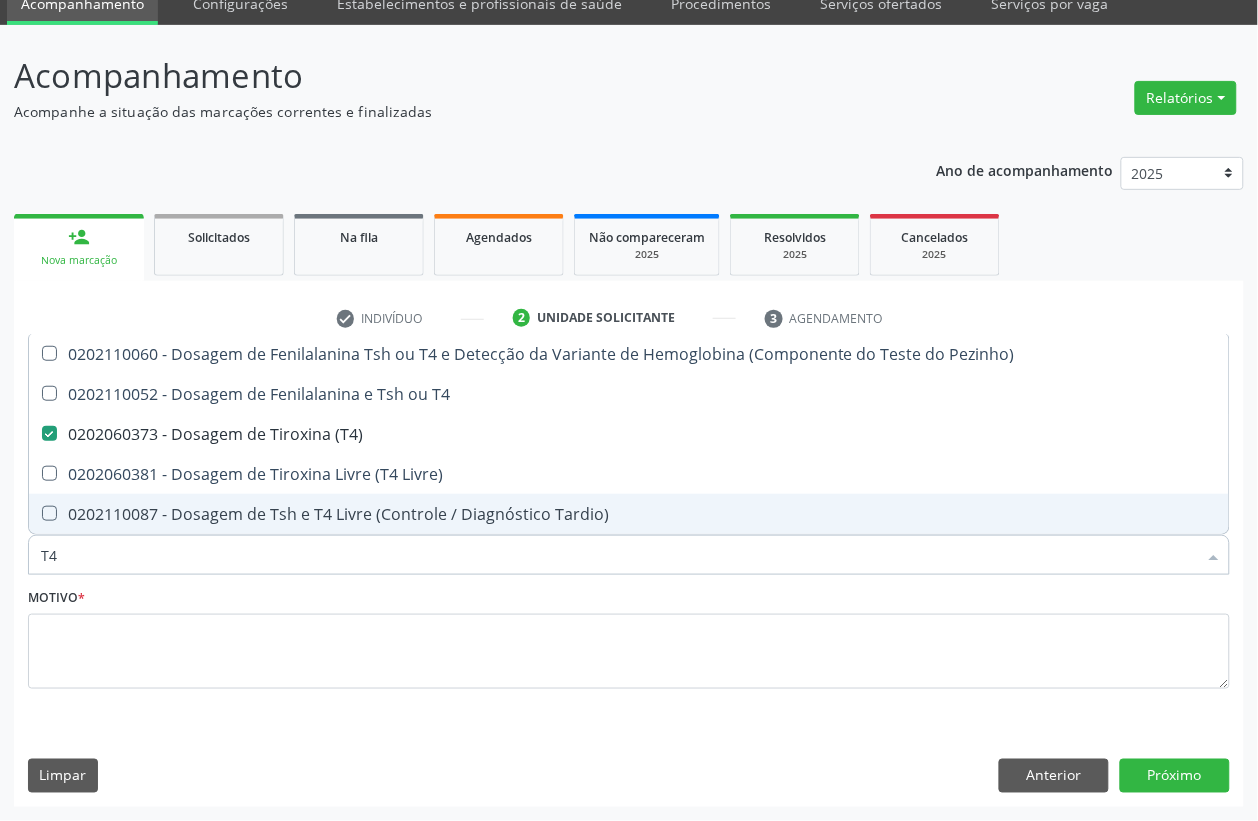 type on "T" 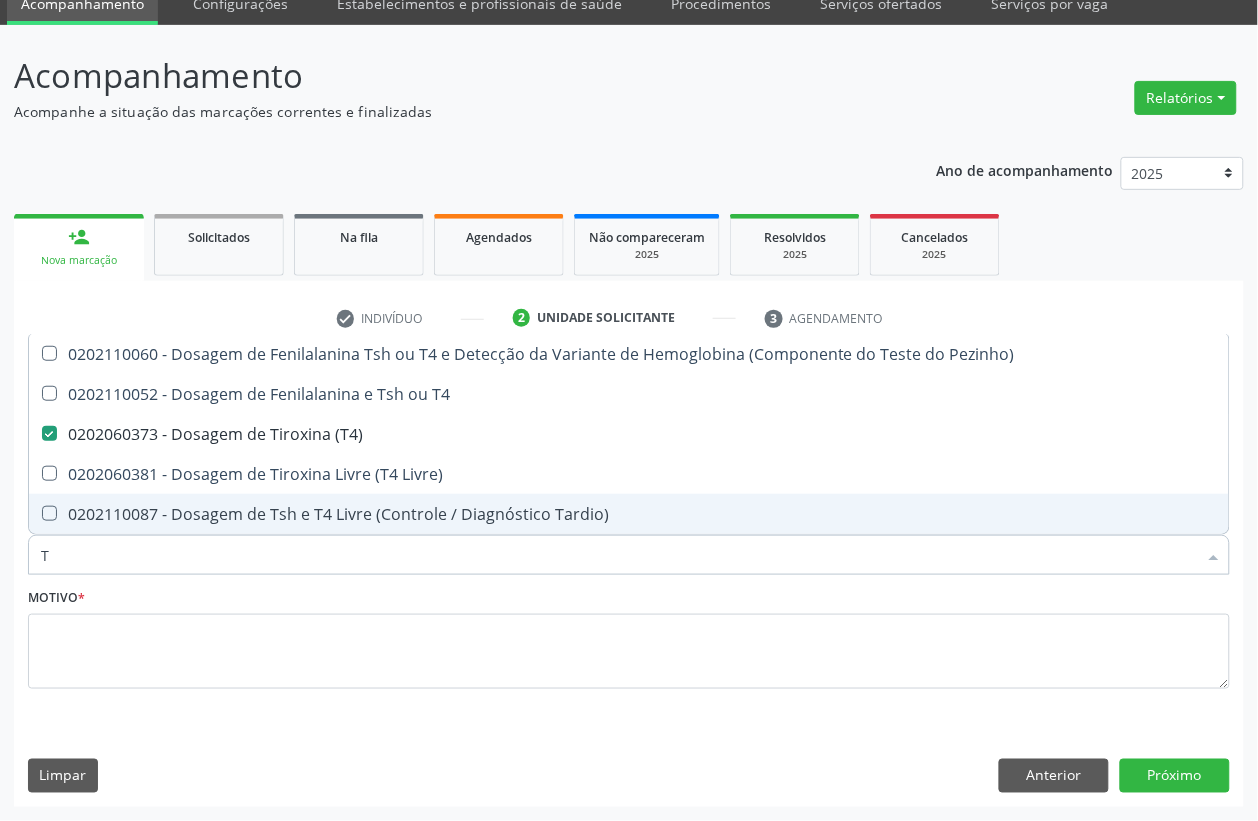 checkbox on "false" 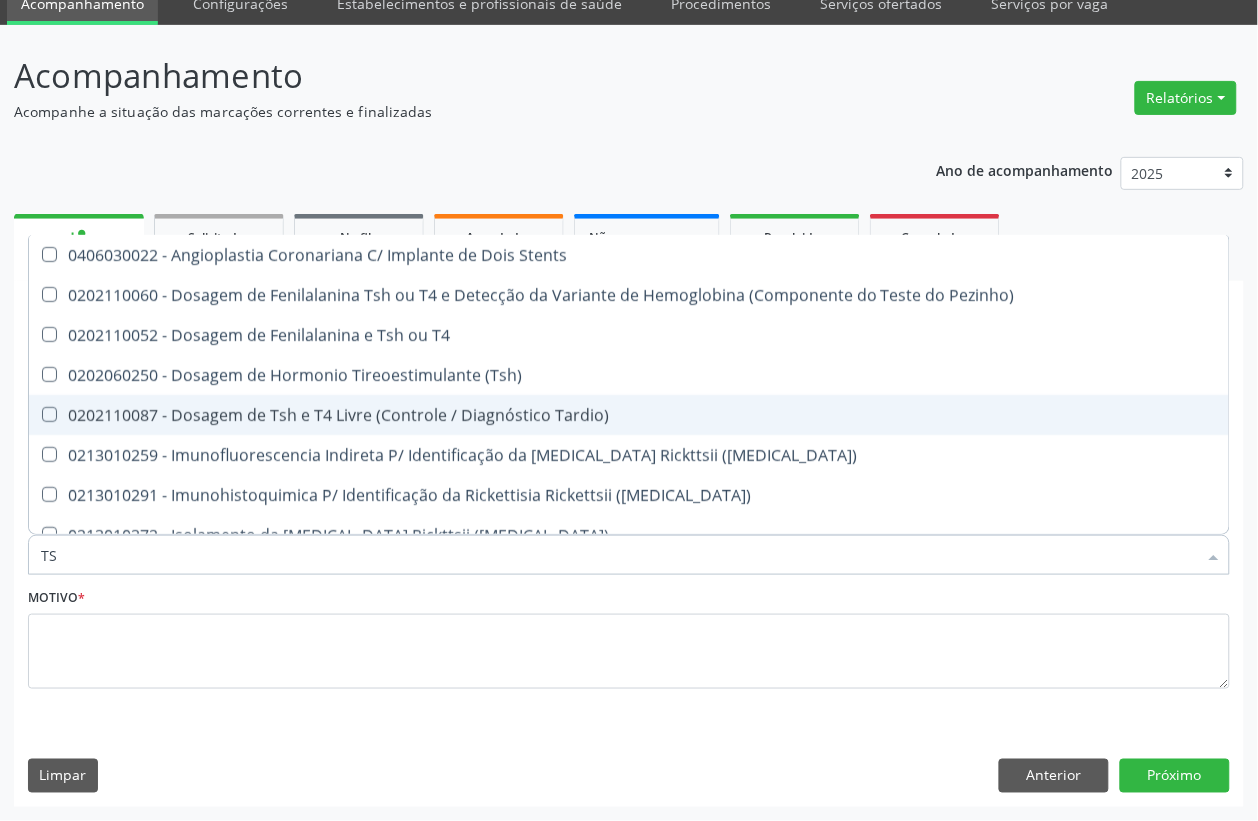 type on "TSH" 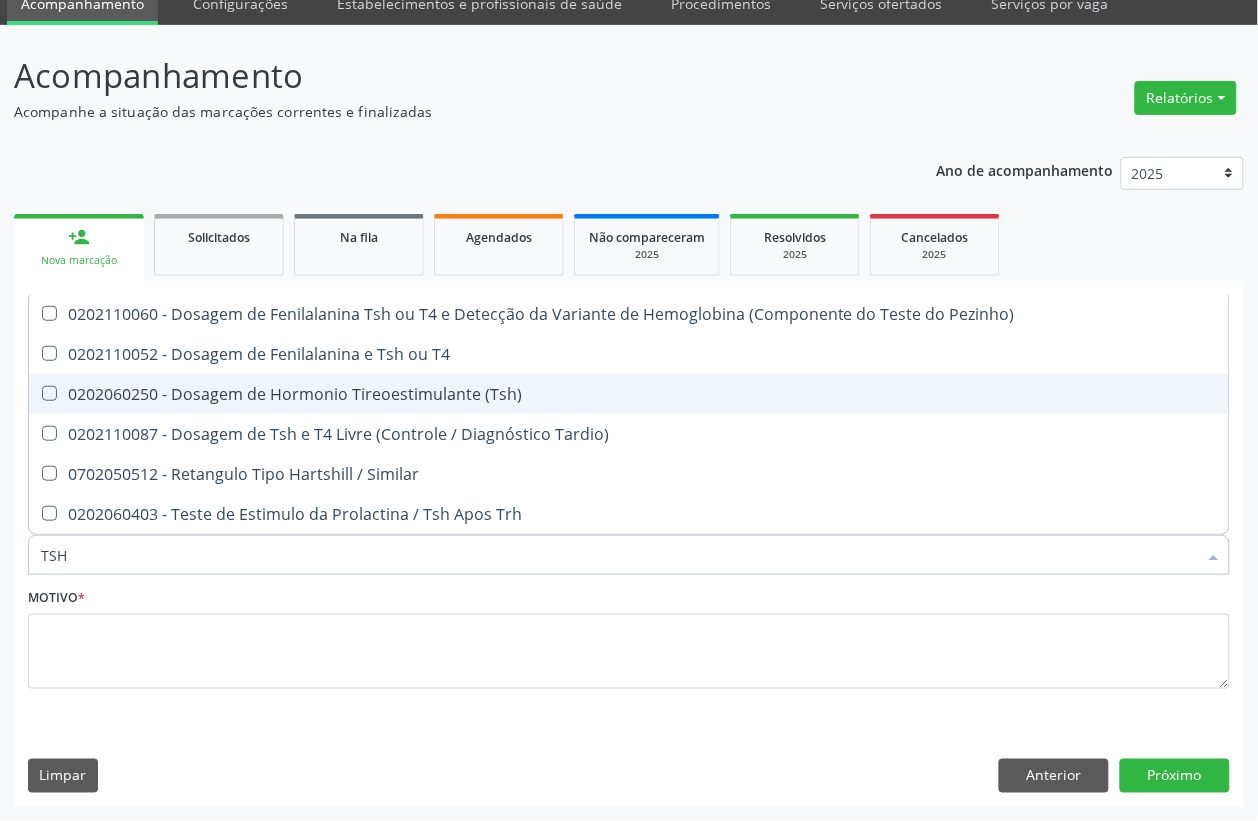 click on "0202060250 - Dosagem de Hormonio Tireoestimulante (Tsh)" at bounding box center (629, 394) 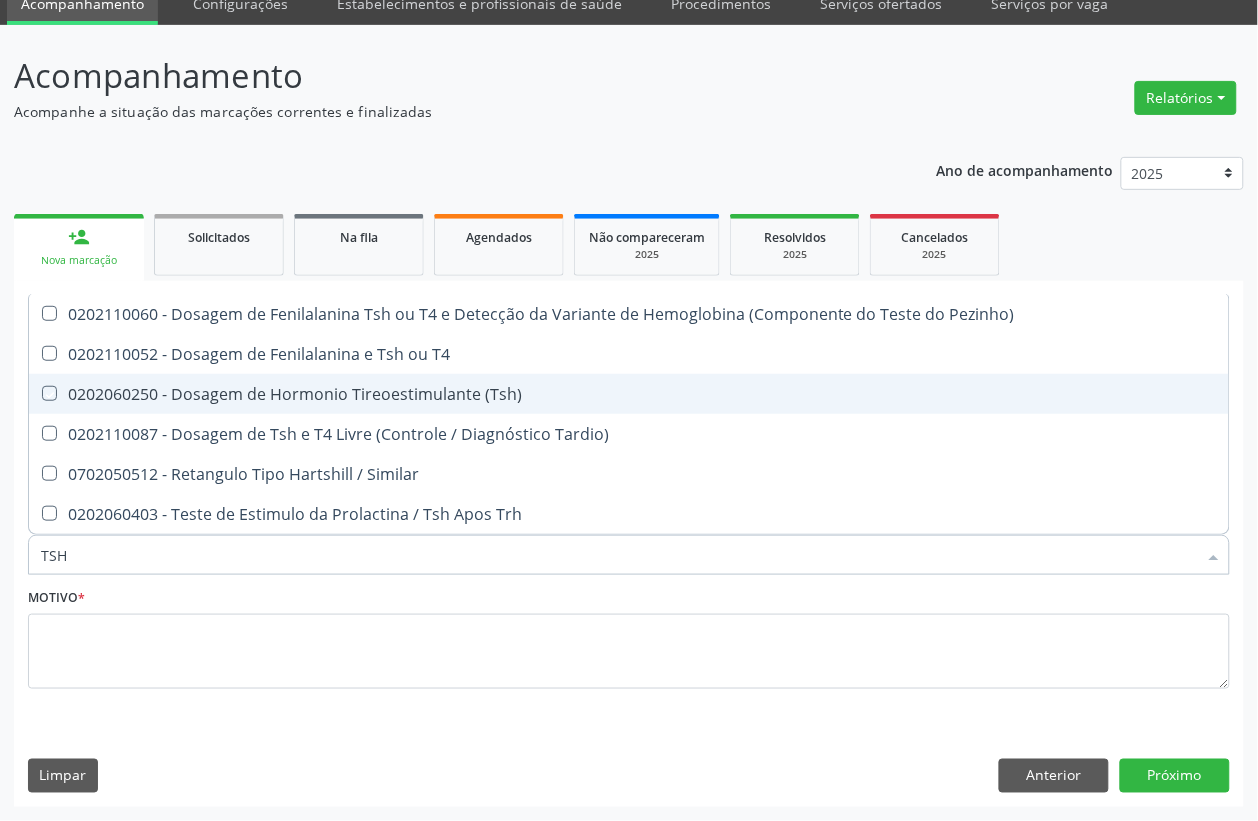 checkbox on "true" 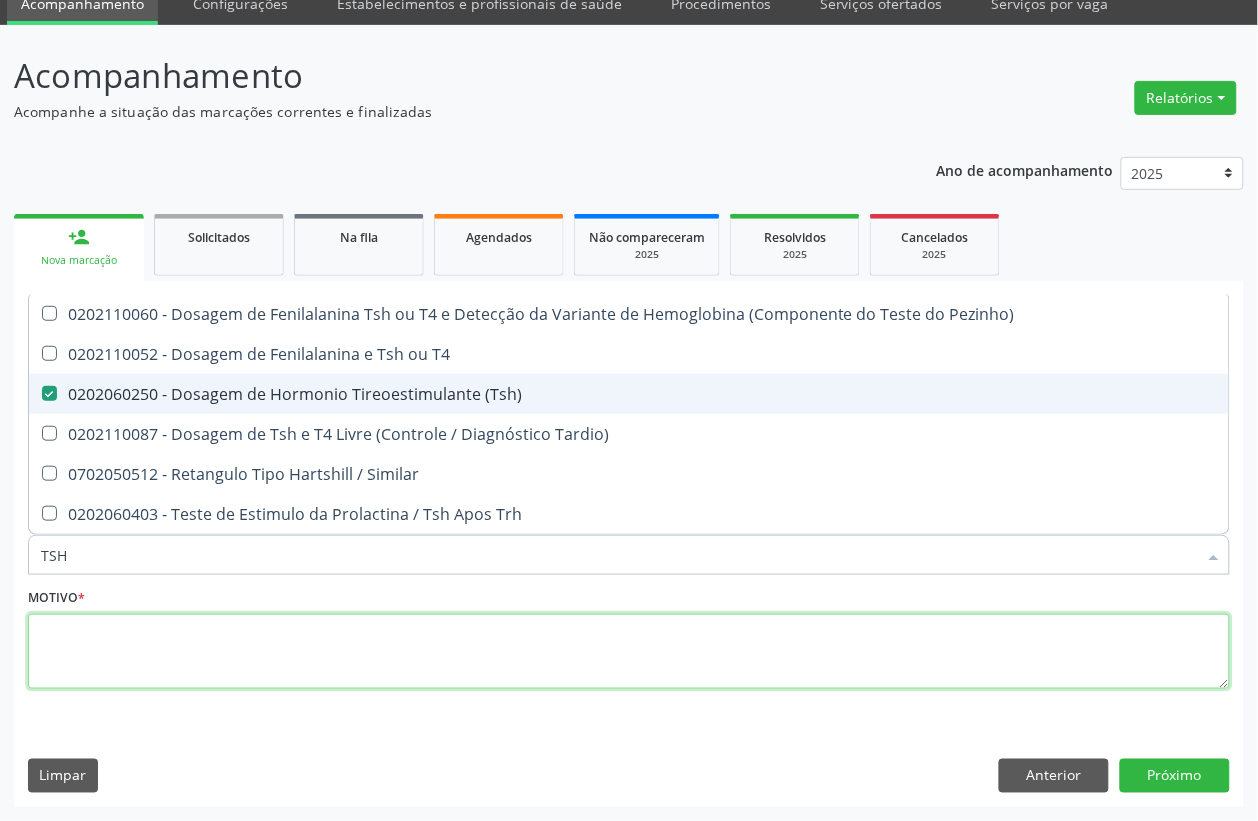 click at bounding box center [629, 652] 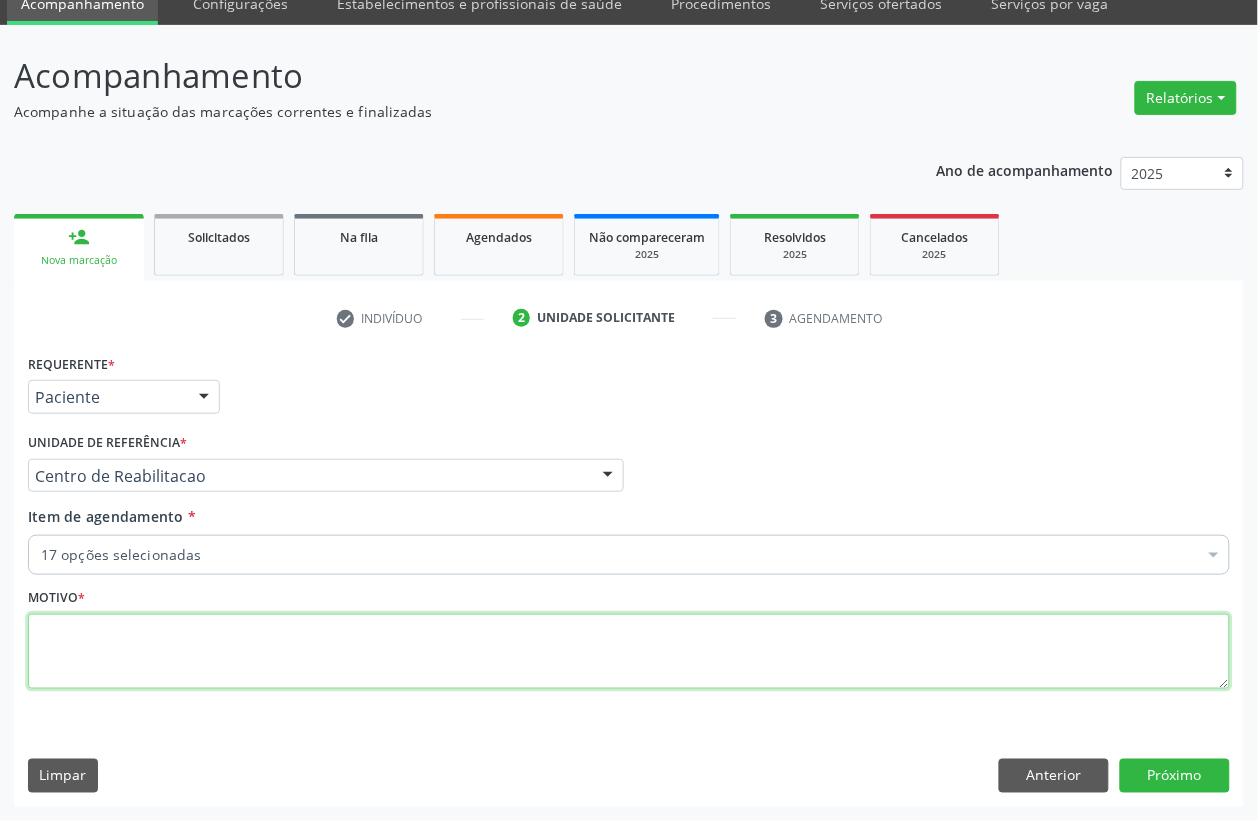 type on "." 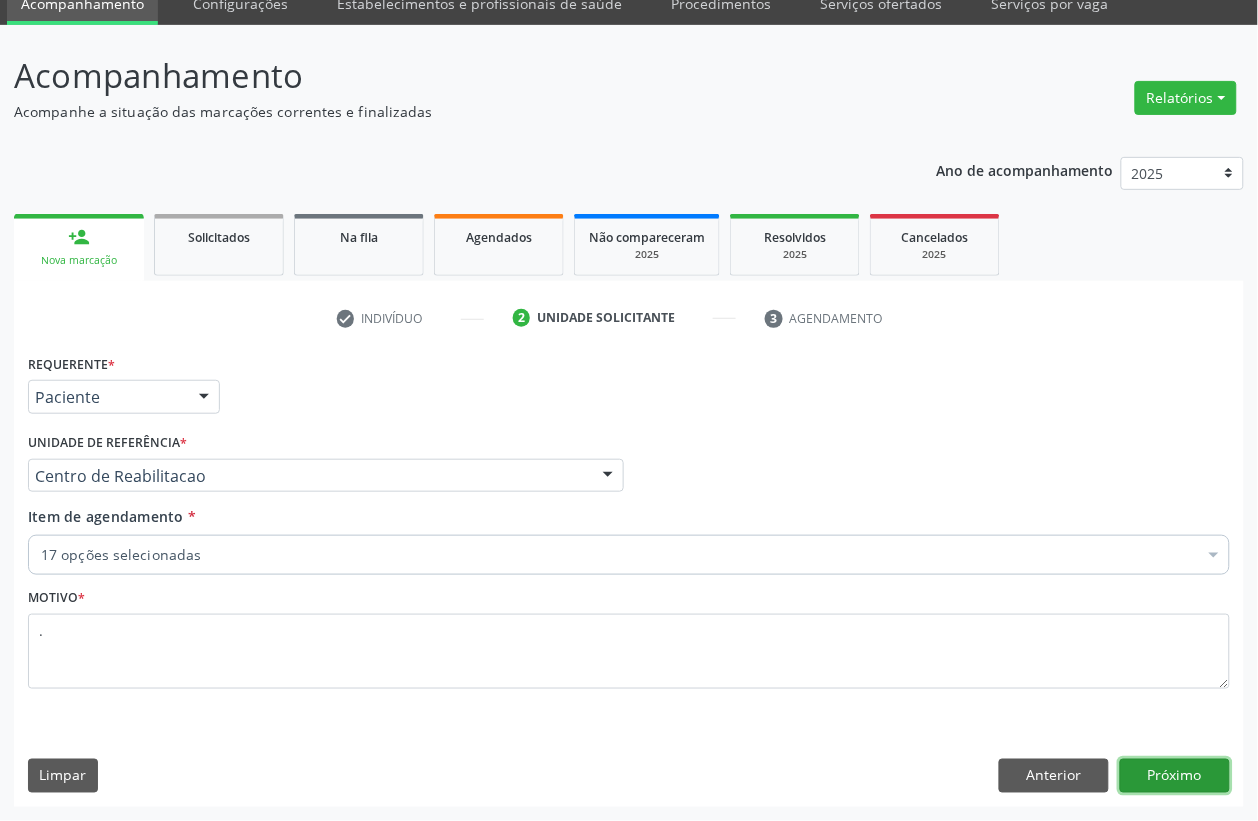 click on "Próximo" at bounding box center [1175, 776] 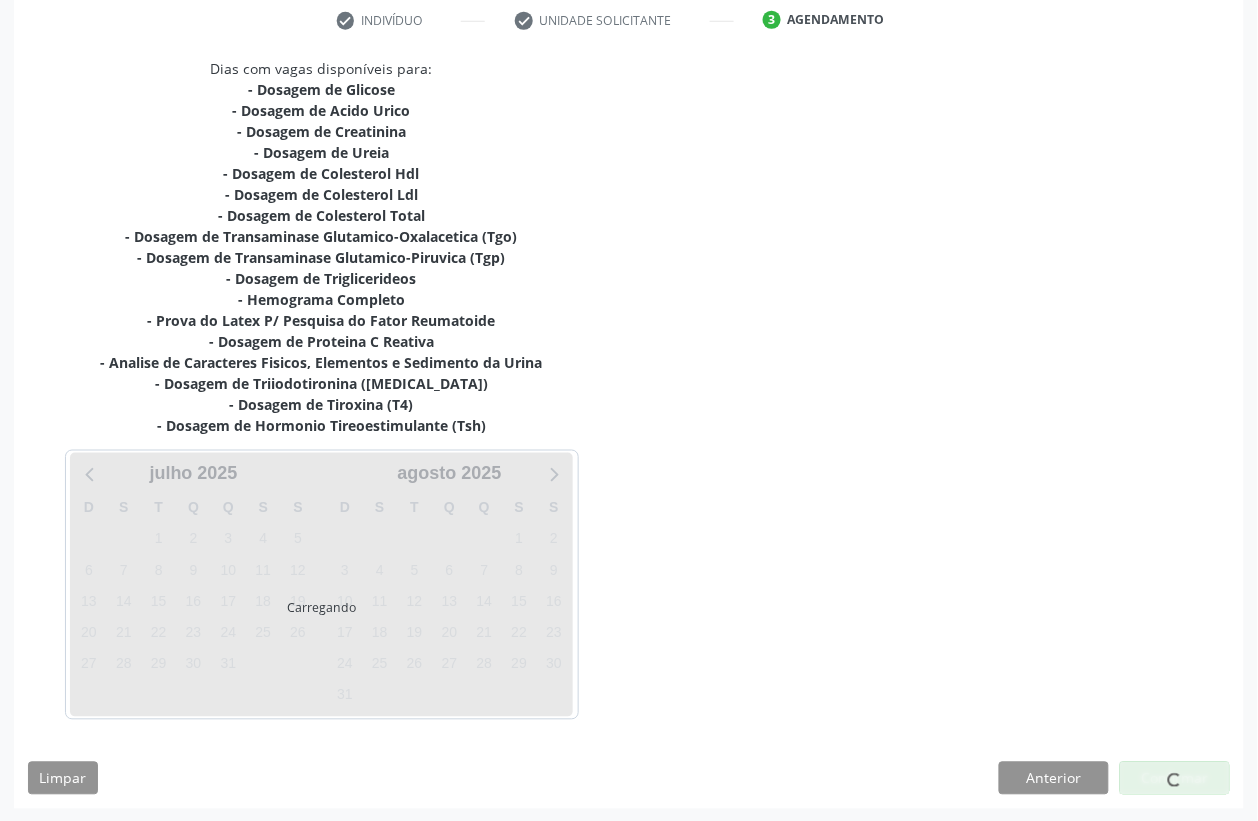 scroll, scrollTop: 385, scrollLeft: 0, axis: vertical 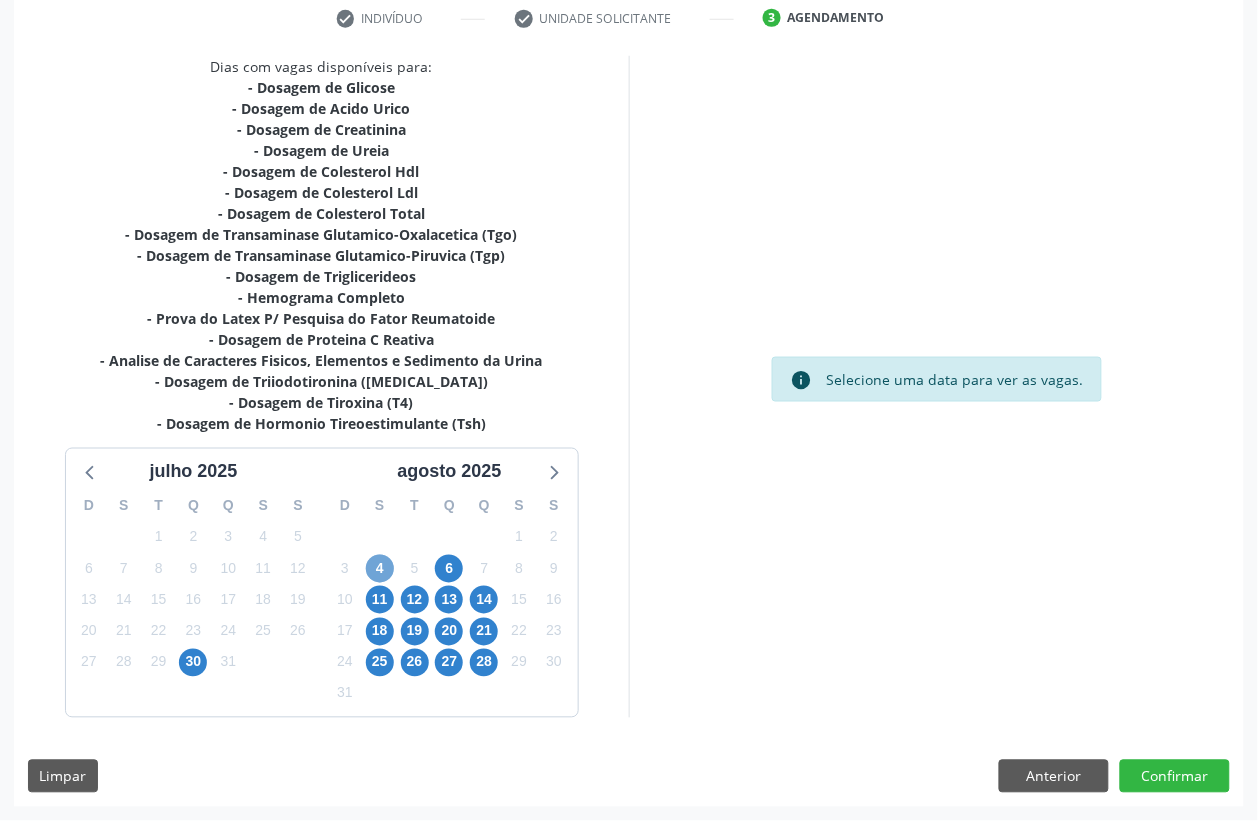 click on "4" at bounding box center (380, 569) 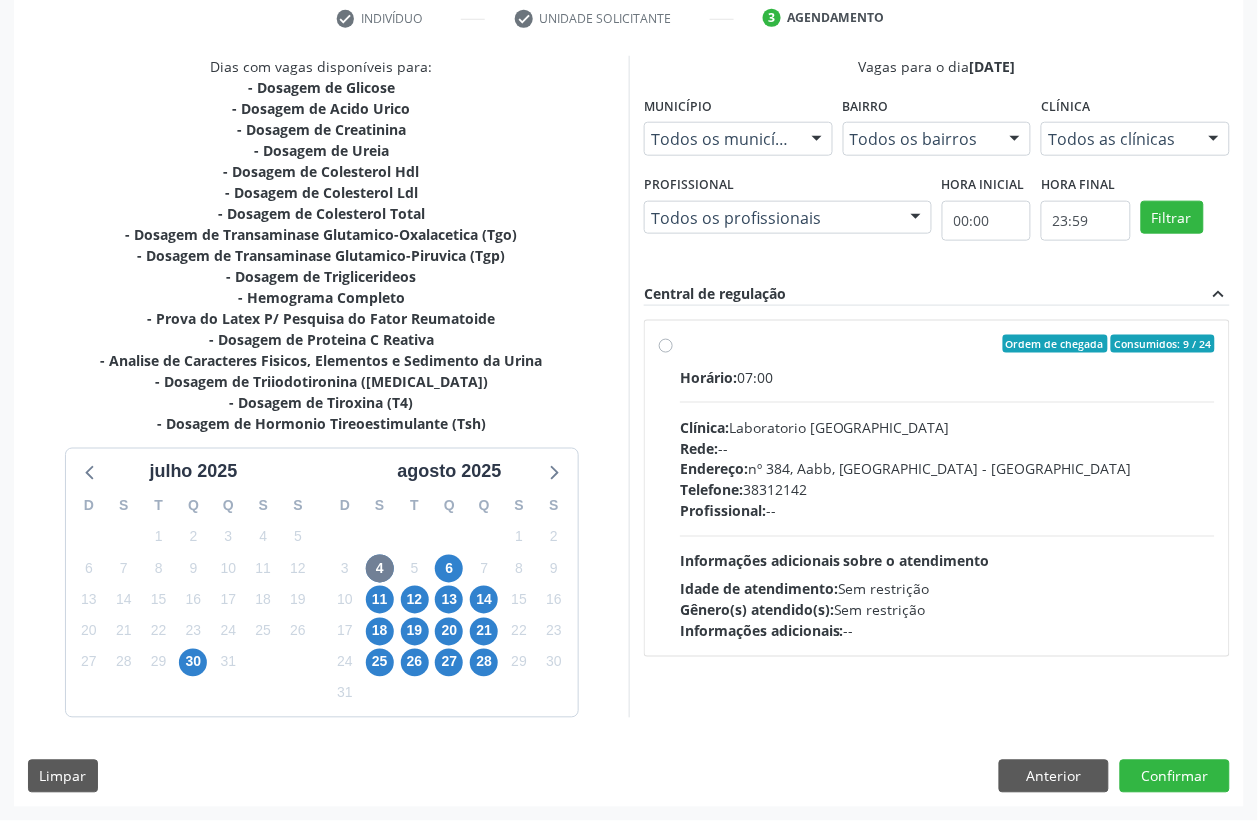 click on "Clínica:  Laboratorio [GEOGRAPHIC_DATA]" at bounding box center [947, 427] 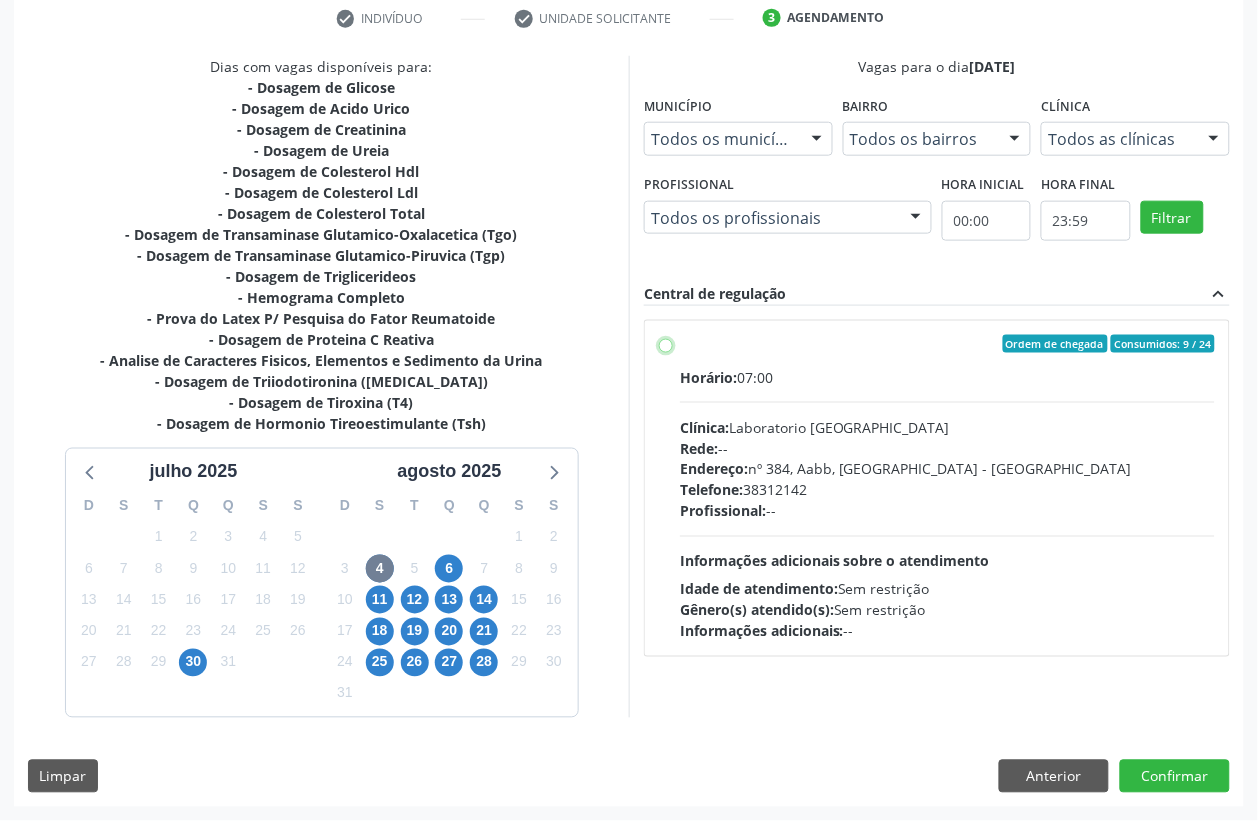 click on "Ordem de chegada
Consumidos: 9 / 24
Horário:   07:00
Clínica:  Laboratorio [GEOGRAPHIC_DATA]
Rede:
--
Endereço:   [STREET_ADDRESS]
Telefone:   [PHONE_NUMBER]
Profissional:
--
Informações adicionais sobre o atendimento
Idade de atendimento:
Sem restrição
Gênero(s) atendido(s):
Sem restrição
Informações adicionais:
--" at bounding box center (666, 344) 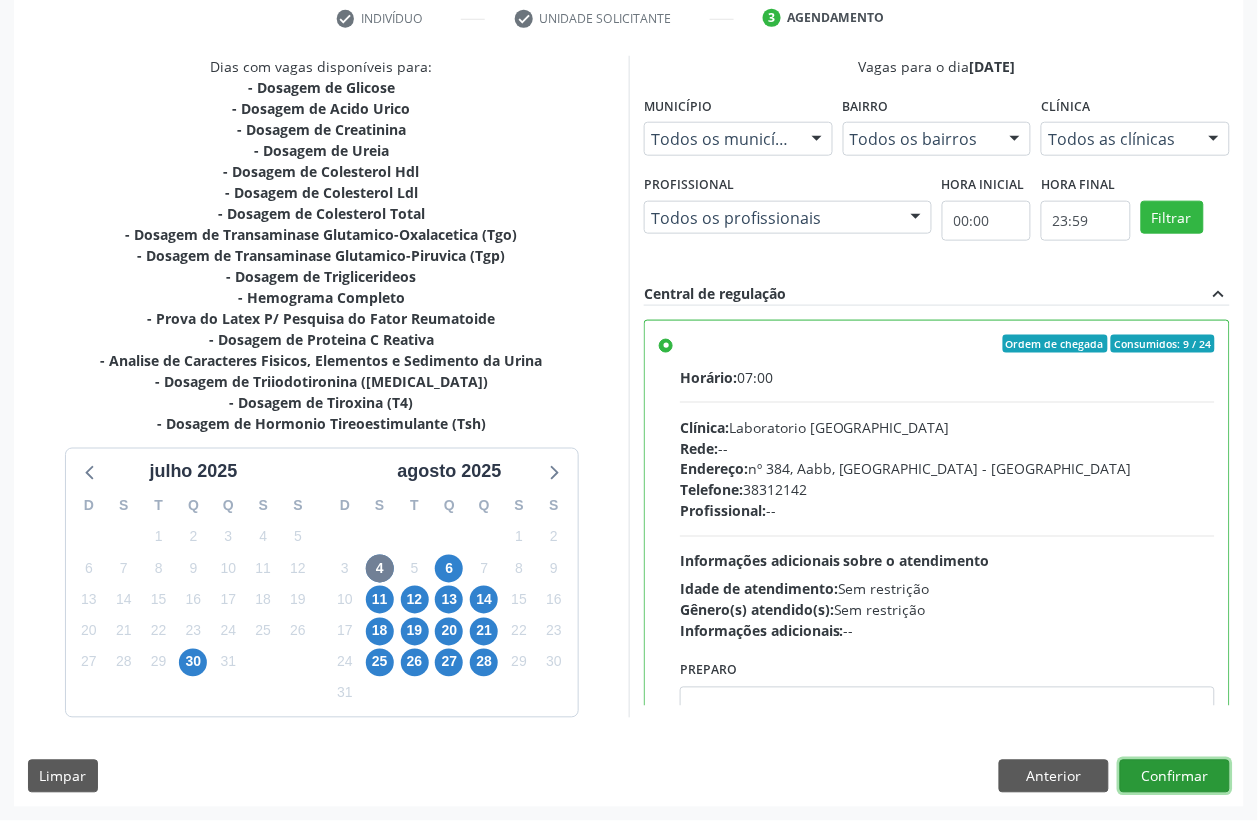 click on "Confirmar" at bounding box center (1175, 777) 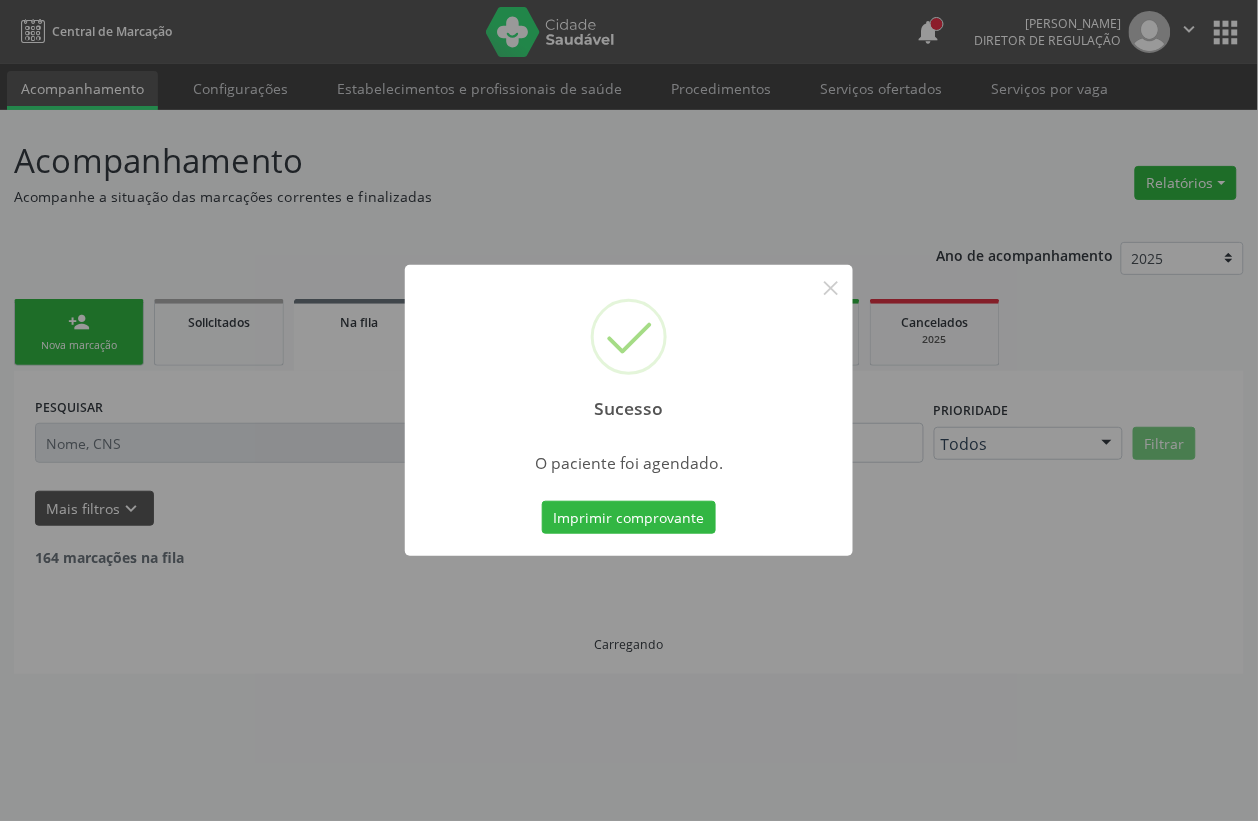 scroll, scrollTop: 0, scrollLeft: 0, axis: both 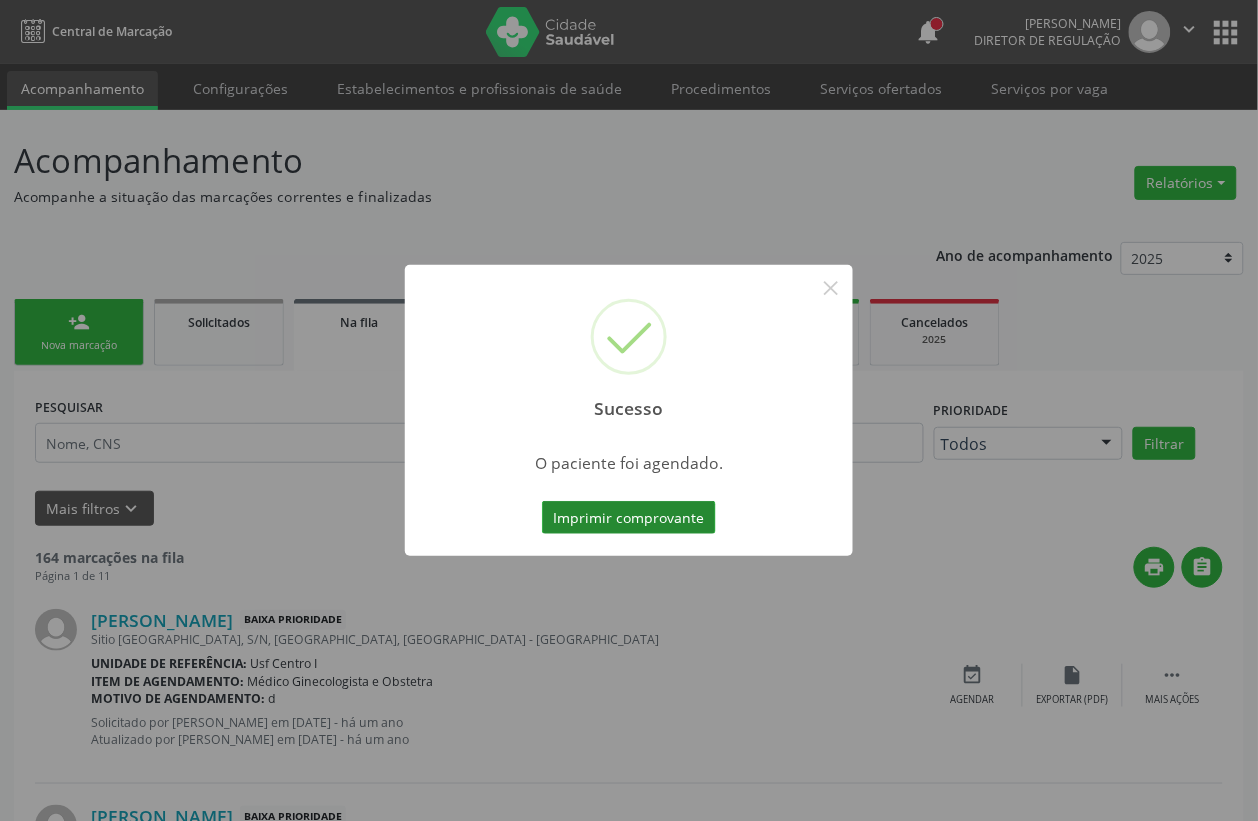click on "Imprimir comprovante" at bounding box center [629, 518] 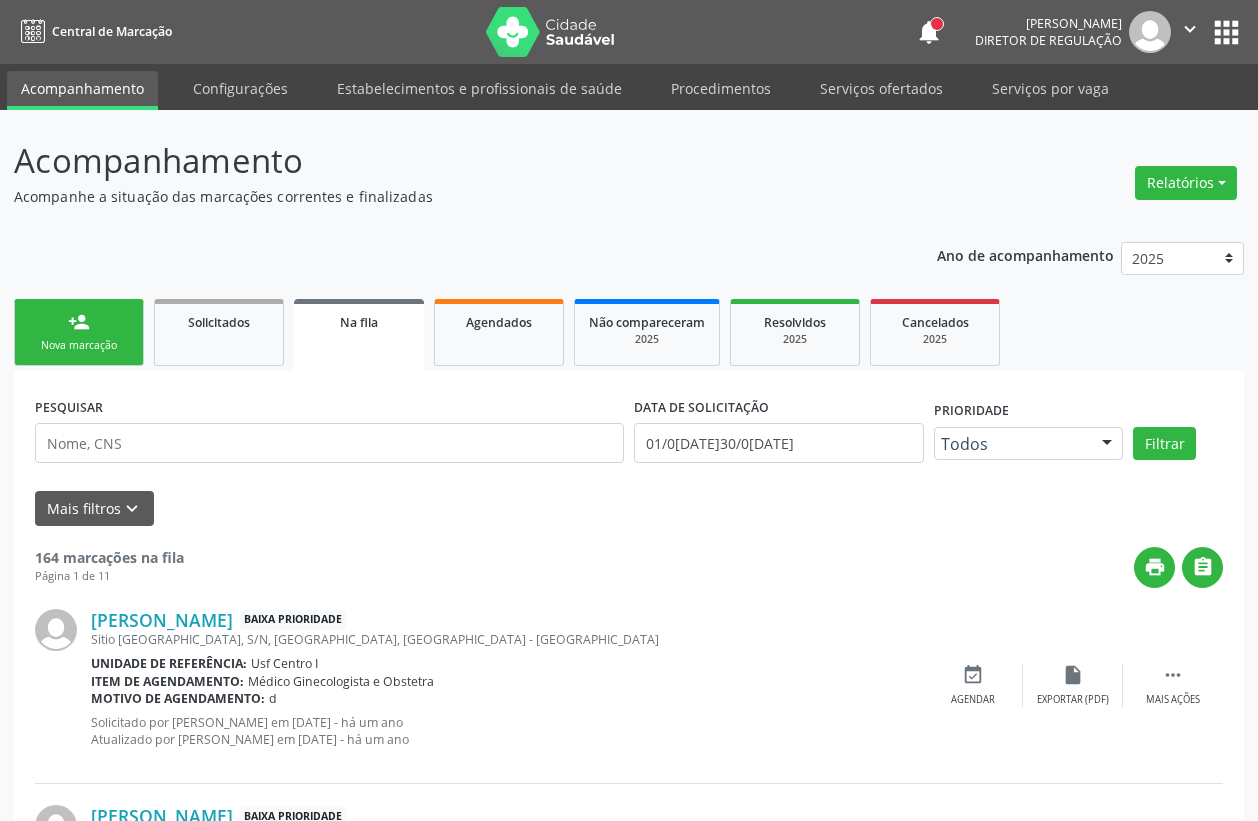 scroll, scrollTop: 0, scrollLeft: 0, axis: both 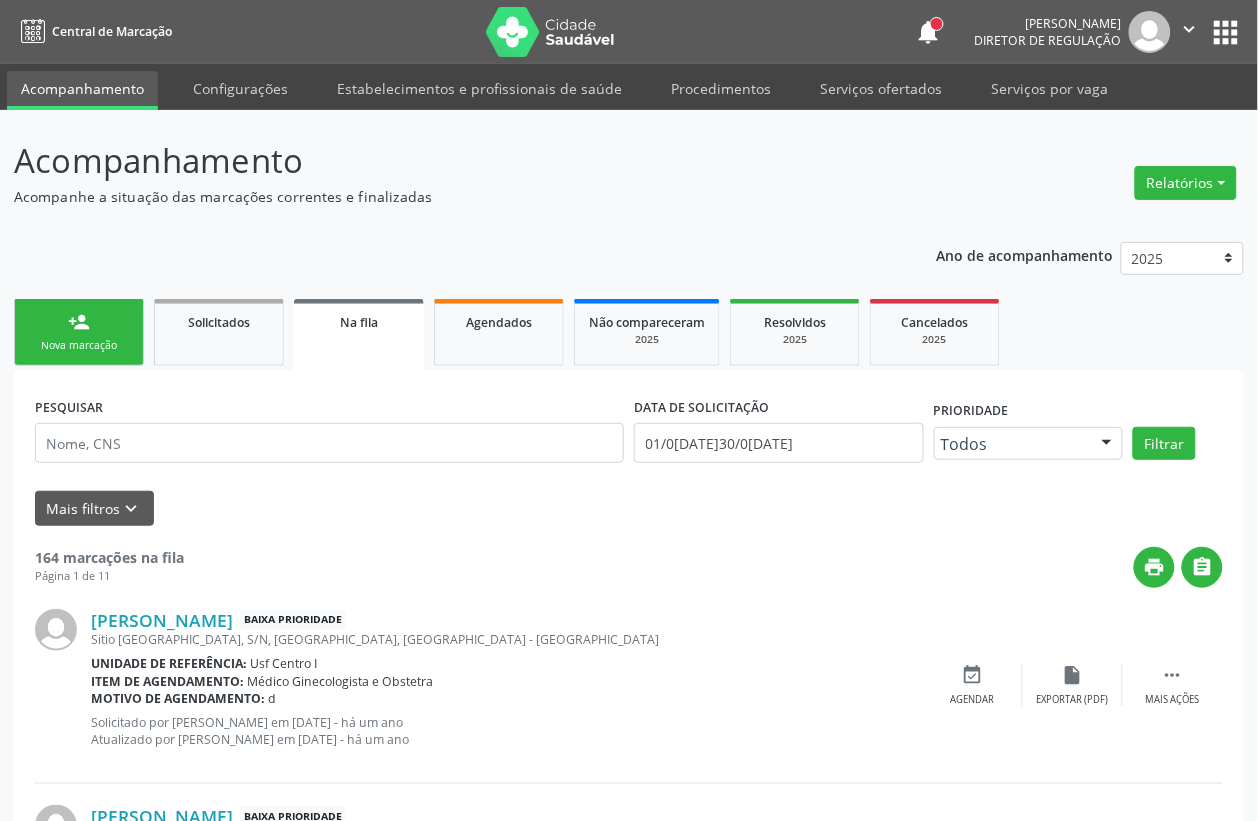 click on "Nova marcação" at bounding box center [79, 345] 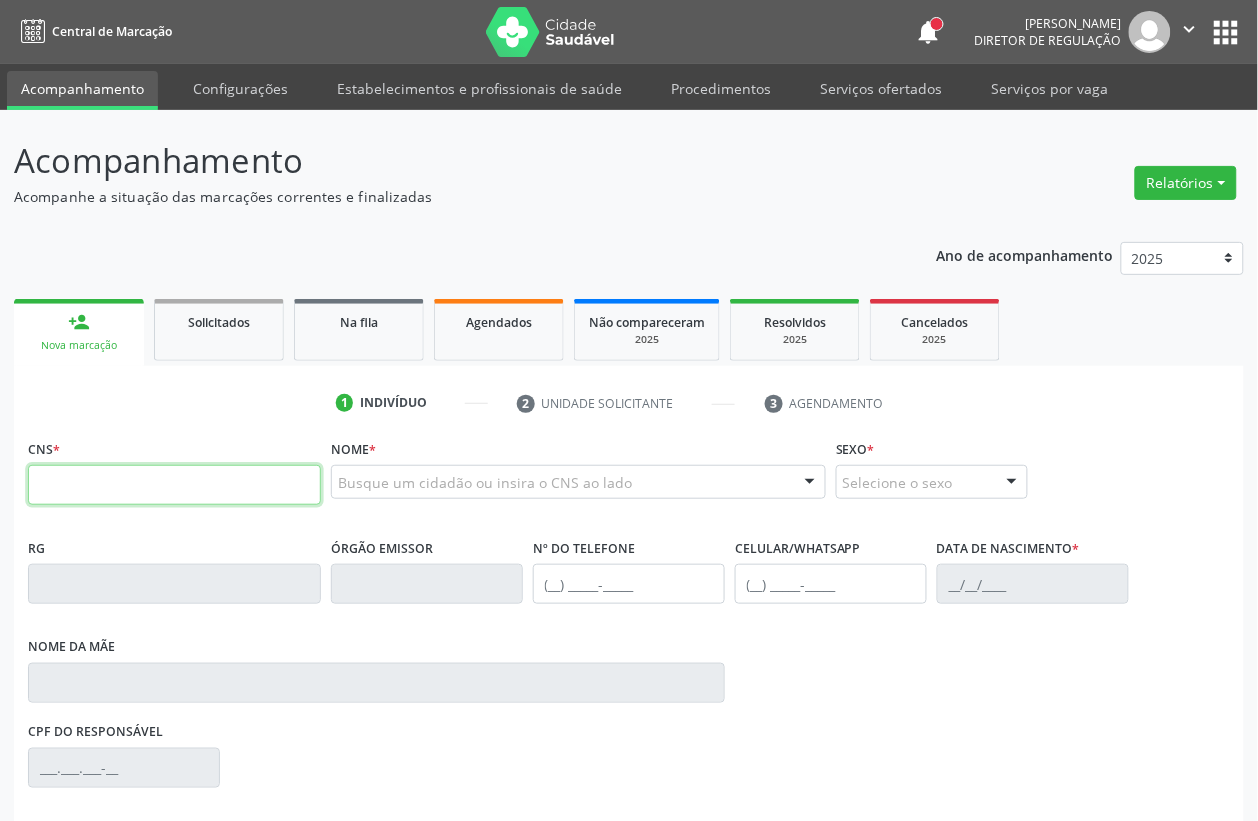 click at bounding box center [174, 485] 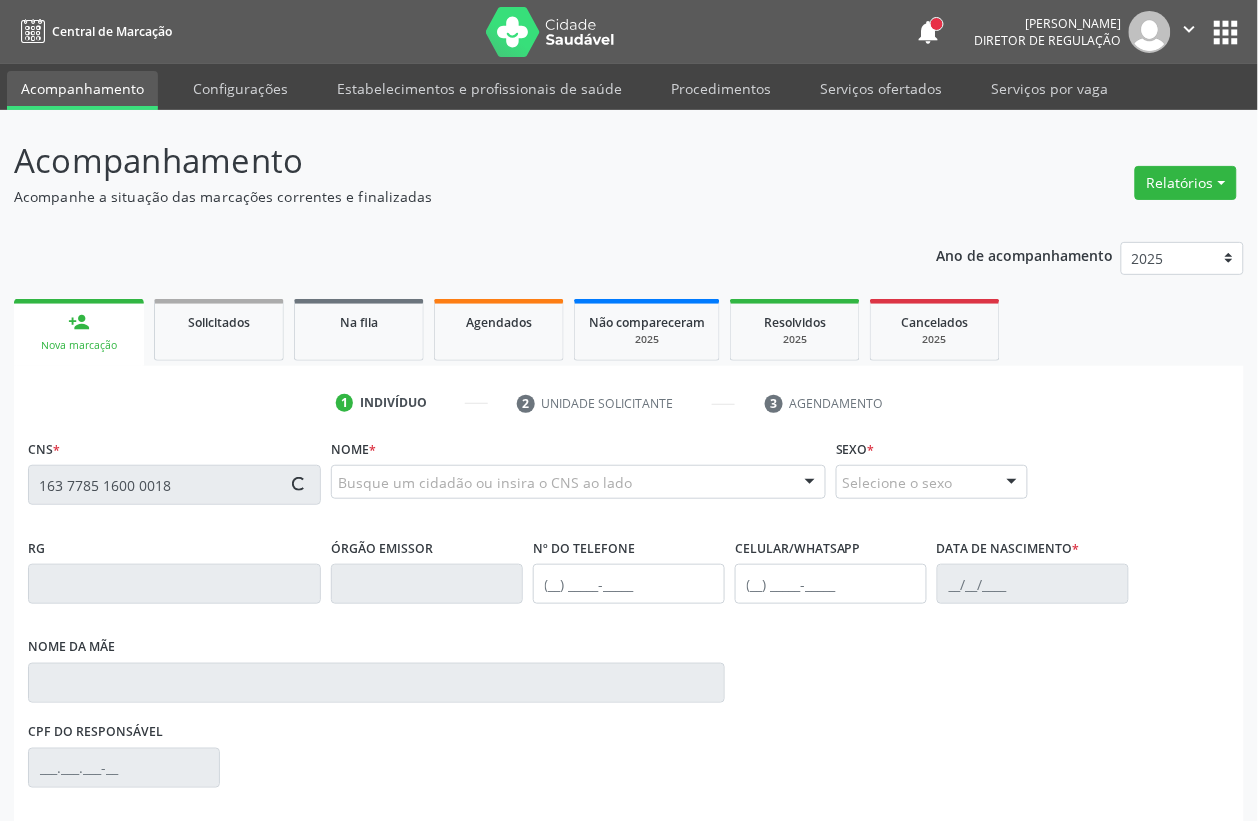 type on "163 7785 1600 0018" 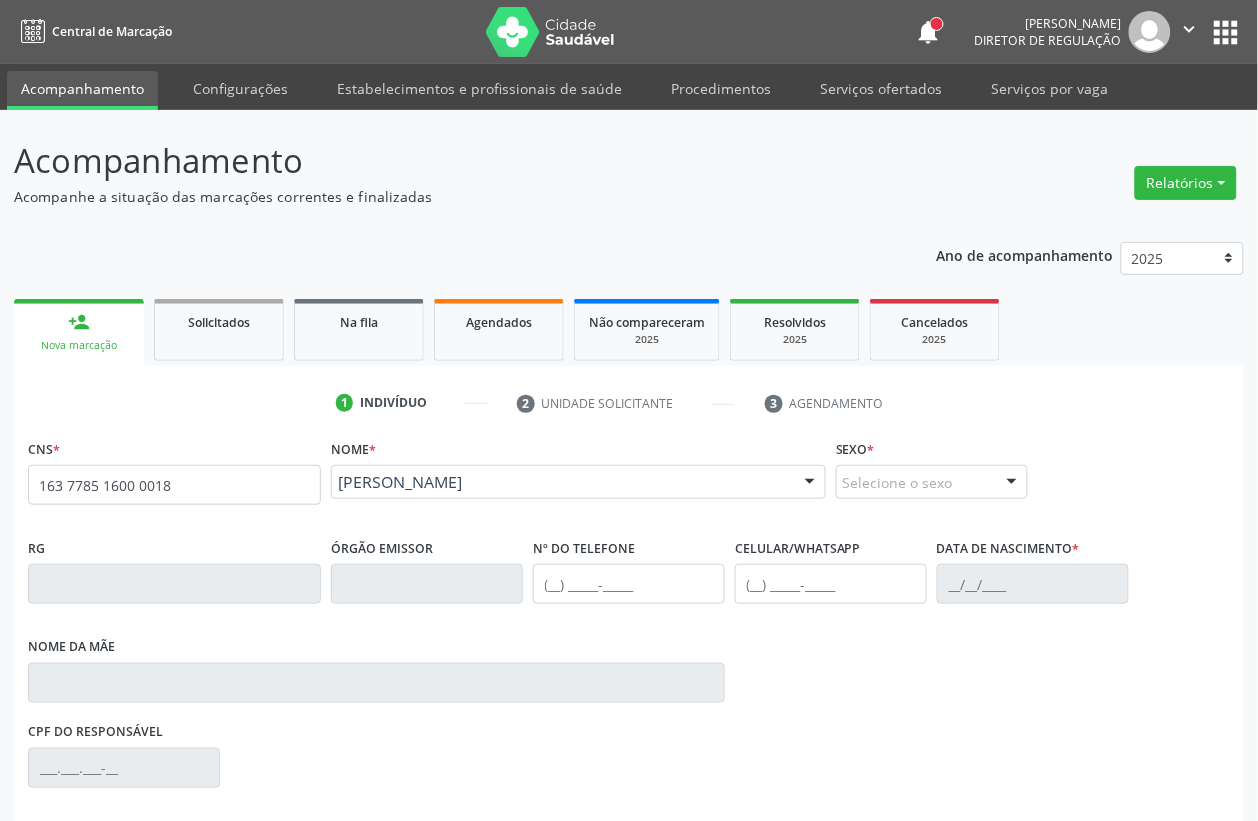 scroll, scrollTop: 248, scrollLeft: 0, axis: vertical 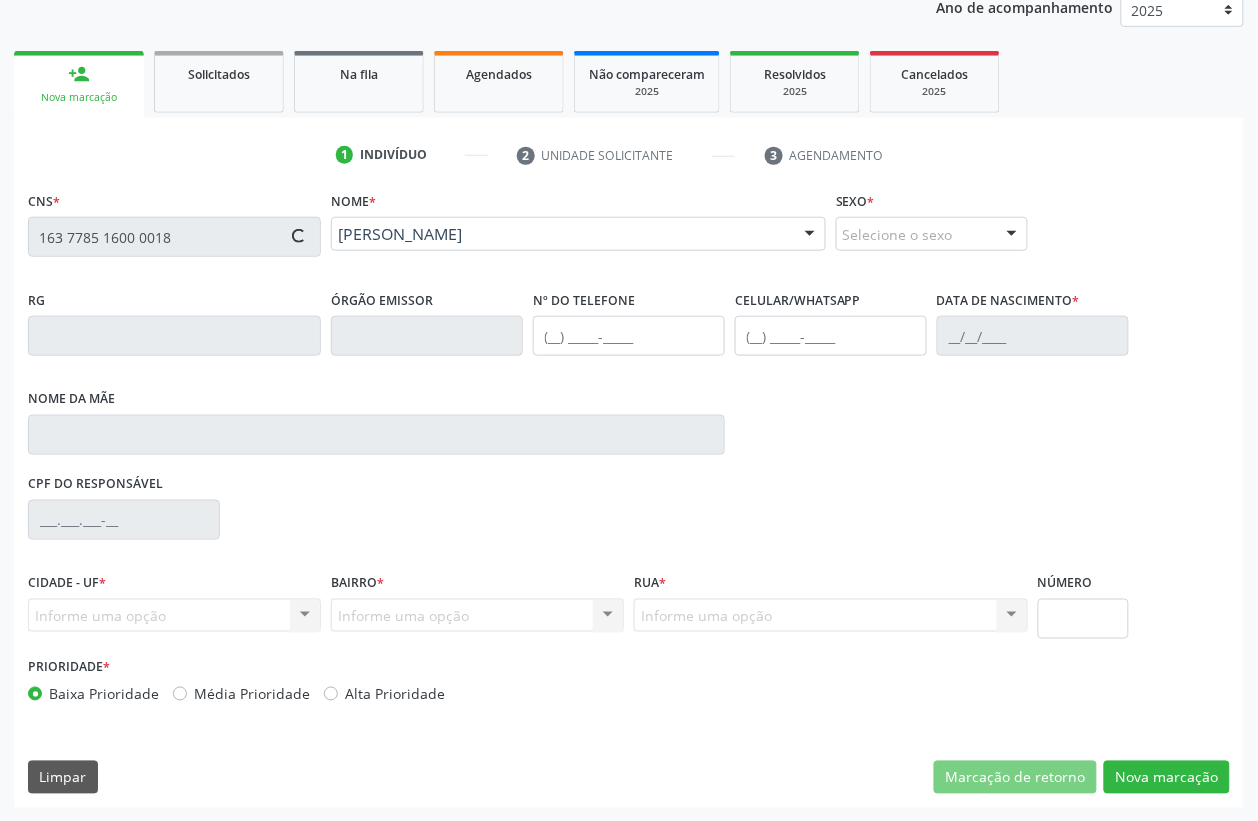 type on "[DATE]" 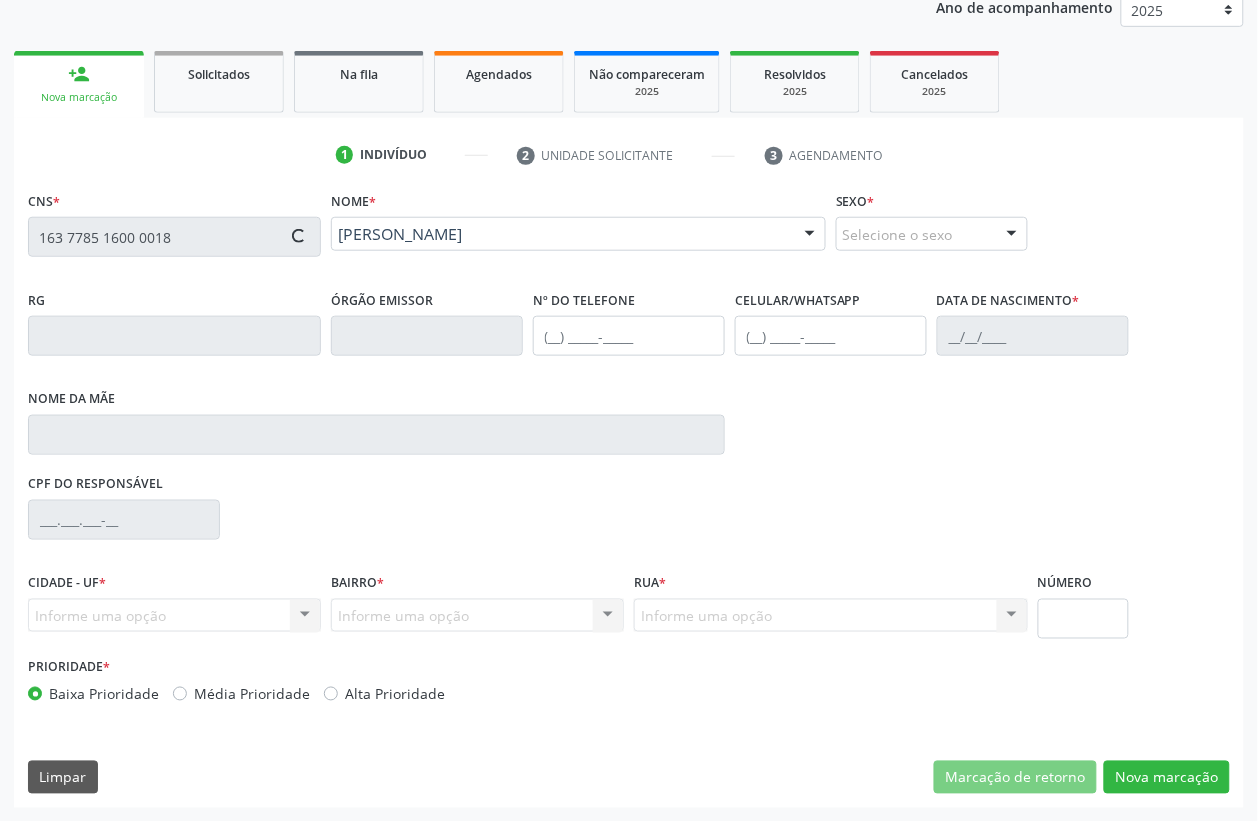 type on "S/N" 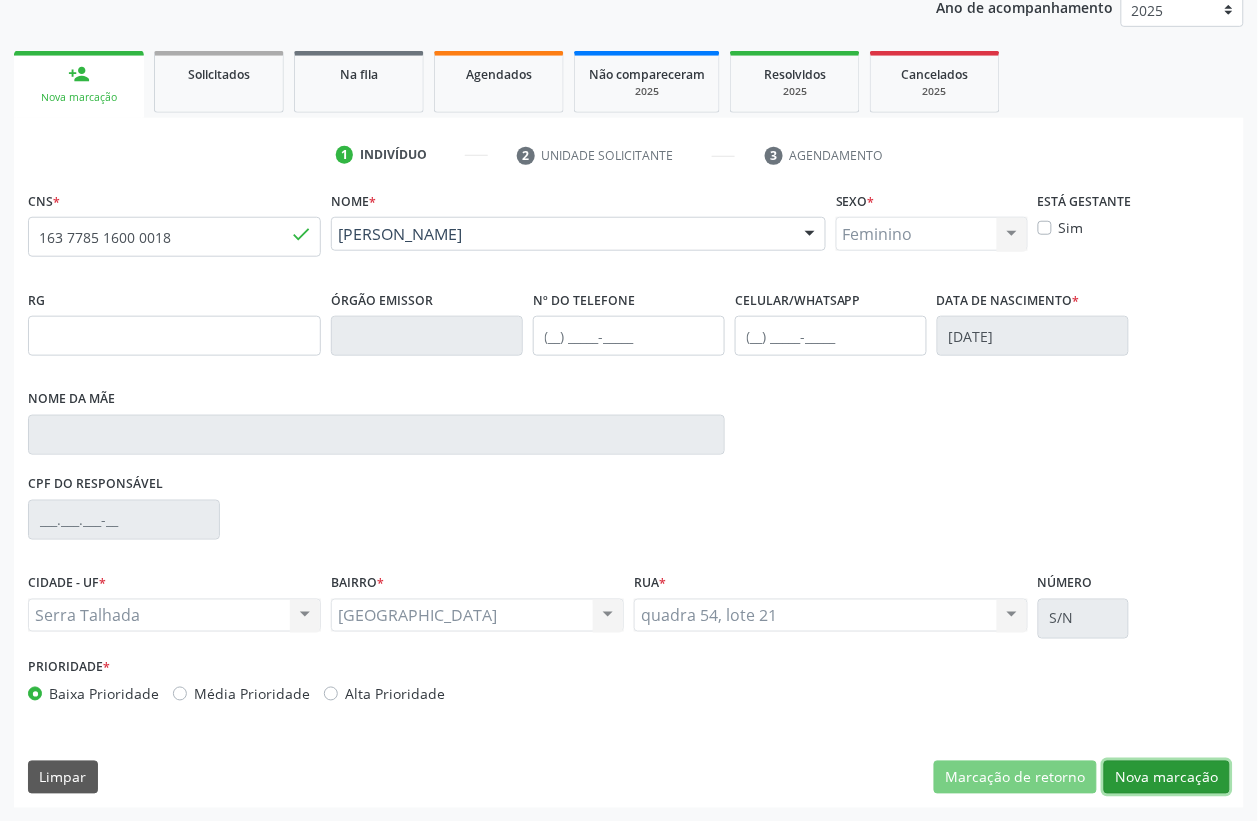 click on "Nova marcação" at bounding box center (1167, 778) 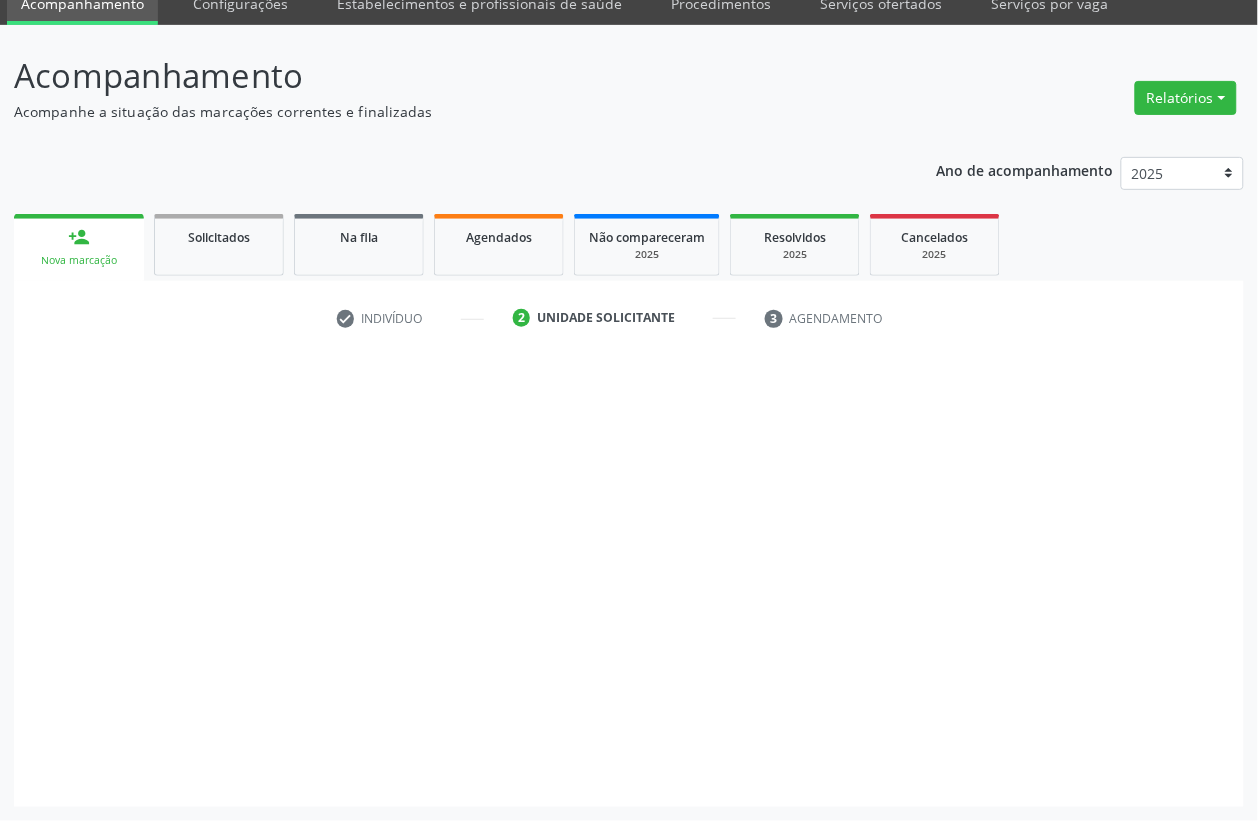 scroll, scrollTop: 85, scrollLeft: 0, axis: vertical 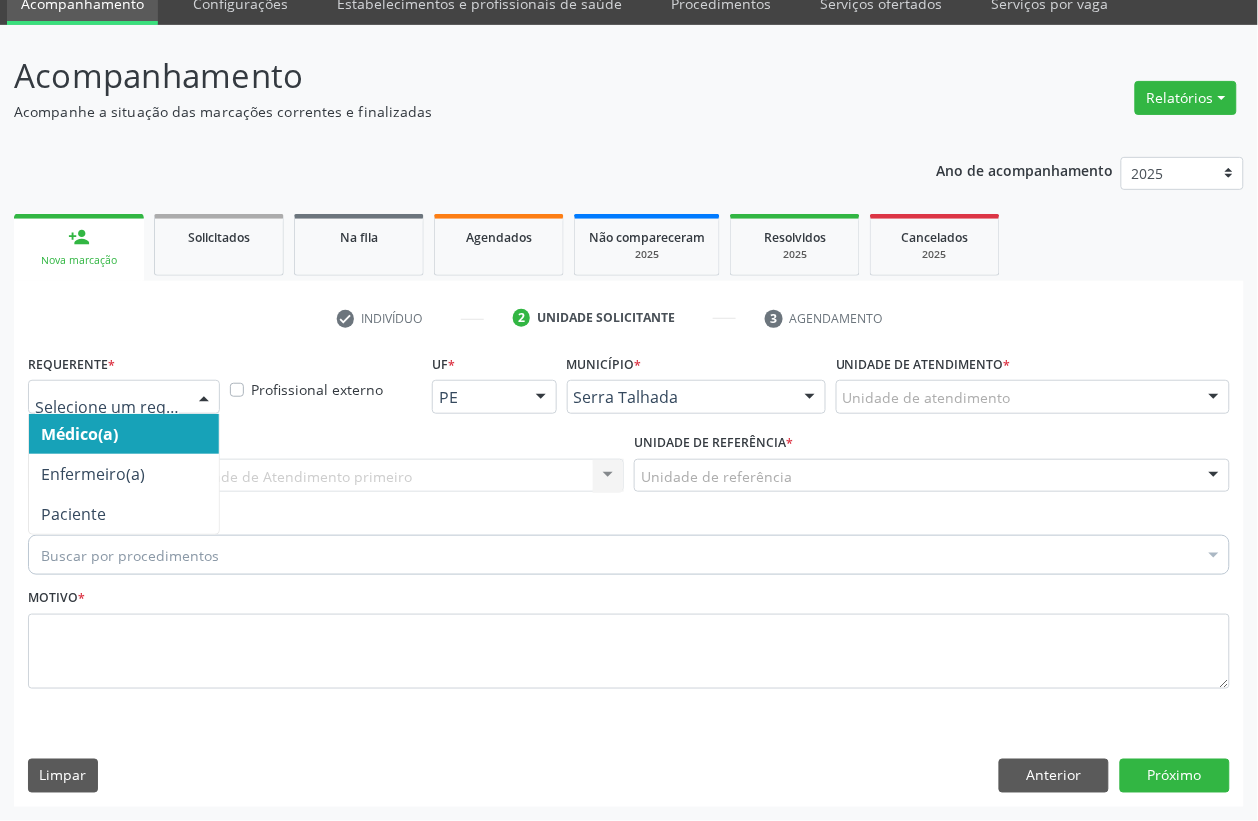 click at bounding box center (124, 397) 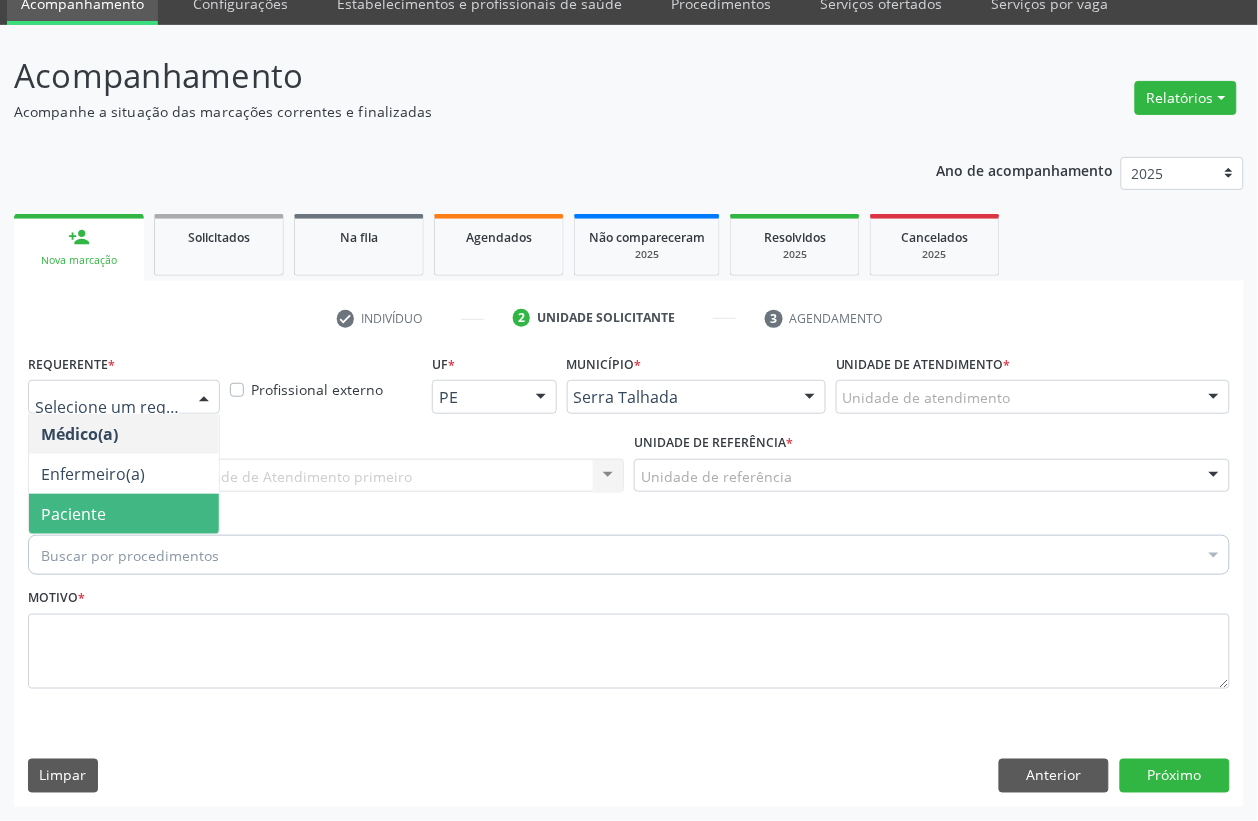 click on "Paciente" at bounding box center (73, 514) 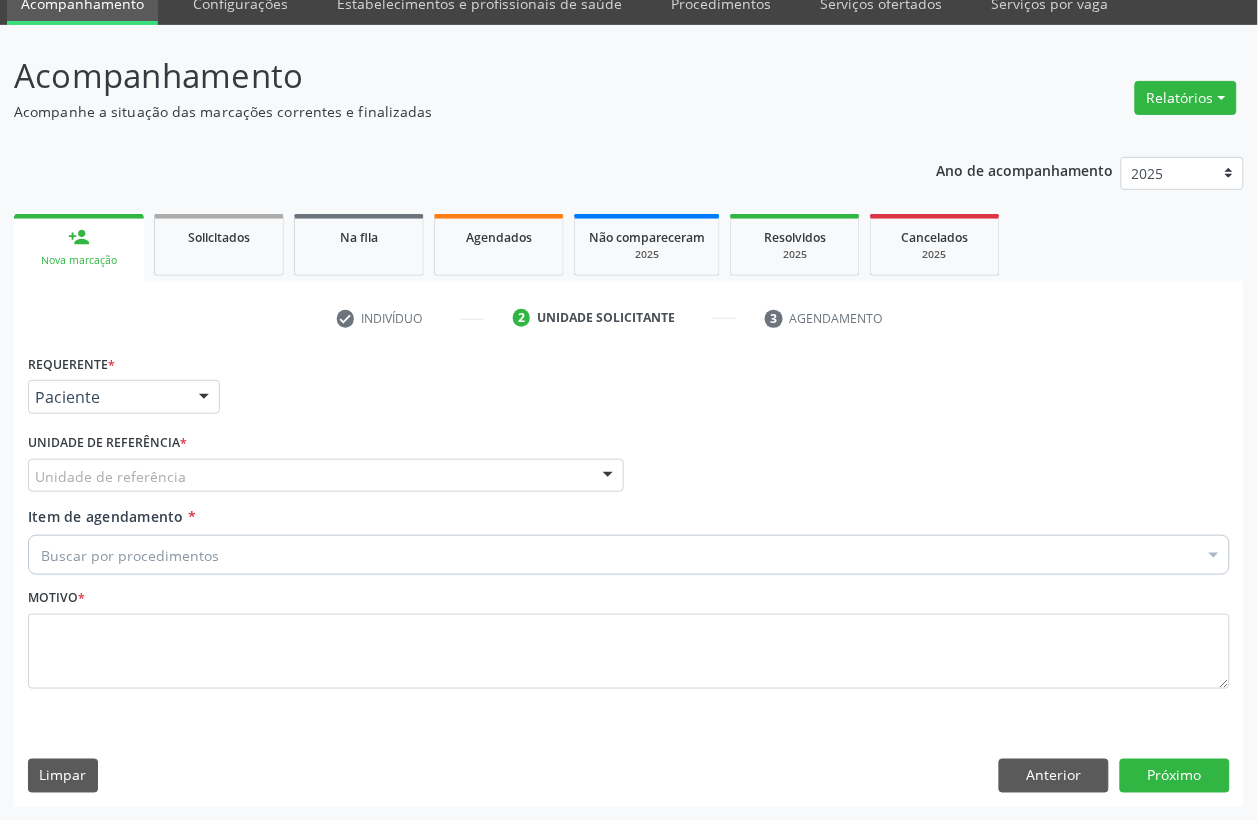 click on "Unidade de referência" at bounding box center (326, 476) 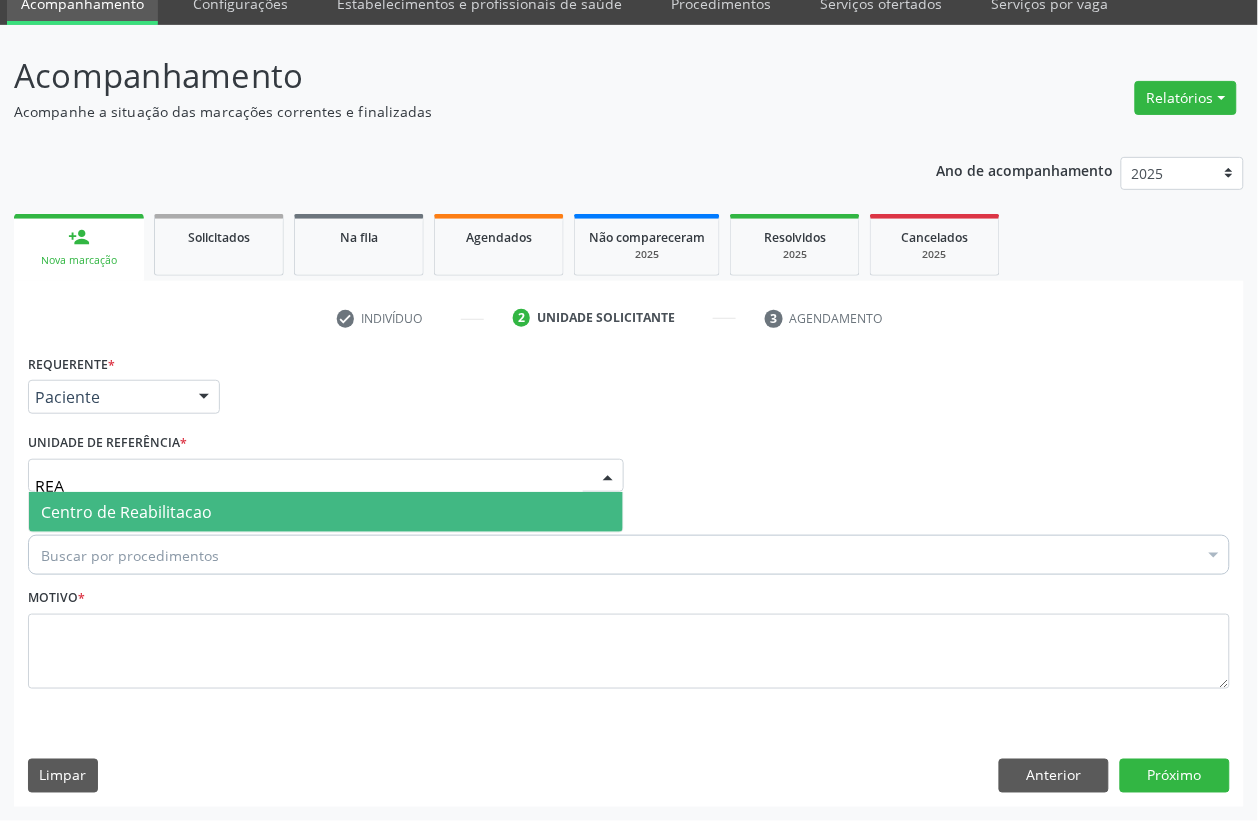type on "REAB" 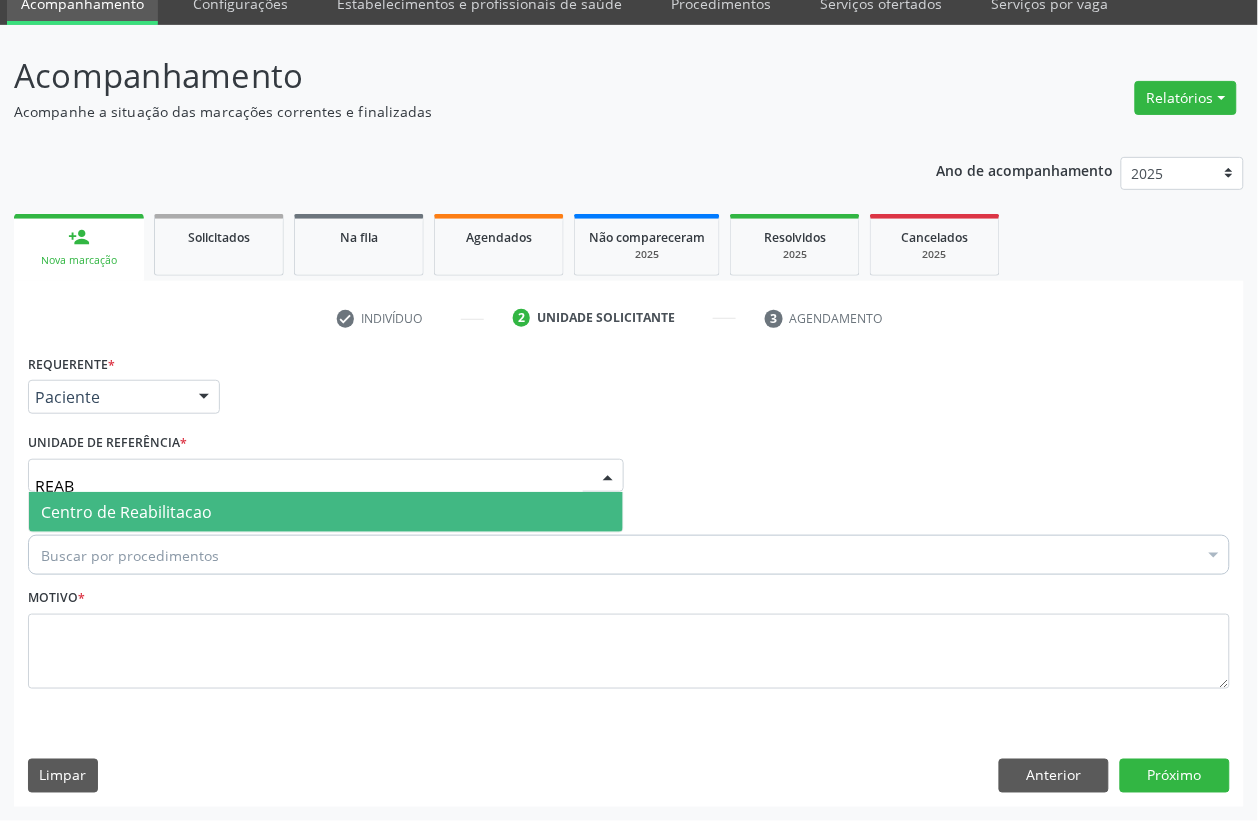 click on "Centro de Reabilitacao" at bounding box center (126, 512) 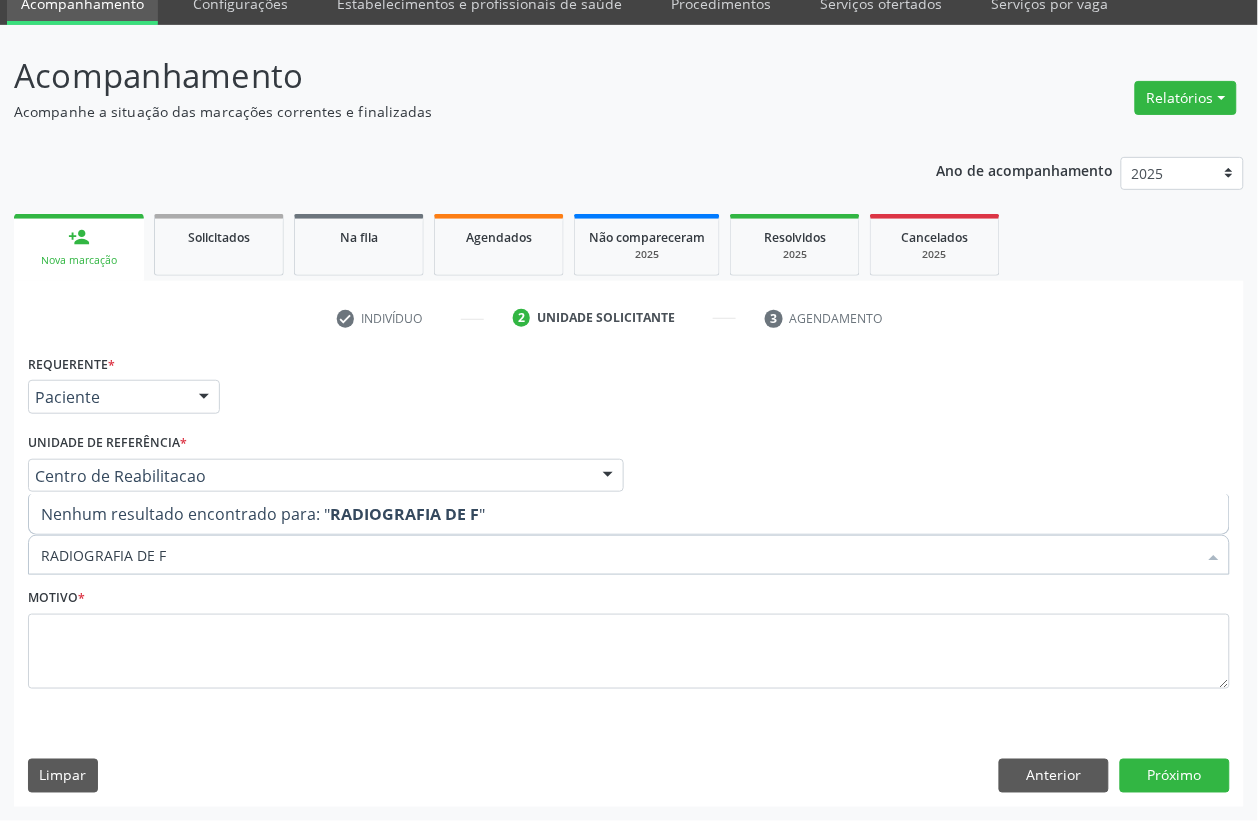 type on "RADIOGRAFIA DE" 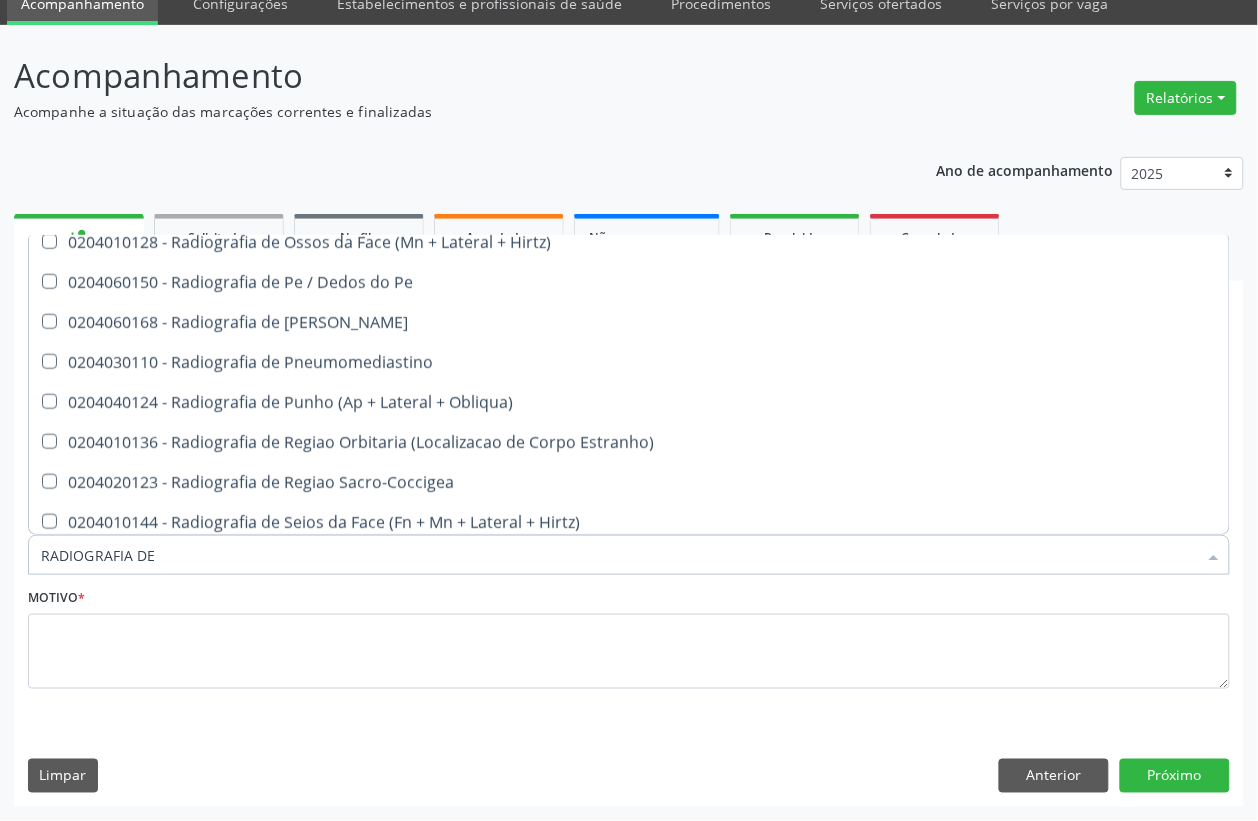 scroll, scrollTop: 2000, scrollLeft: 0, axis: vertical 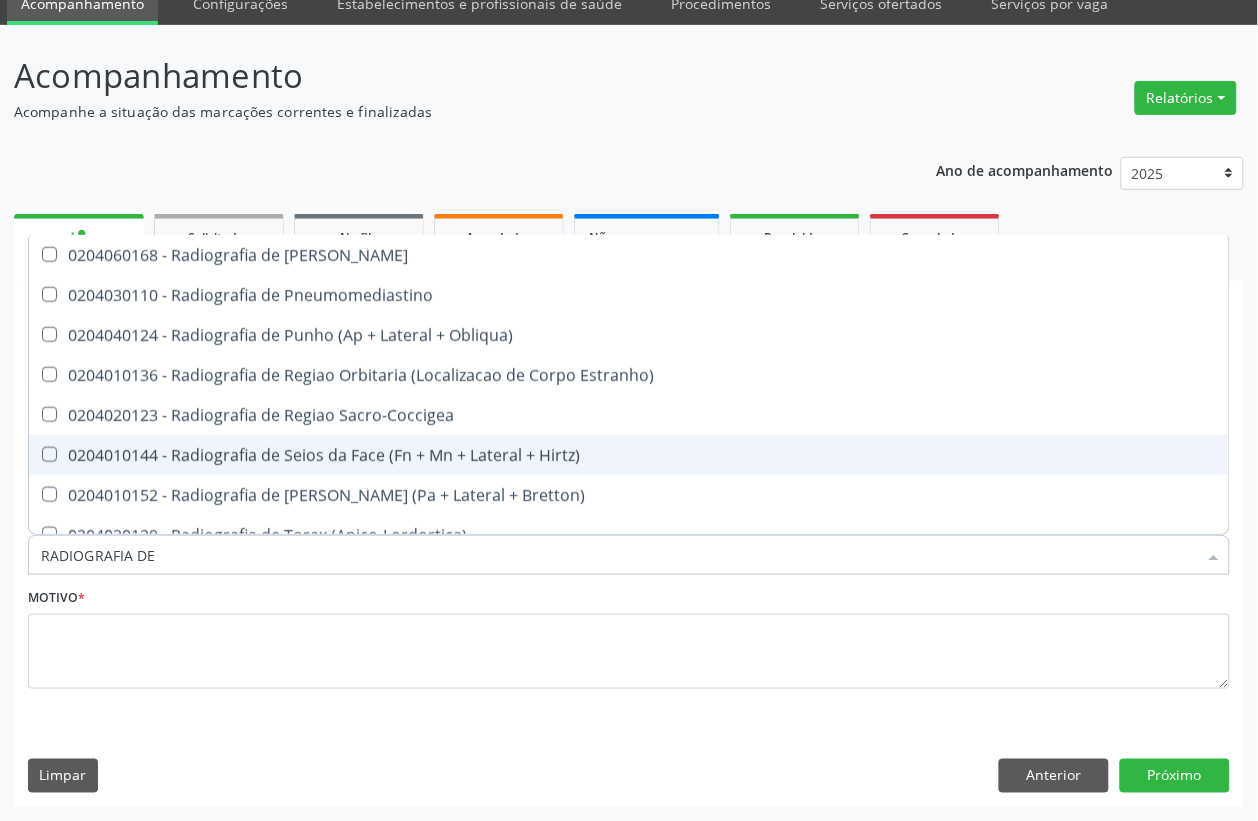 click on "0204010144 - Radiografia de Seios da Face (Fn + Mn + Lateral + Hirtz)" at bounding box center (629, 455) 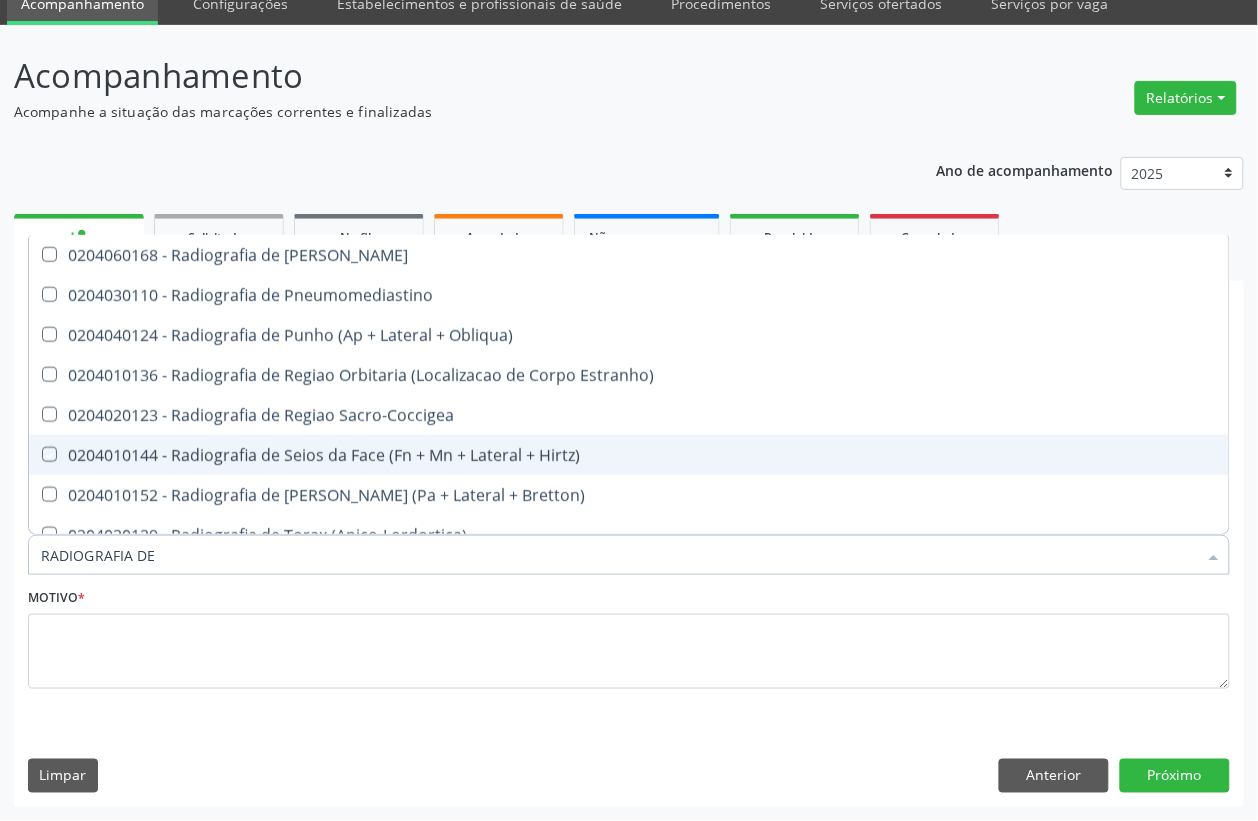 checkbox on "true" 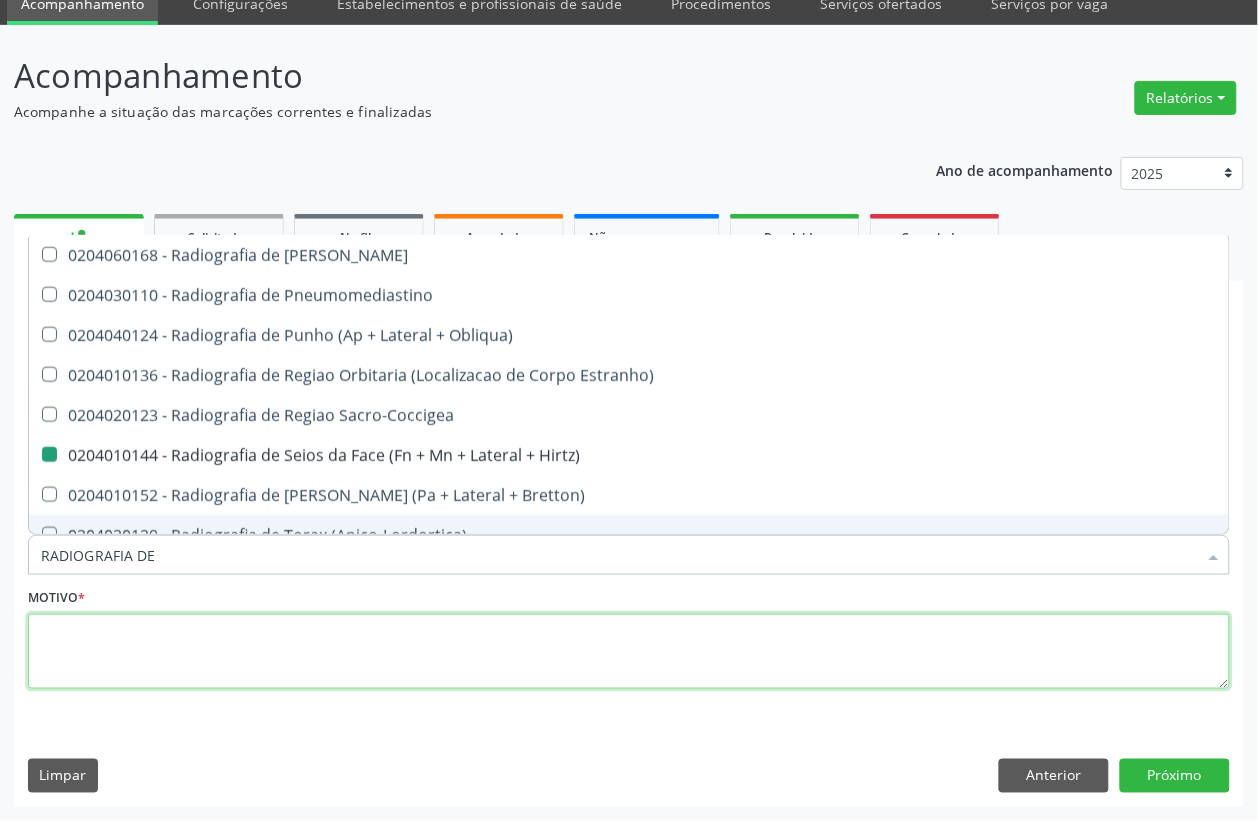 click at bounding box center (629, 652) 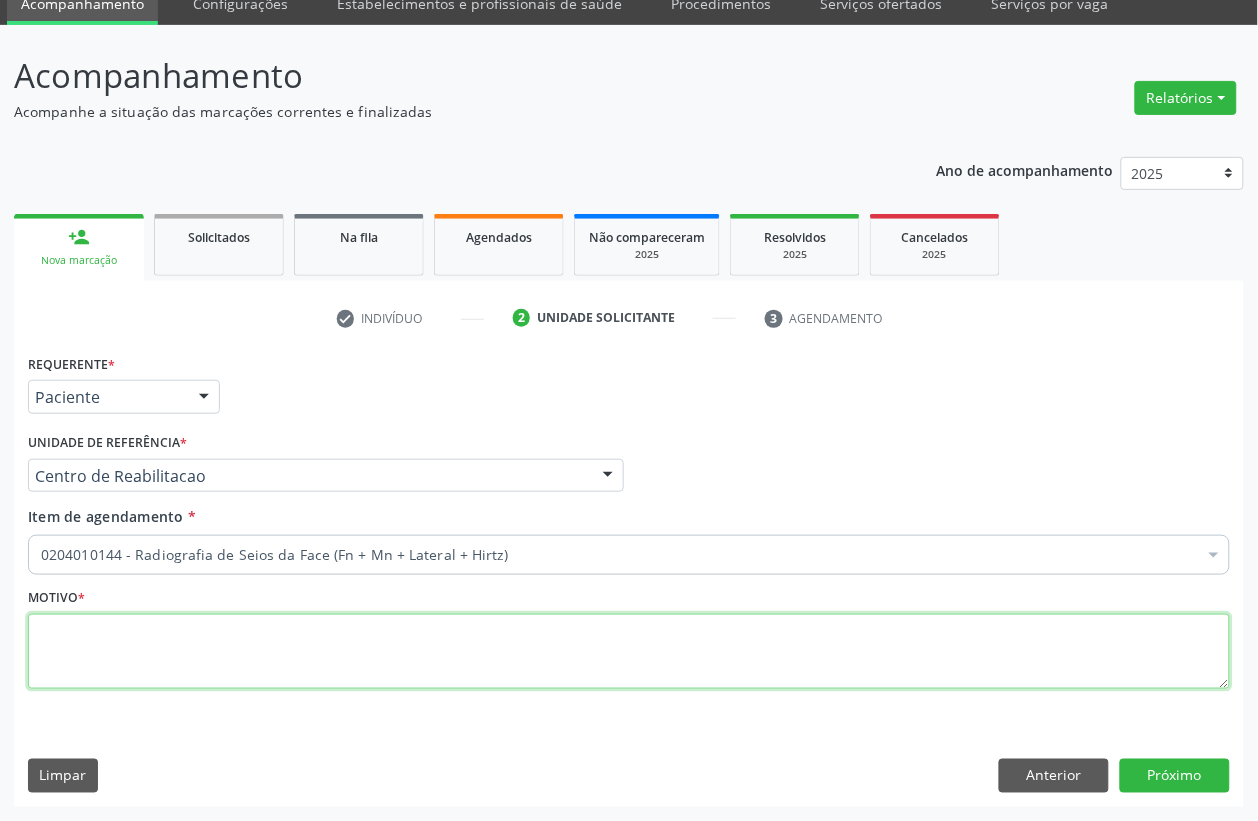 scroll, scrollTop: 0, scrollLeft: 0, axis: both 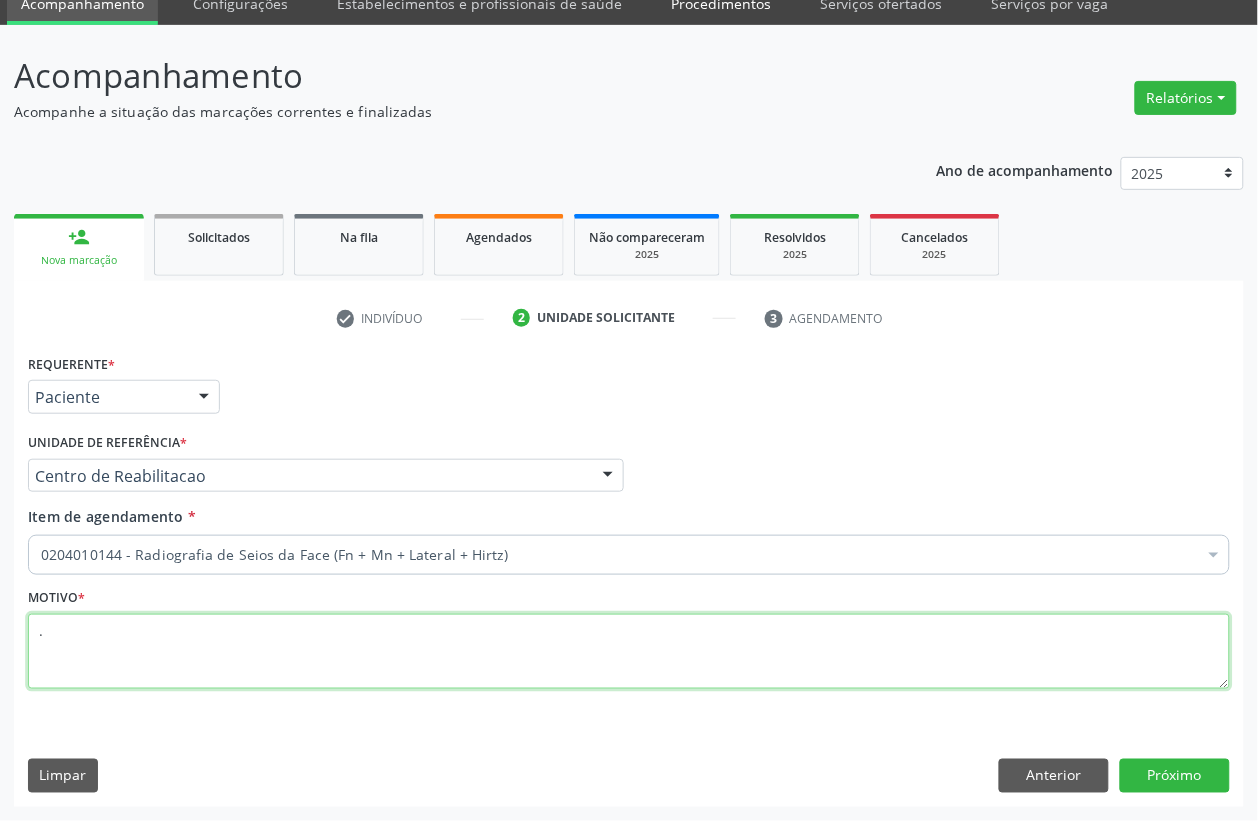type on "." 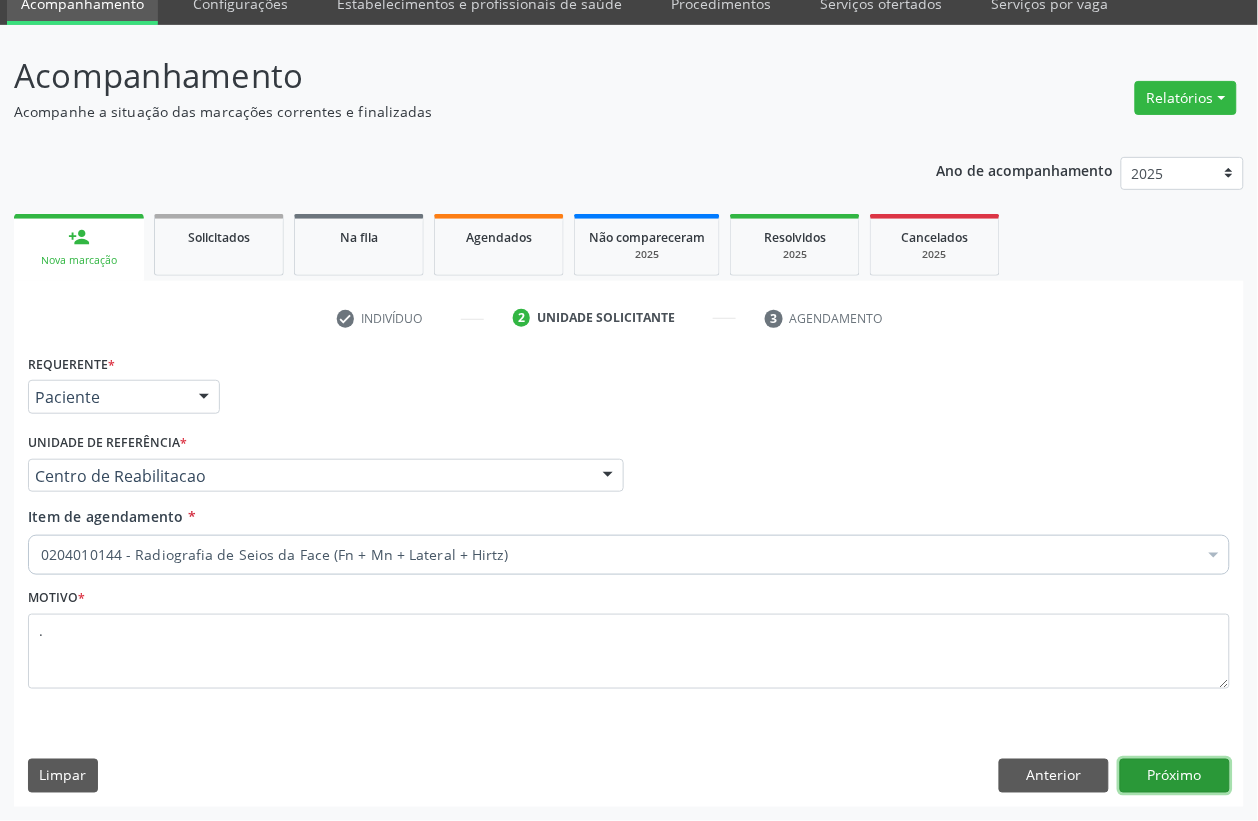 click on "Próximo" at bounding box center [1175, 776] 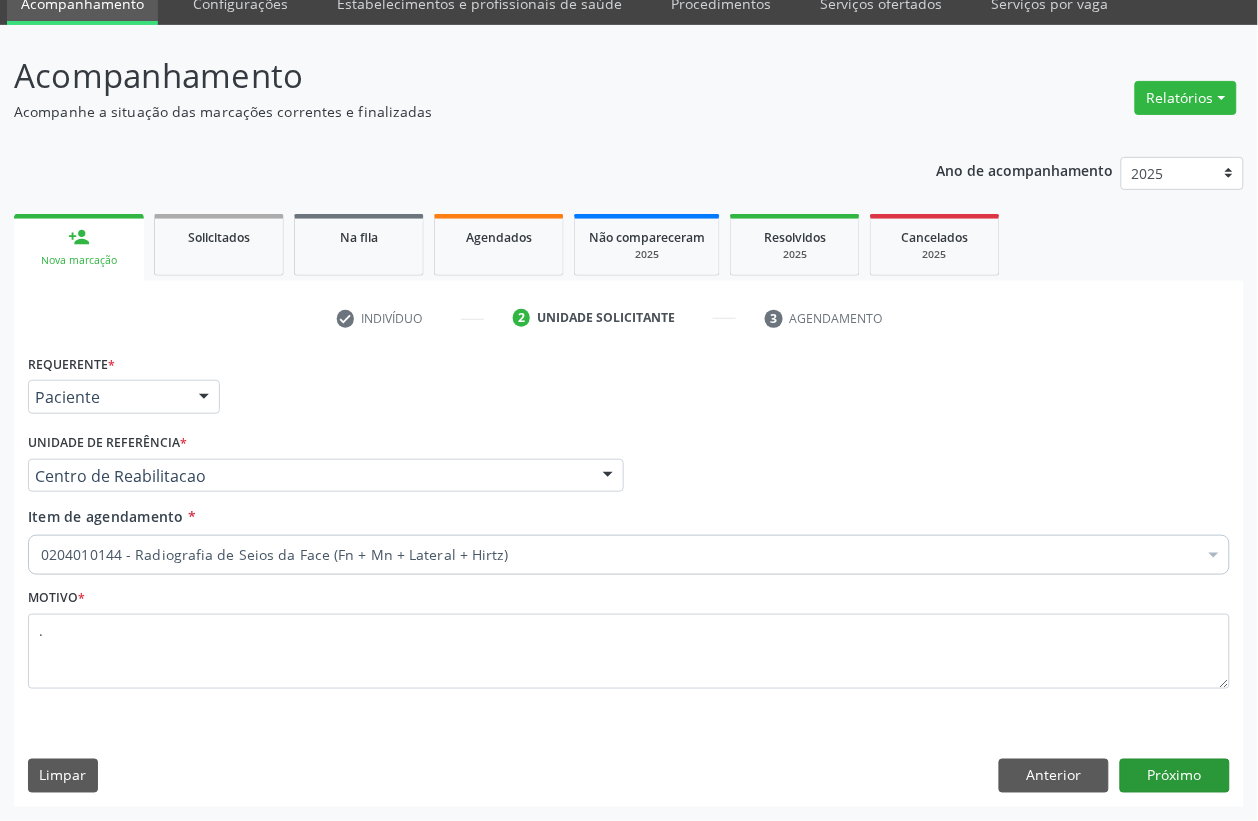 scroll, scrollTop: 50, scrollLeft: 0, axis: vertical 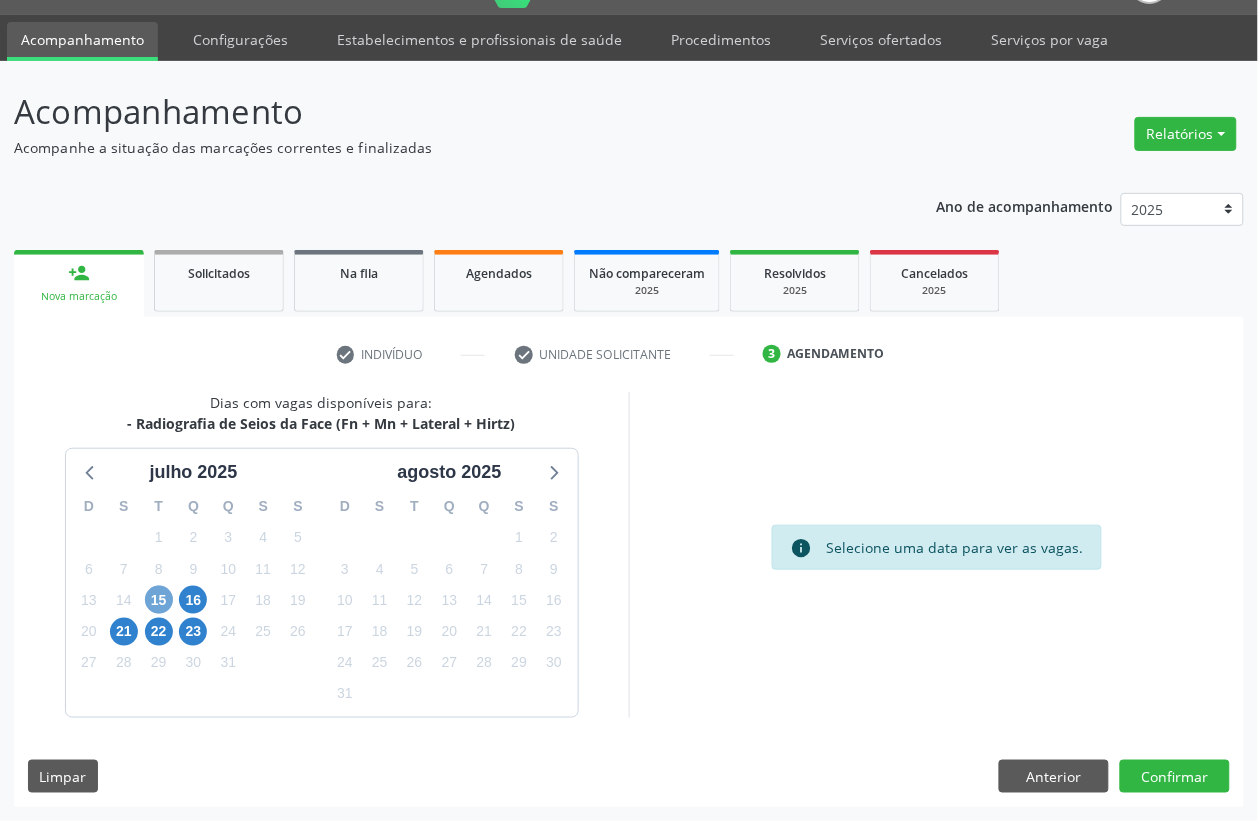 click on "15" at bounding box center (159, 600) 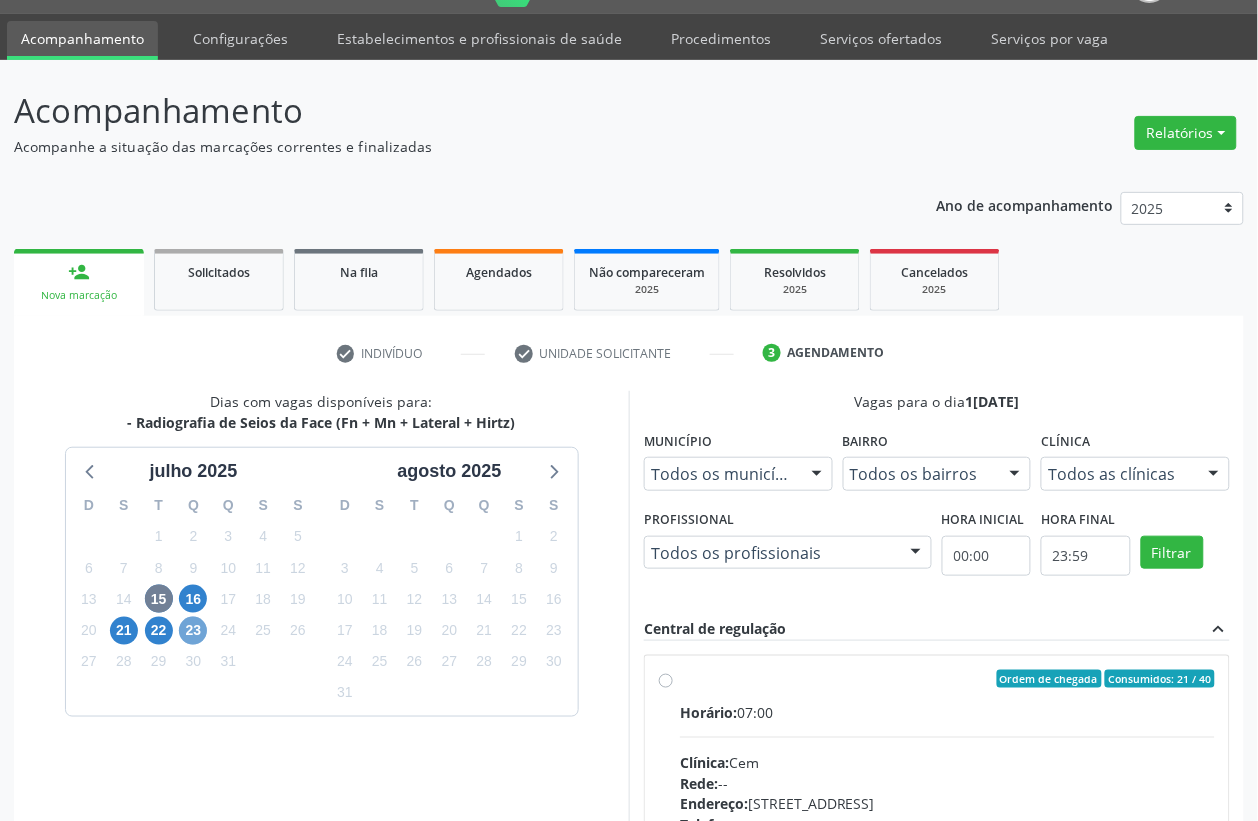 click on "23" at bounding box center [193, 631] 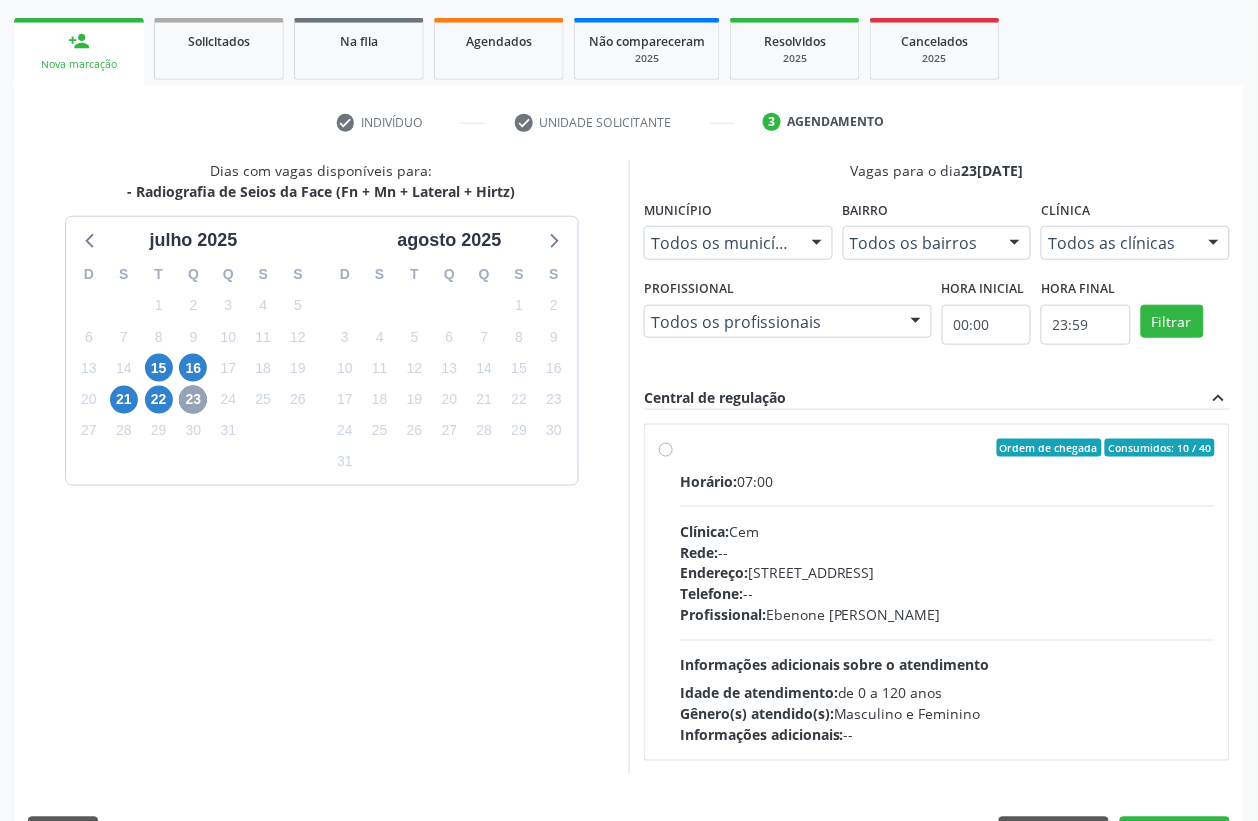 scroll, scrollTop: 300, scrollLeft: 0, axis: vertical 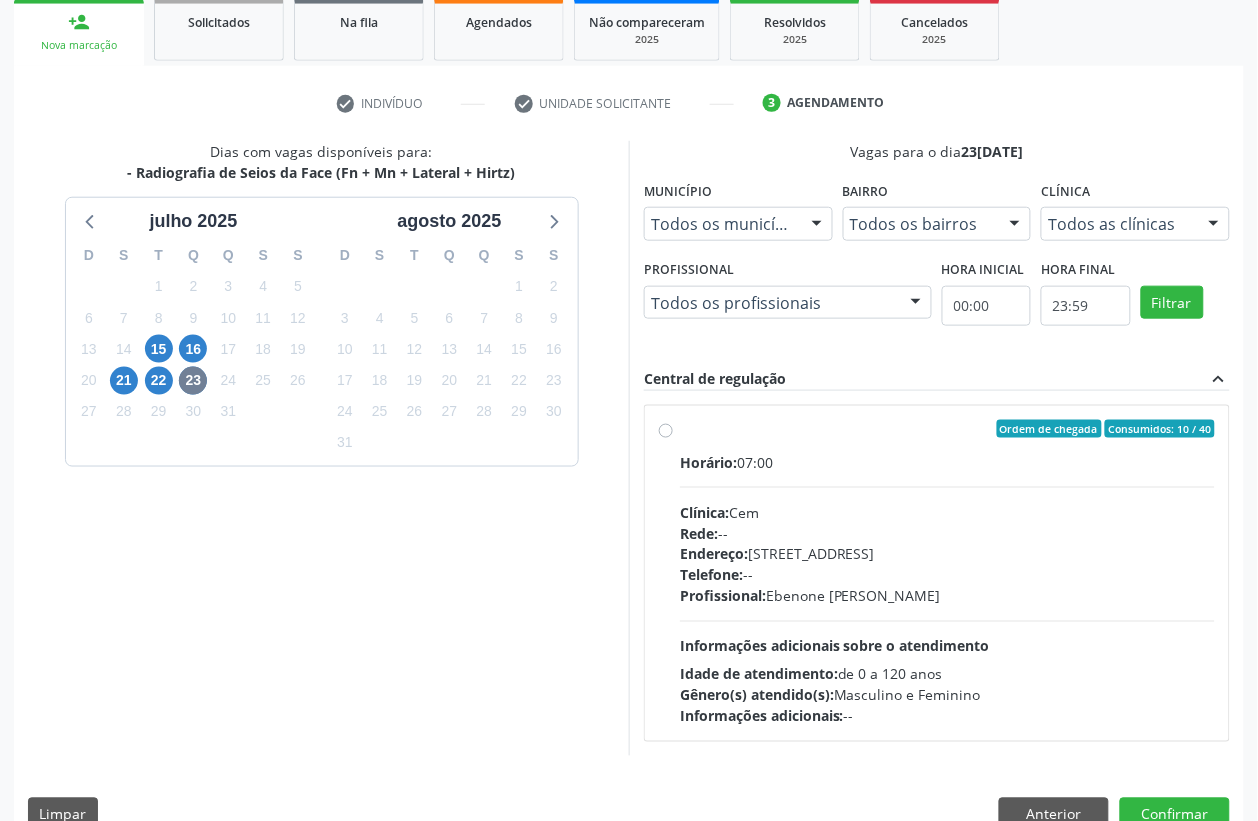 click on "Clínica:  Cem" at bounding box center [947, 512] 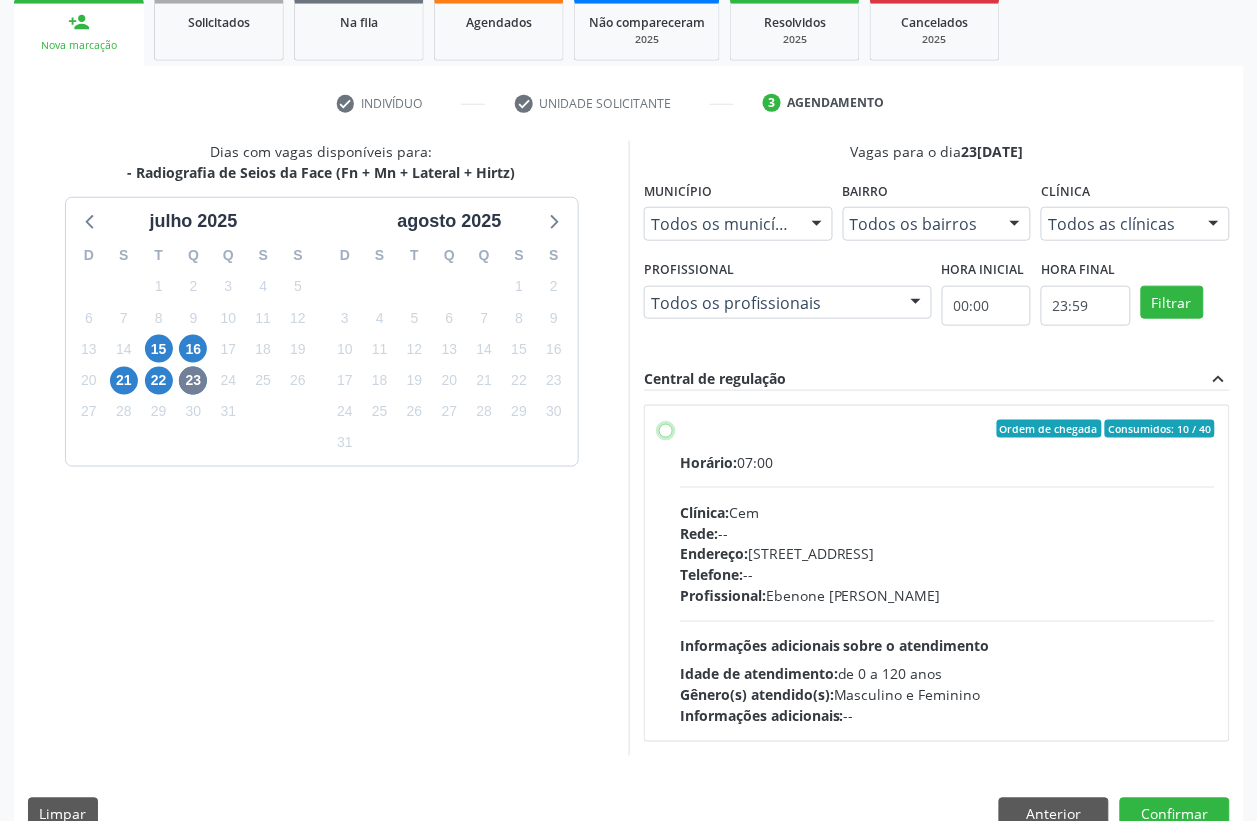 click on "Ordem de chegada
Consumidos: 10 / 40
Horário:   07:00
Clínica:  Cem
Rede:
--
Endereço:   Casa, nº 393, Nossa Senhora da Pen, Serra Talhada - PE
Telefone:   --
Profissional:
Ebenone Antonio da Silva
Informações adicionais sobre o atendimento
Idade de atendimento:
de 0 a 120 anos
Gênero(s) atendido(s):
Masculino e Feminino
Informações adicionais:
--" at bounding box center (666, 429) 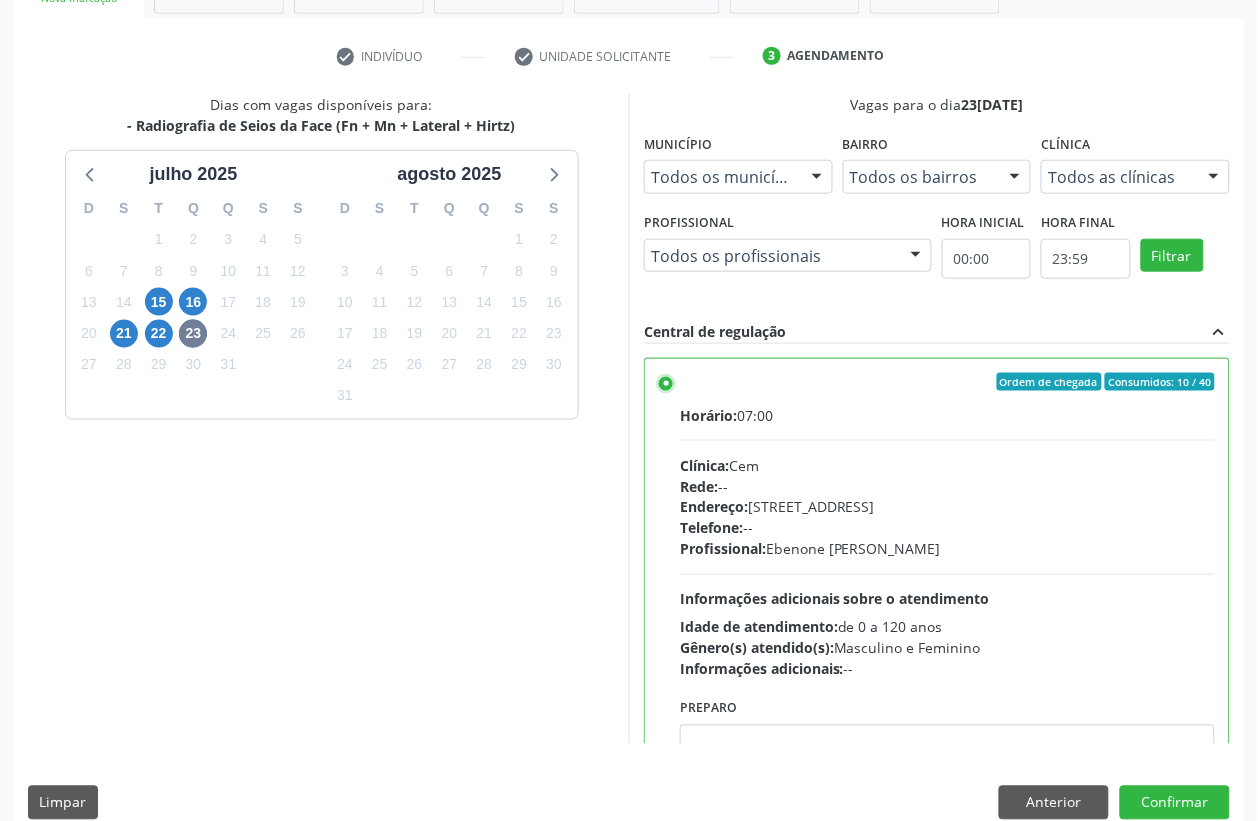 scroll, scrollTop: 373, scrollLeft: 0, axis: vertical 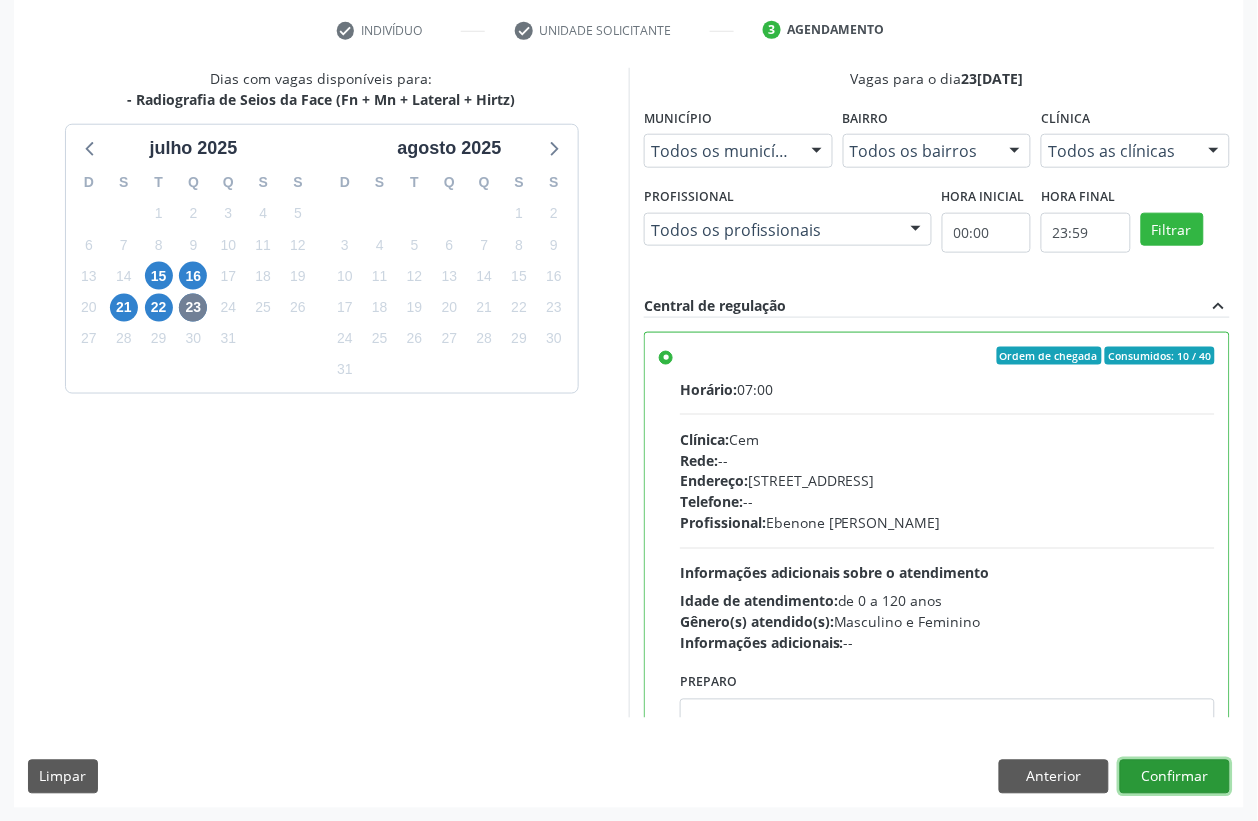 click on "Confirmar" at bounding box center [1175, 777] 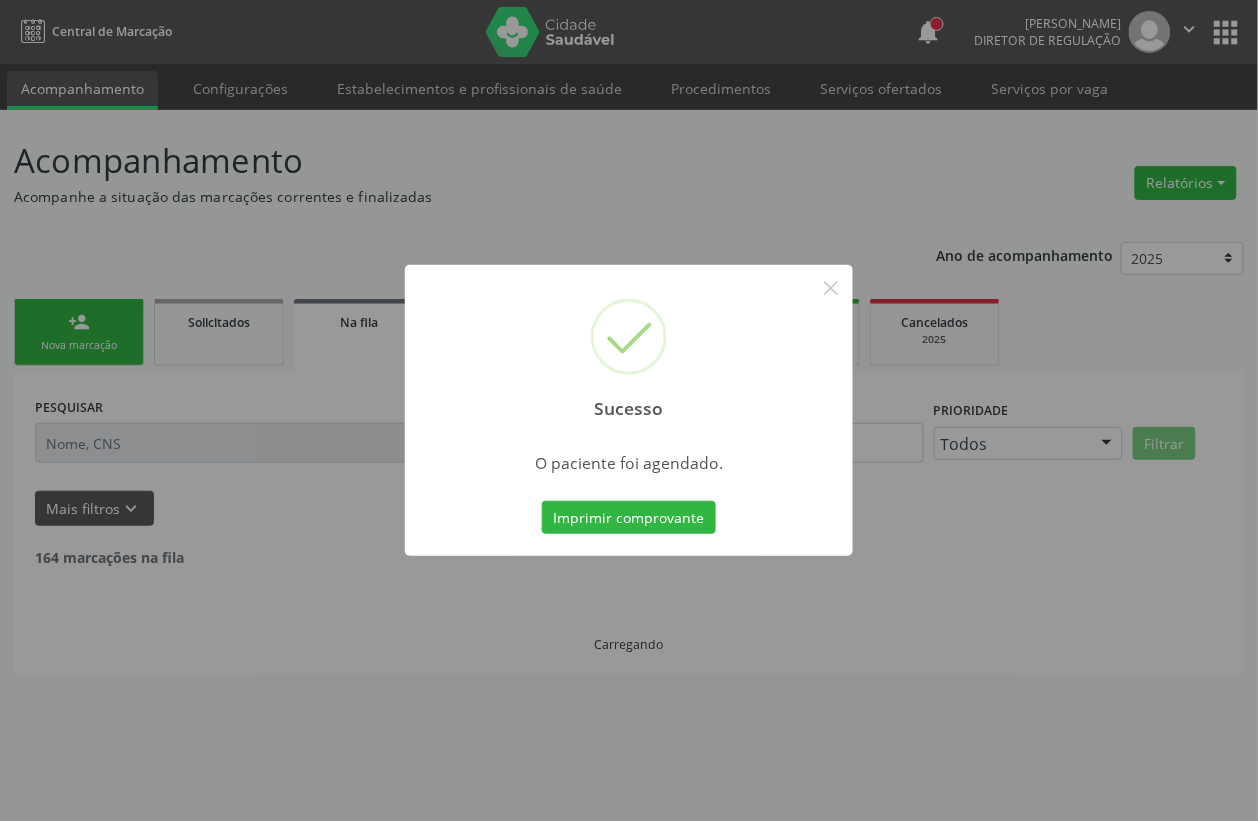 scroll, scrollTop: 0, scrollLeft: 0, axis: both 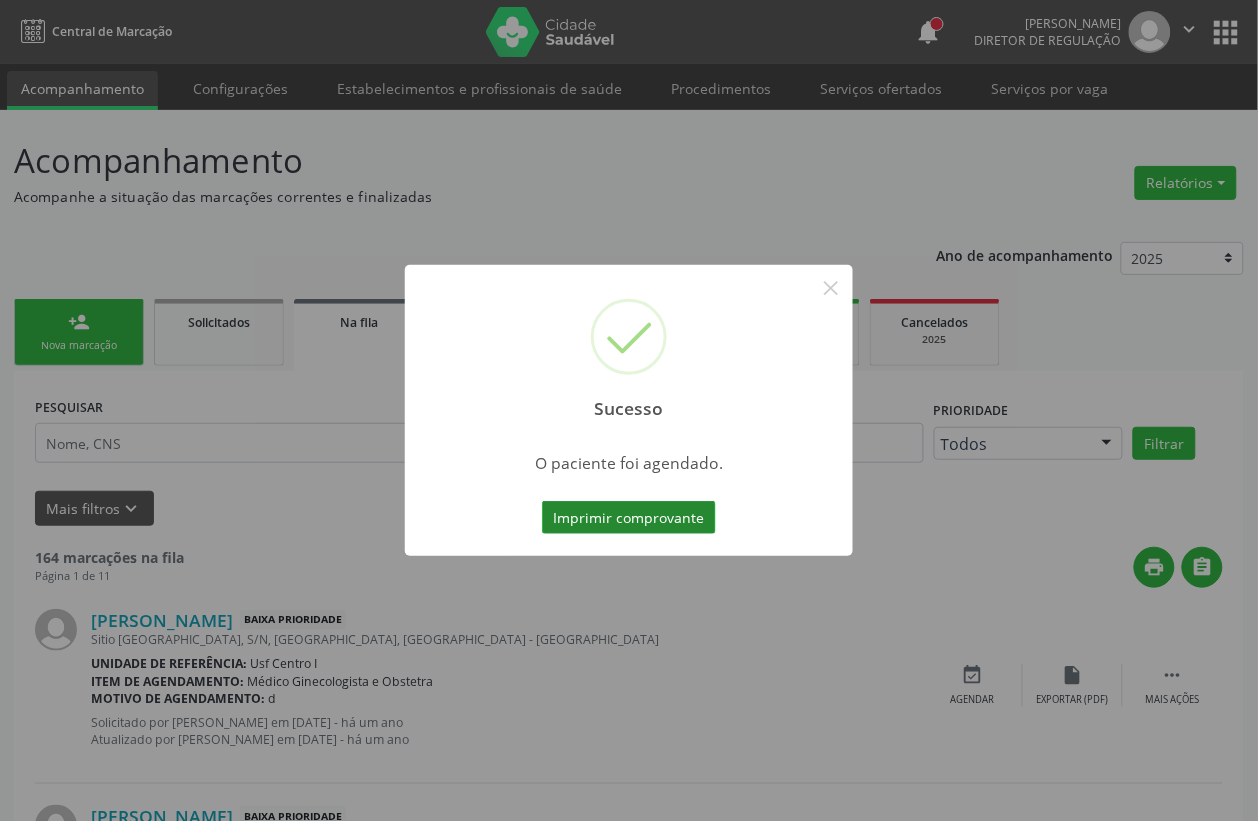 click on "Imprimir comprovante" at bounding box center [629, 518] 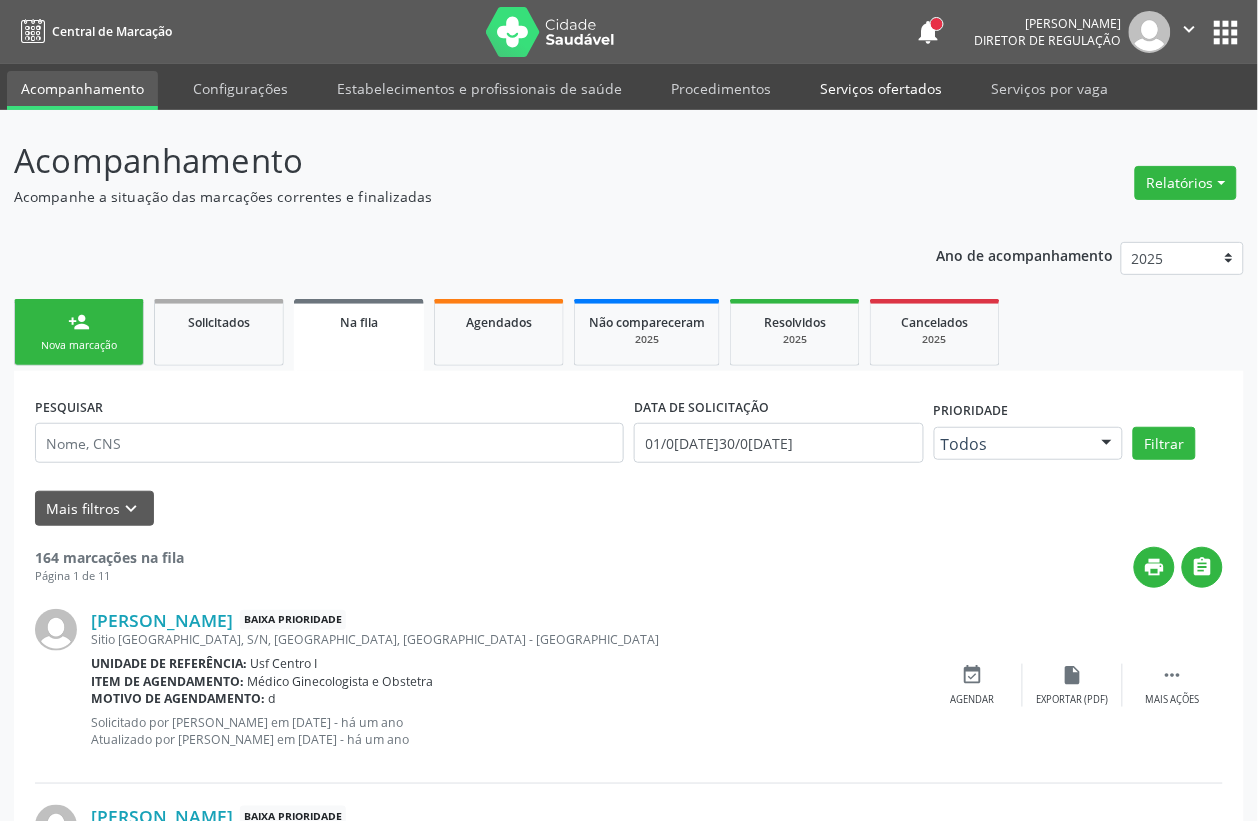 click on "Serviços ofertados" at bounding box center [881, 88] 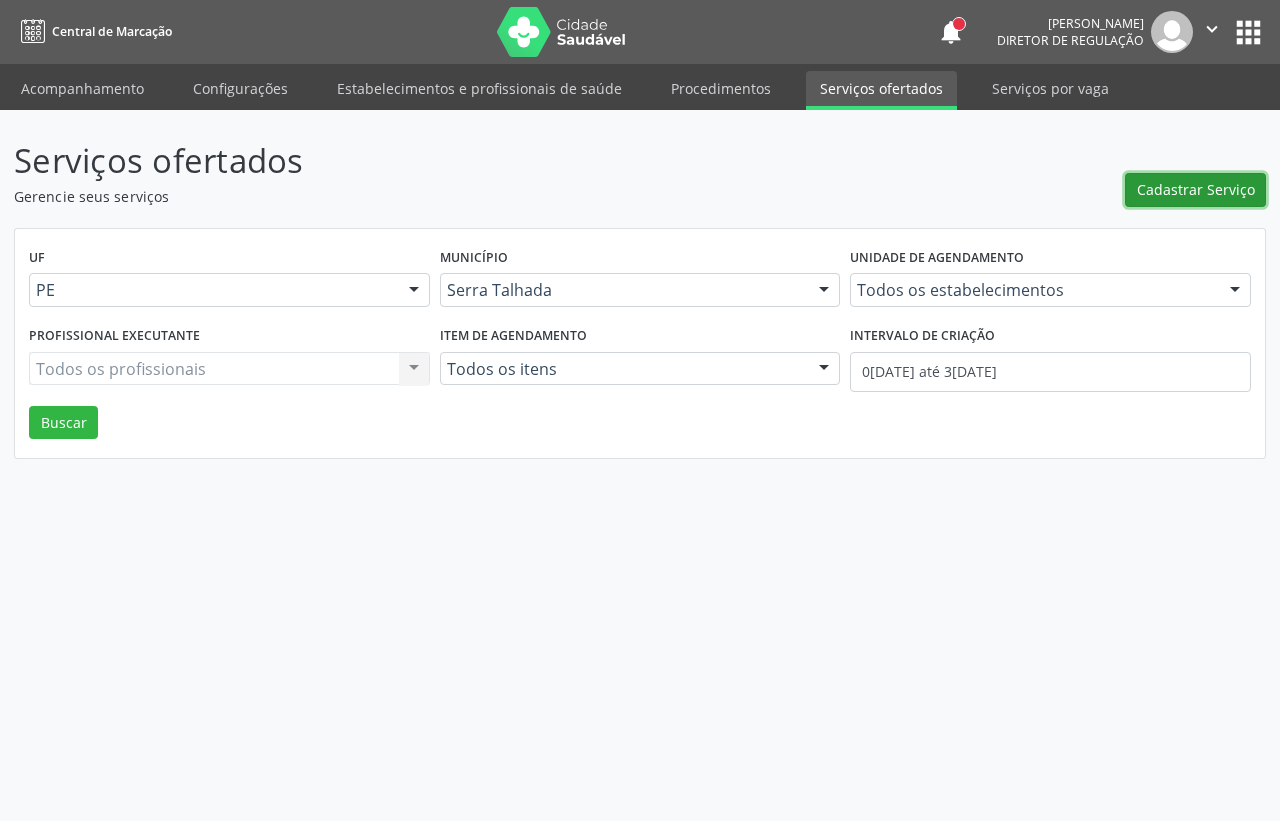 click on "Cadastrar Serviço" at bounding box center (1195, 190) 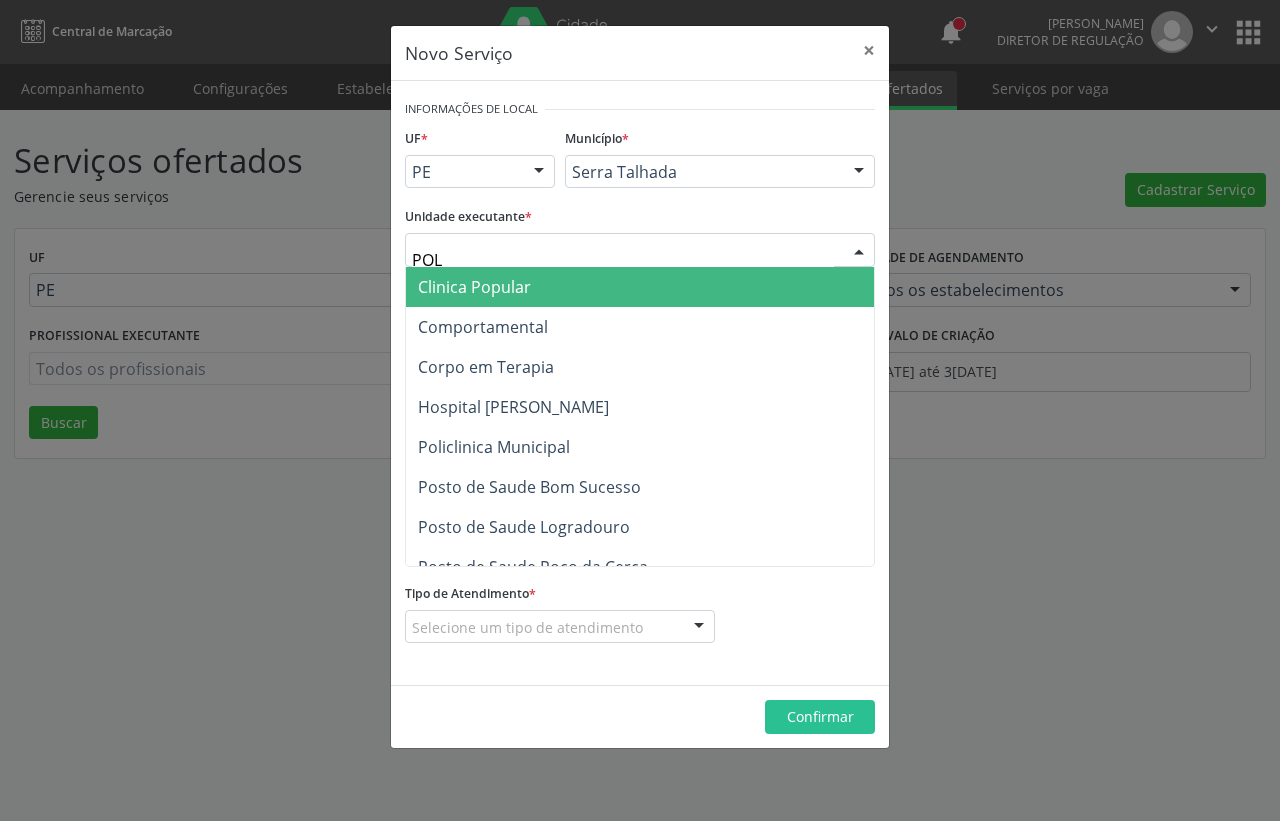 type on "POLI" 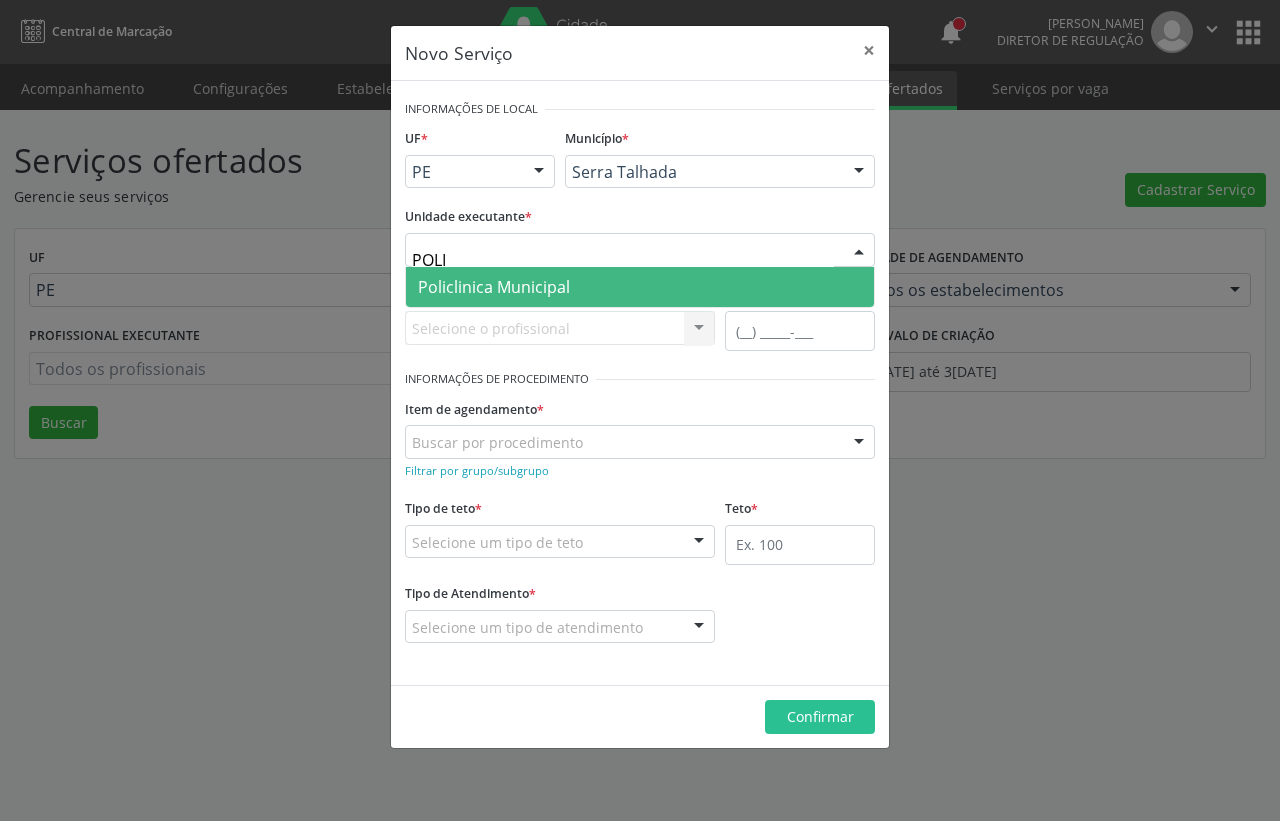 click on "Policlinica Municipal" at bounding box center (494, 287) 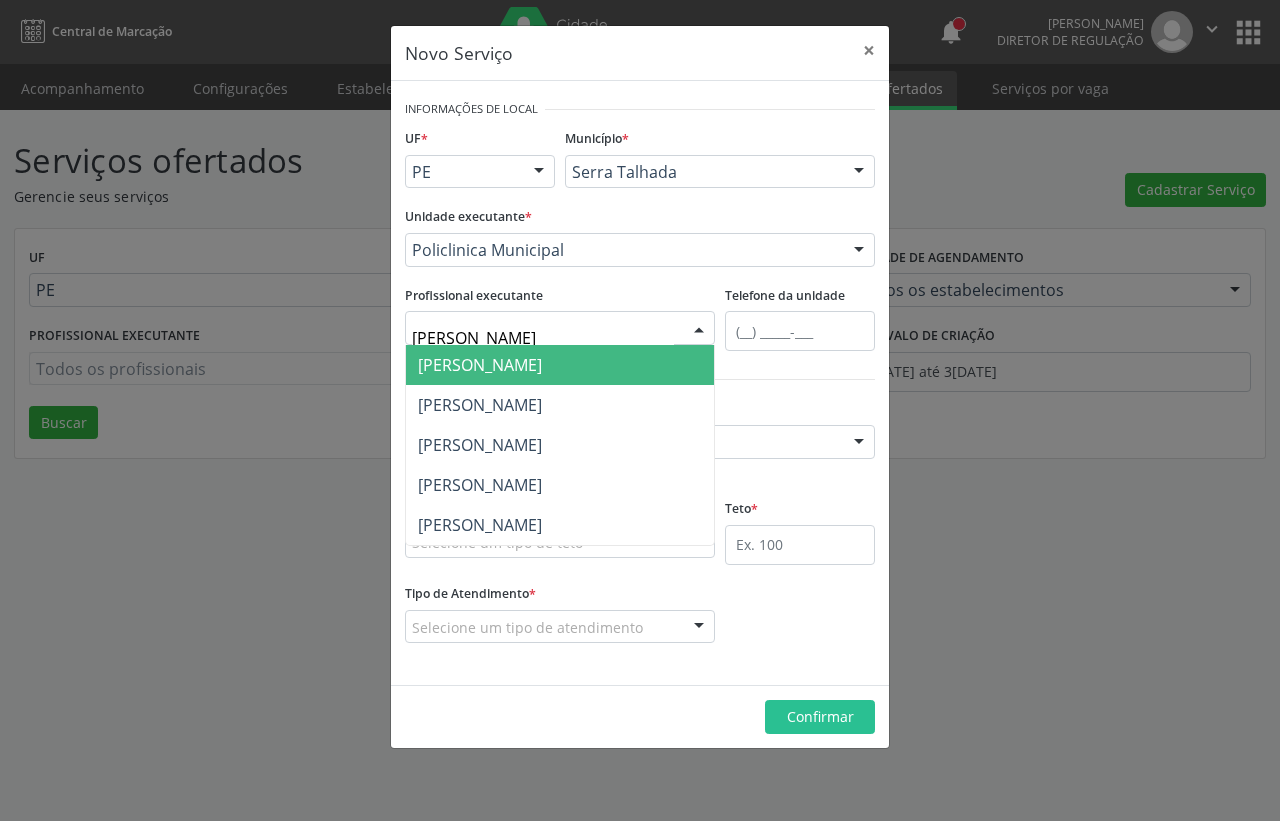 type on "J" 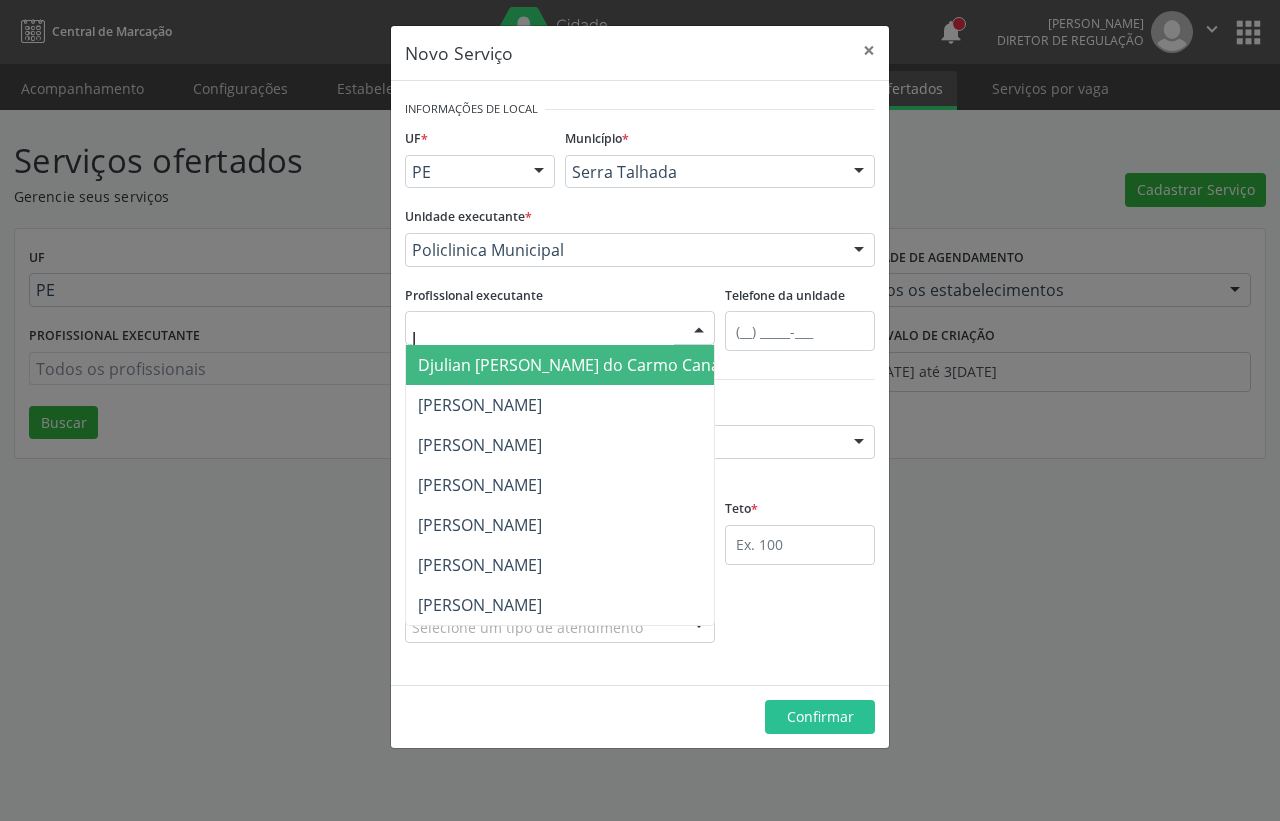 type 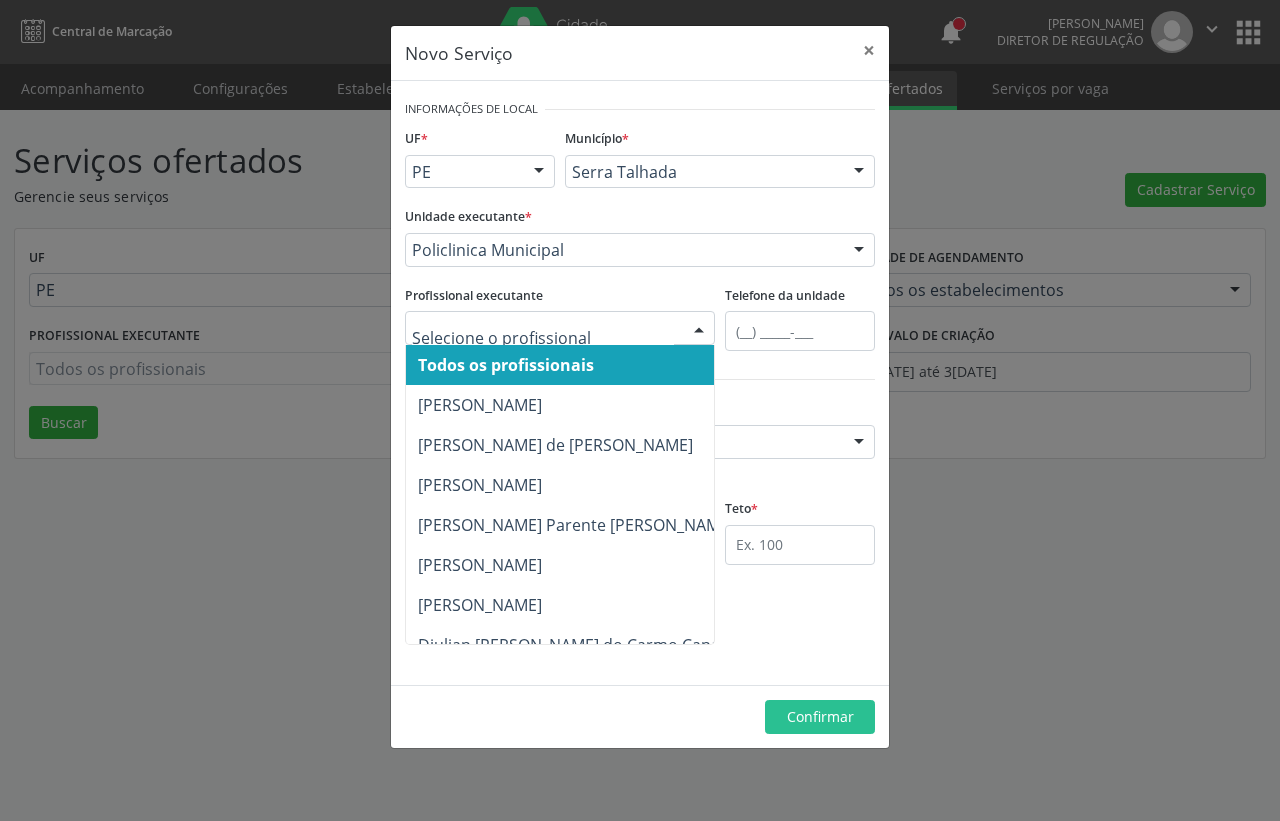 click on "Profissional executante
Todos os profissionais   Aline Vanessa de Melo Guerra   Ana Carolina Barboza de Andrada Melo Lyra   Antonio Carlos Brito Pereira de Meneses   Bianca de Oliveira Parente Bezerra   Cecilia Fernandes Antas Florentino   Daniely Cristina Terto Carvalho   Djulian Diego Ribeiro do Carmo Canario   Eugenio Pericles Muniz Ferreira   Felipe Pereira Guimaraes   Ieda Barbosa da Silva   Joao Bosco Barreto Couto Neto   Joao Bosco Barreto Couto Neto   Joao Vitor Torres de Lima   Juliana Paula de Souza Silva Campos   Livya Susany Bezerra de Lima   Luciene de Souza Lima   Maira Cavalcanti Lima Barros   Maria Augusta Soares Sobreira Machado   Maria Mailde da Silva Melo   Marinalva Maria de Lima   Naiandra Rodrigues Pereira   Paloma Karine Araujo da Silva   Paloma Karine Araujo da Silva   Ricardo Bruno Santana Souza e Silva   Stella Miriam do Nascimento Rodrigues   Suzianne da Silva Brandao Siqueira   Thaisa Barbosa de Siqueira   Thiago Figueiredo Felix           "" at bounding box center (560, 313) 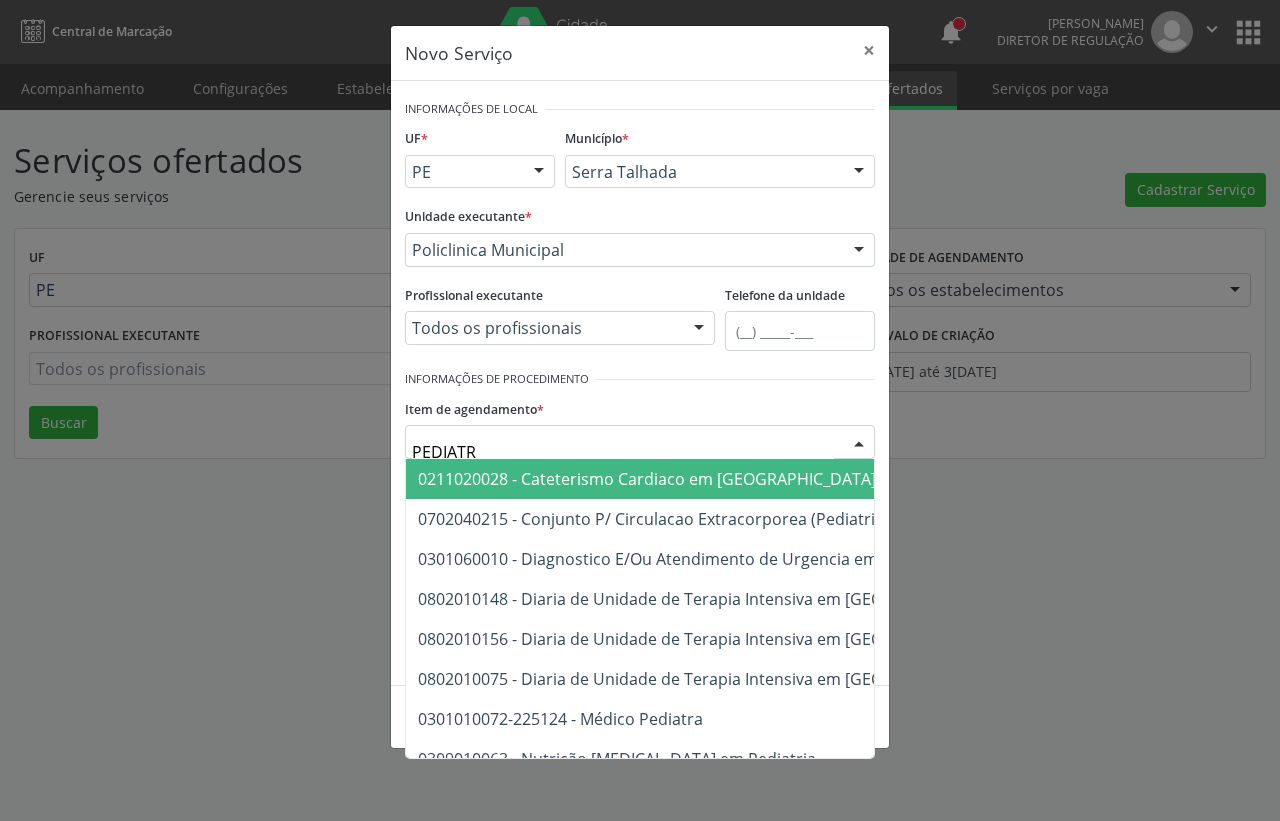 type on "PEDIATRA" 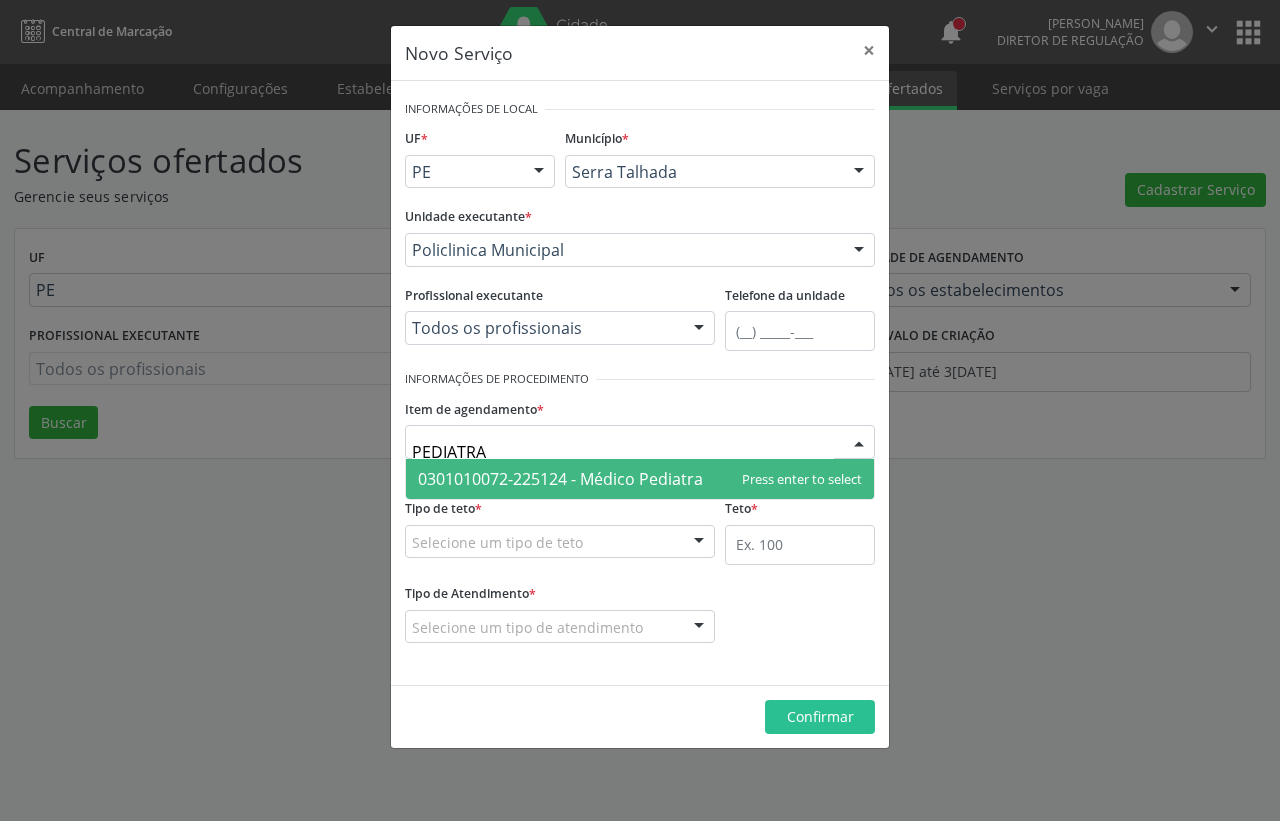 click on "0301010072-225124 - Médico Pediatra" at bounding box center [560, 479] 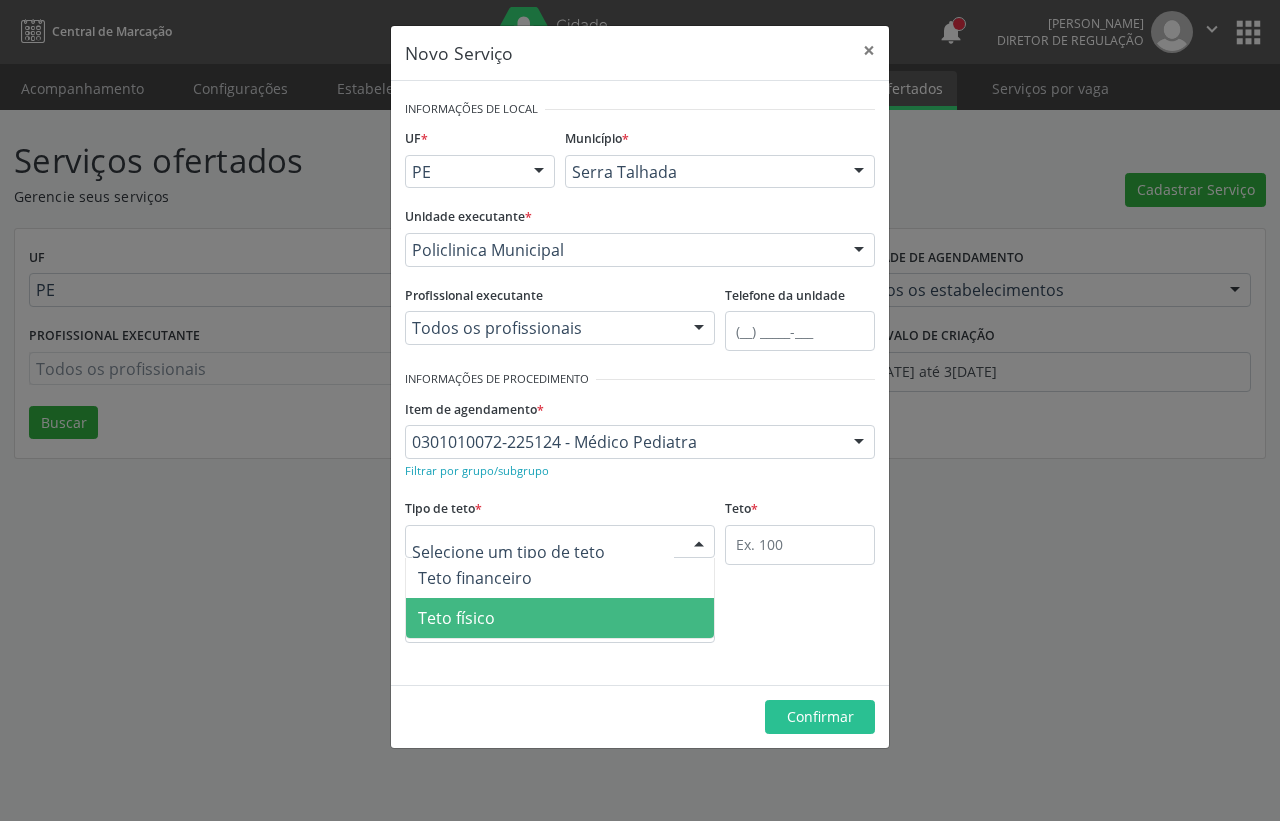 click on "Teto físico" at bounding box center [560, 618] 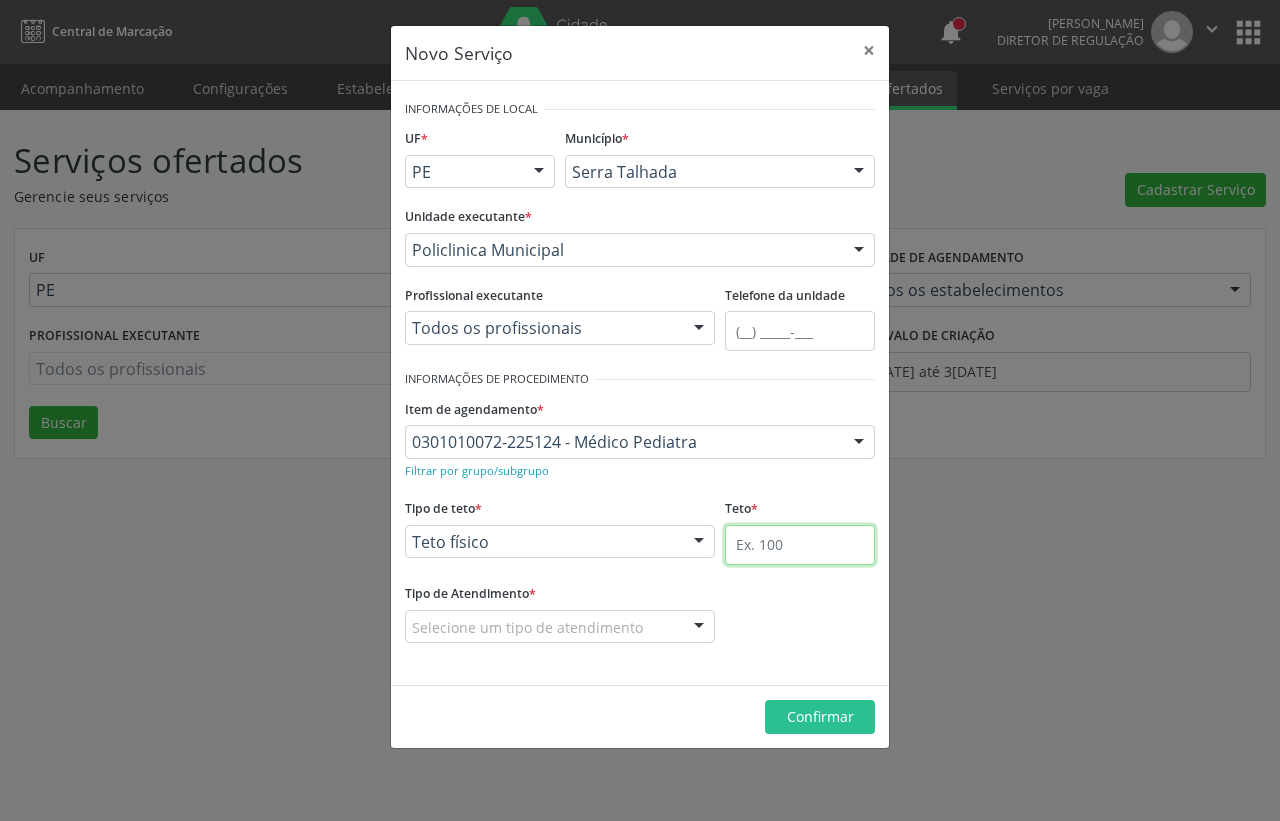 click at bounding box center [800, 545] 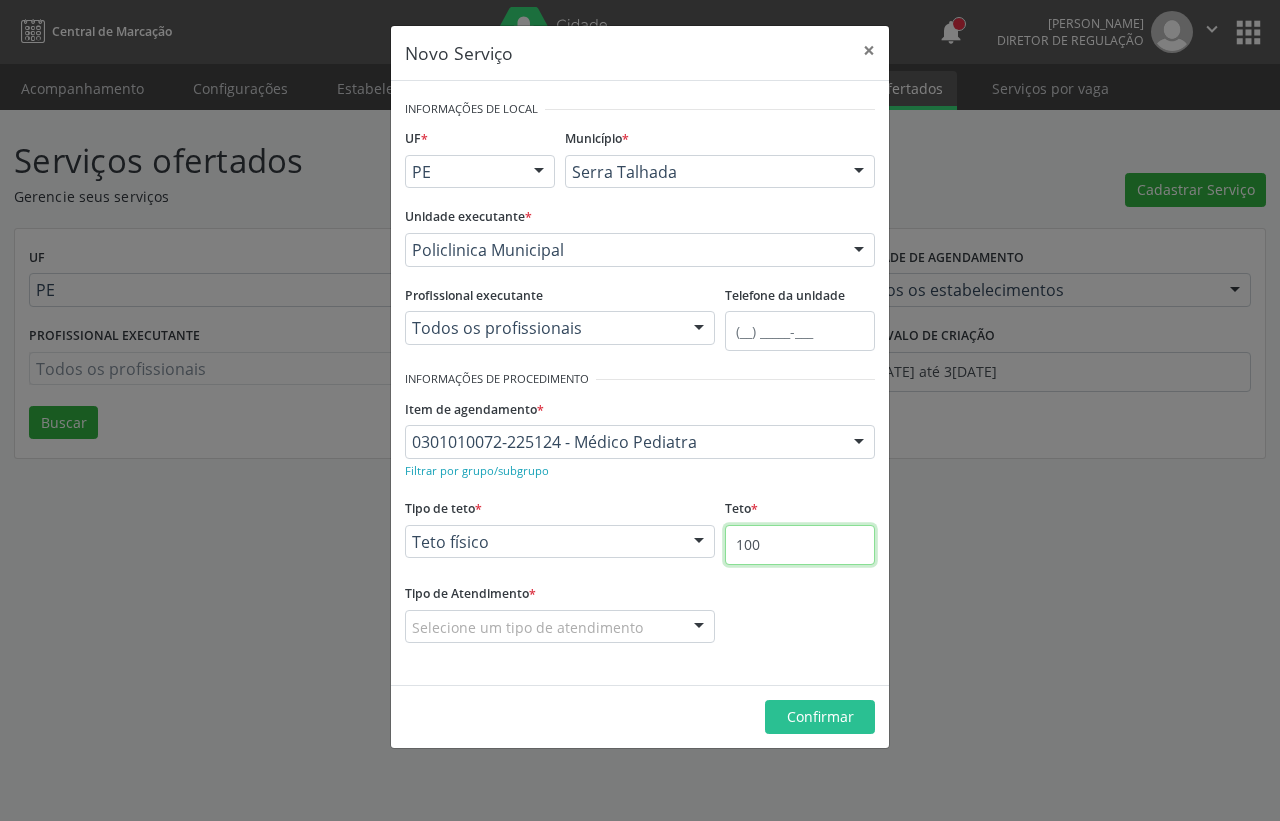 type on "100" 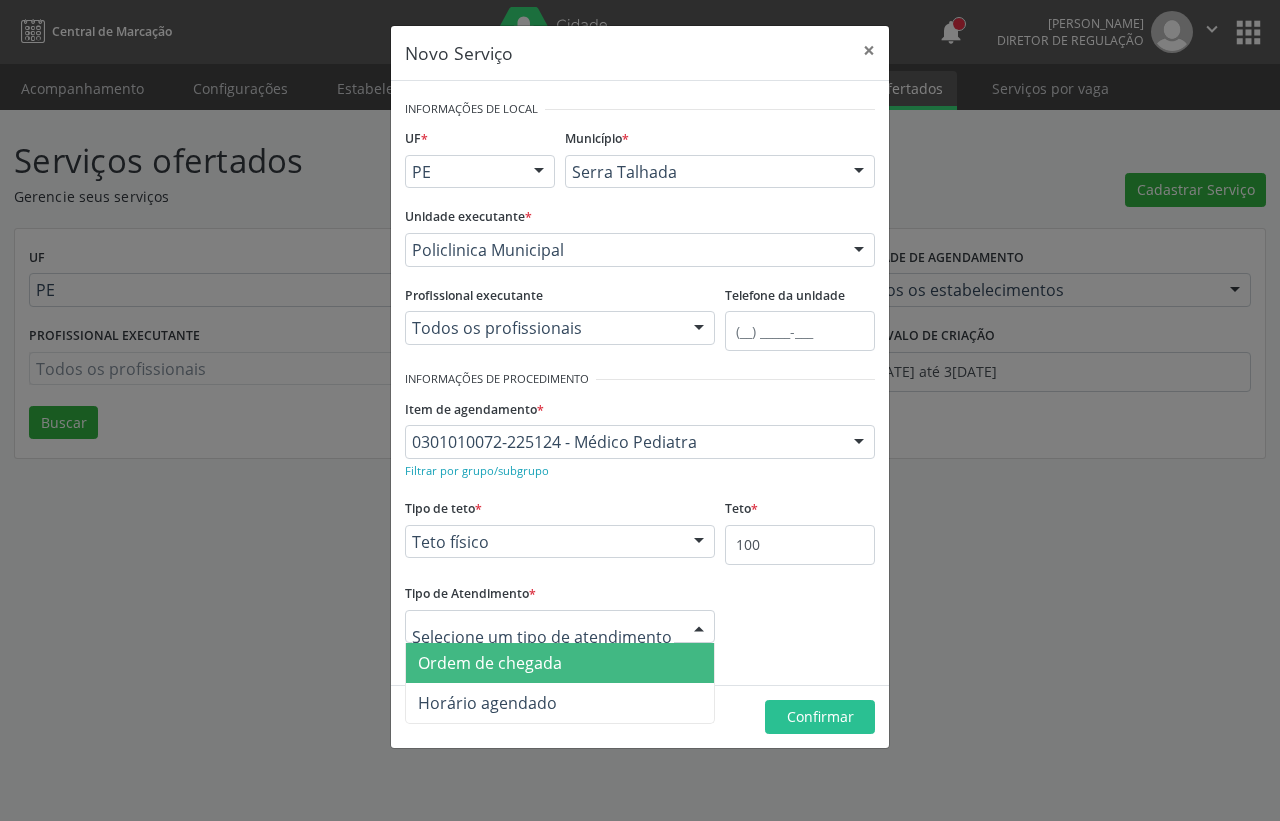 click on "Ordem de chegada" at bounding box center [560, 663] 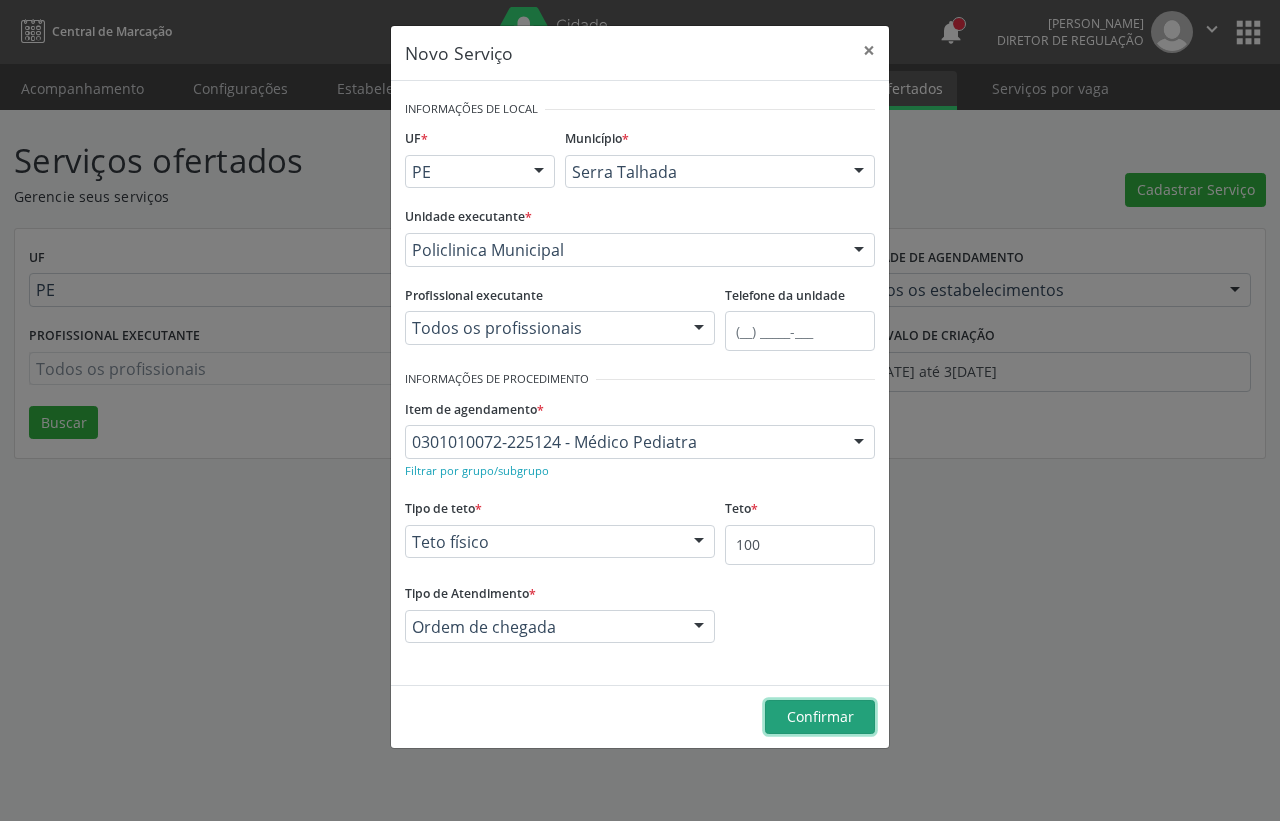click on "Confirmar" at bounding box center [820, 716] 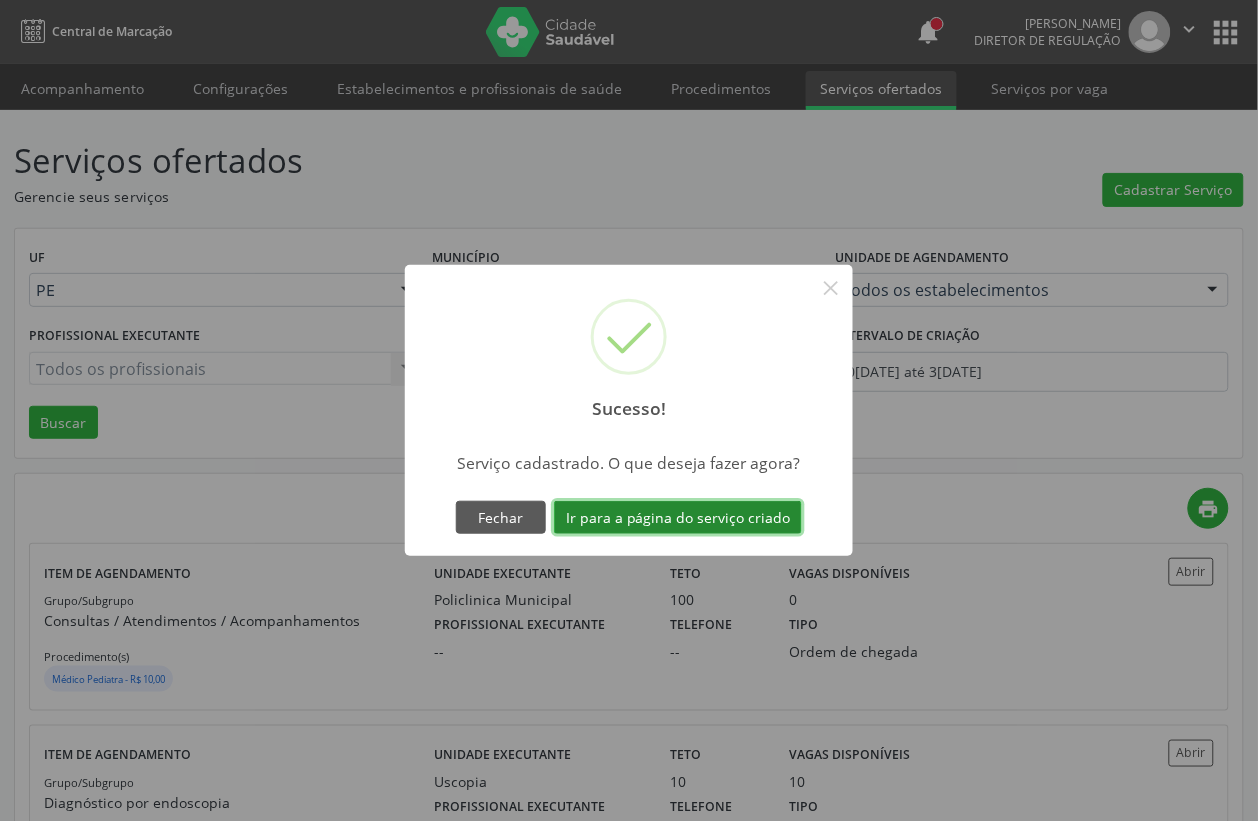 click on "Ir para a página do serviço criado" at bounding box center [678, 518] 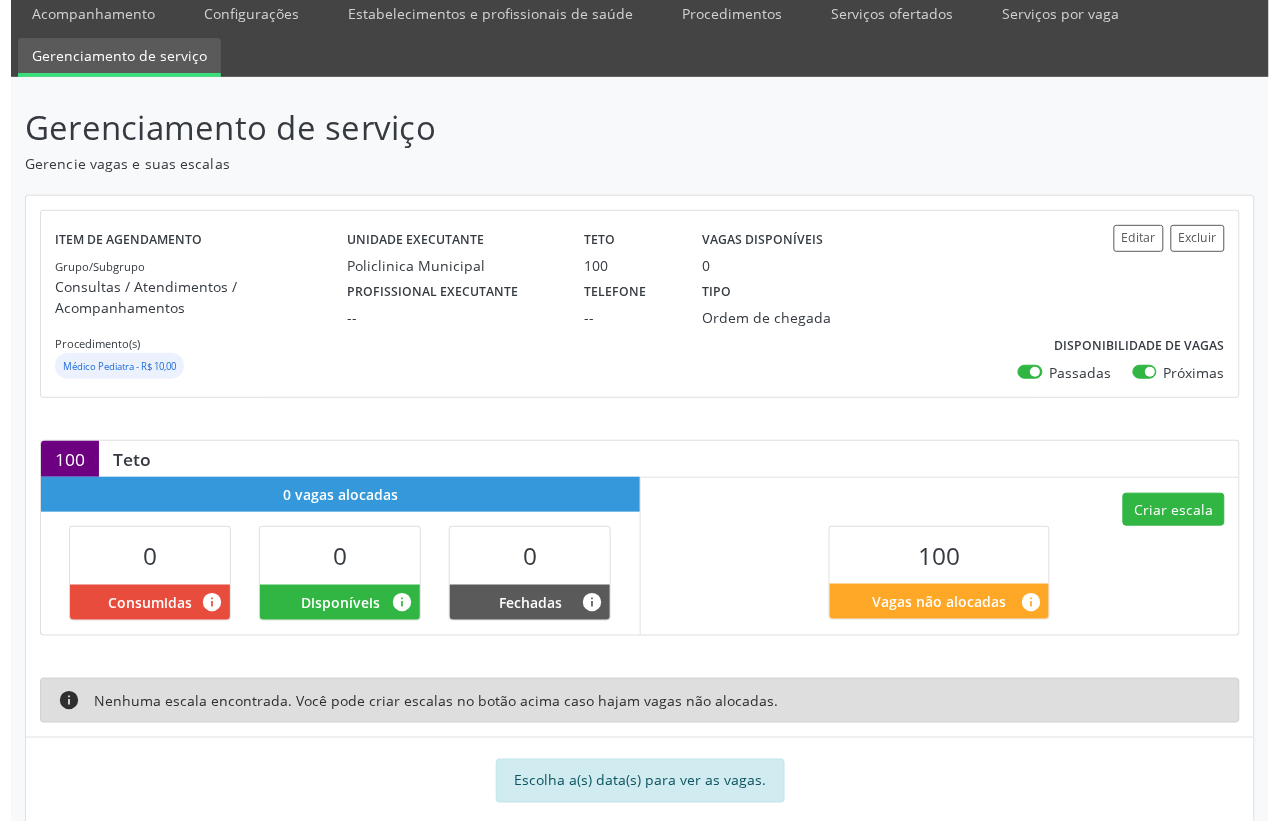 scroll, scrollTop: 116, scrollLeft: 0, axis: vertical 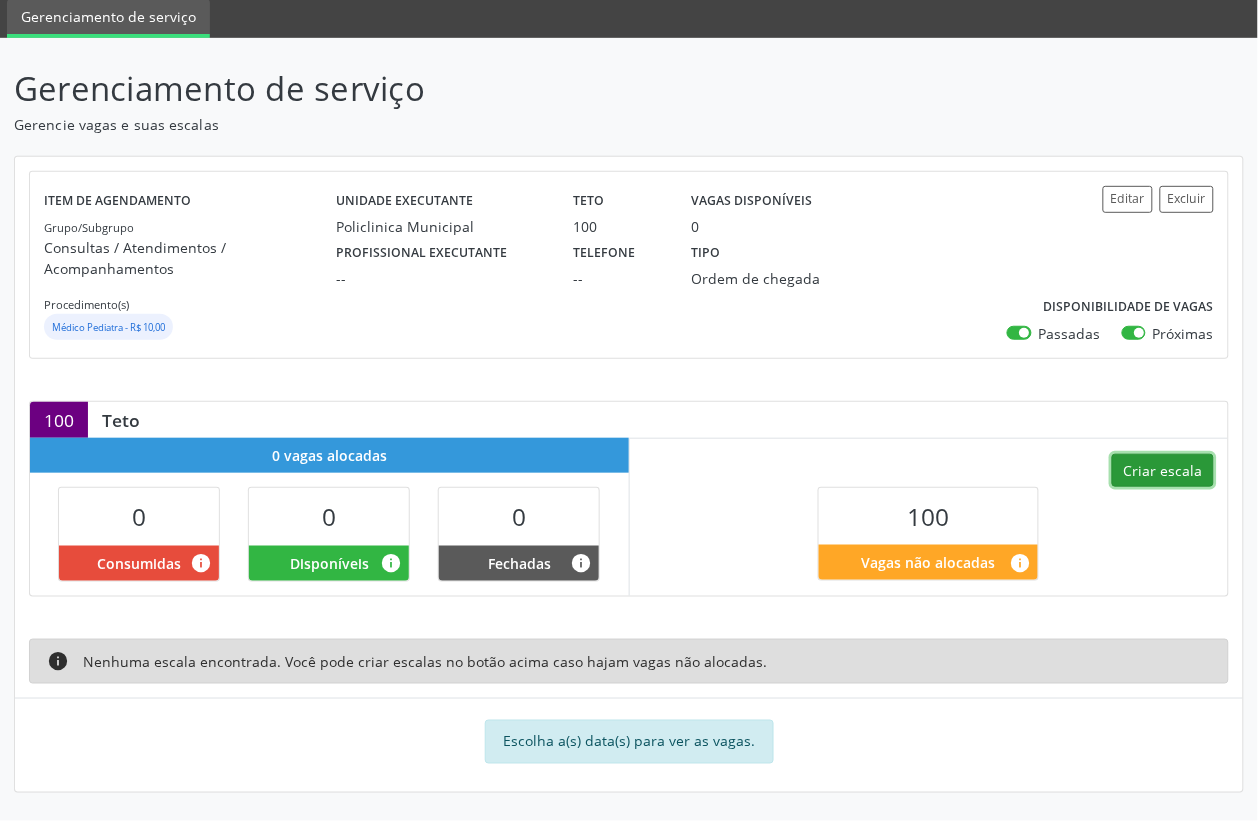 click on "Criar escala" at bounding box center [1163, 471] 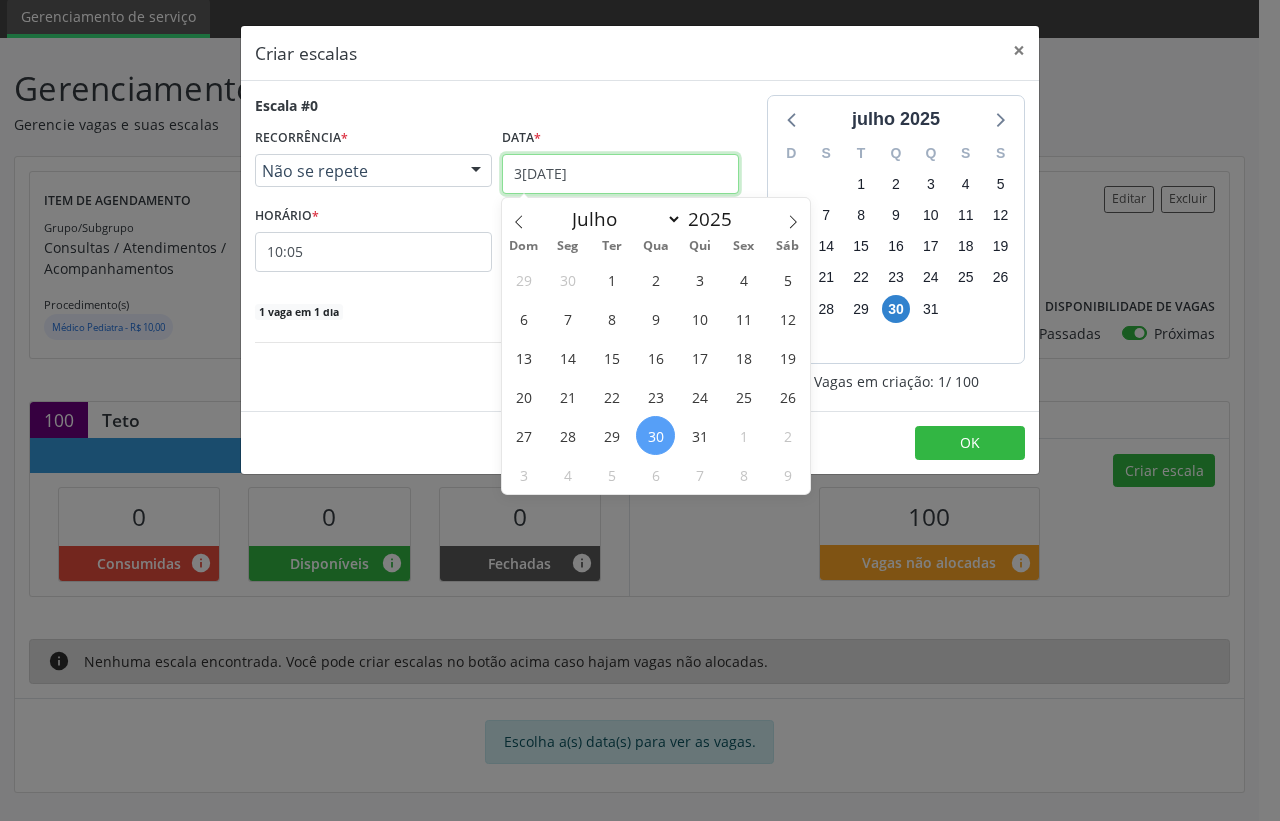 click on "3[DATE]" at bounding box center (620, 174) 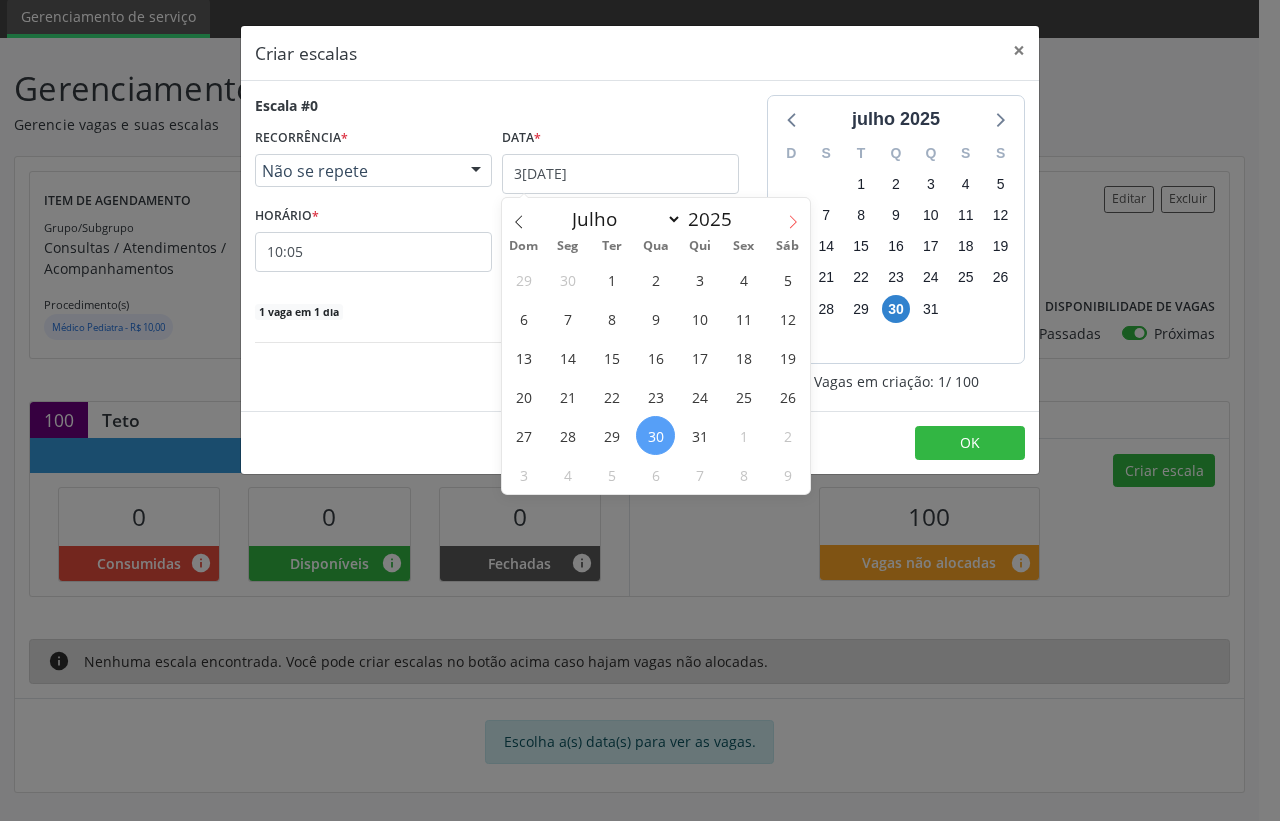 click at bounding box center [793, 215] 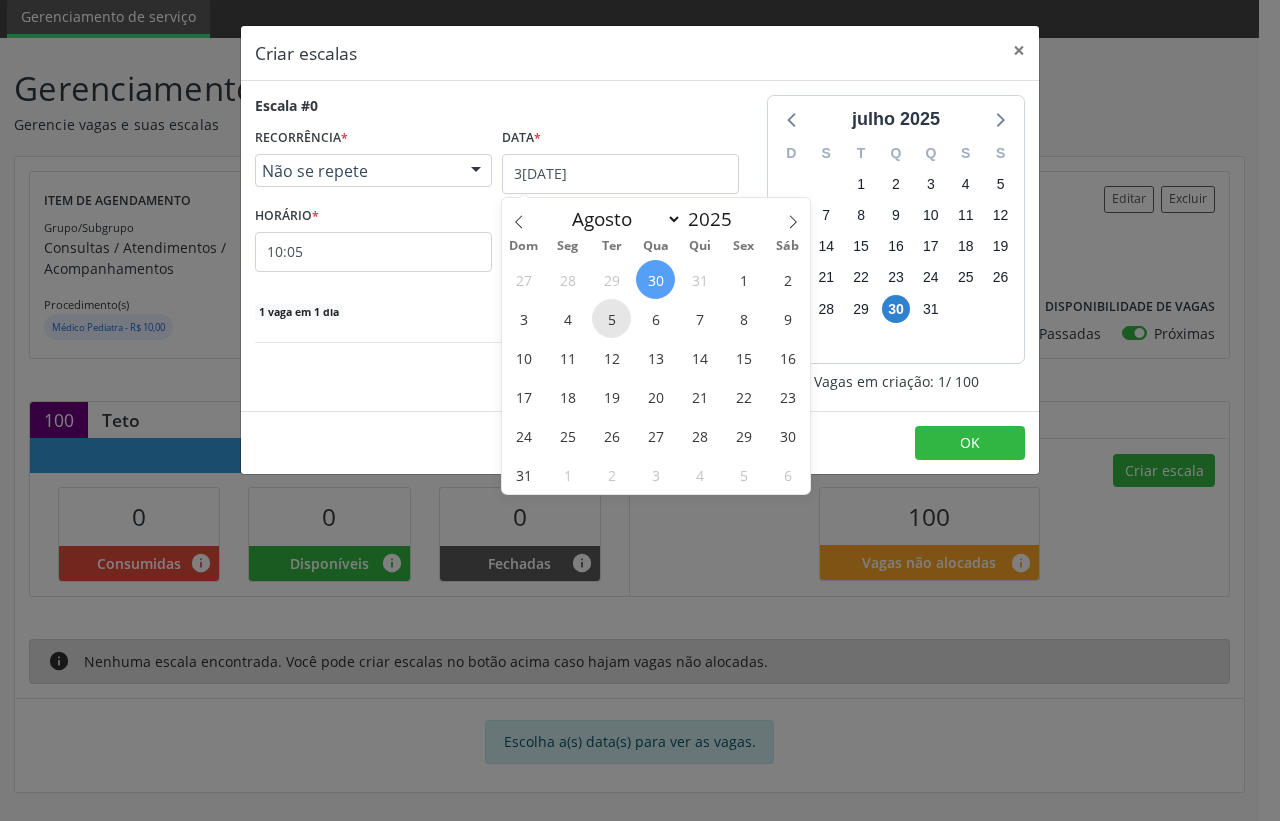 click on "5" at bounding box center (611, 318) 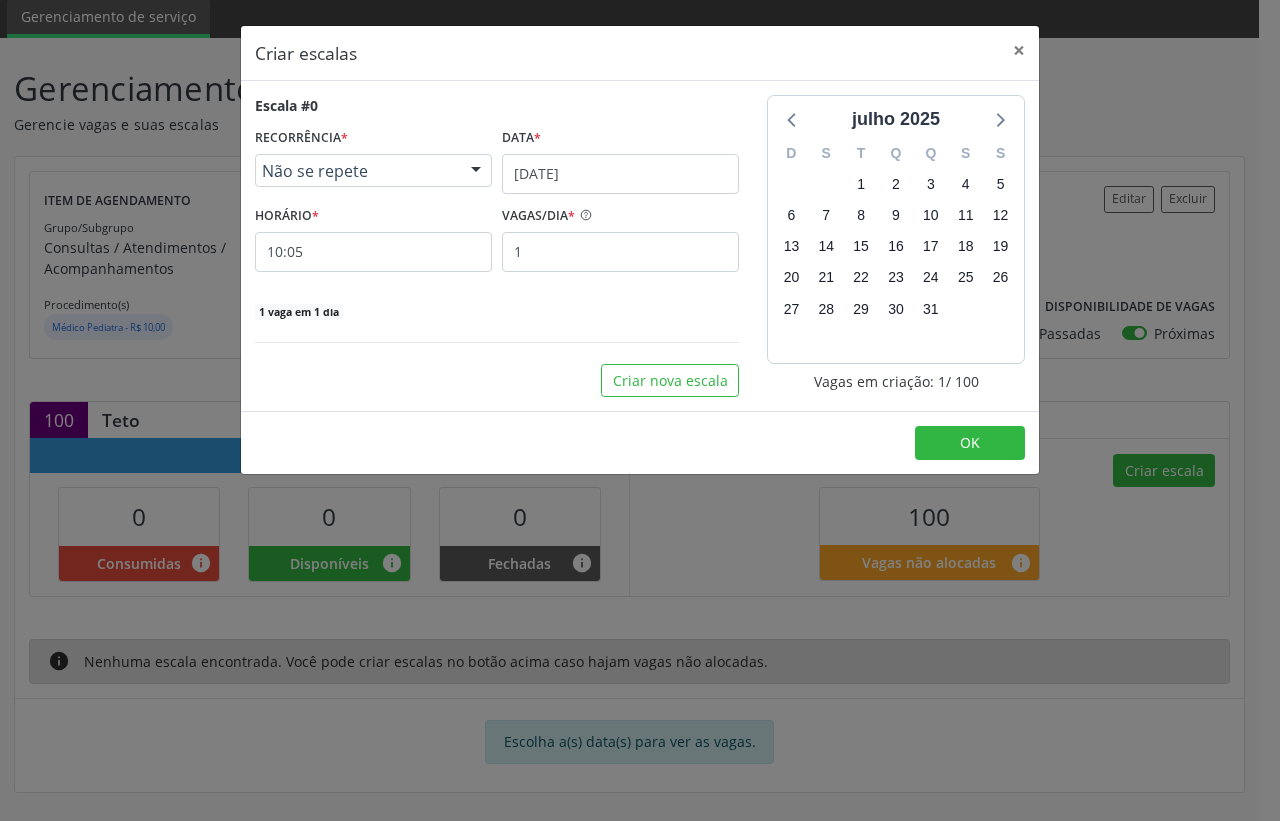 click on "Não se repete" at bounding box center (356, 171) 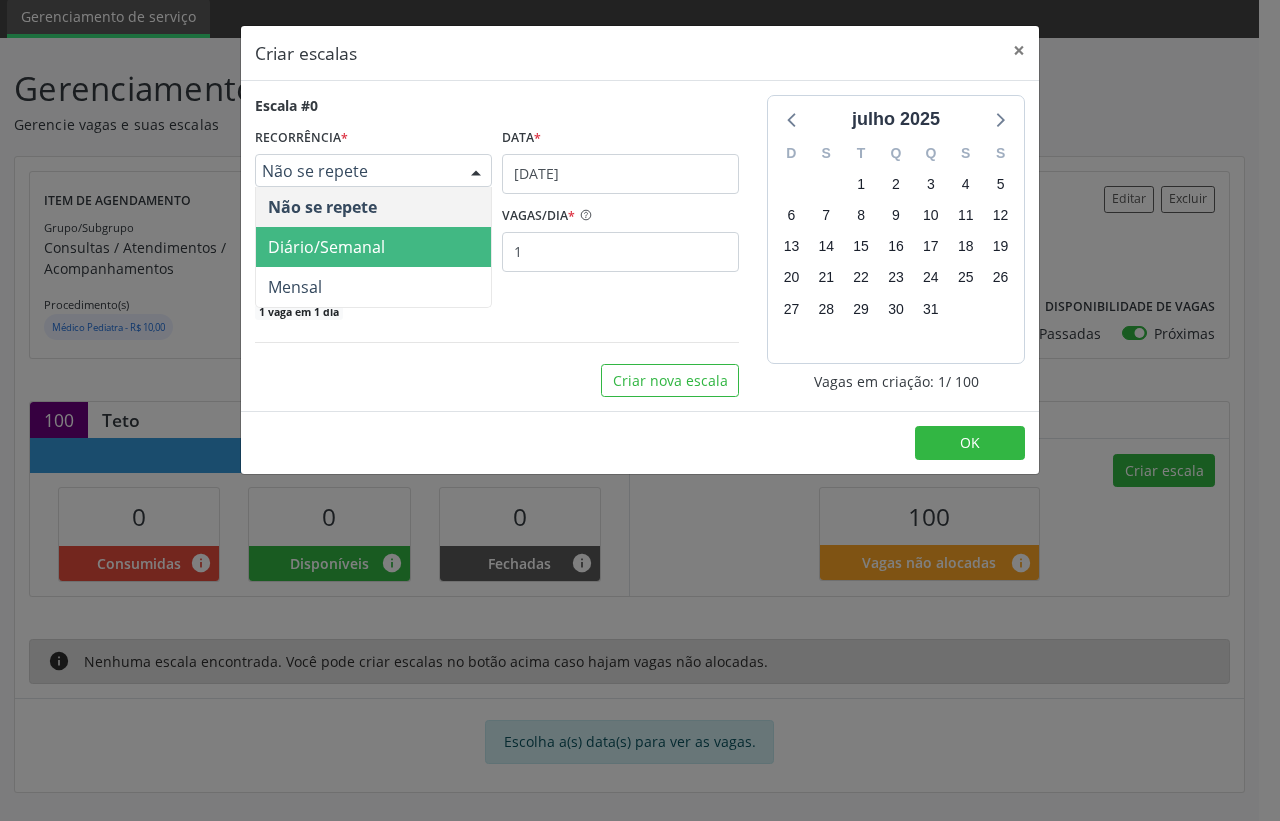 click on "Diário/Semanal" at bounding box center [326, 247] 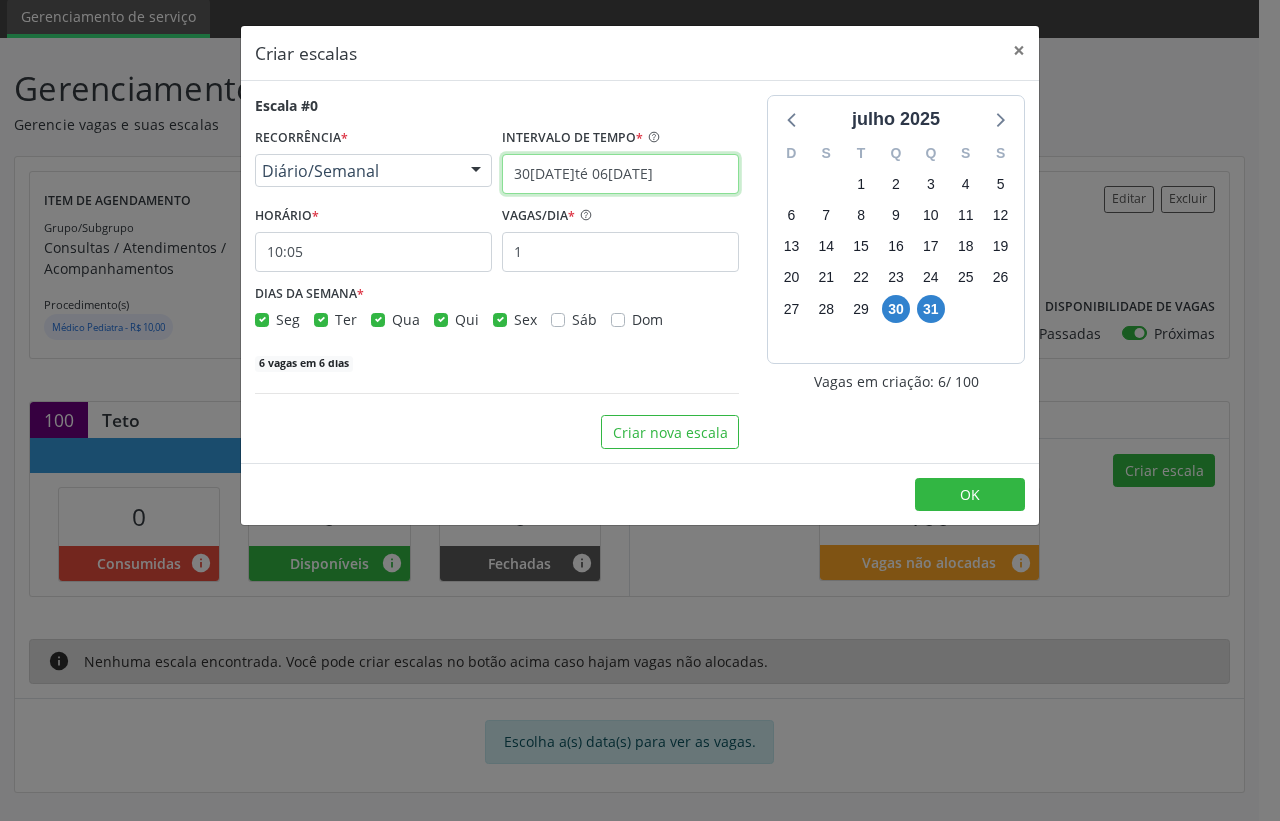 click on "30/07/2025 até 06/08/2025" at bounding box center (620, 174) 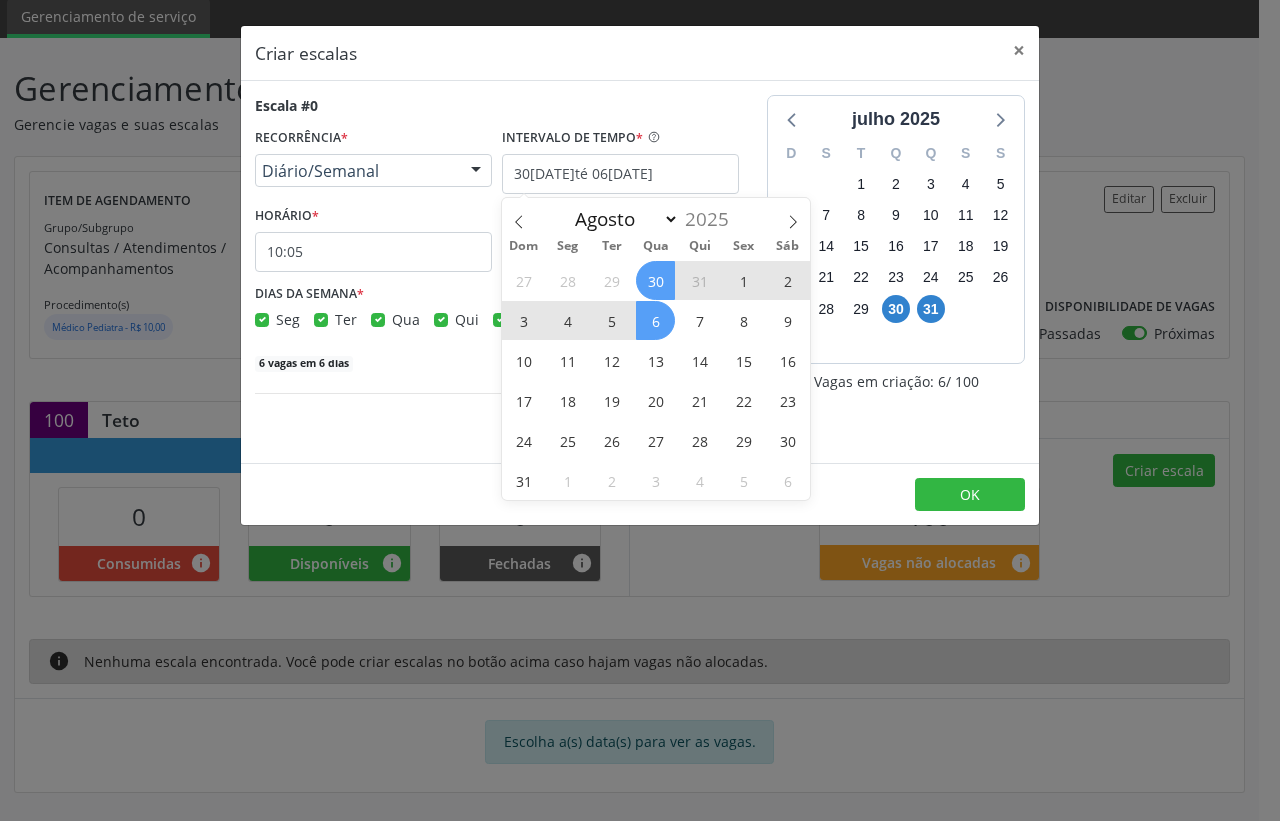 click on "5" at bounding box center [611, 320] 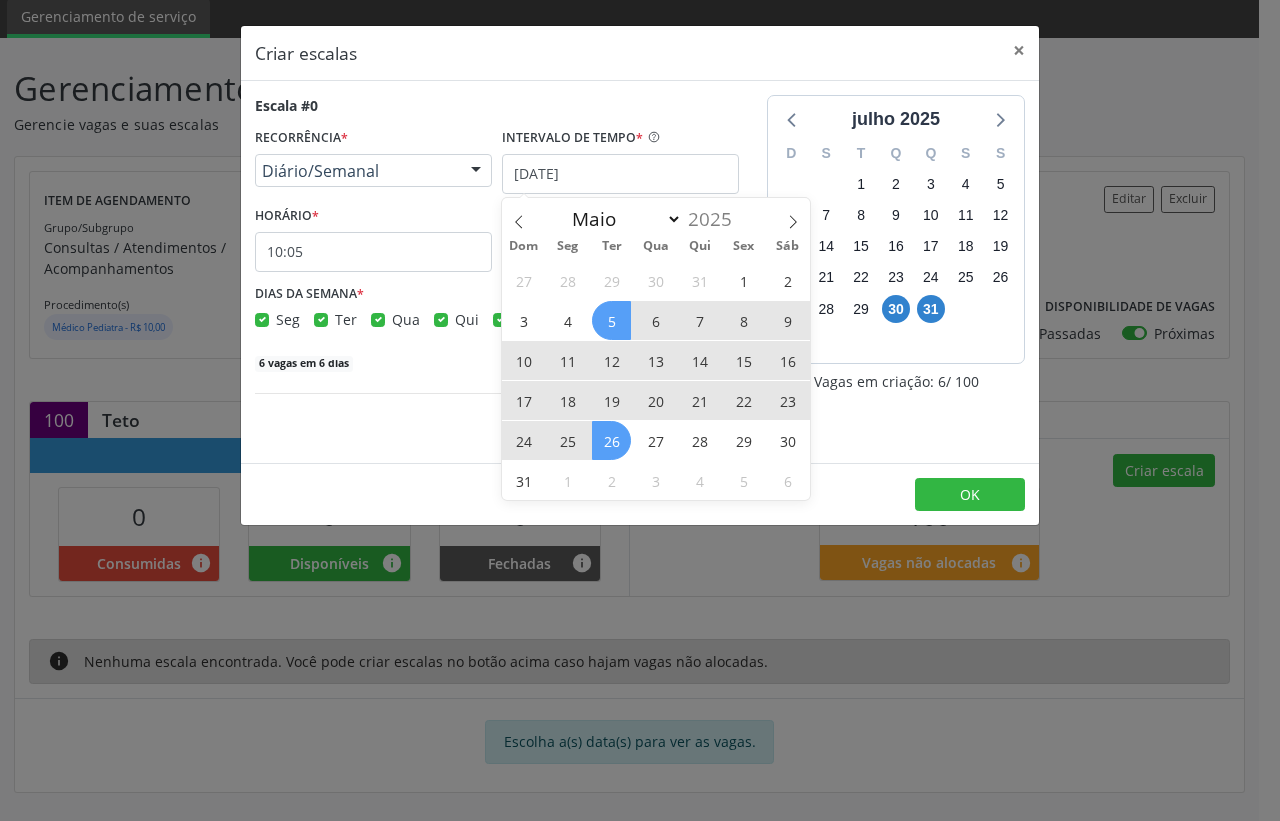 click on "26" at bounding box center (611, 440) 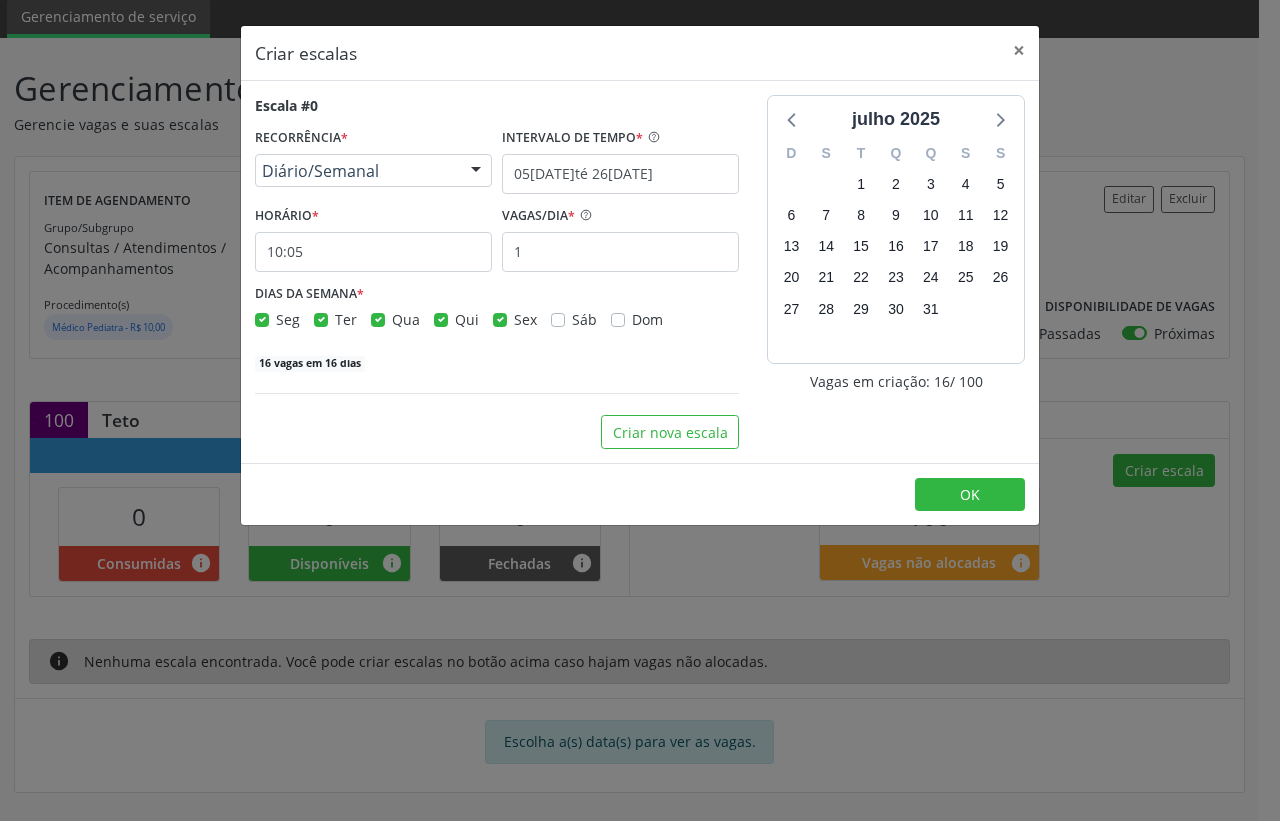 click on "Seg" at bounding box center [288, 319] 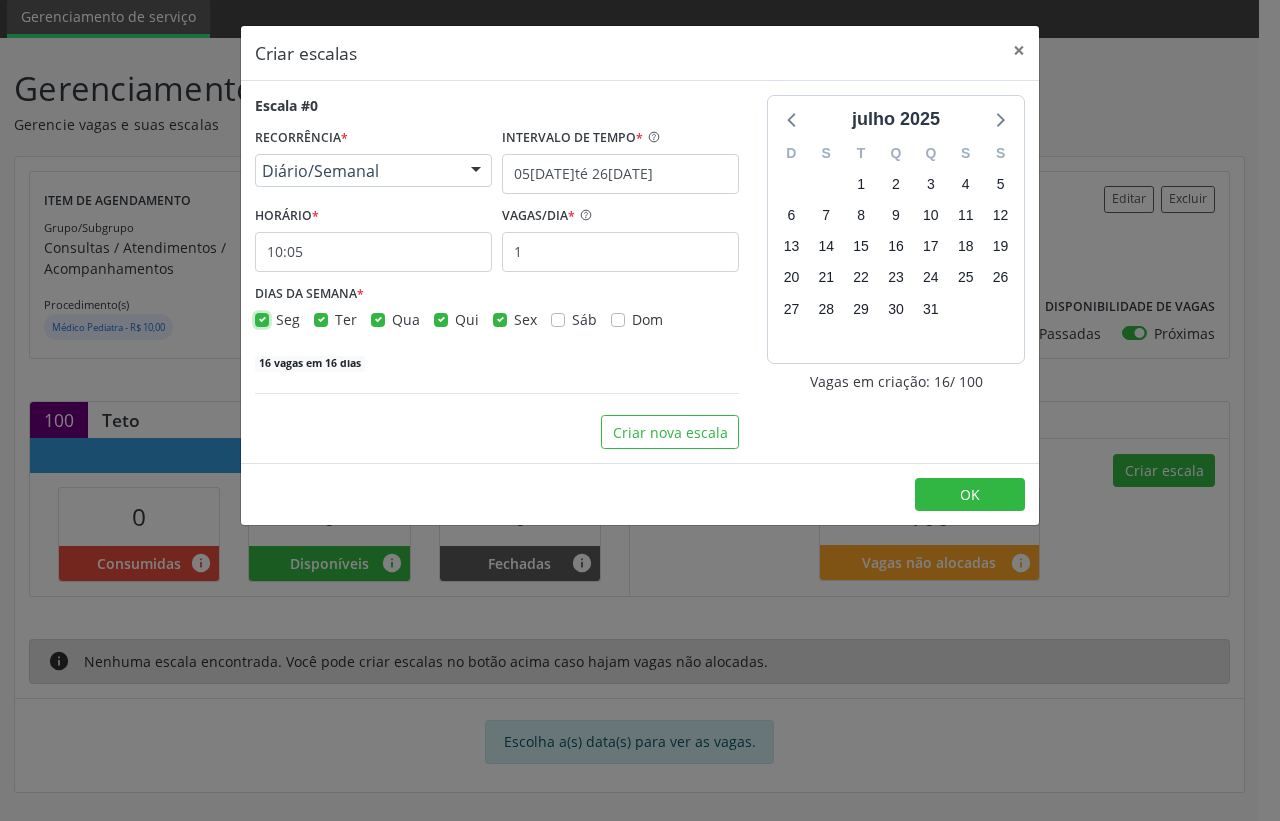 click on "Seg" at bounding box center [262, 318] 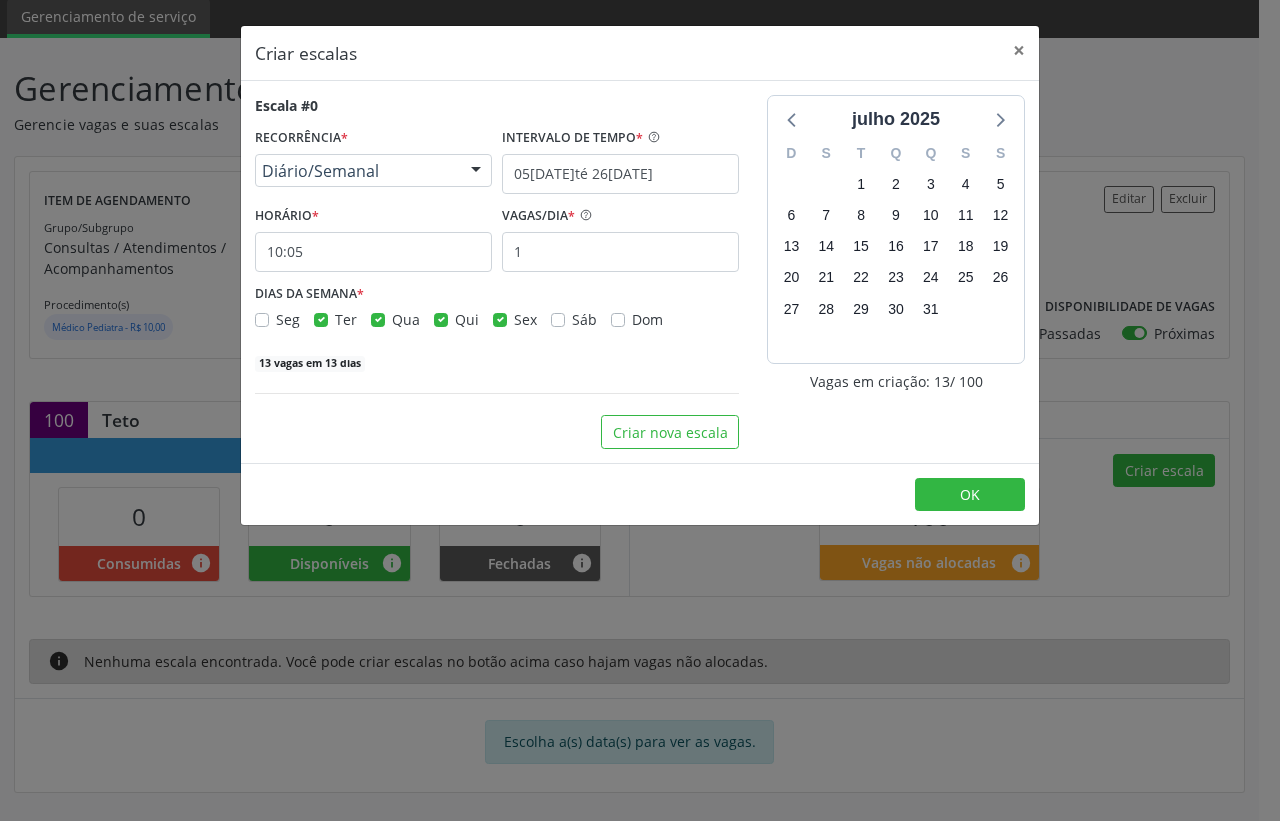 click on "Qua" at bounding box center (406, 319) 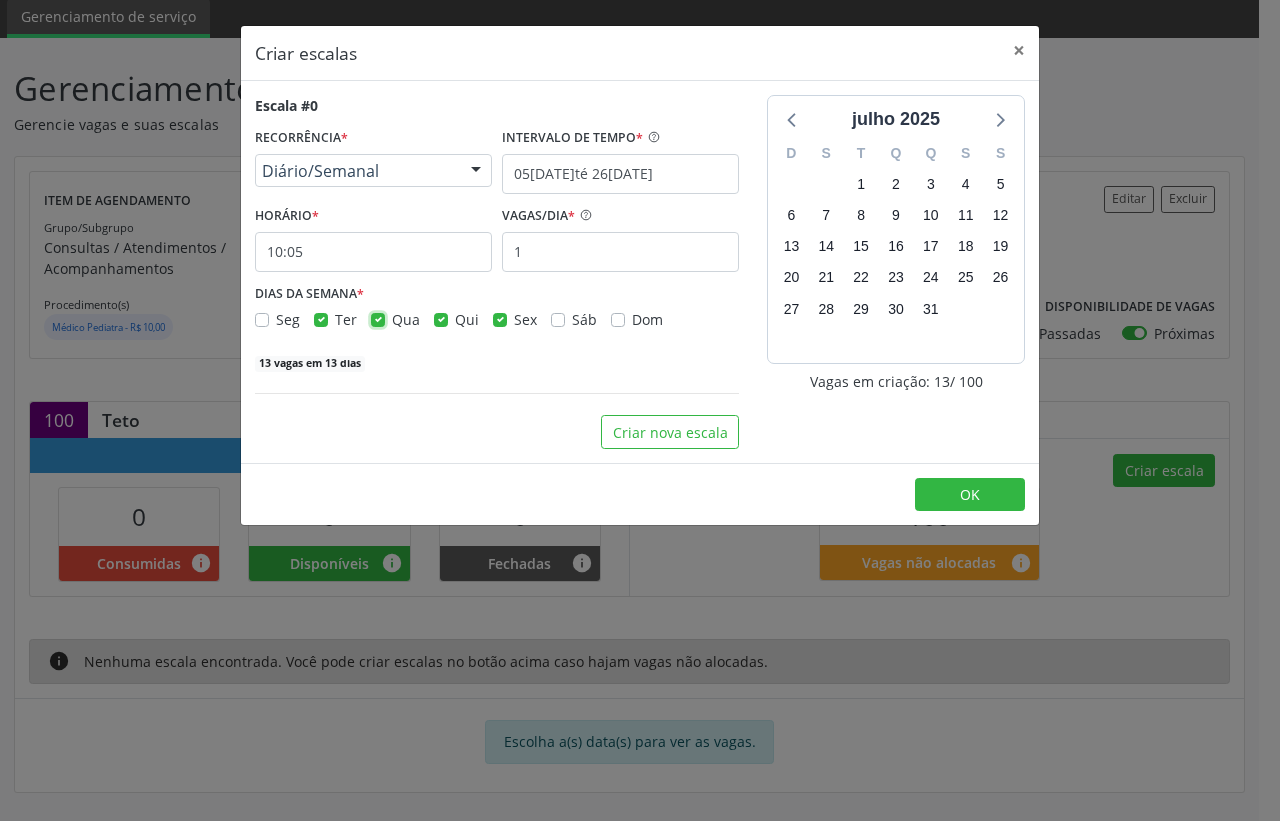 click on "Qua" at bounding box center [378, 318] 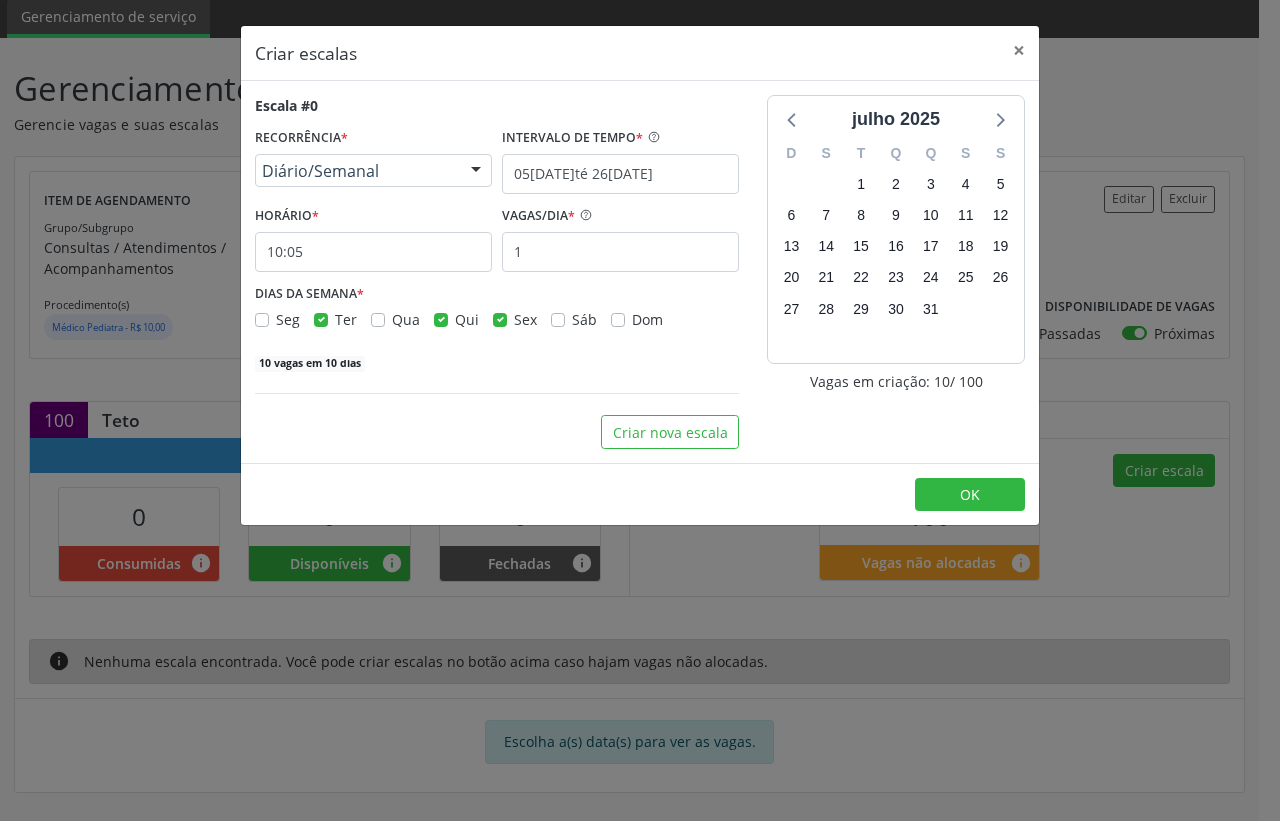 click on "Qui" at bounding box center [467, 319] 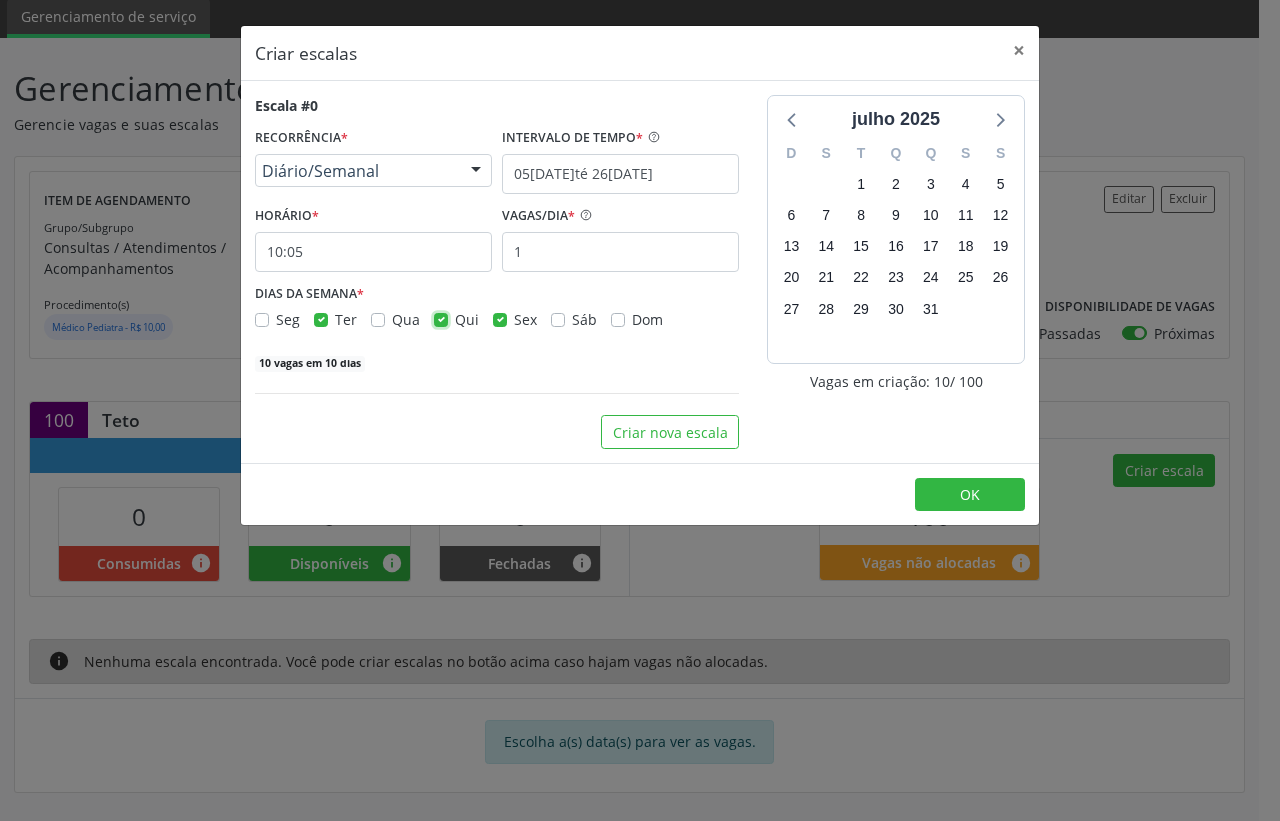 click on "Qui" at bounding box center [441, 318] 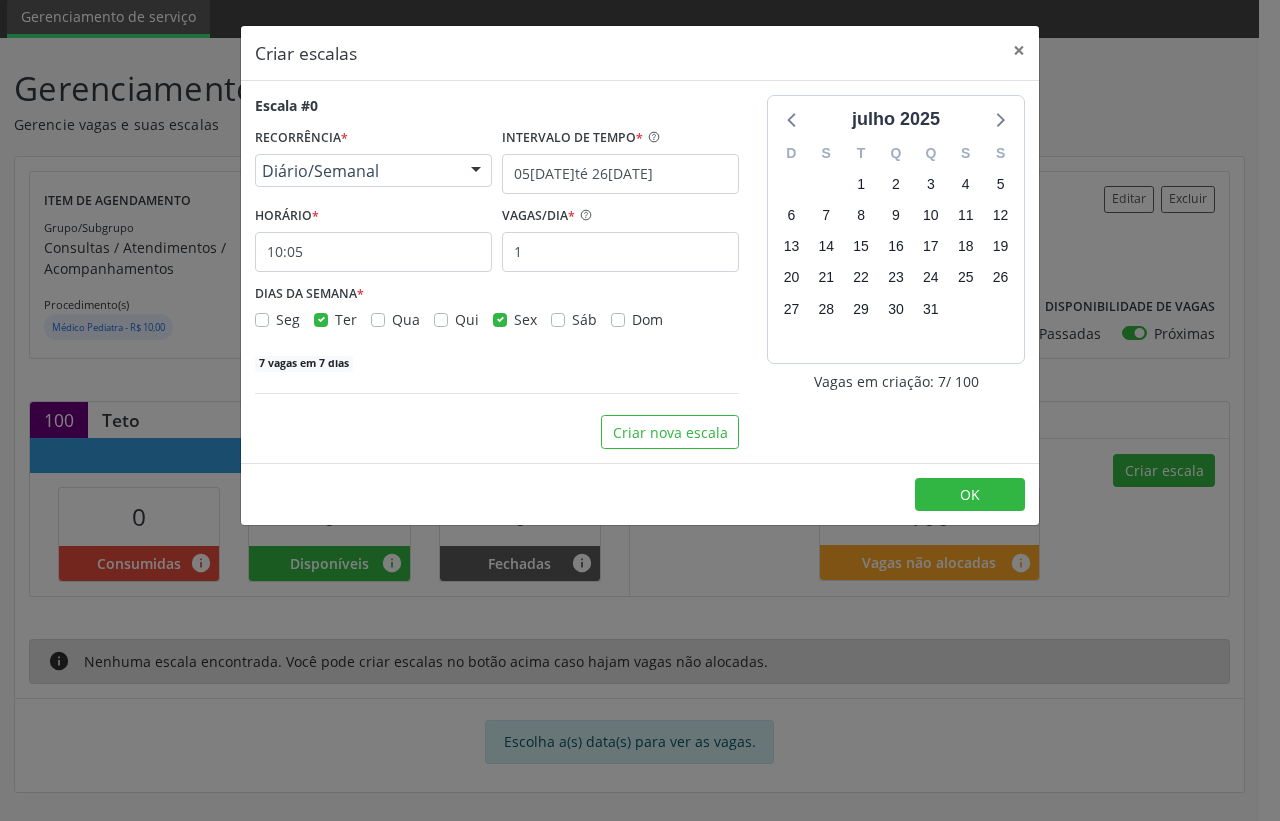 click on "Sex" at bounding box center [525, 319] 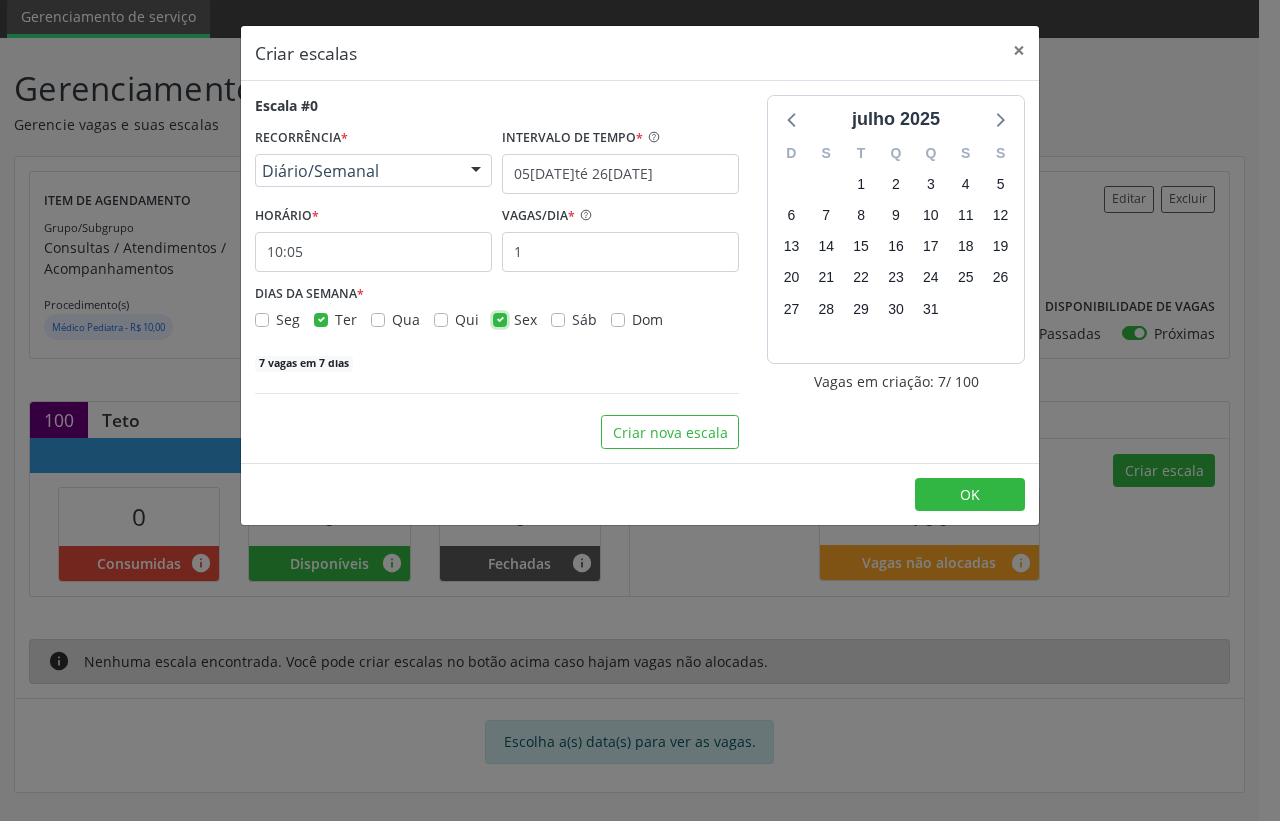 click on "Sex" at bounding box center [500, 318] 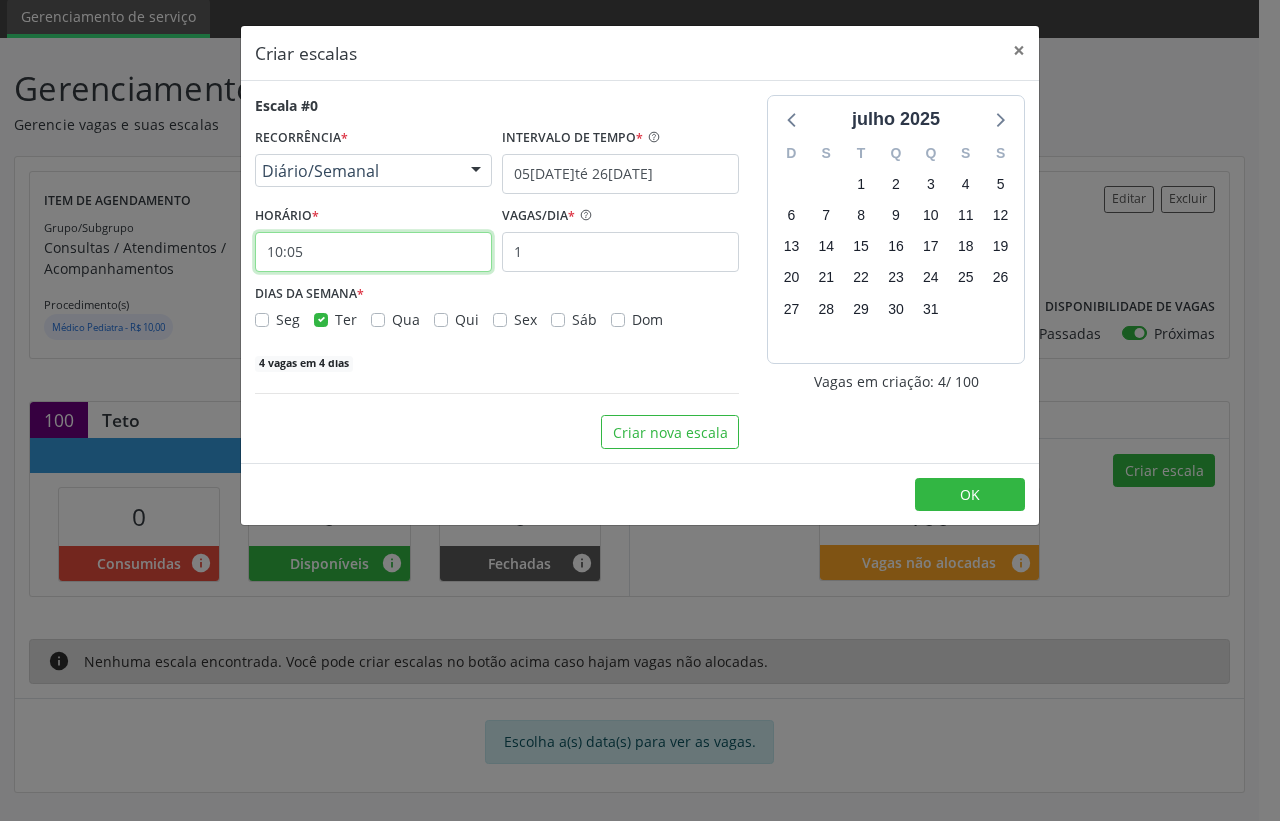 click on "10:05" at bounding box center [373, 252] 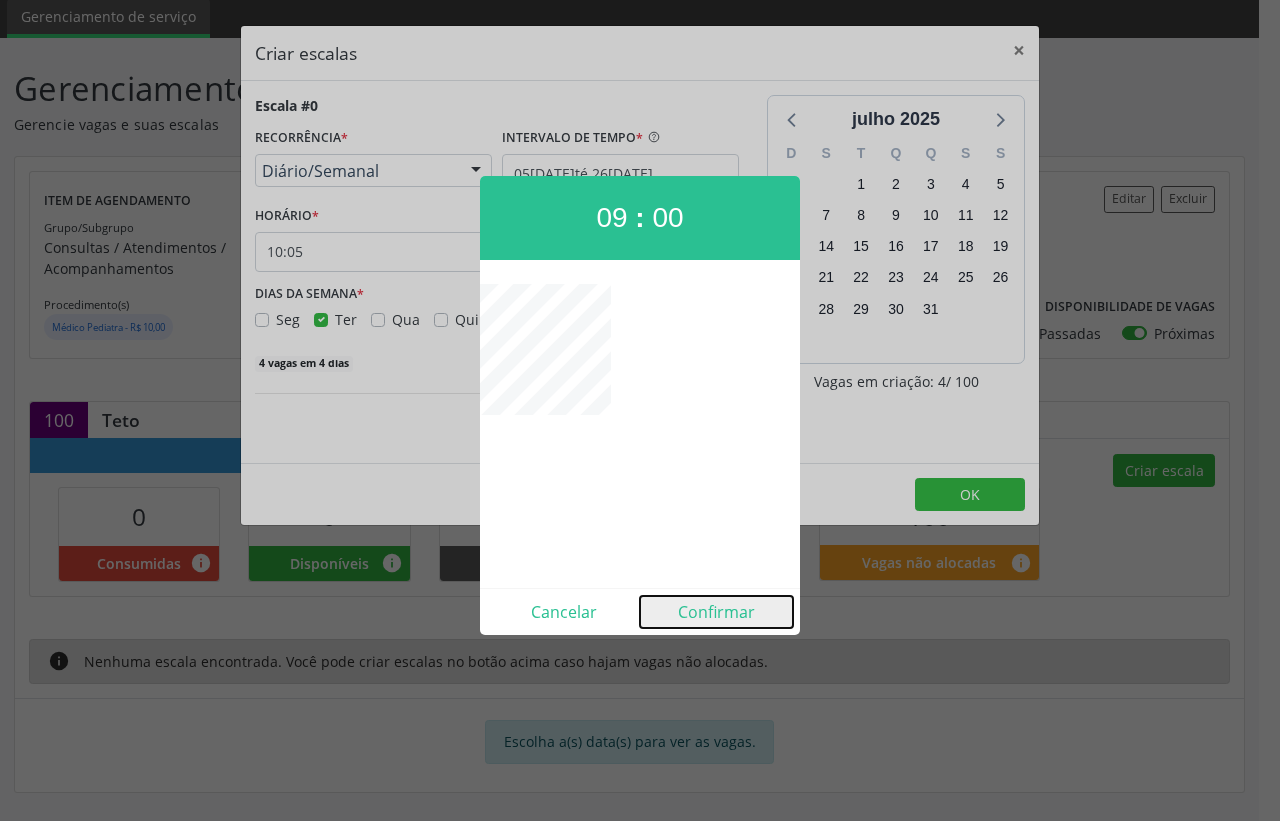 click on "Confirmar" at bounding box center [716, 612] 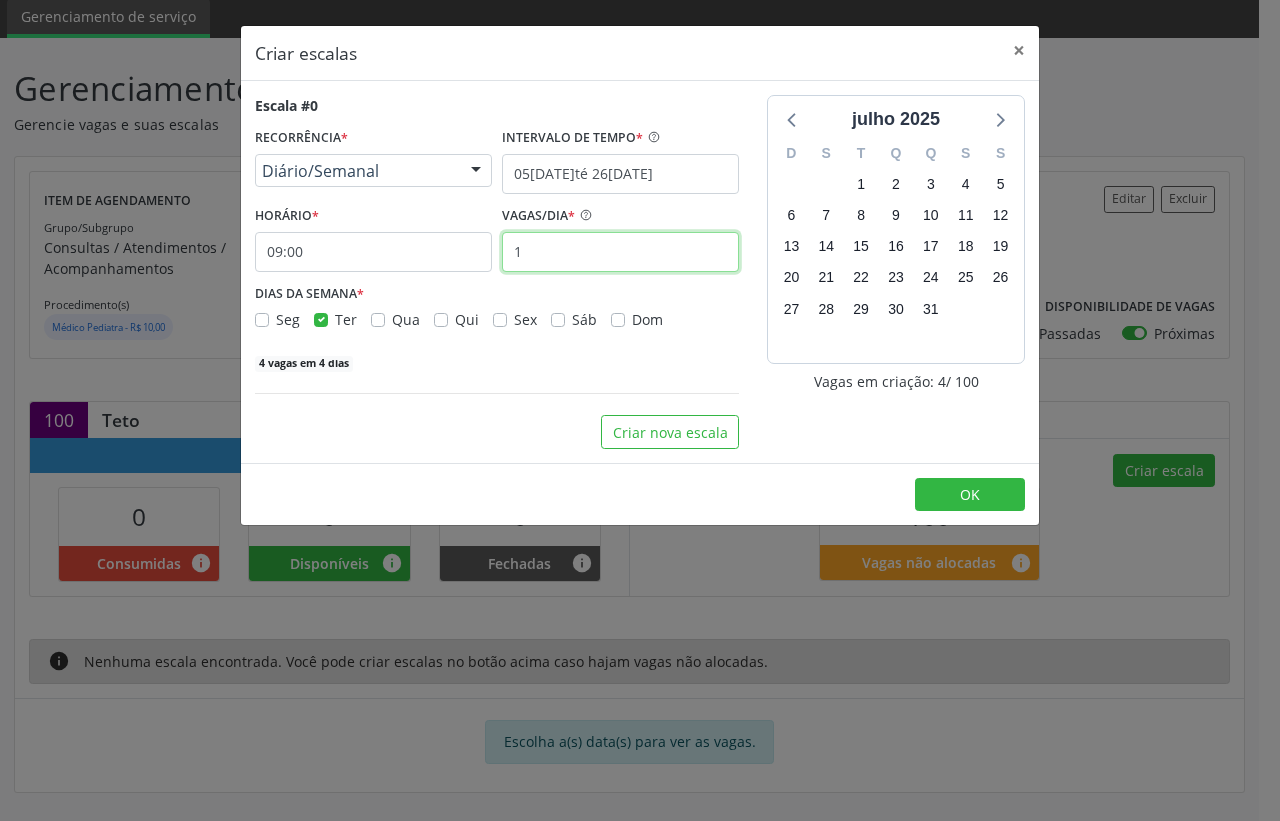 click on "1" at bounding box center (620, 252) 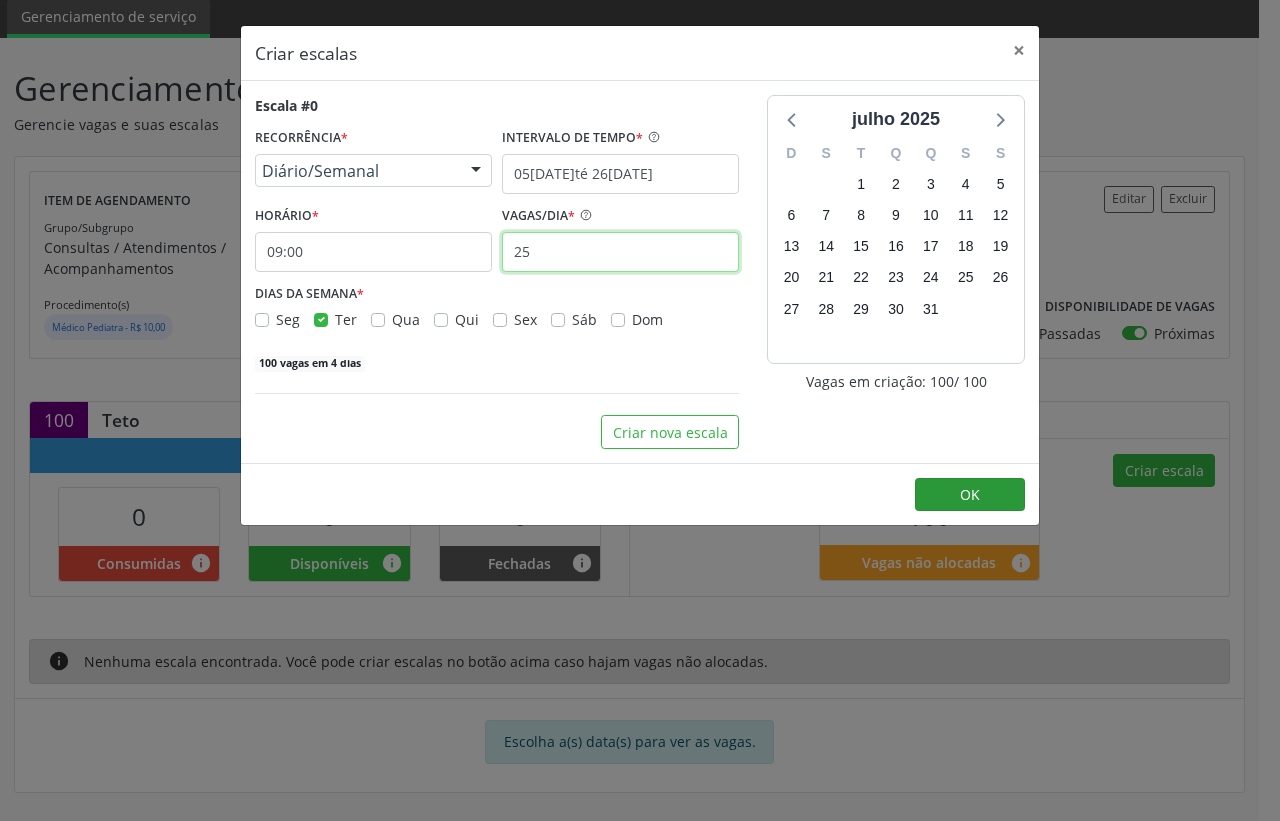 type on "25" 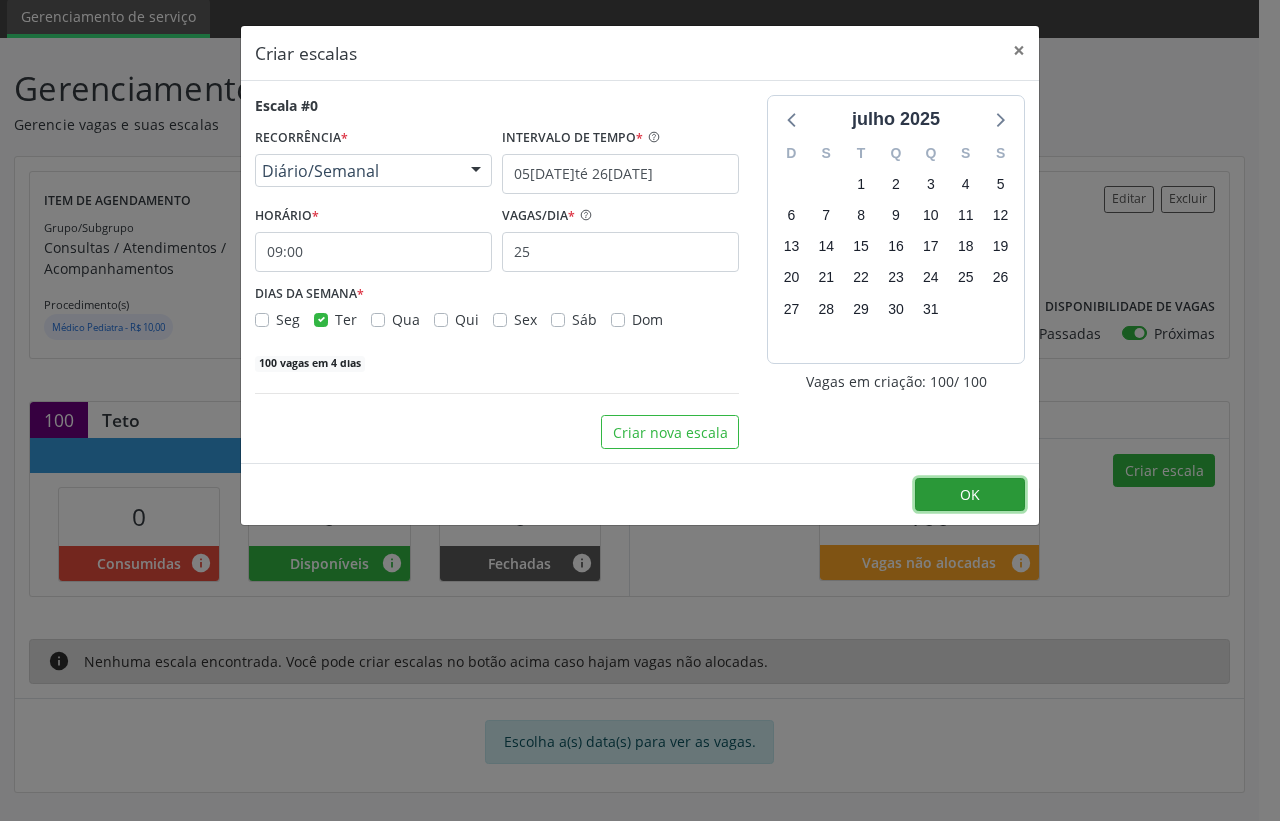 click on "OK" at bounding box center (970, 495) 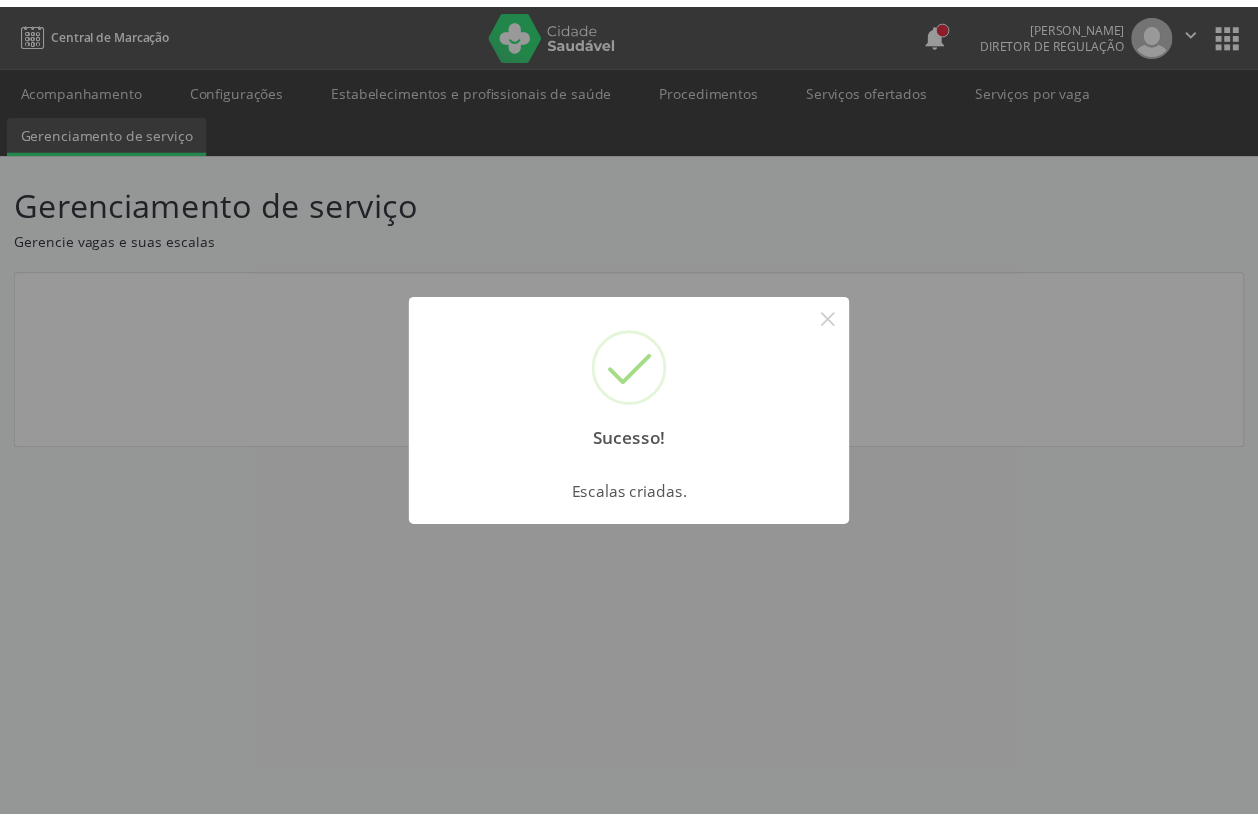 scroll, scrollTop: 0, scrollLeft: 0, axis: both 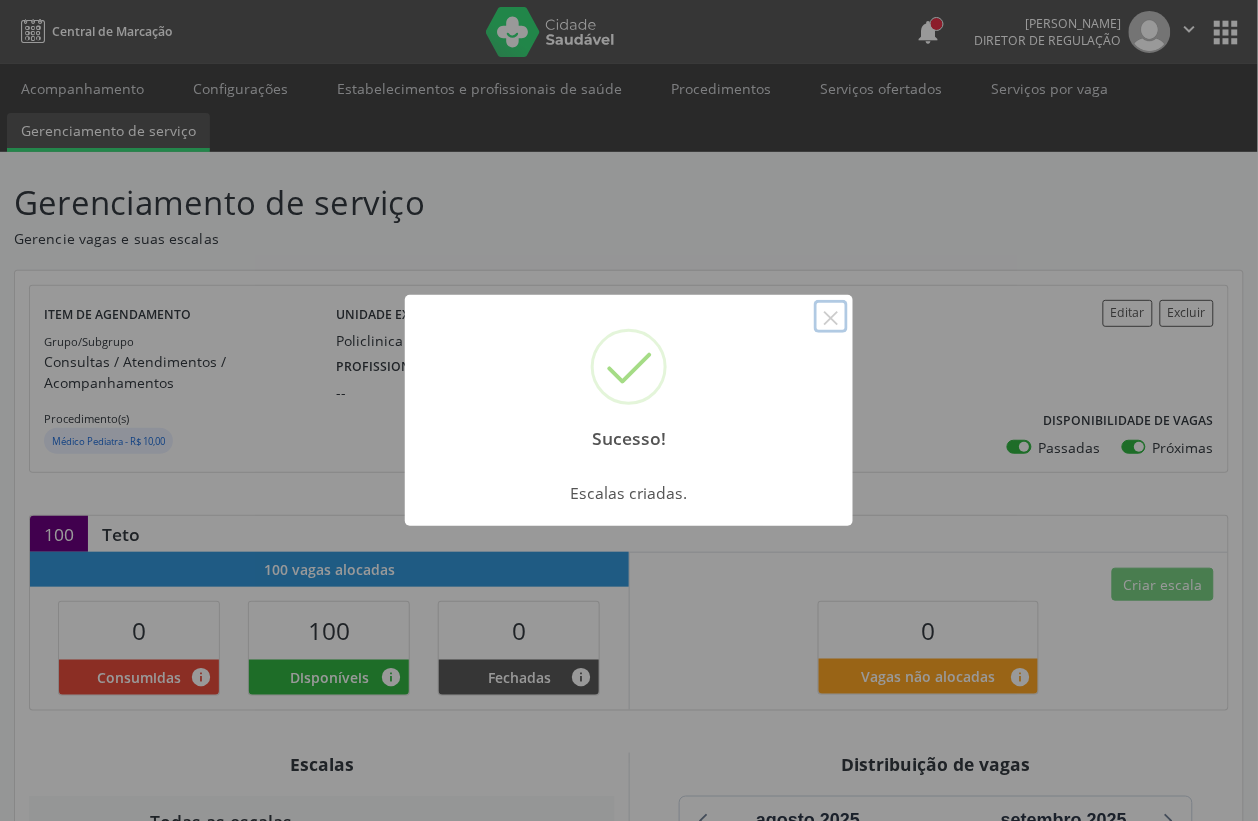 click on "×" at bounding box center [831, 317] 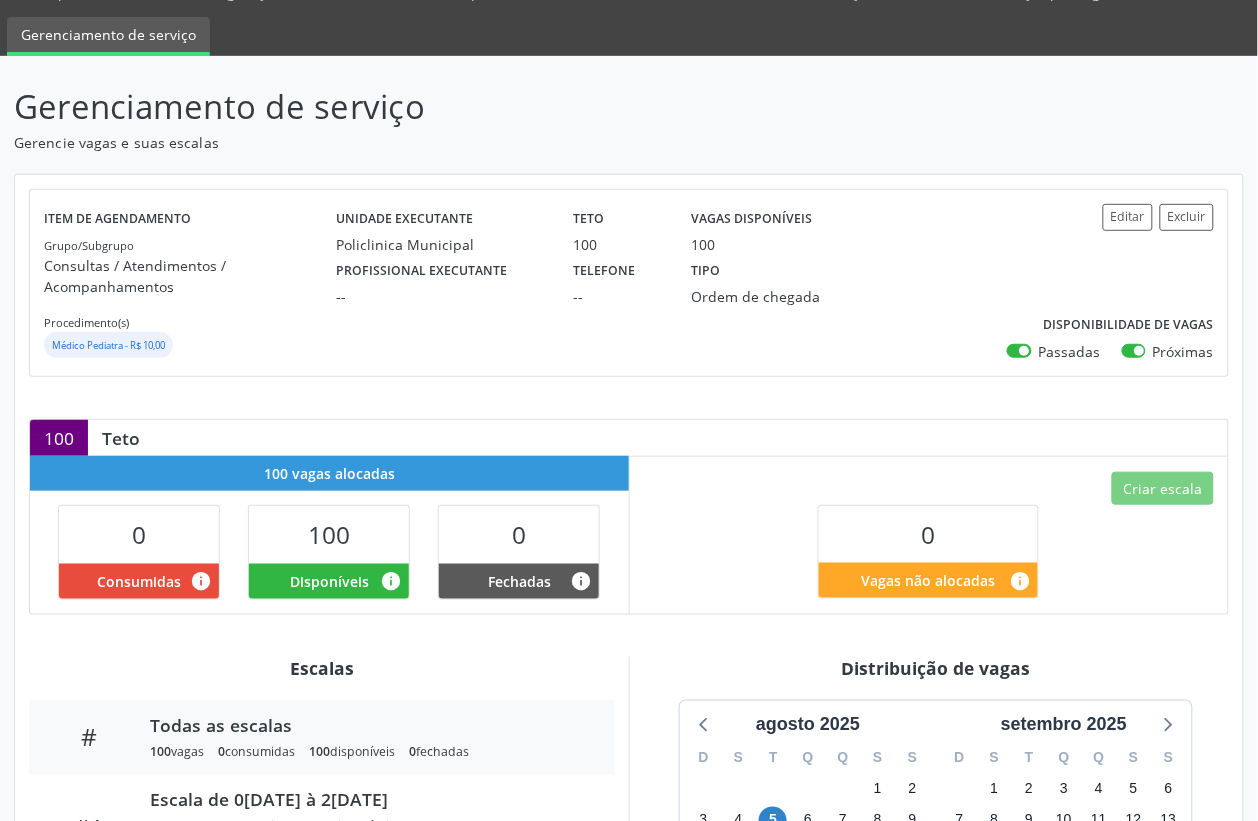 scroll, scrollTop: 0, scrollLeft: 0, axis: both 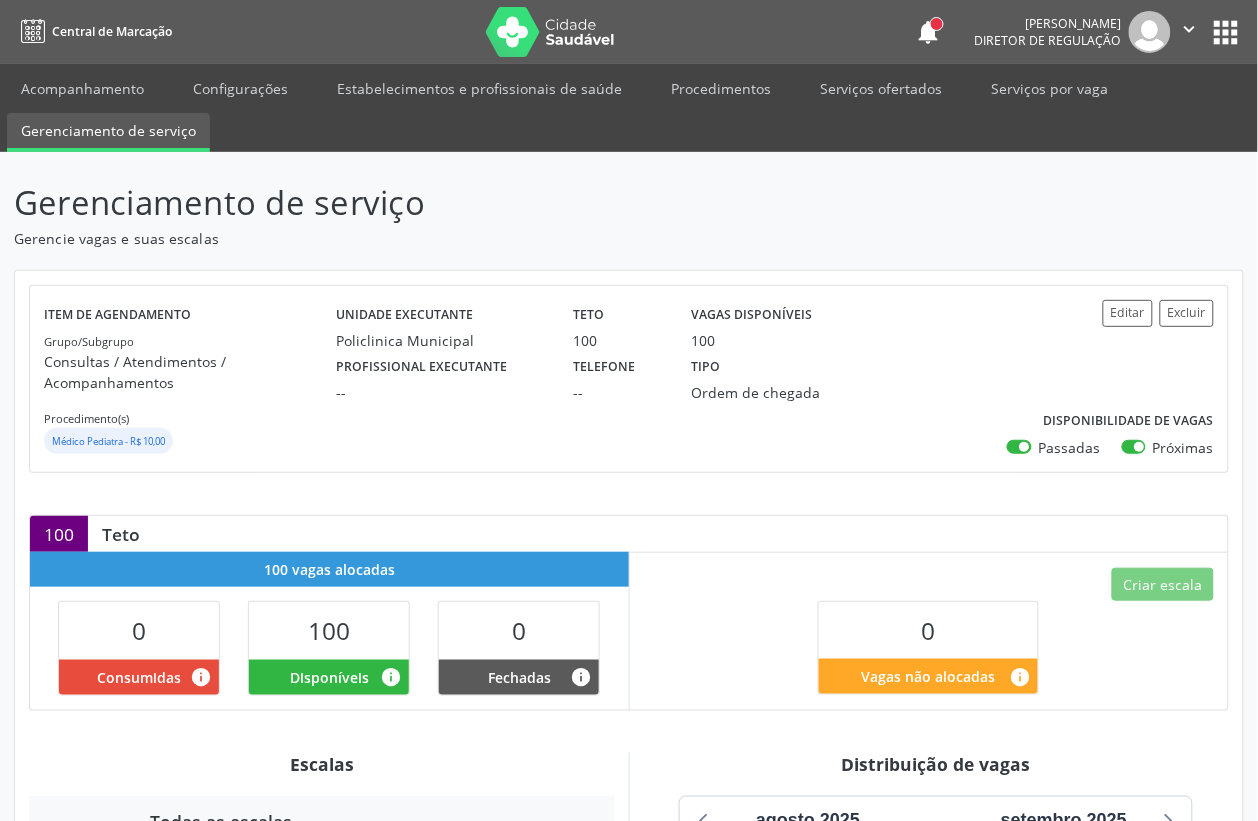 click on "Gerenciamento de serviço" at bounding box center (108, 132) 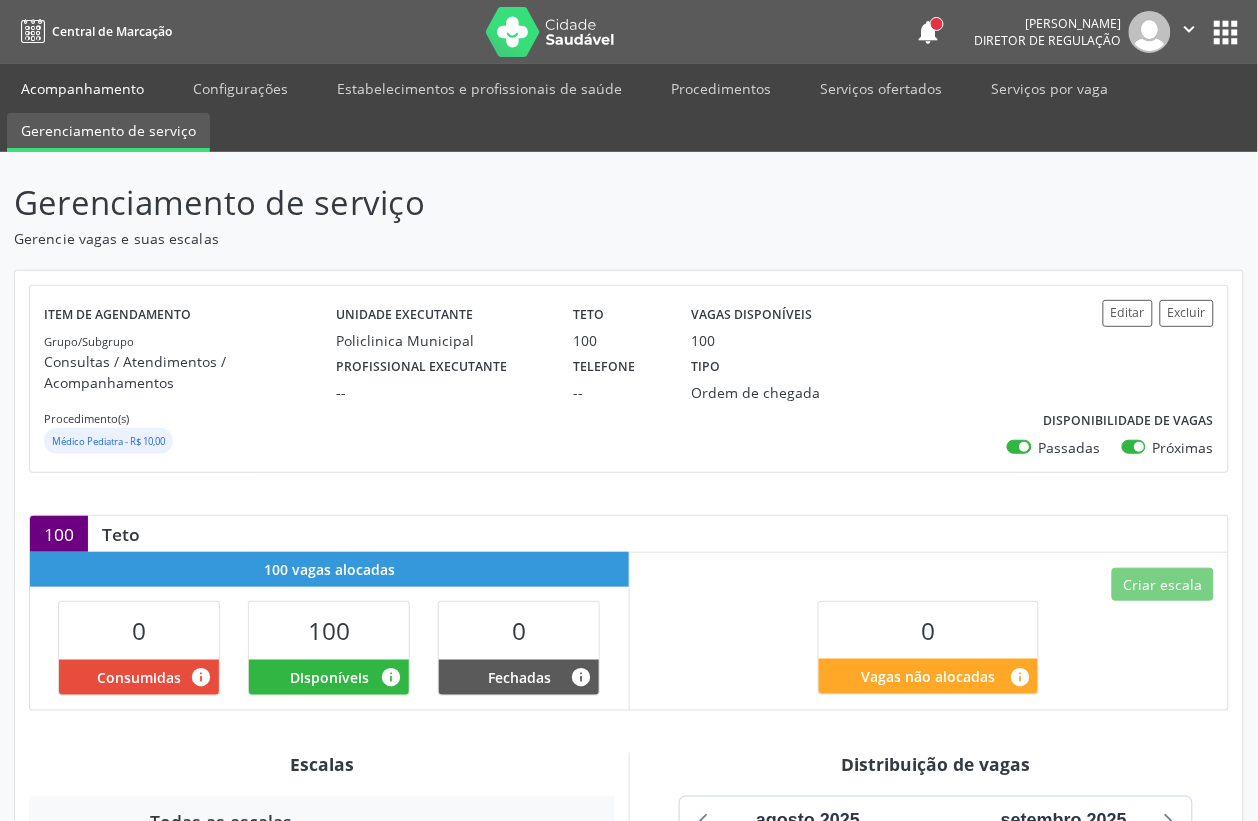 click on "Acompanhamento" at bounding box center [82, 88] 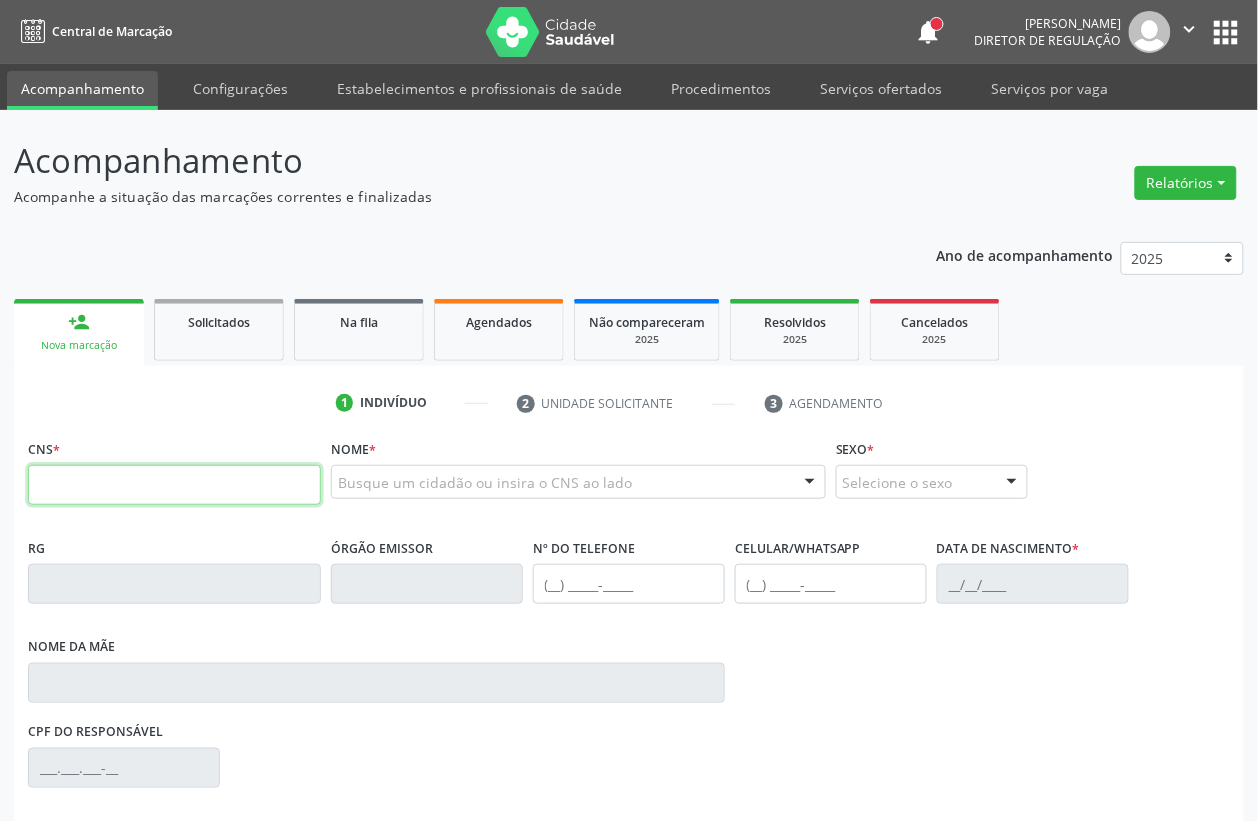click at bounding box center [174, 485] 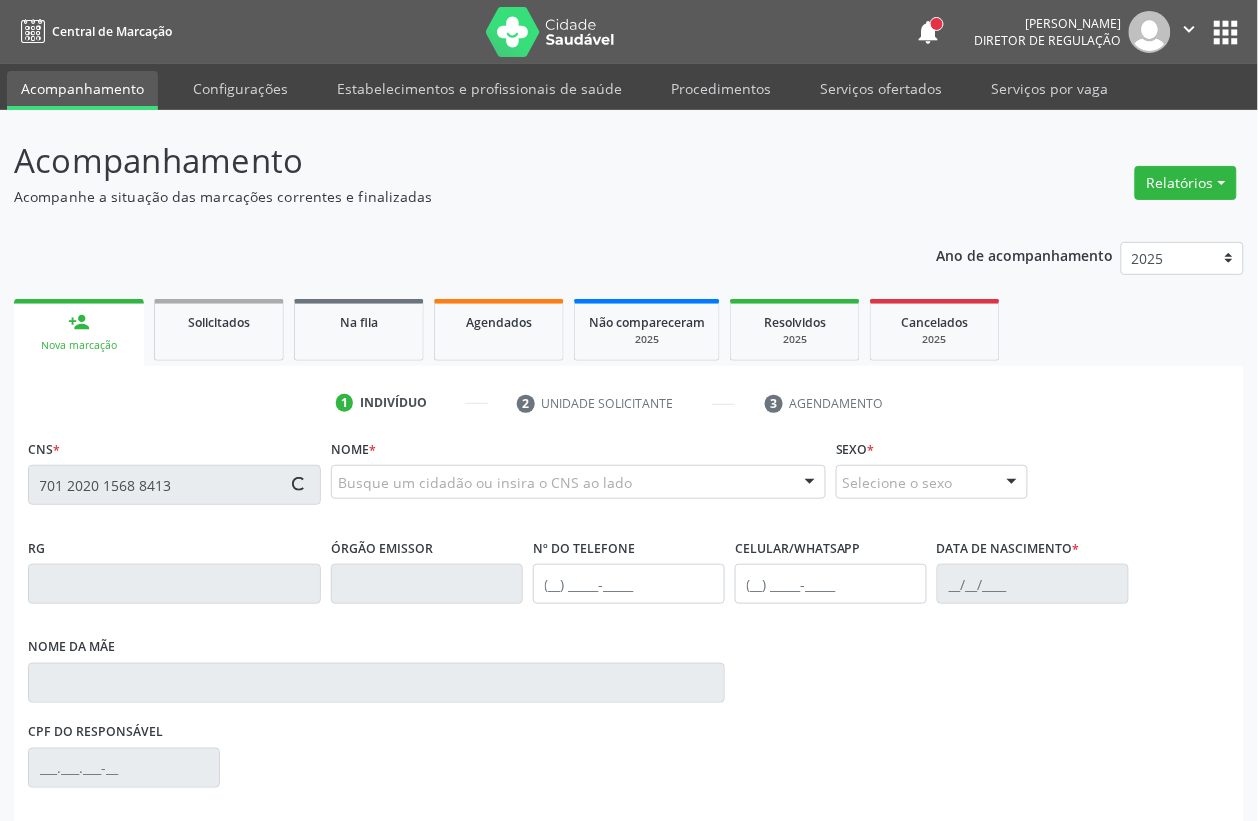 type on "701 2020 1568 8413" 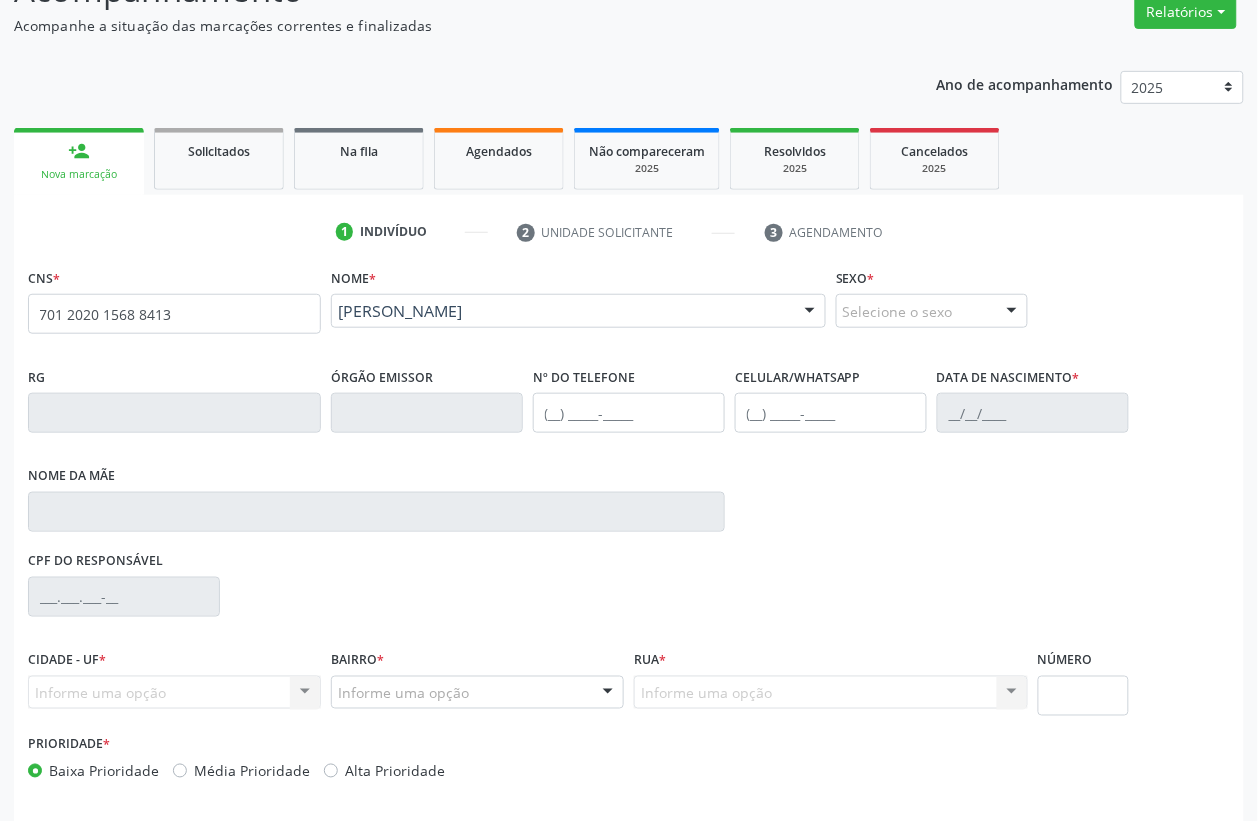 scroll, scrollTop: 248, scrollLeft: 0, axis: vertical 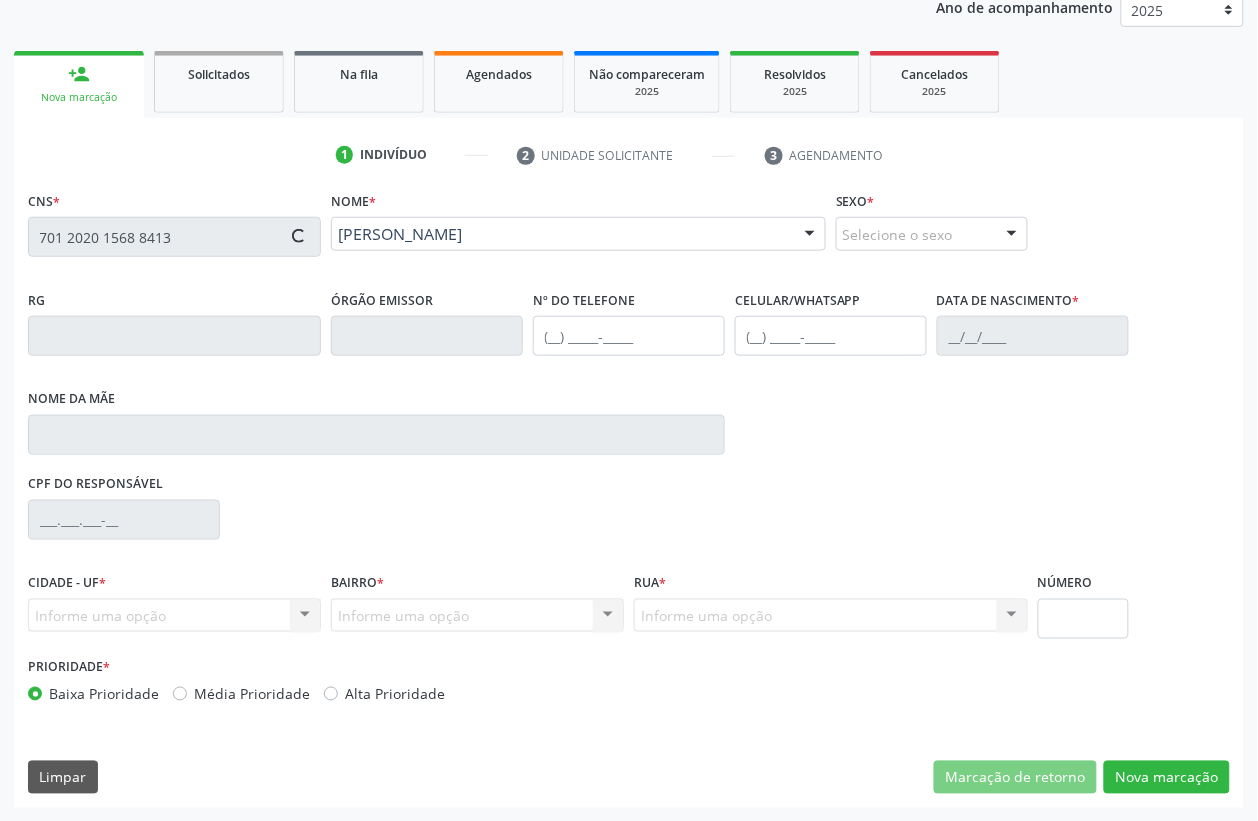 type on "(87) 99989-1529" 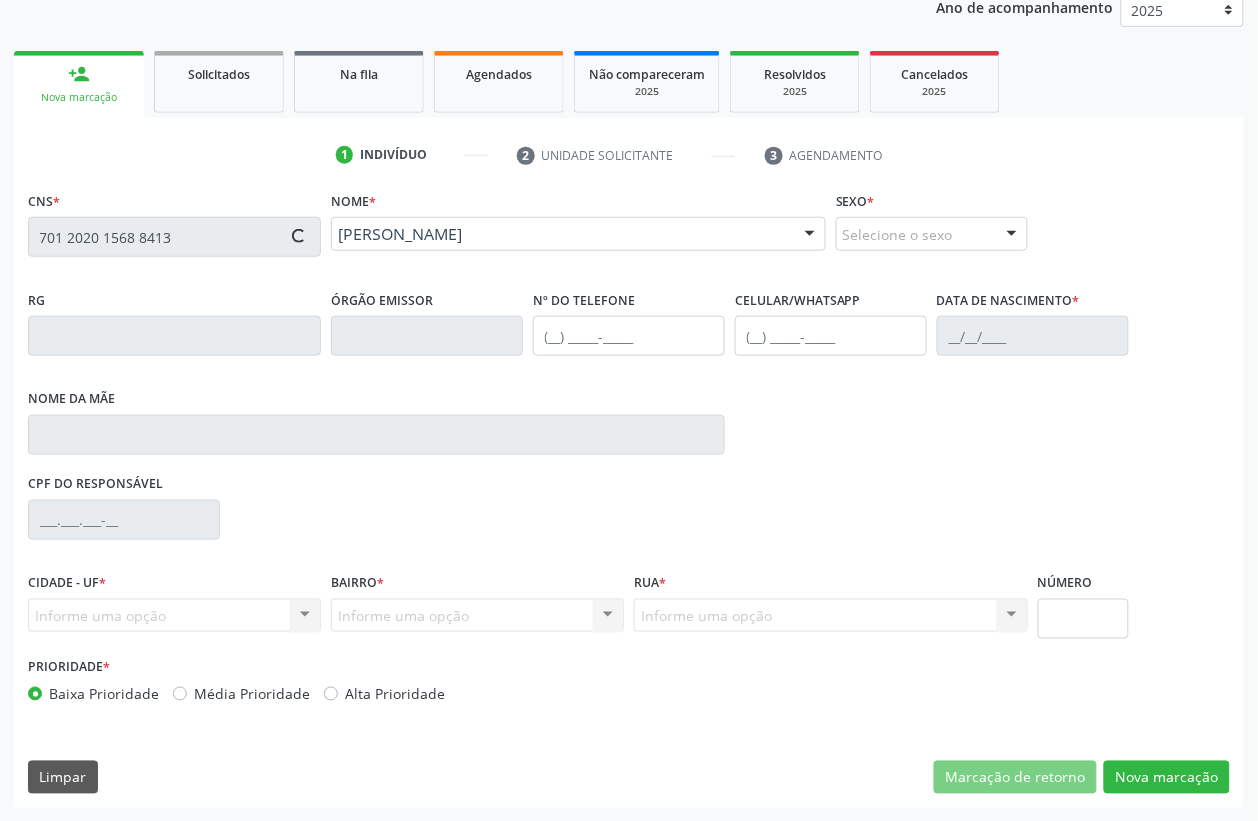 type on "(87) 99989-1529" 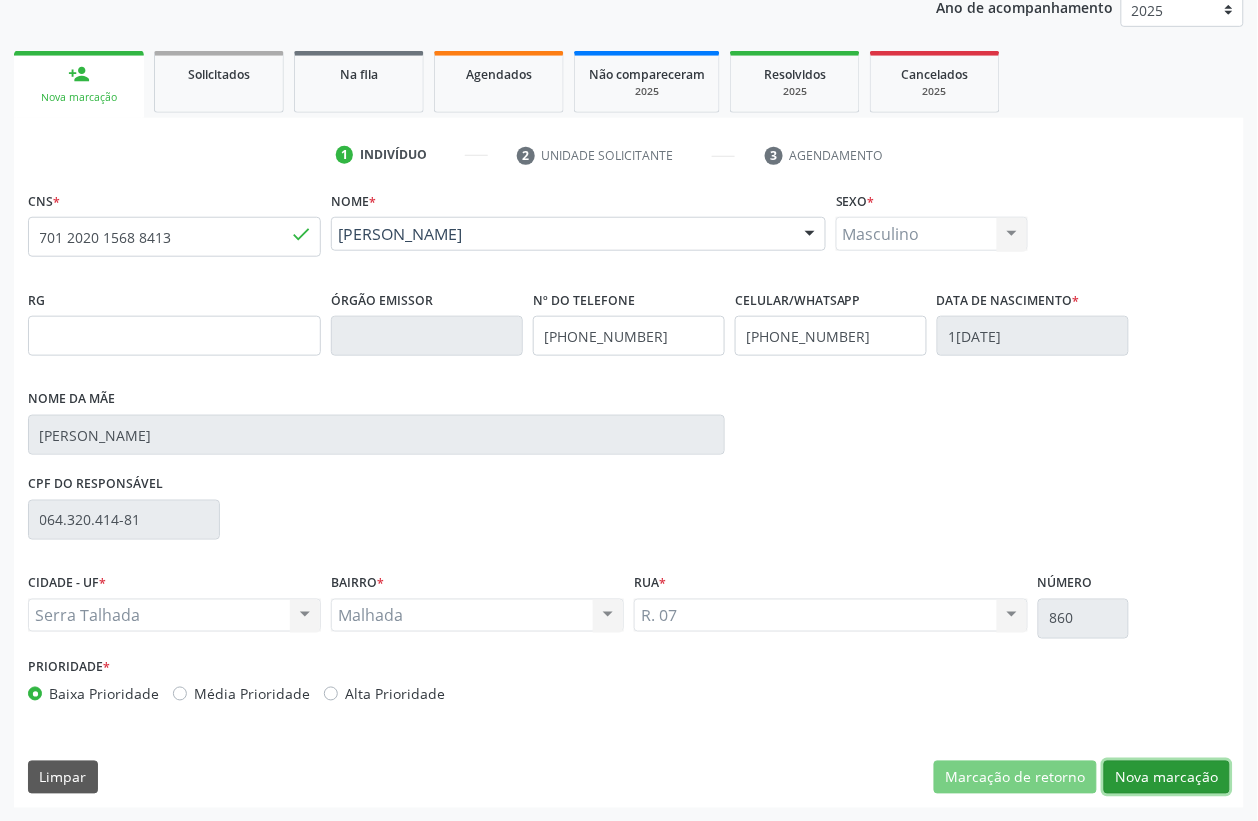 click on "Nova marcação" at bounding box center [1167, 778] 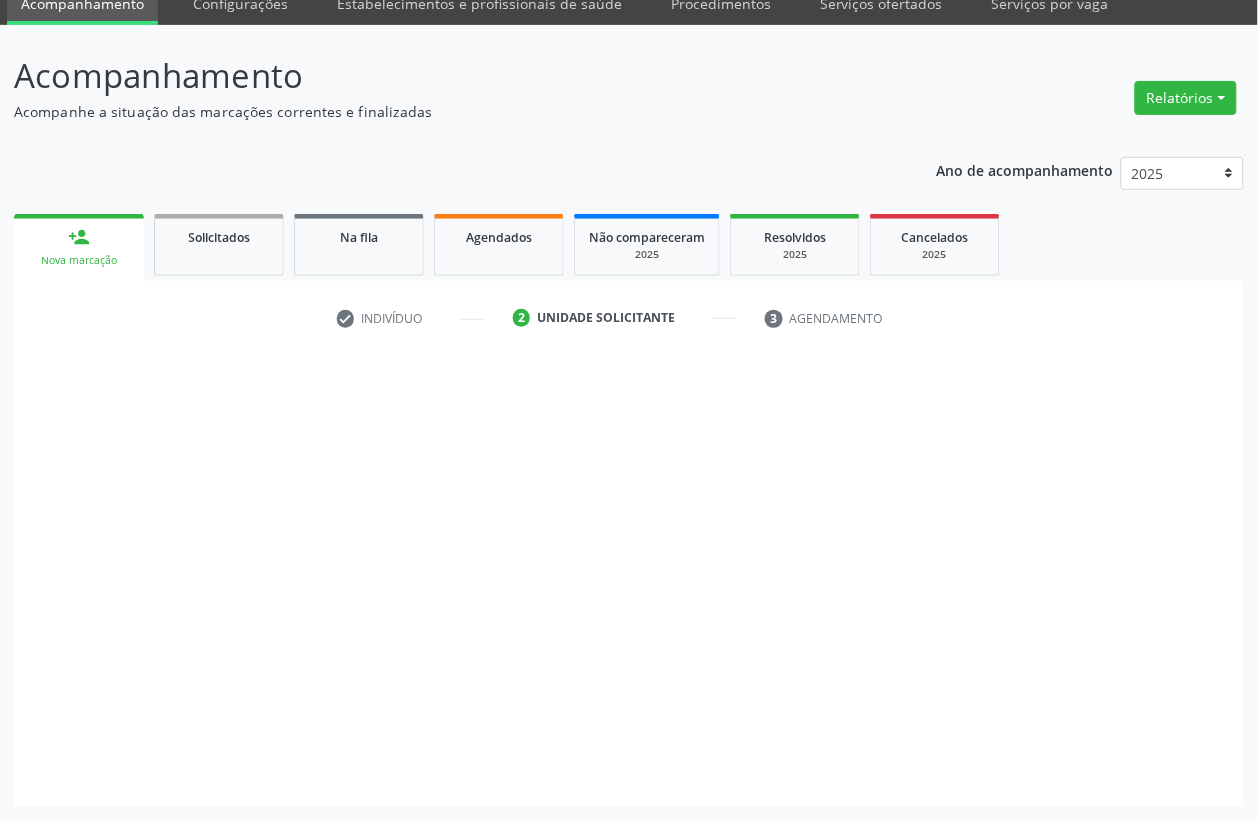 scroll, scrollTop: 85, scrollLeft: 0, axis: vertical 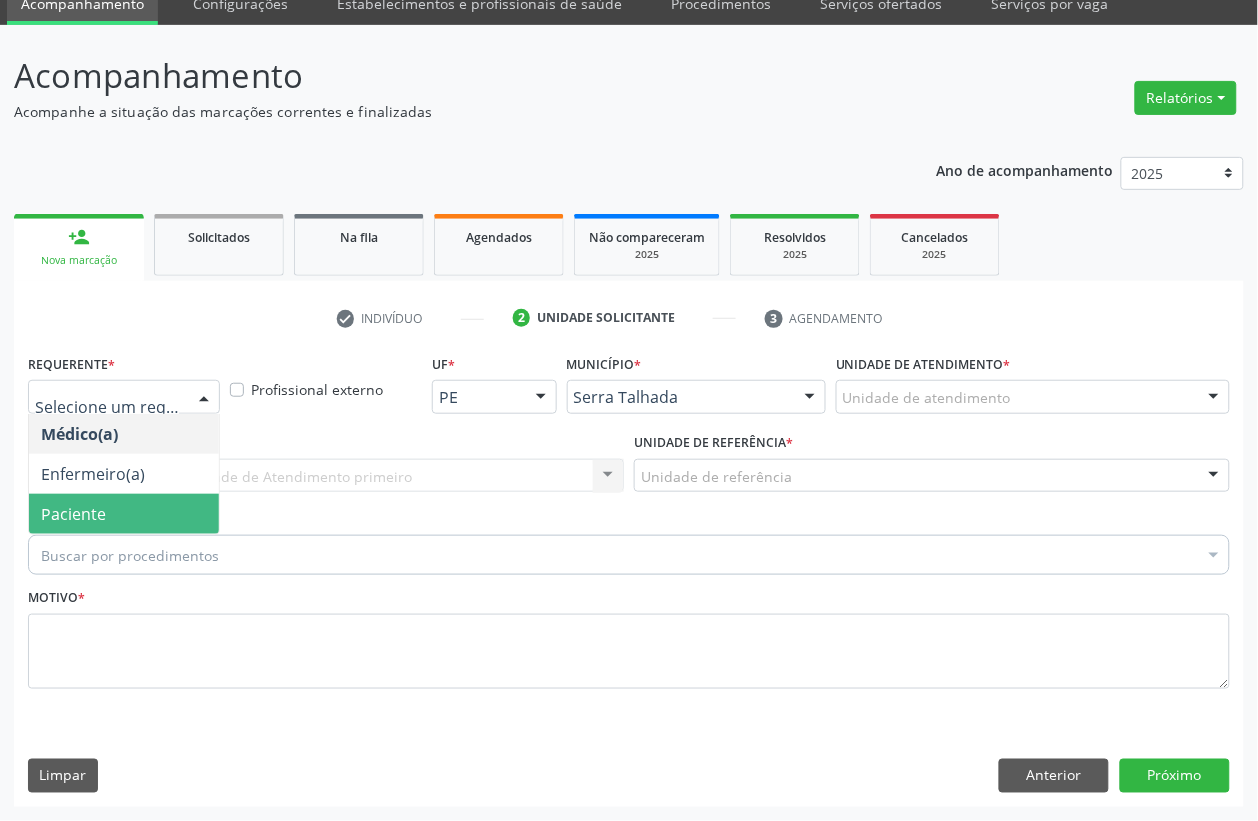 click on "Paciente" at bounding box center [124, 514] 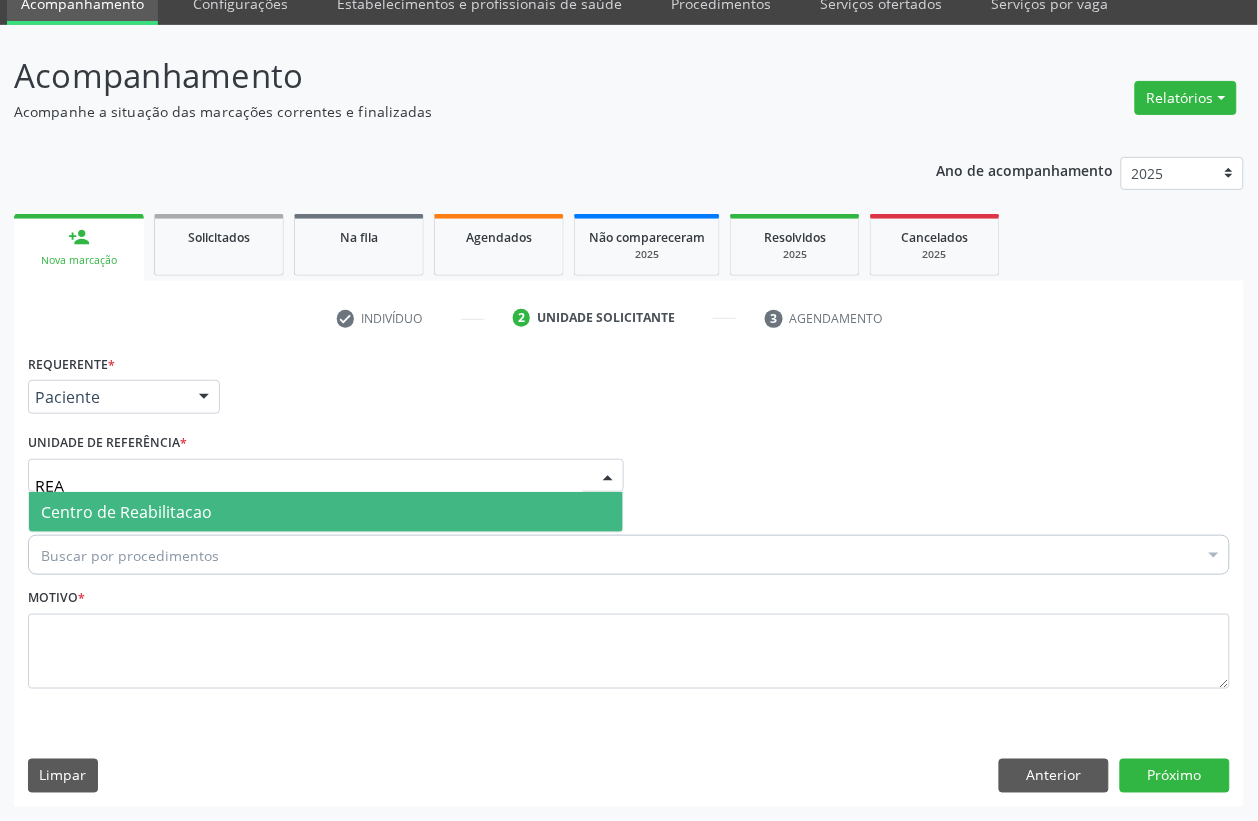 type on "REAB" 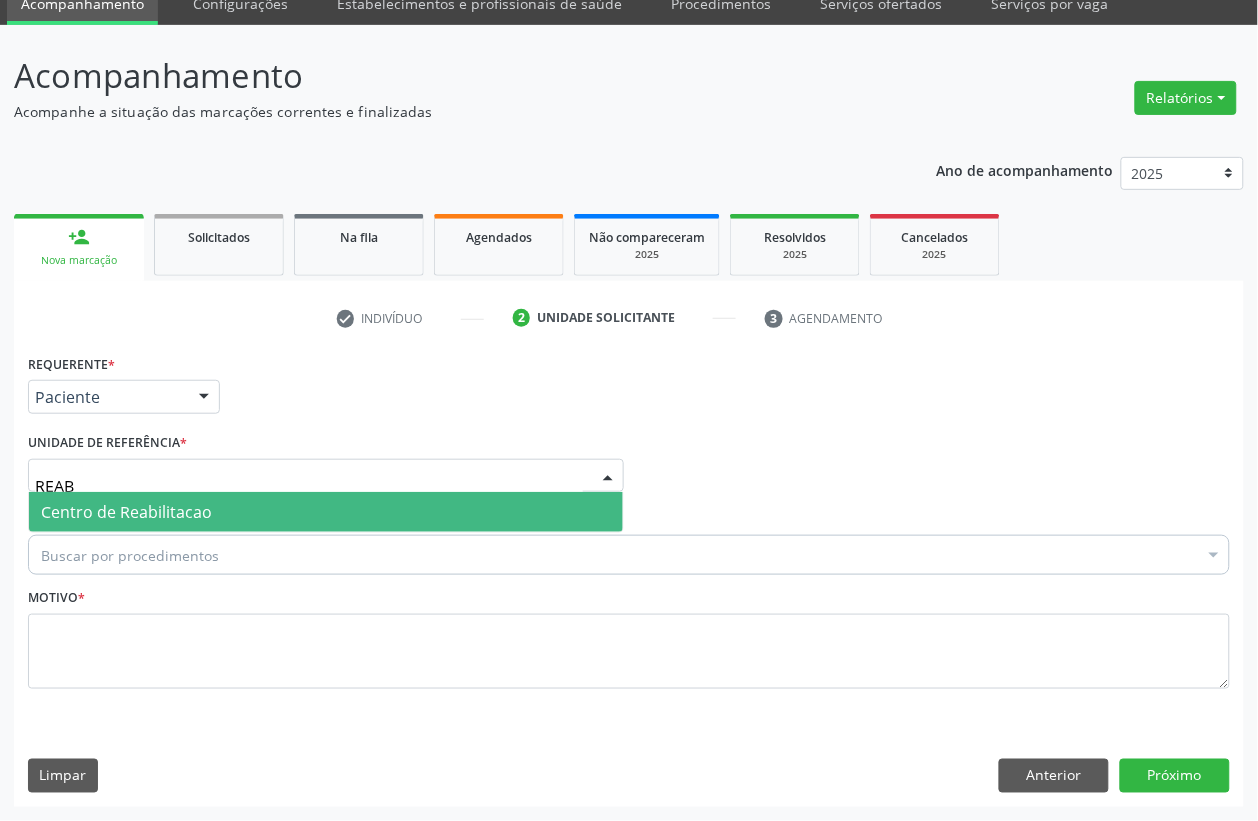 click on "Centro de Reabilitacao" at bounding box center [126, 512] 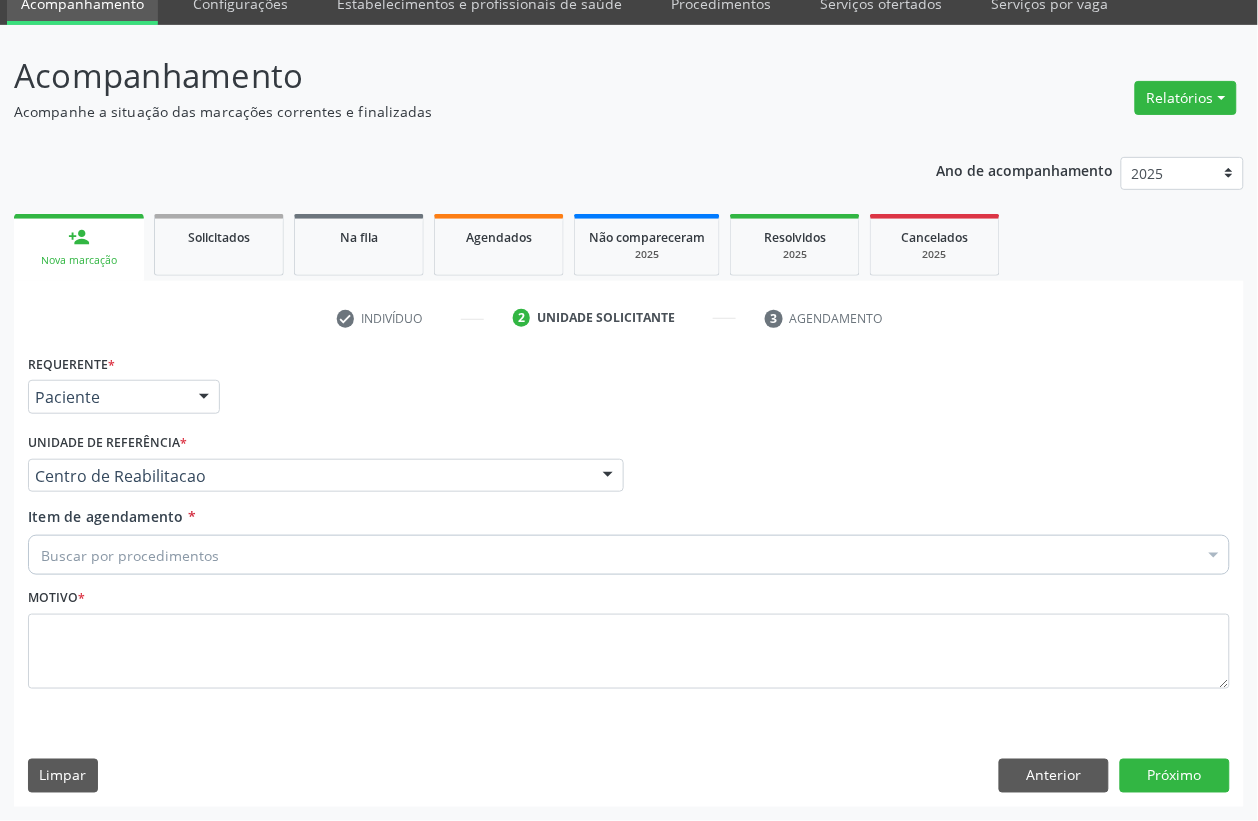 click on "Buscar por procedimentos" at bounding box center [629, 555] 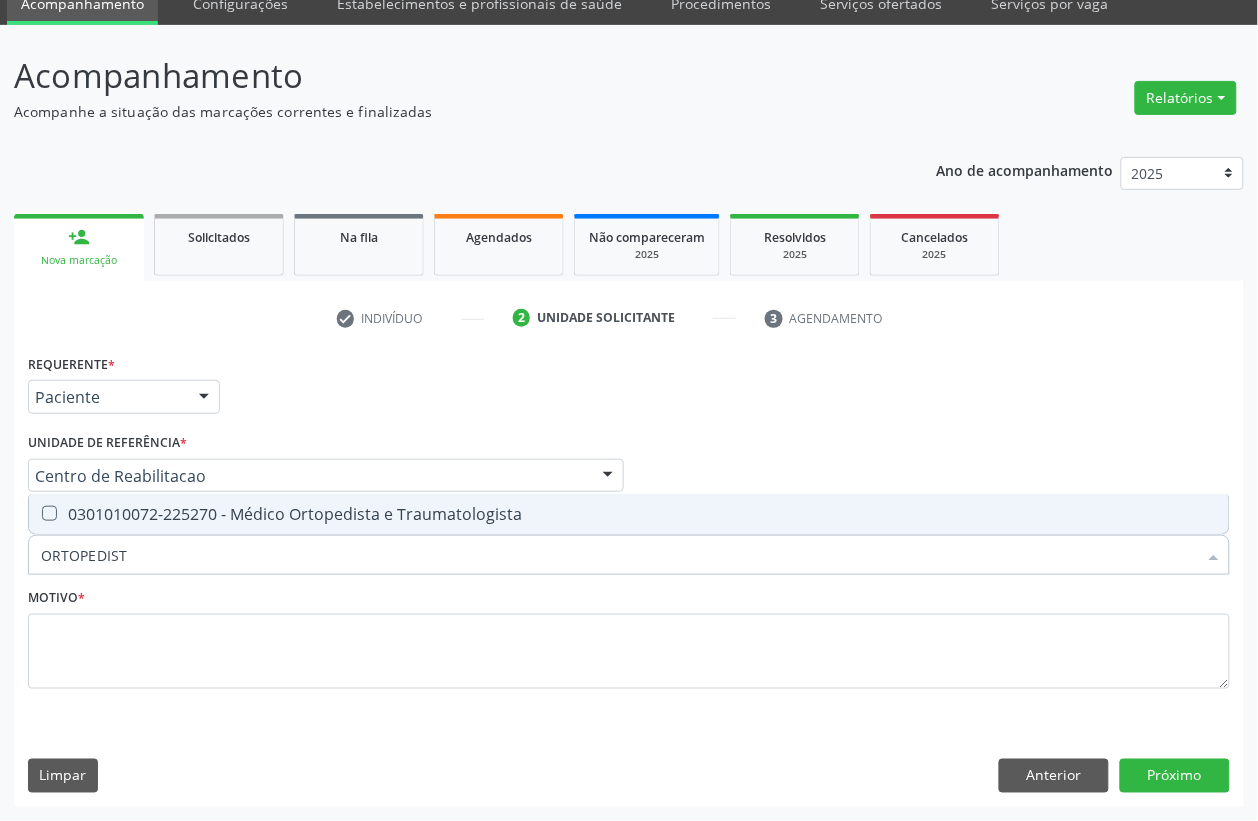 type on "ORTOPEDISTA" 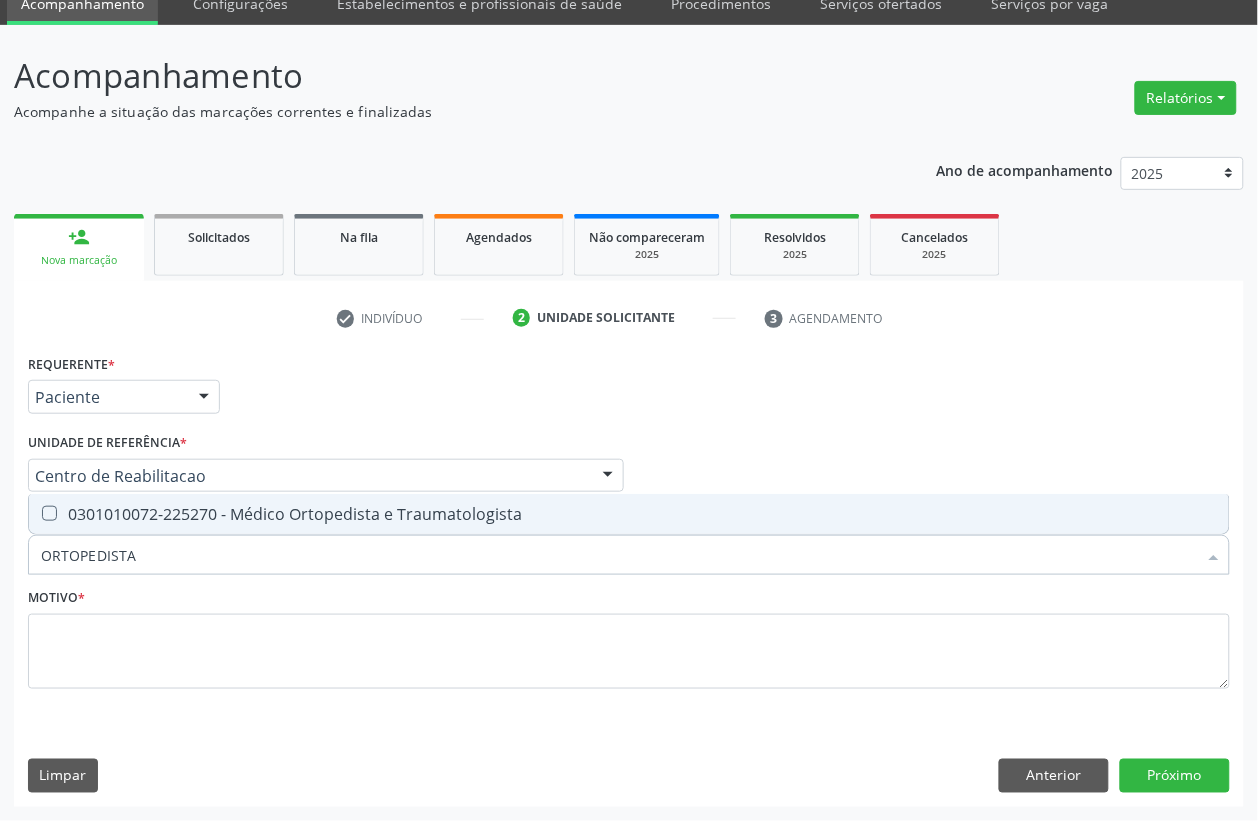 click on "0301010072-225270 - Médico Ortopedista e Traumatologista" at bounding box center [629, 514] 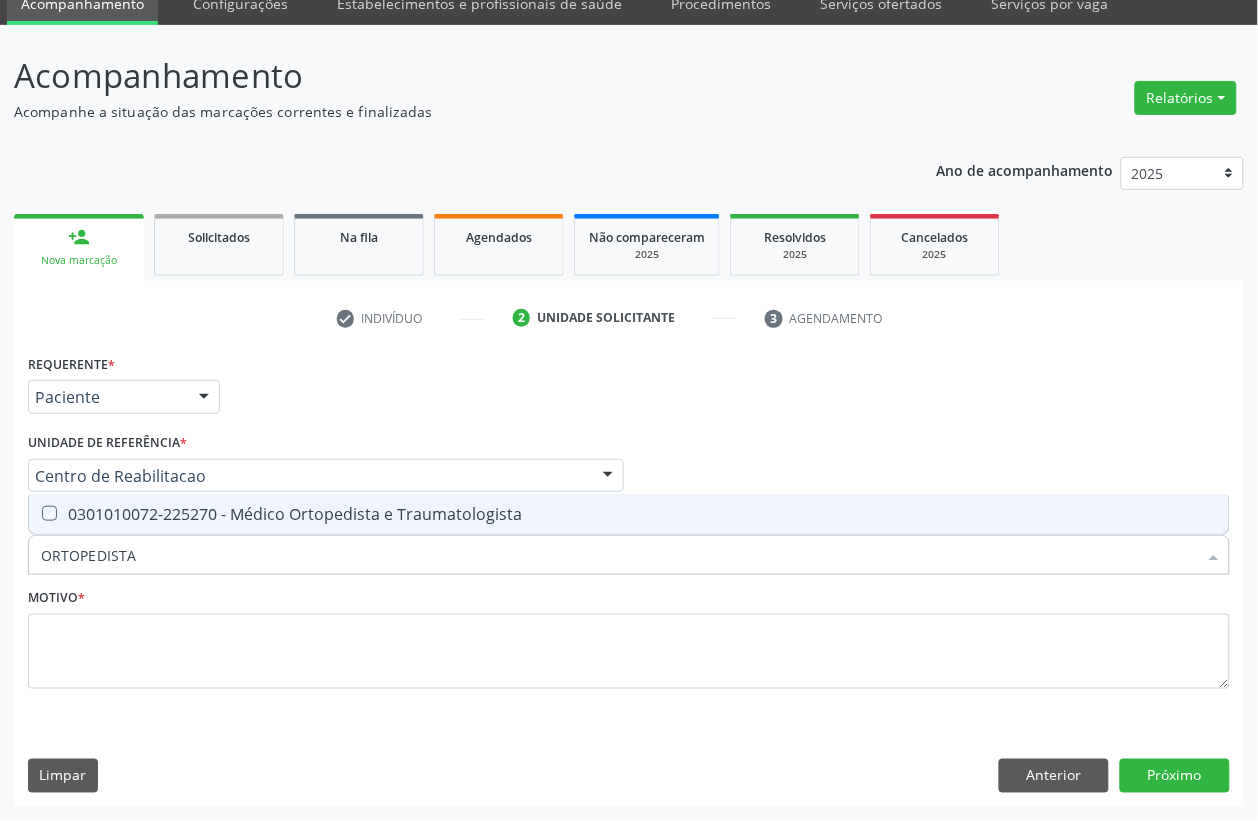 checkbox on "true" 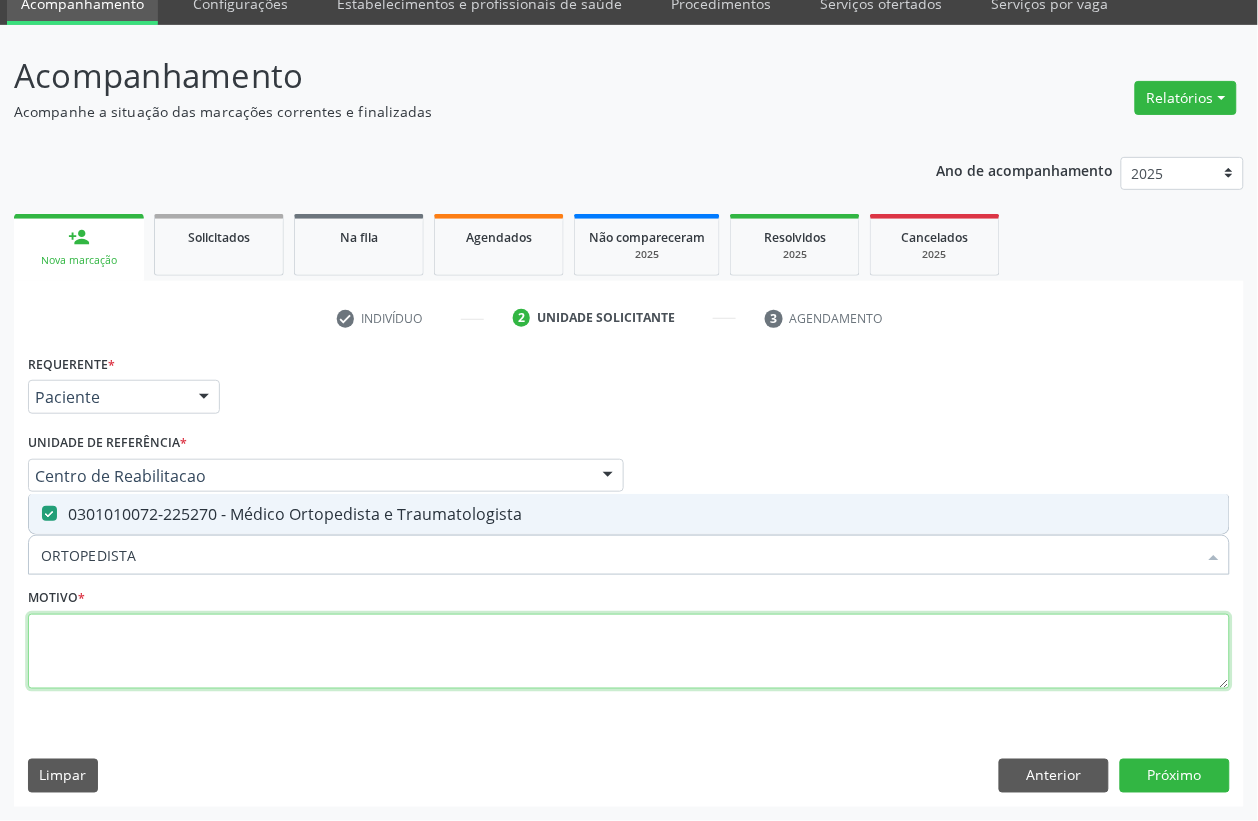 click at bounding box center (629, 652) 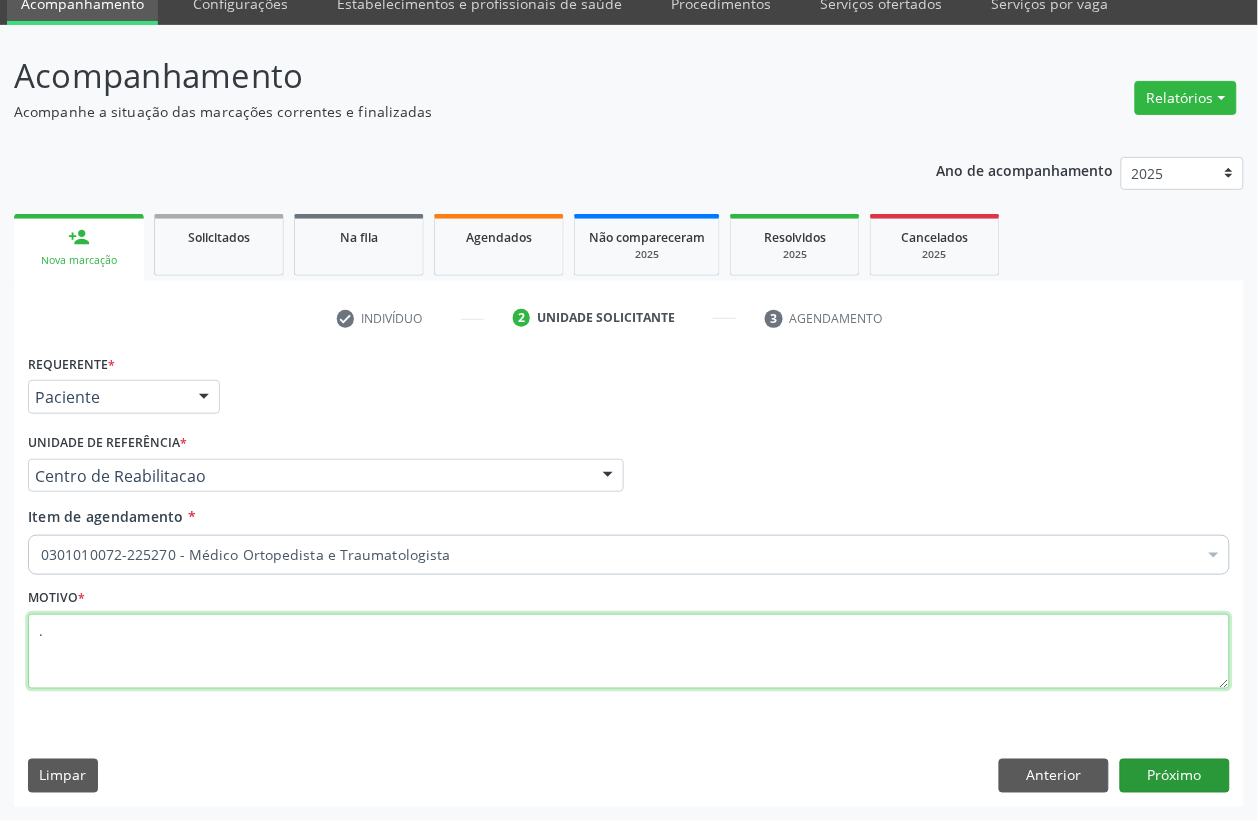 type on "." 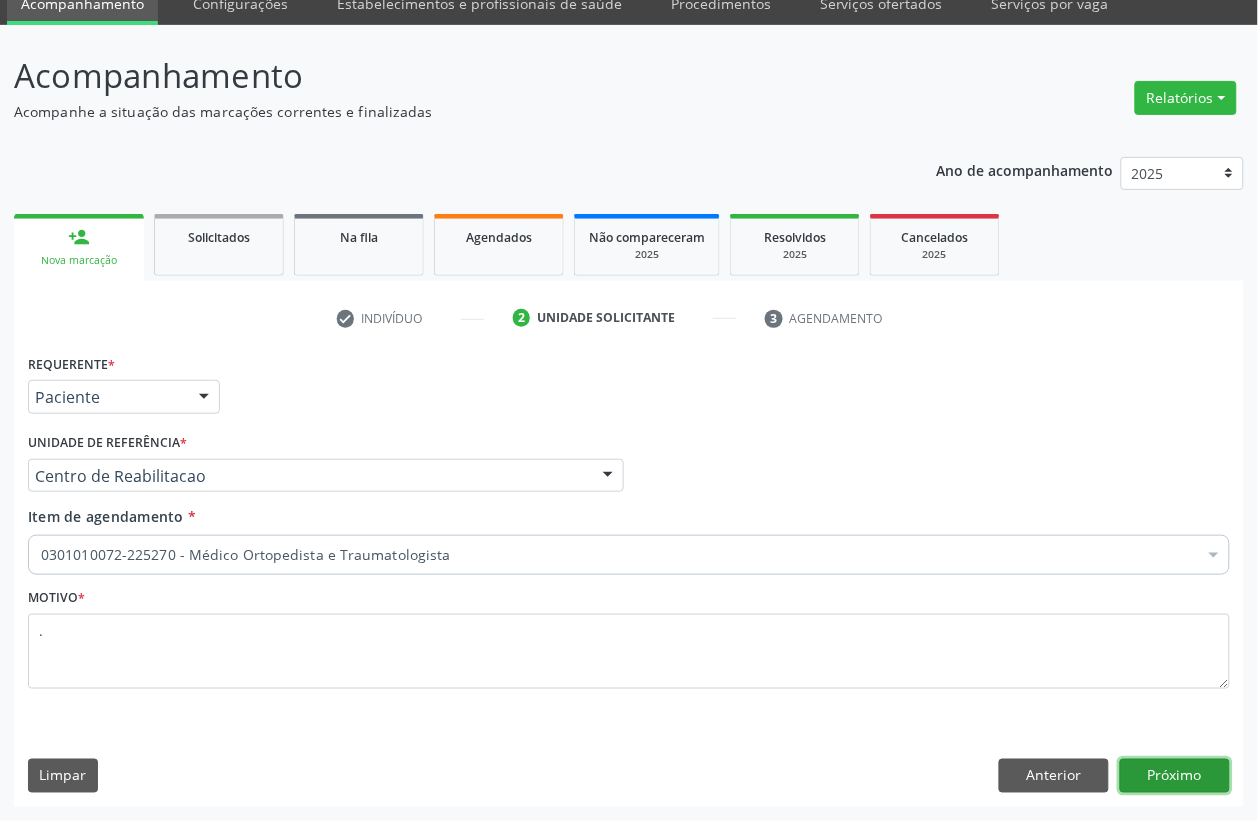 click on "Próximo" at bounding box center (1175, 776) 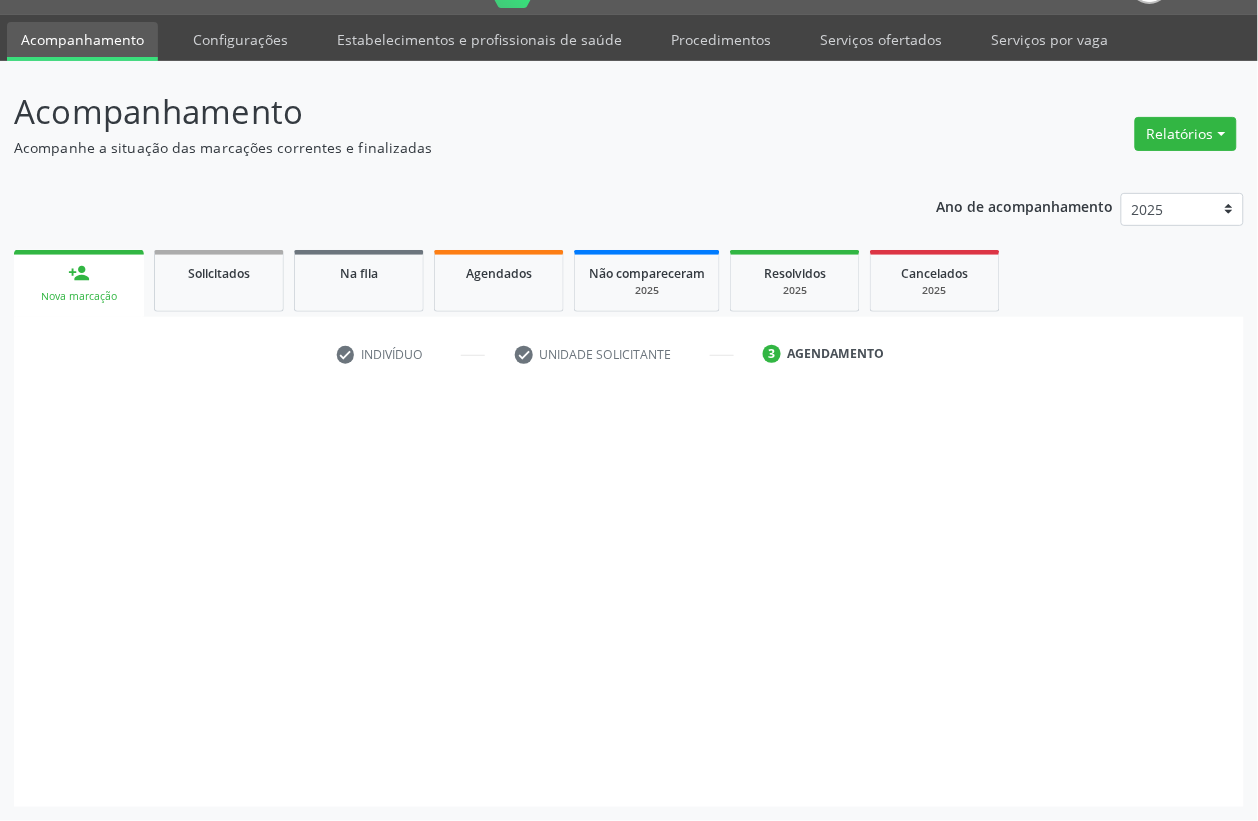 scroll, scrollTop: 50, scrollLeft: 0, axis: vertical 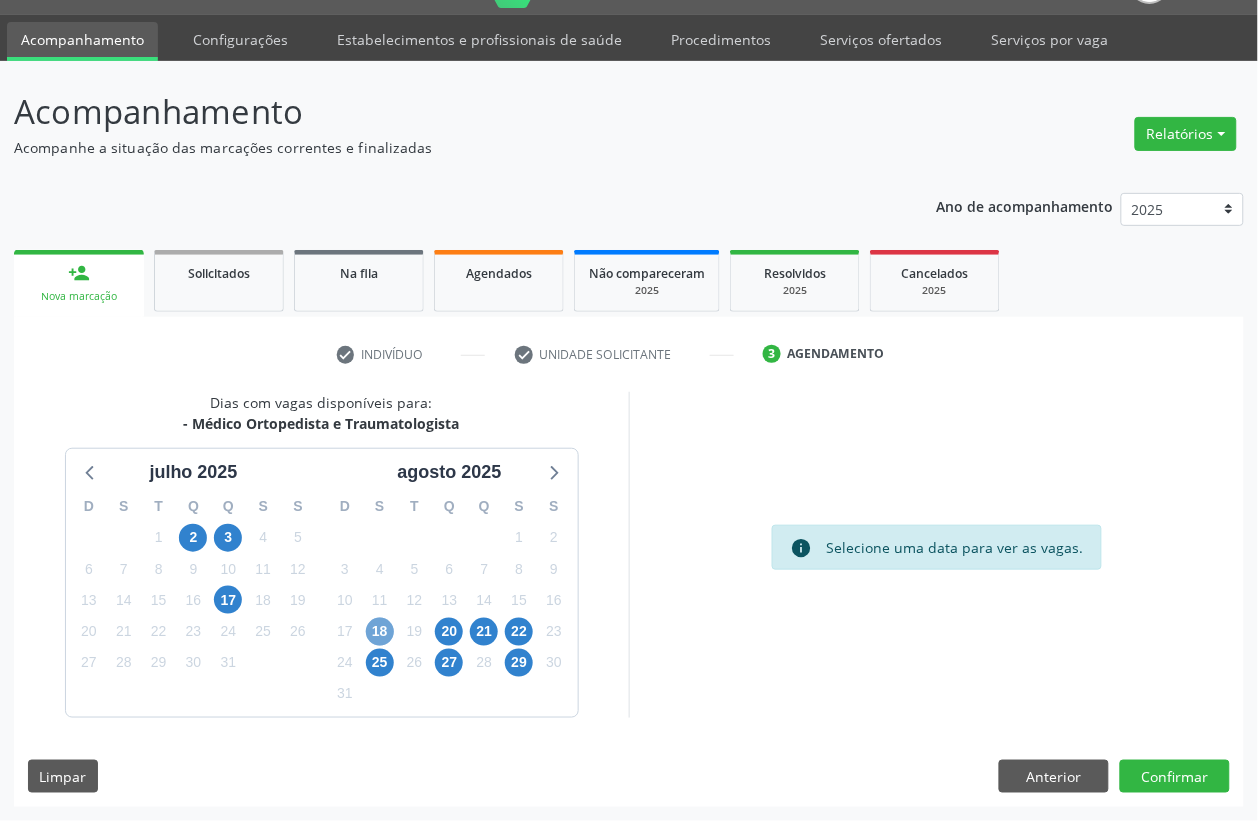 click on "18" at bounding box center [380, 632] 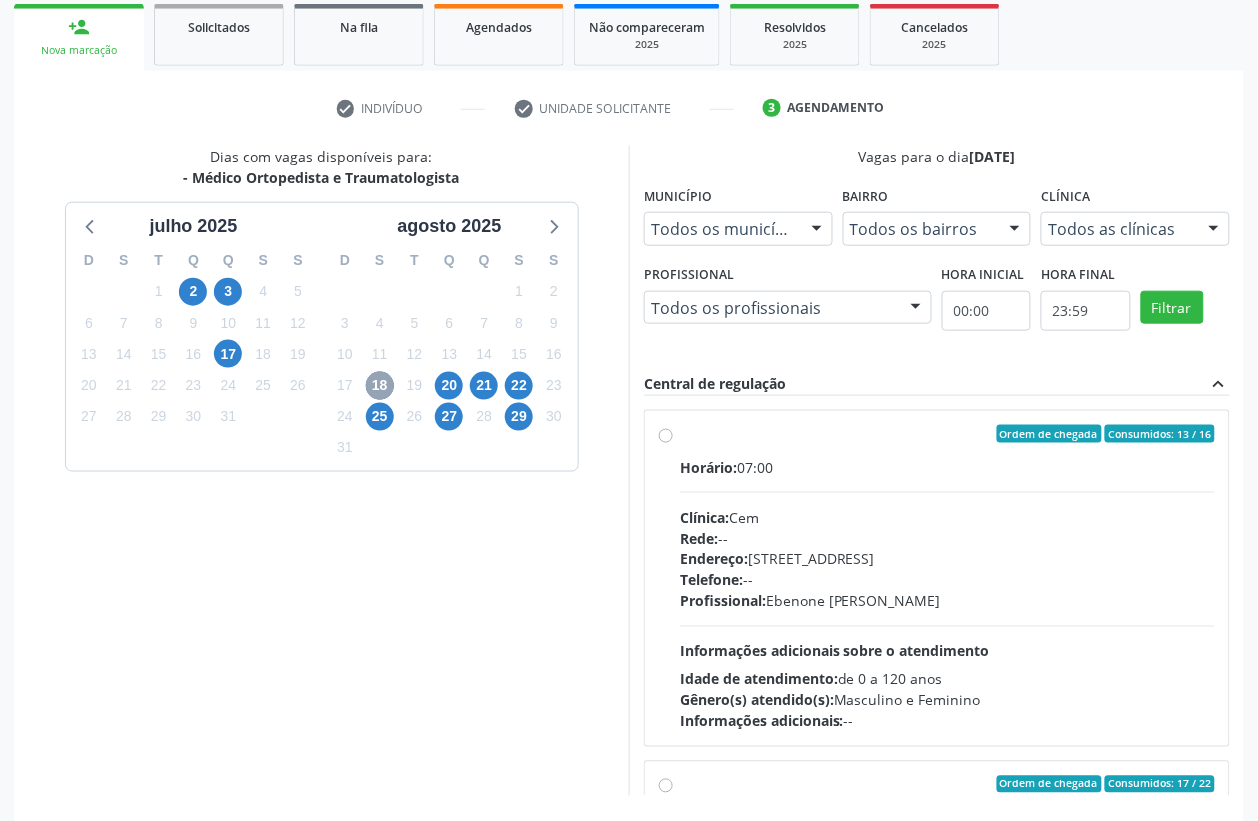 scroll, scrollTop: 300, scrollLeft: 0, axis: vertical 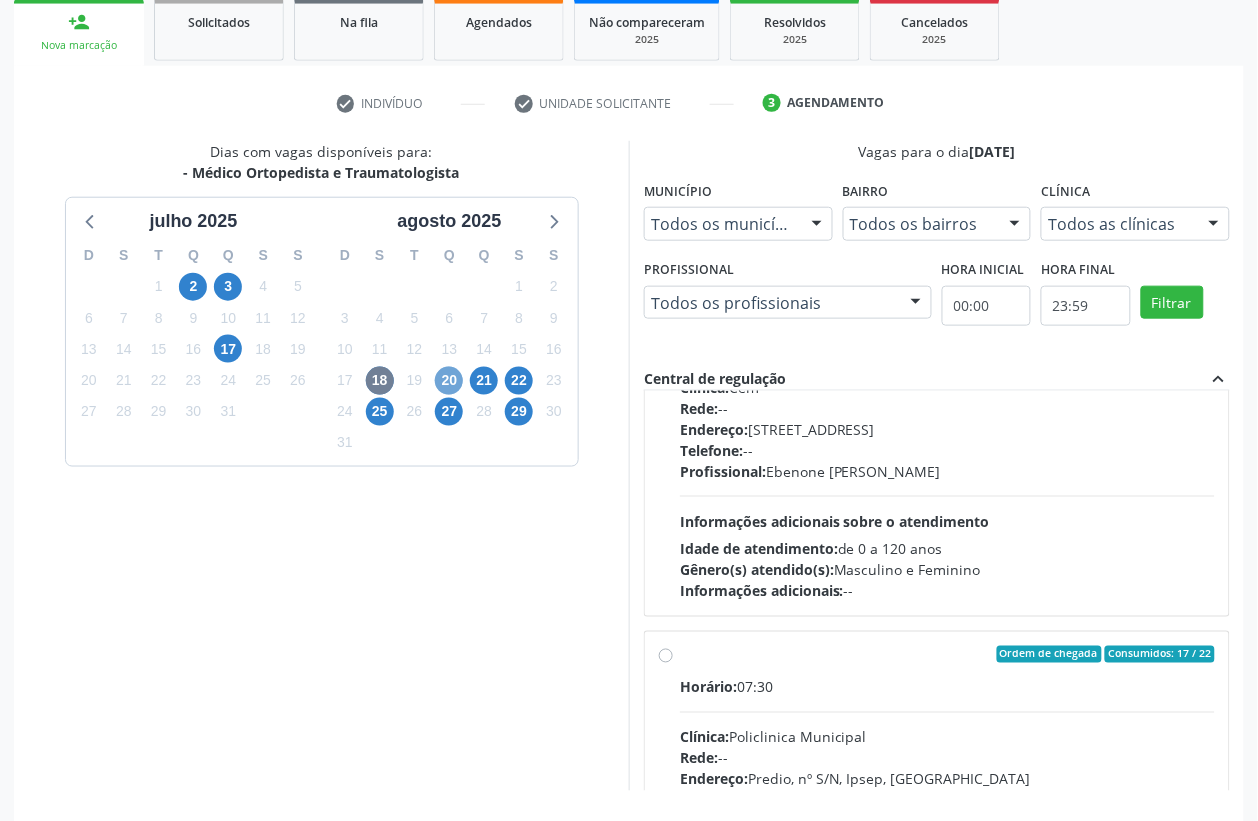 click on "20" at bounding box center [449, 381] 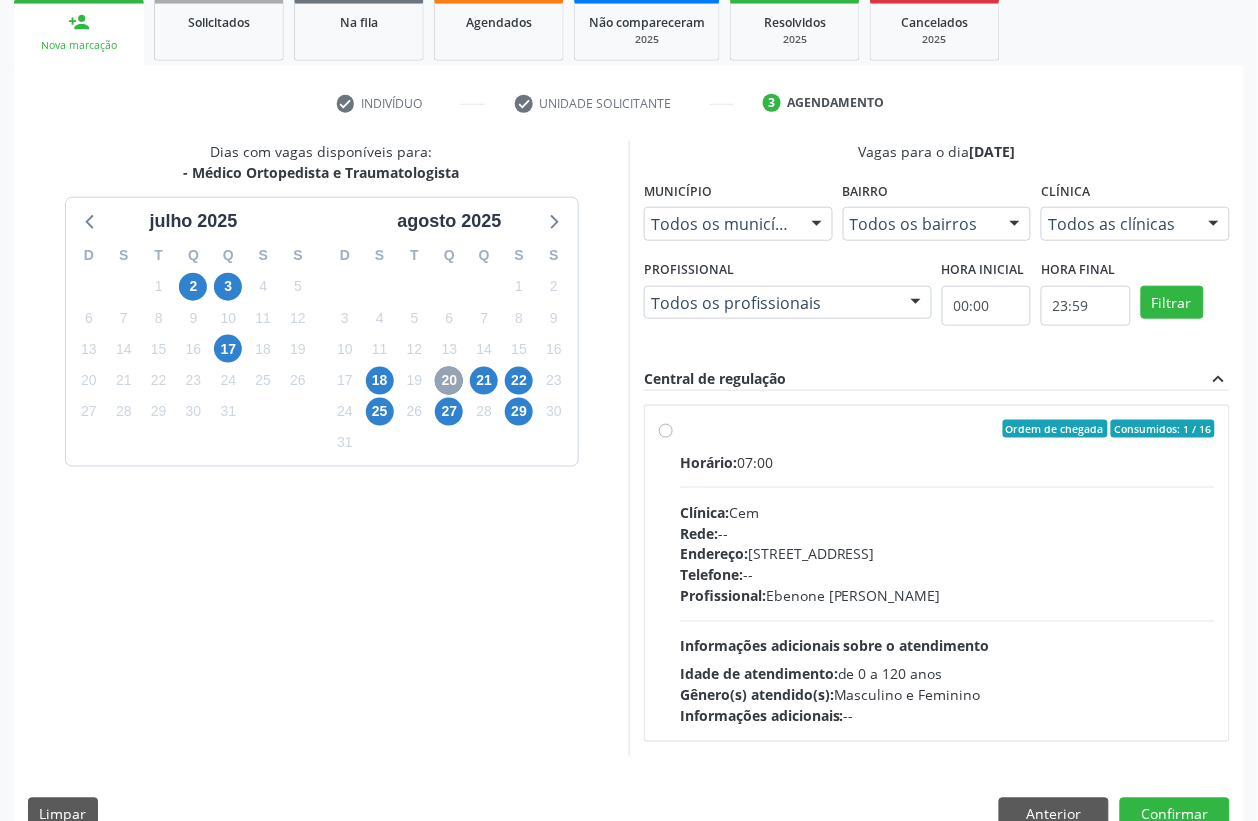 scroll, scrollTop: 338, scrollLeft: 0, axis: vertical 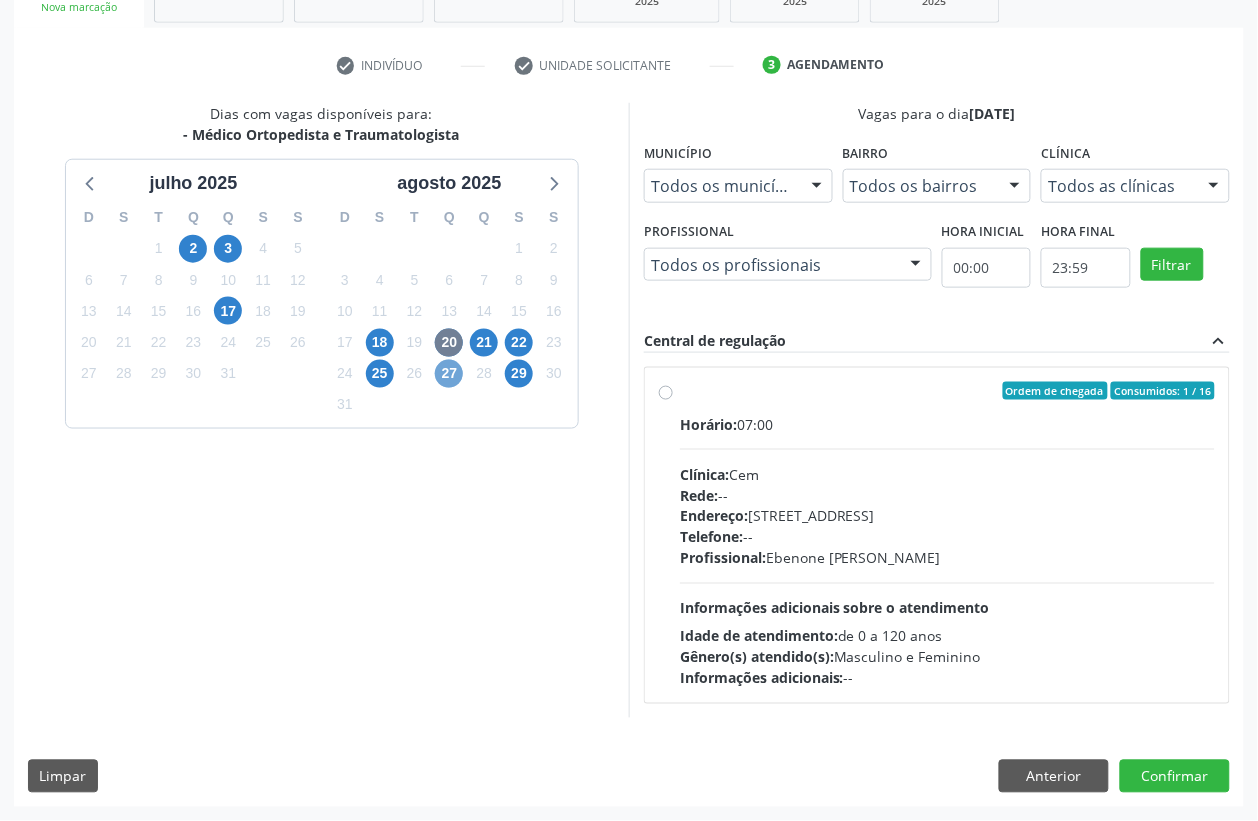 click on "27" at bounding box center [449, 374] 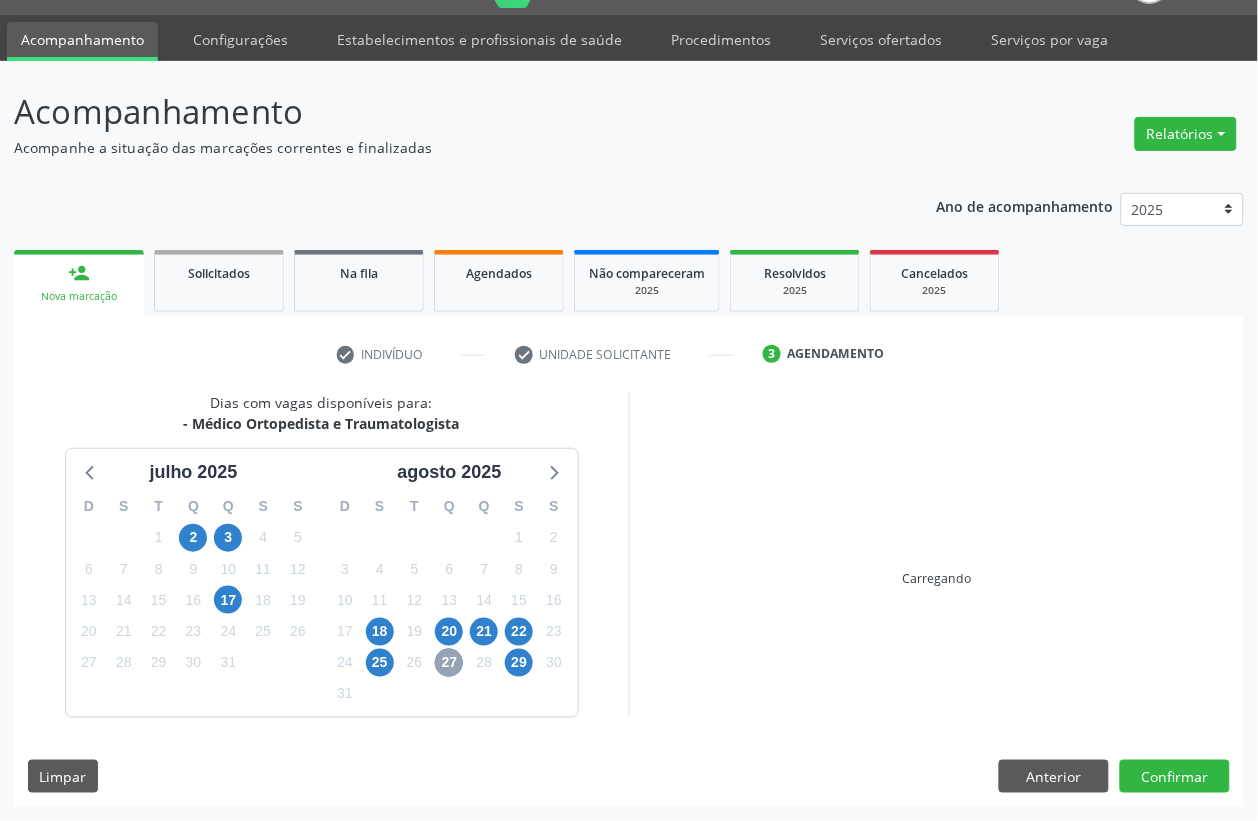 scroll, scrollTop: 338, scrollLeft: 0, axis: vertical 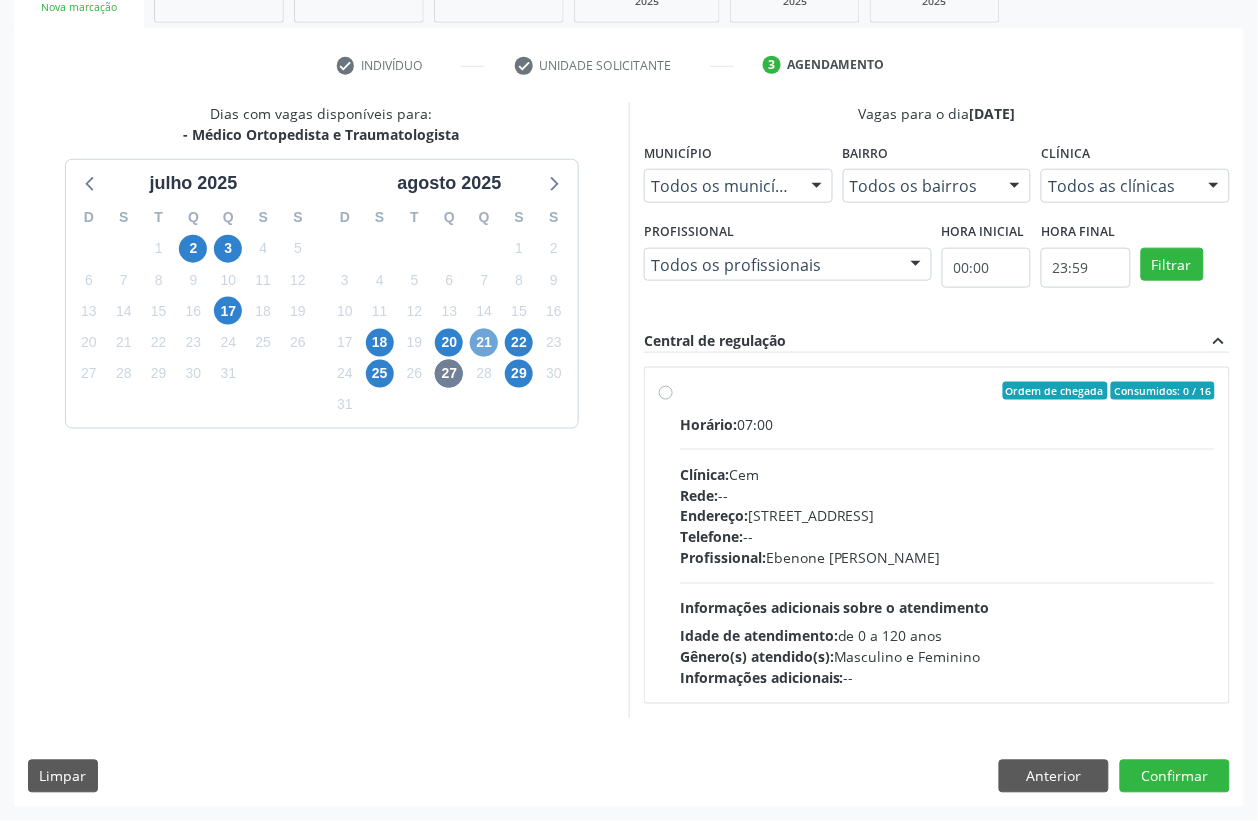 click on "21" at bounding box center [484, 343] 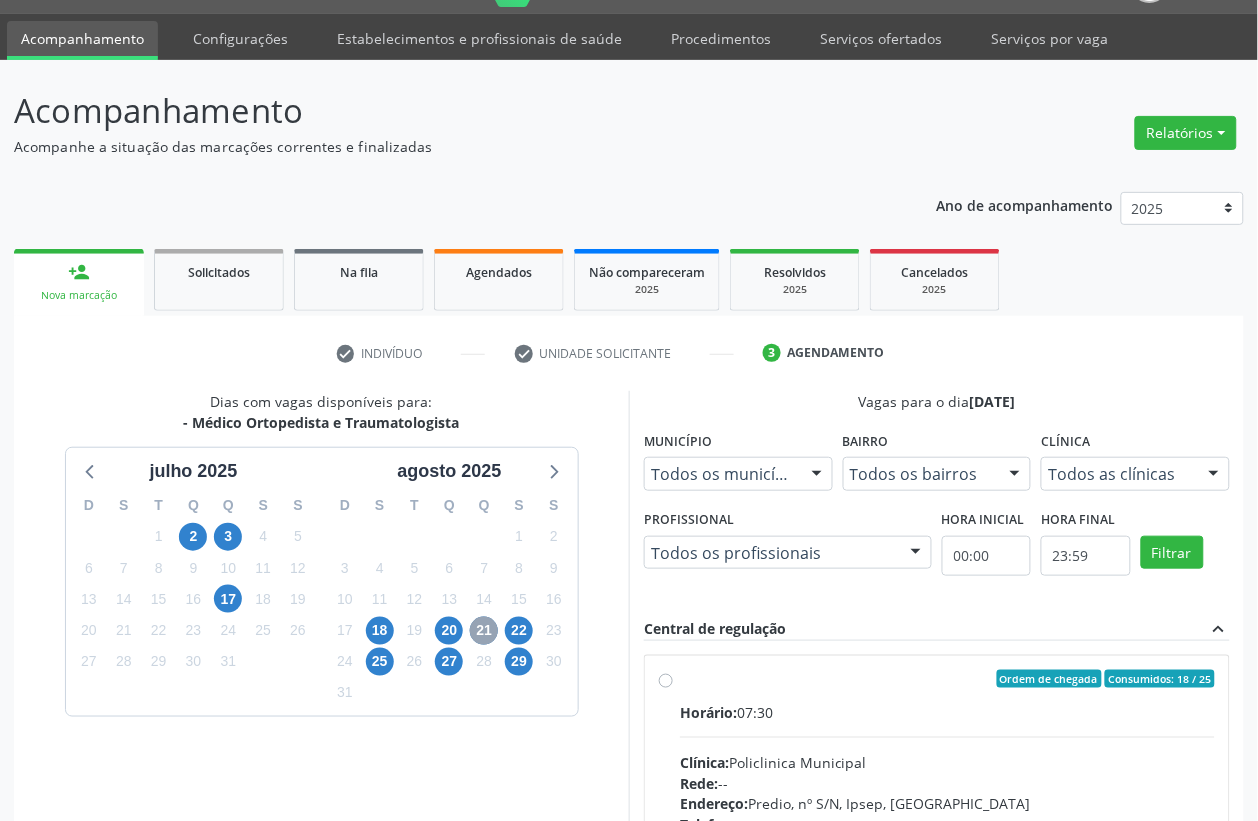 scroll, scrollTop: 338, scrollLeft: 0, axis: vertical 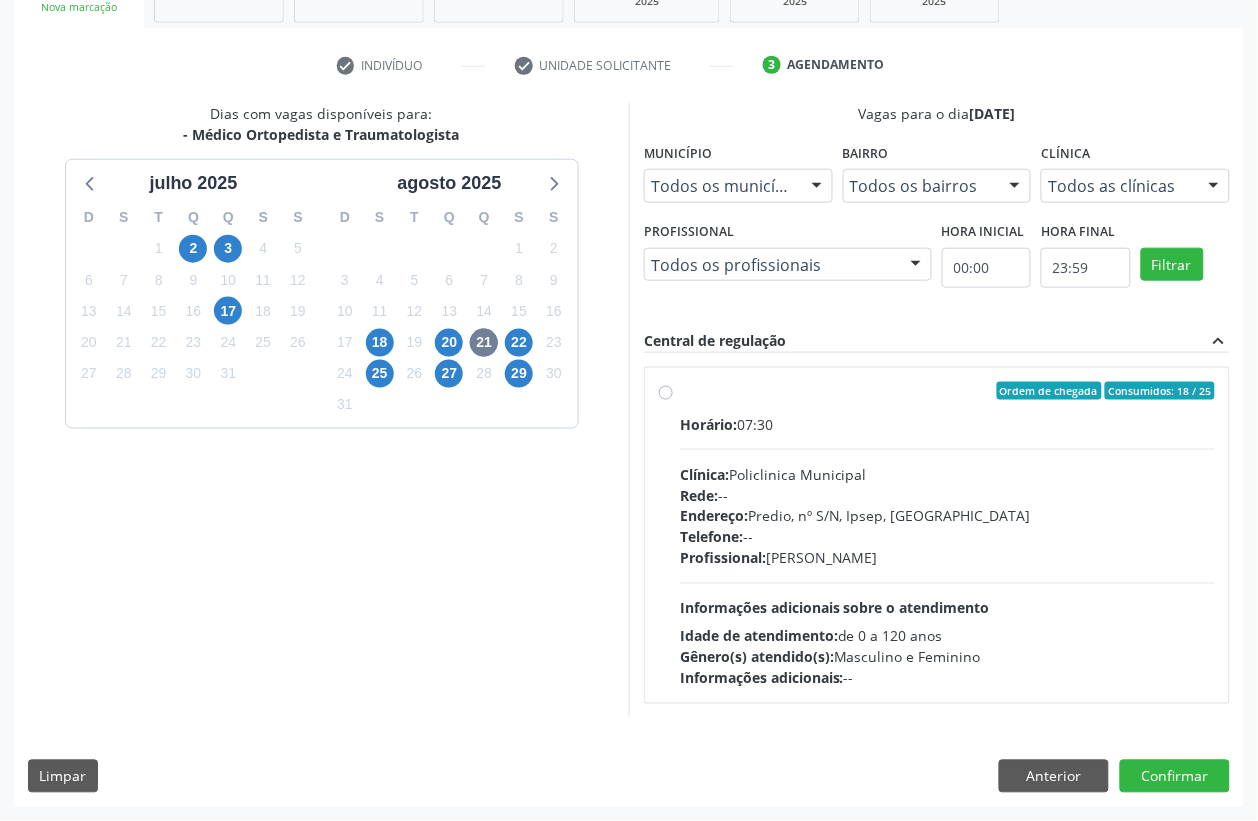 click on "Rede:
--" at bounding box center (947, 495) 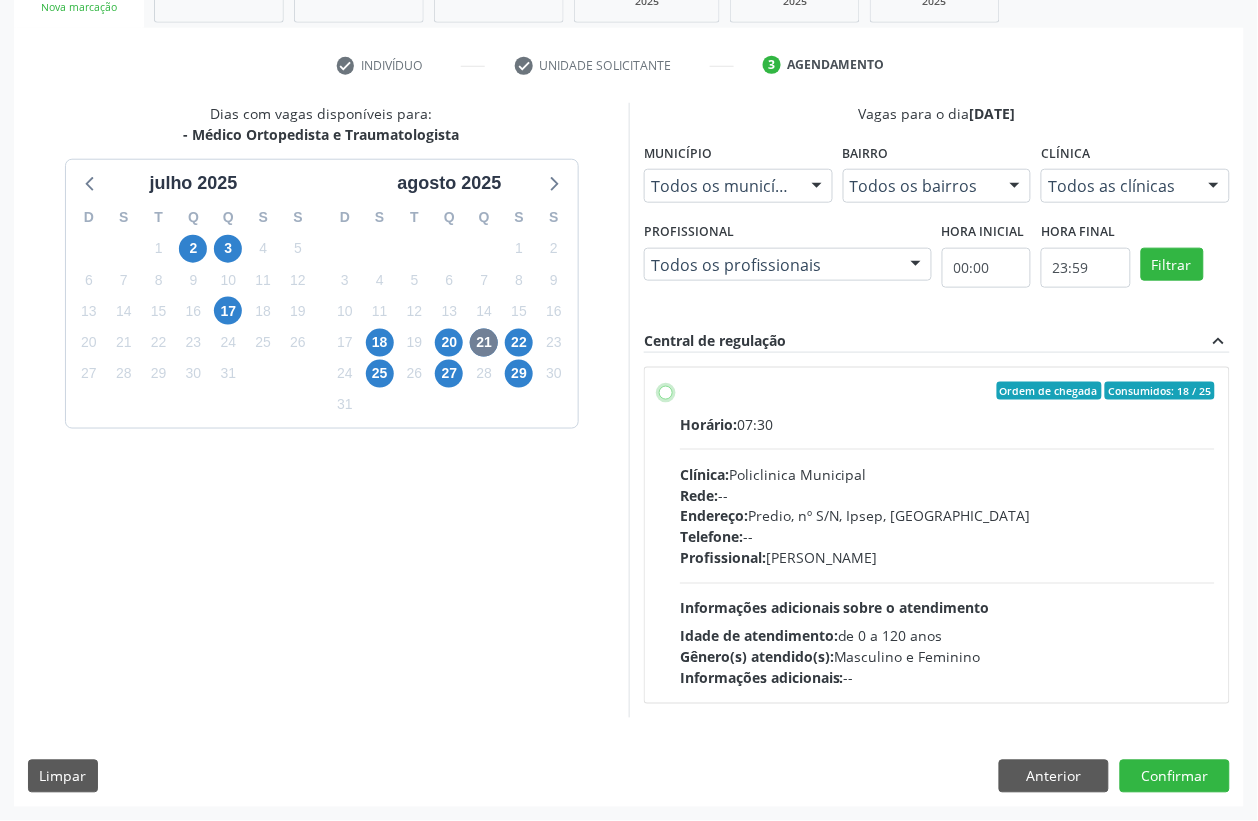 click on "Ordem de chegada
Consumidos: 18 / 25
Horário:   07:30
Clínica:  Policlinica Municipal
Rede:
--
Endereço:   Predio, nº S/N, Ipsep, Serra Talhada - PE
Telefone:   --
Profissional:
Eugenio Pericles Muniz Ferreira
Informações adicionais sobre o atendimento
Idade de atendimento:
de 0 a 120 anos
Gênero(s) atendido(s):
Masculino e Feminino
Informações adicionais:
--" at bounding box center [666, 391] 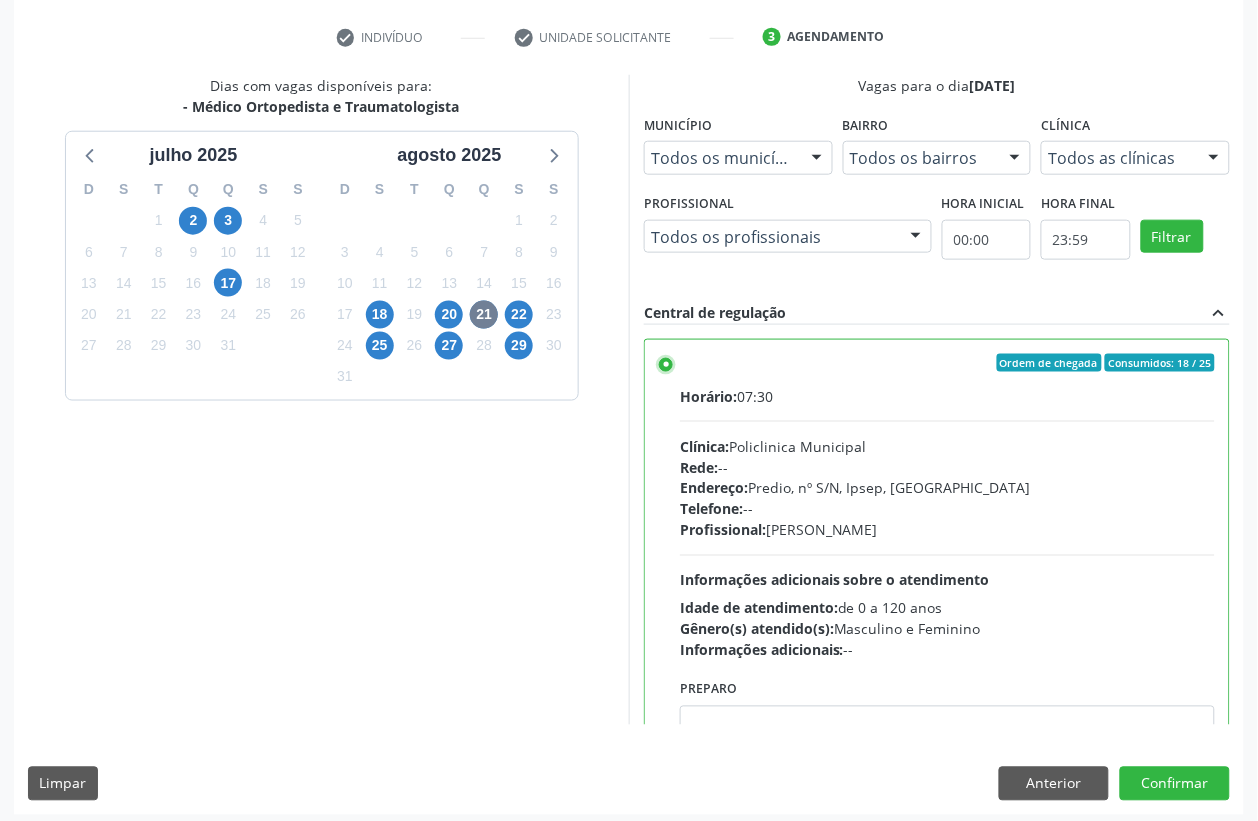scroll, scrollTop: 373, scrollLeft: 0, axis: vertical 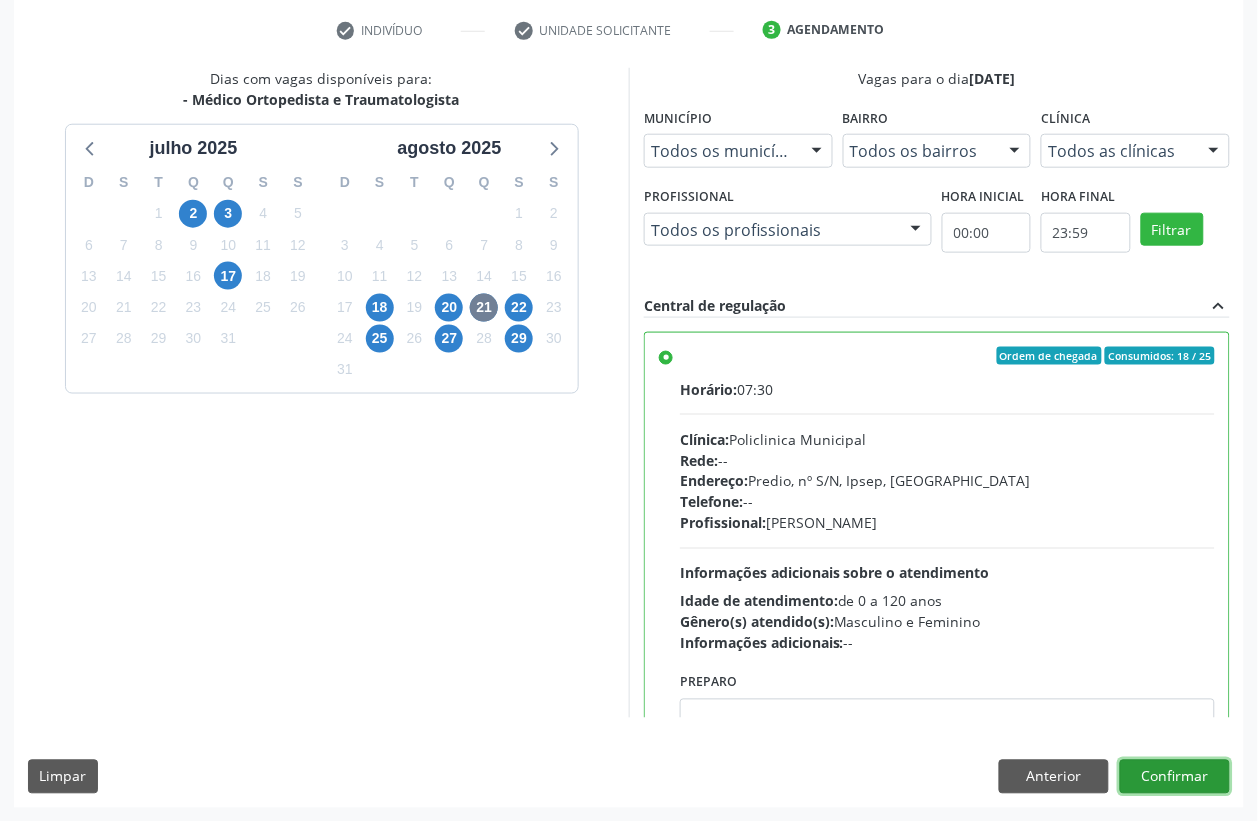 click on "Confirmar" at bounding box center (1175, 777) 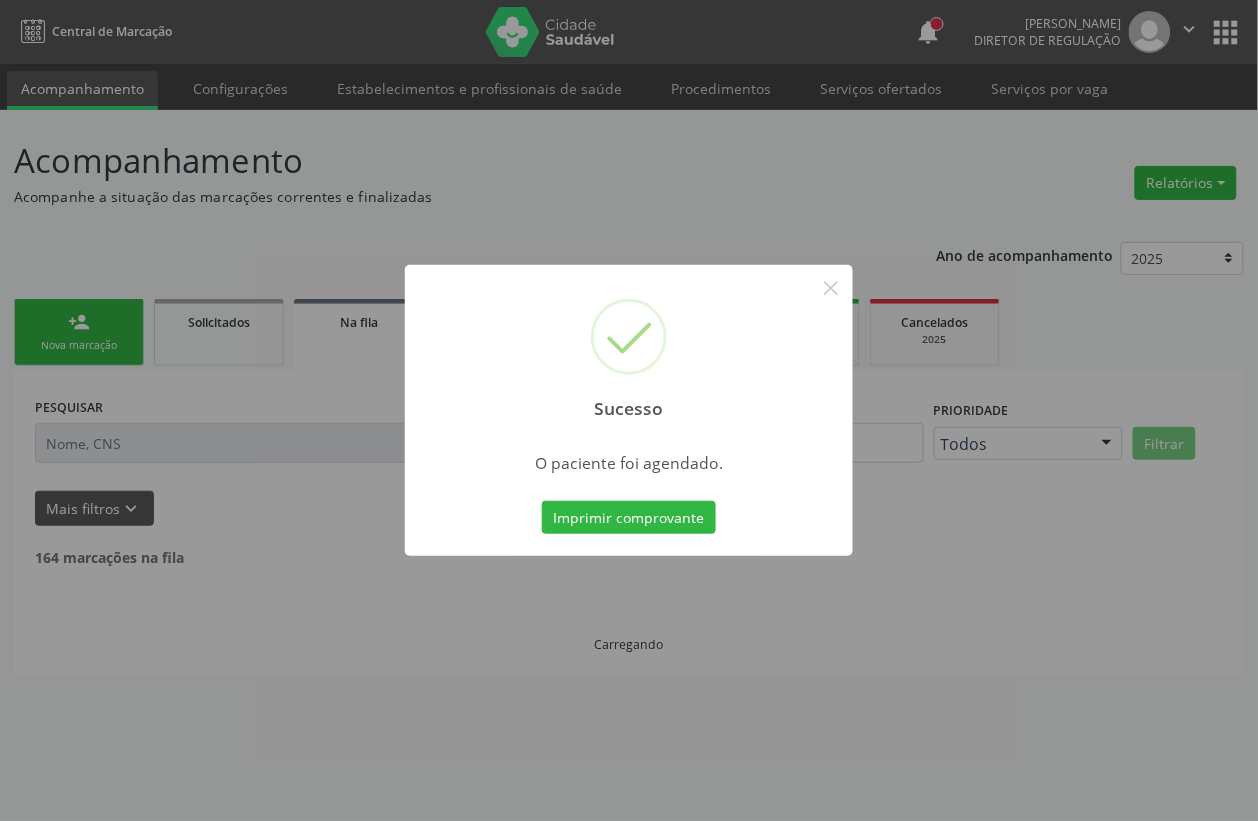 scroll, scrollTop: 0, scrollLeft: 0, axis: both 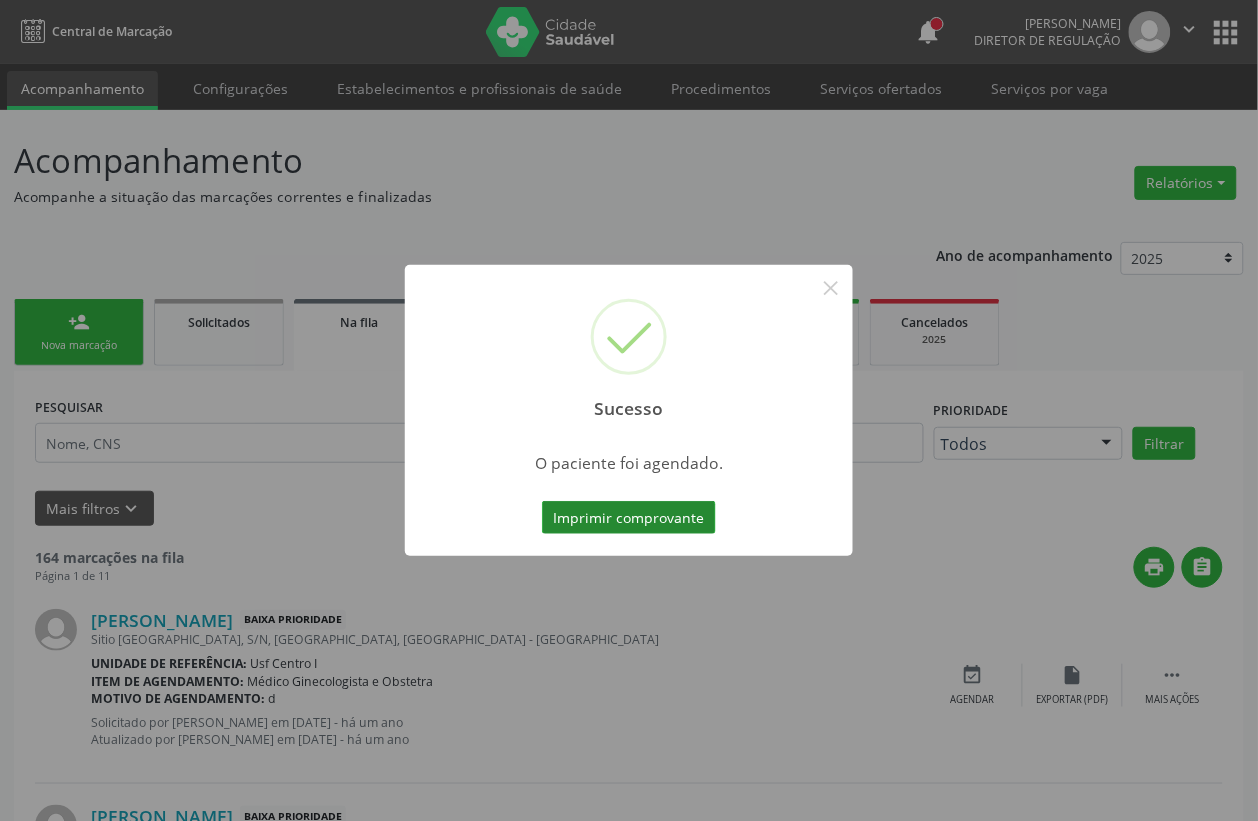 click on "Imprimir comprovante" at bounding box center (629, 518) 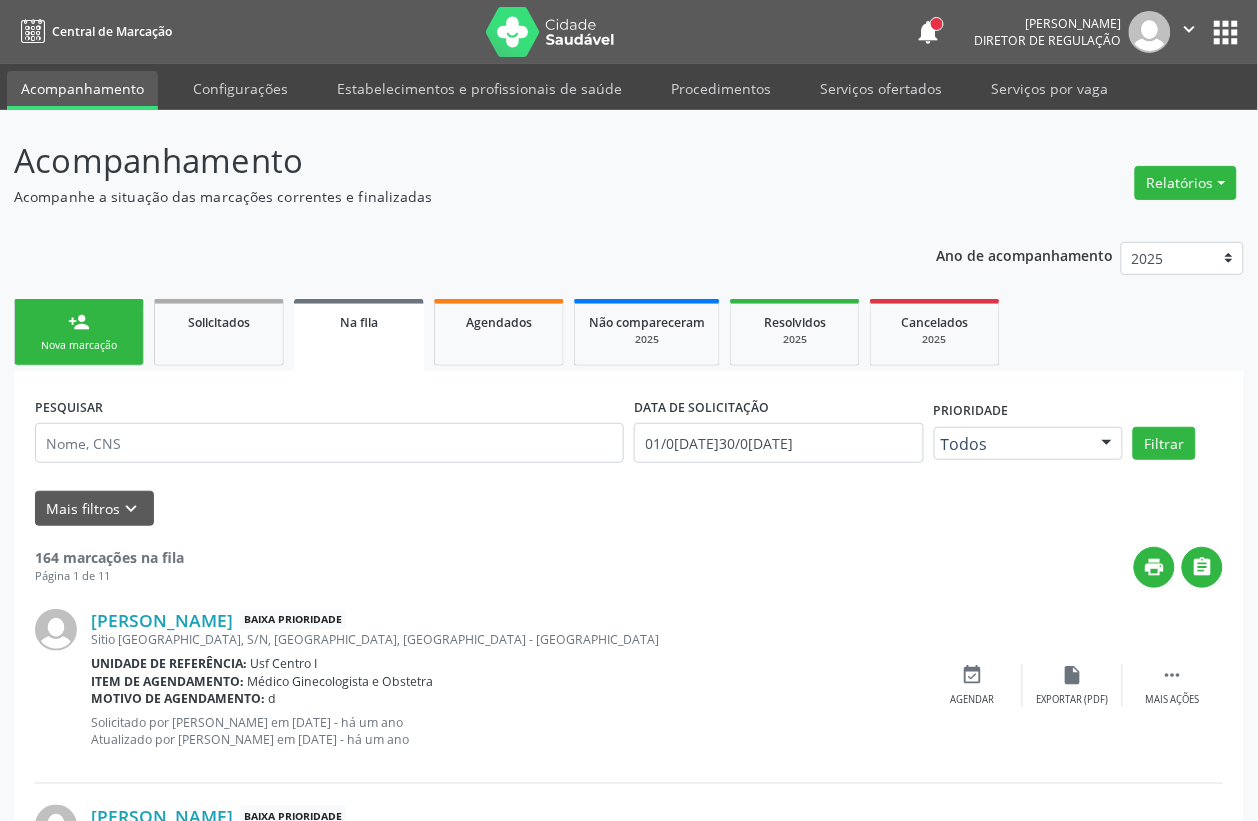click on "person_add
Nova marcação" at bounding box center [79, 332] 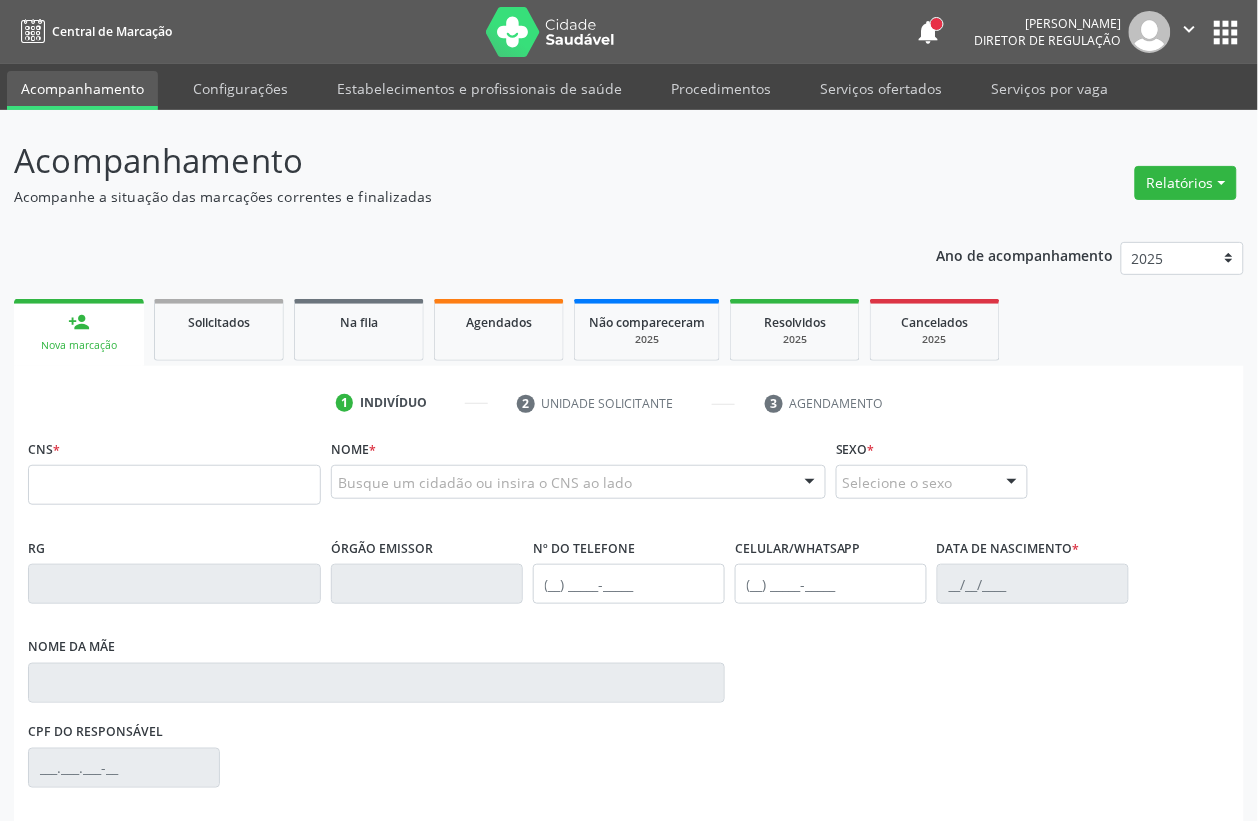drag, startPoint x: 98, startPoint y: 332, endPoint x: 116, endPoint y: 345, distance: 22.203604 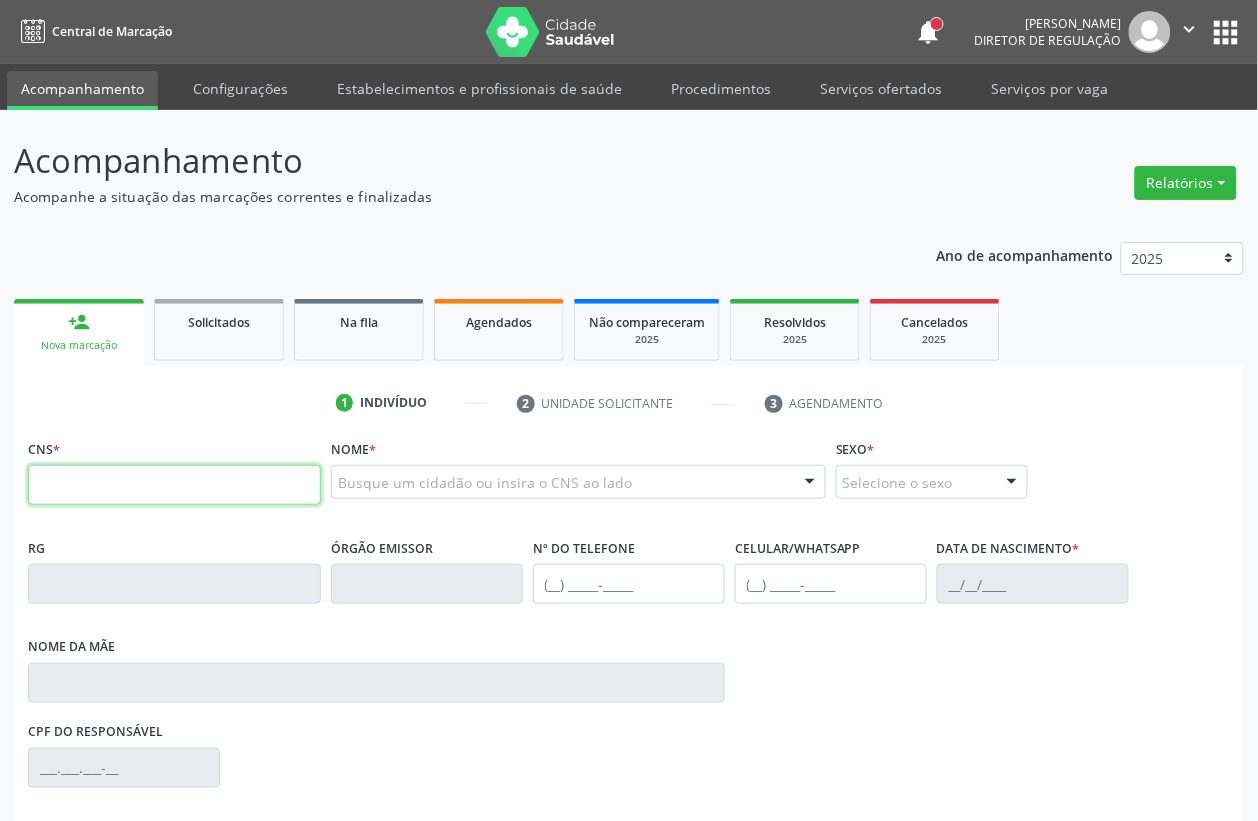 click at bounding box center [174, 485] 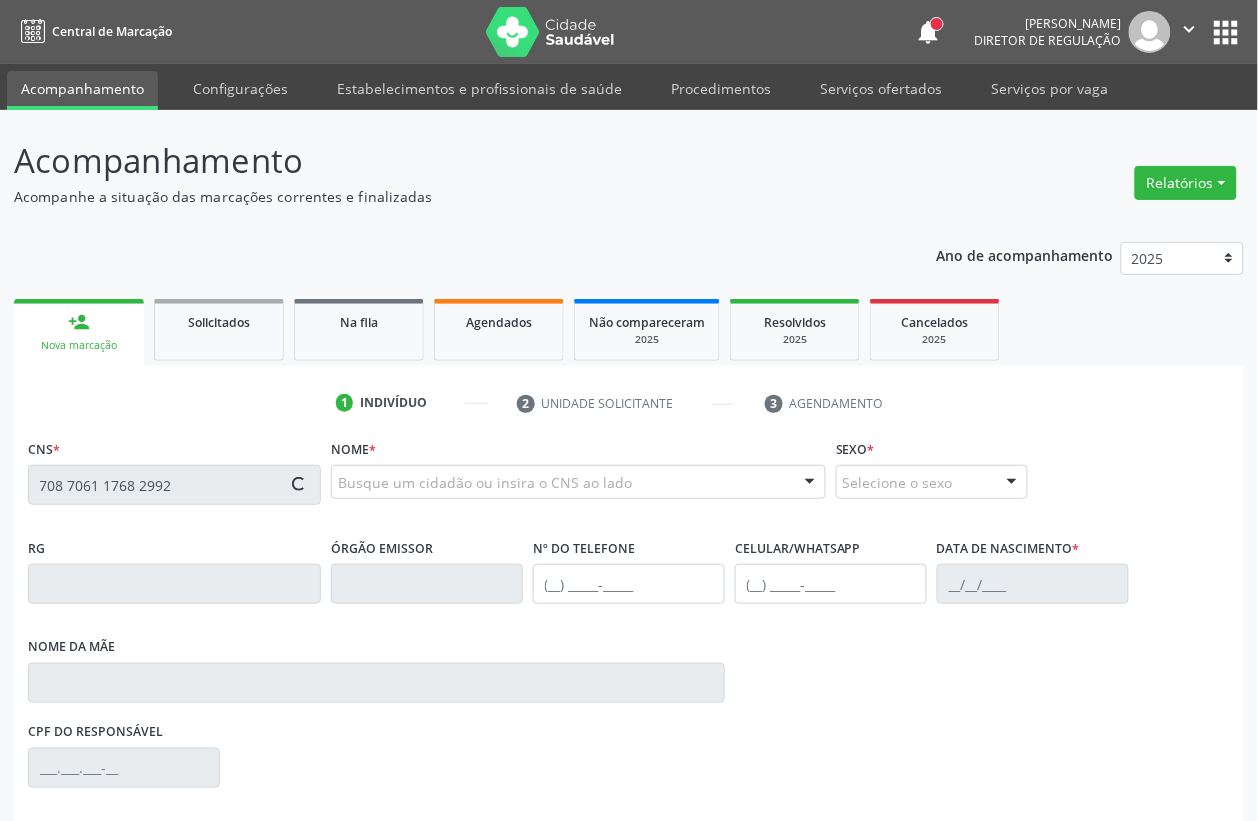 type on "708 7061 1768 2992" 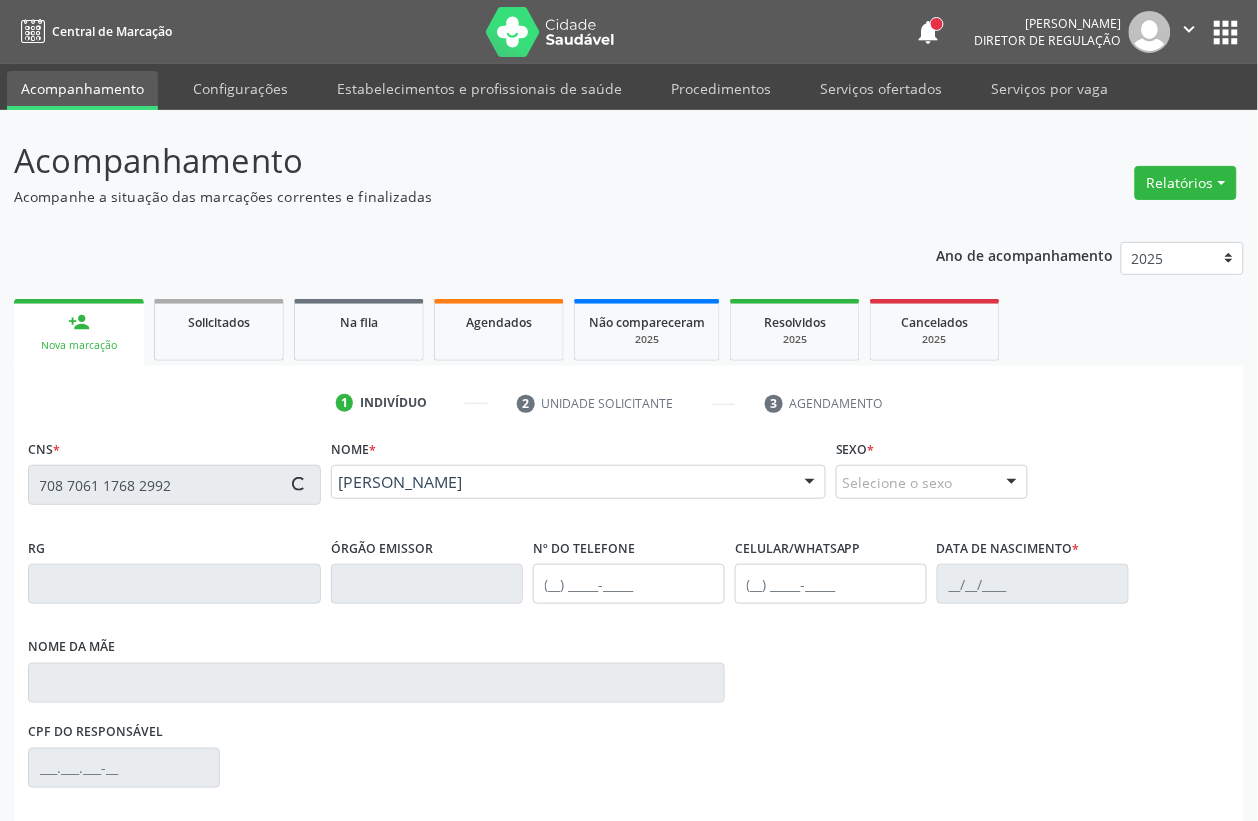 type on "(87) 99999-9999" 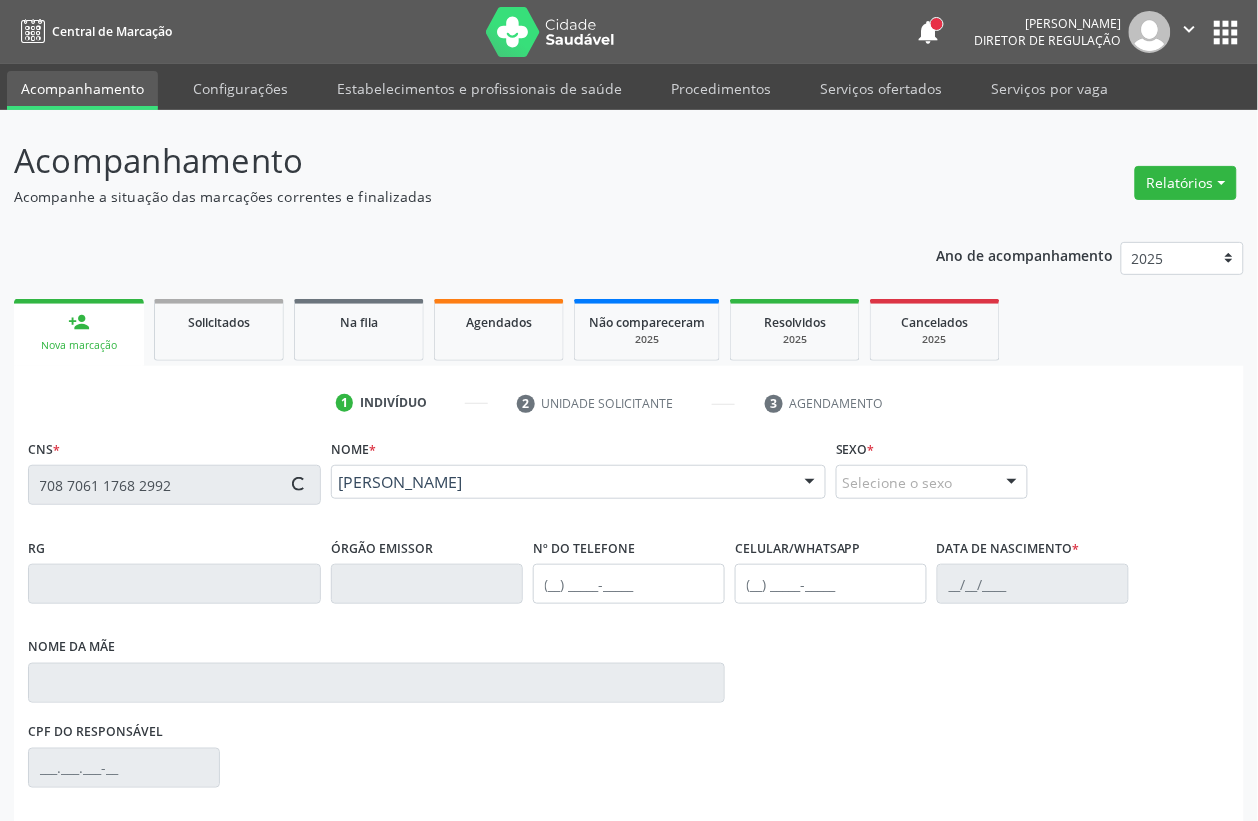 type on "12/11/1983" 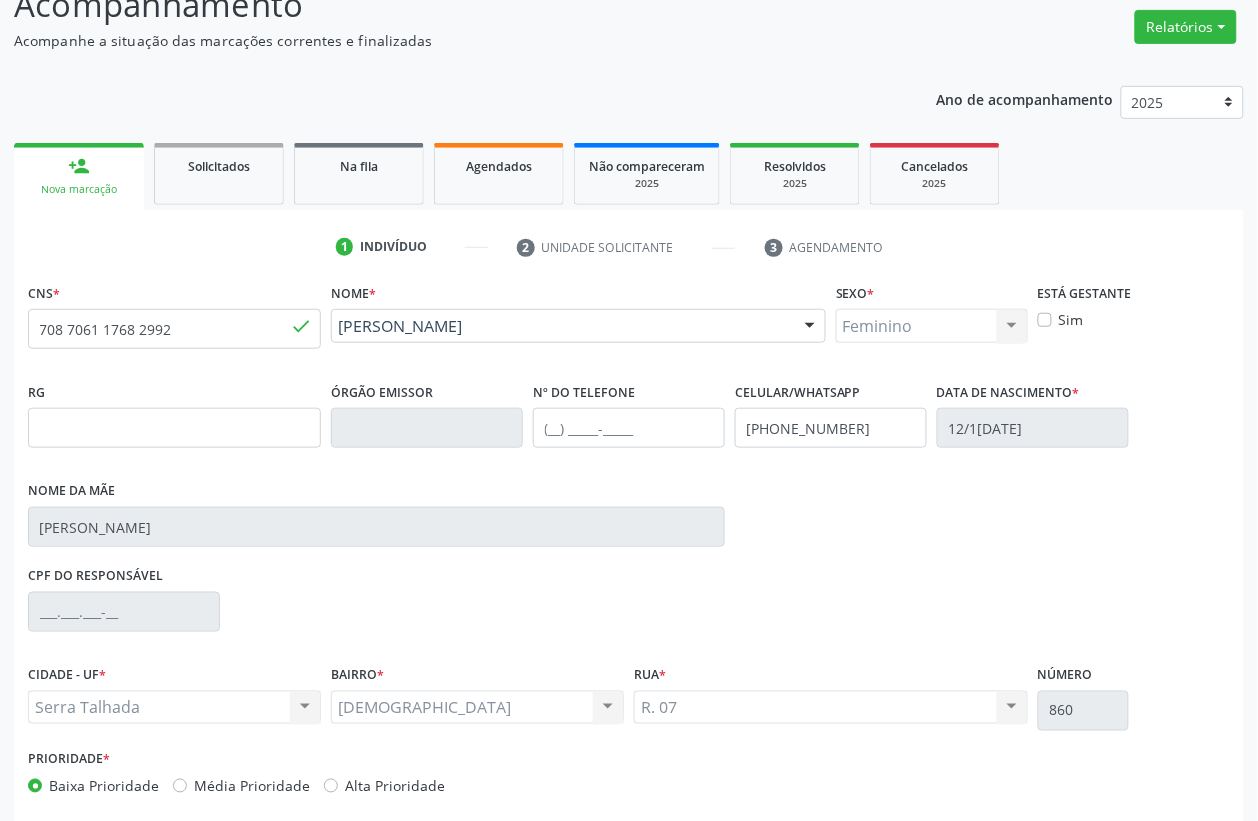 scroll, scrollTop: 248, scrollLeft: 0, axis: vertical 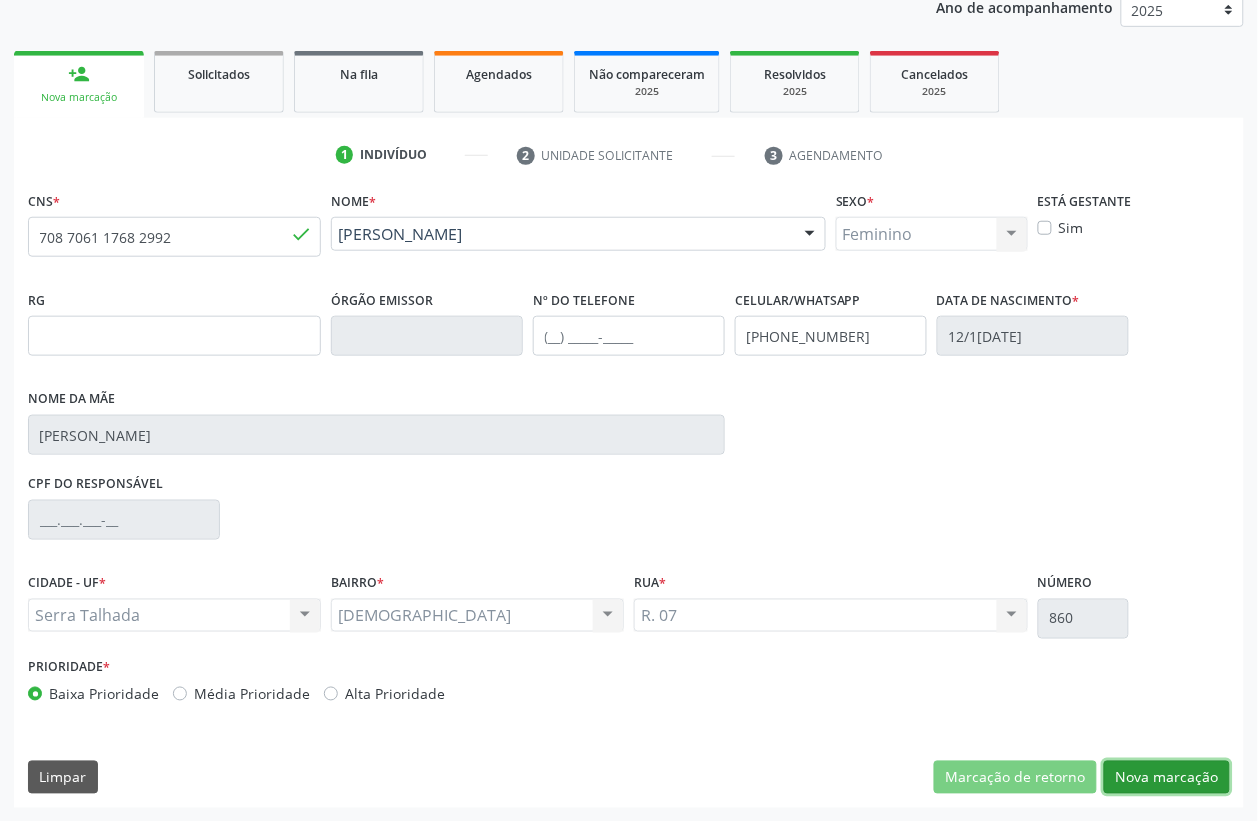 click on "Nova marcação" at bounding box center [1167, 778] 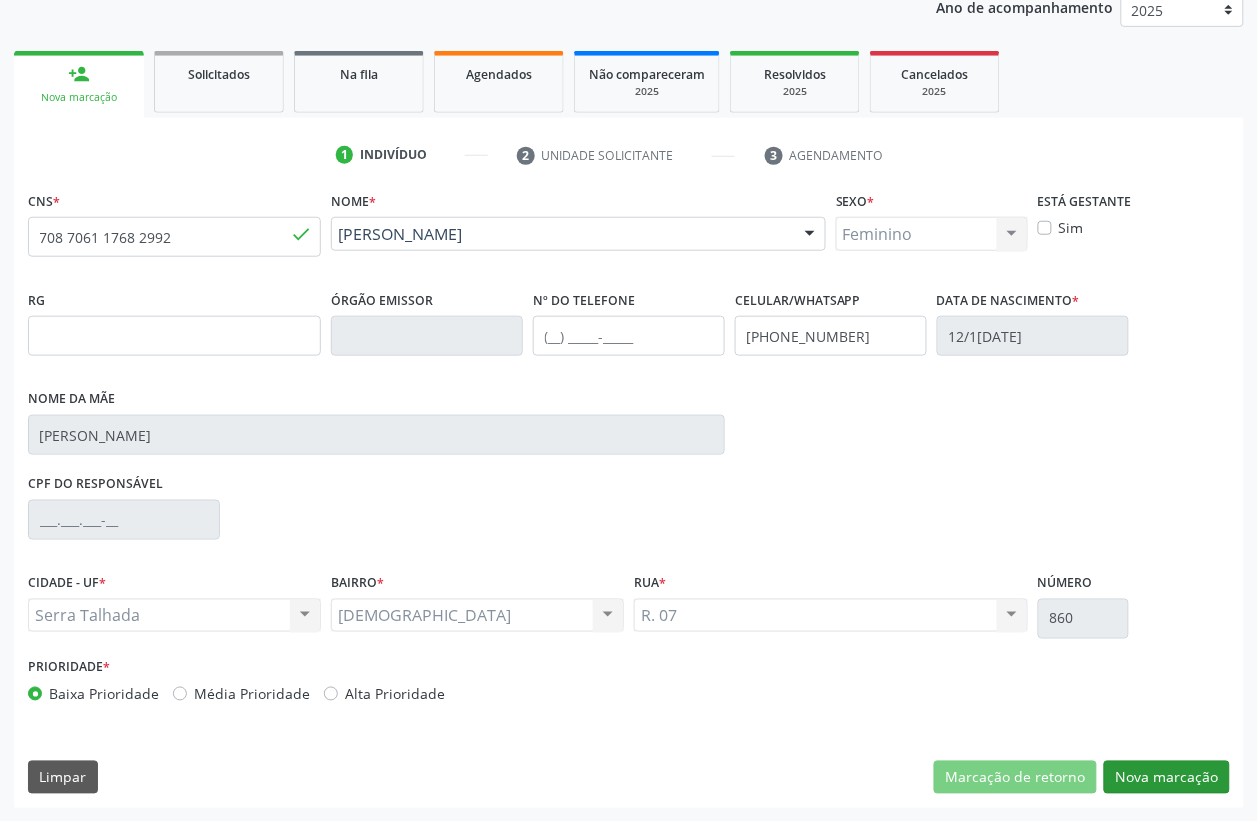 scroll, scrollTop: 85, scrollLeft: 0, axis: vertical 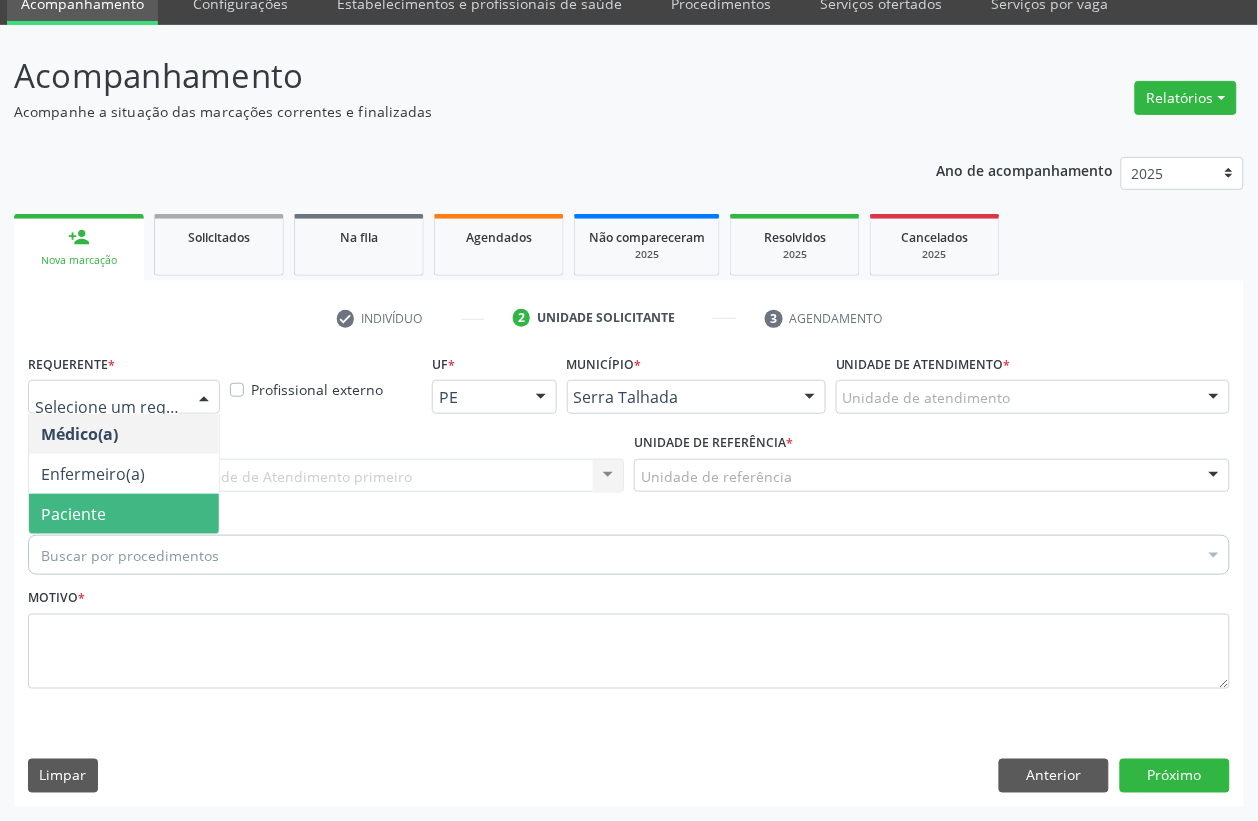 click on "Paciente" at bounding box center (124, 514) 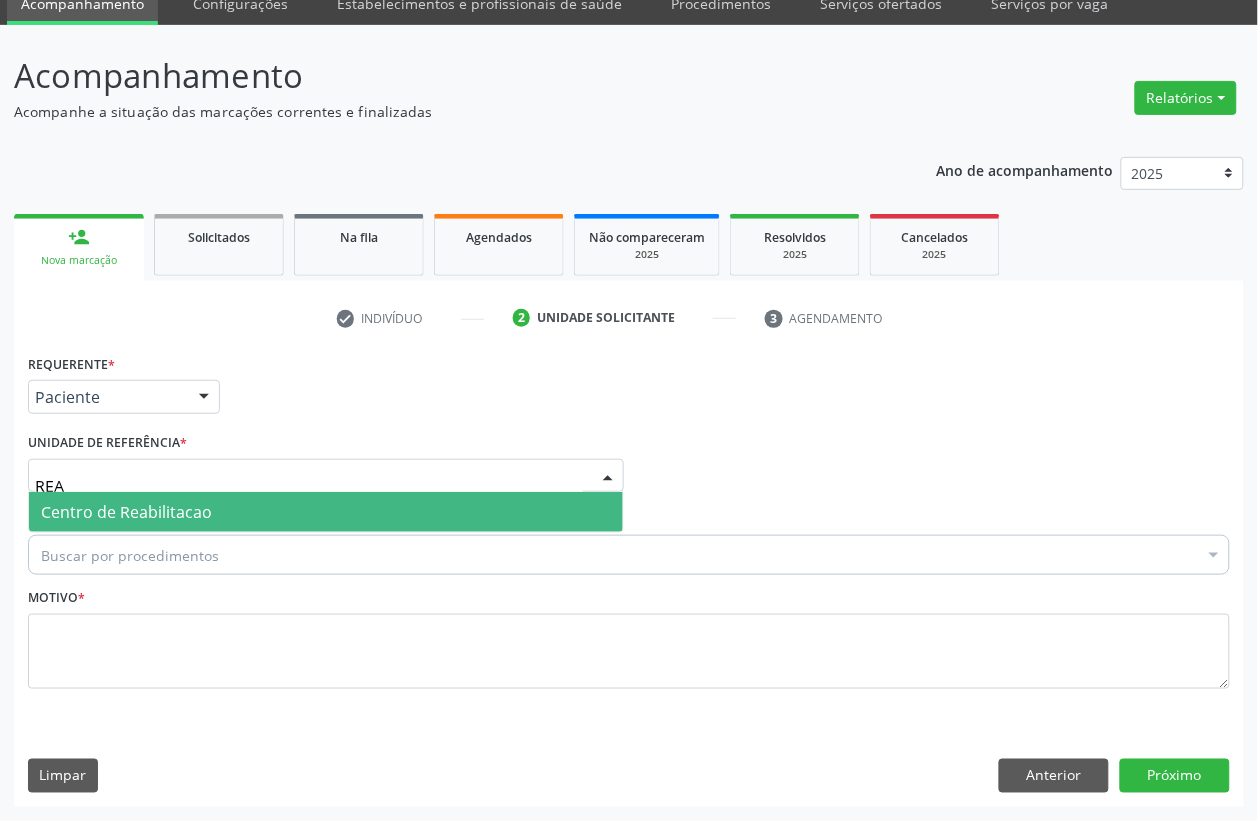 type on "REAB" 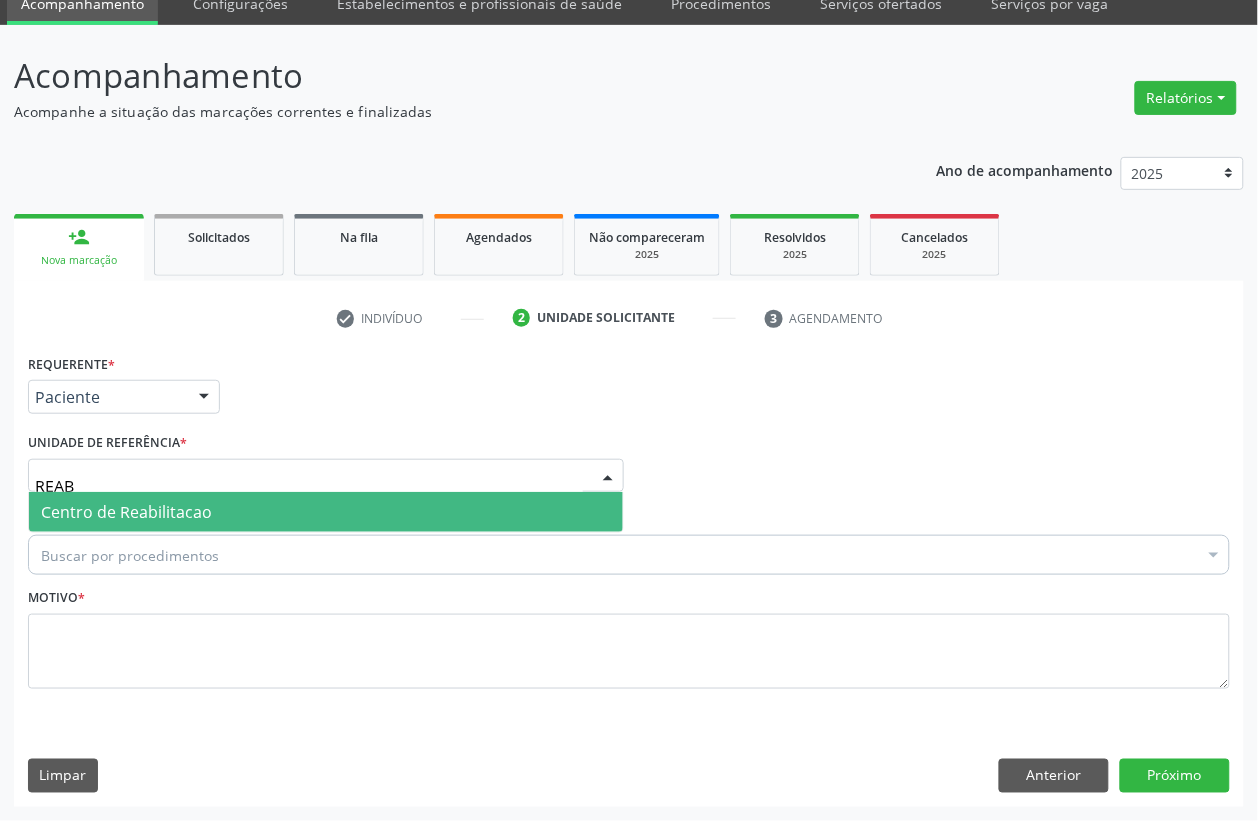 click on "Centro de Reabilitacao" at bounding box center [126, 512] 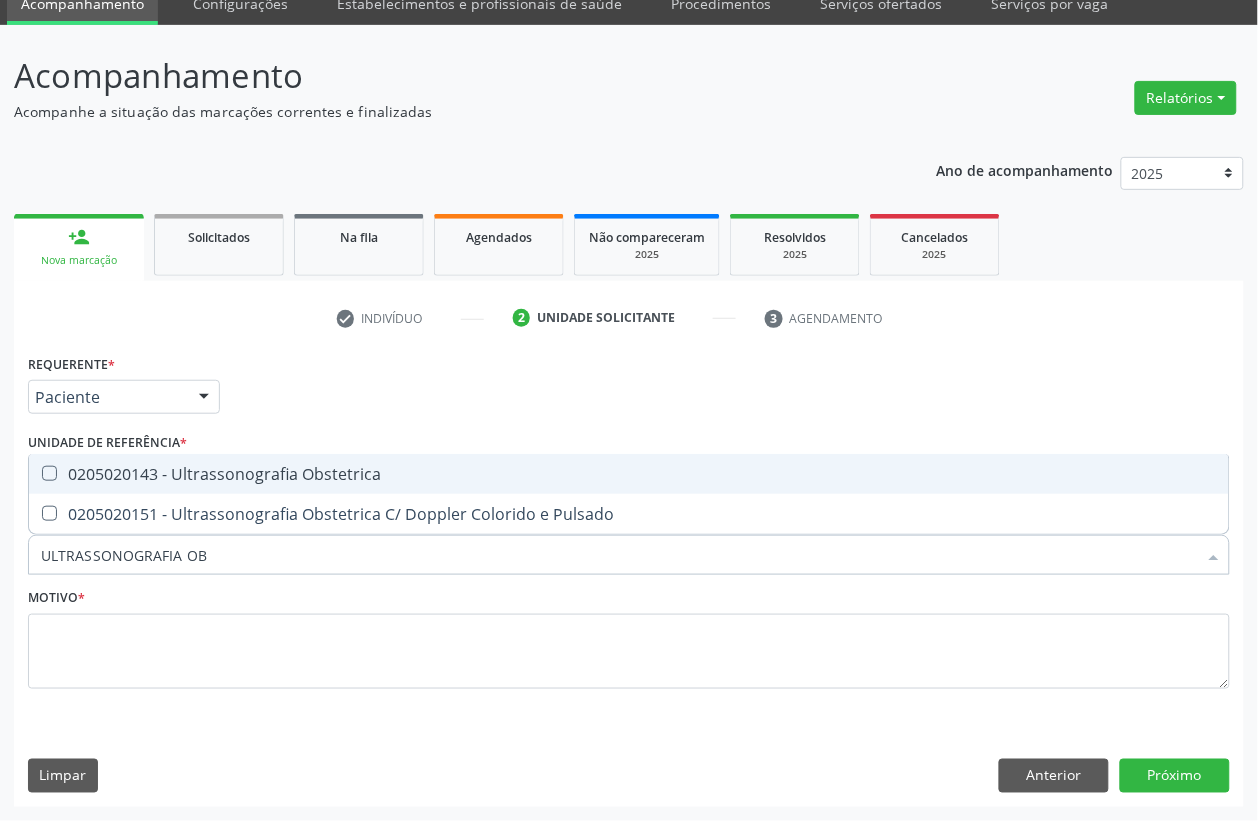 type on "ULTRASSONOGRAFIA OBS" 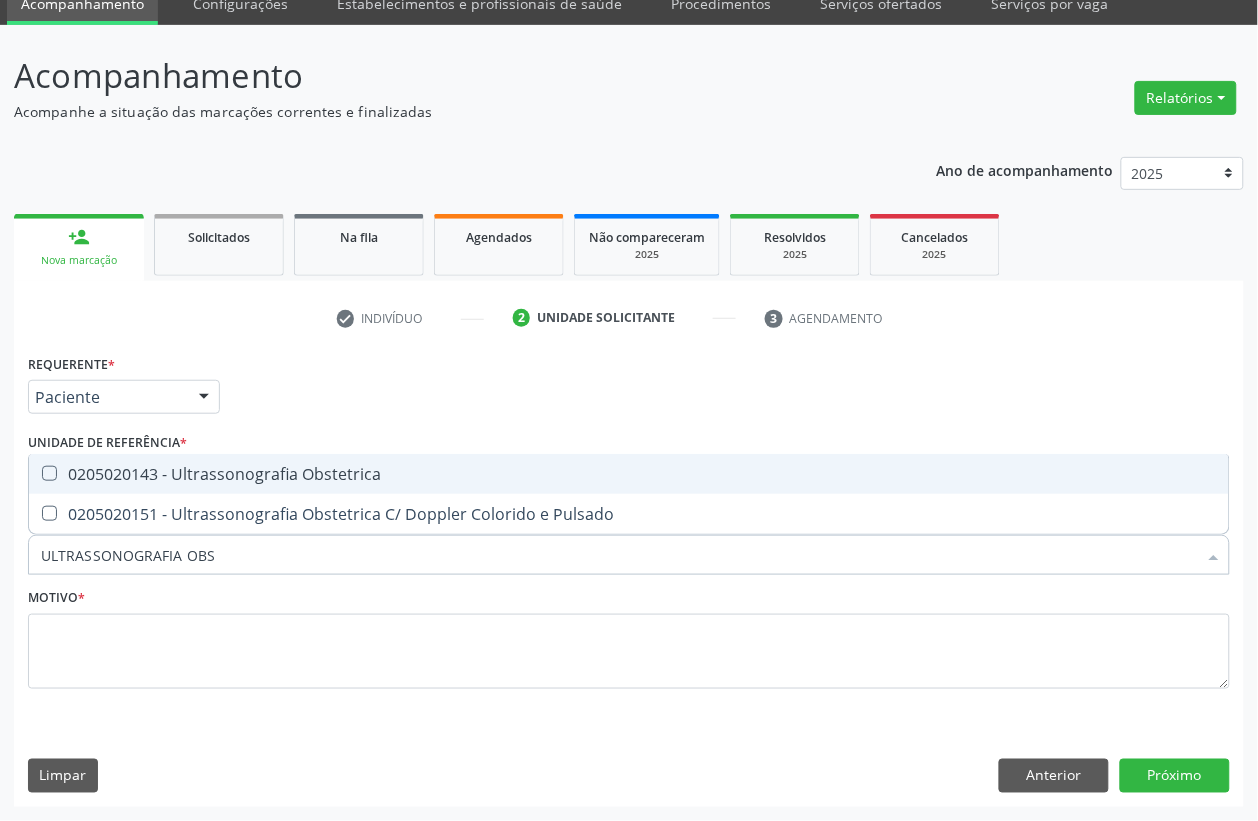 click on "0205020143 - Ultrassonografia Obstetrica" at bounding box center [629, 474] 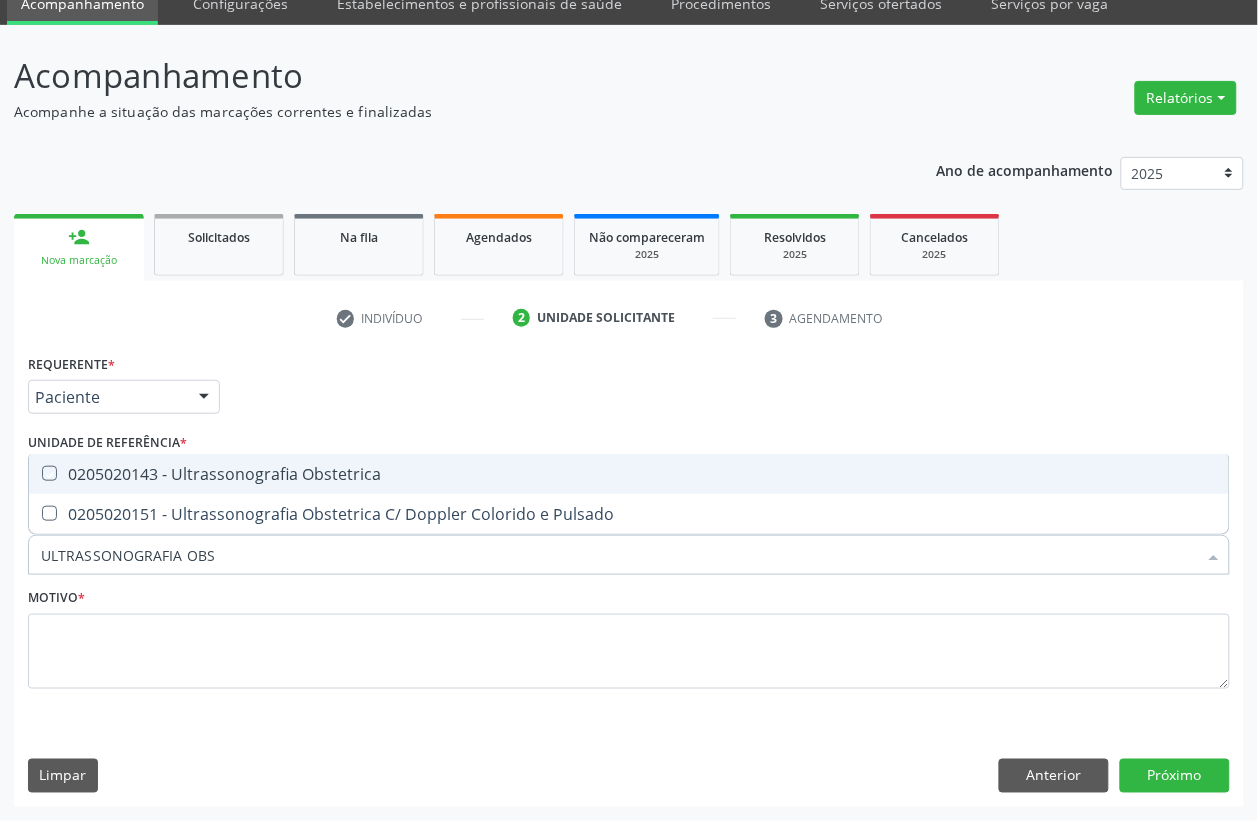 checkbox on "true" 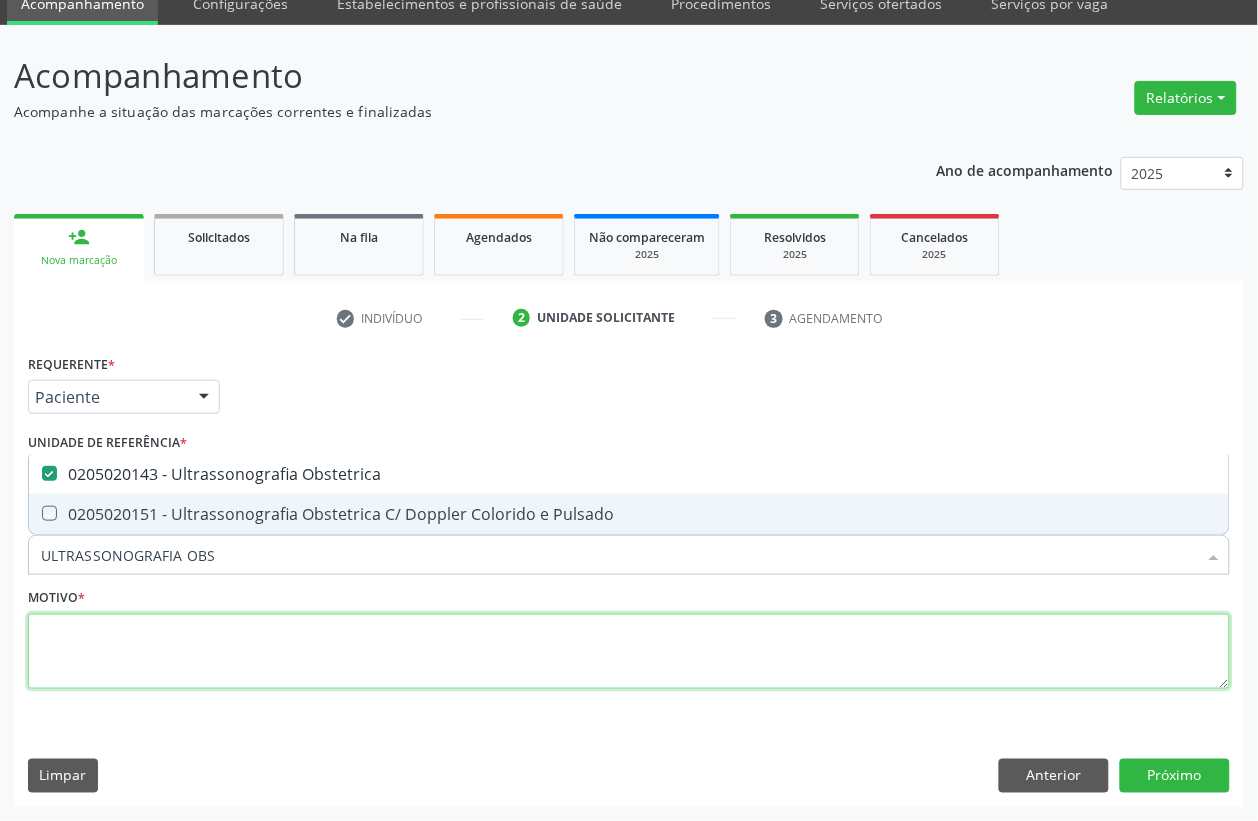 click at bounding box center (629, 652) 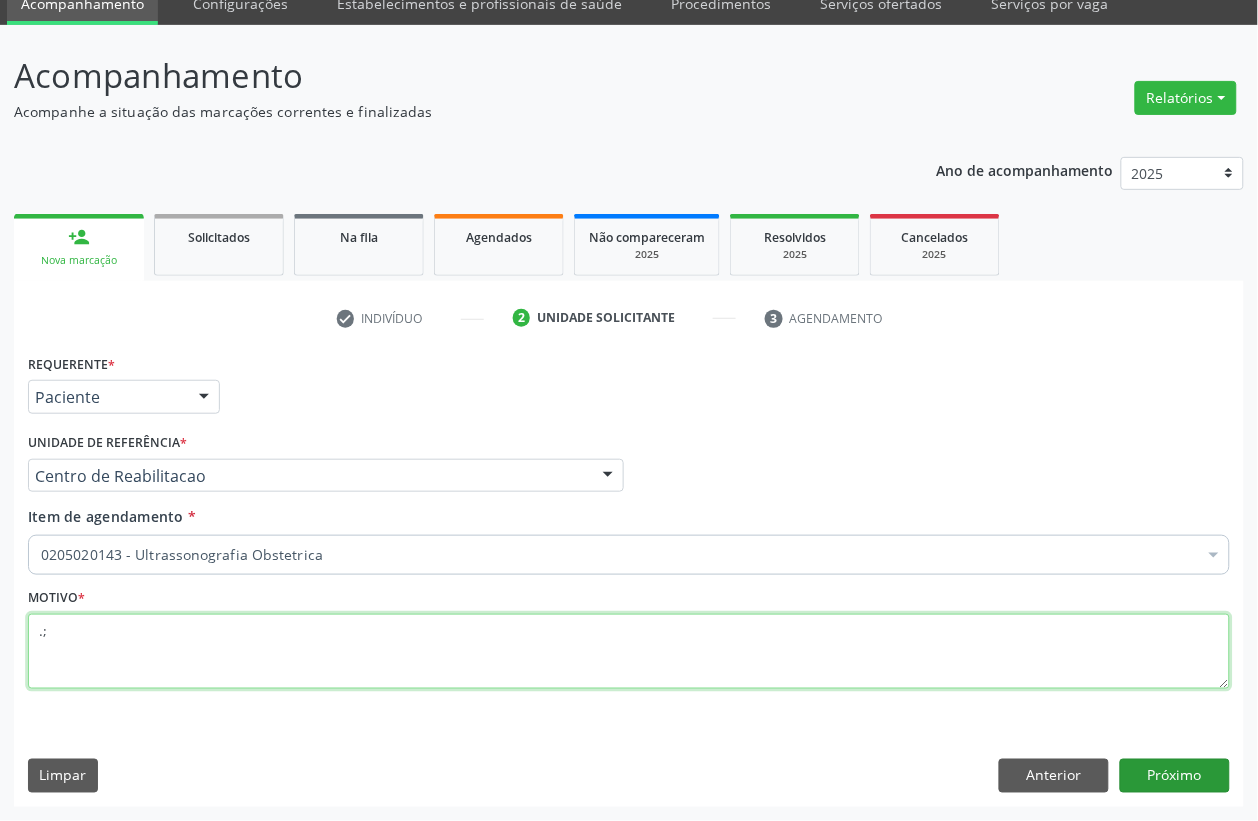 type on ".;" 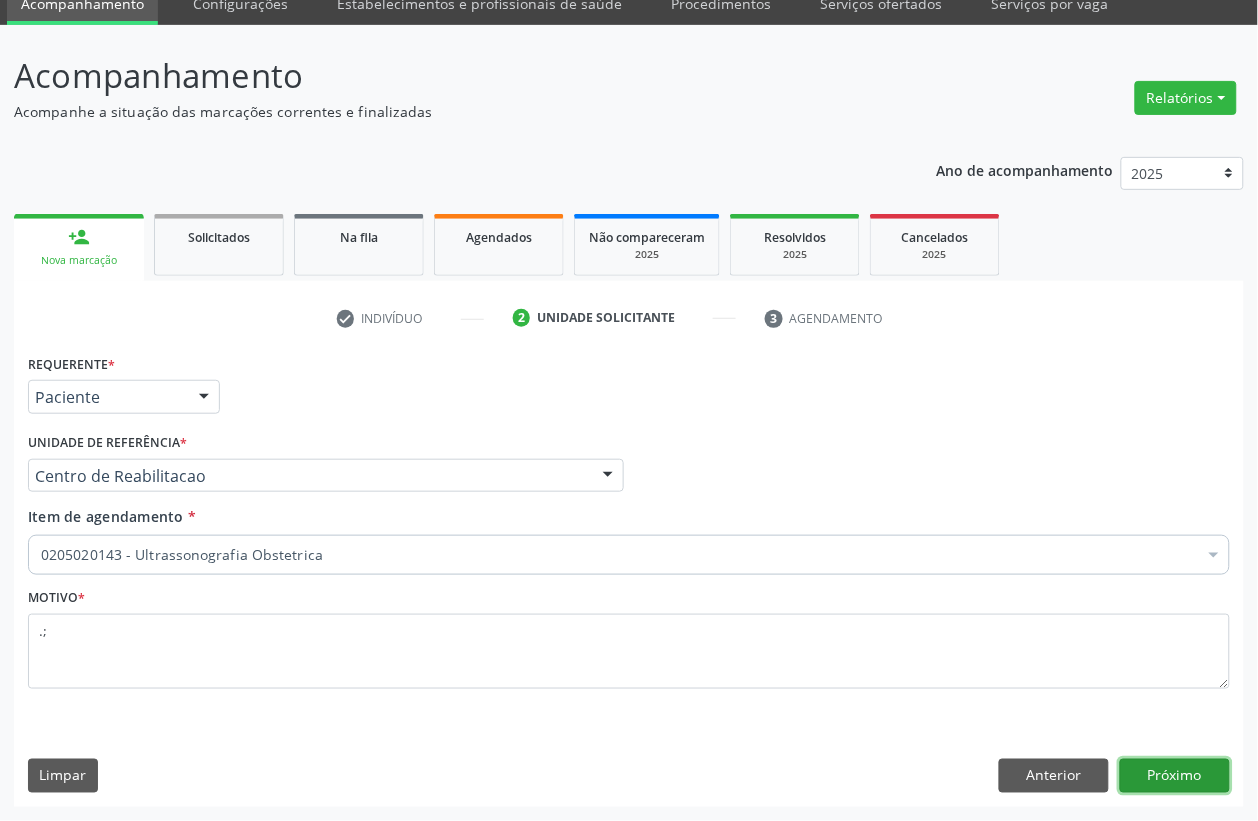 click on "Próximo" at bounding box center (1175, 776) 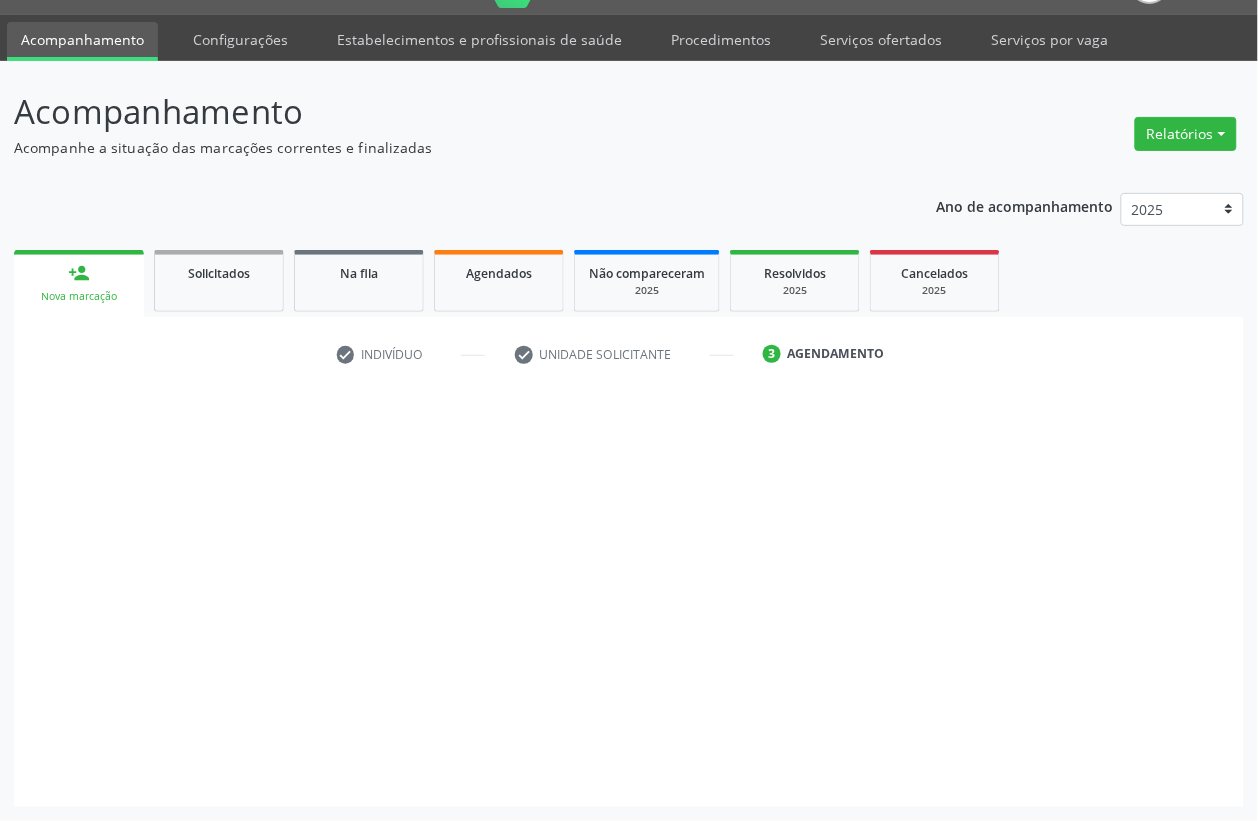 scroll, scrollTop: 50, scrollLeft: 0, axis: vertical 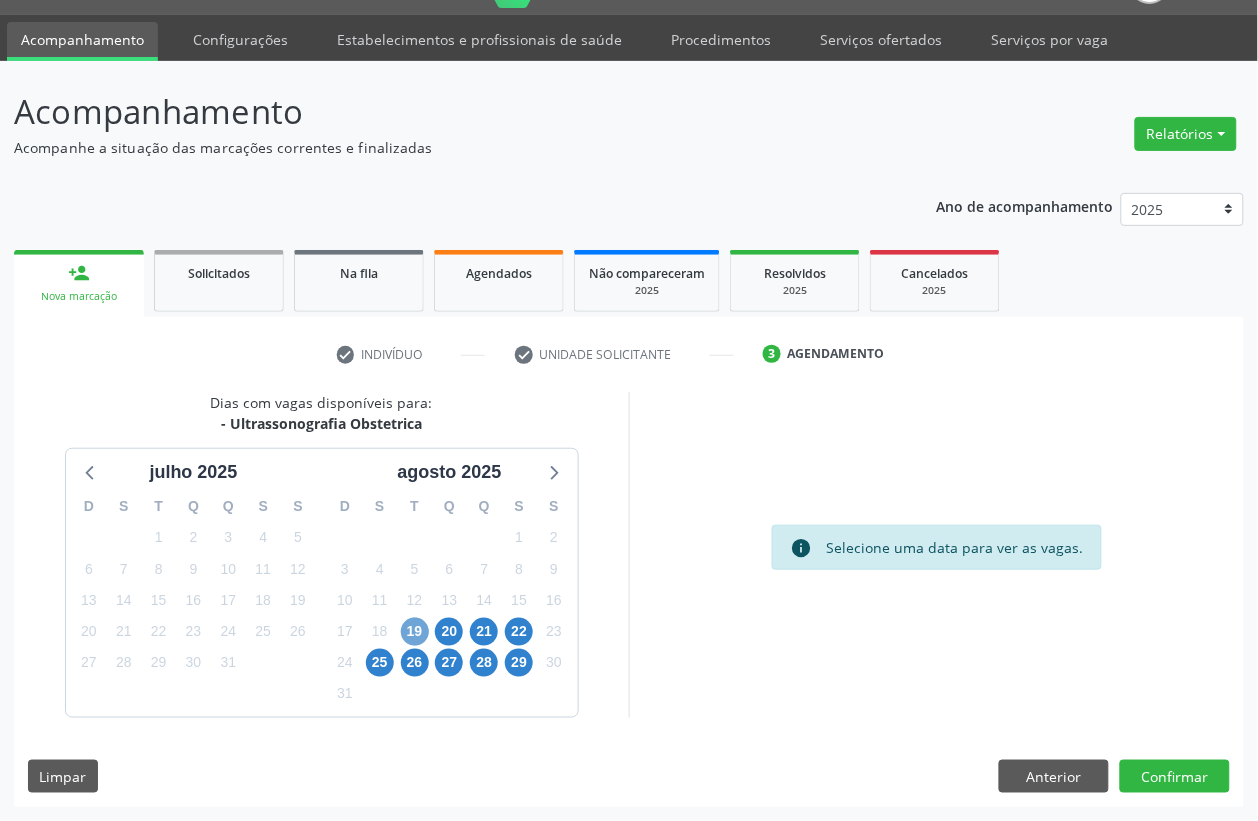 click on "19" at bounding box center (415, 632) 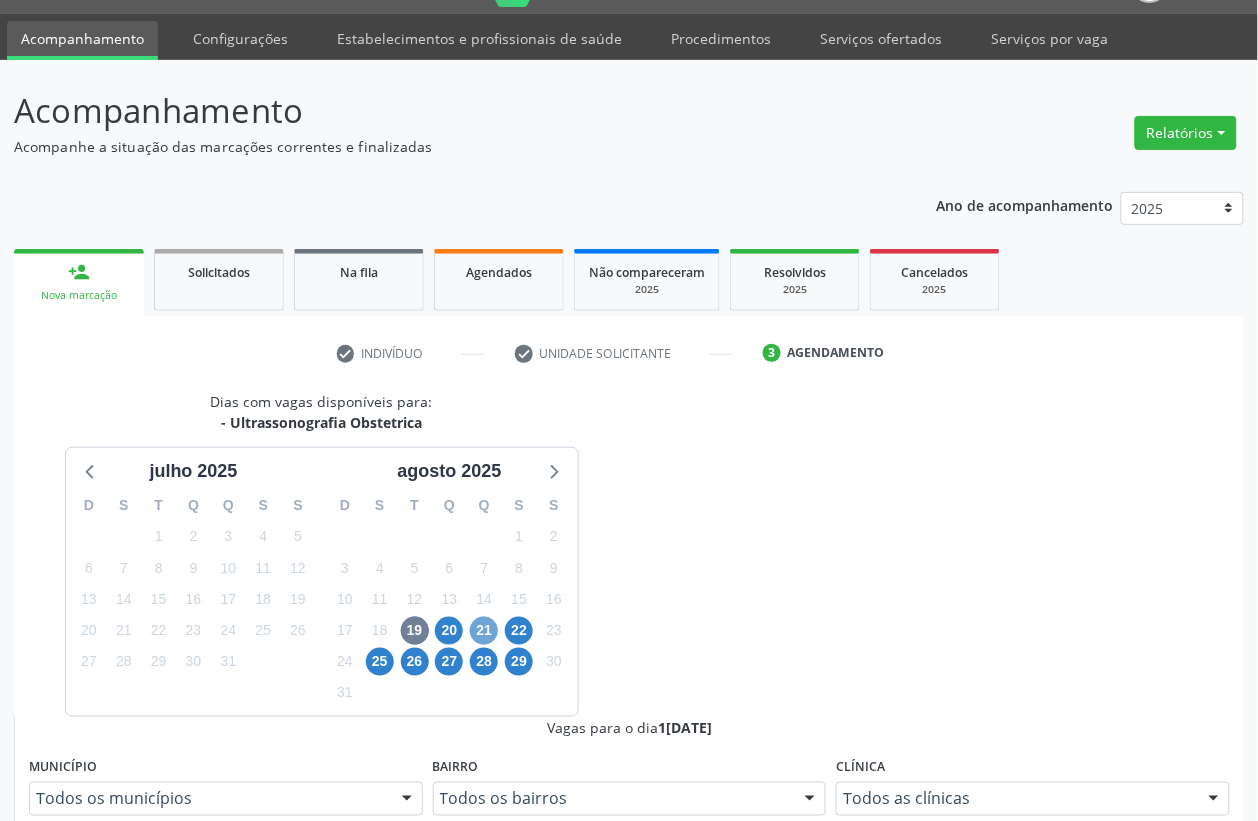 click on "21" at bounding box center [484, 631] 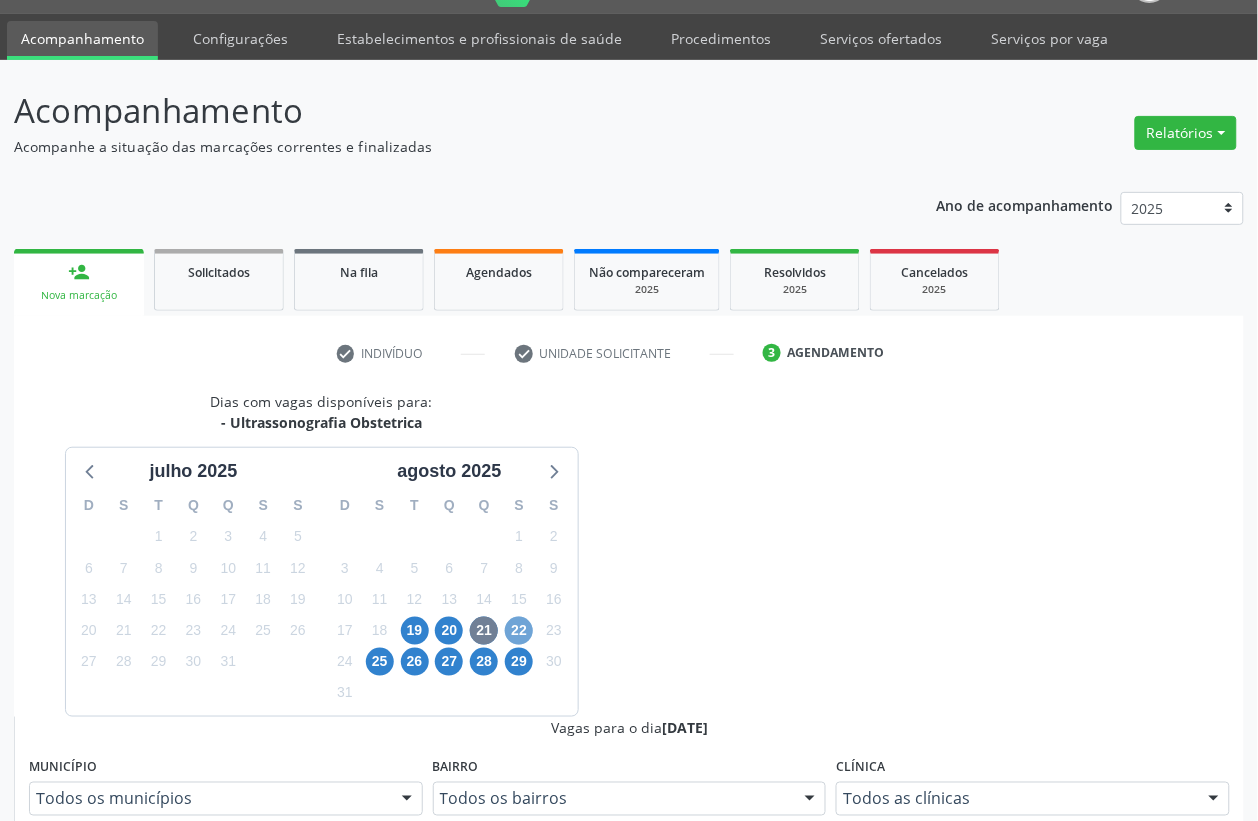 click on "22" at bounding box center (519, 631) 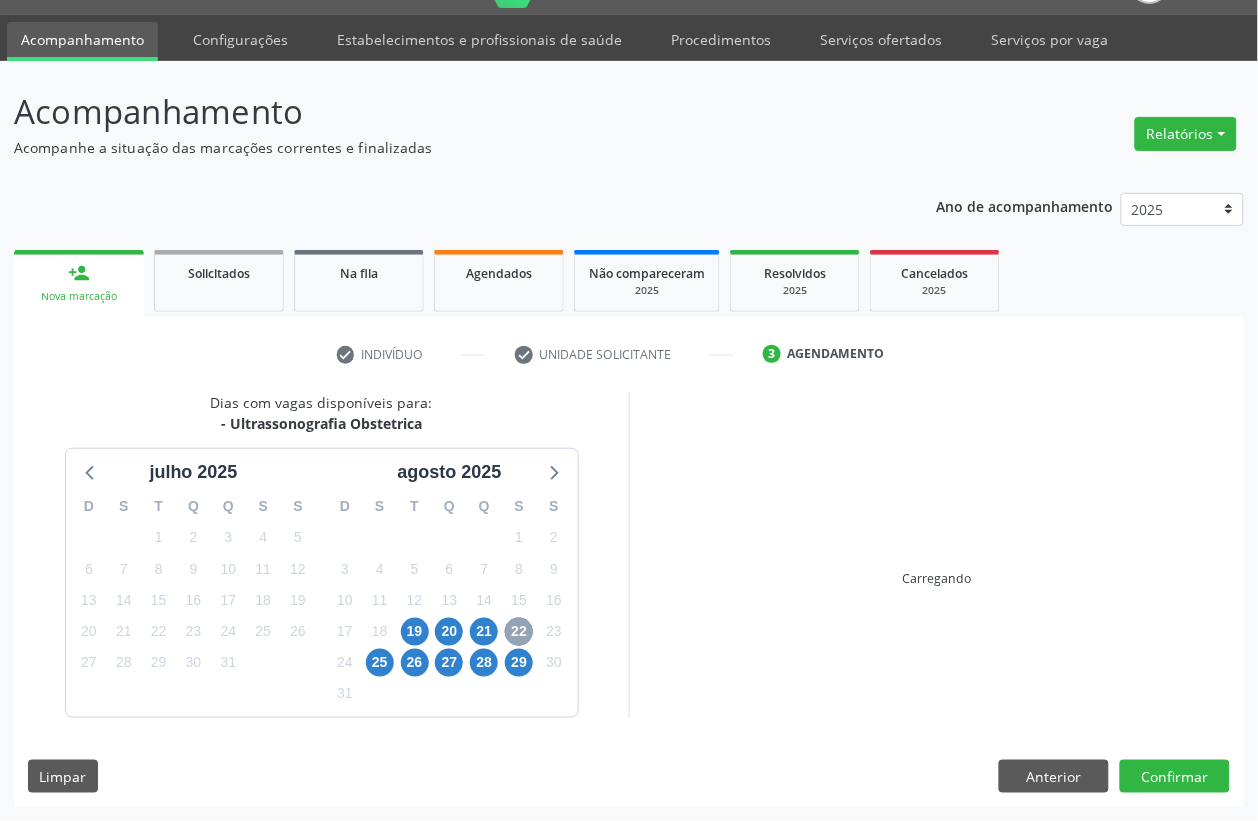 click on "22" at bounding box center [519, 632] 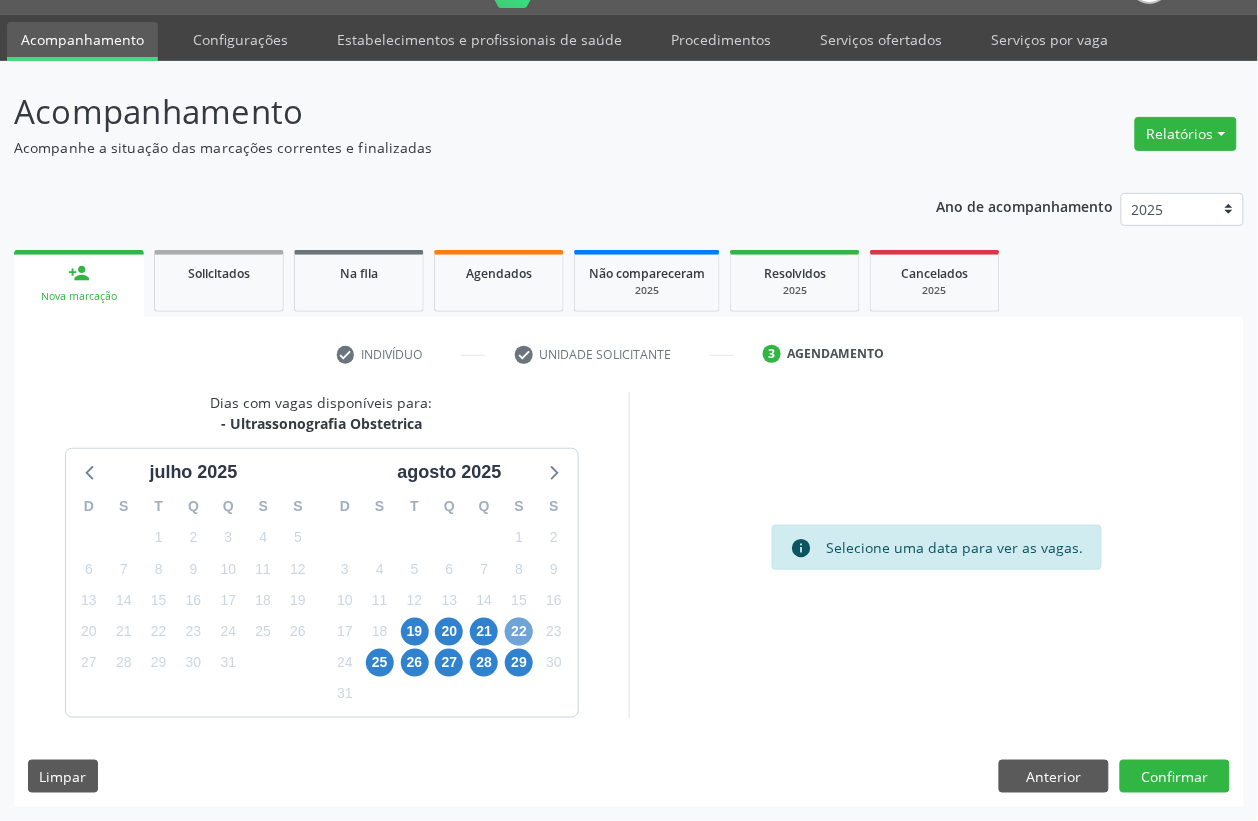 click on "22" at bounding box center [519, 632] 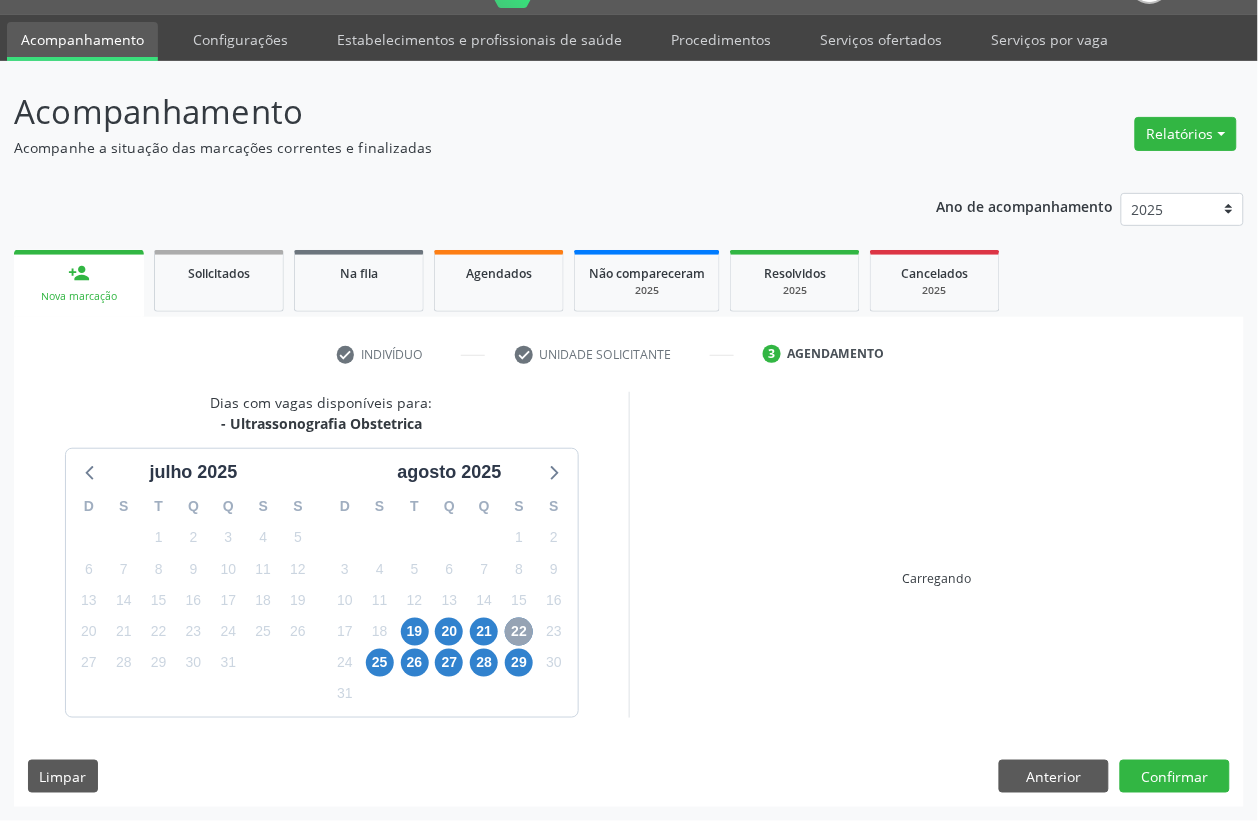 click on "22" at bounding box center [519, 632] 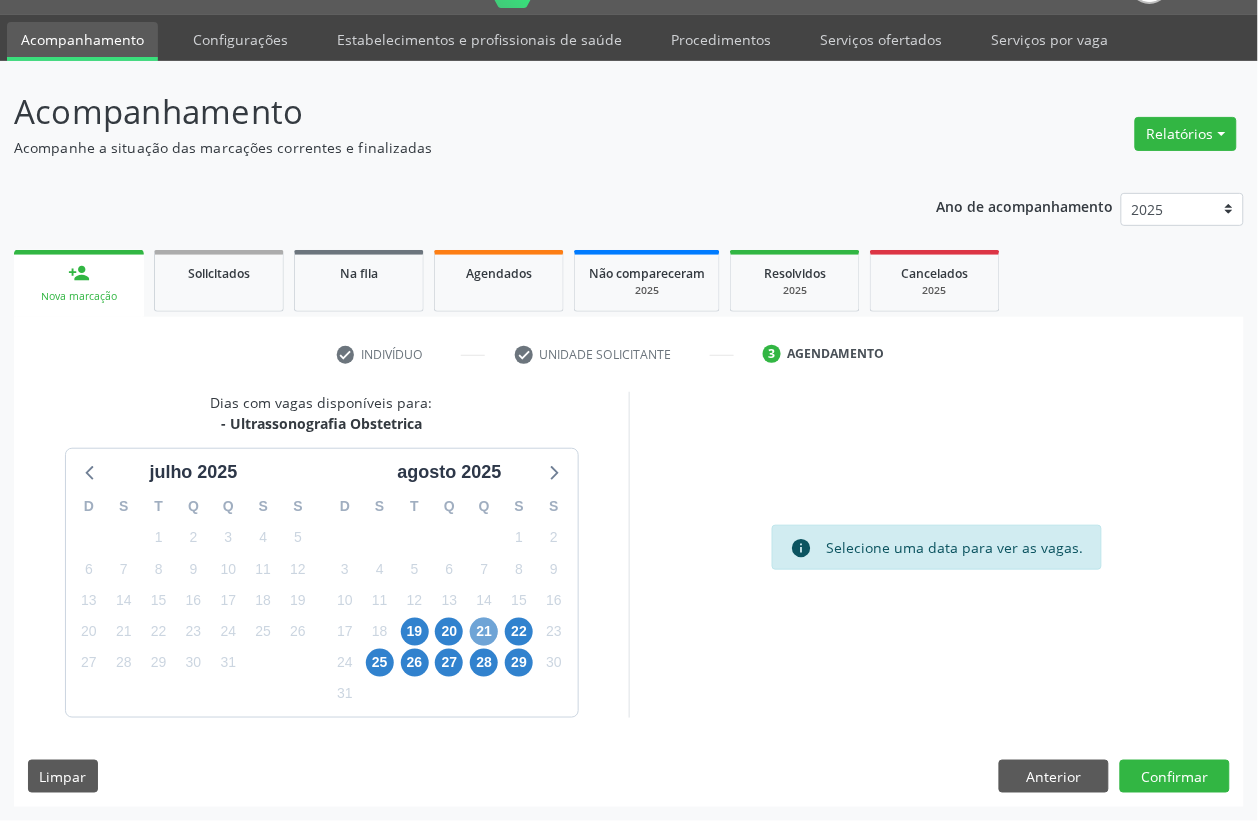 click on "21" at bounding box center (484, 632) 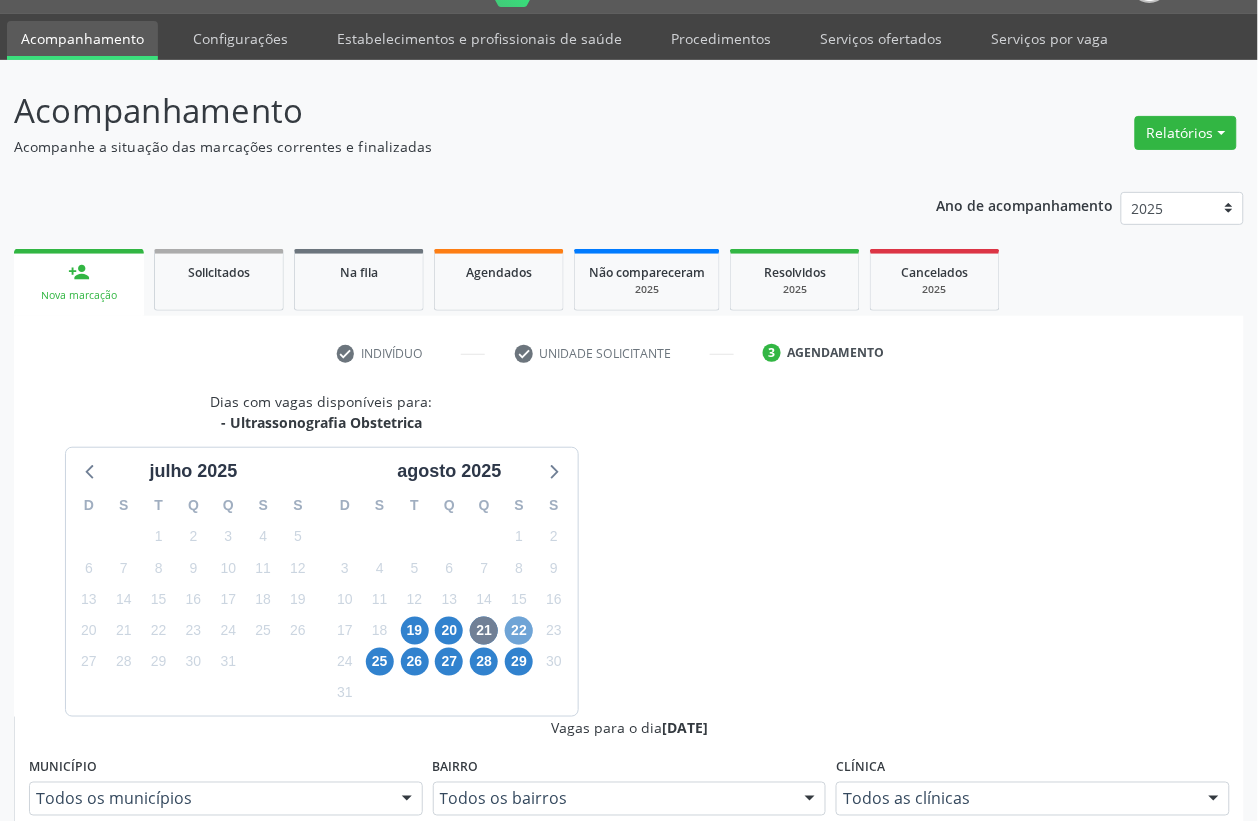 click on "22" at bounding box center (519, 631) 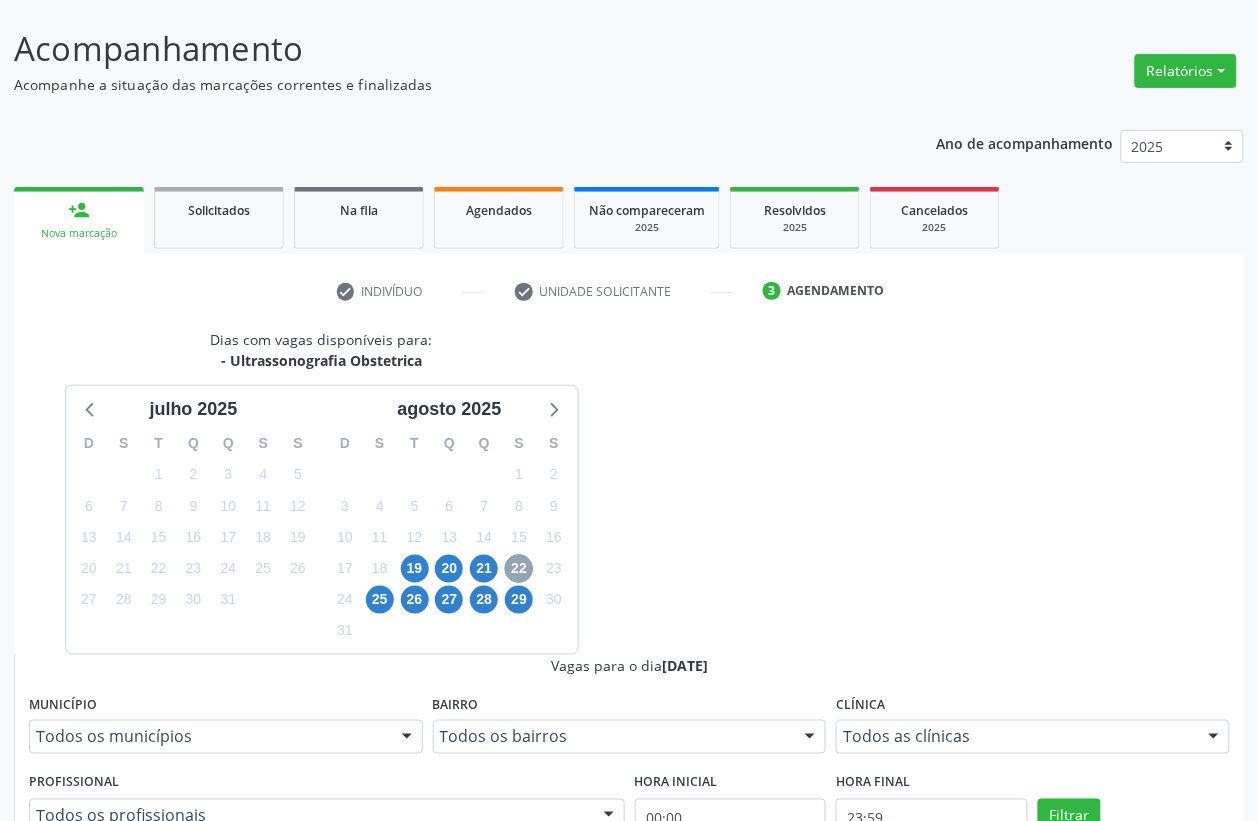 scroll, scrollTop: 300, scrollLeft: 0, axis: vertical 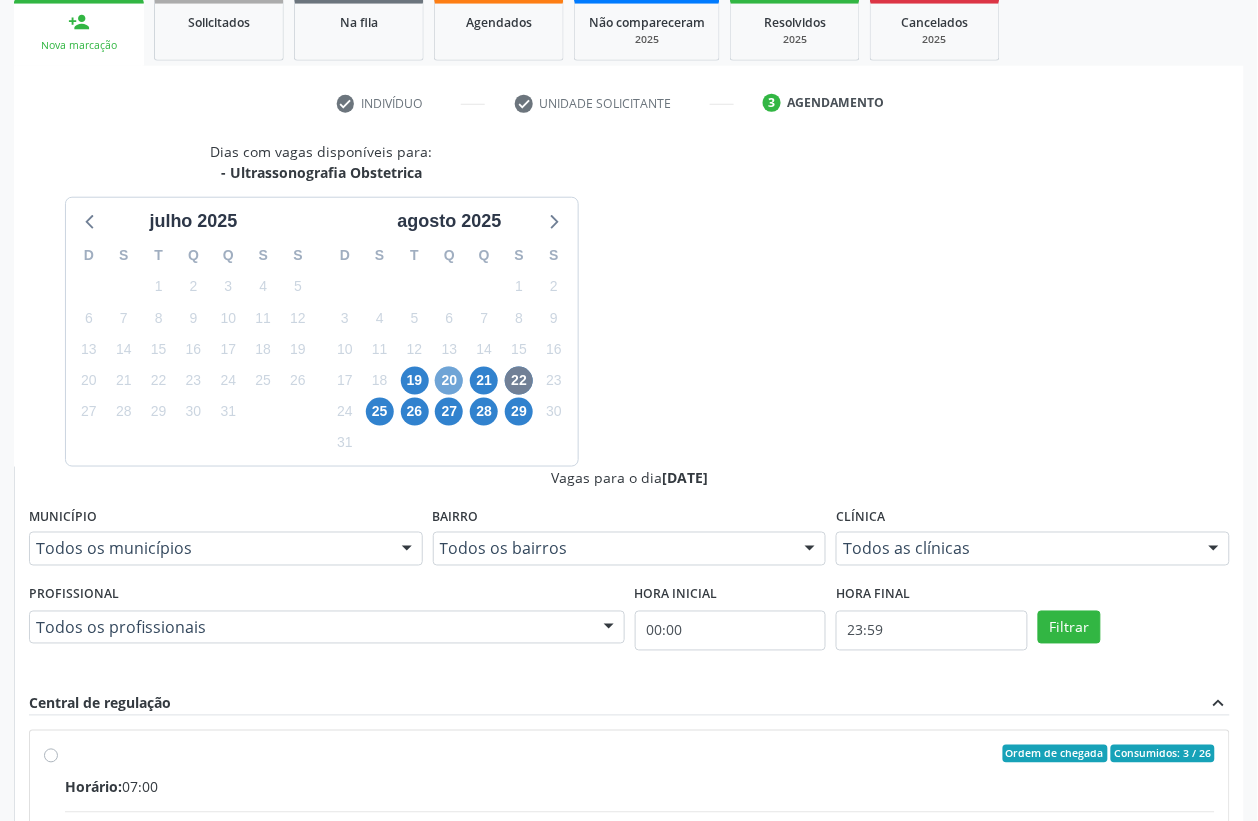 click on "20" at bounding box center [449, 381] 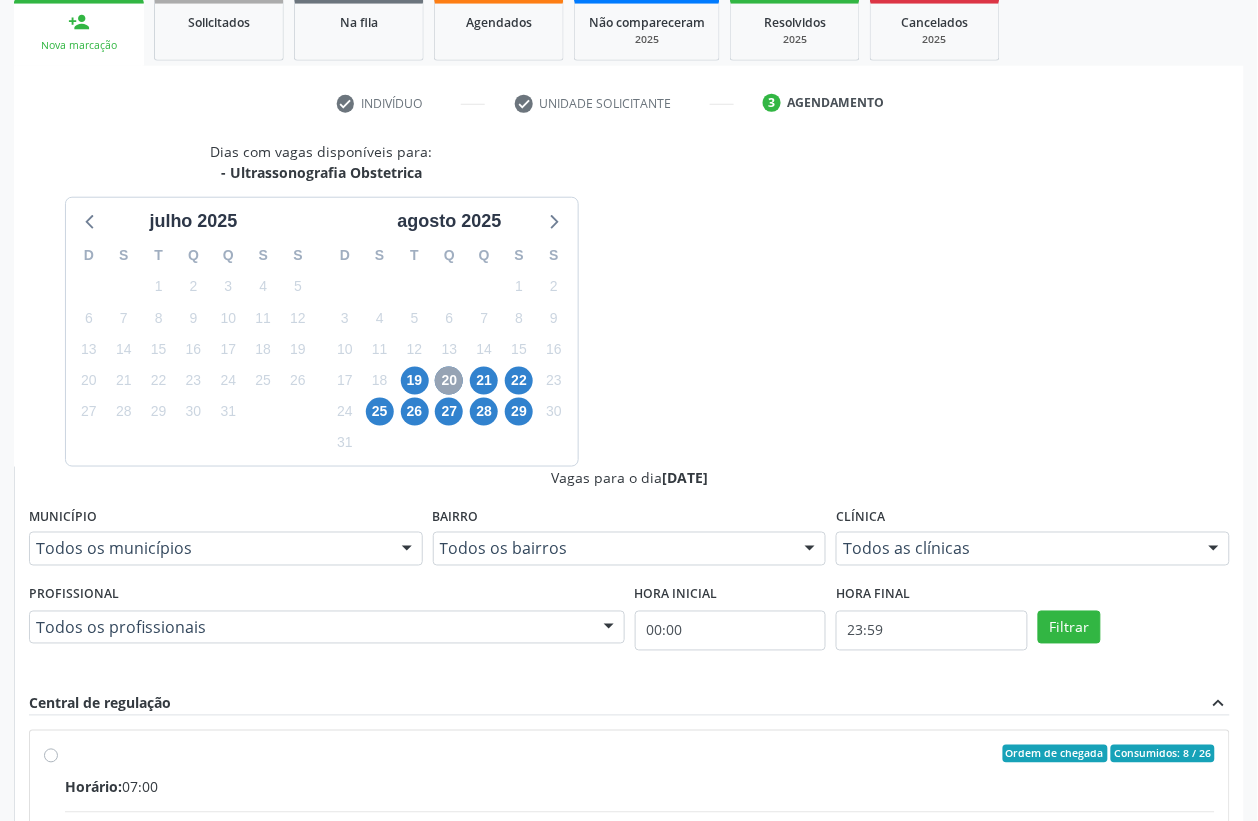 scroll, scrollTop: 338, scrollLeft: 0, axis: vertical 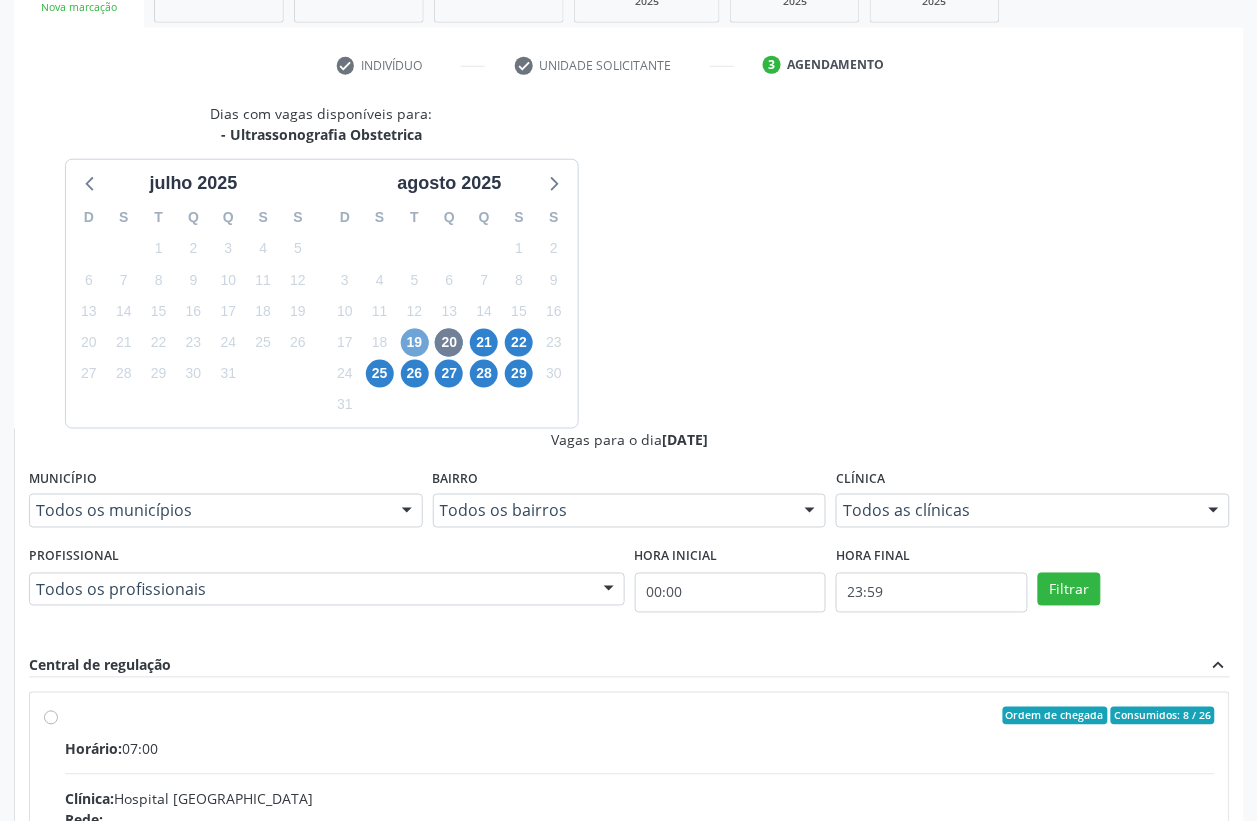 click on "19" at bounding box center (415, 343) 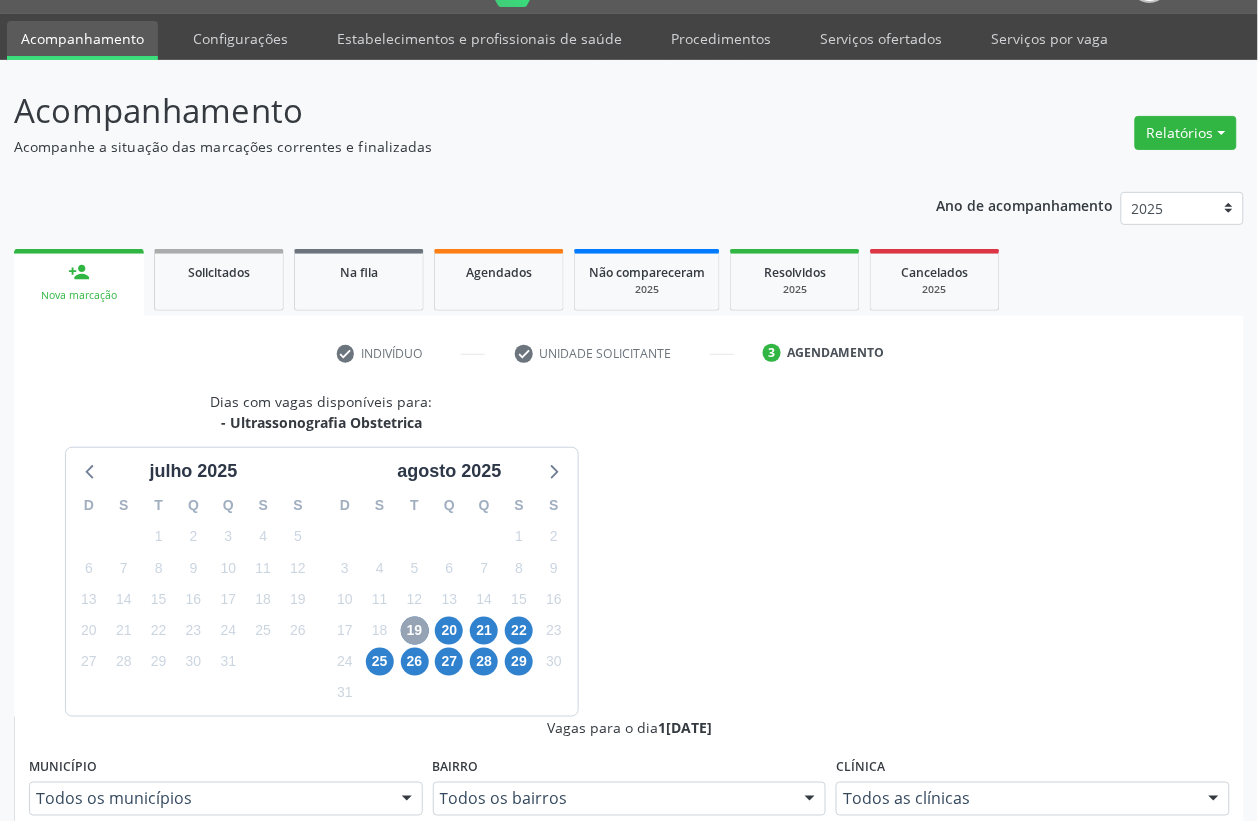 scroll, scrollTop: 338, scrollLeft: 0, axis: vertical 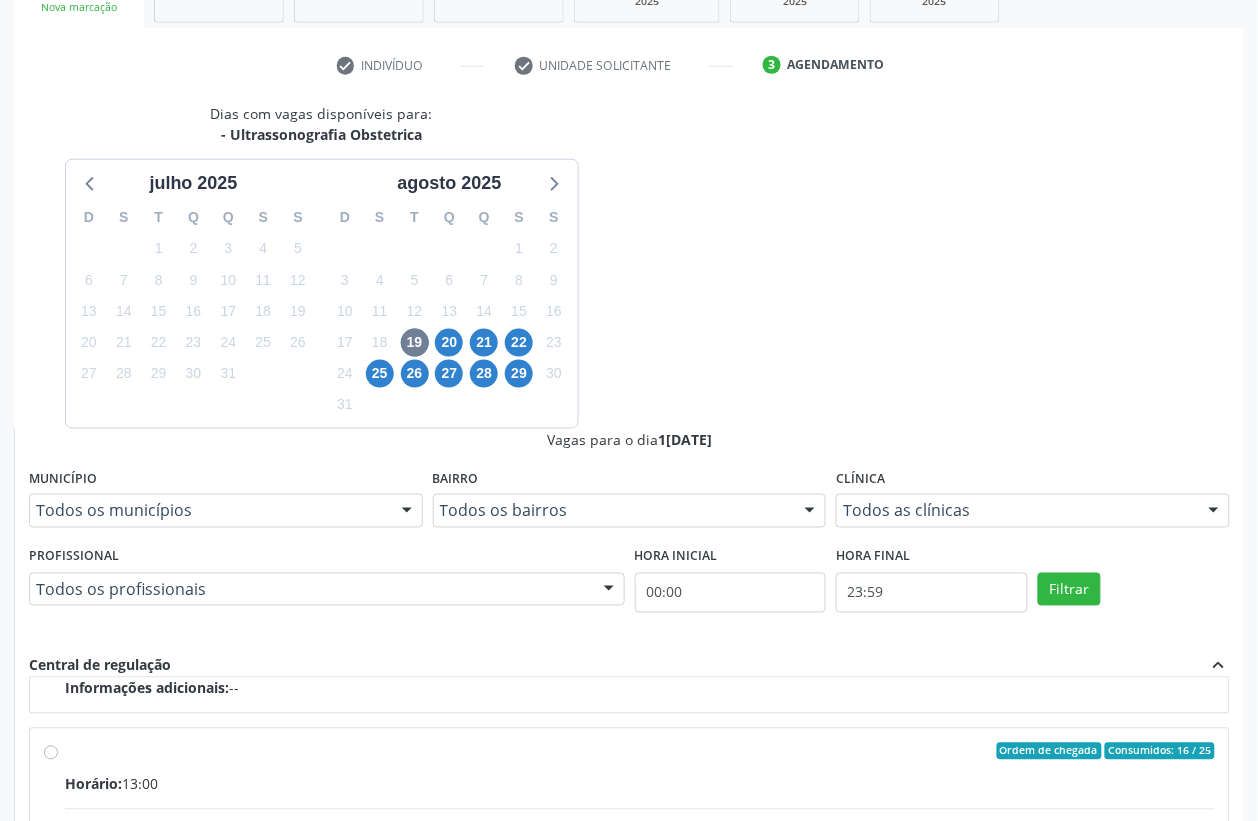click on "Clínica:  Policlinica Municipal" at bounding box center [640, 834] 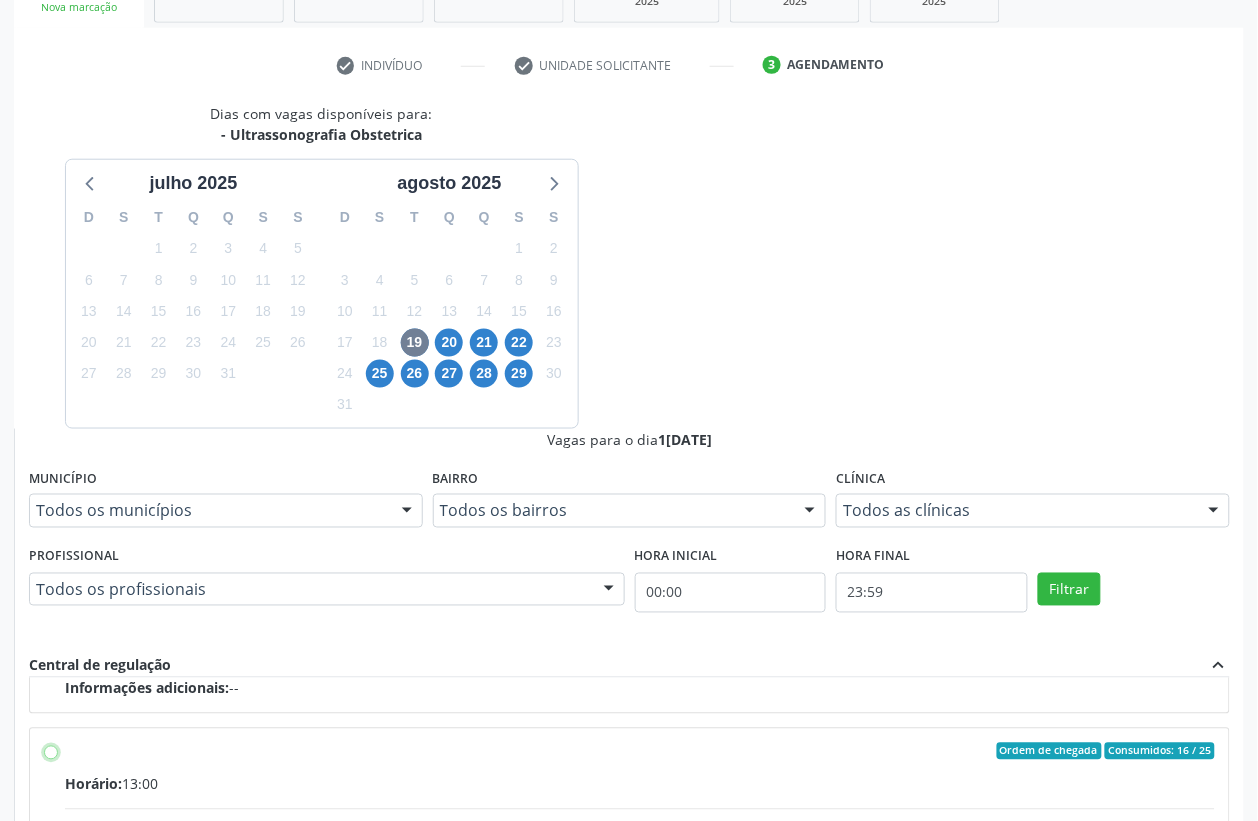 click on "Ordem de chegada
Consumidos: 16 / 25
Horário:   13:00
Clínica:  Policlinica Municipal
Rede:
--
Endereço:   Predio, nº S/N, Ipsep, Serra Talhada - PE
Telefone:   --
Profissional:
Ana Carolina Barboza de Andrada Melo Lyra
Informações adicionais sobre o atendimento
Idade de atendimento:
de 0 a 120 anos
Gênero(s) atendido(s):
Masculino e Feminino
Informações adicionais:
--" at bounding box center [51, 752] 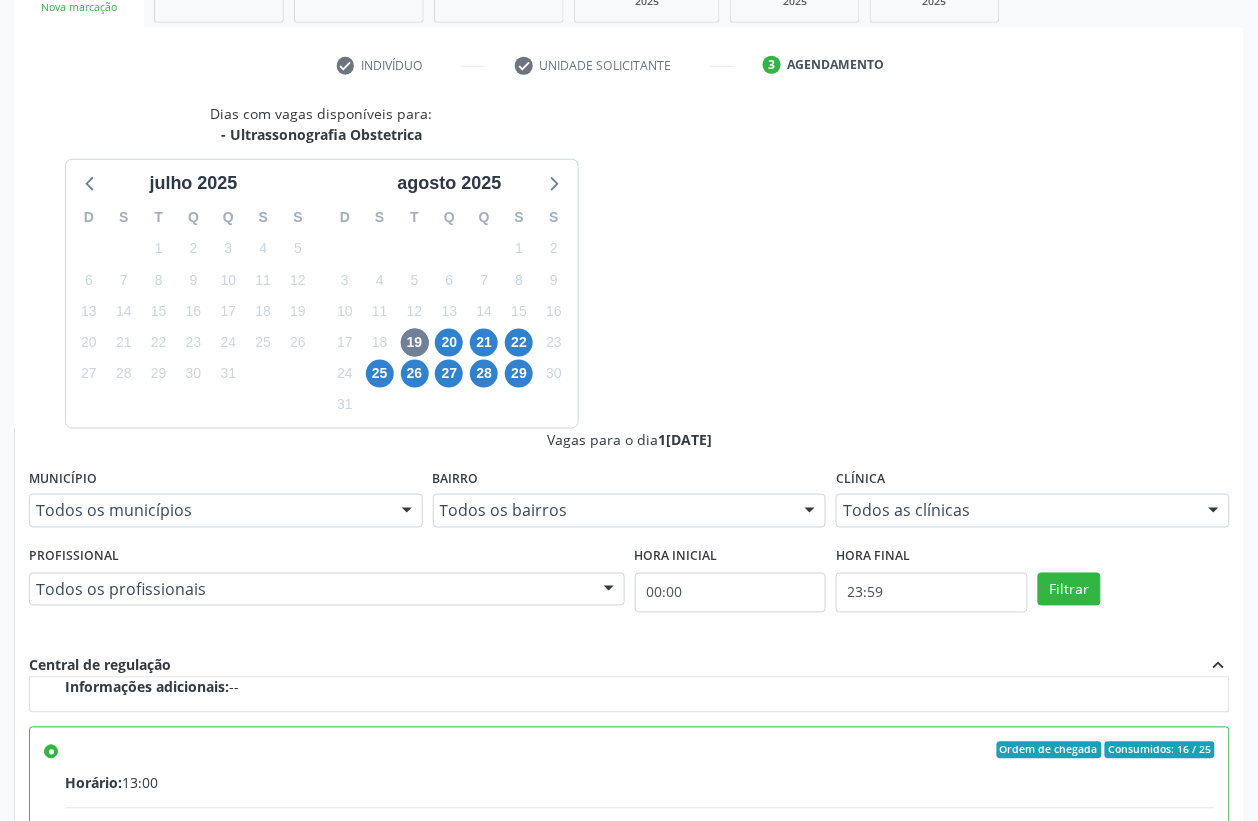 click on "Confirmar" at bounding box center (1175, 1137) 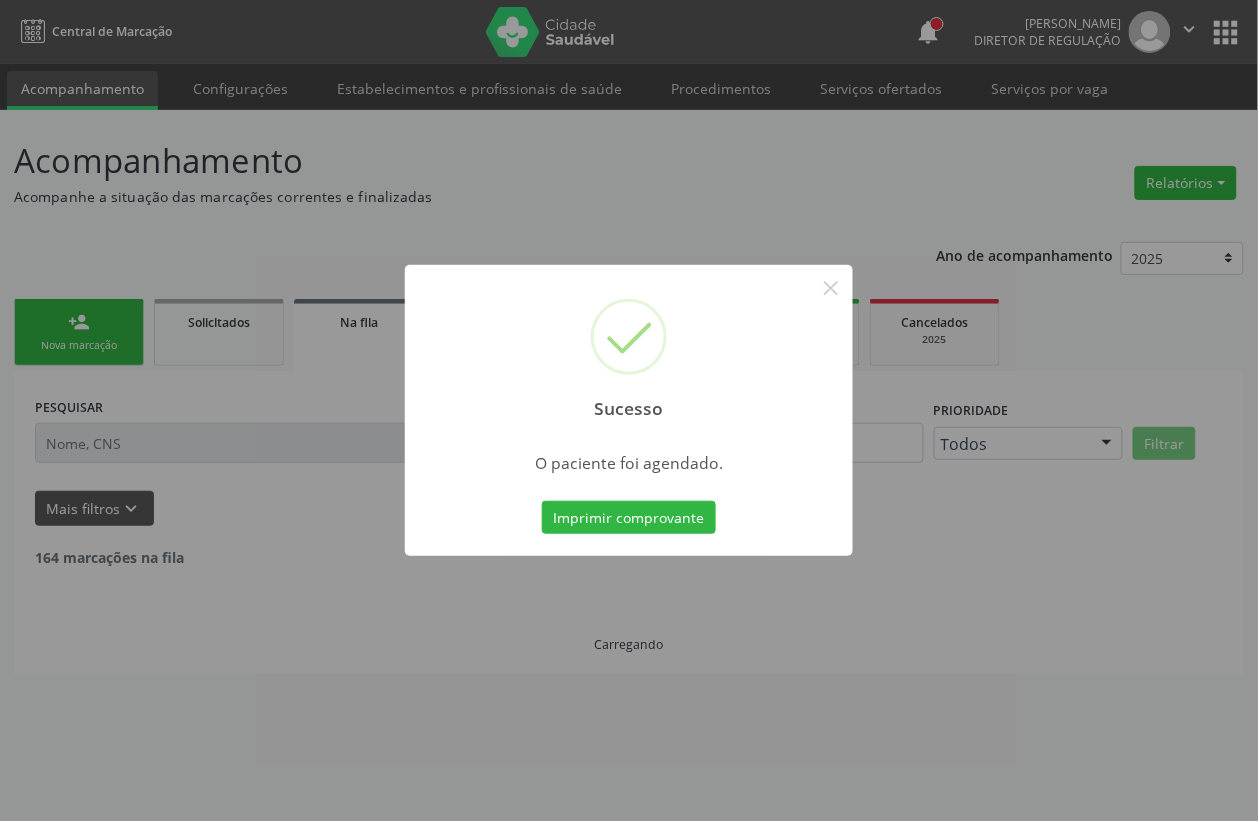 scroll, scrollTop: 0, scrollLeft: 0, axis: both 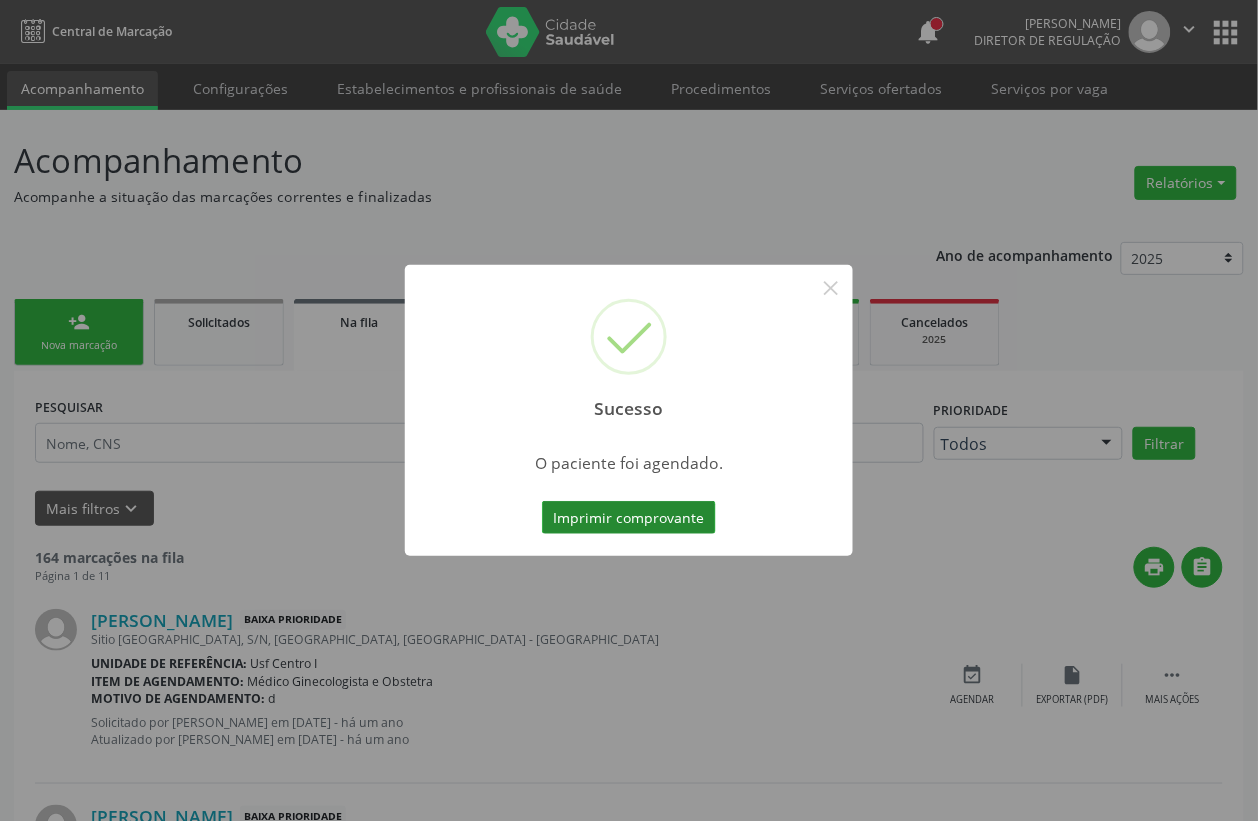 click on "Imprimir comprovante" at bounding box center (629, 518) 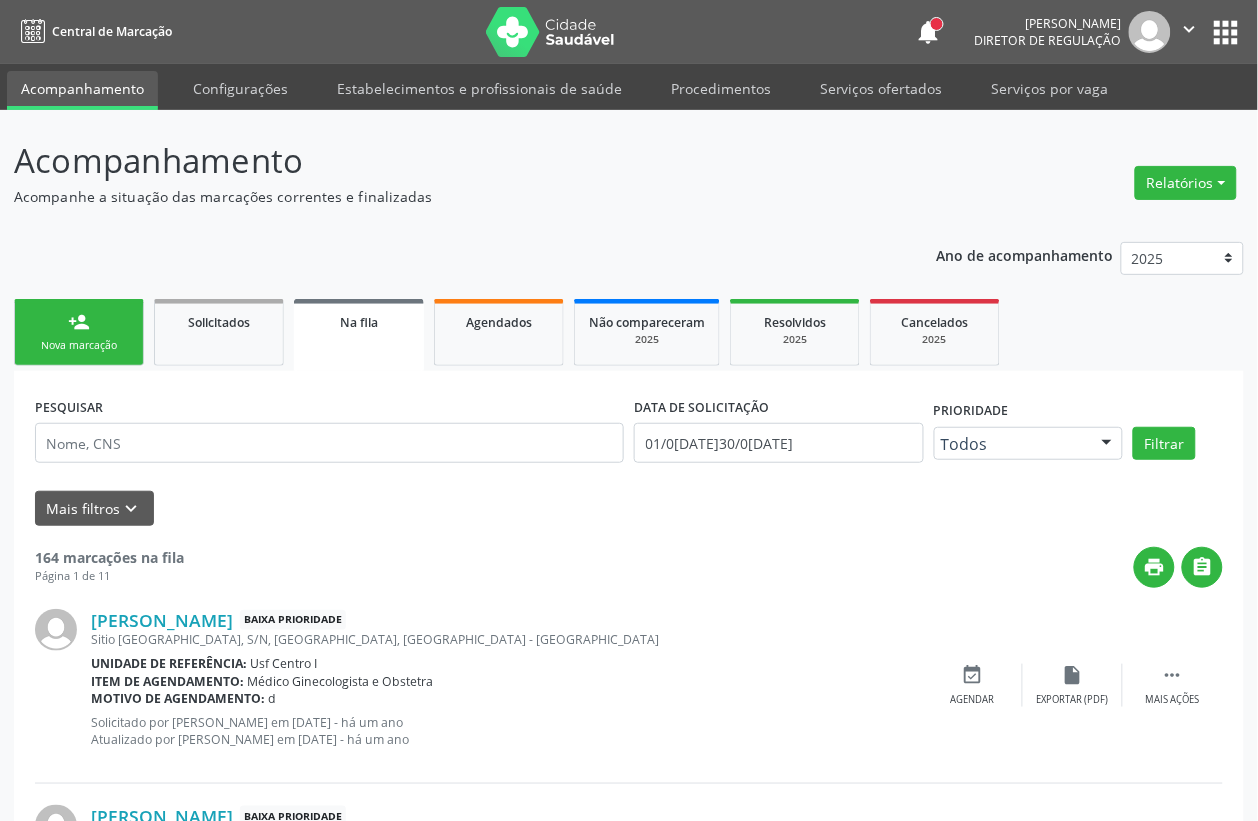 click on "Nova marcação" at bounding box center [79, 345] 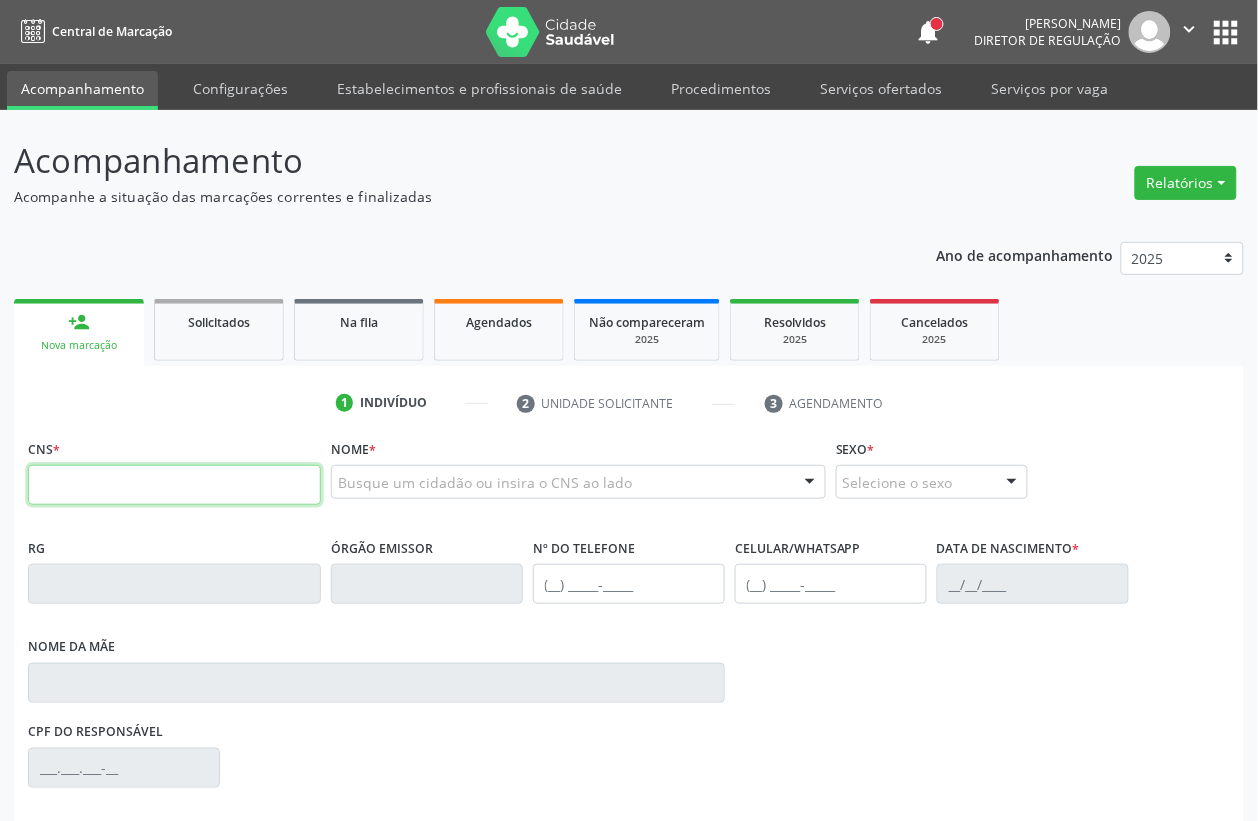 click at bounding box center [174, 485] 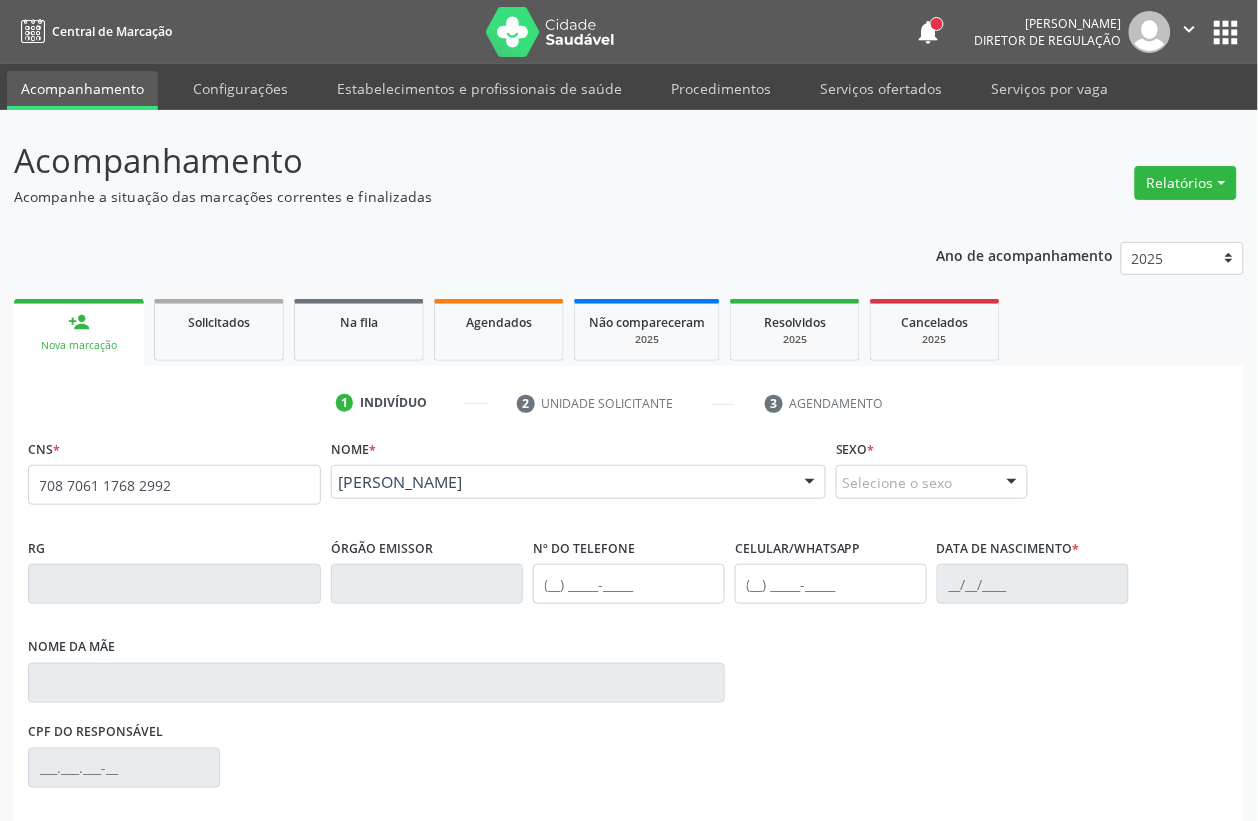 type on "708 7061 1768 2992" 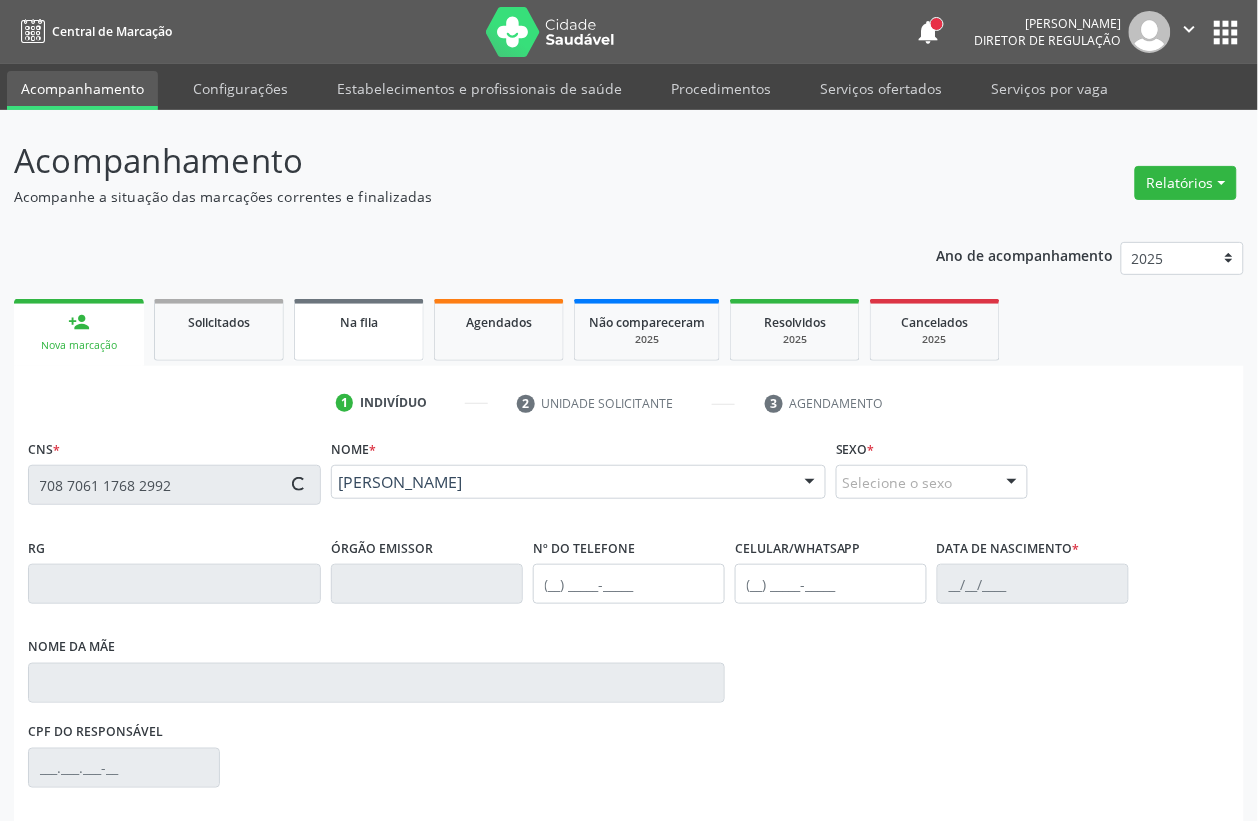 type on "(87) 99999-9999" 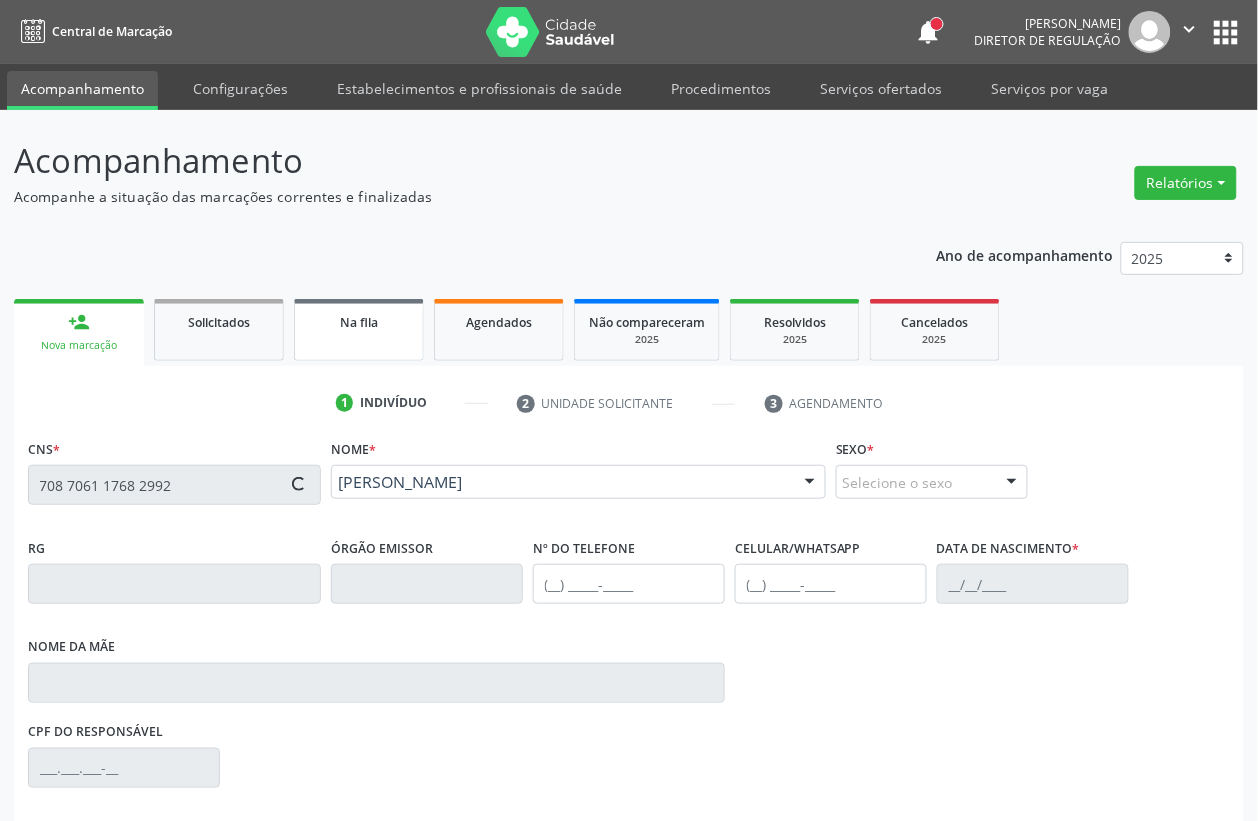 type on "(87) 99999-9999" 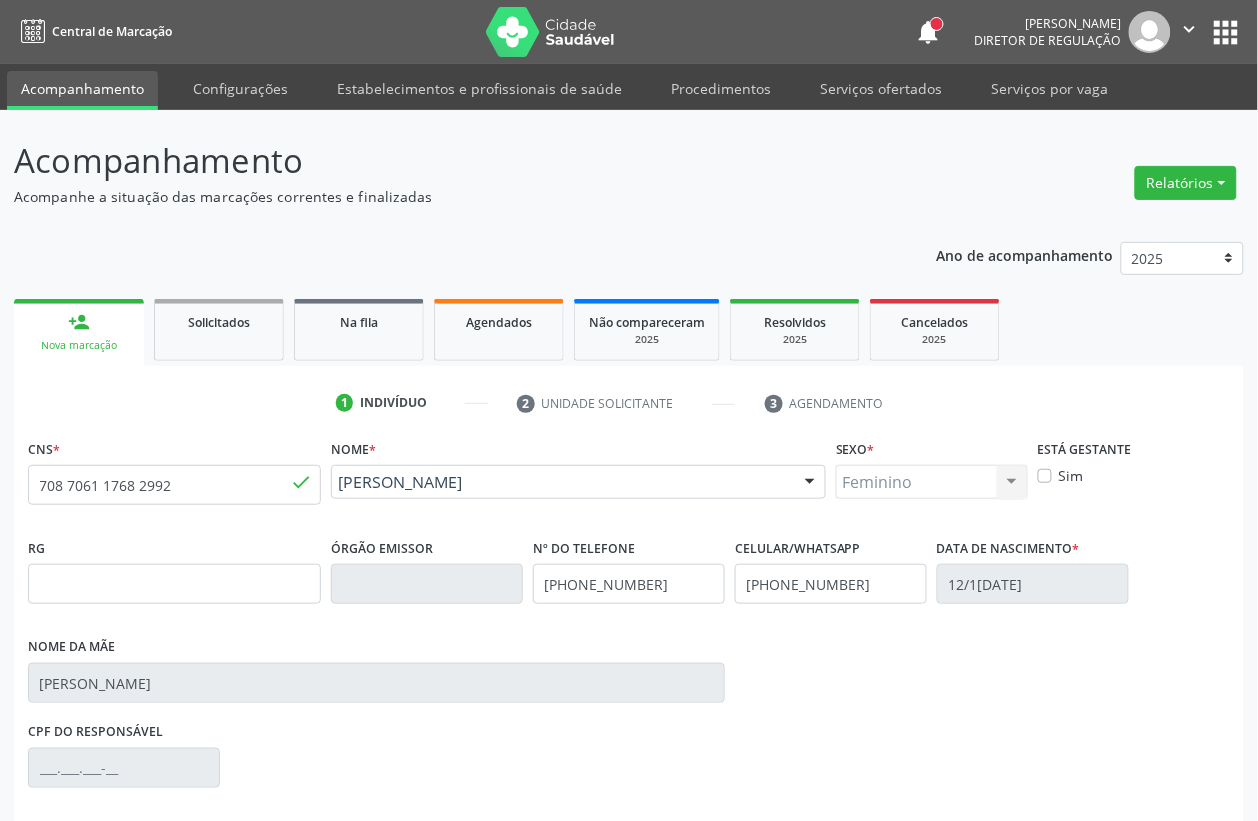 click on "Nova marcação" at bounding box center (1167, 1026) 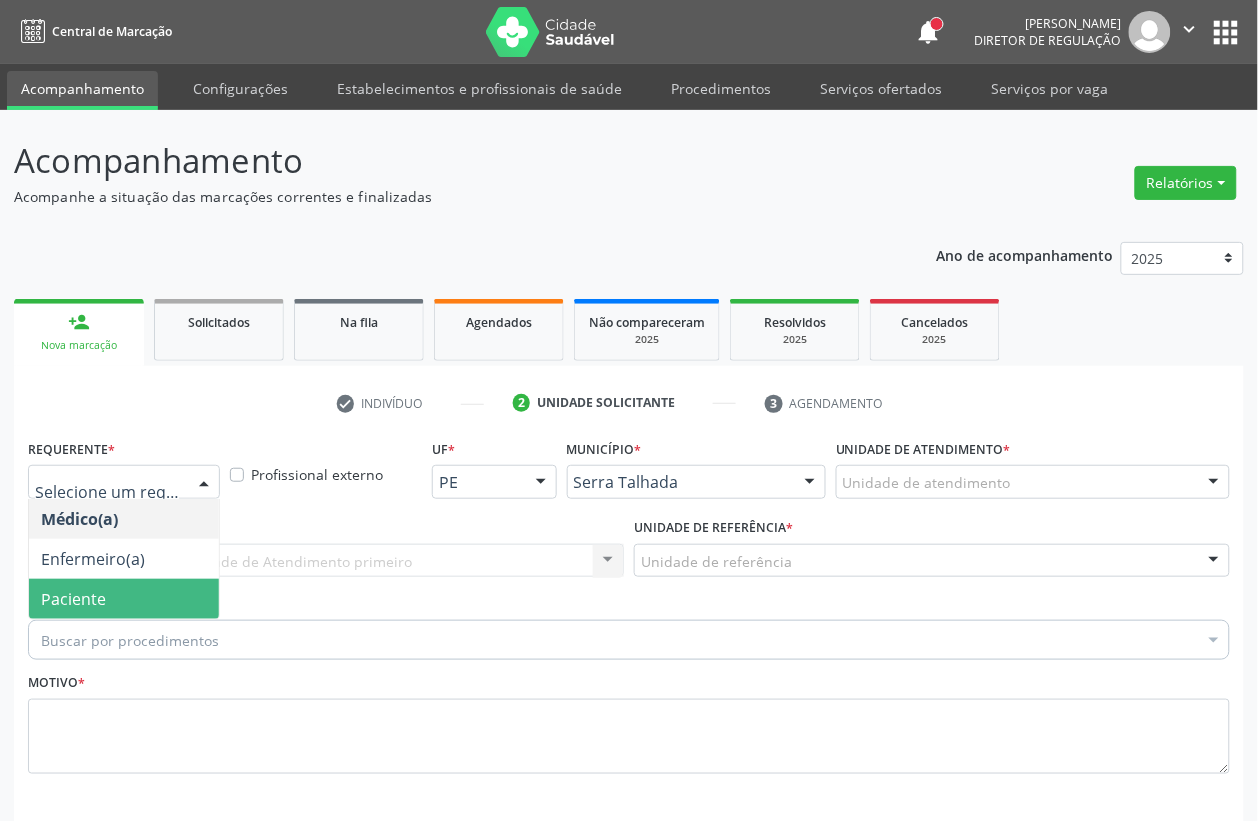 click on "Paciente" at bounding box center (124, 599) 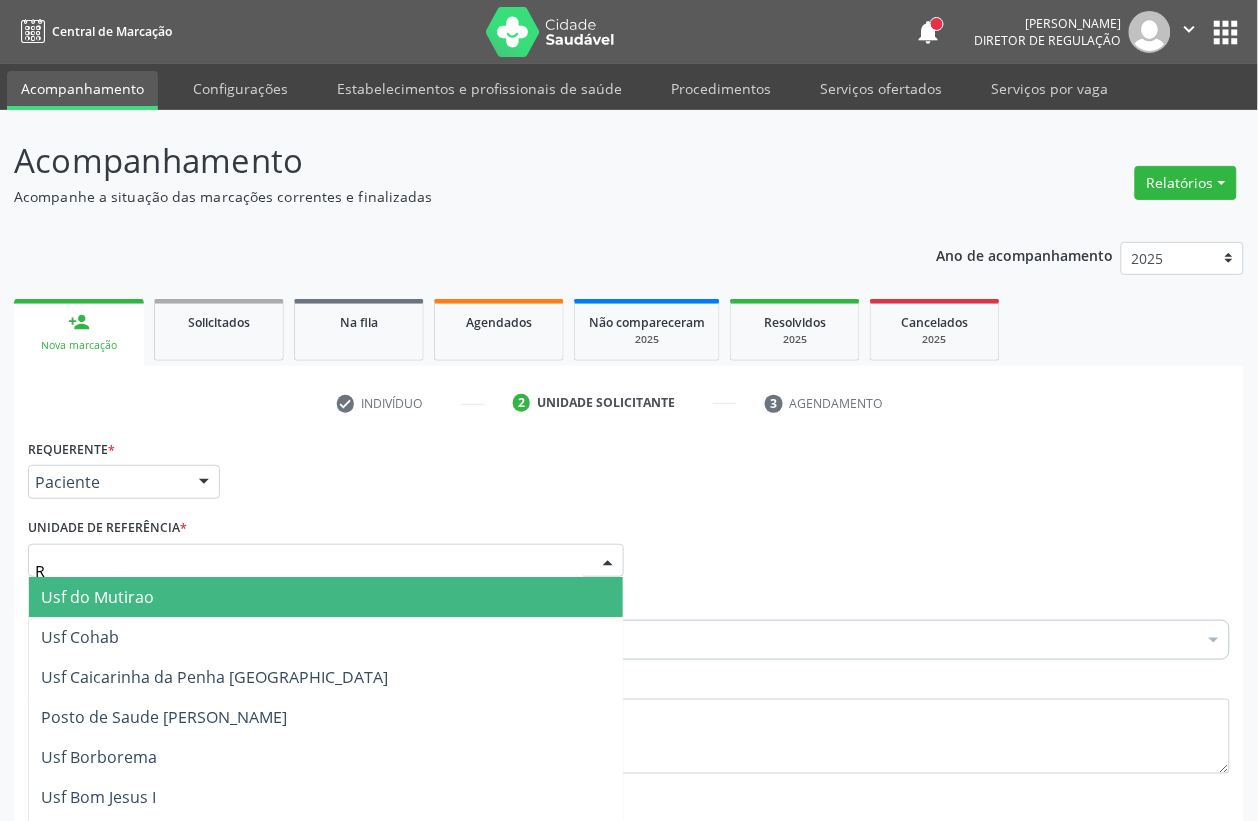 type on "RE" 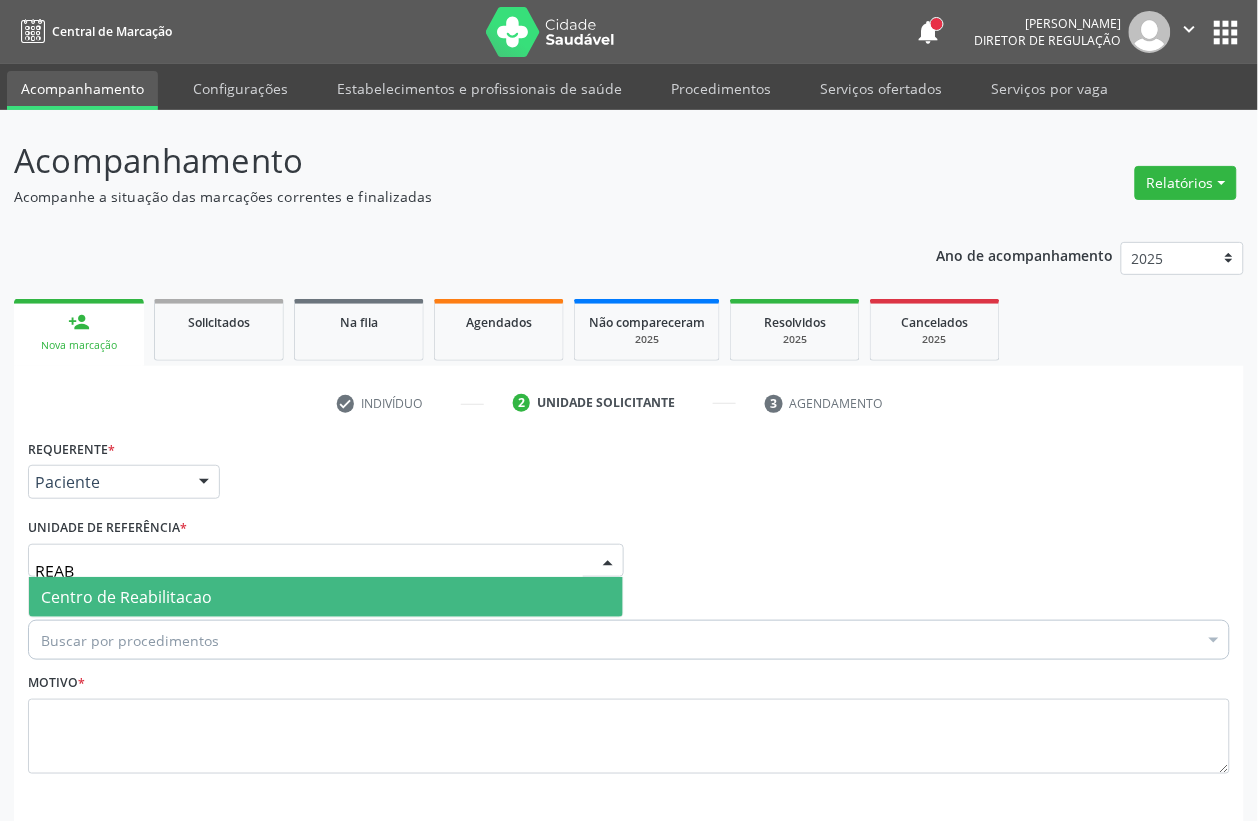 click on "Centro de Reabilitacao" at bounding box center [126, 597] 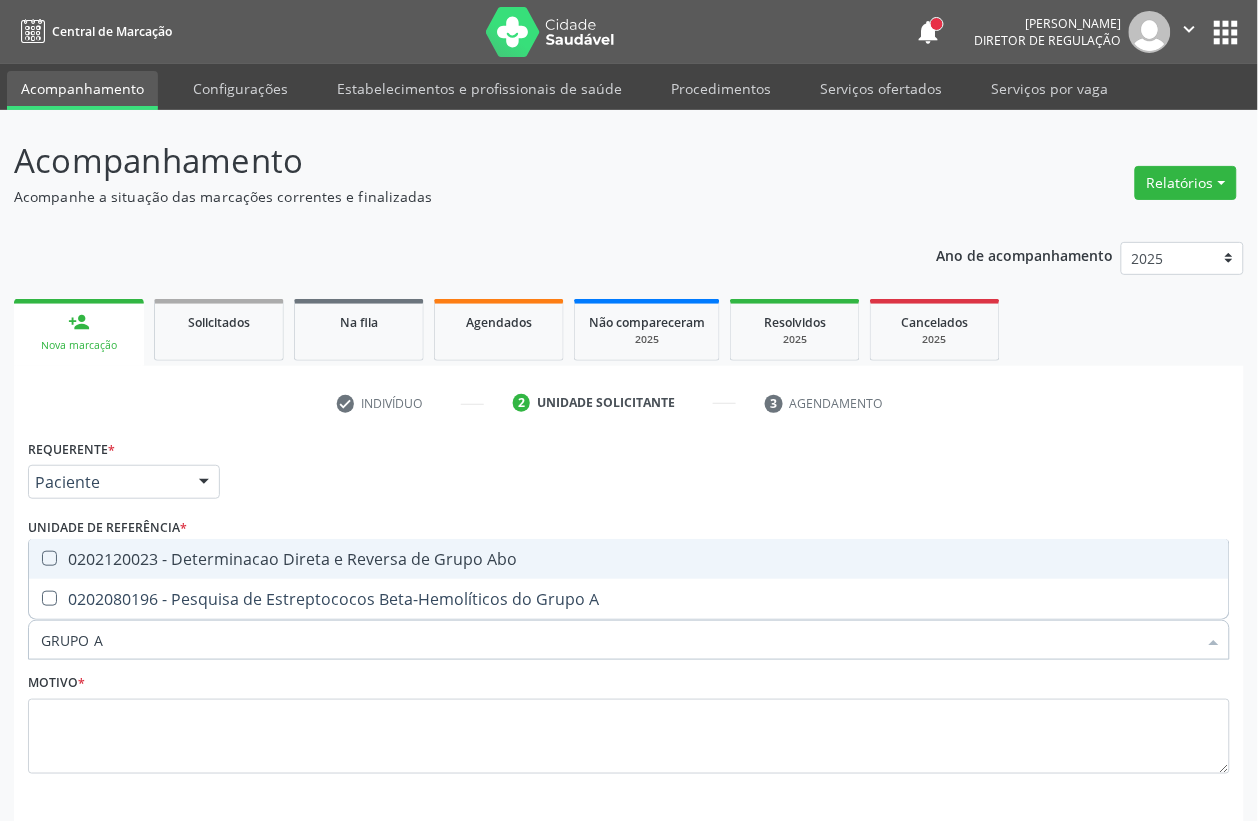 type on "GRUPO AB" 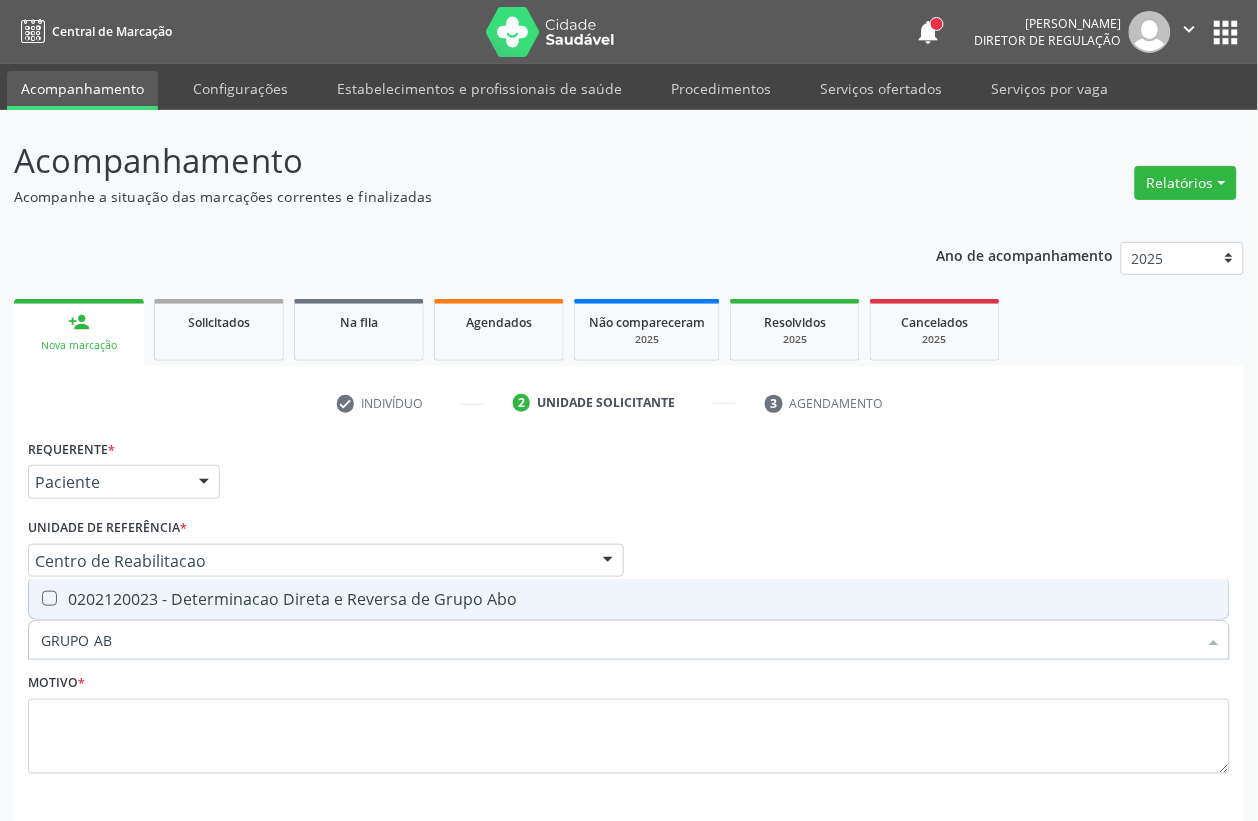 click on "0202120023 - Determinacao Direta e Reversa de Grupo Abo" at bounding box center (629, 599) 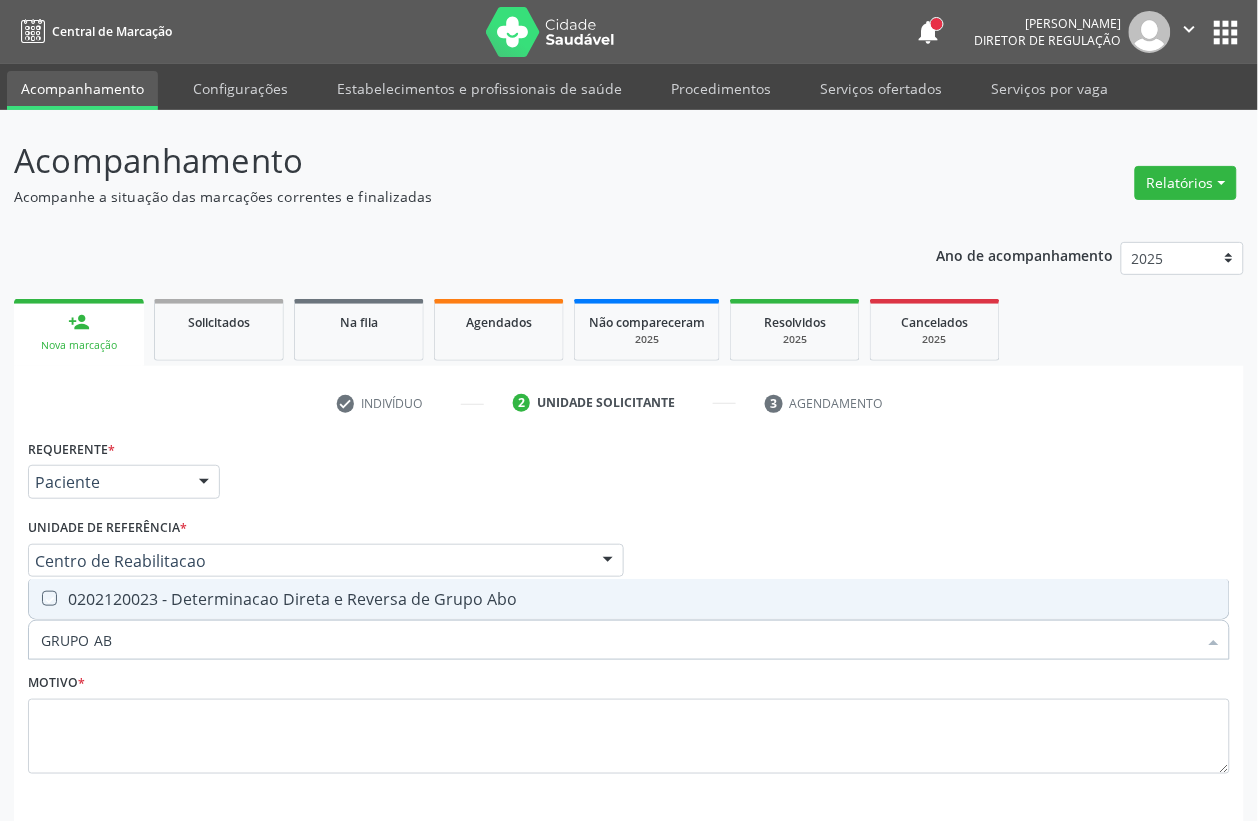 checkbox on "true" 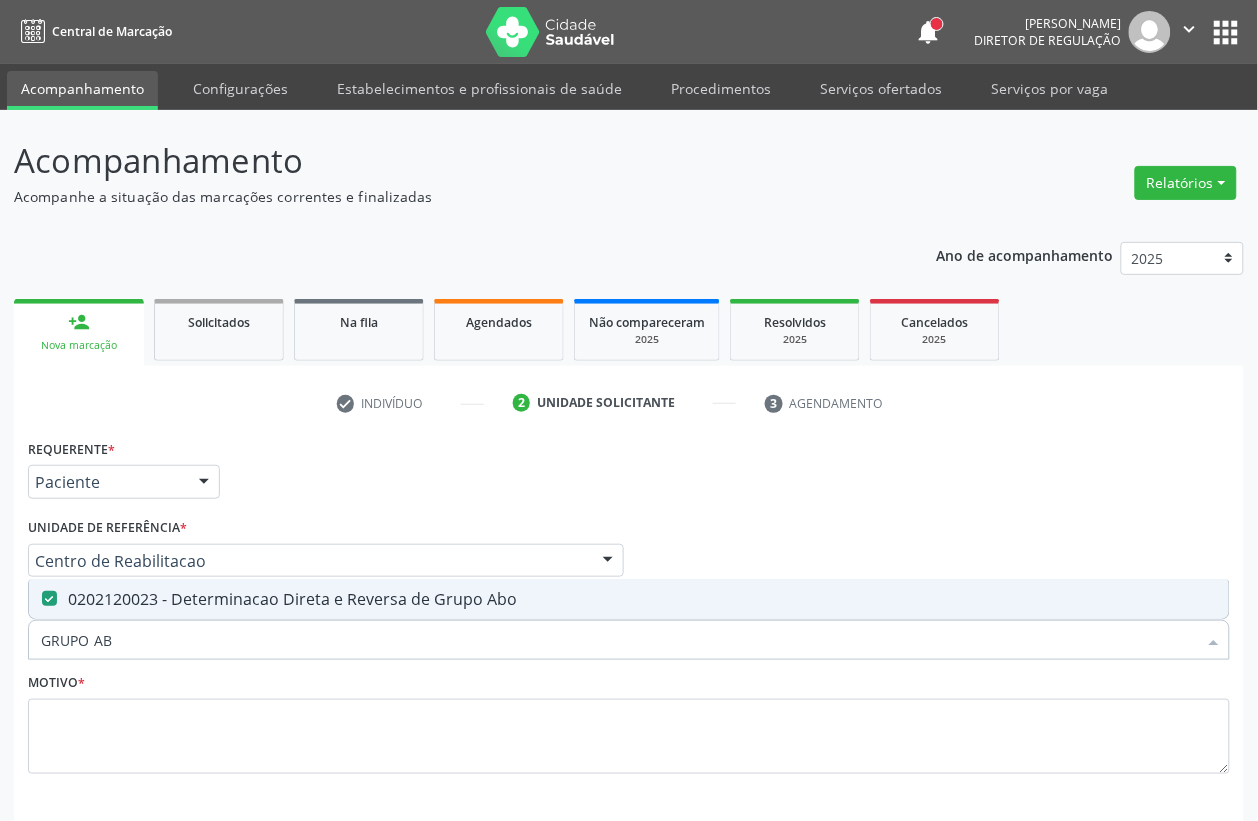 click on "GRUPO AB" at bounding box center (619, 640) 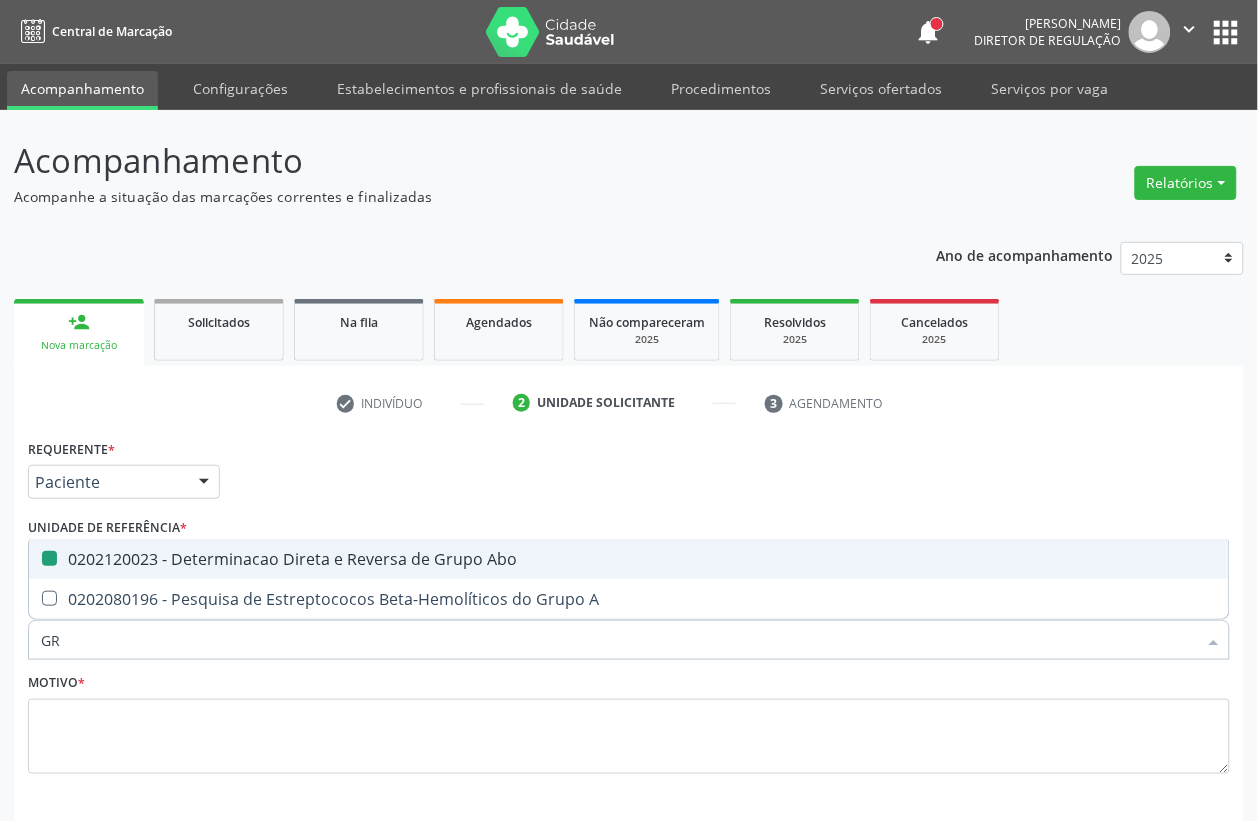type on "G" 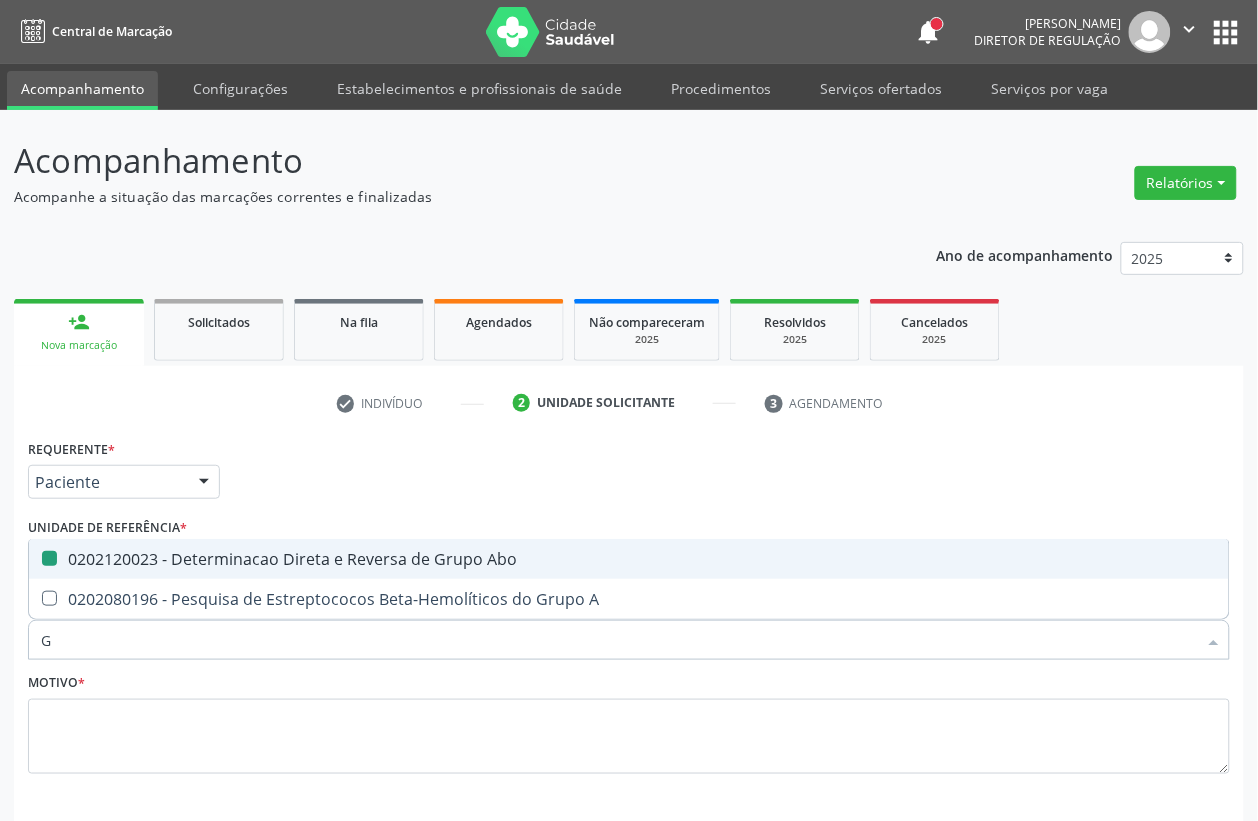 type 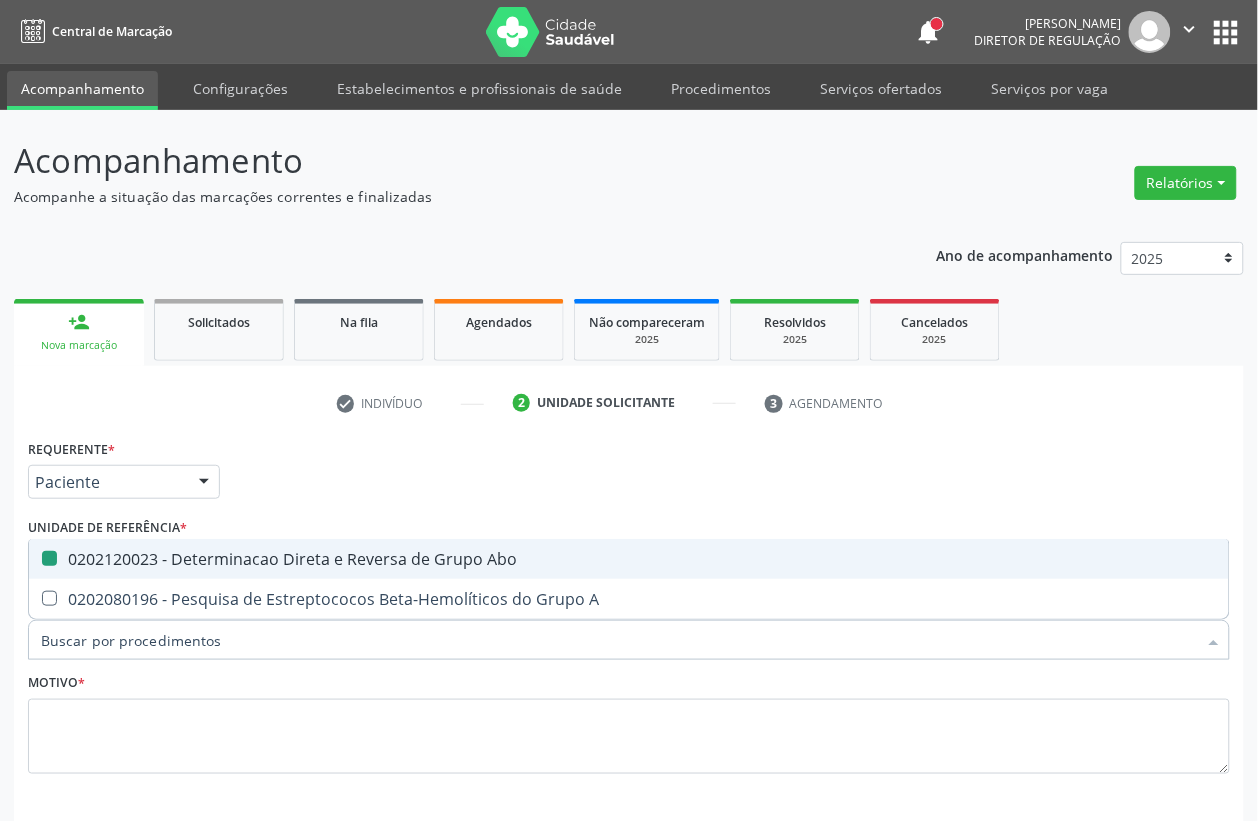 checkbox on "false" 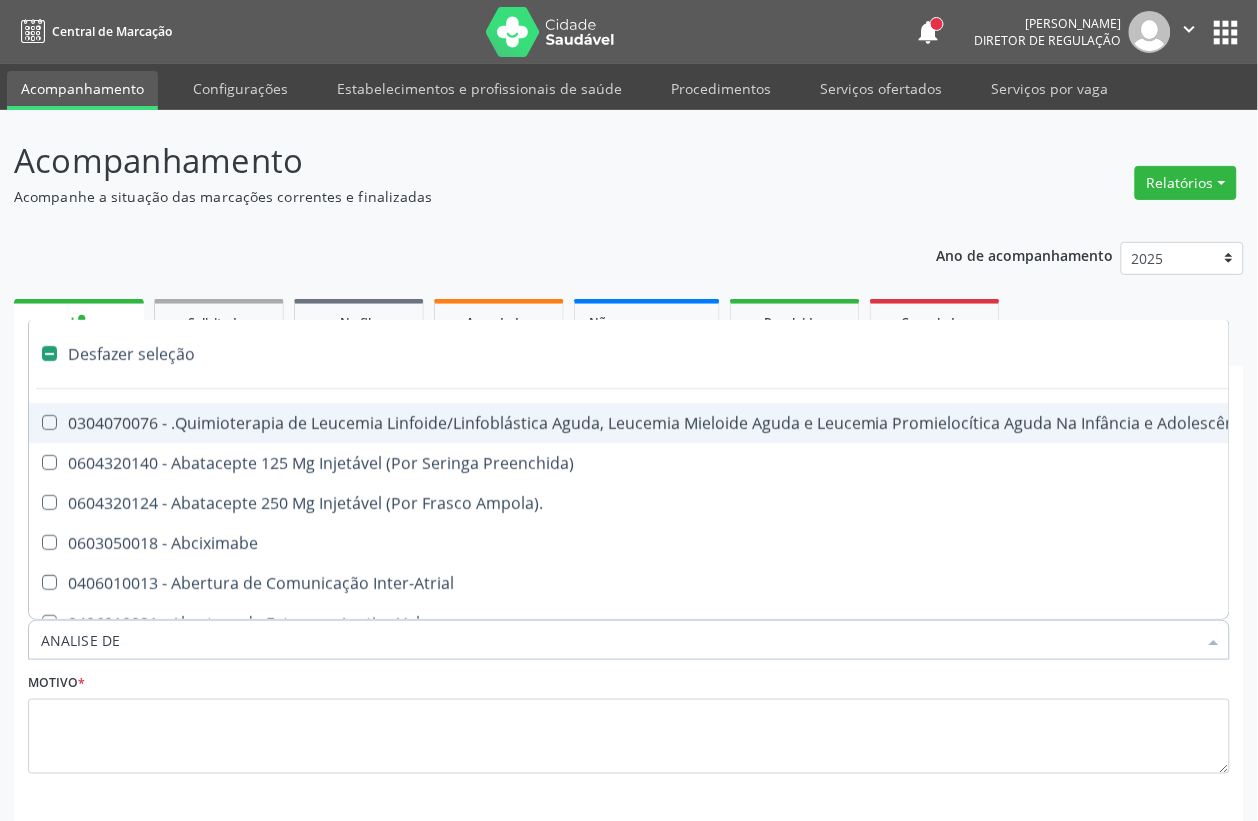 type on "ANALISE DE C" 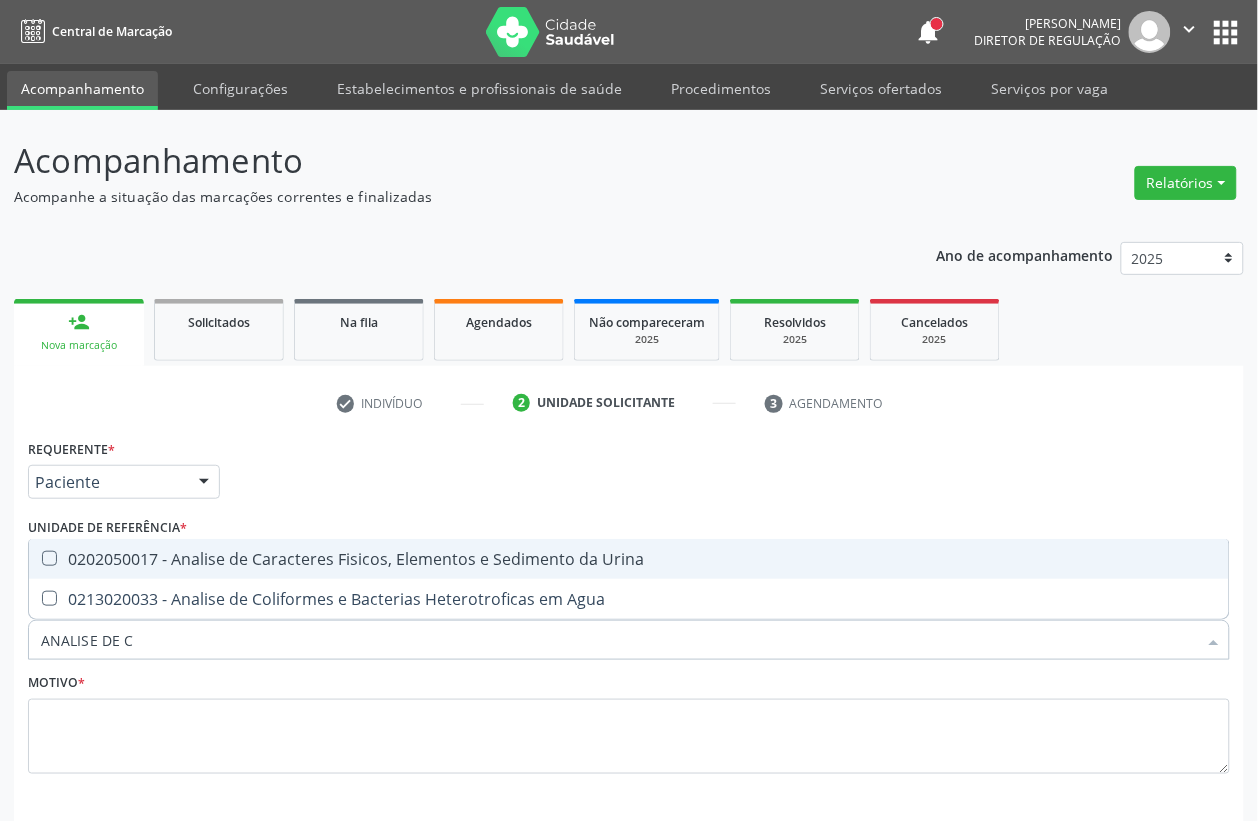 click on "0202050017 - Analise de Caracteres Fisicos, Elementos e Sedimento da Urina" at bounding box center [629, 559] 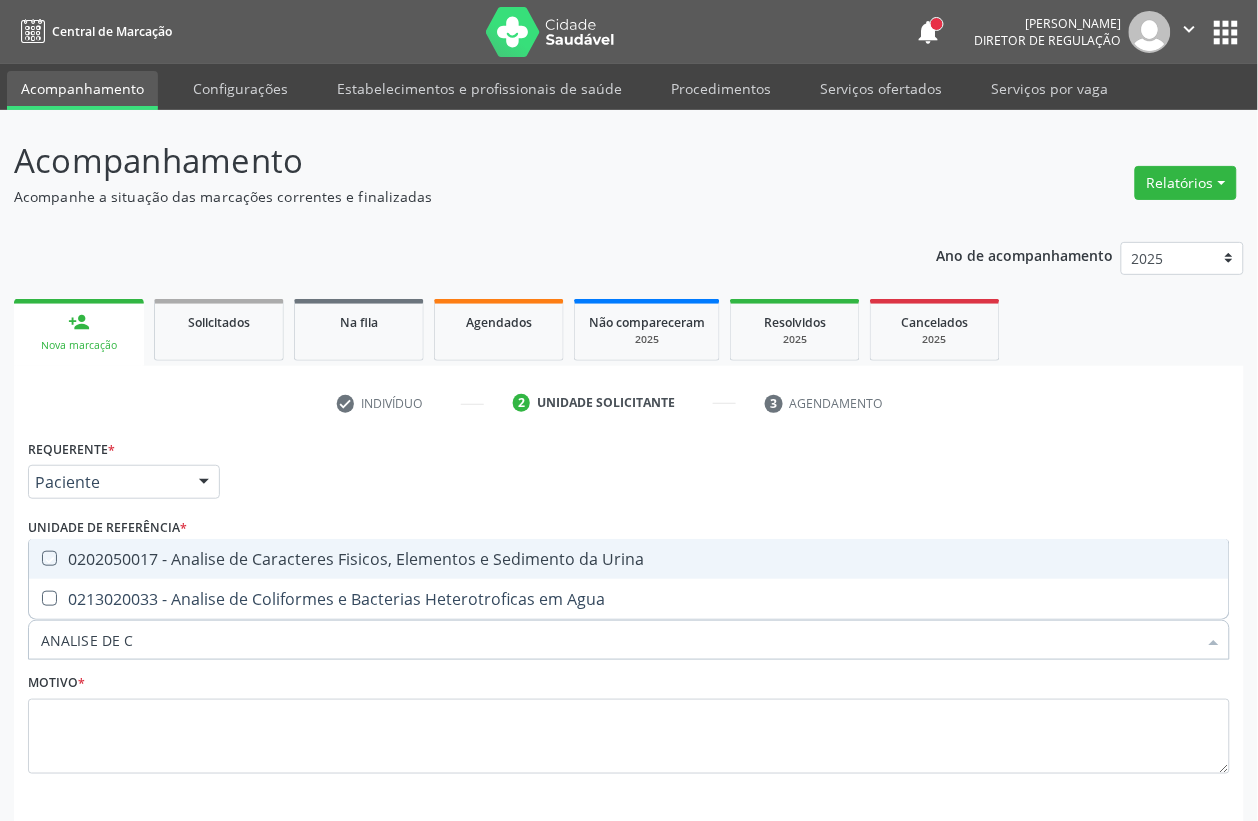 checkbox on "true" 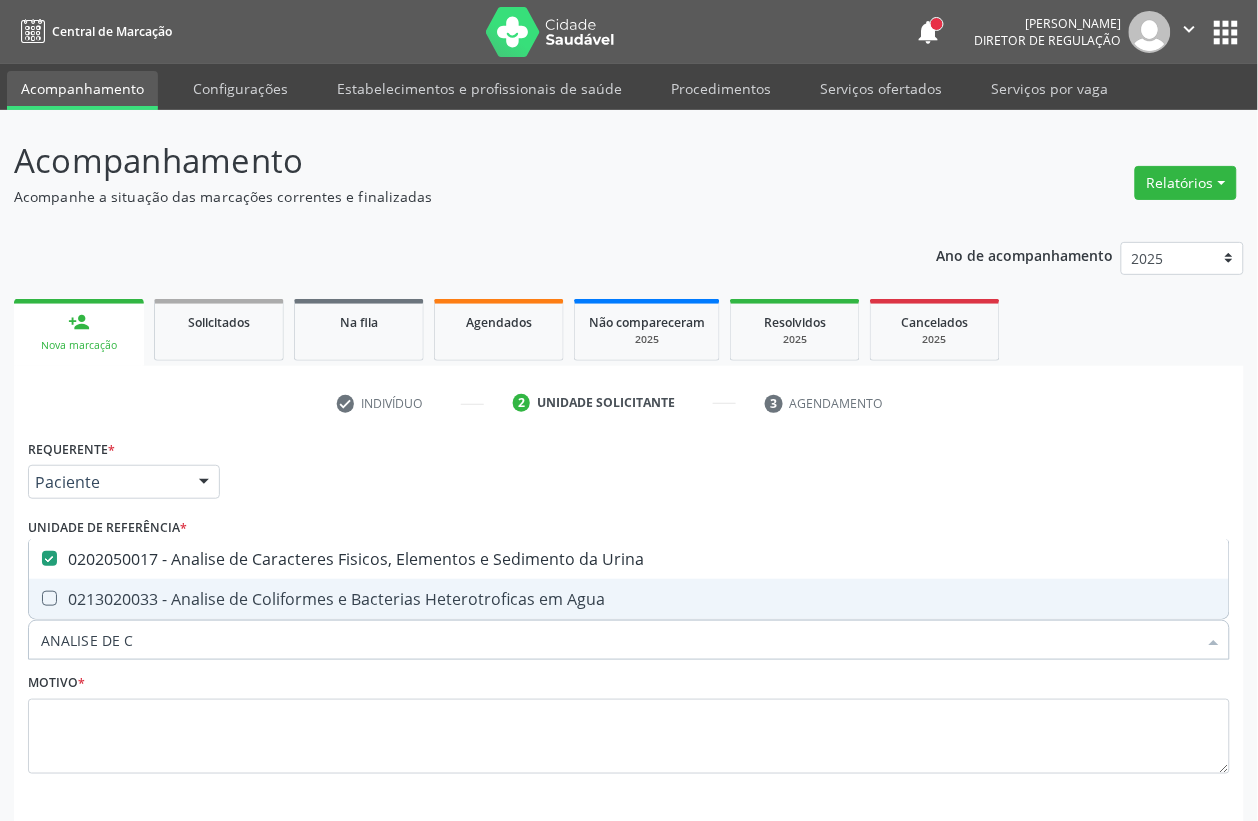 click on "ANALISE DE C" at bounding box center [619, 640] 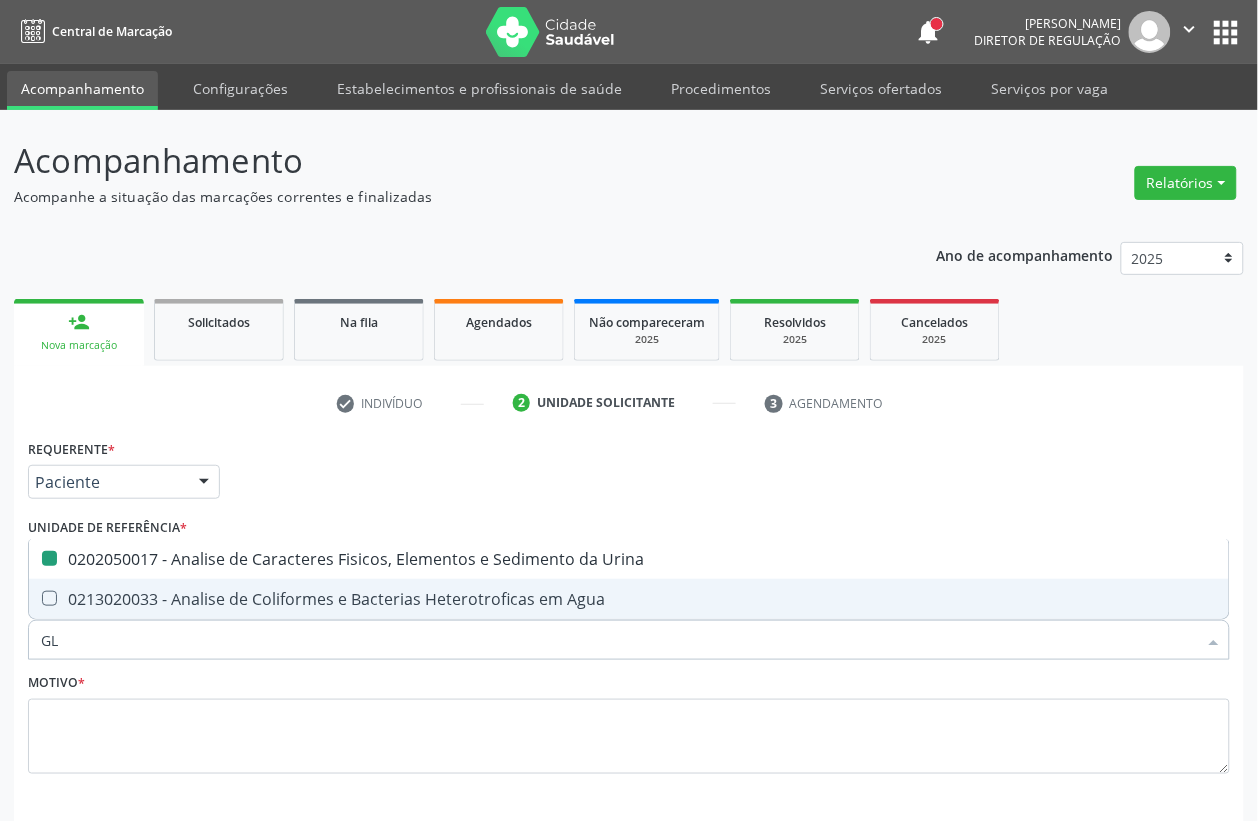 type on "GLI" 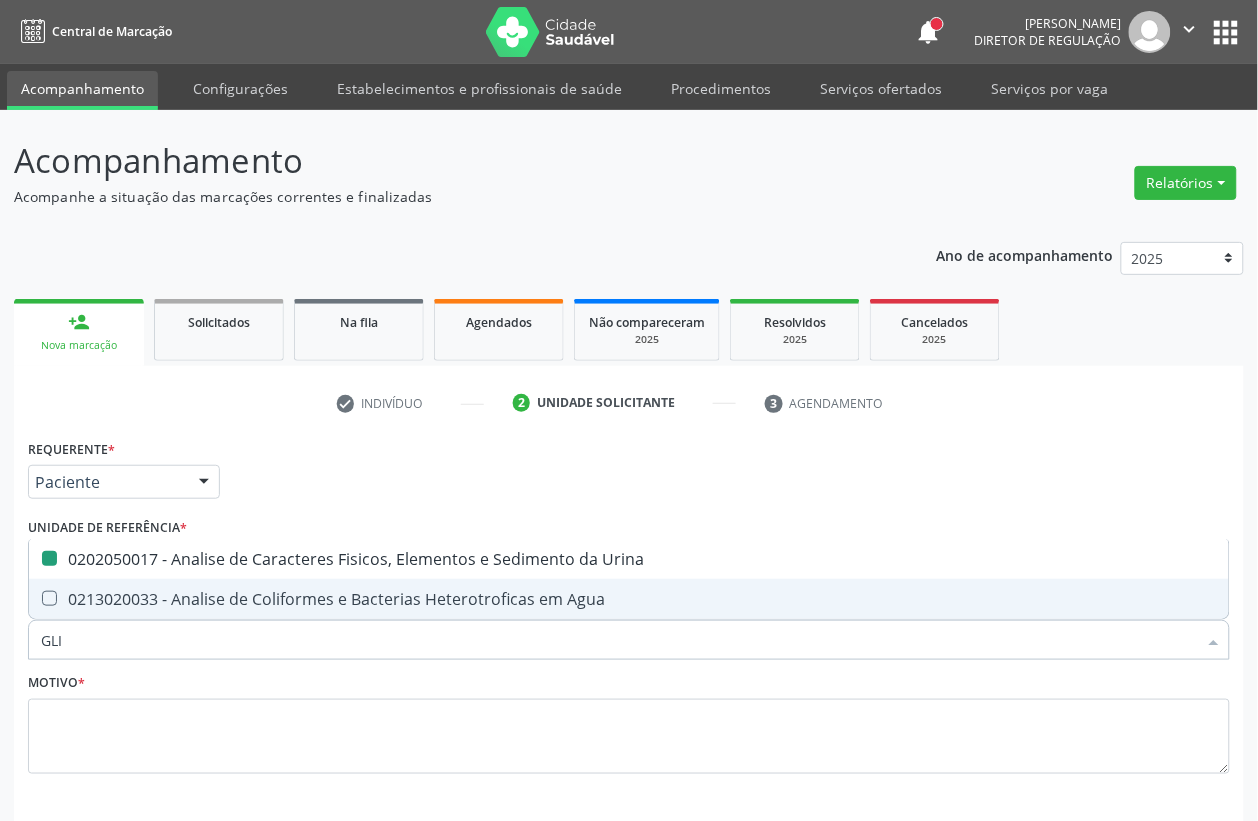 checkbox on "false" 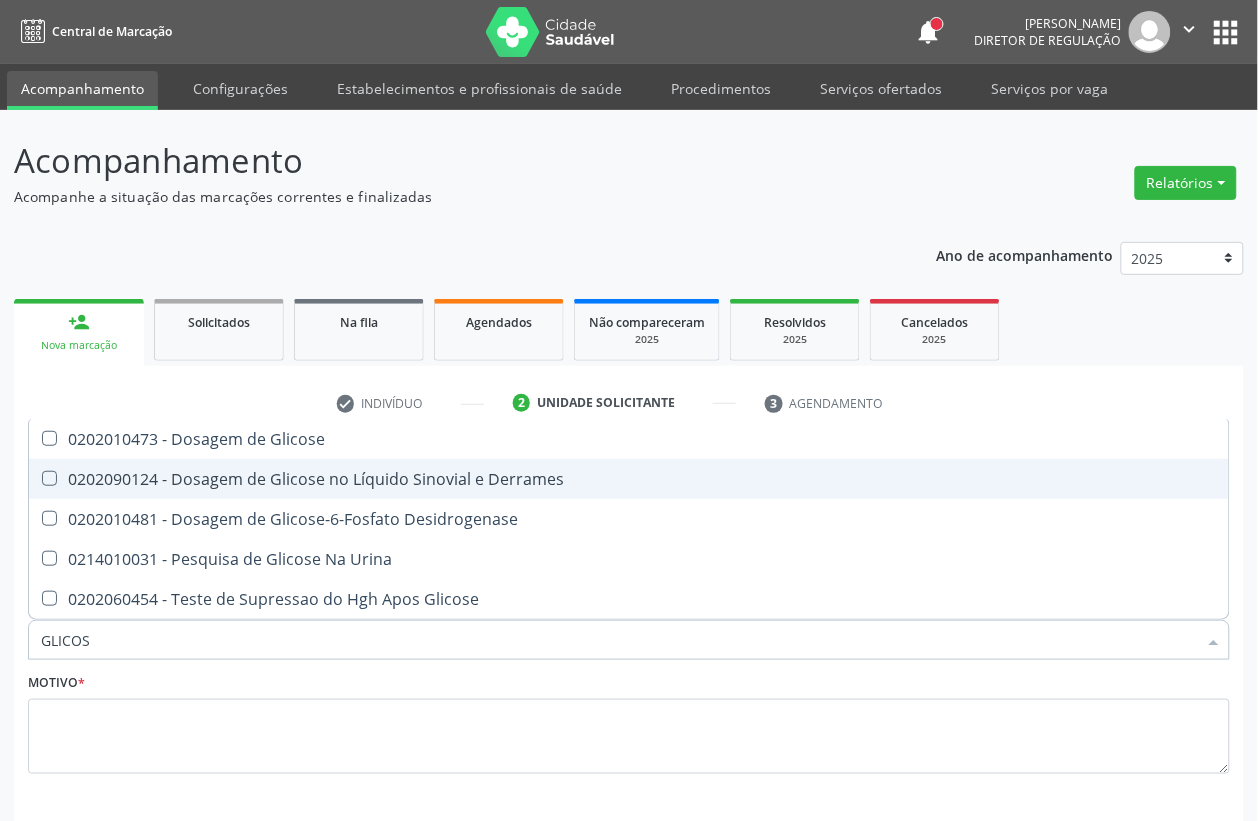 type on "GLICOSE" 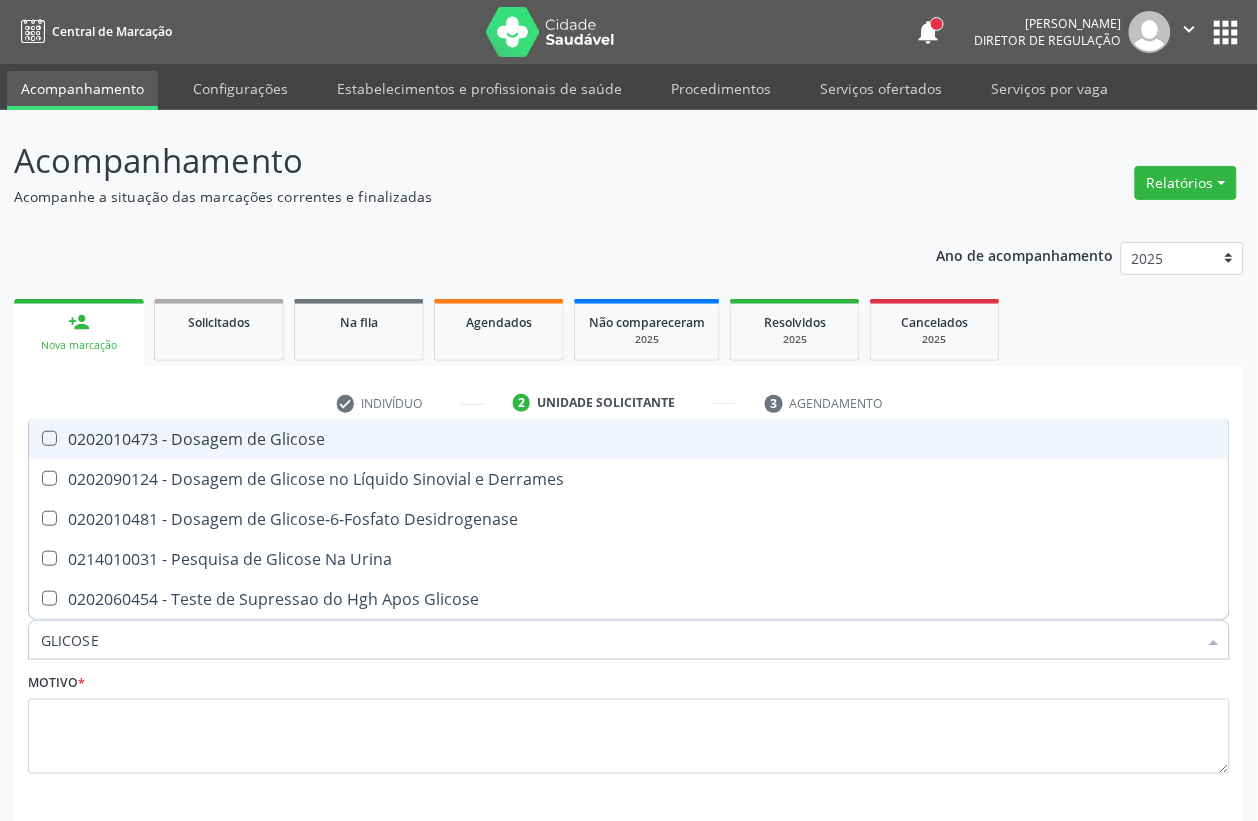 click on "0202010473 - Dosagem de Glicose" at bounding box center (629, 439) 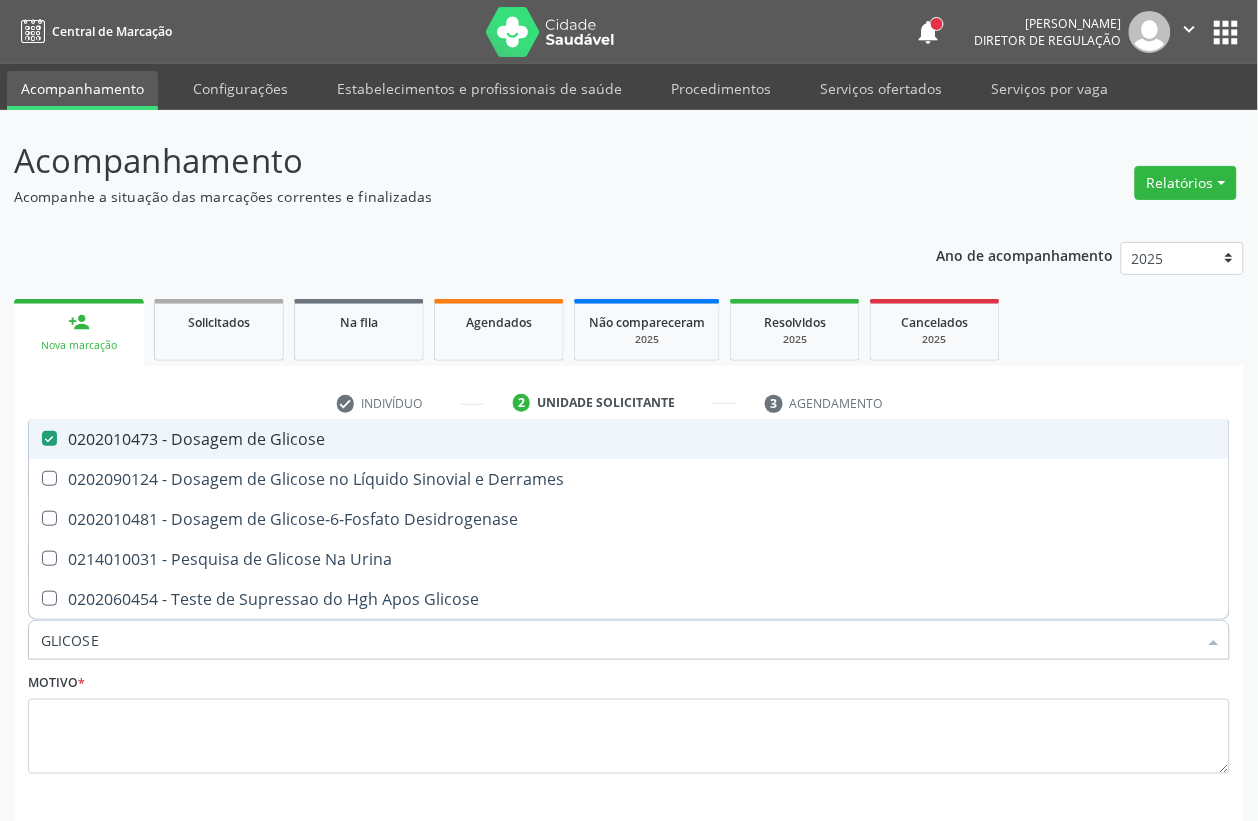 checkbox on "true" 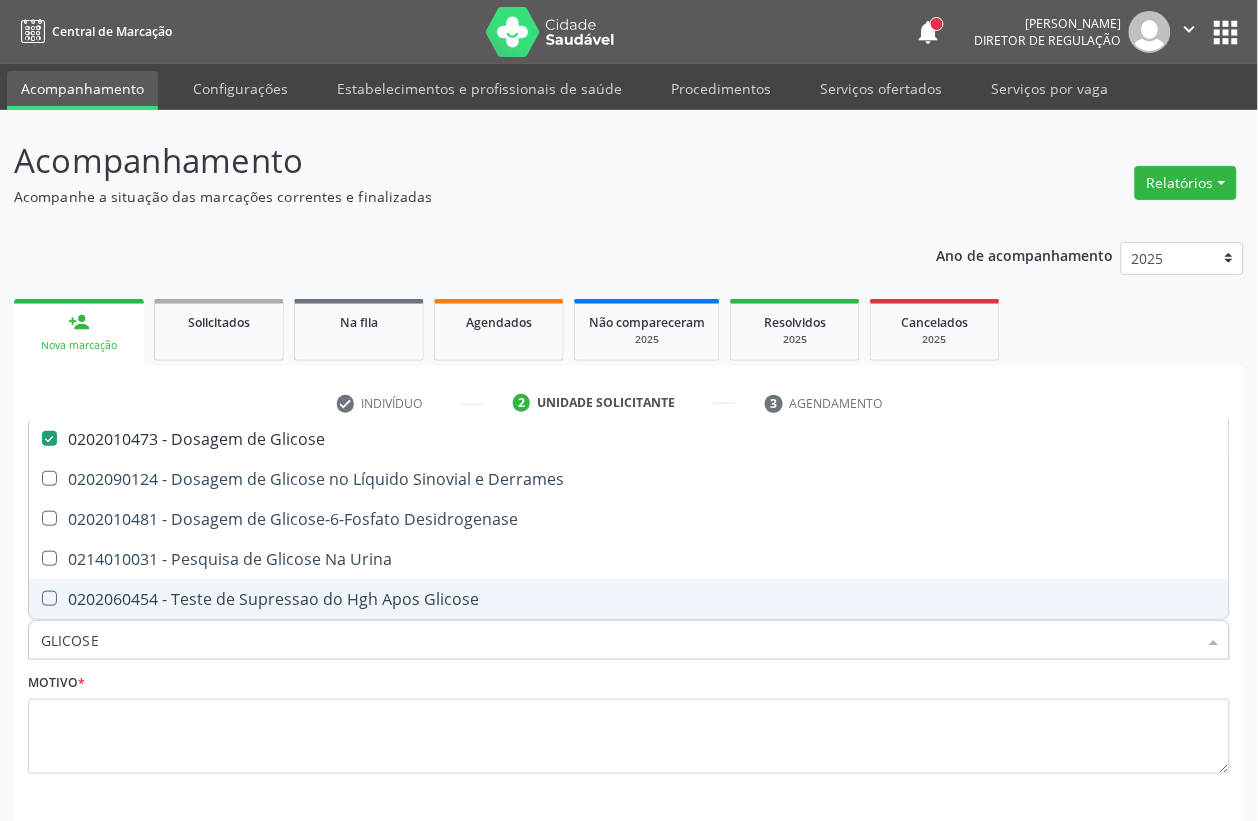 click on "GLICOSE" at bounding box center [619, 640] 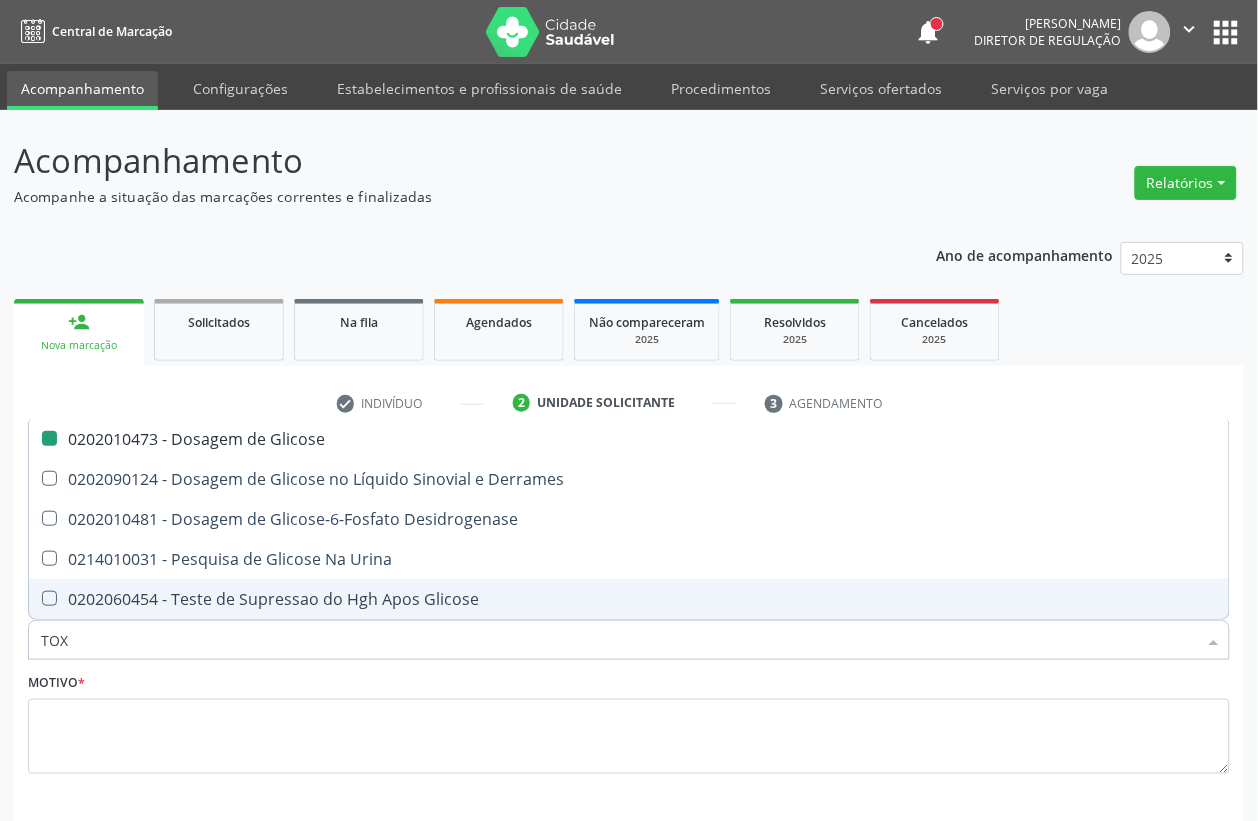 type on "TOXO" 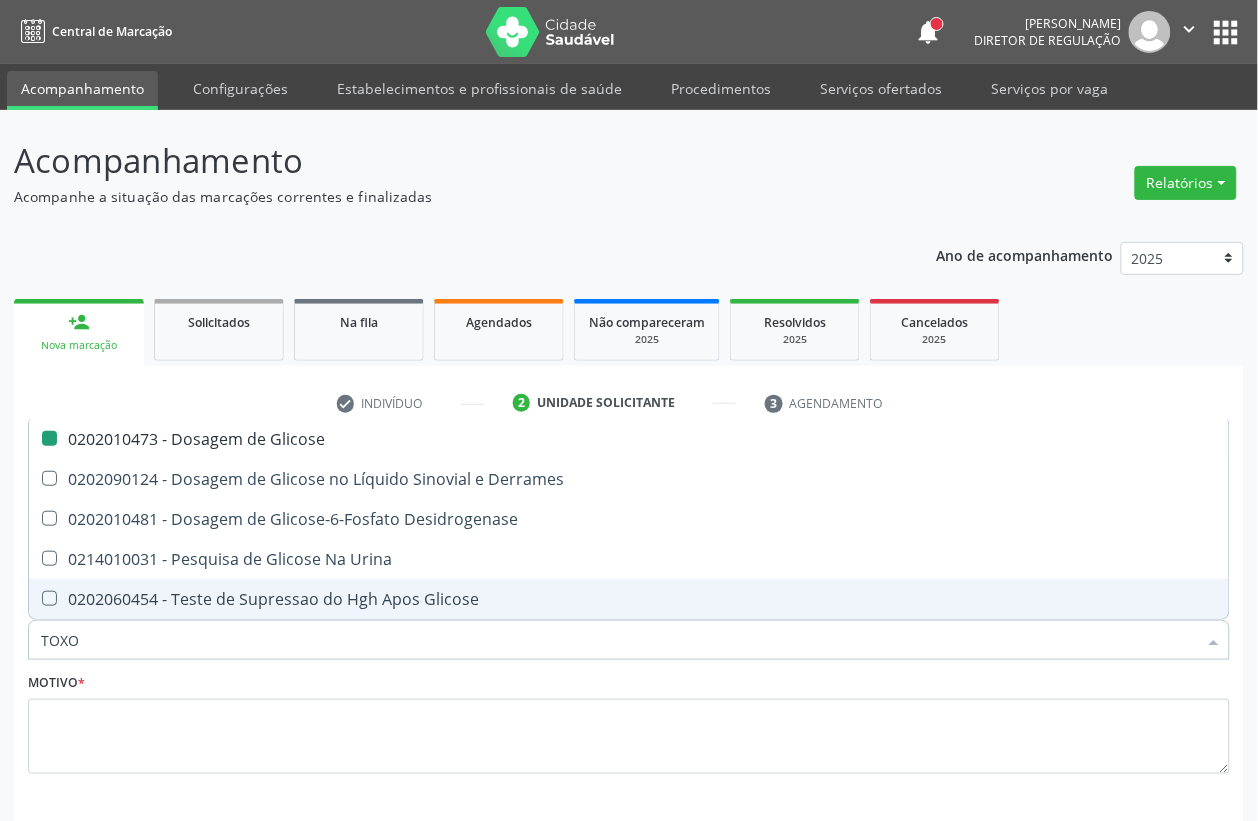 checkbox on "false" 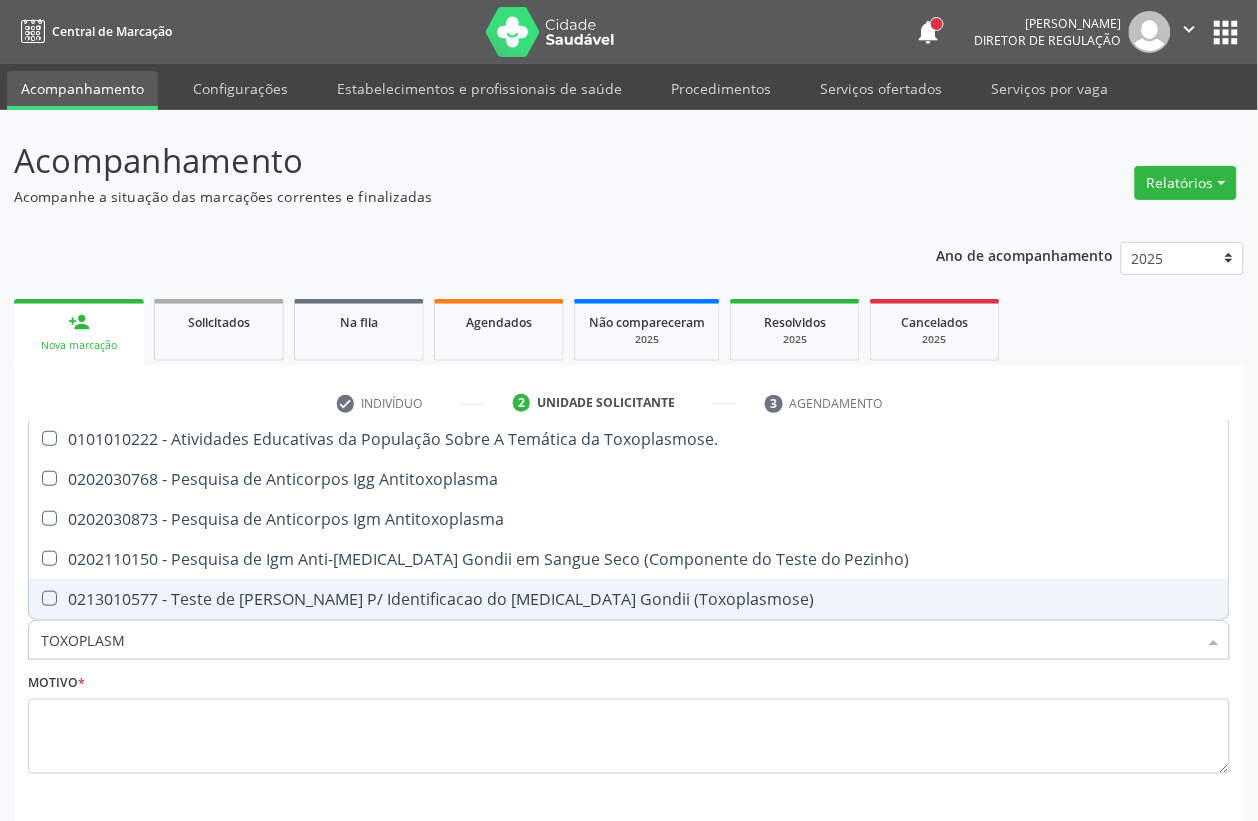 type on "TOXOPLASMA" 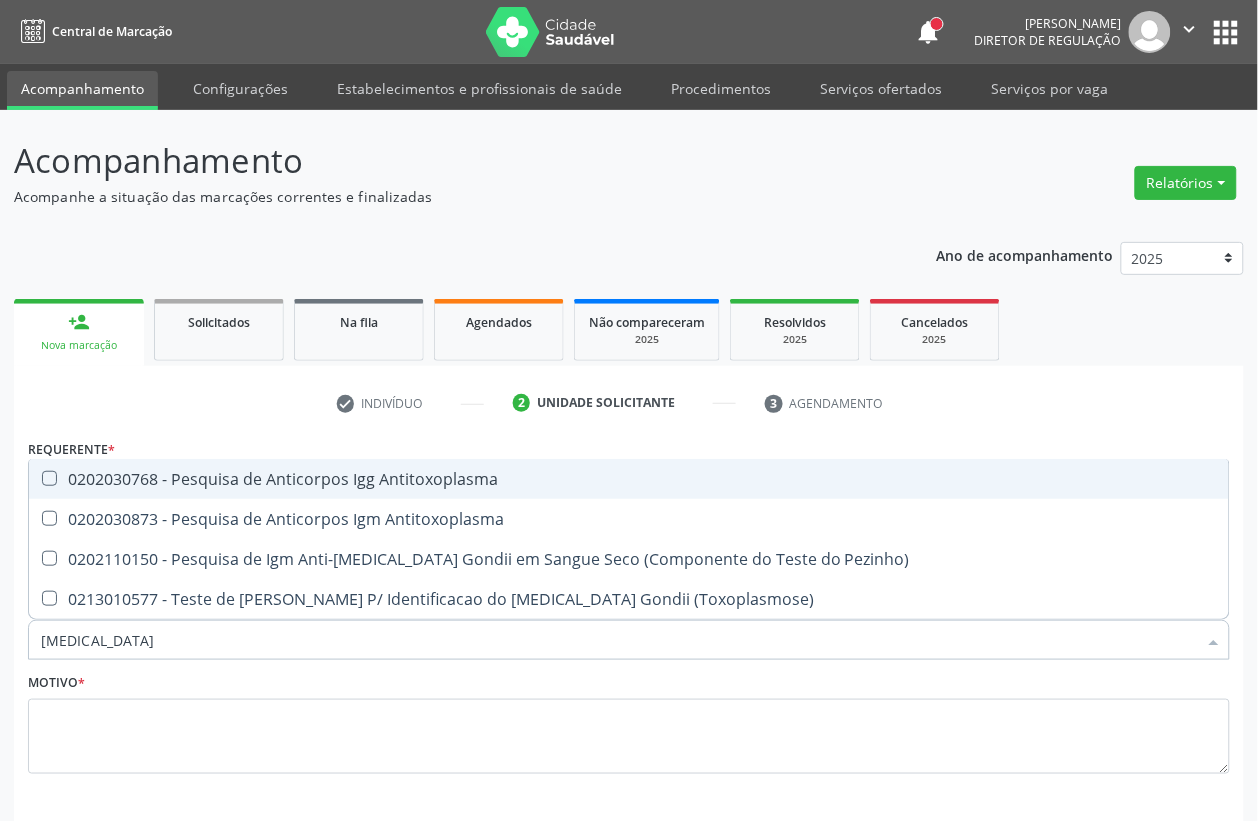 click on "0202030768 - Pesquisa de Anticorpos Igg Antitoxoplasma" at bounding box center (629, 479) 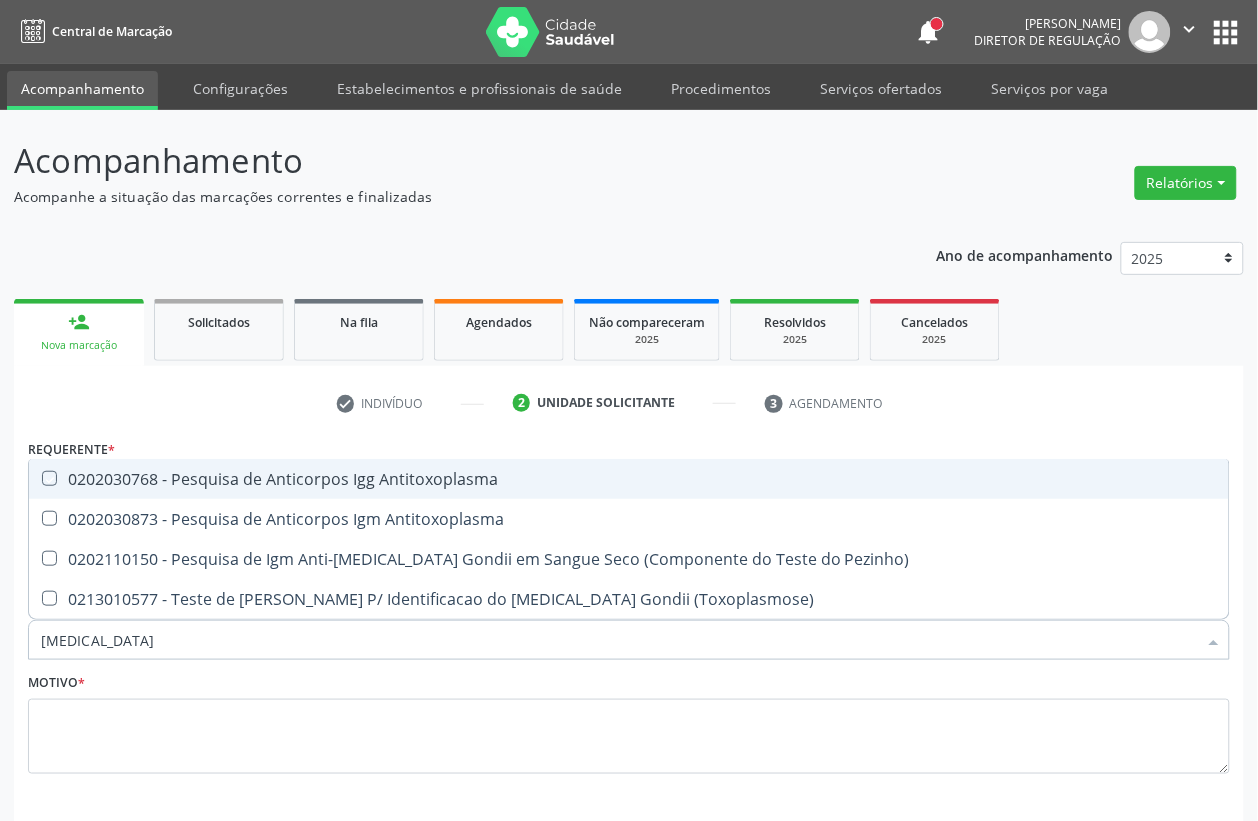 checkbox on "true" 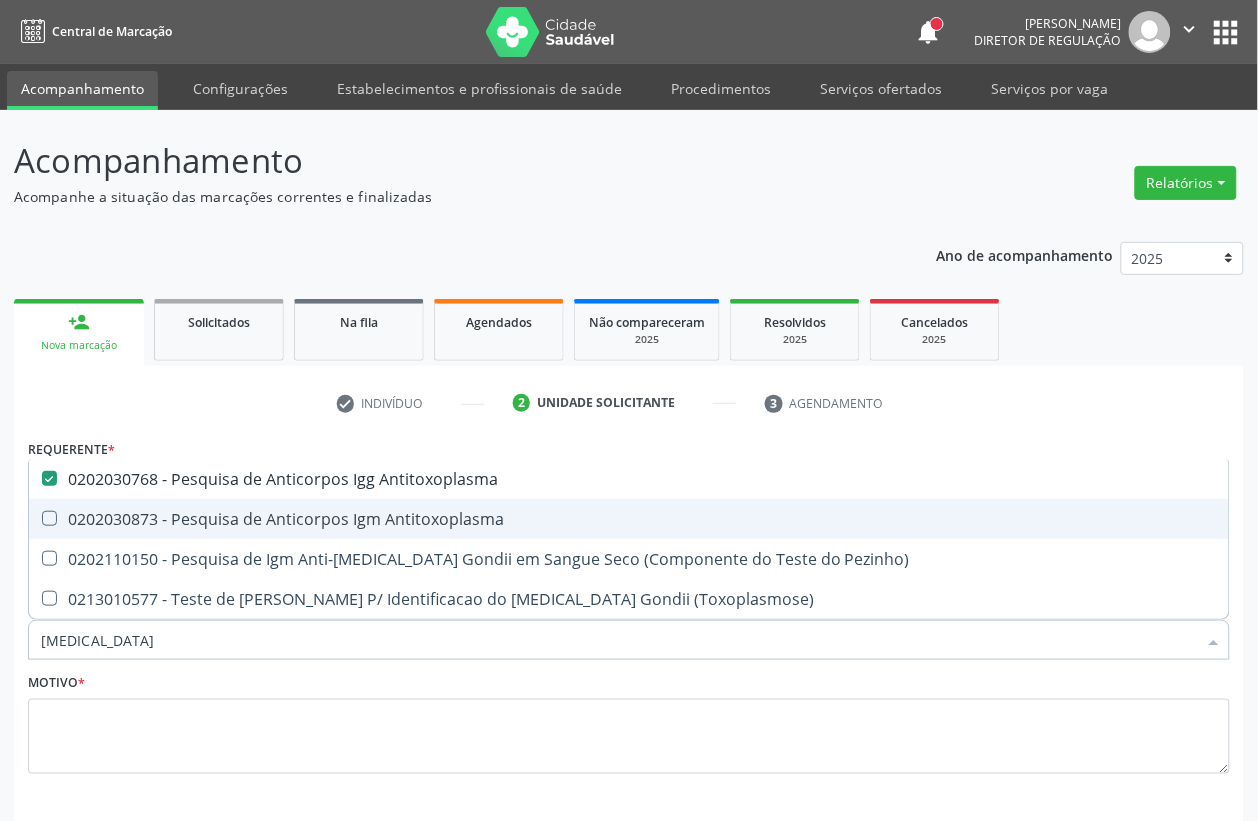 click on "0202030873 - Pesquisa de Anticorpos Igm Antitoxoplasma" at bounding box center [629, 519] 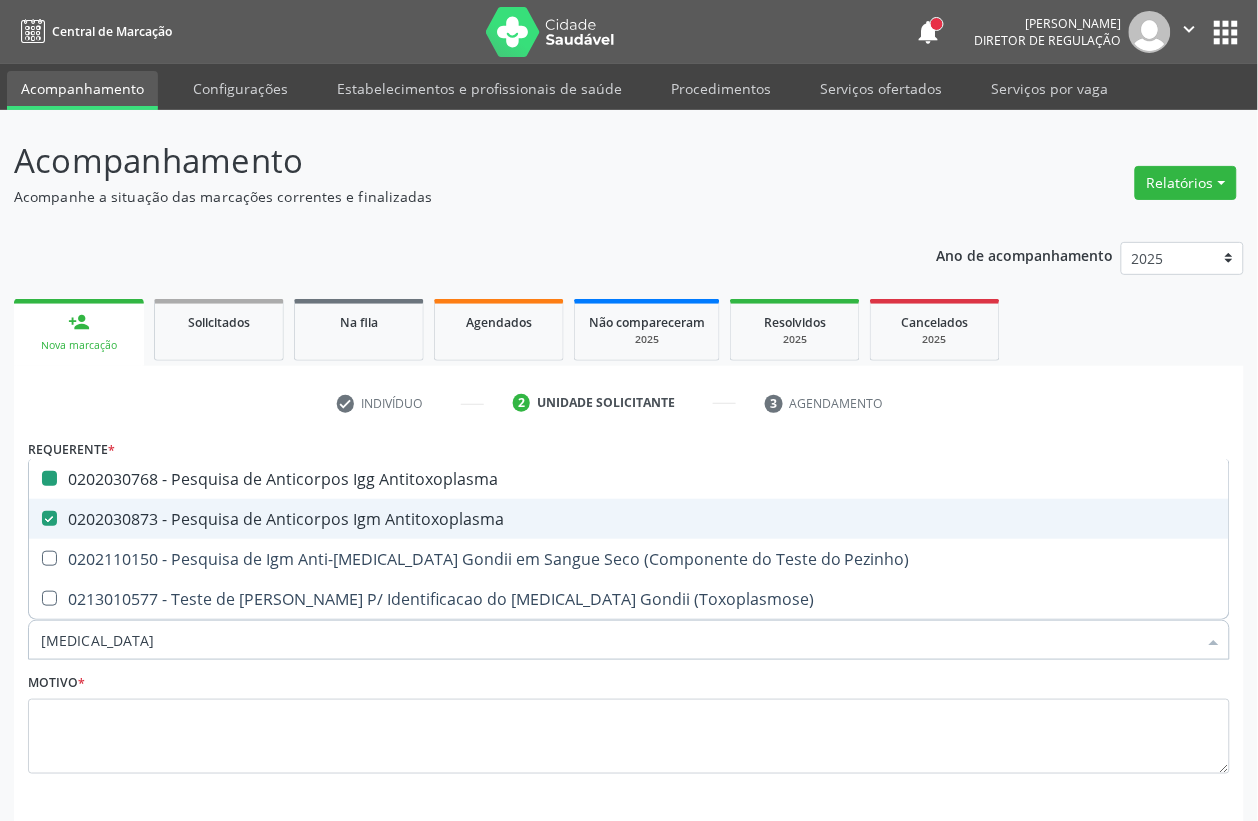 type on "TOXOPLASM" 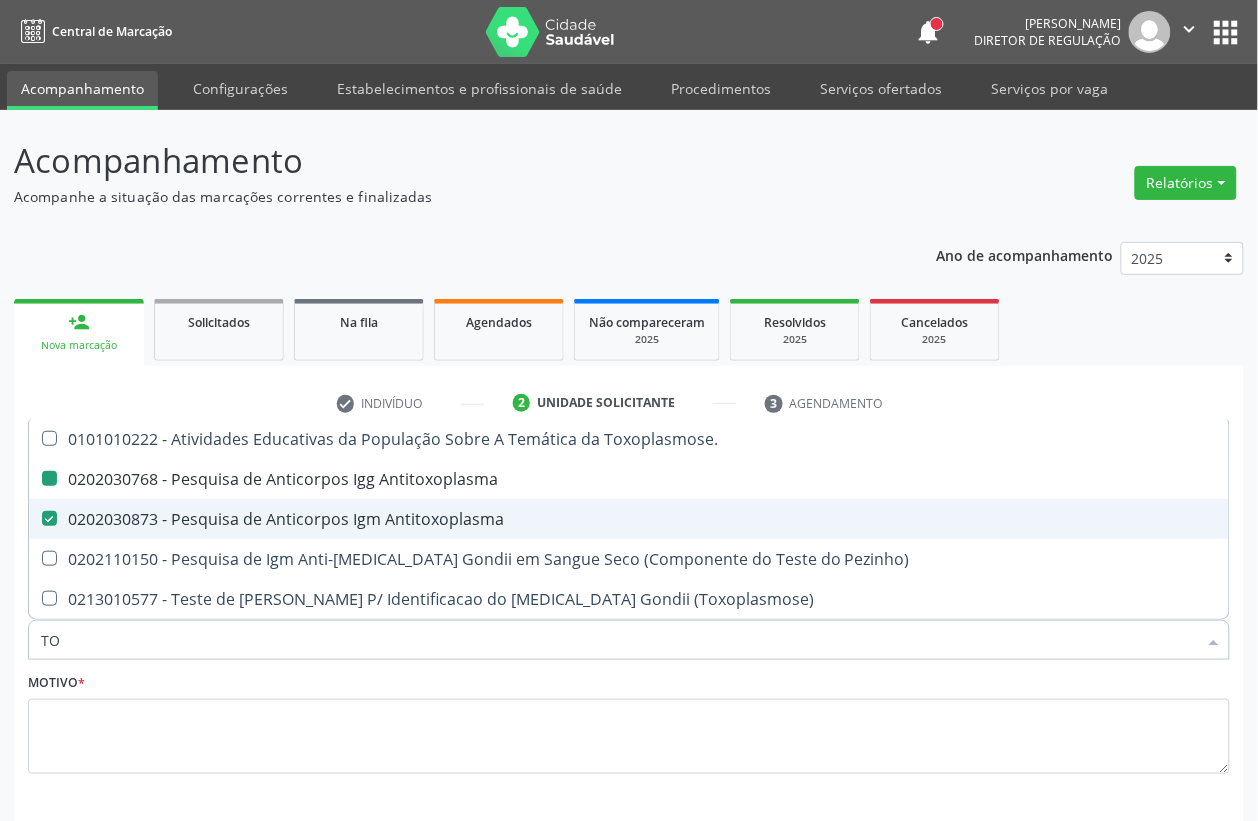 type on "T" 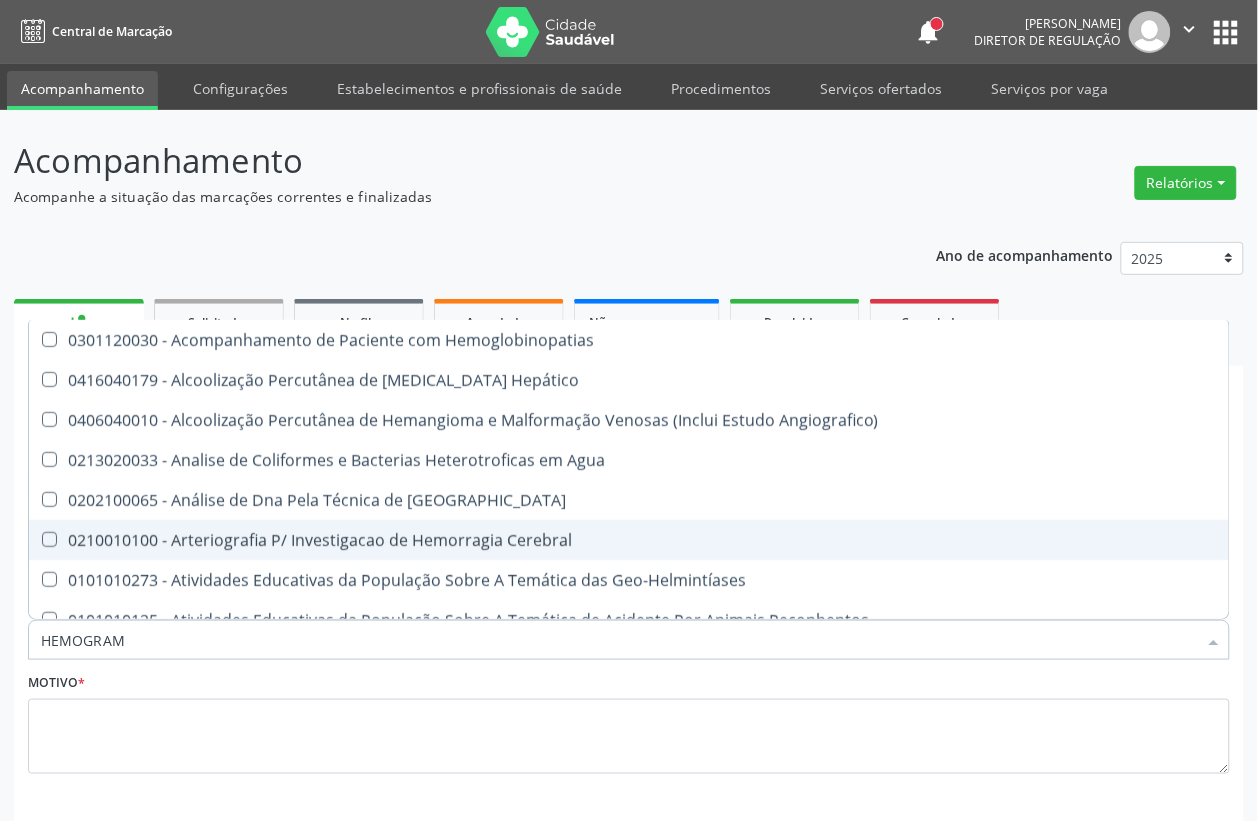 type on "HEMOGRAMA" 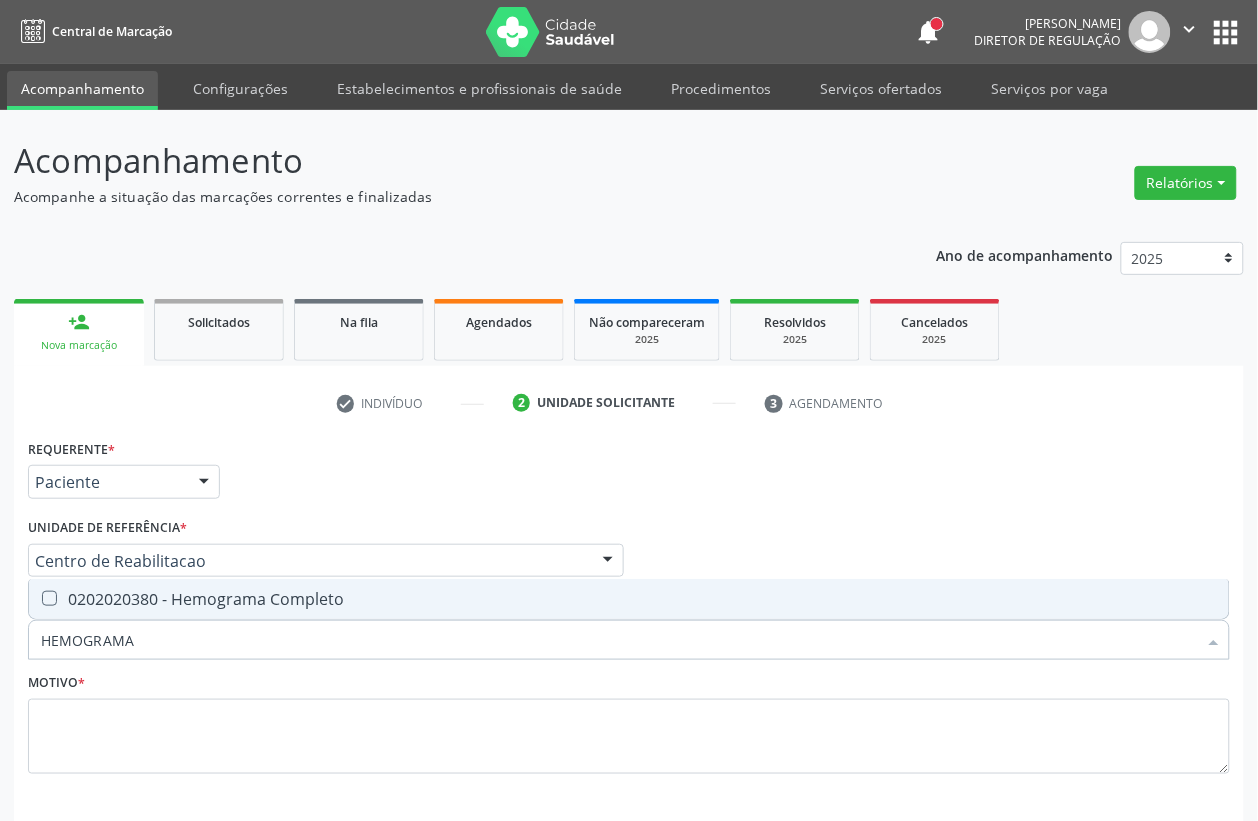 click on "0202020380 - Hemograma Completo" at bounding box center (629, 599) 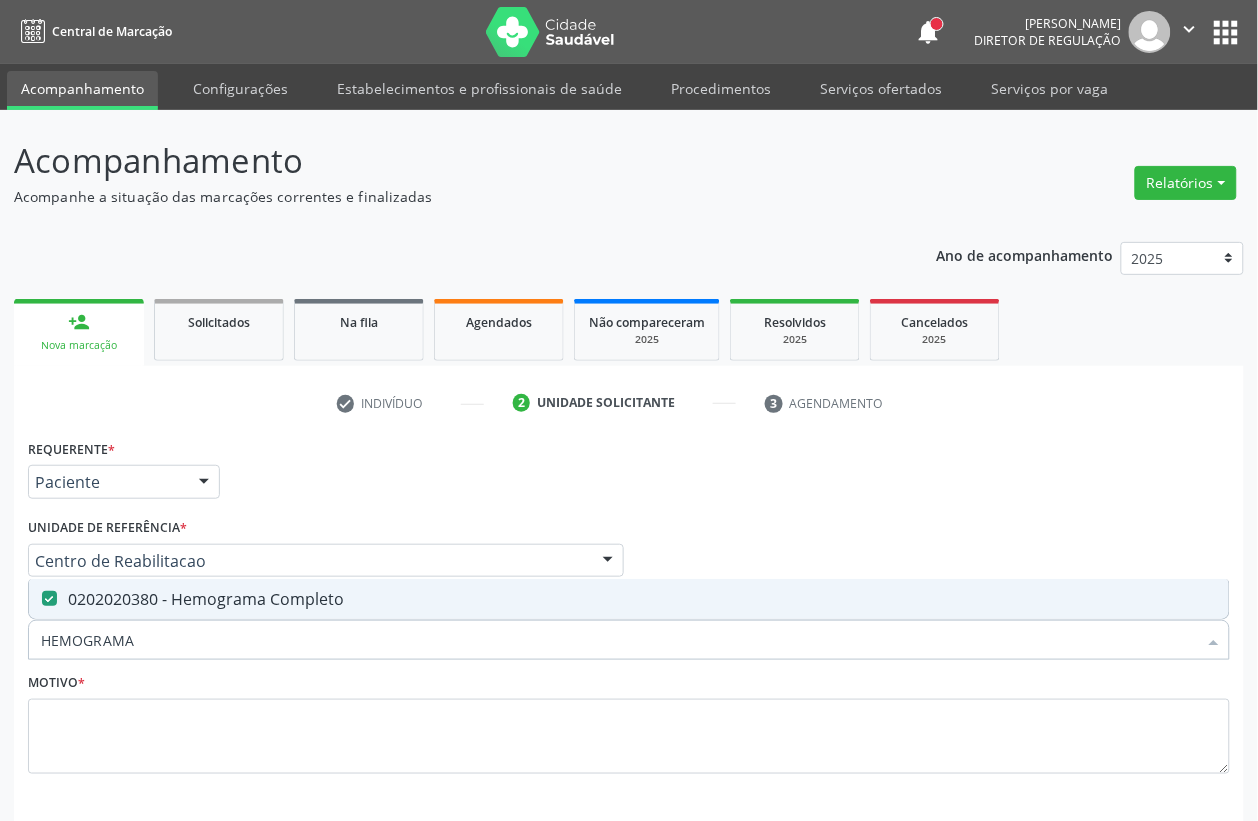checkbox on "true" 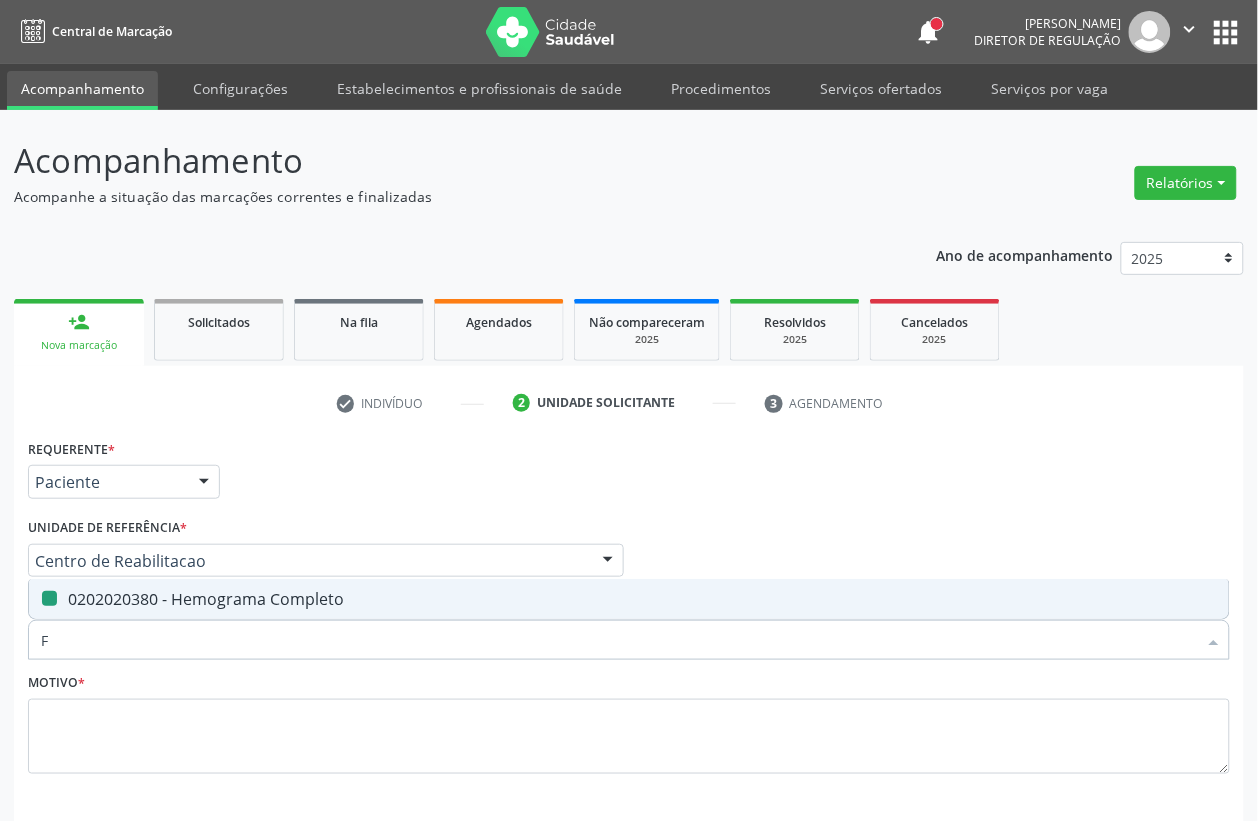 type on "FA" 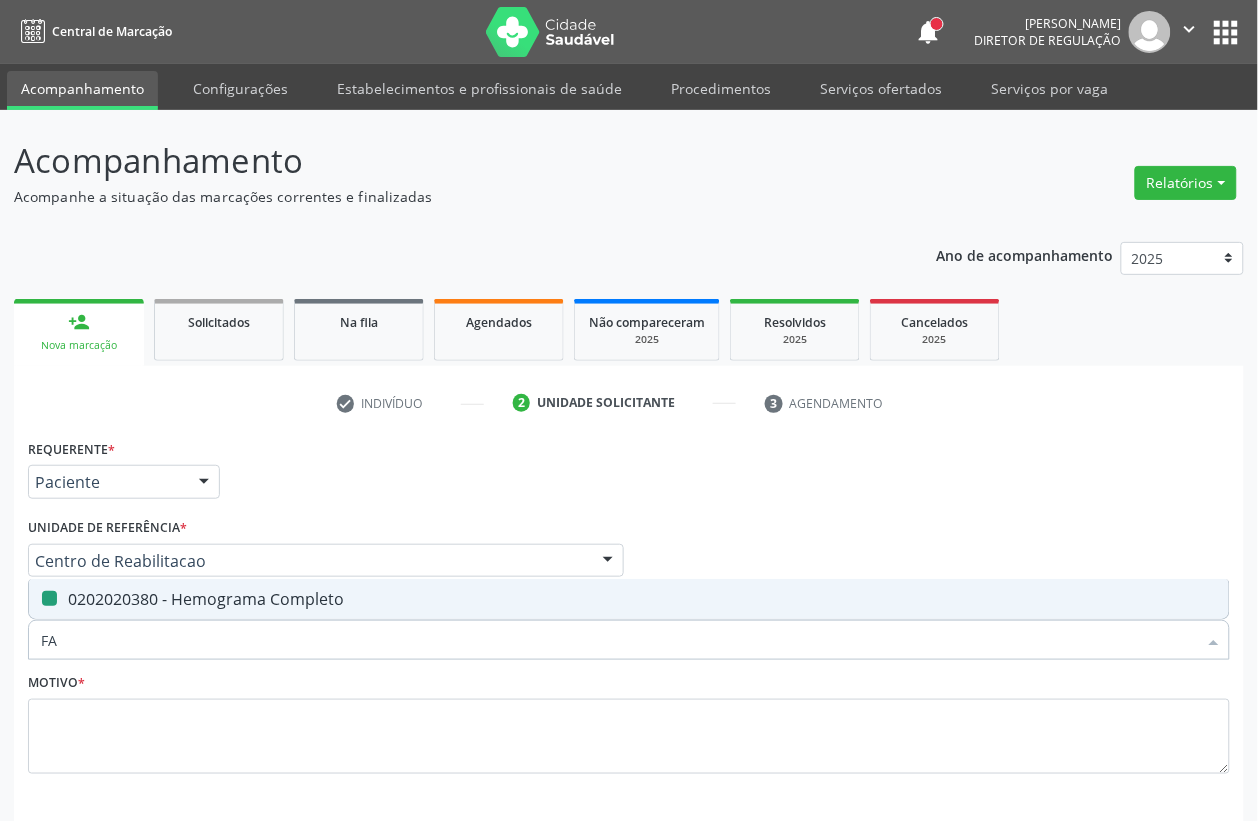 checkbox on "false" 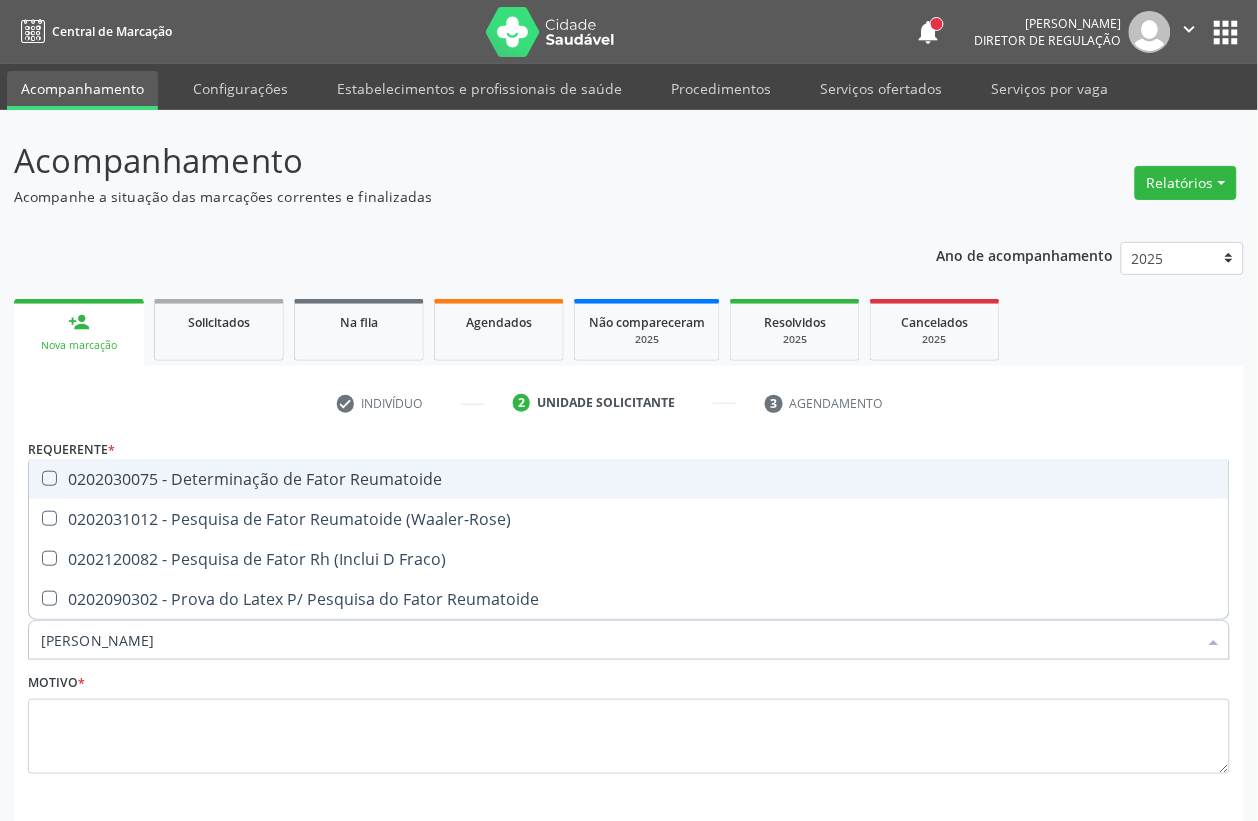 type on "FATOR RH" 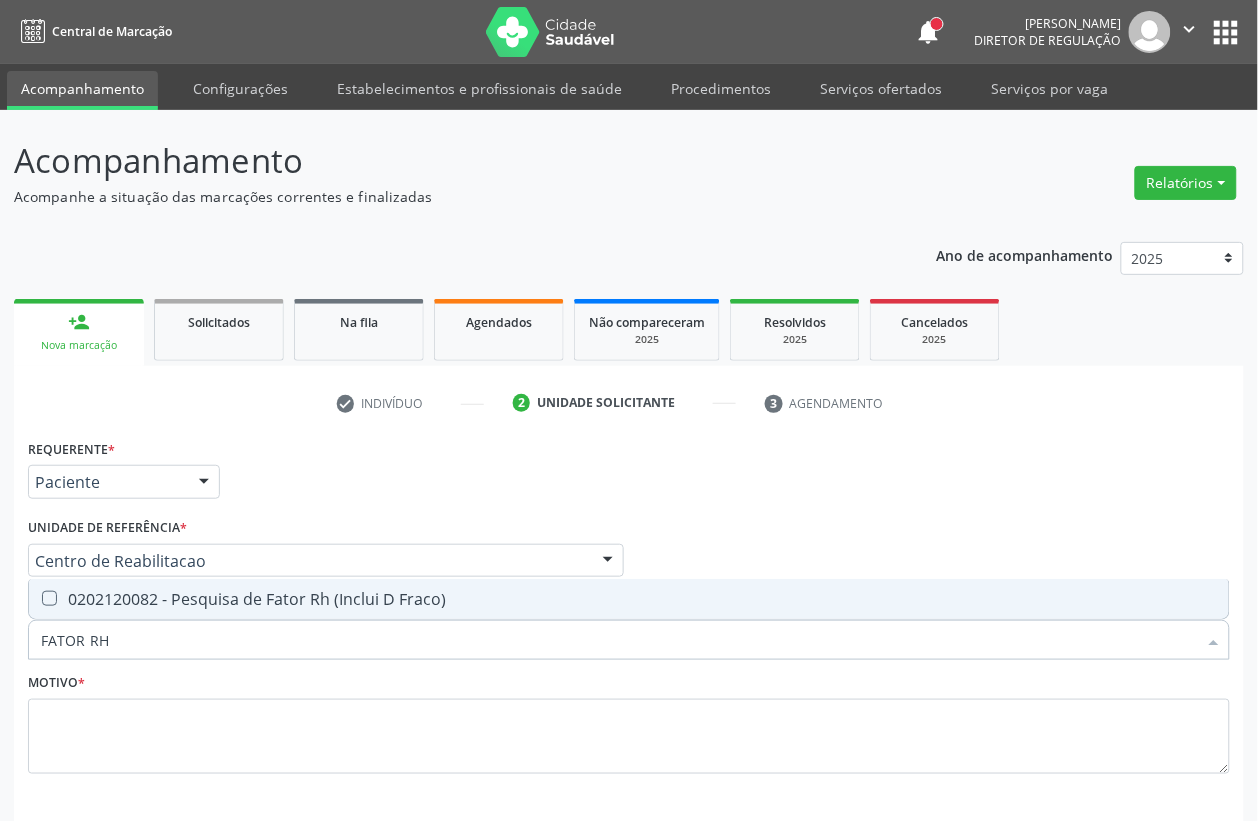 click on "0202120082 - Pesquisa de Fator Rh (Inclui D Fraco)" at bounding box center (629, 599) 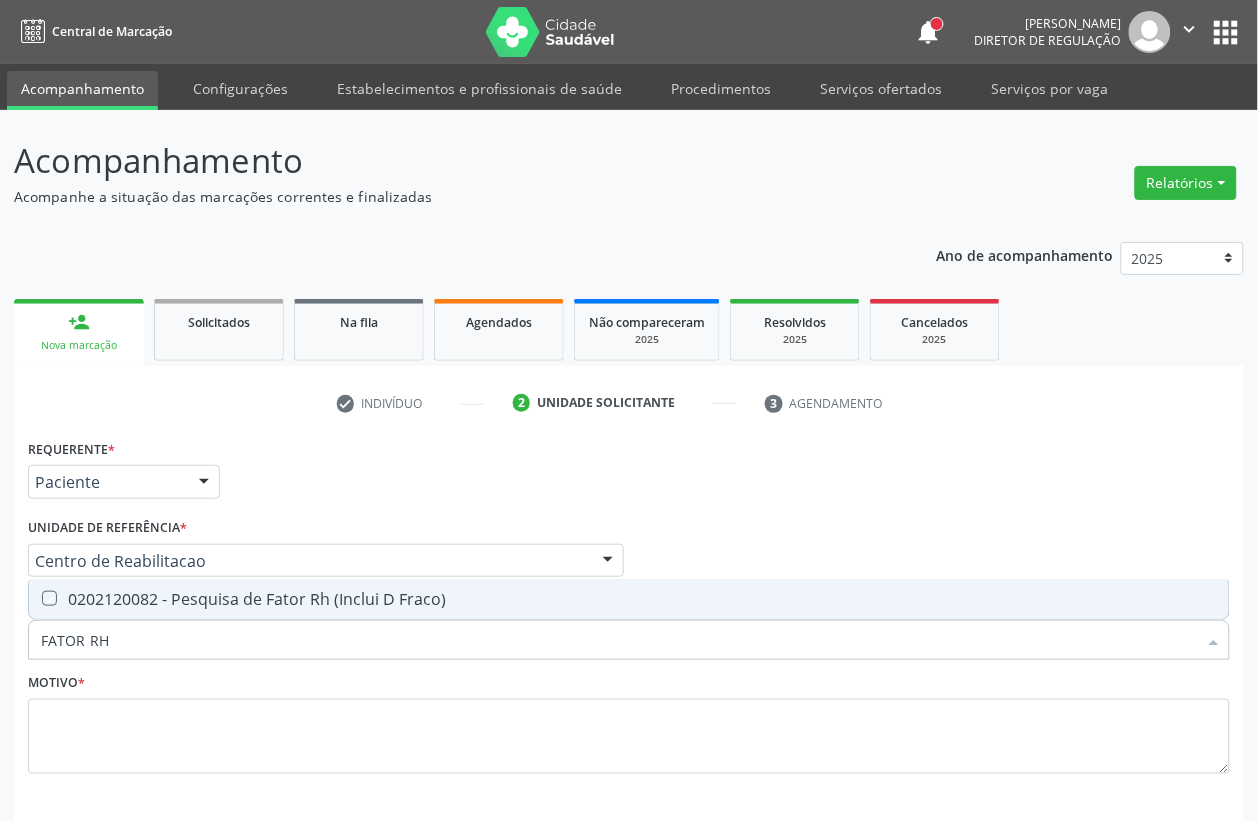 checkbox on "true" 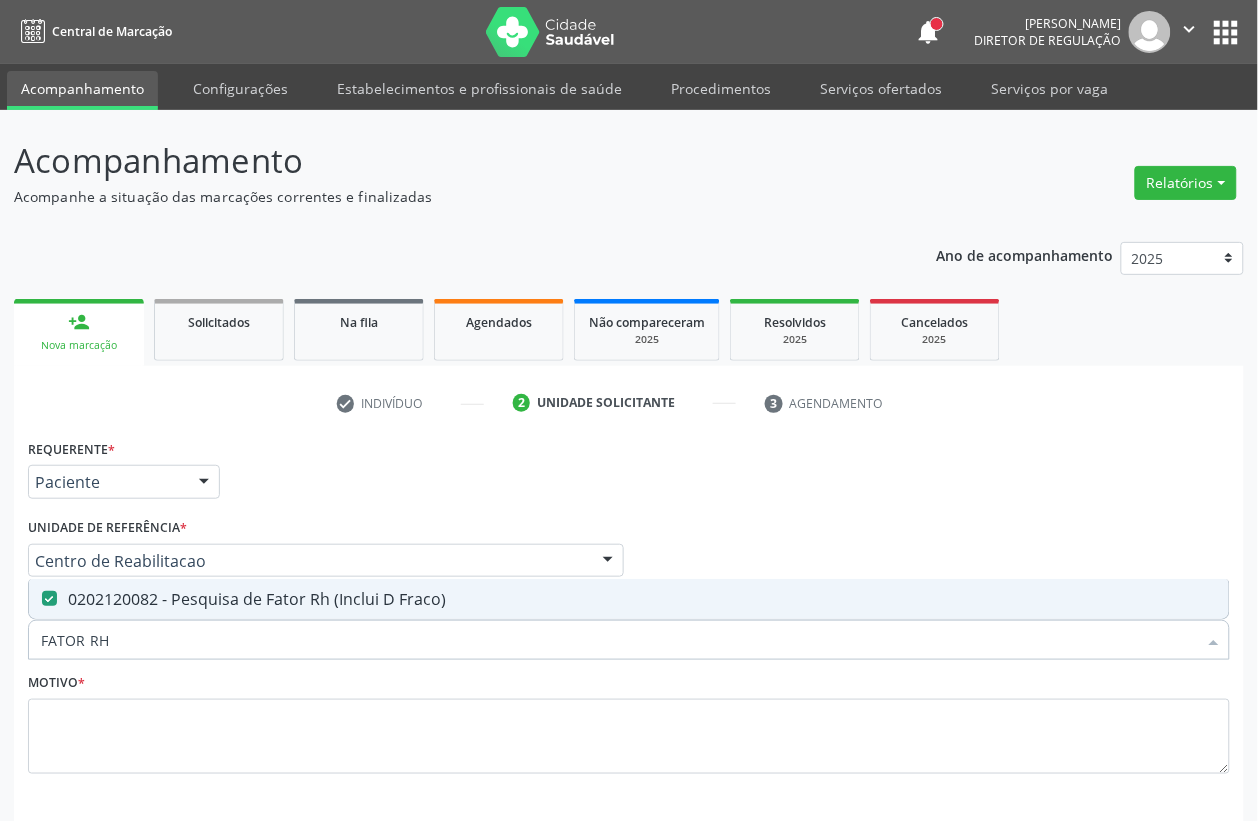 click on "FATOR RH" at bounding box center [619, 640] 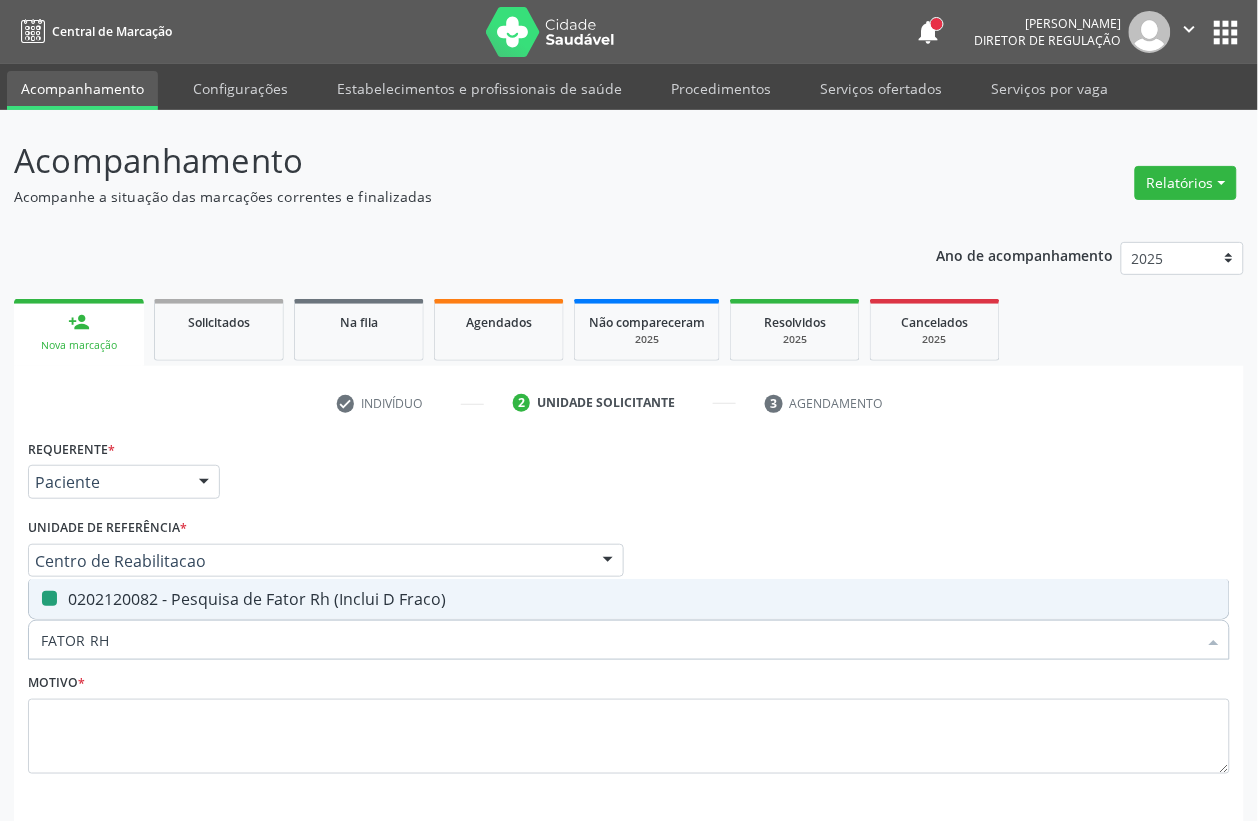 type on "FATOR" 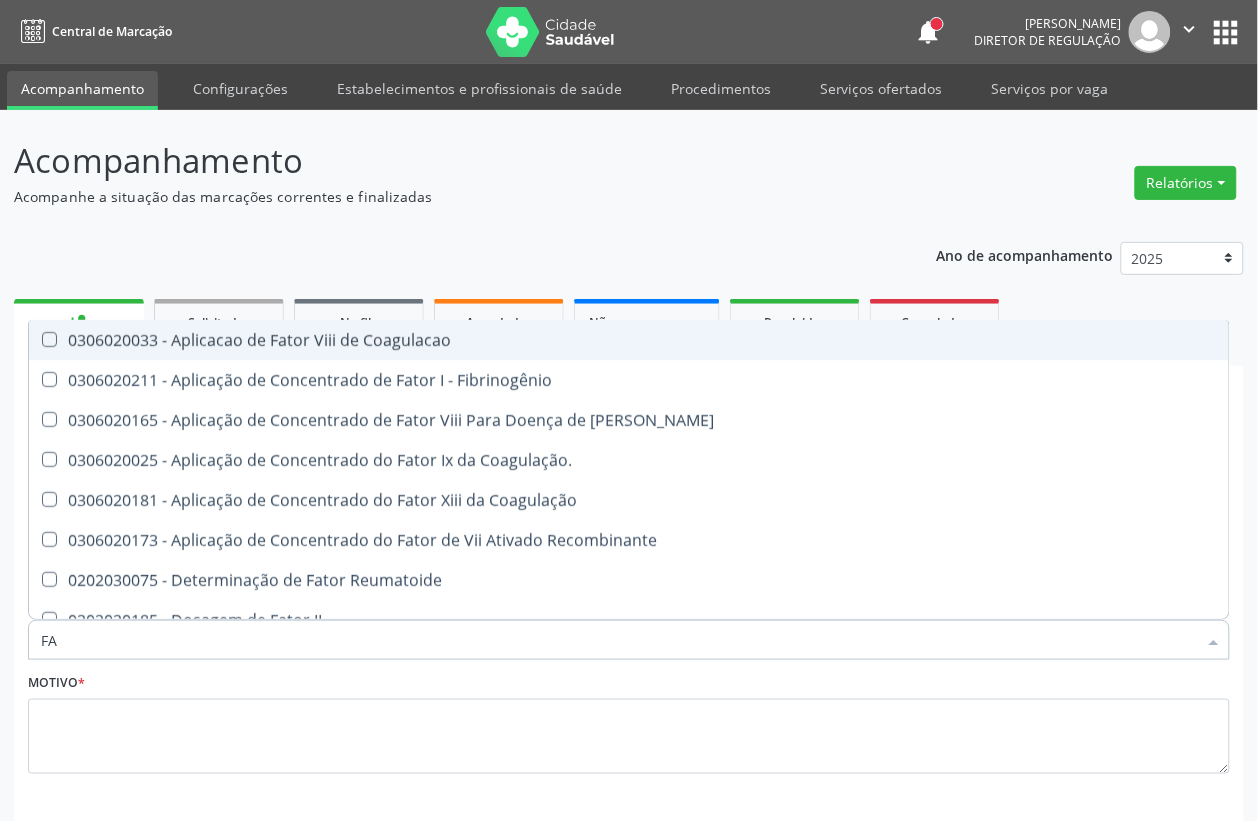 type on "F" 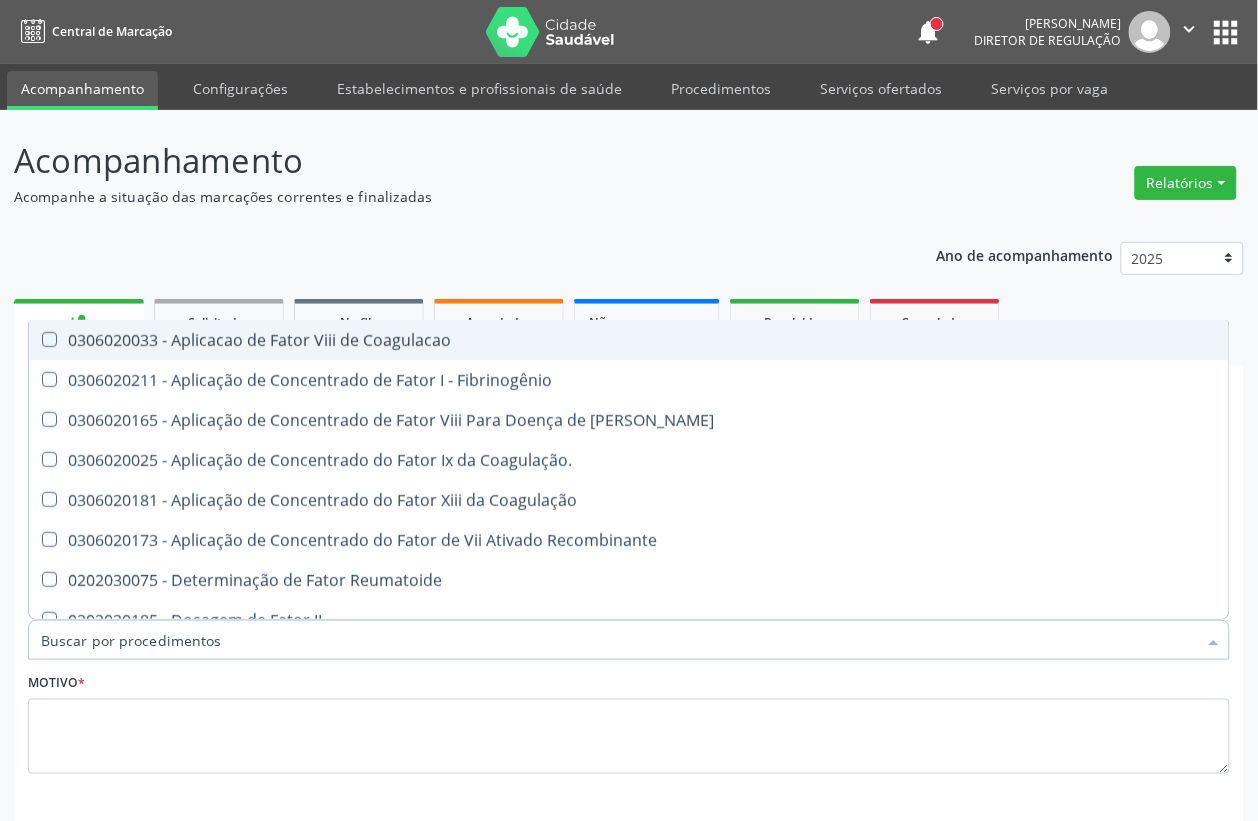 type on "L" 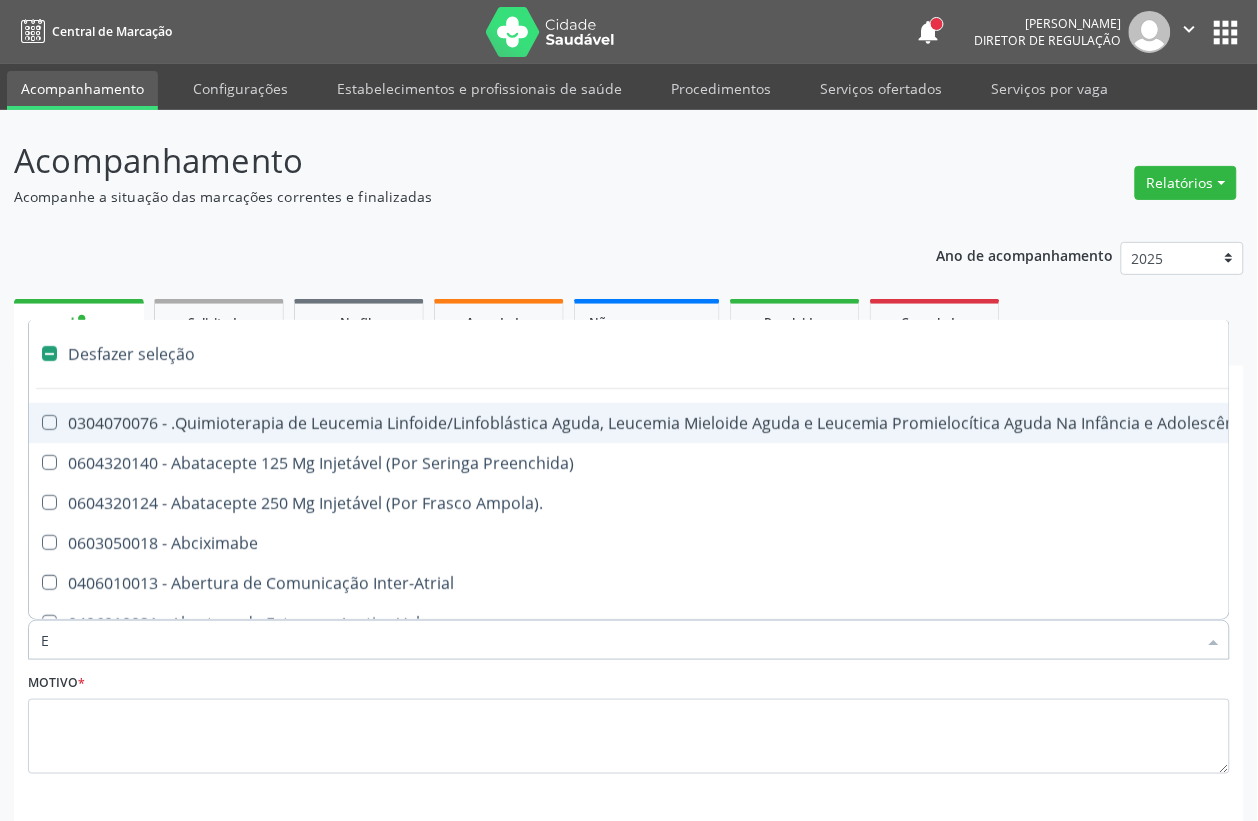 type on "EL" 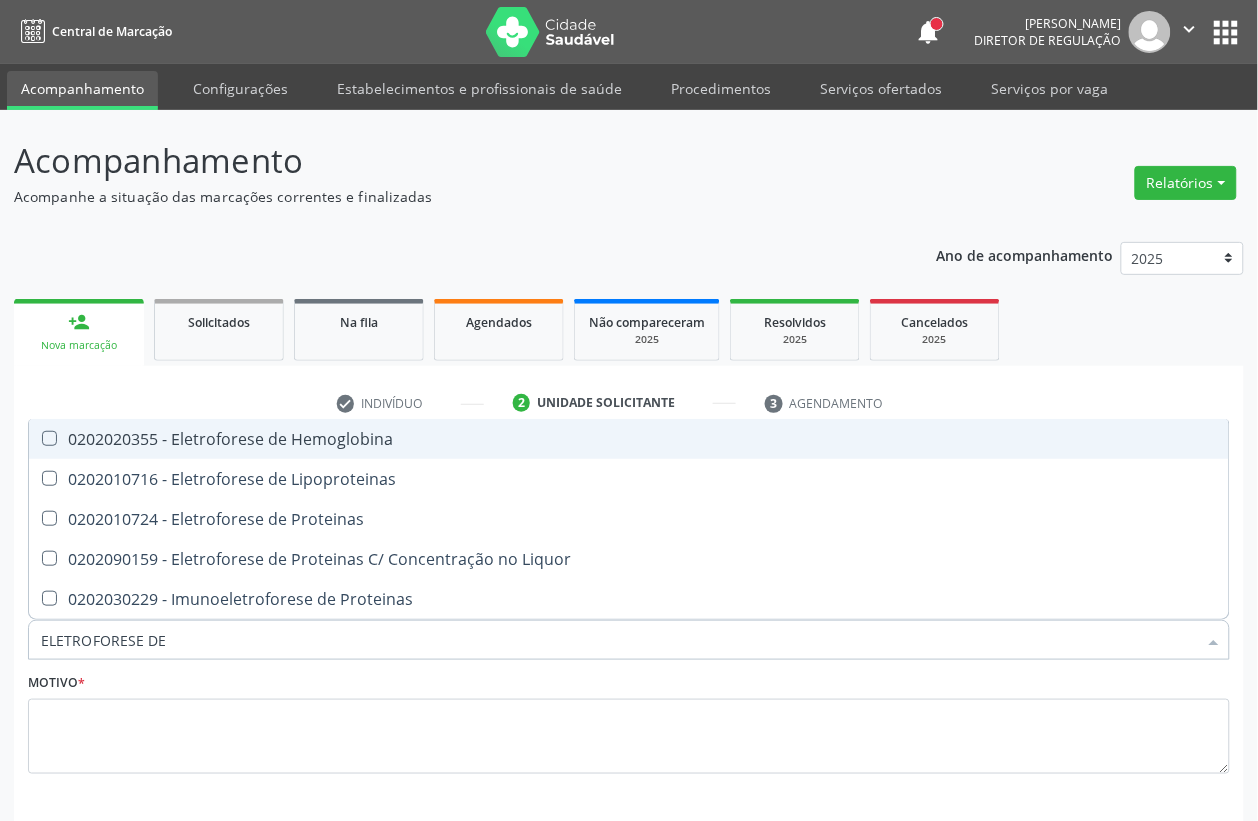 click on "0202020355 - Eletroforese de Hemoglobina" at bounding box center [629, 439] 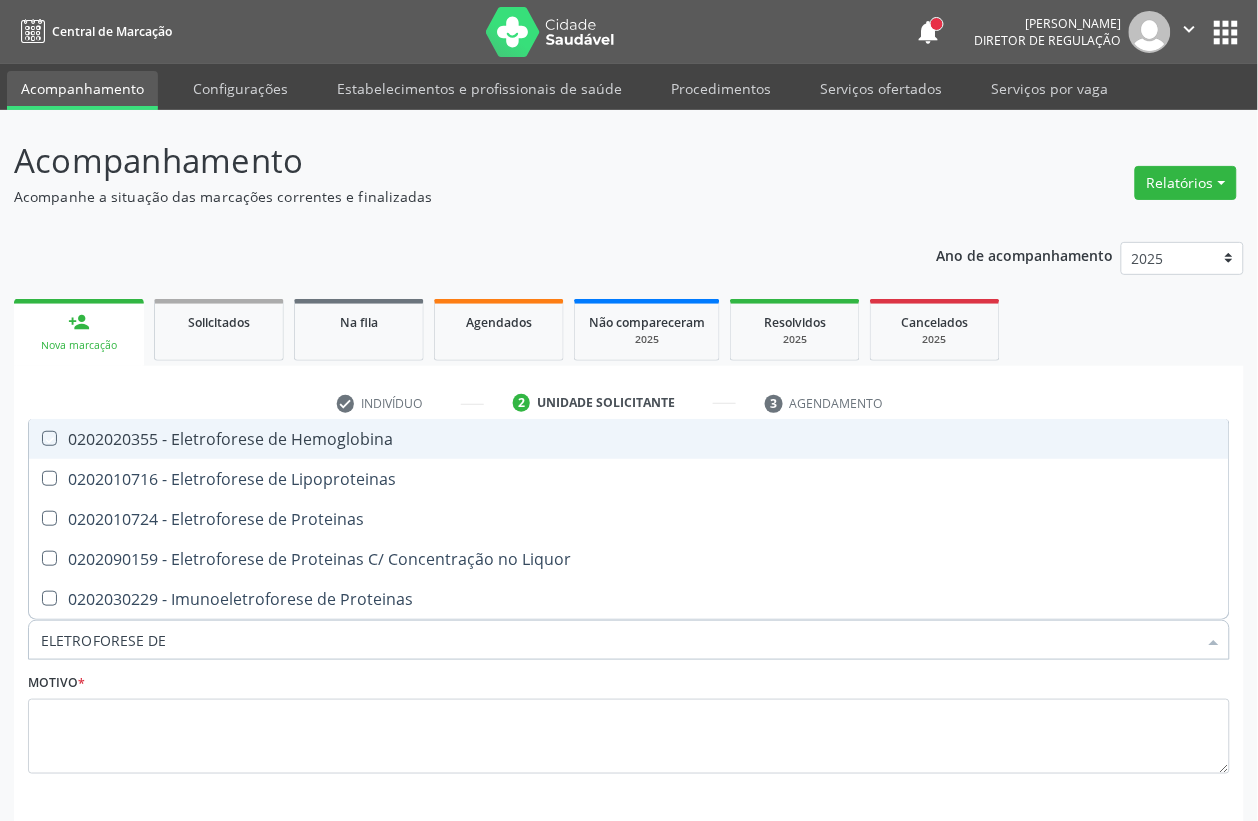 click on "0202020355 - Eletroforese de Hemoglobina" at bounding box center (629, 439) 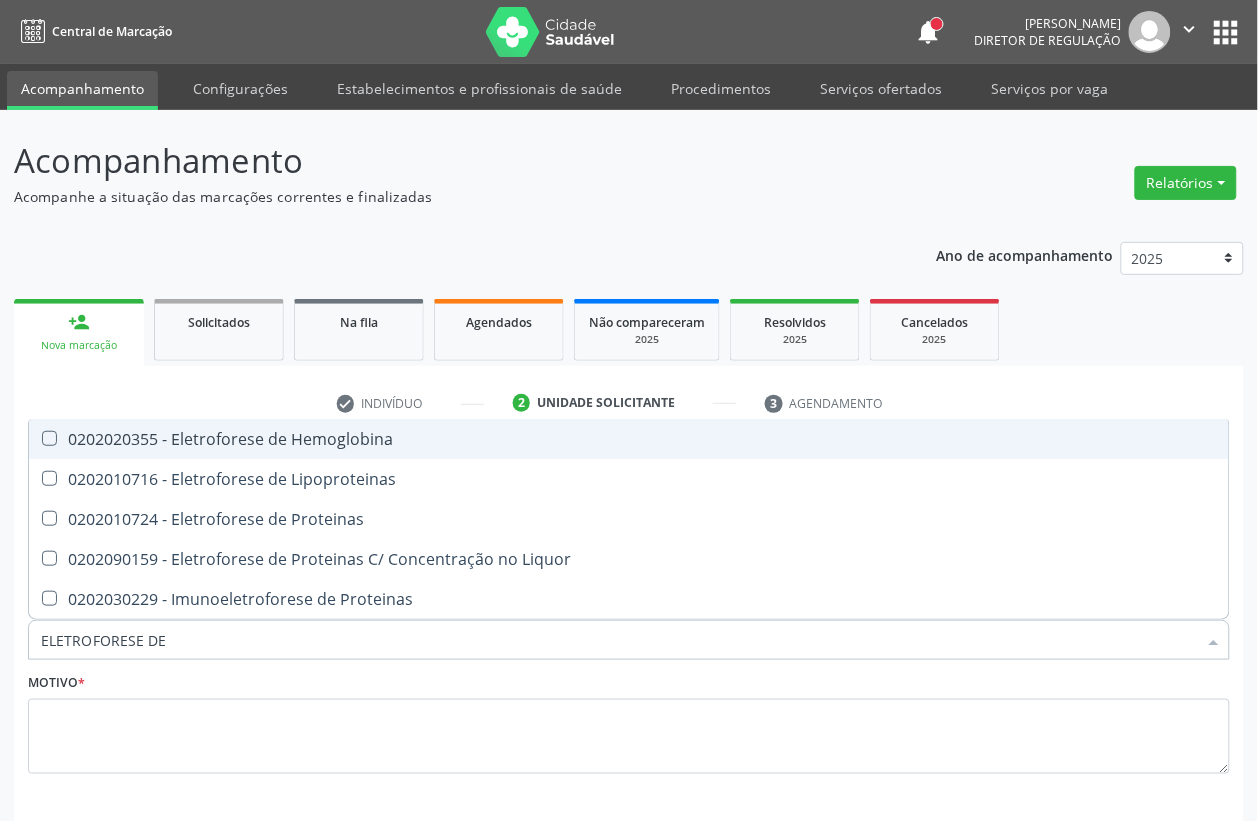 click on "0202020355 - Eletroforese de Hemoglobina" at bounding box center [629, 439] 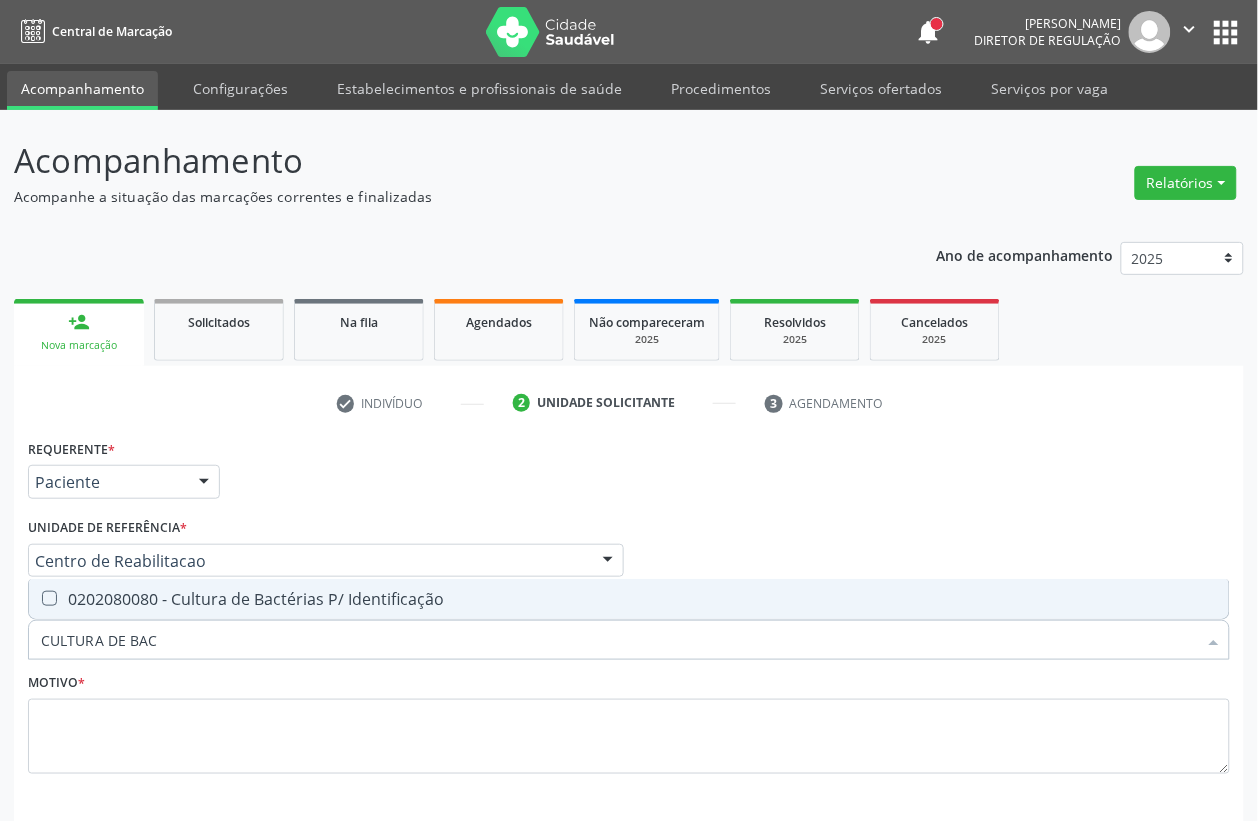 click on "0202080080 - Cultura de Bactérias P/ Identificação" at bounding box center [629, 599] 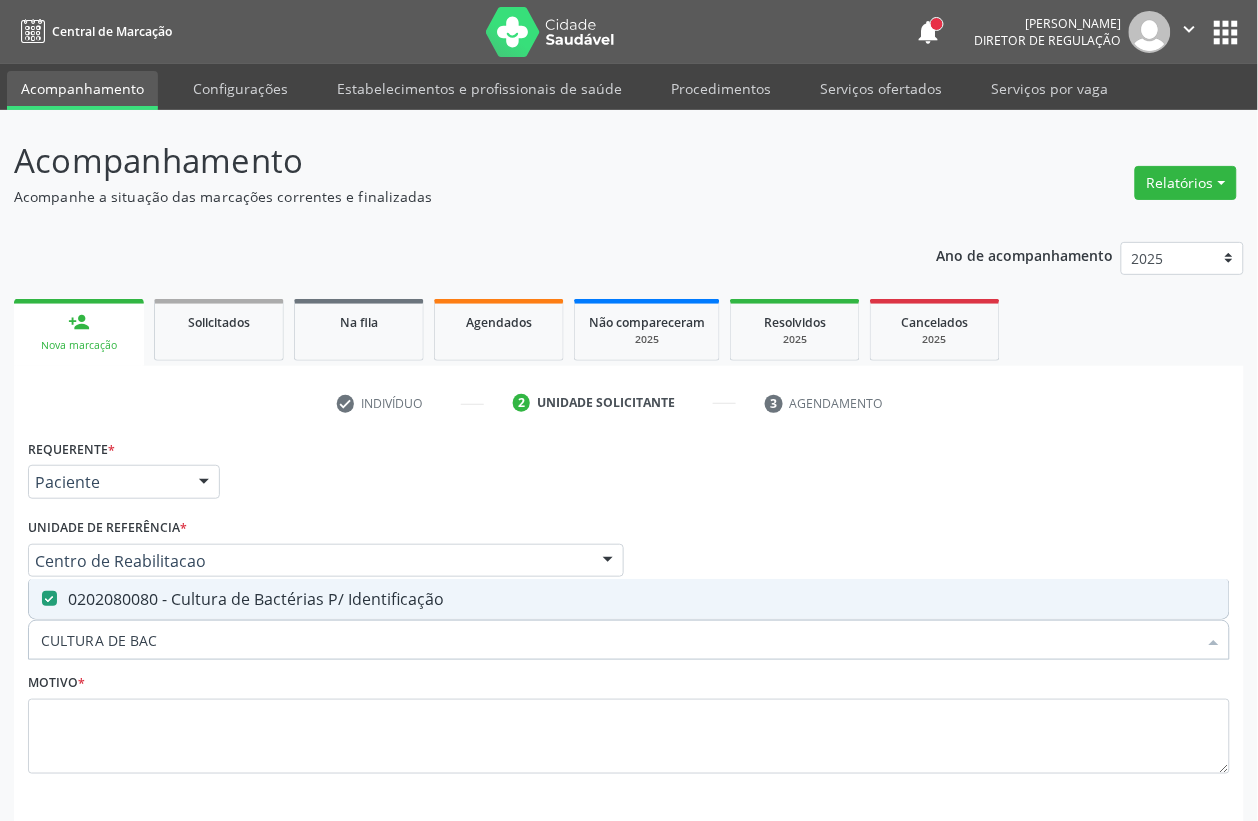 click on "CULTURA DE BAC" at bounding box center [619, 640] 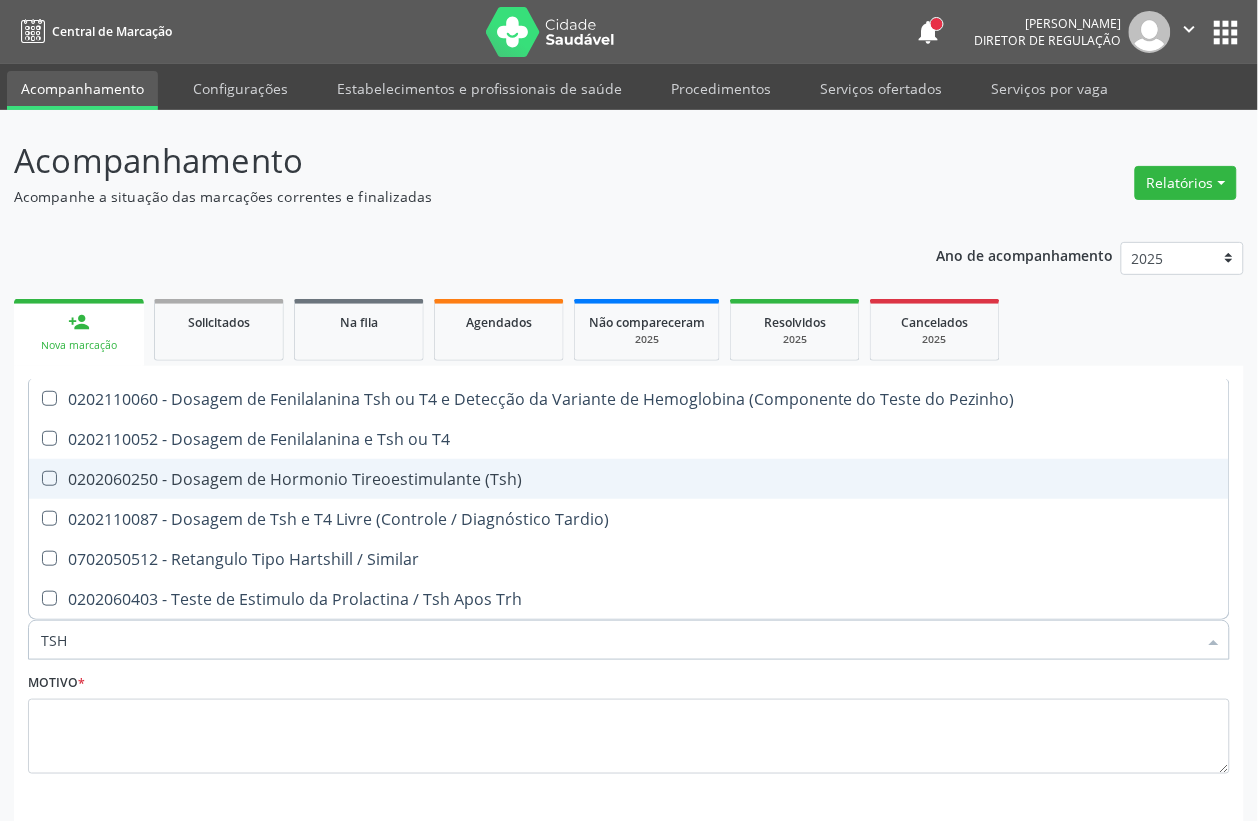 click on "0202060250 - Dosagem de Hormonio Tireoestimulante (Tsh)" at bounding box center (629, 479) 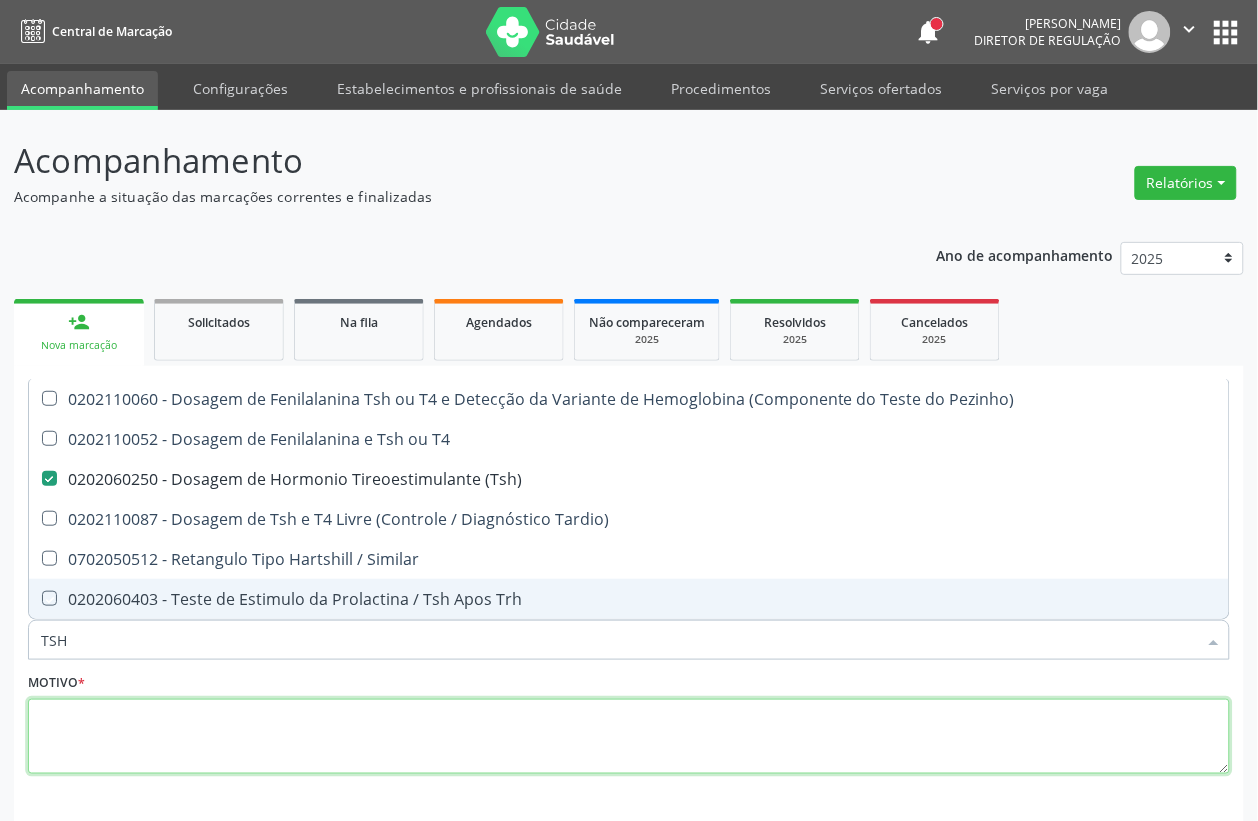 click at bounding box center (629, 737) 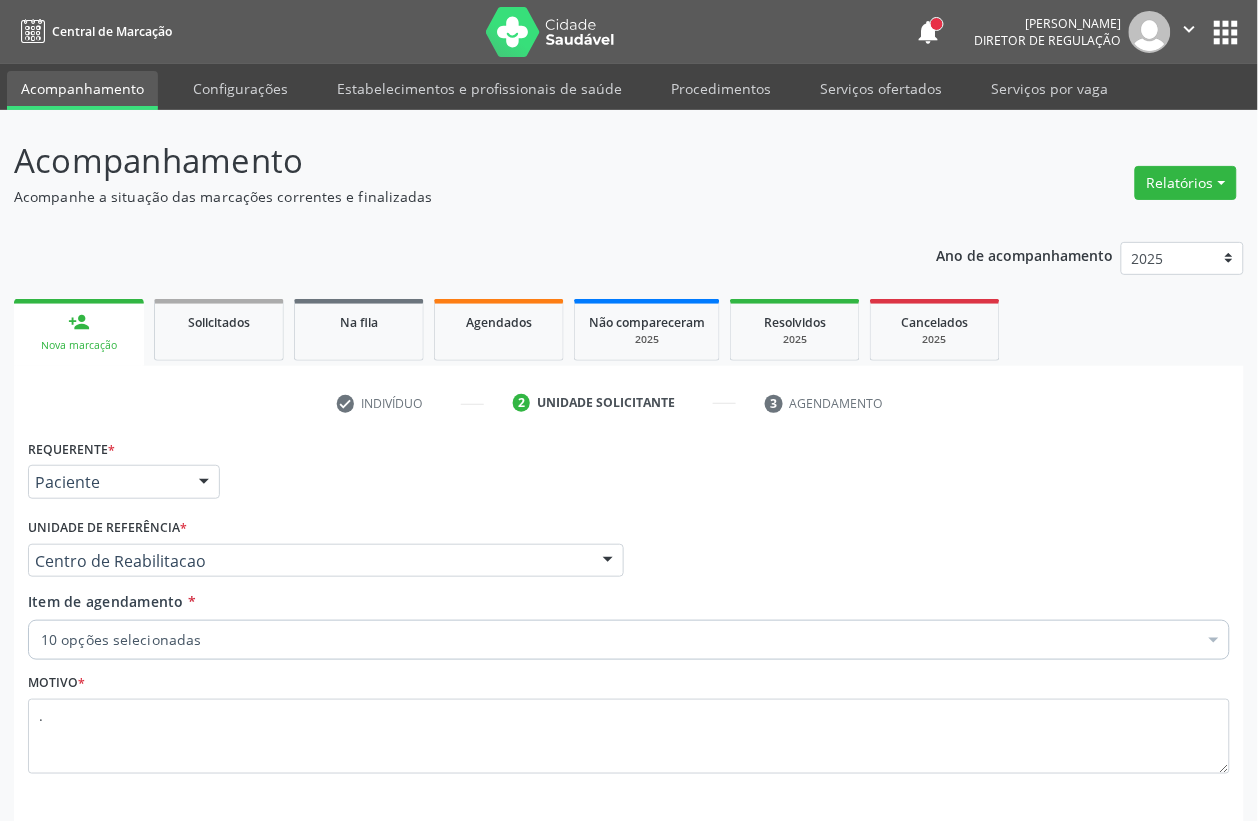 click on "Próximo" at bounding box center [1175, 861] 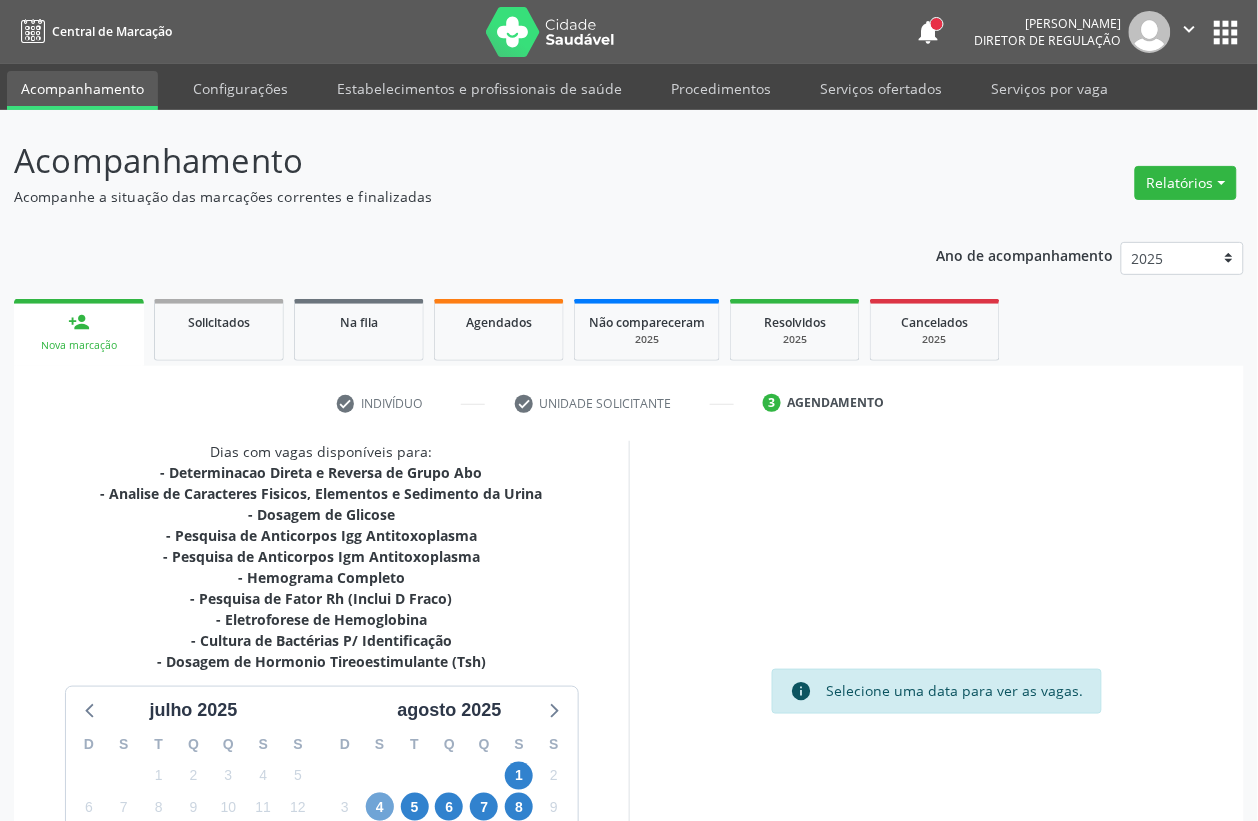 click on "4" at bounding box center (380, 807) 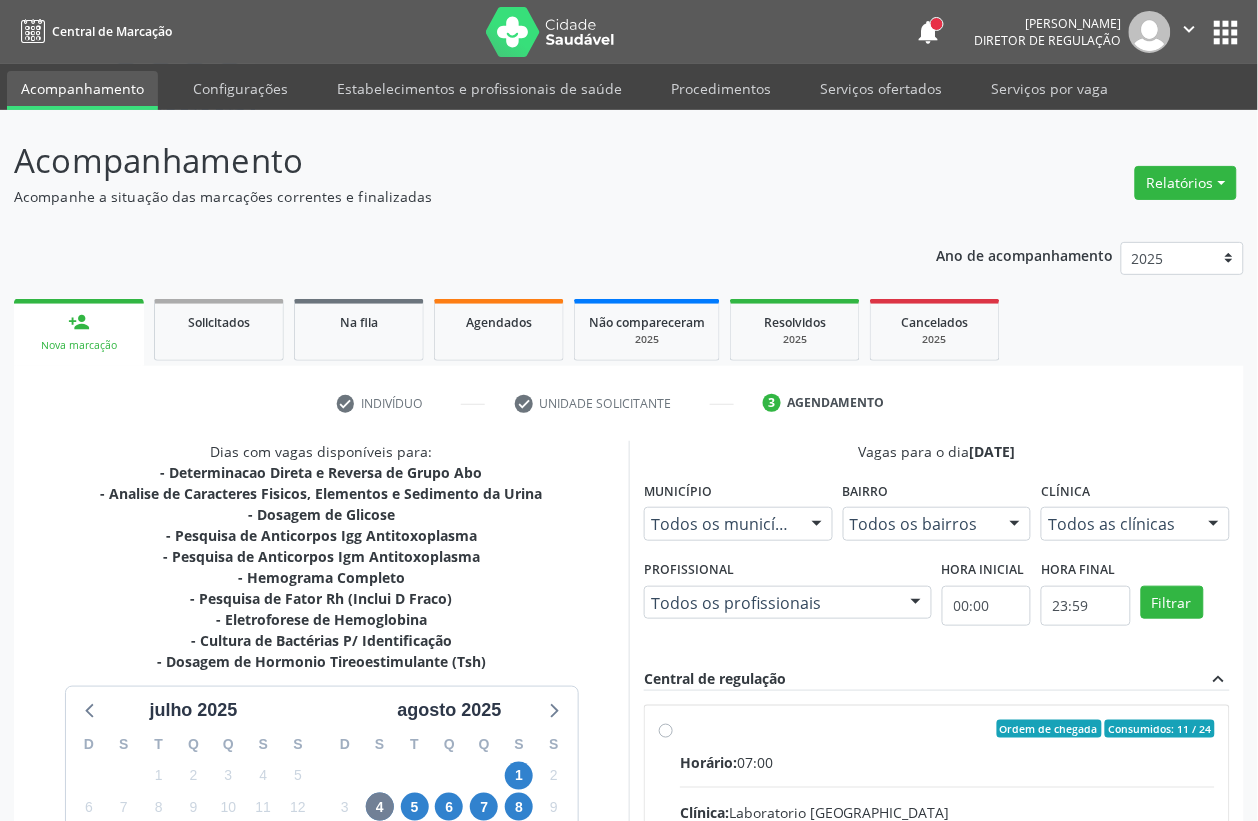 click on "Horário:   07:00
Clínica:  S B Laboratorio de Analise Clinica
Rede:
--
Endereço:   Casa, nº 679, Centro, Serra Talhada - PE
Telefone:   --
Profissional:
--
Informações adicionais sobre o atendimento
Idade de atendimento:
Sem restrição
Gênero(s) atendido(s):
Sem restrição
Informações adicionais:
--" at bounding box center (947, 1239) 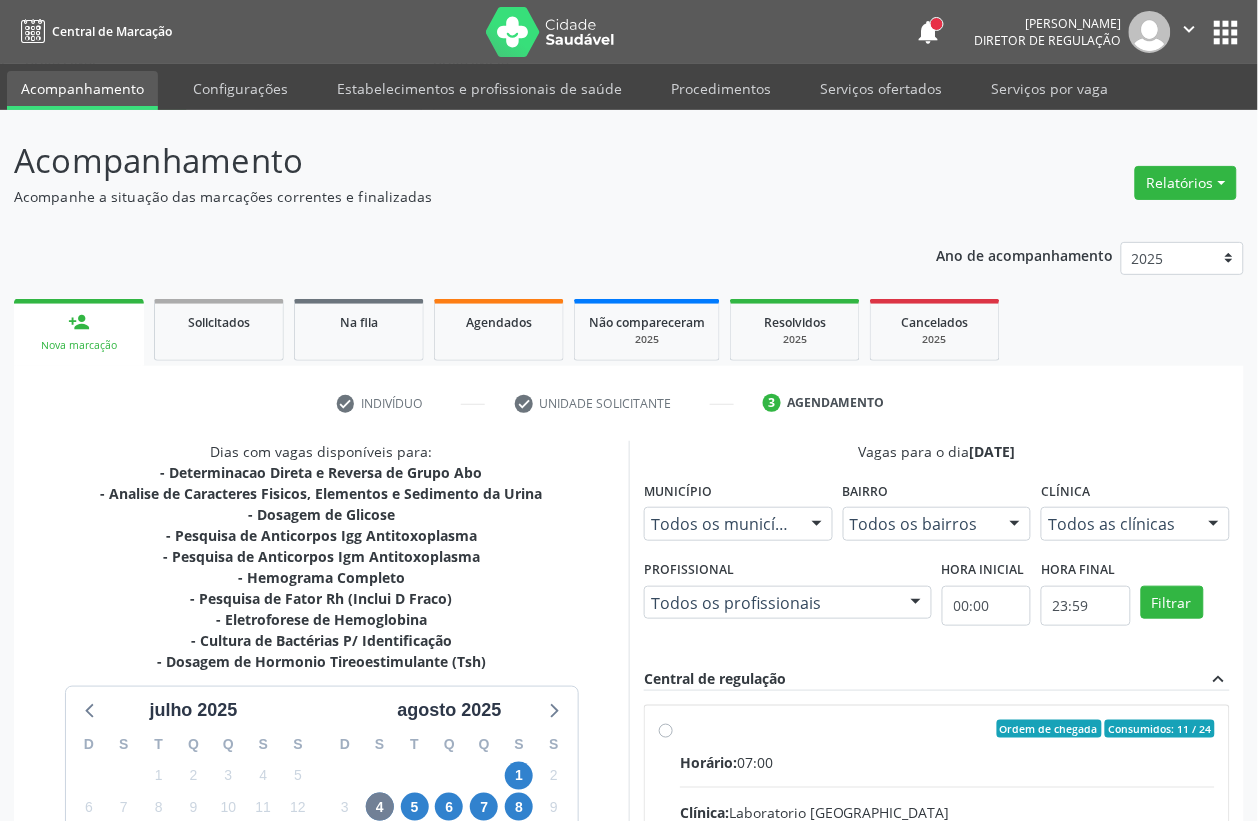 click on "Confirmar" at bounding box center [1175, 1150] 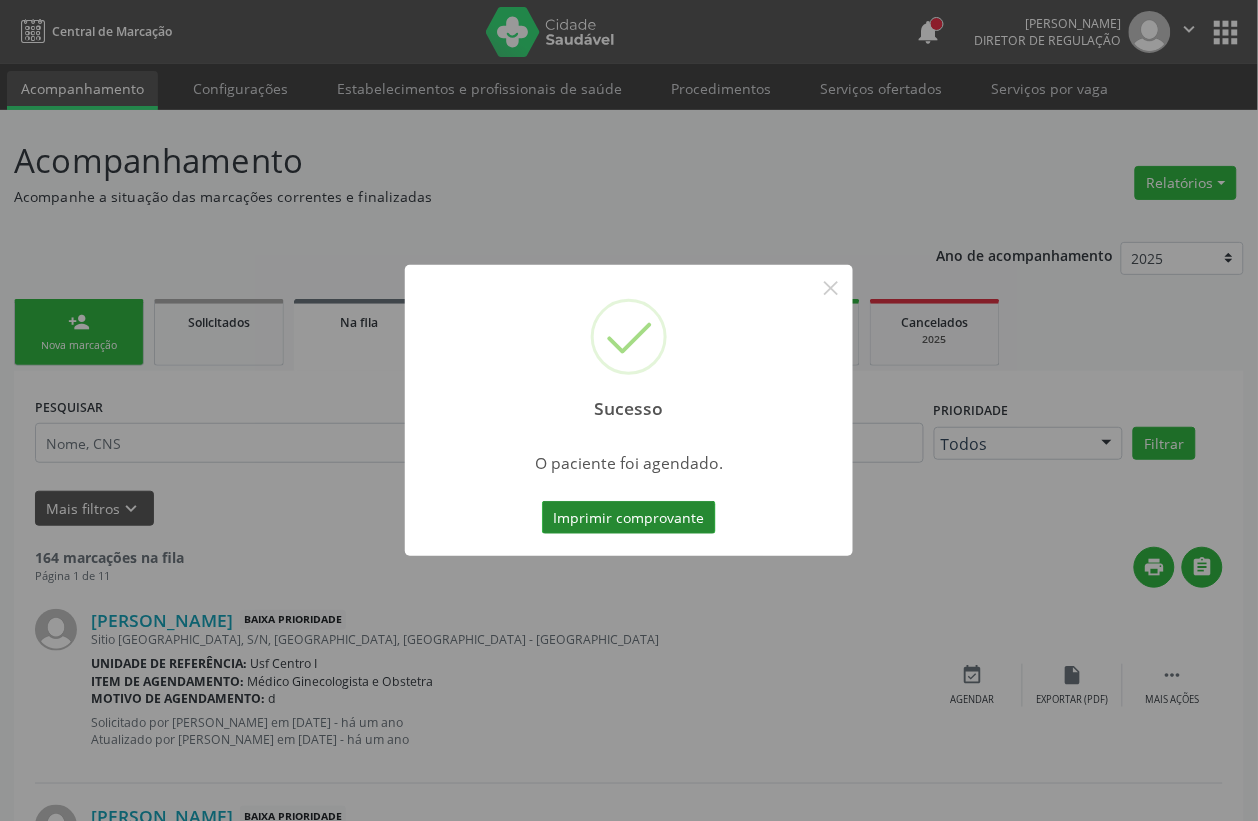 click on "Imprimir comprovante" at bounding box center (629, 518) 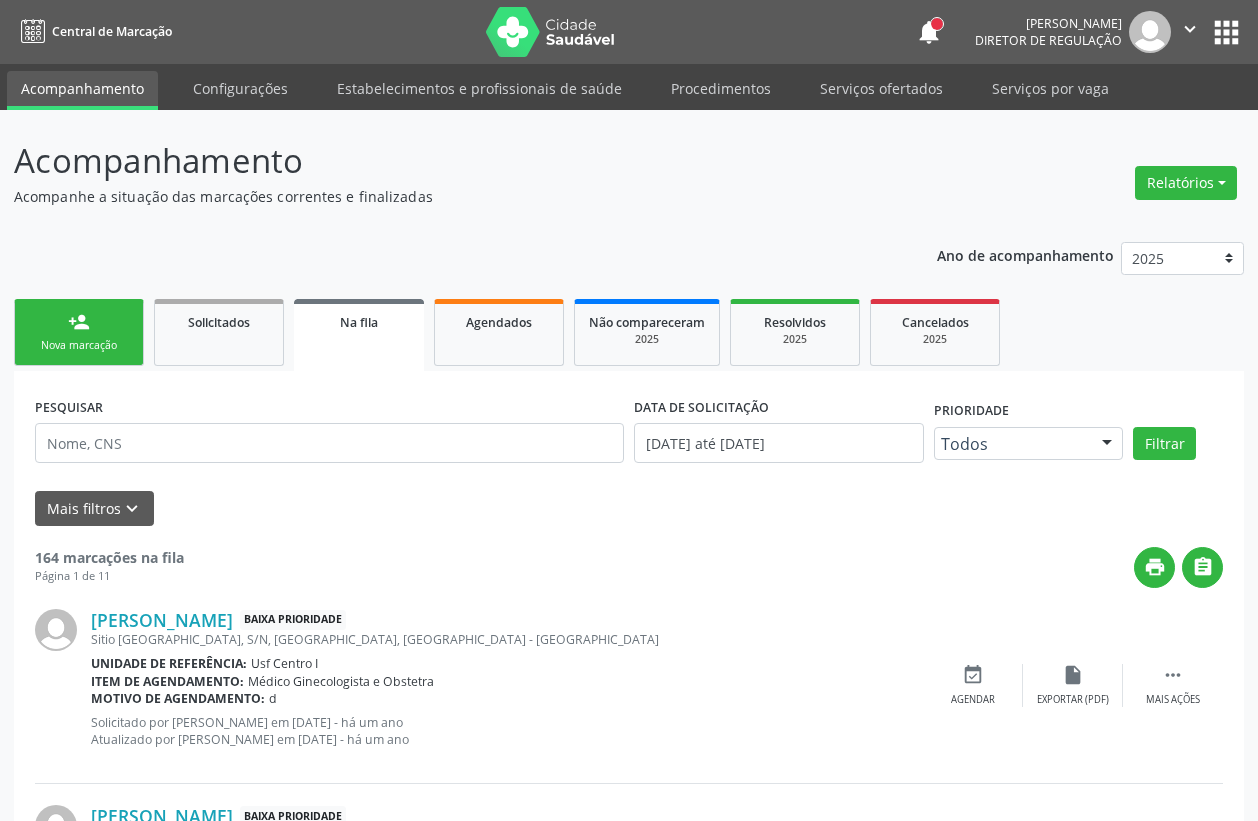 scroll, scrollTop: 0, scrollLeft: 0, axis: both 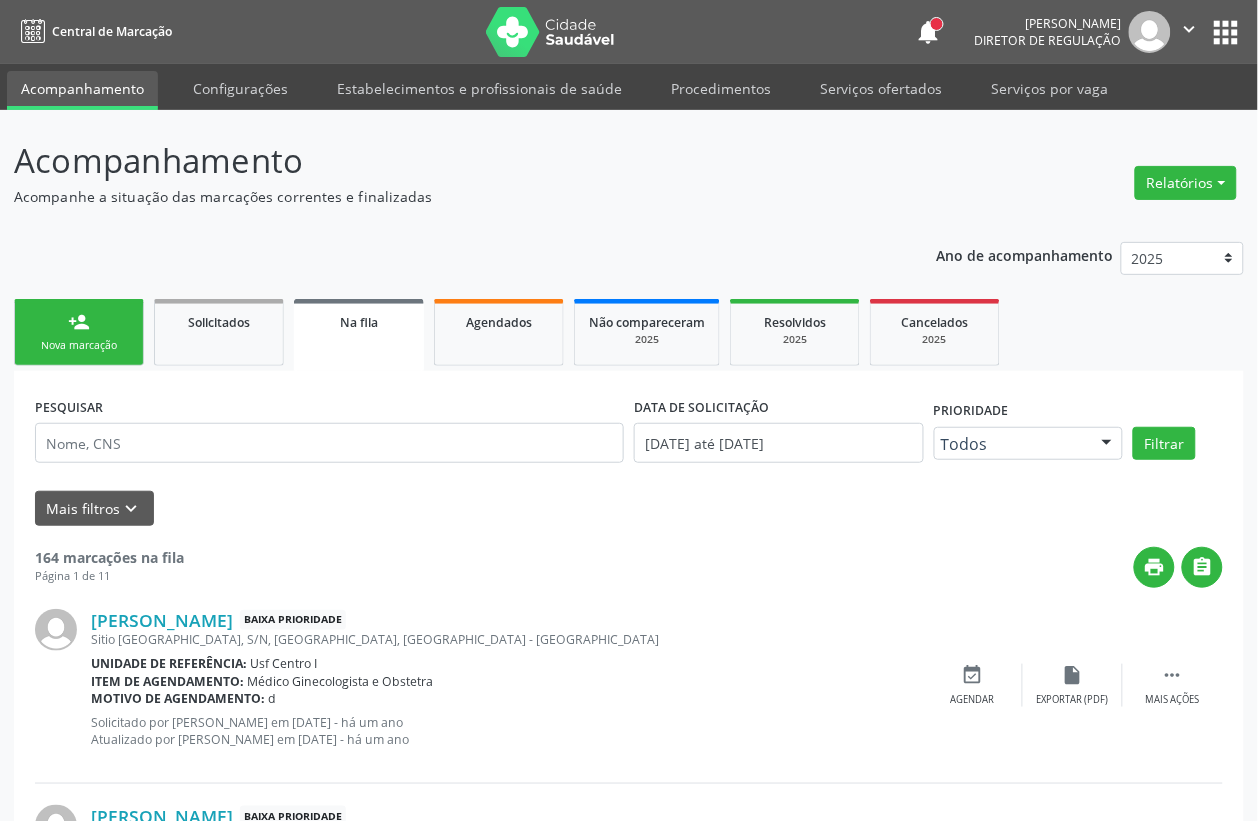 click on "Nova marcação" at bounding box center [79, 345] 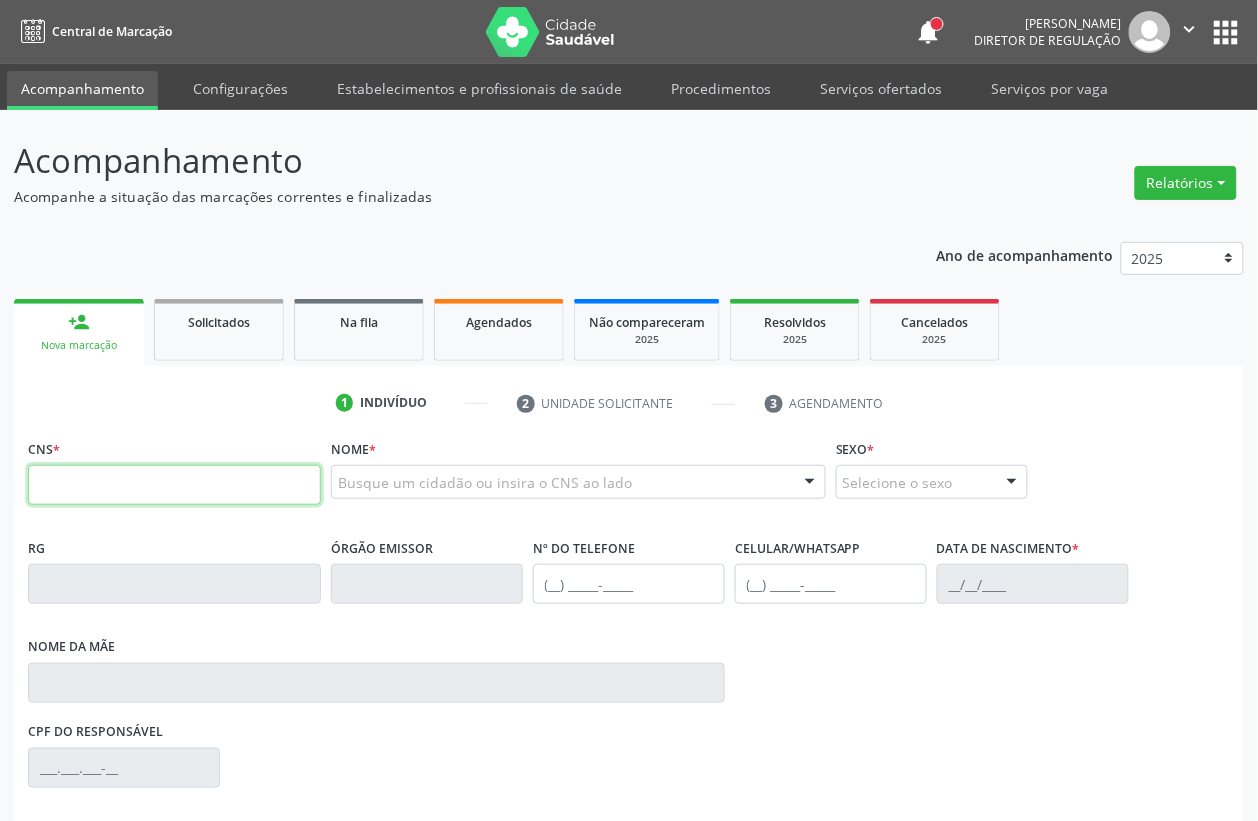 click at bounding box center [174, 485] 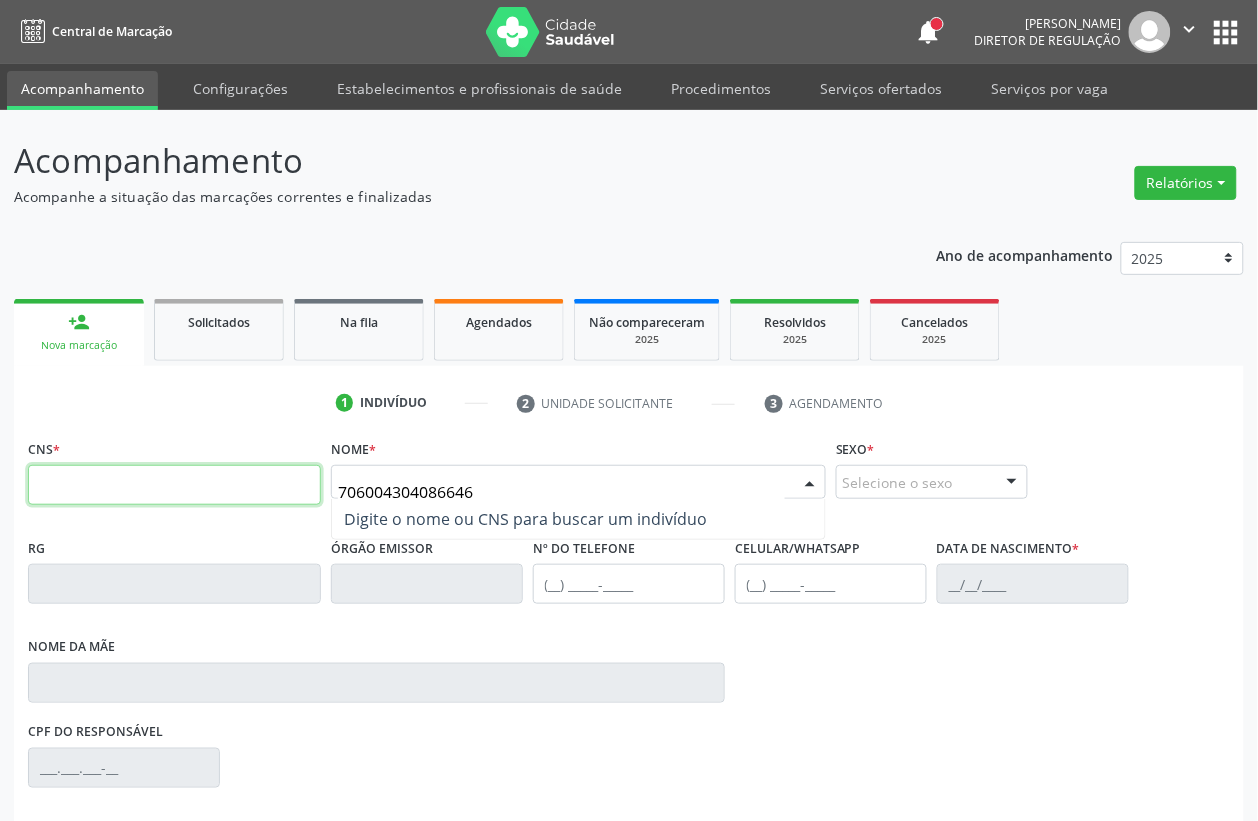 click at bounding box center (174, 485) 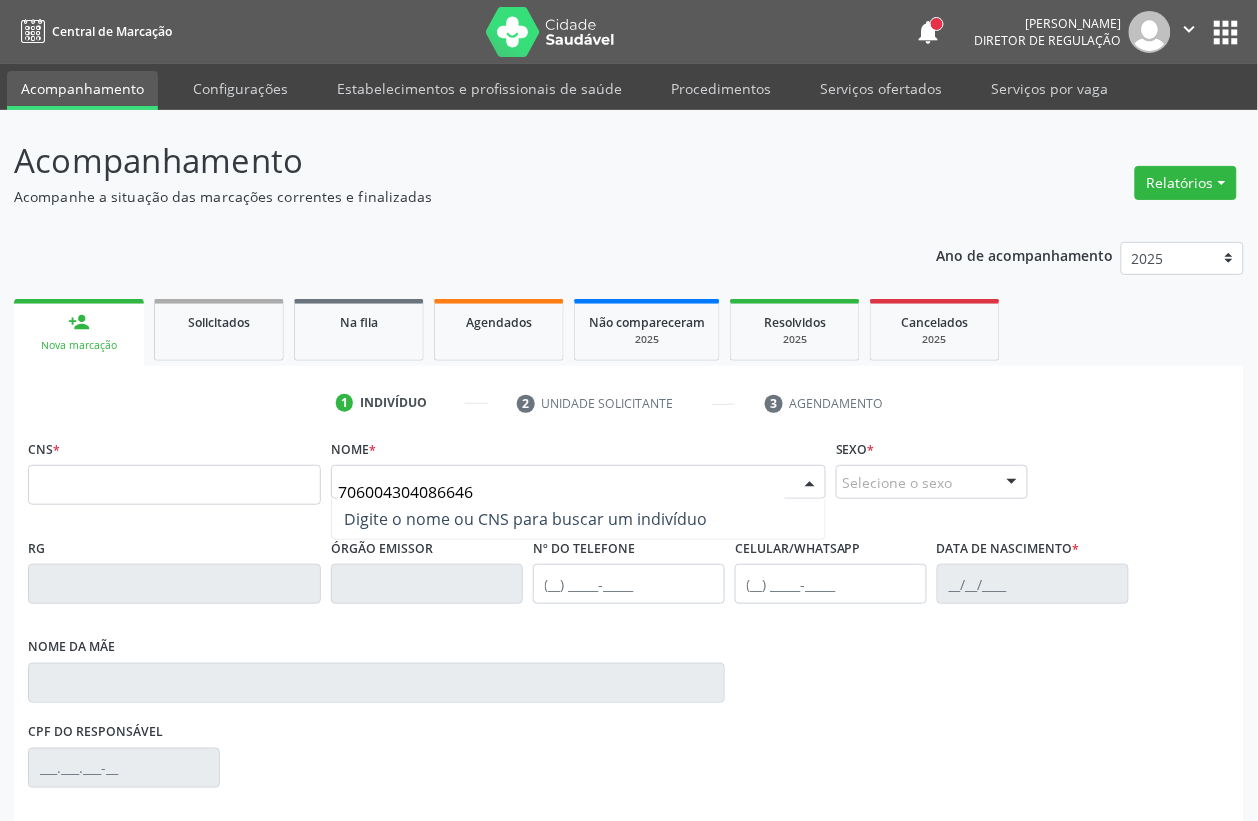 click on "Ano de acompanhamento
2025 2024
person_add
Nova marcação
Solicitados   Na fila   Agendados   Não compareceram
2025
Resolvidos
2025
Cancelados
2025
1
Indivíduo
2
Unidade solicitante
3
Agendamento
CNS
*
Nome
*
706004304086646
Nenhum resultado encontrado para: "   "
Digite o nome ou CNS para buscar um indivíduo
Sexo
*
Selecione o sexo
Masculino   Feminino
Nenhum resultado encontrado para: "   "
Não há nenhuma opção para ser exibida.
RG
Órgão emissor
Nº do Telefone
Celular/WhatsApp
Data de nascimento
*
Nome da mãe
*" at bounding box center (629, 642) 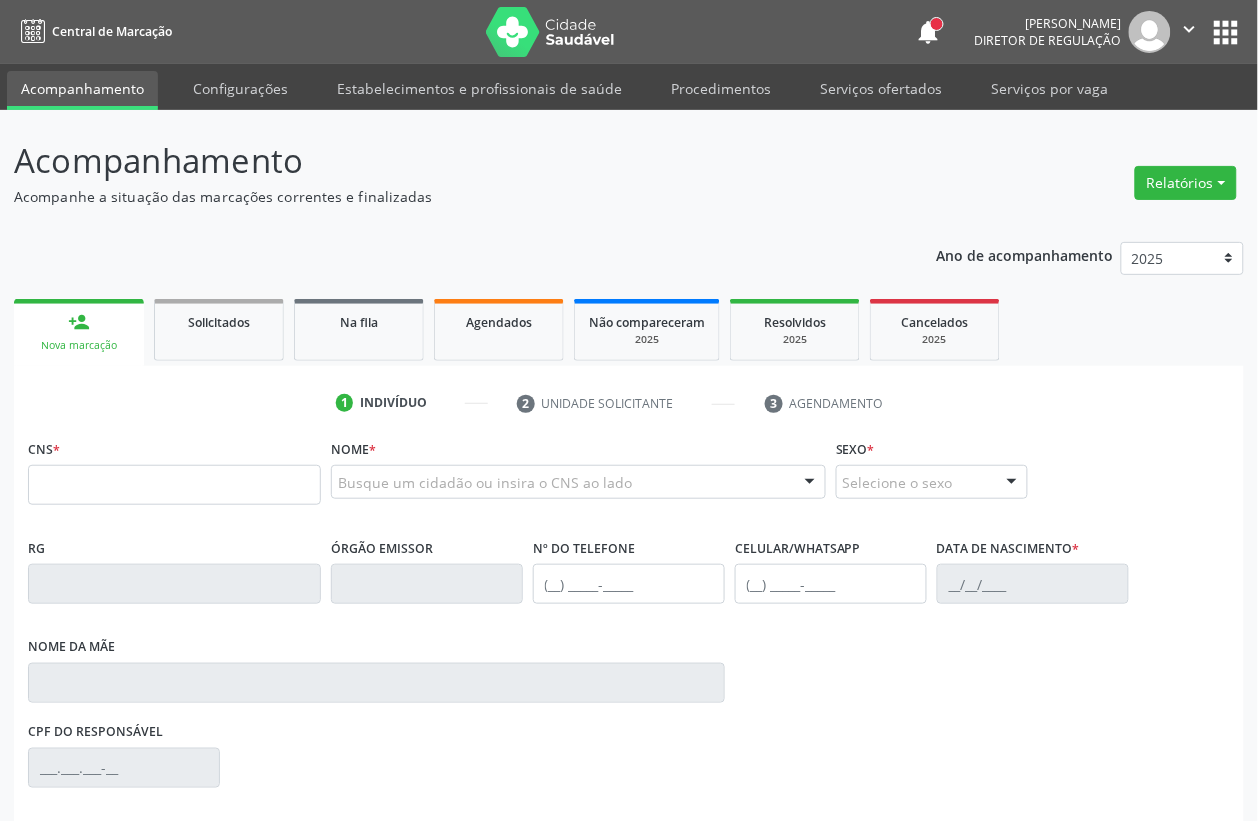 click on "1
Indivíduo
2
Unidade solicitante
3
Agendamento
CNS
*
Nome
*
Busque um cidadão ou insira o CNS ao lado
Nenhum resultado encontrado para: "   "
Digite o nome ou CNS para buscar um indivíduo
Sexo
*
Selecione o sexo
Masculino   Feminino
Nenhum resultado encontrado para: "   "
Não há nenhuma opção para ser exibida.
RG
Órgão emissor
Nº do Telefone
Celular/WhatsApp
Data de nascimento
*
Nome da mãe
CPF do responsável
Cidade - UF
*
Informe uma opção
Serra Talhada - PE
Nenhum resultado encontrado para: "" at bounding box center (629, 711) 